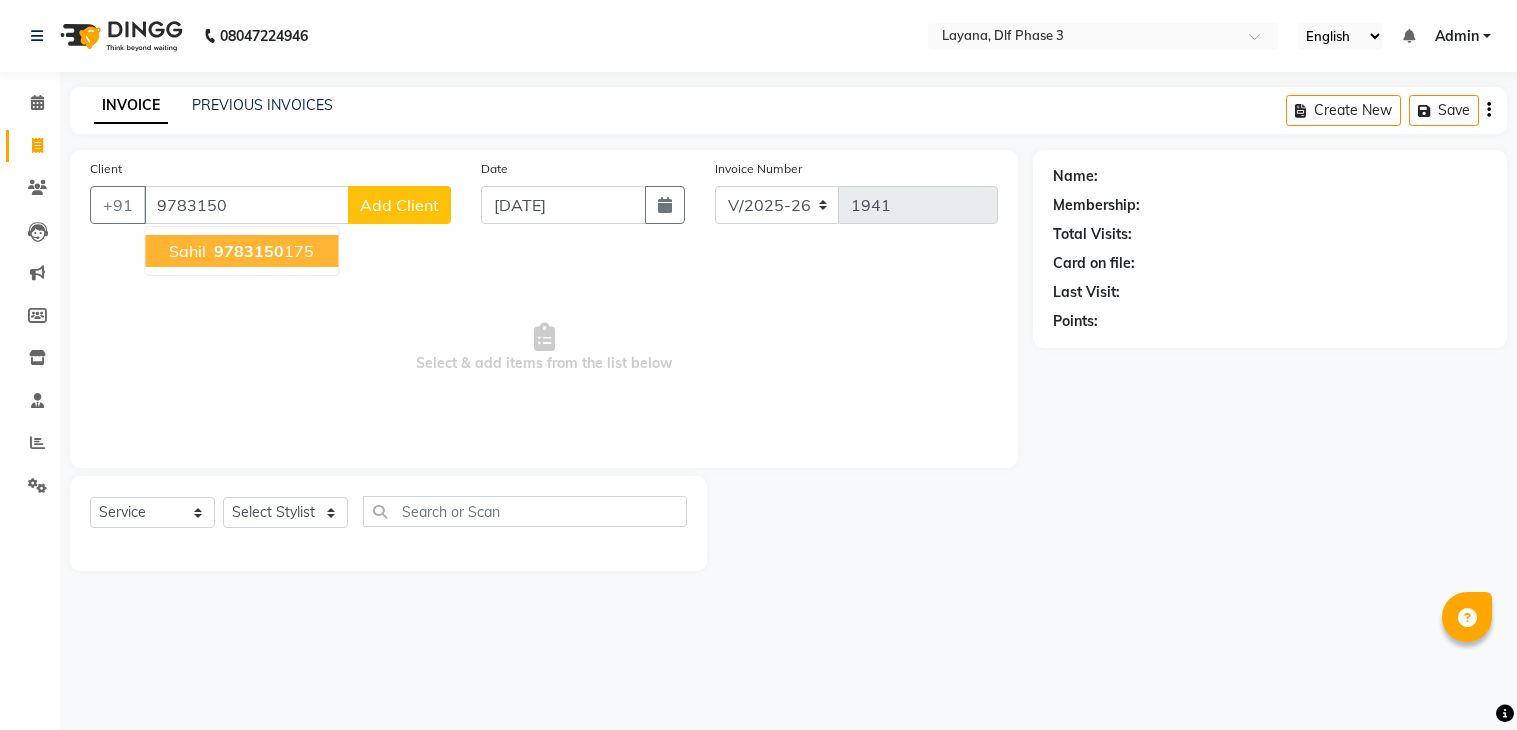 select on "6973" 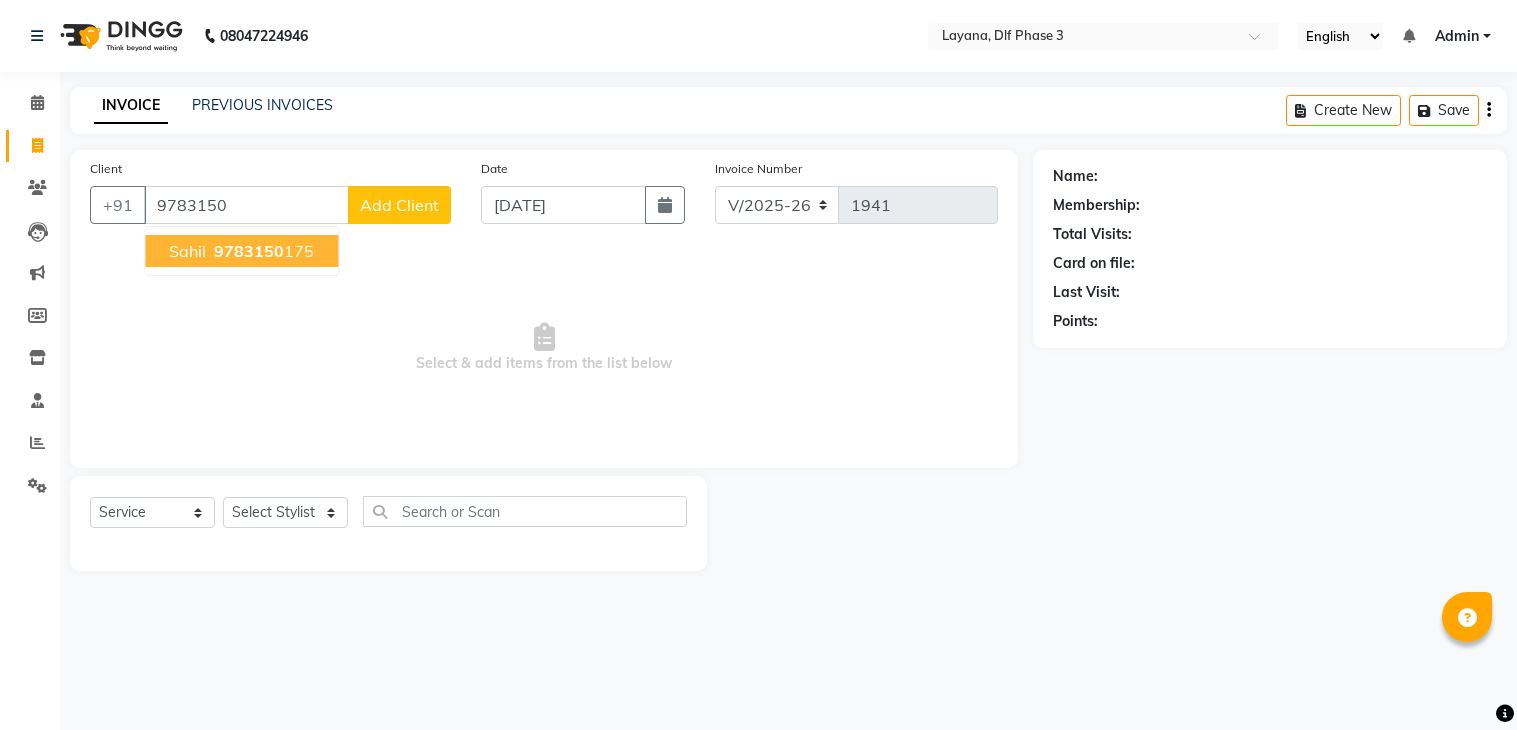 scroll, scrollTop: 0, scrollLeft: 0, axis: both 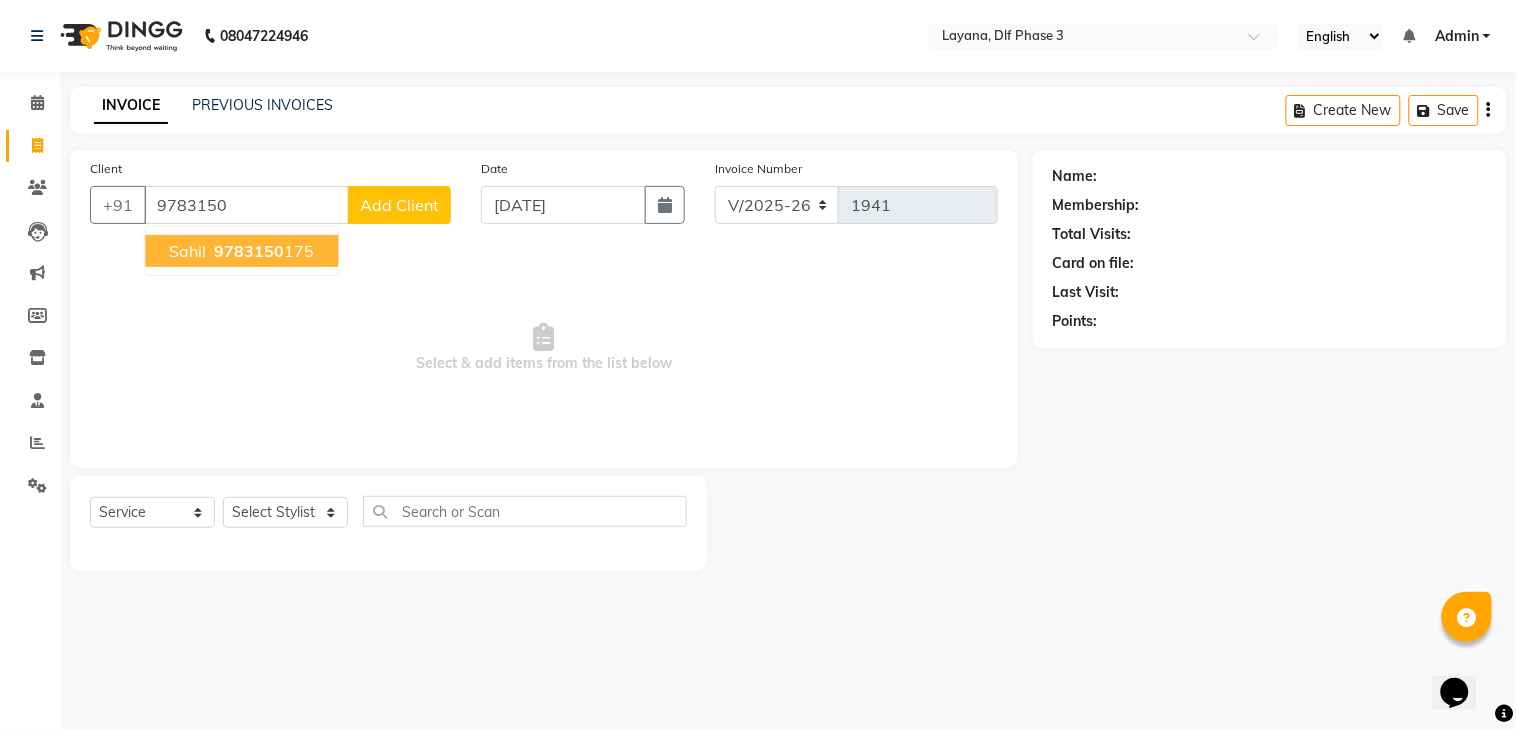 click on "9783150 175" at bounding box center (262, 251) 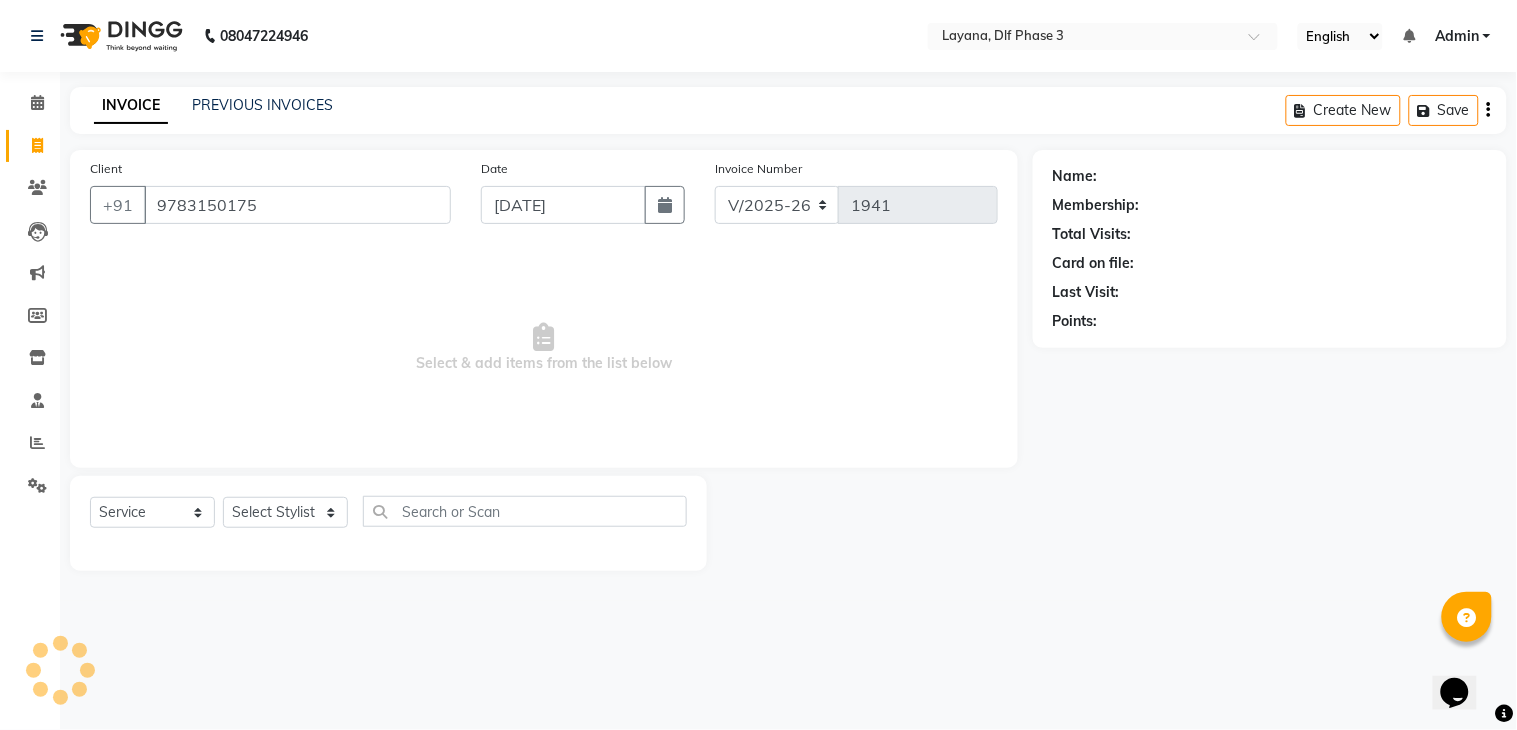 type on "9783150175" 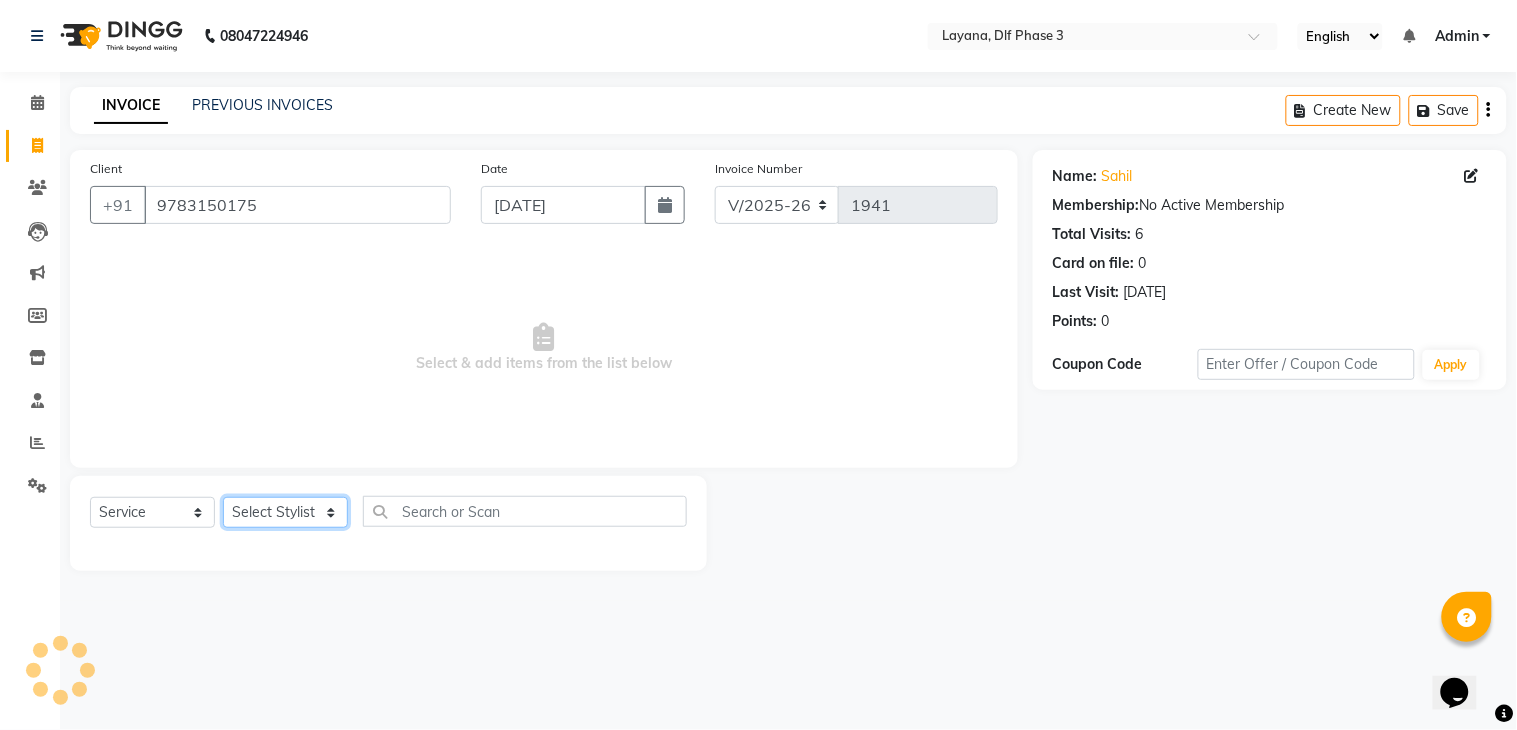 click on "Select Stylist aditya Attul kamal [DATE][PERSON_NAME] [PERSON_NAME] [PERSON_NAME]" 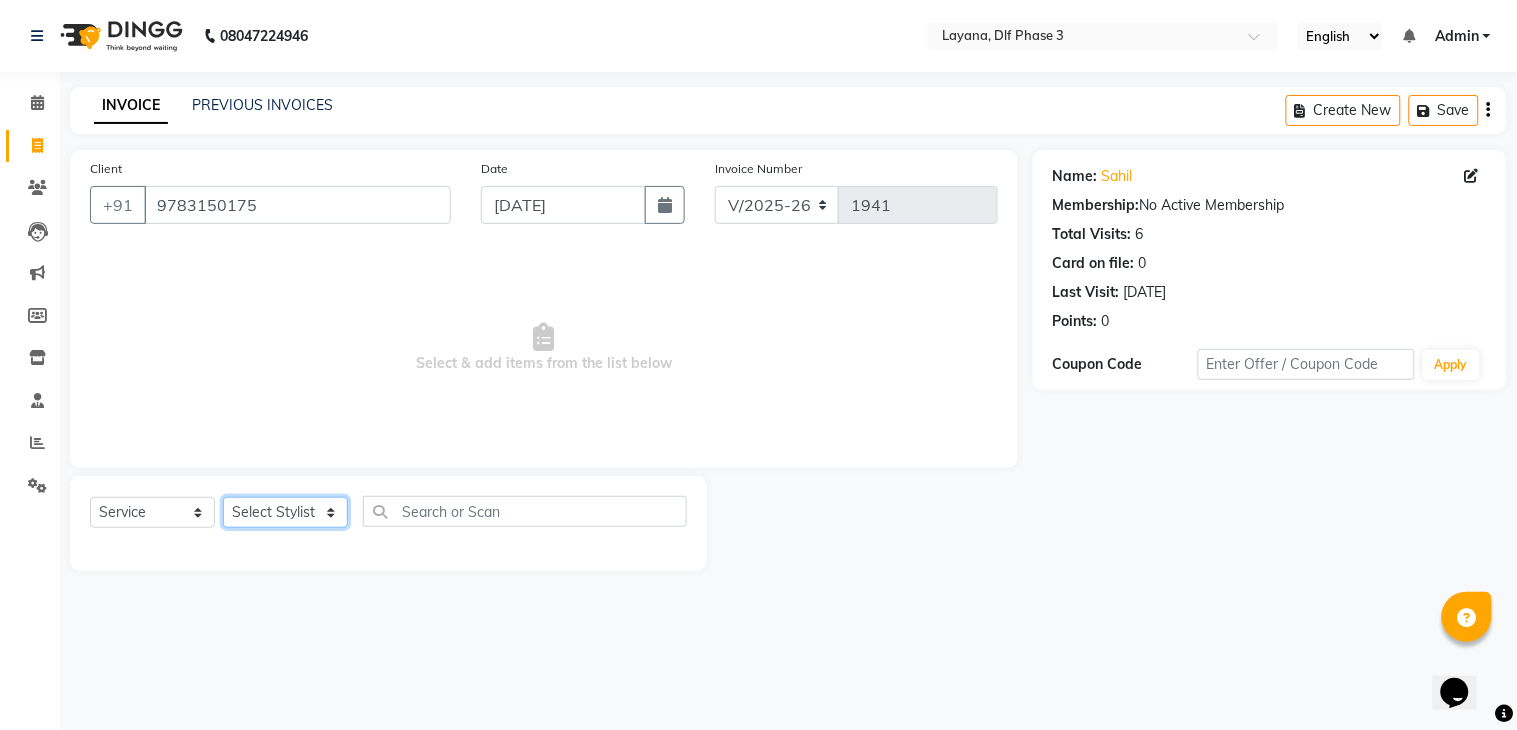 select on "85237" 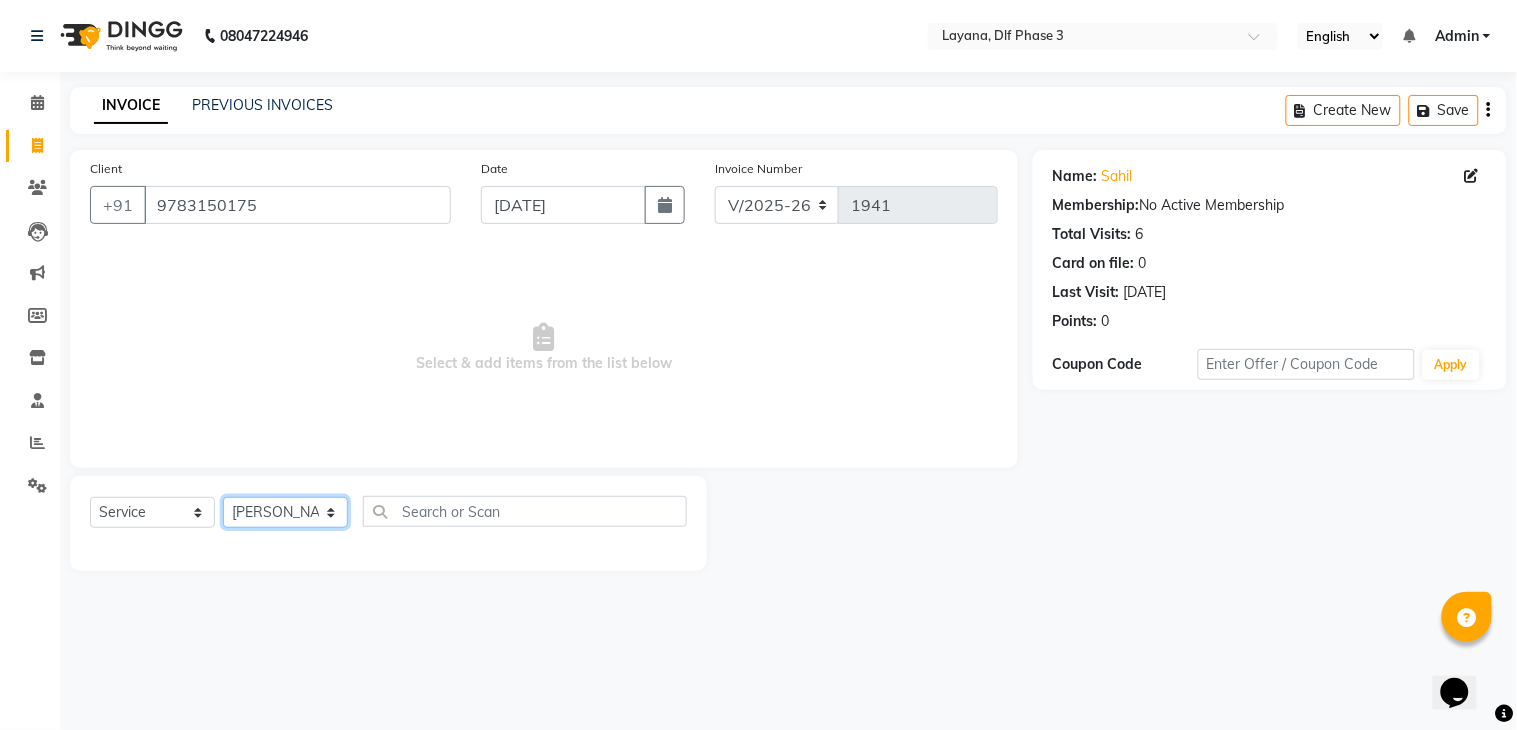 click on "Select Stylist aditya Attul kamal Kartik  keshav sanjana Shadab supriya" 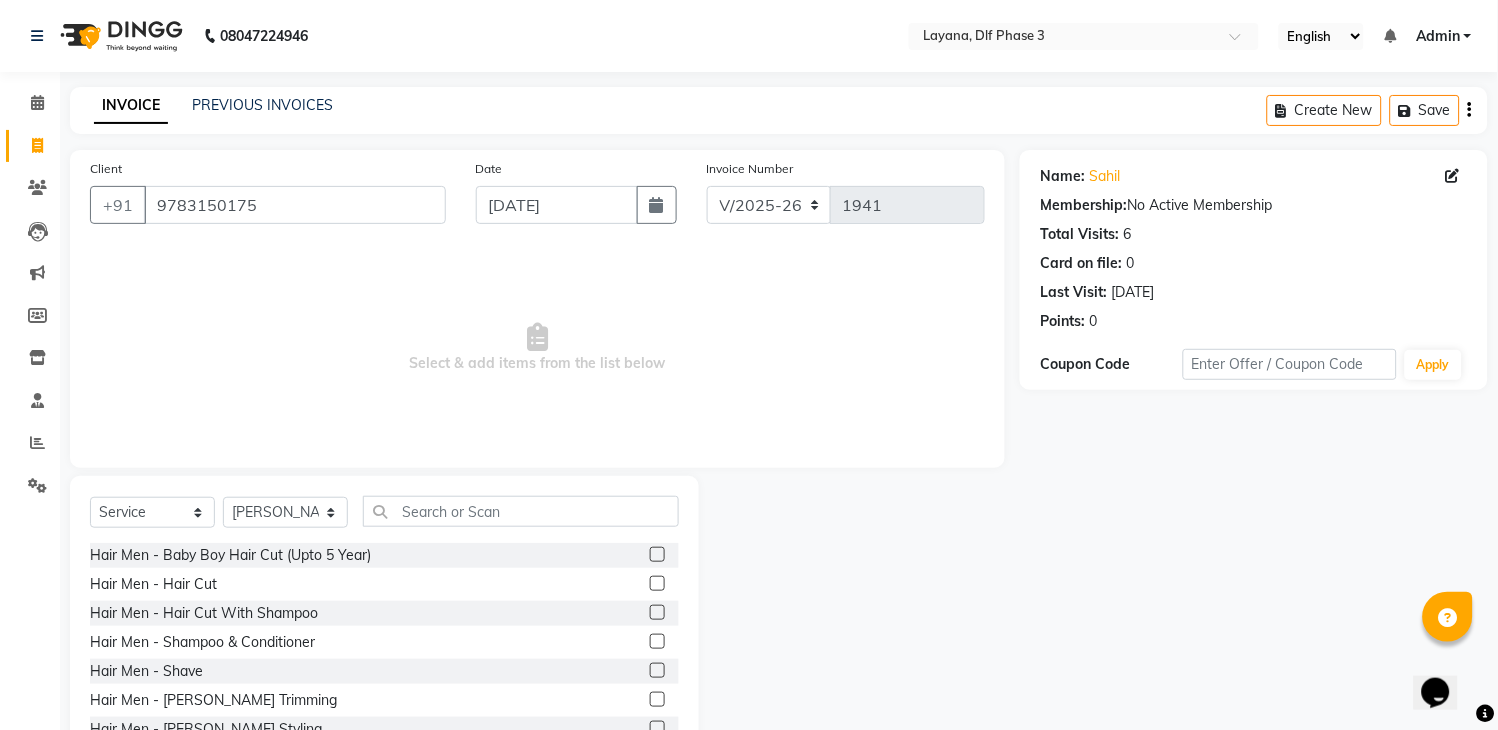 click 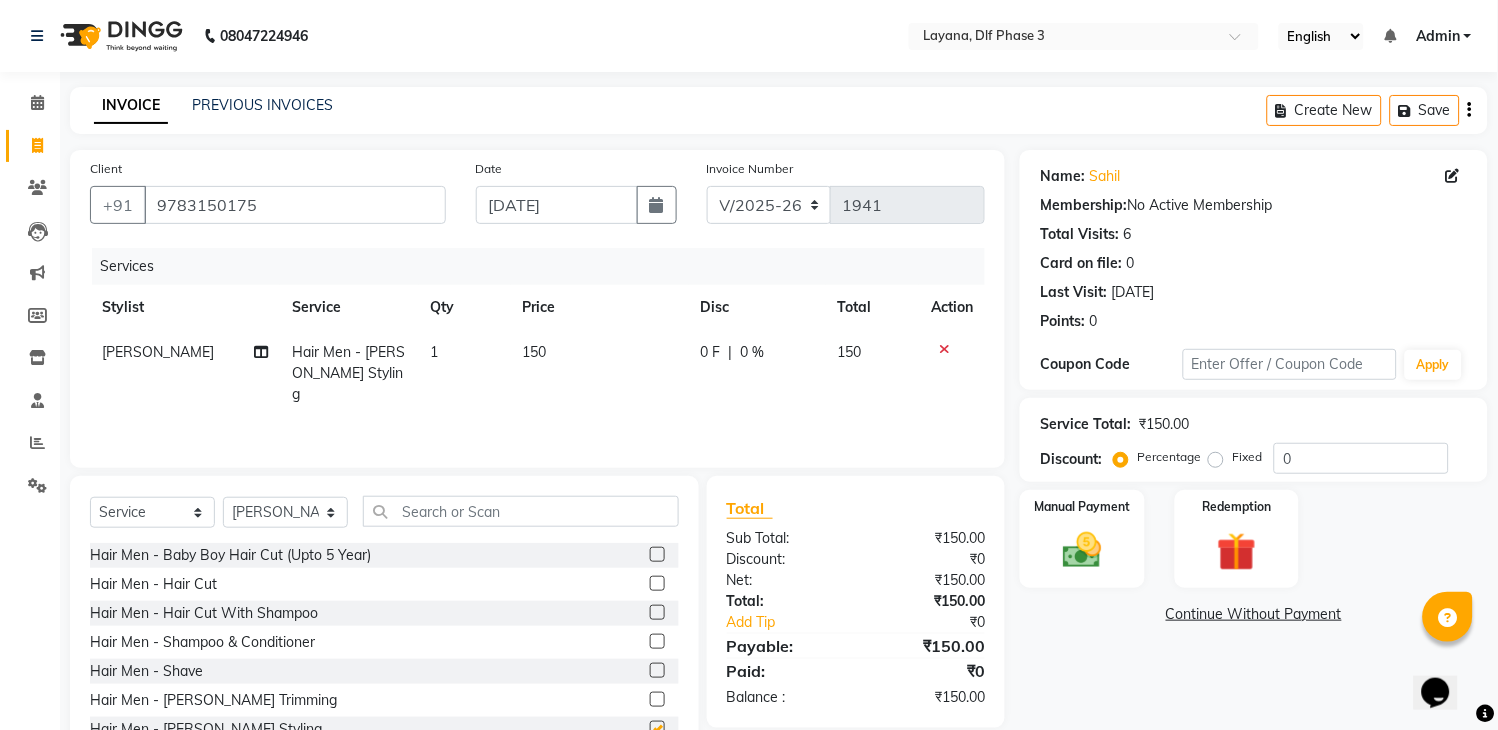 checkbox on "false" 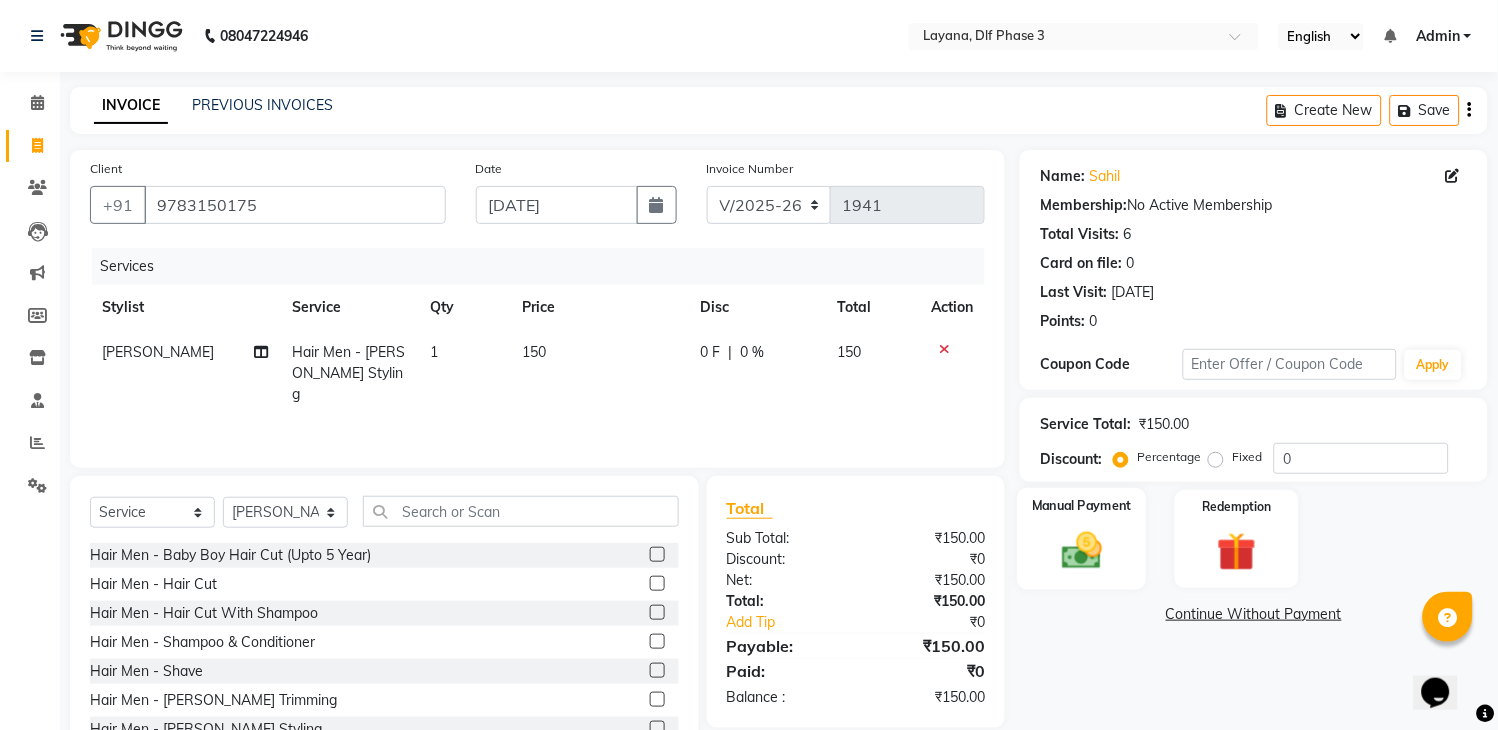 click on "Manual Payment" 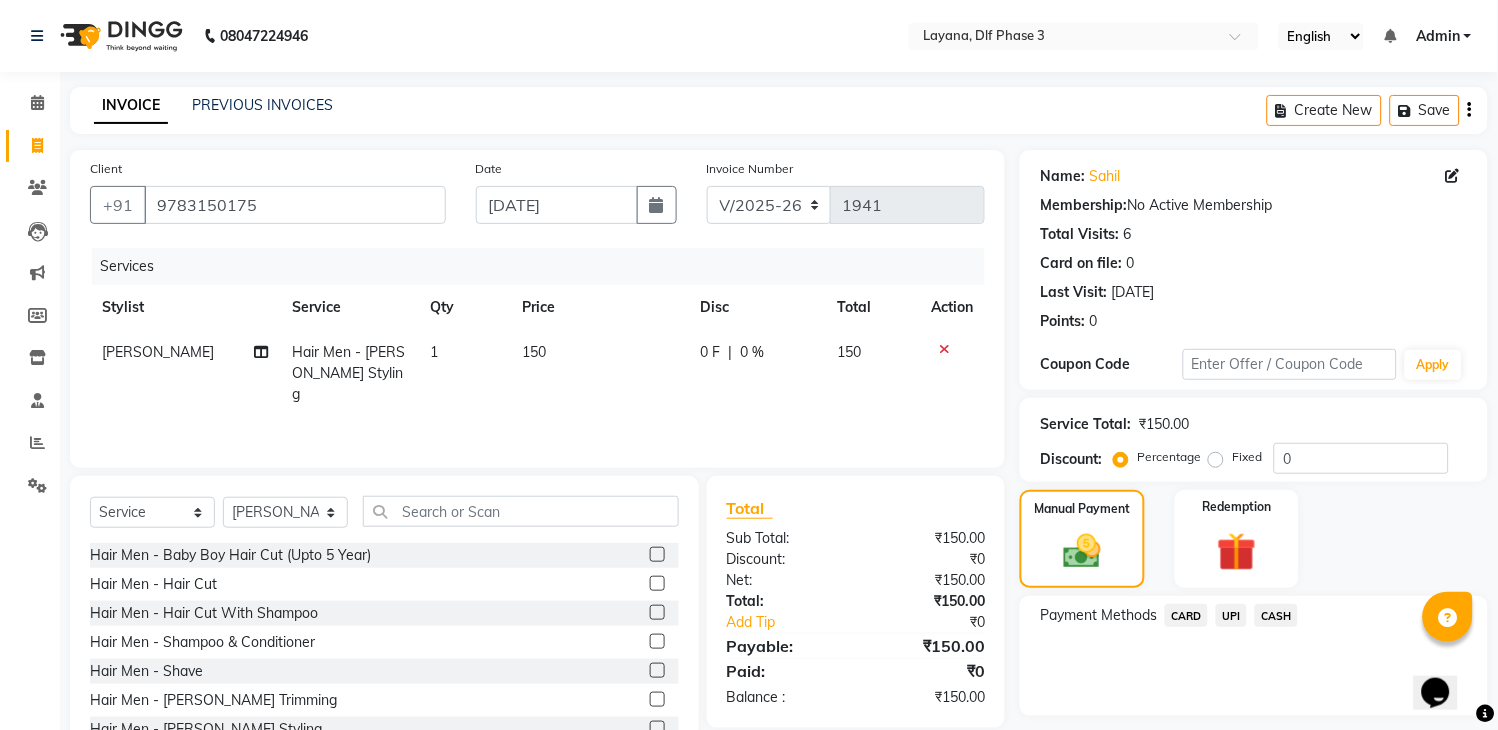 click on "UPI" 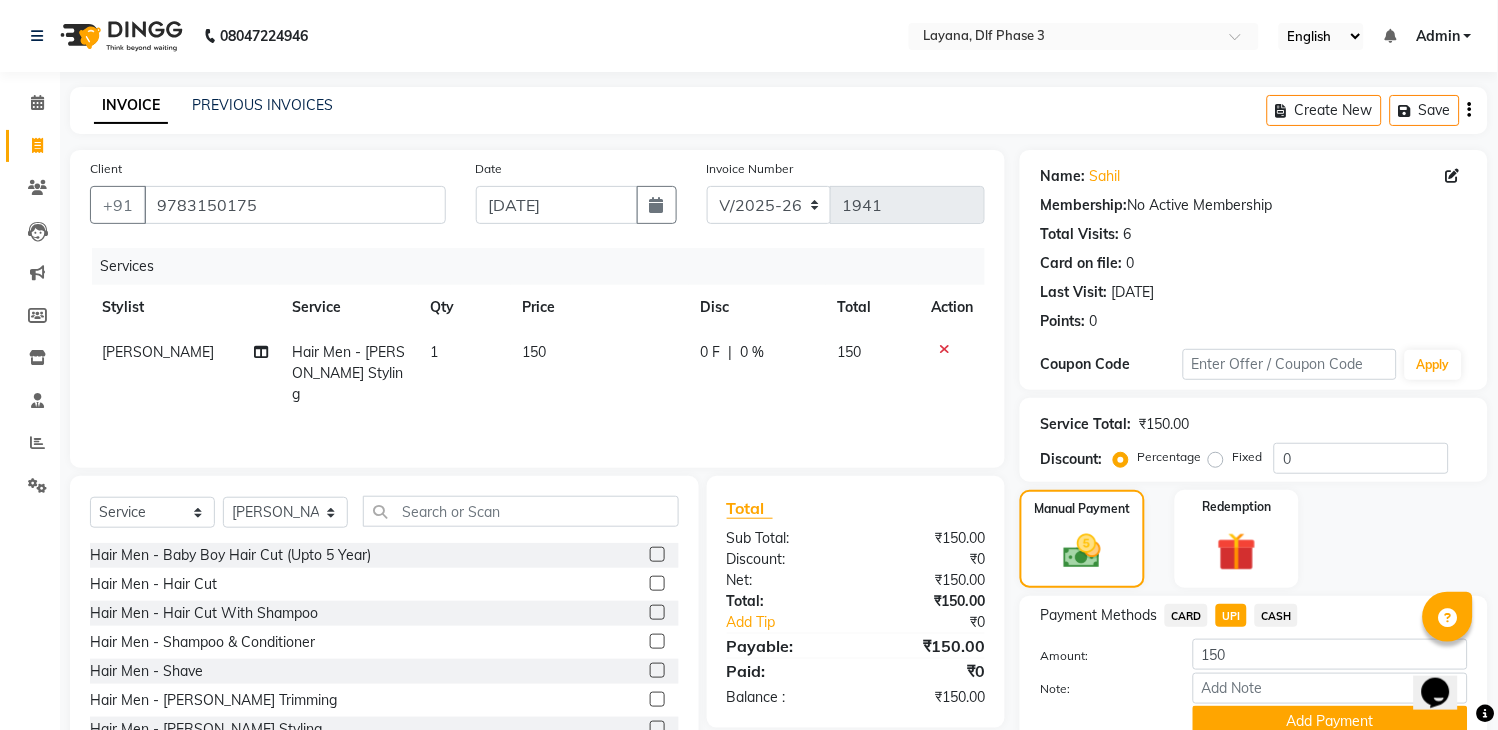scroll, scrollTop: 86, scrollLeft: 0, axis: vertical 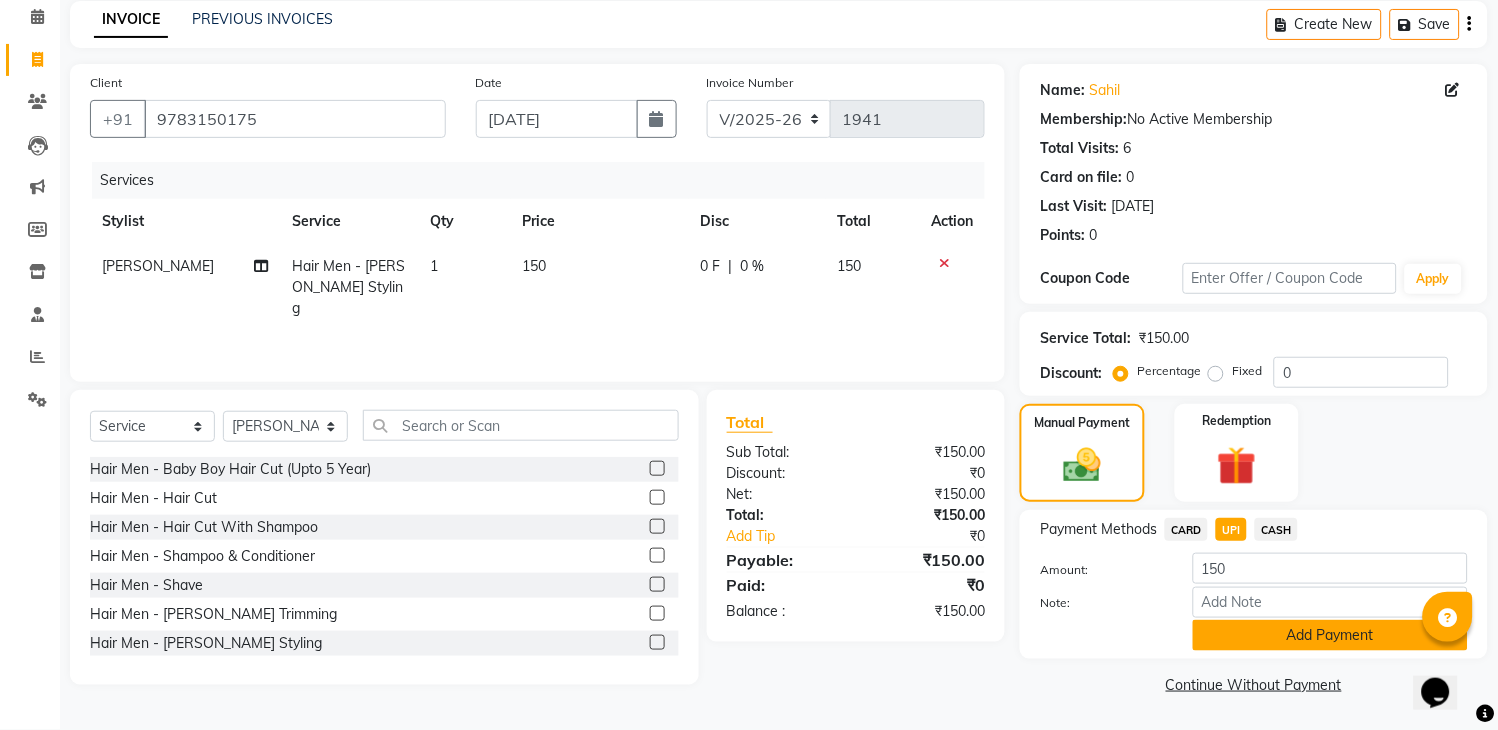 click on "Add Payment" 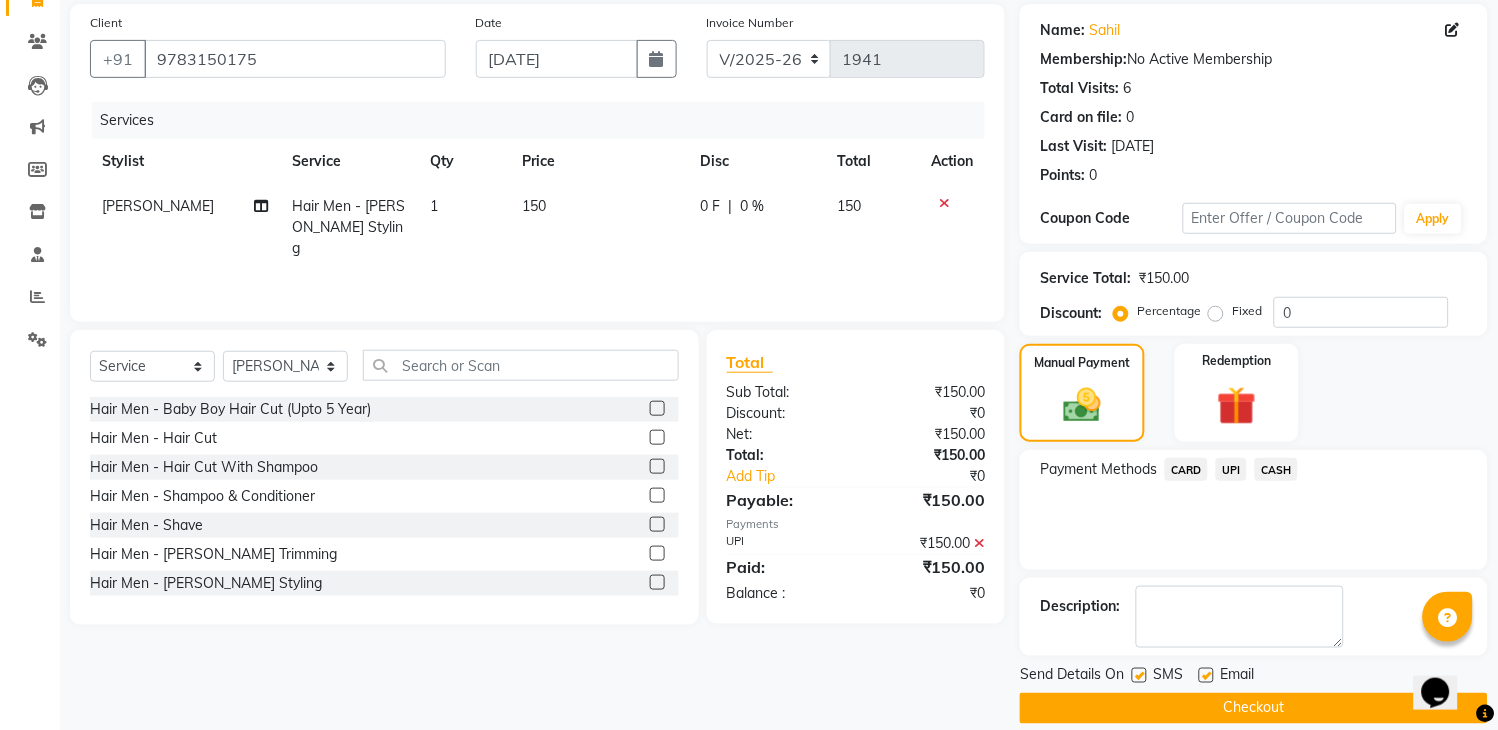 scroll, scrollTop: 170, scrollLeft: 0, axis: vertical 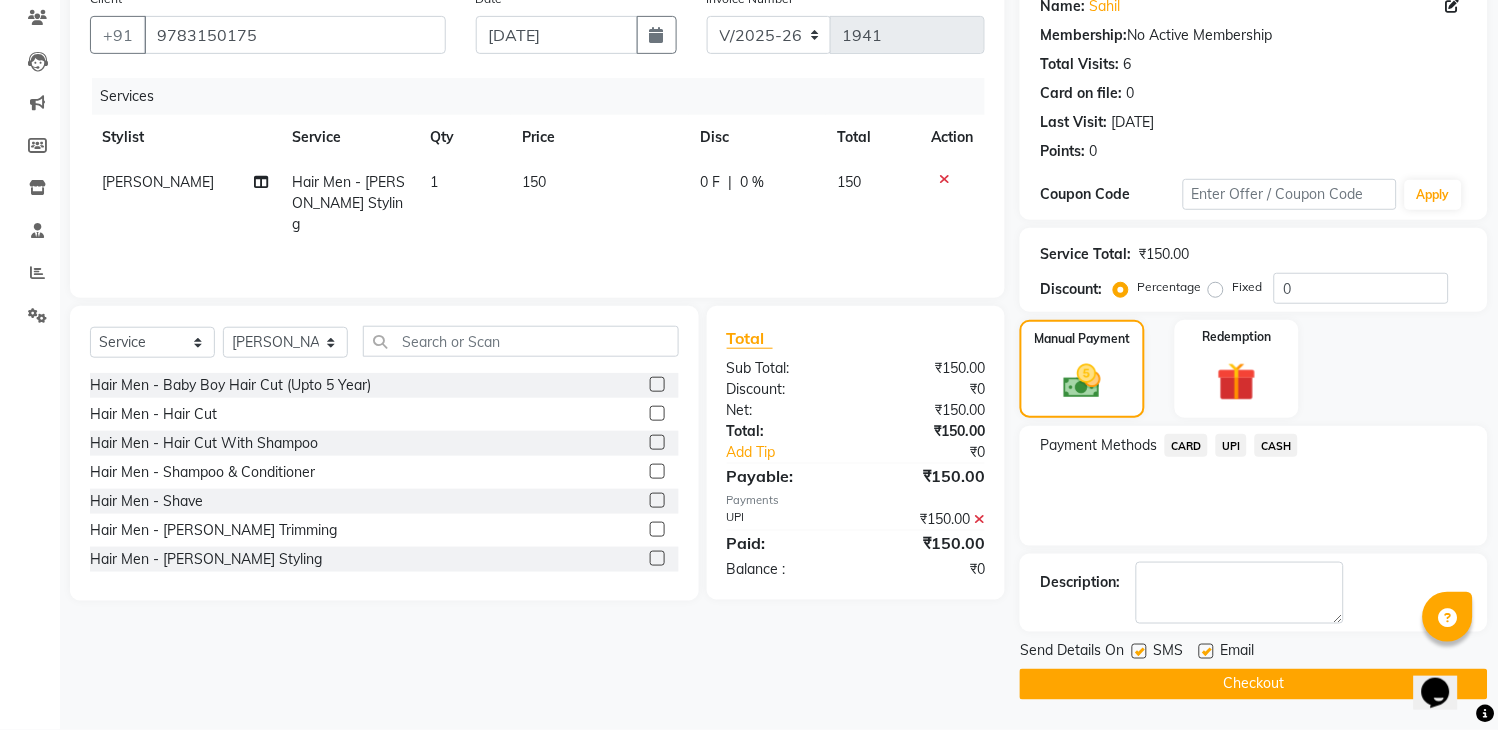 drag, startPoint x: 1141, startPoint y: 651, endPoint x: 1140, endPoint y: 671, distance: 20.024984 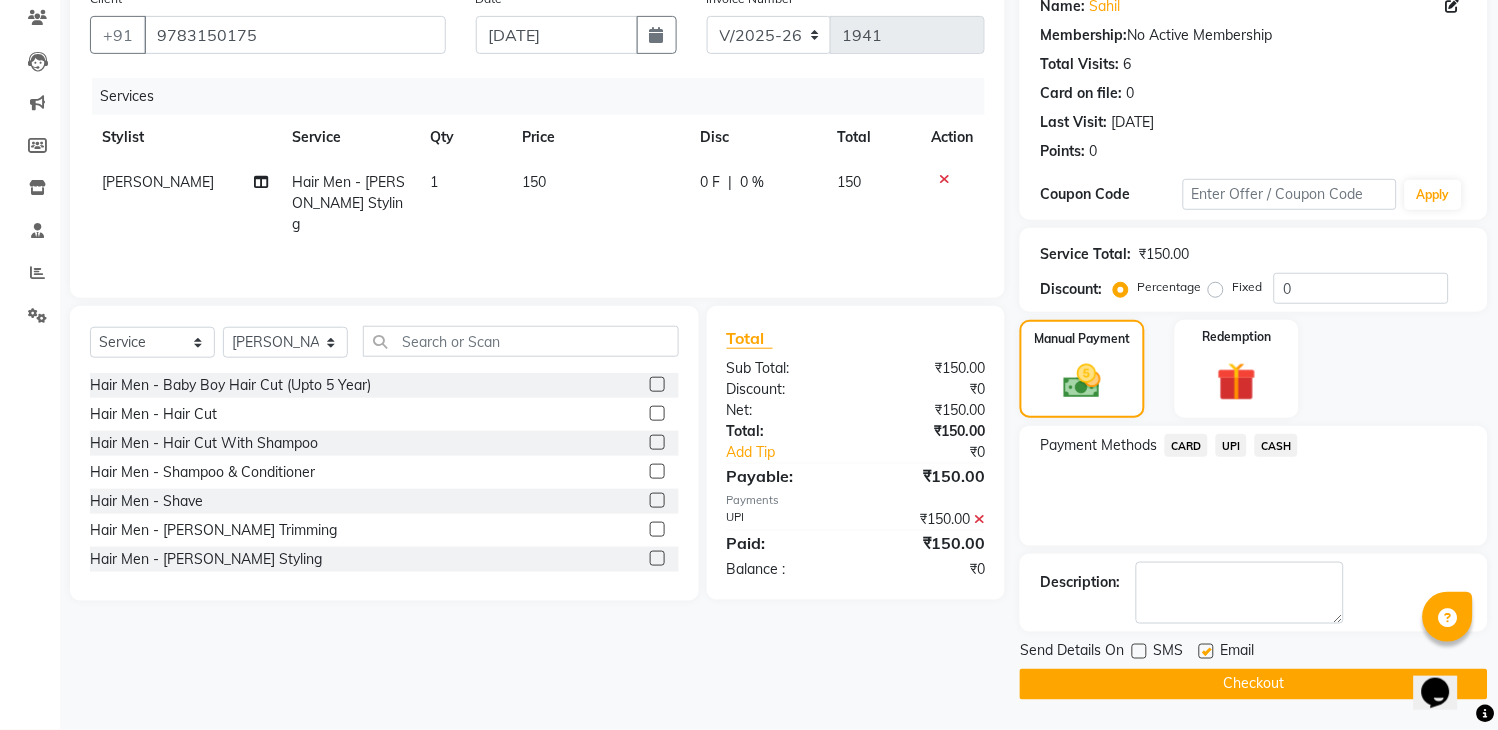 click on "Checkout" 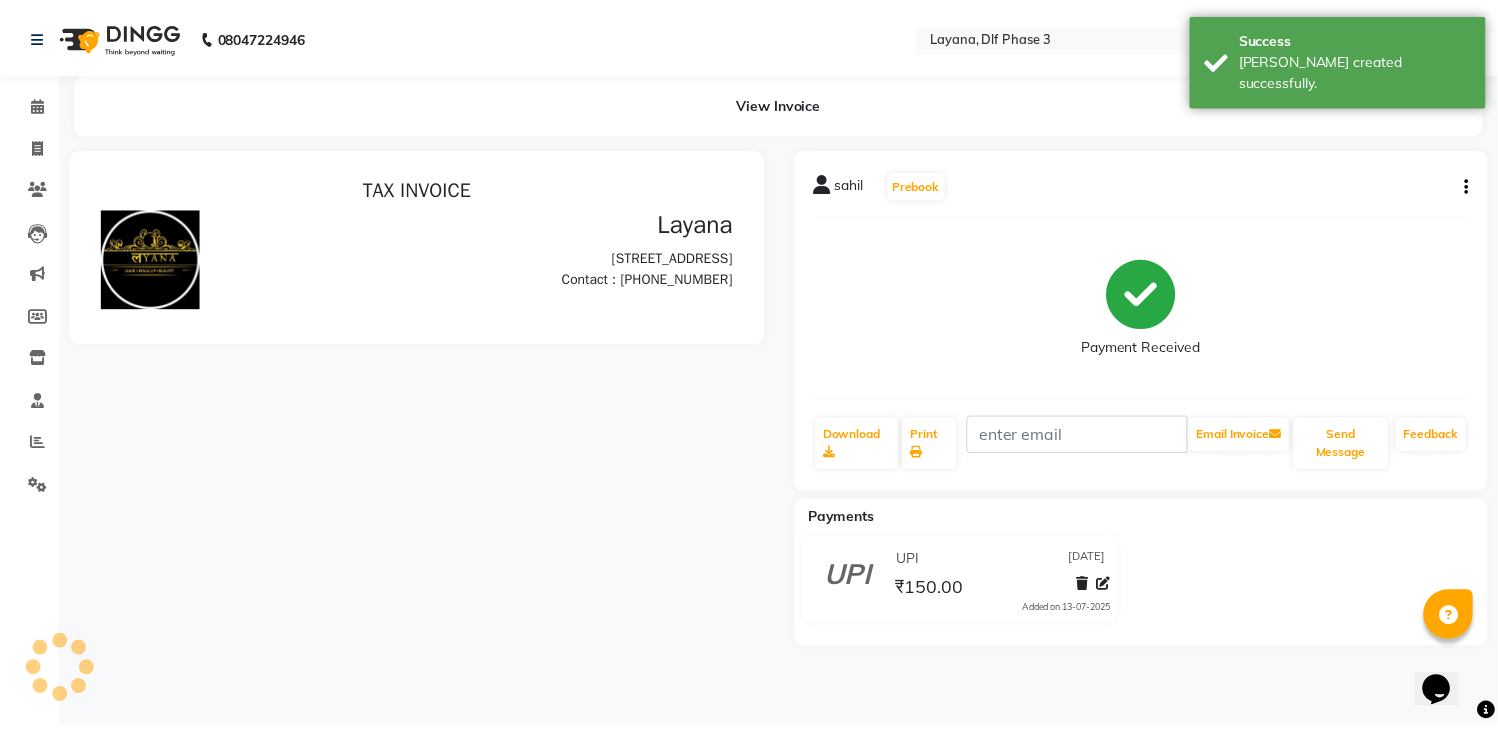 scroll, scrollTop: 0, scrollLeft: 0, axis: both 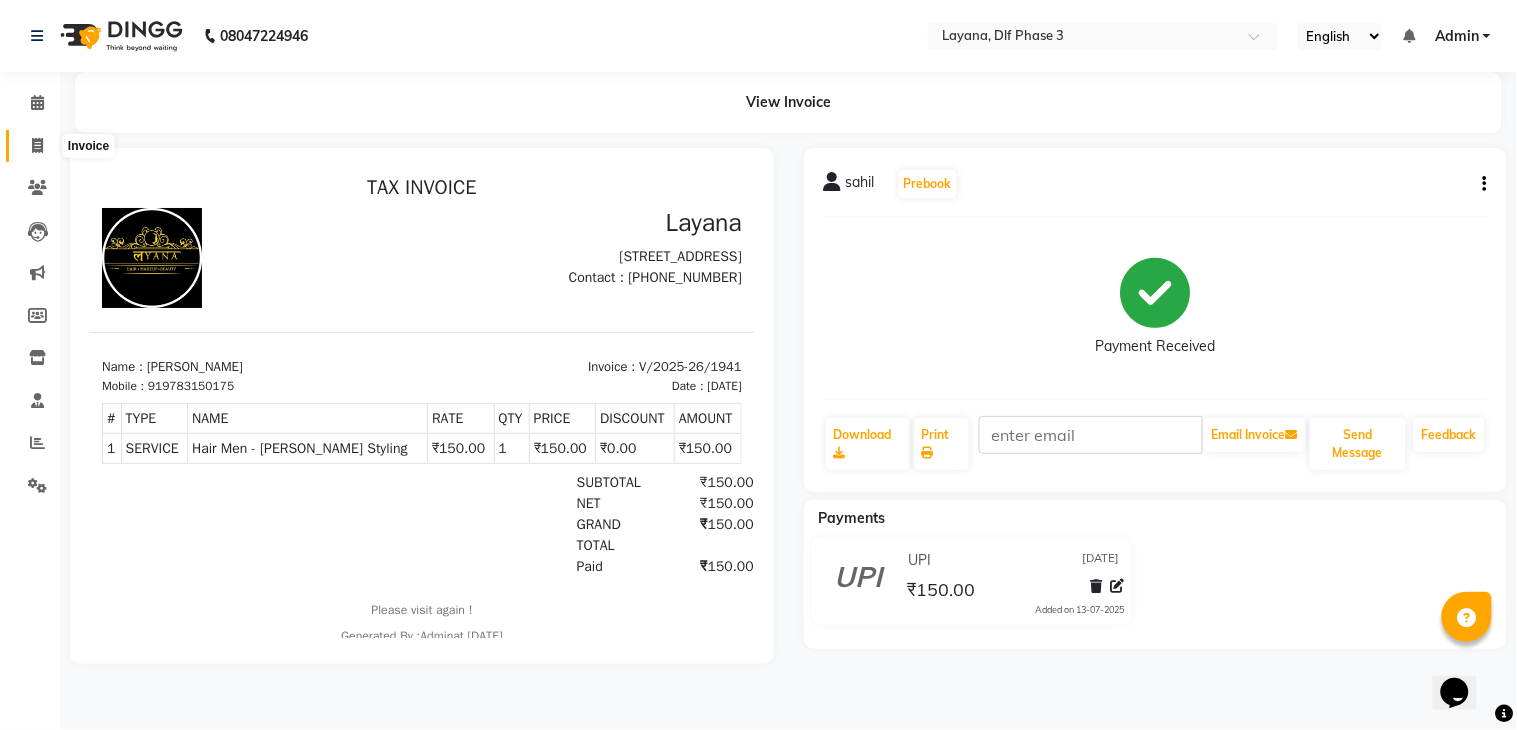 click 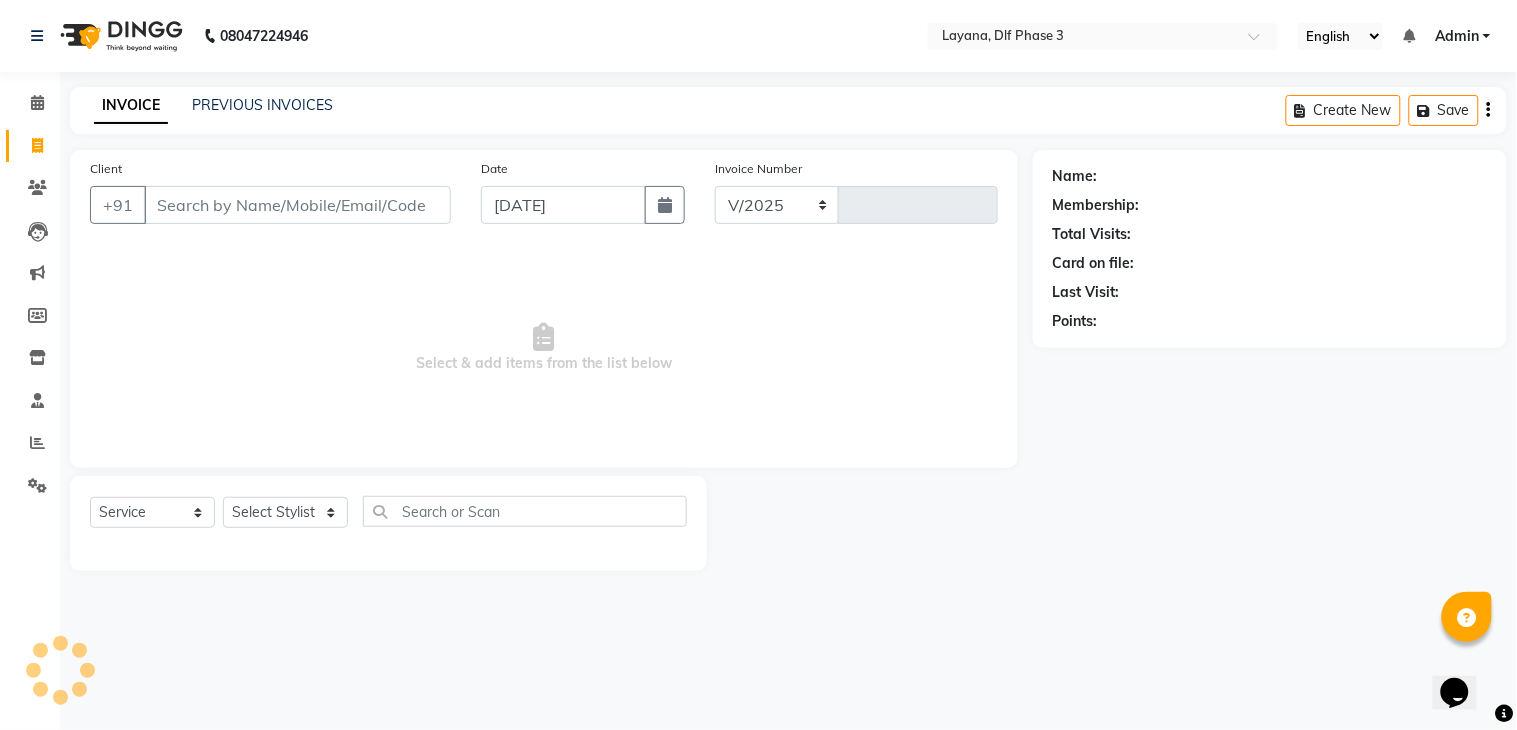 select on "6973" 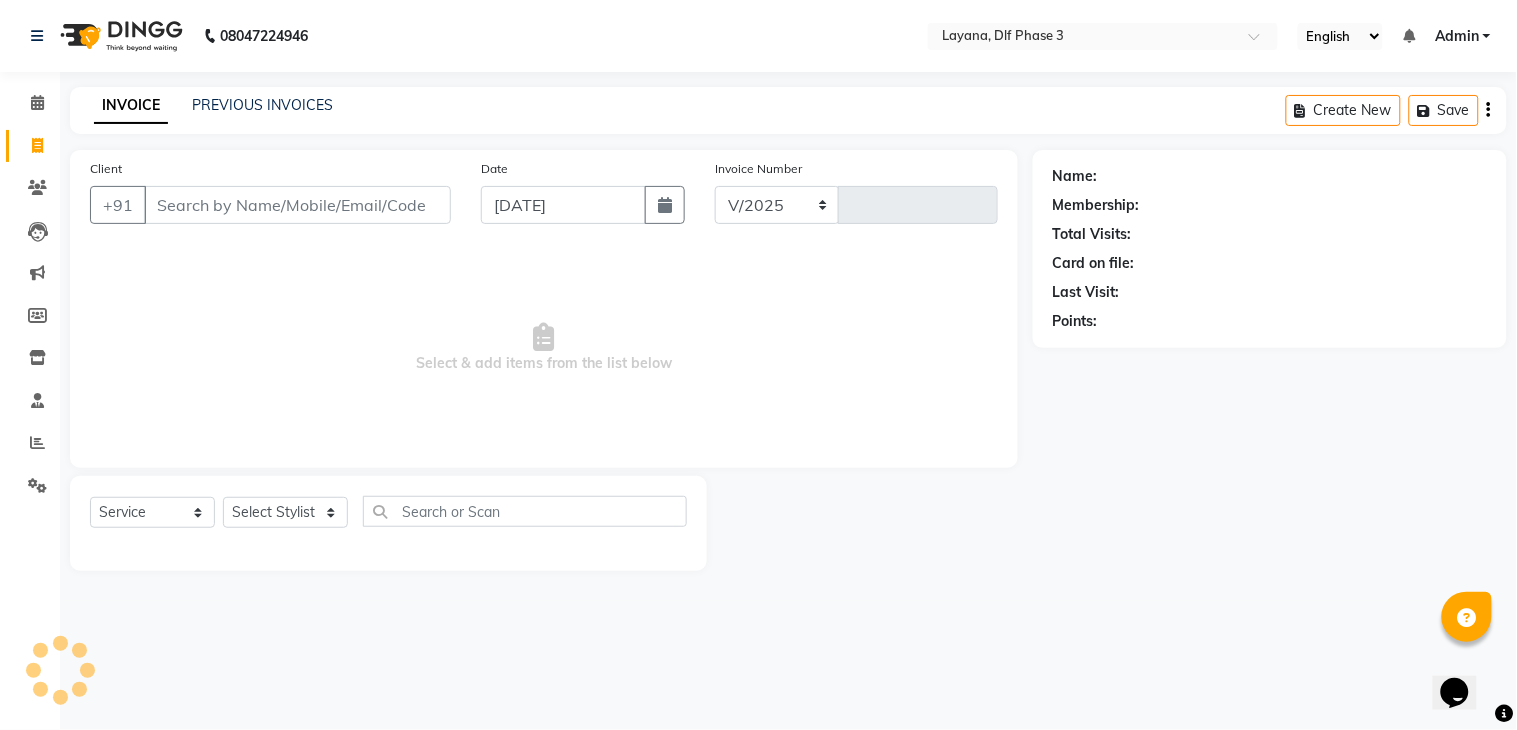 type on "1942" 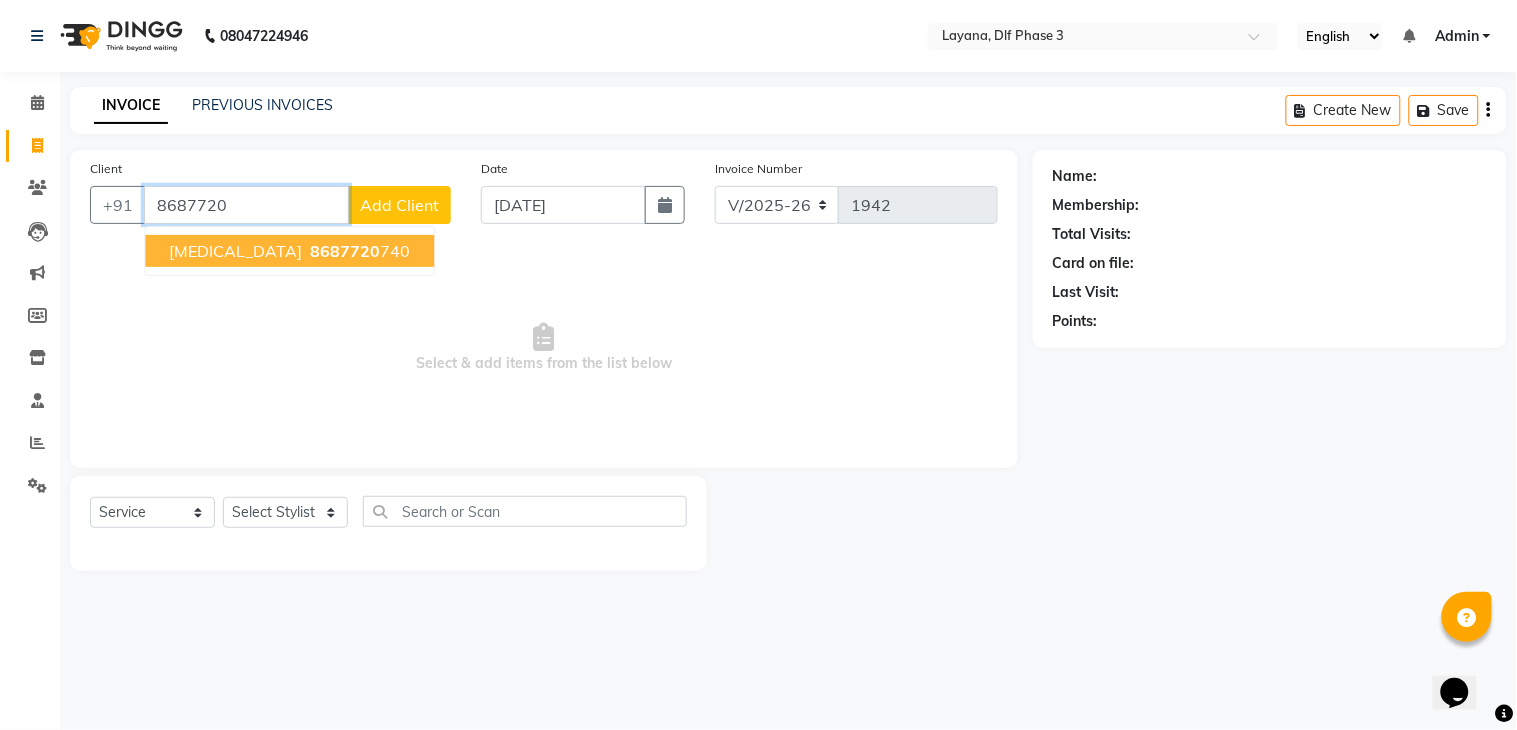 click on "8687720 740" at bounding box center (358, 251) 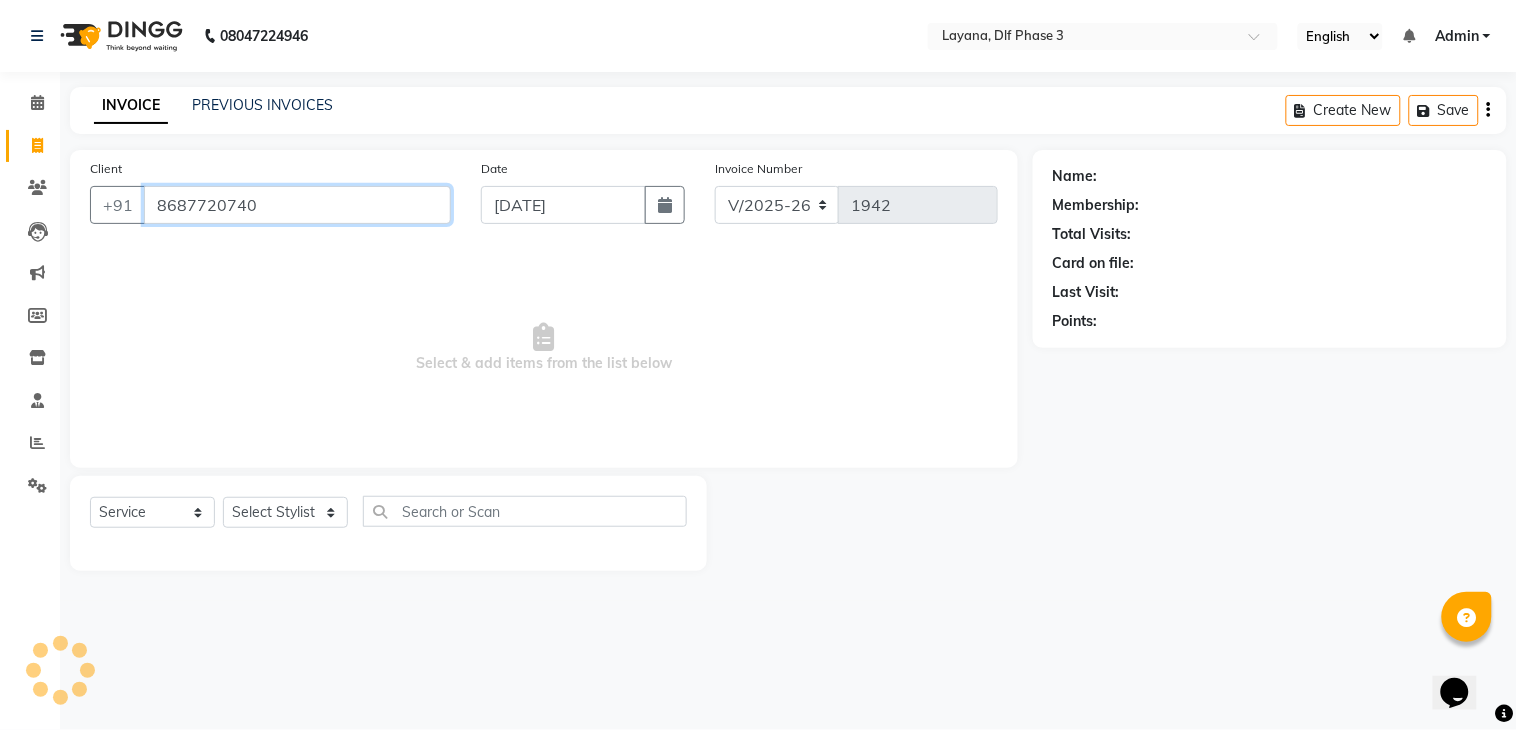 type on "8687720740" 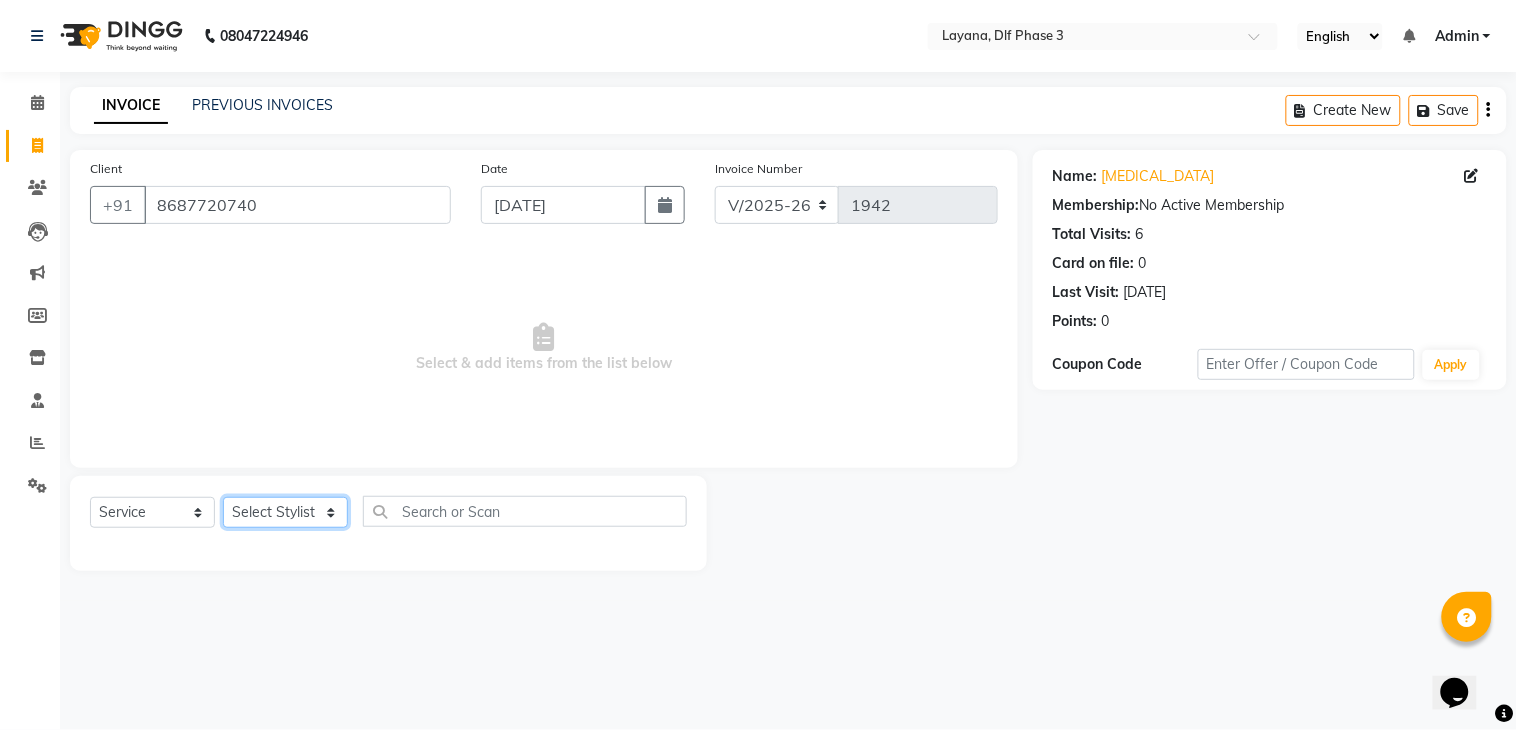 click on "Select Stylist aditya Attul kamal [DATE][PERSON_NAME] [PERSON_NAME] [PERSON_NAME]" 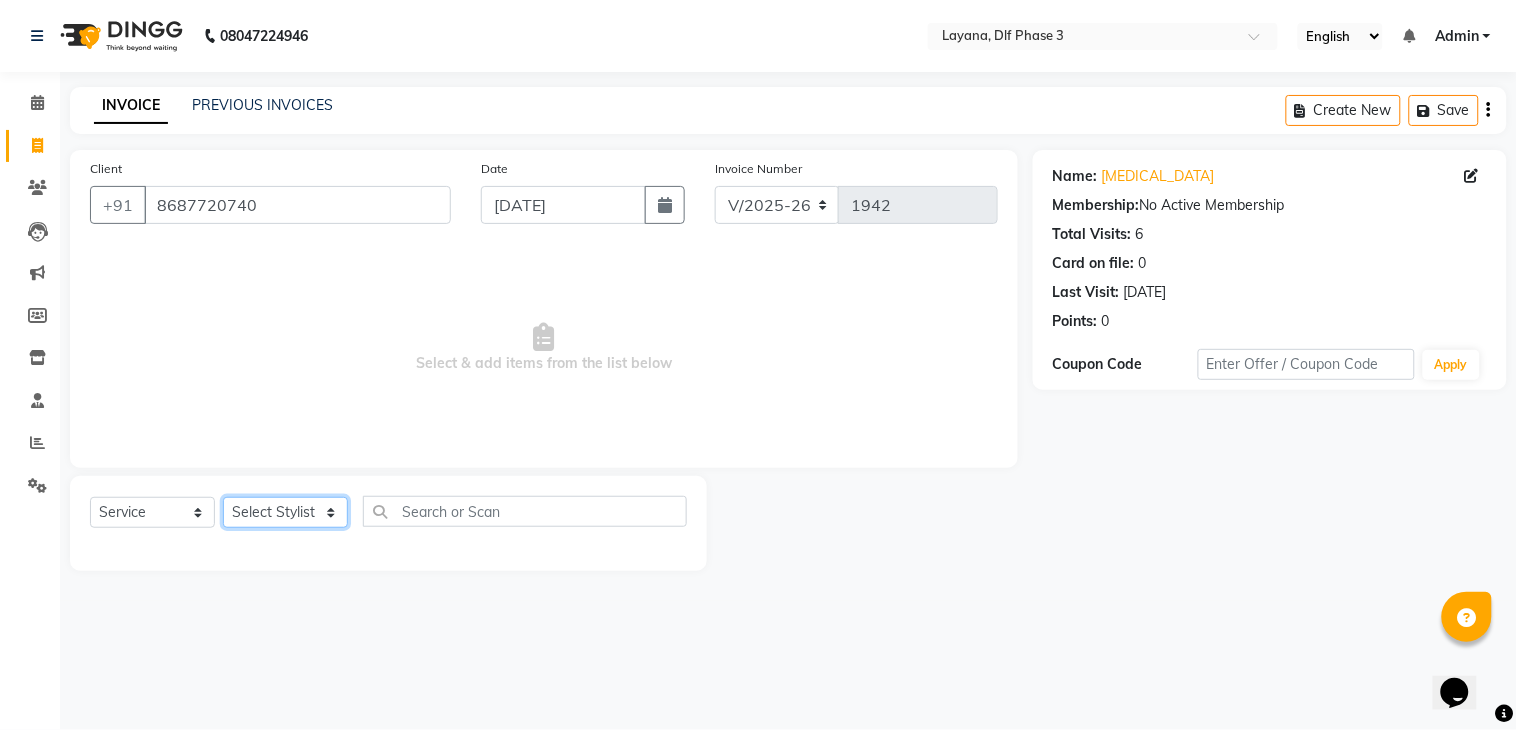 select on "70193" 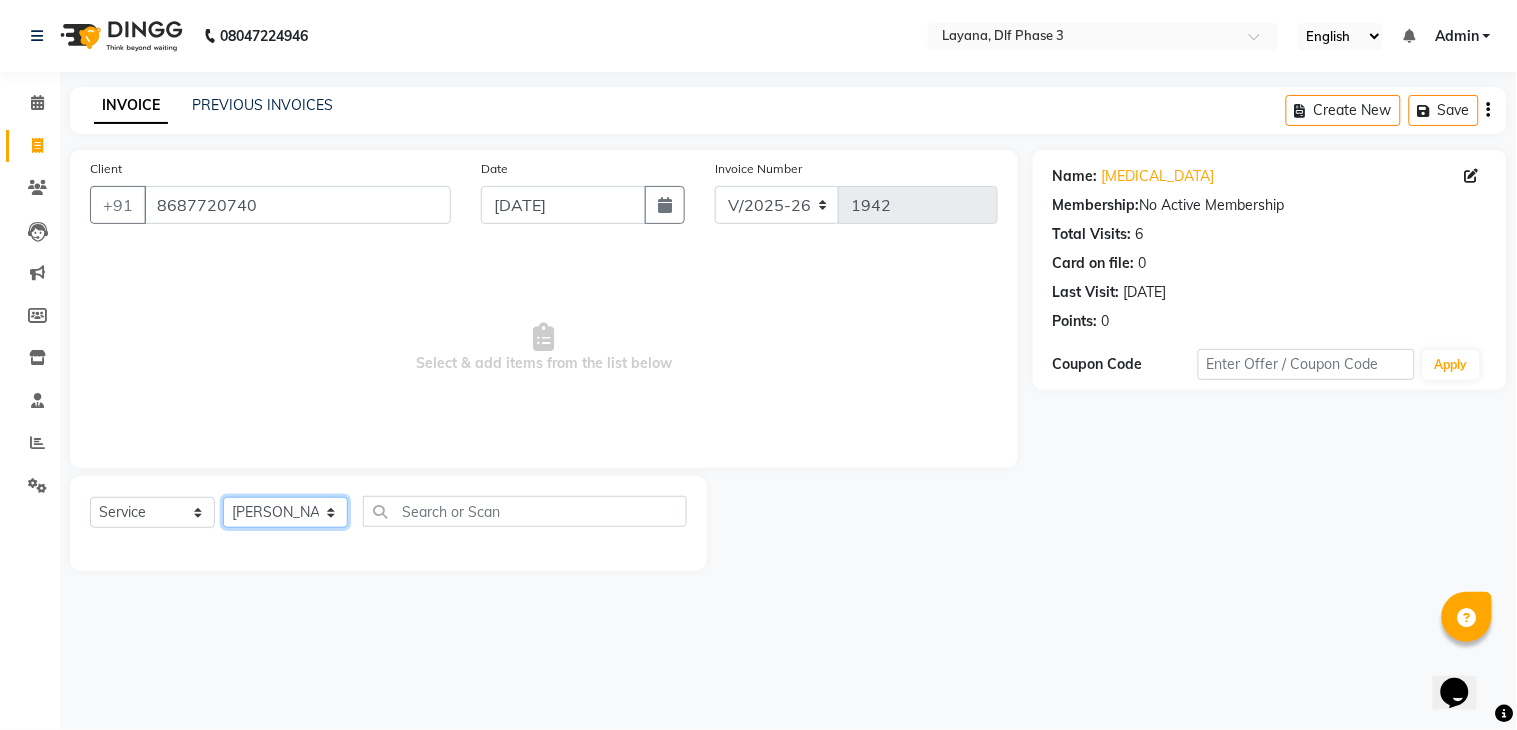 click on "Select Stylist aditya Attul kamal [DATE][PERSON_NAME] [PERSON_NAME] [PERSON_NAME]" 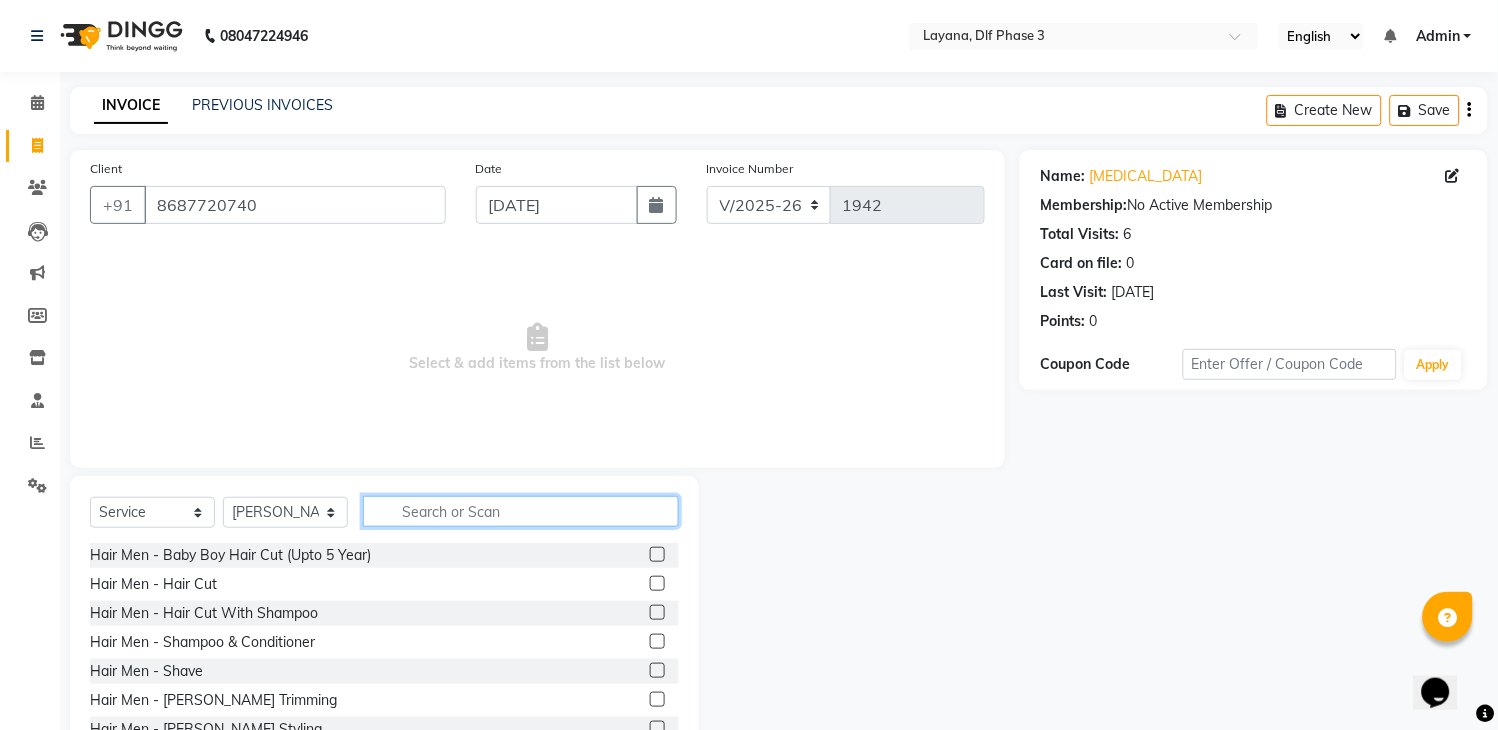 click 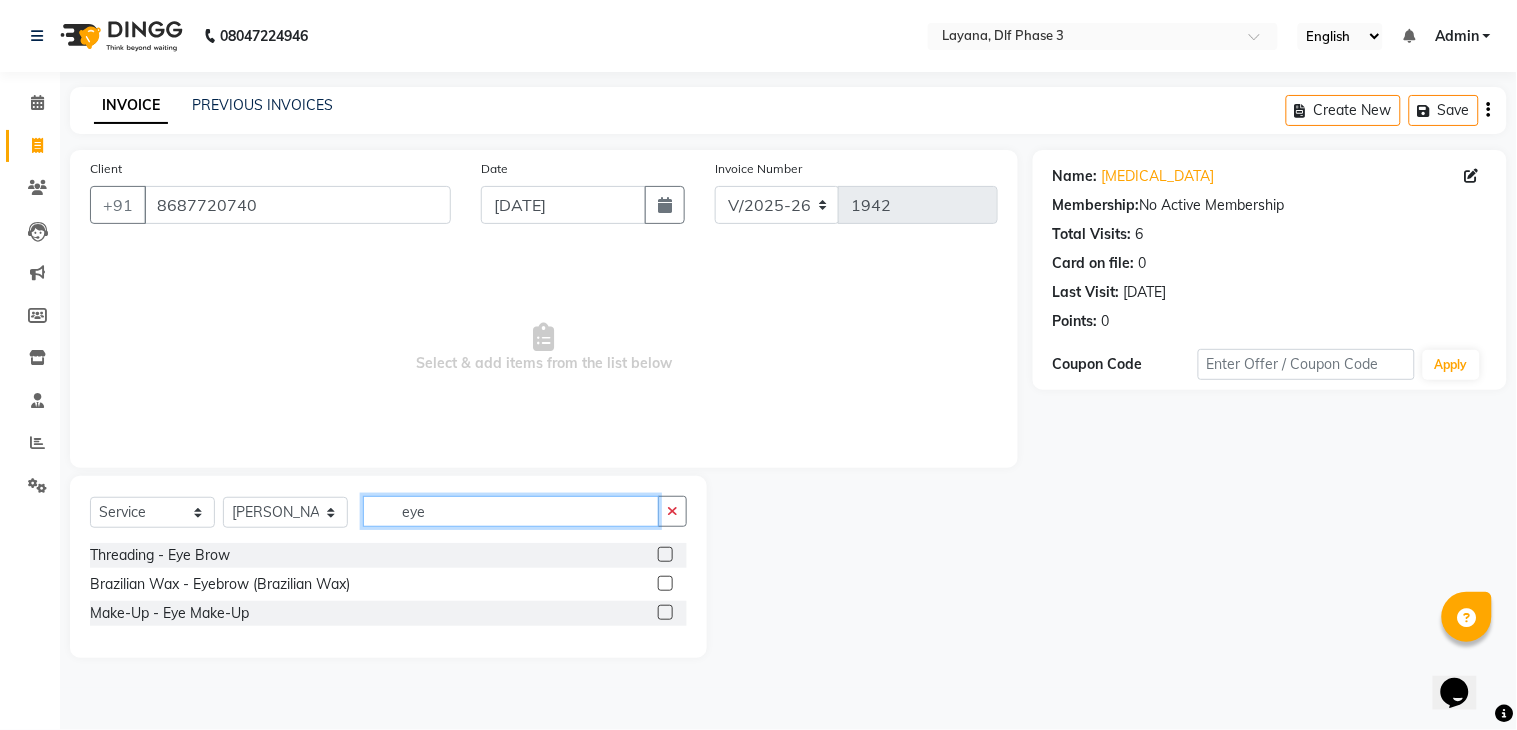 type on "eye" 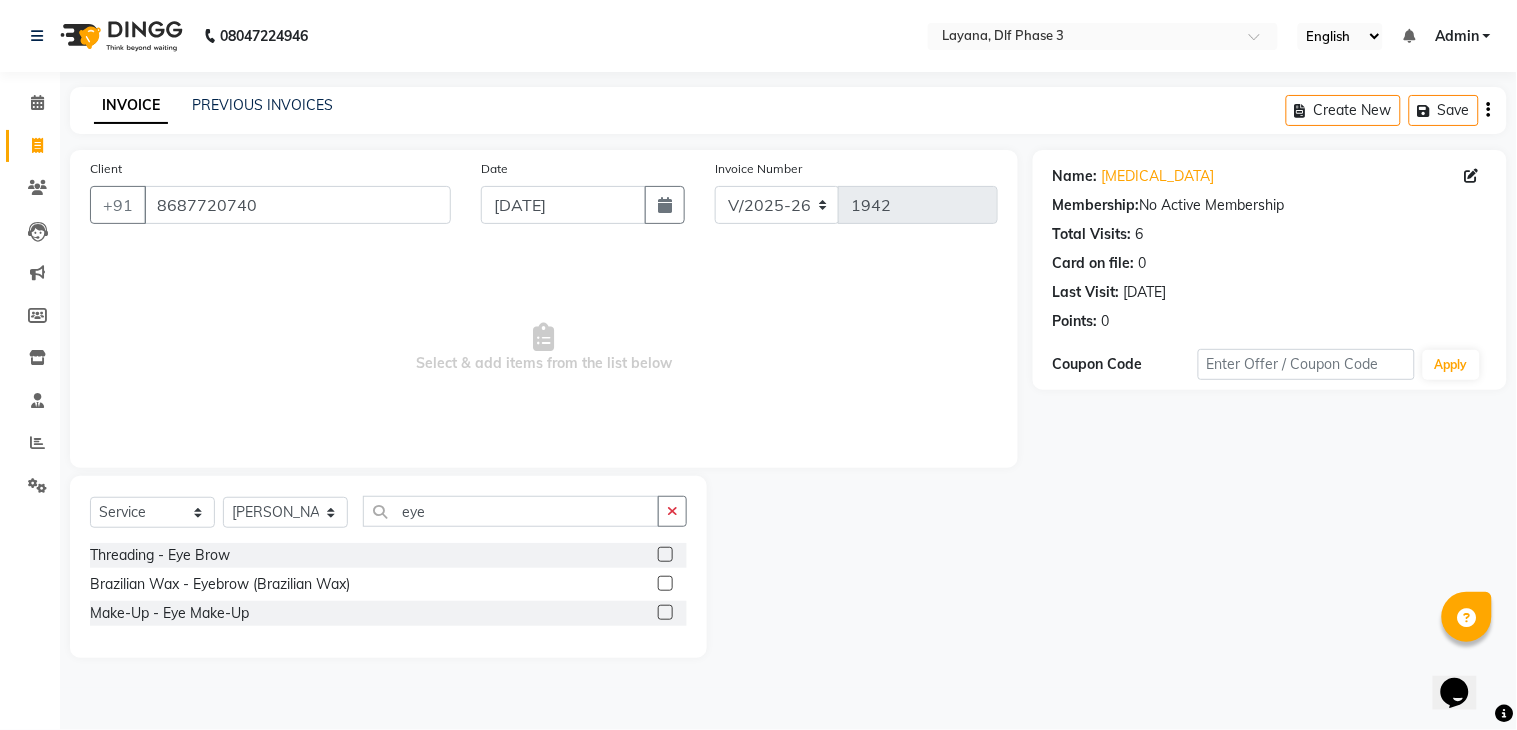 click 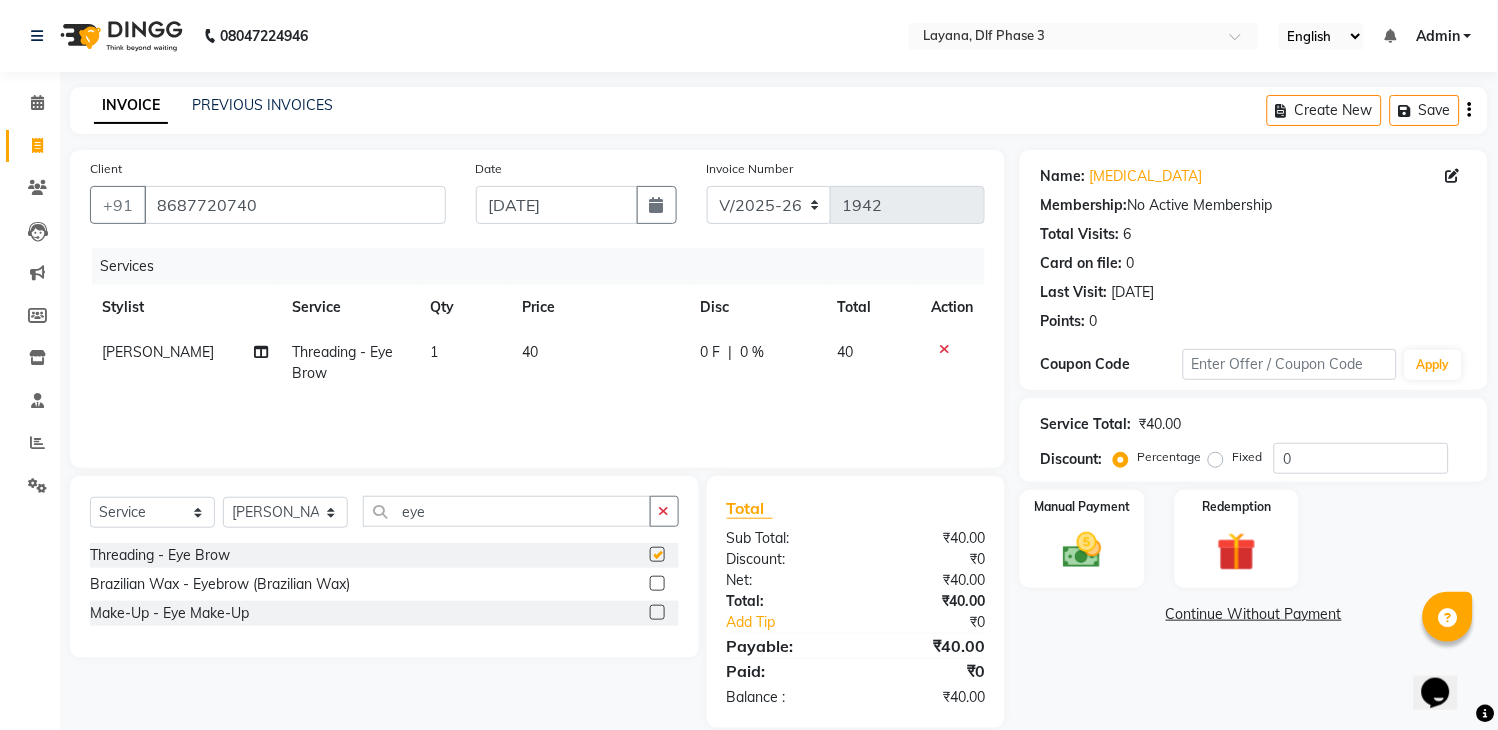 checkbox on "false" 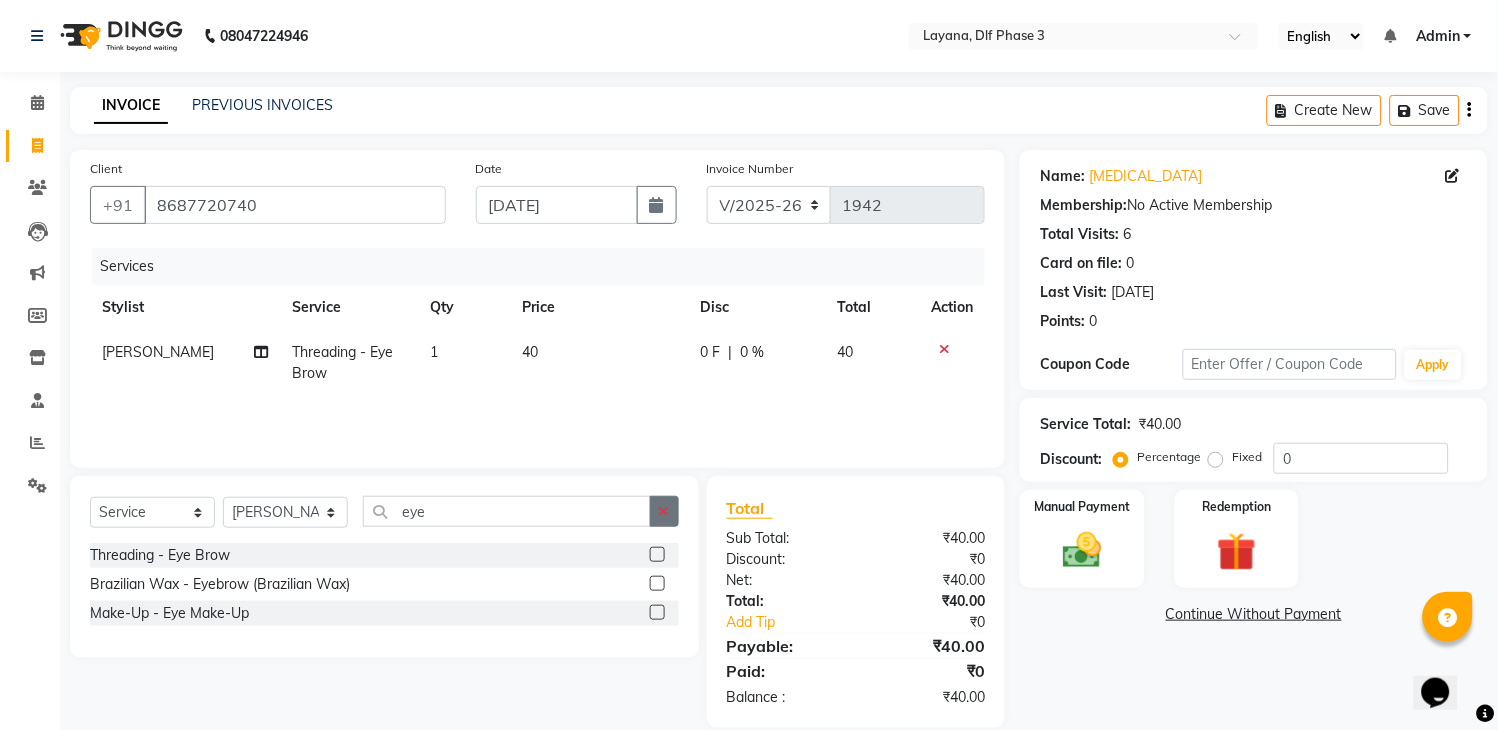 click 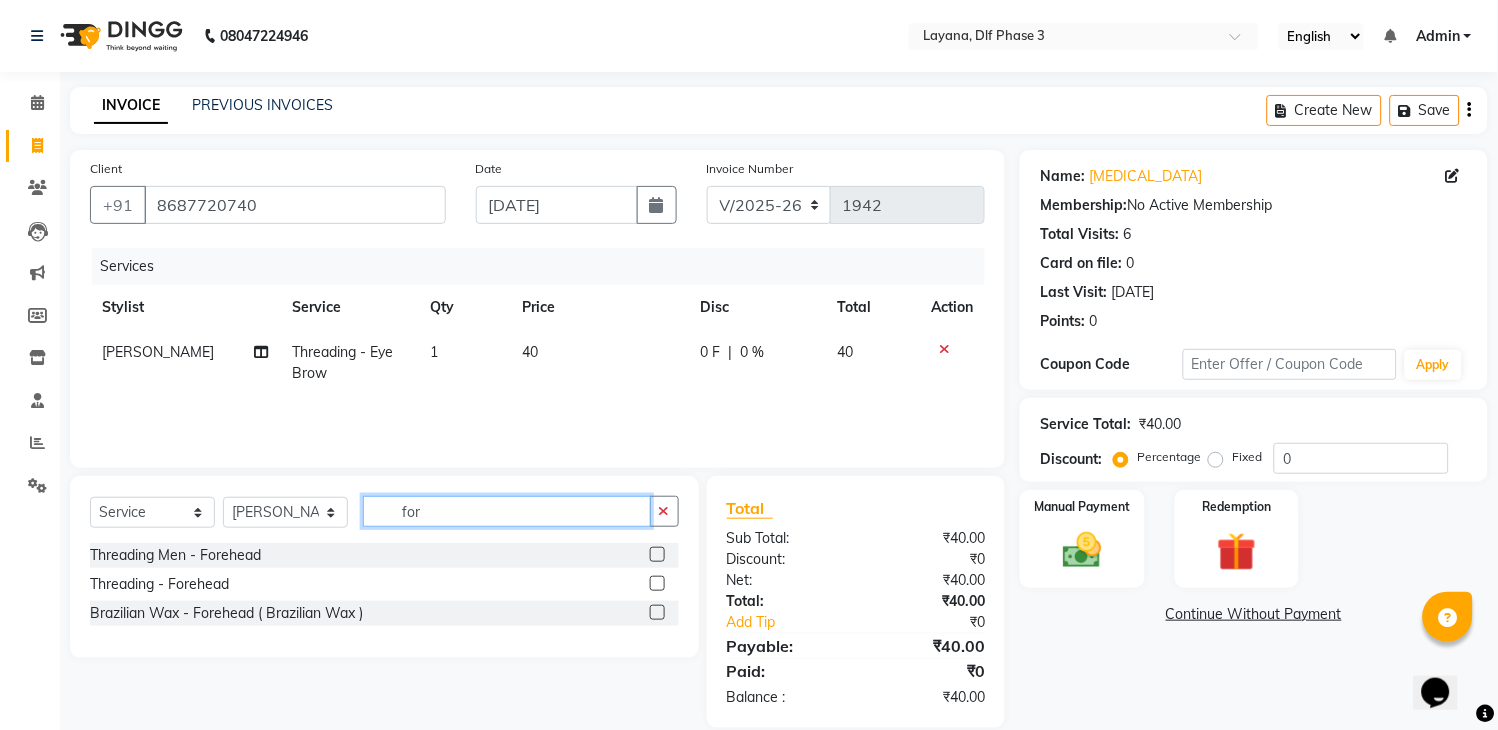 type on "for" 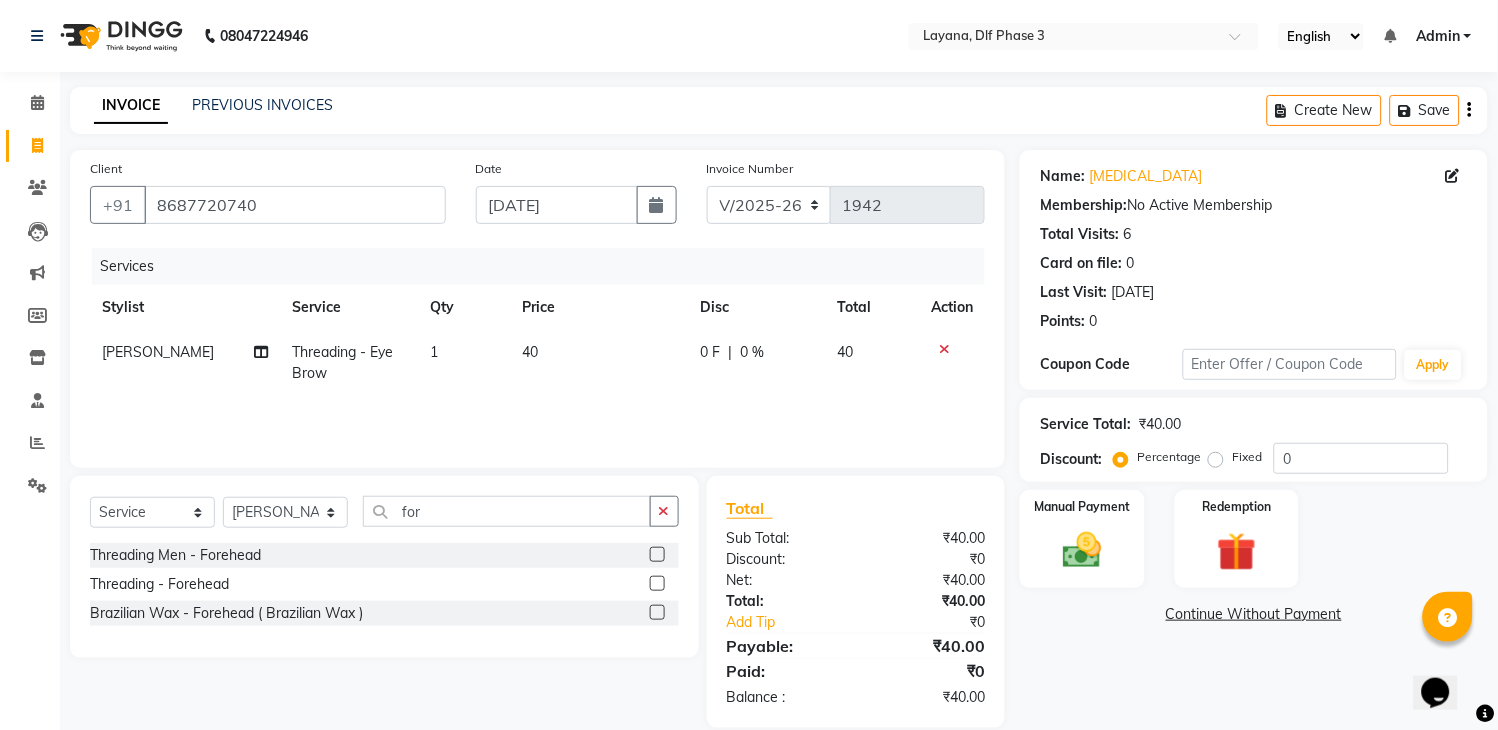 click 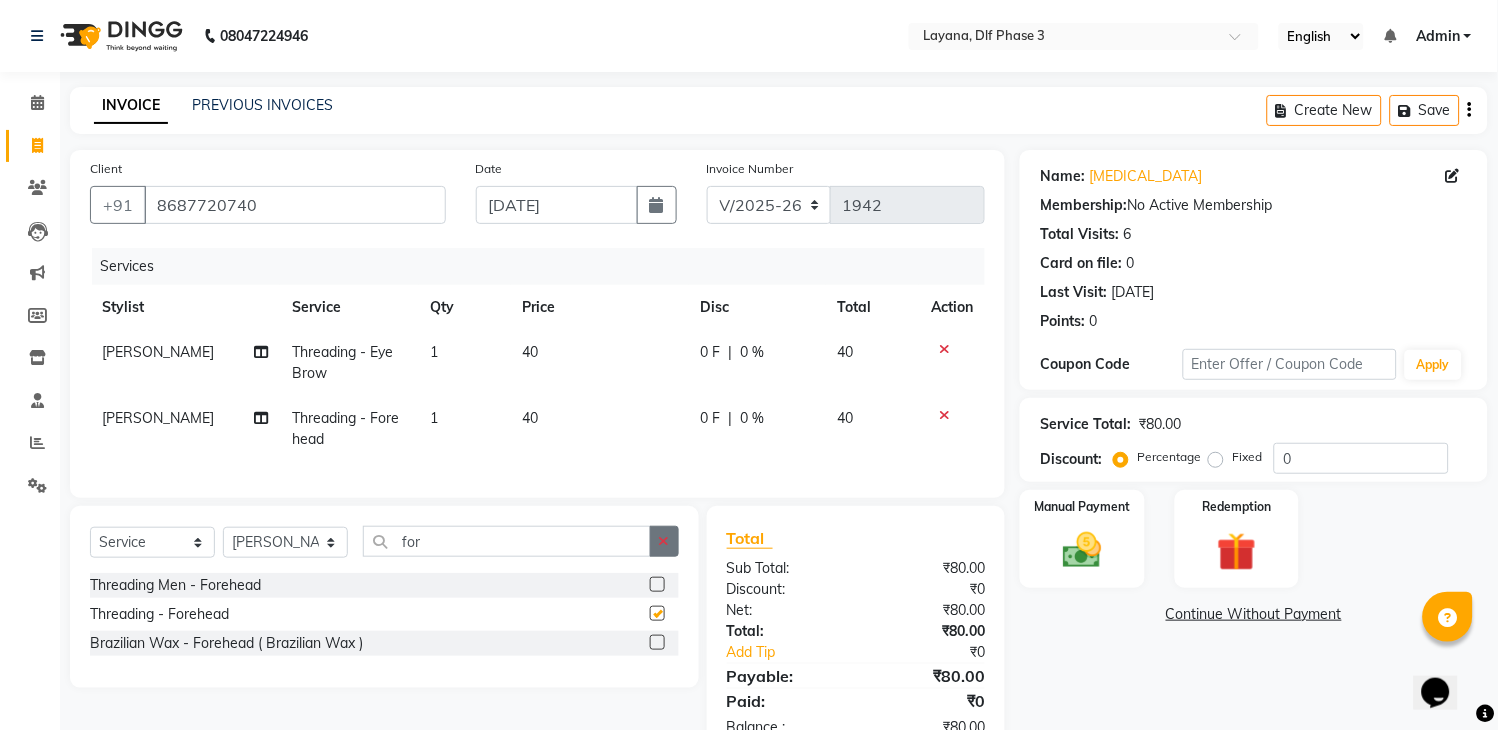 checkbox on "false" 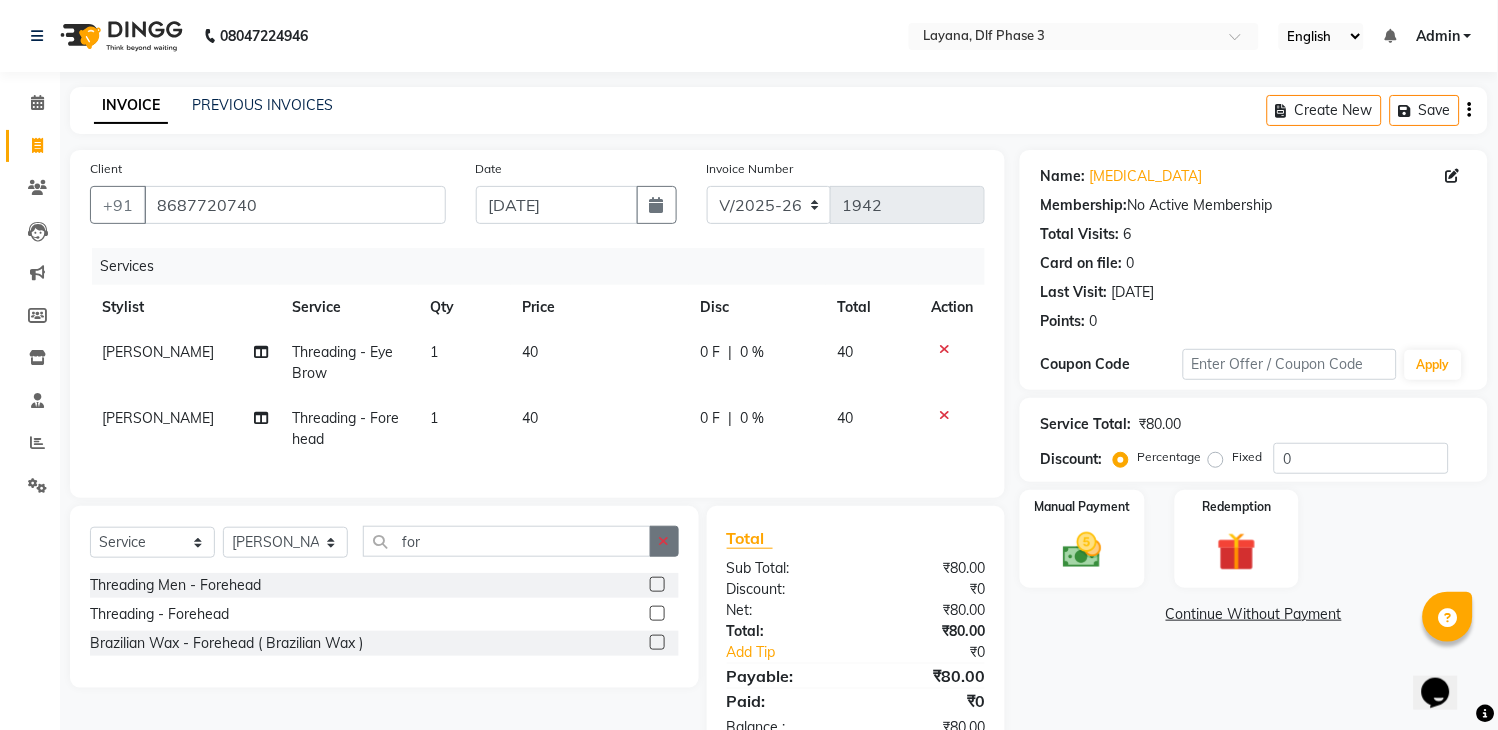 click 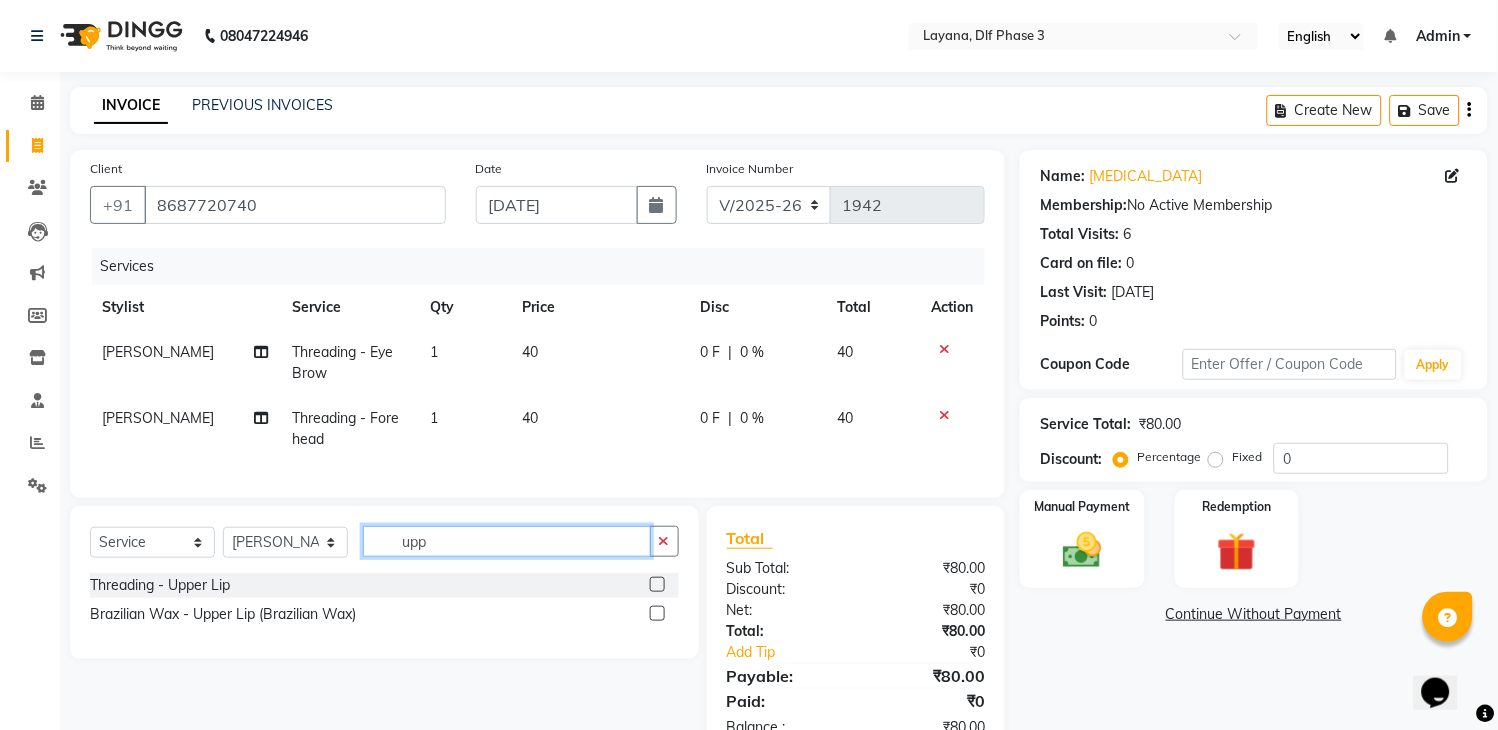 type on "upp" 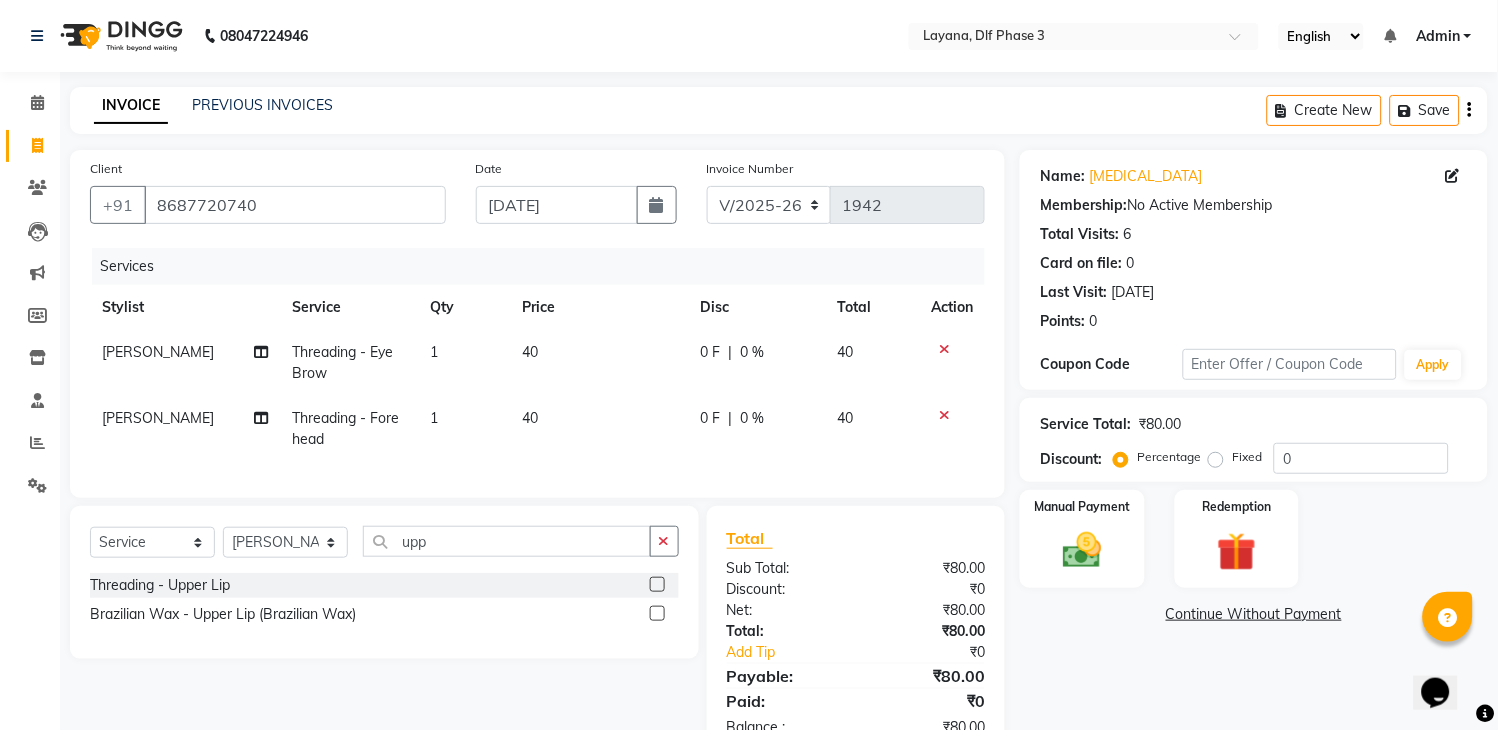 click 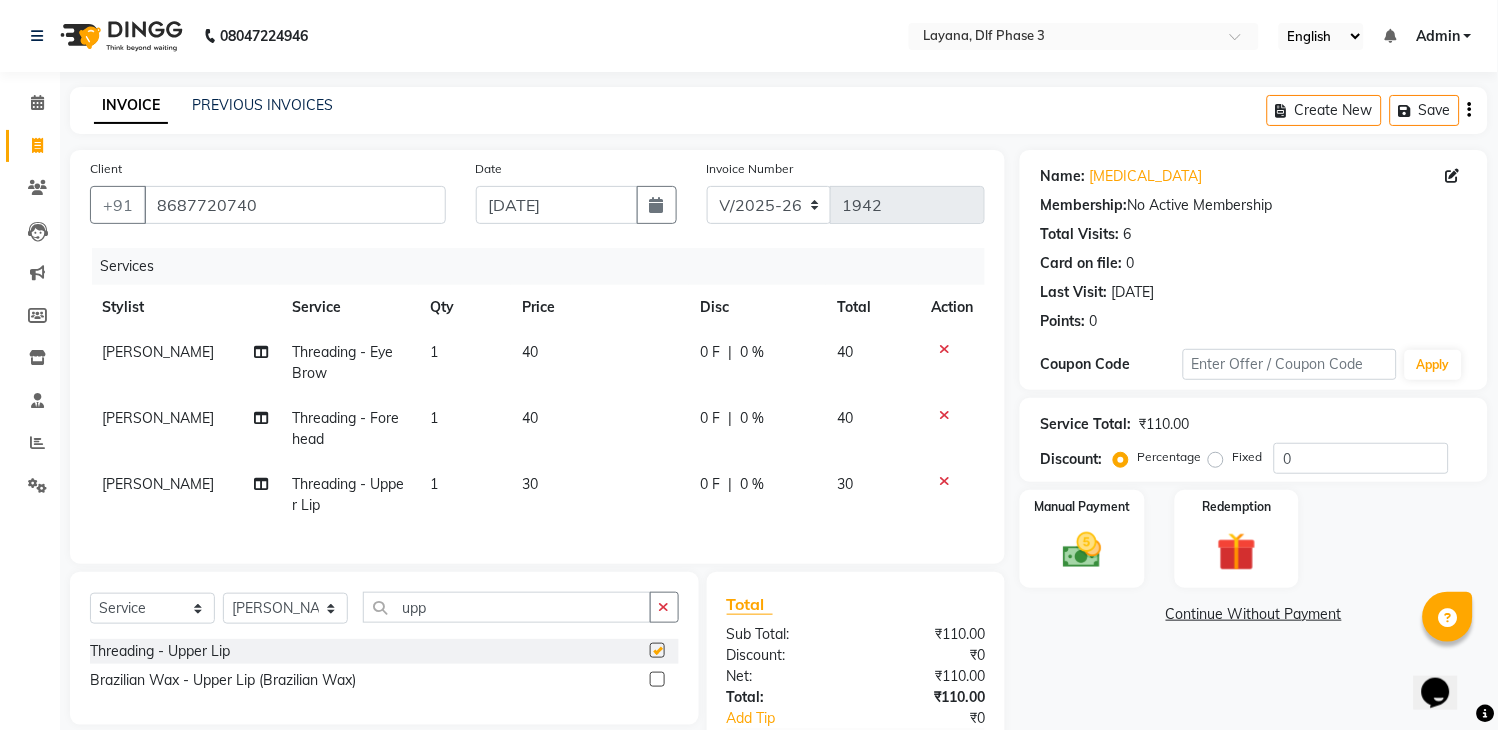 checkbox on "false" 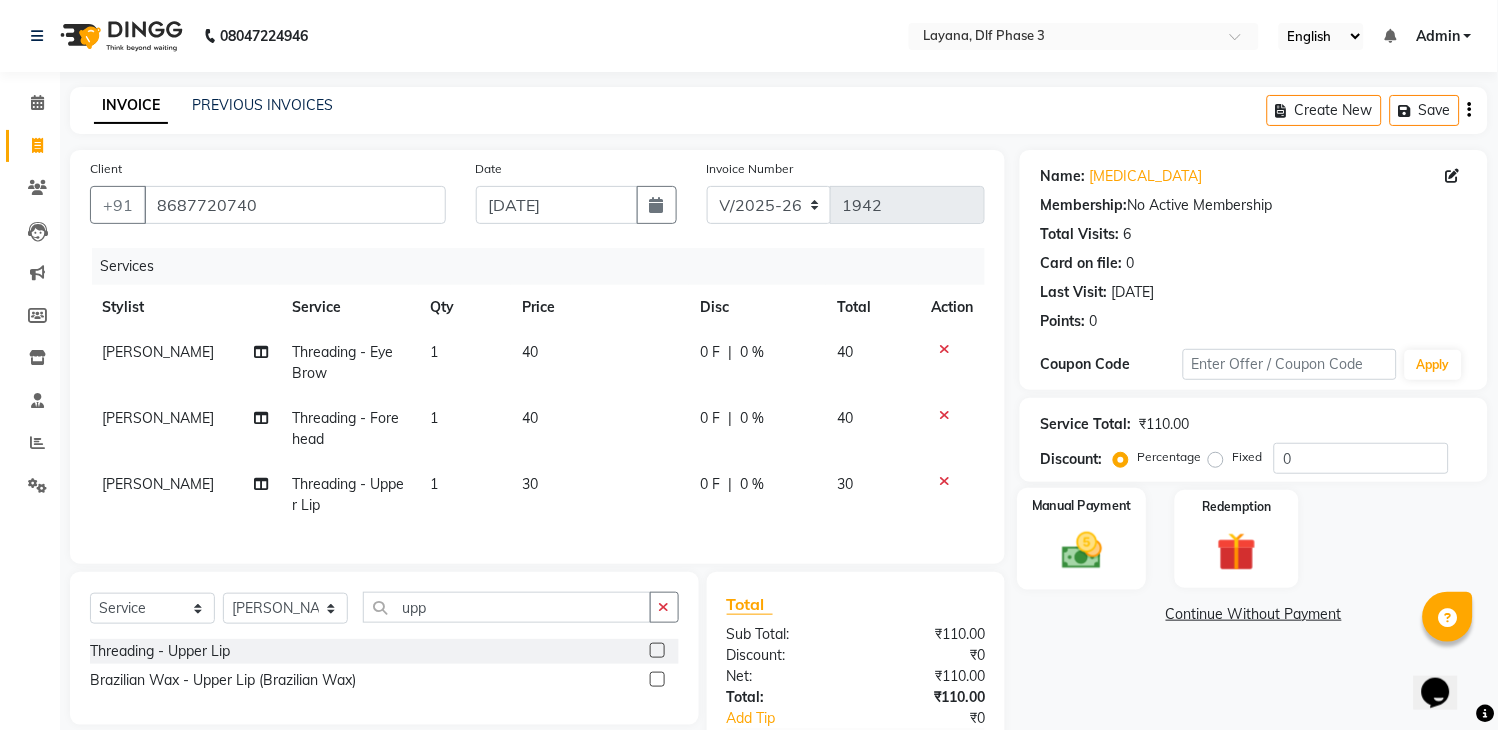 click 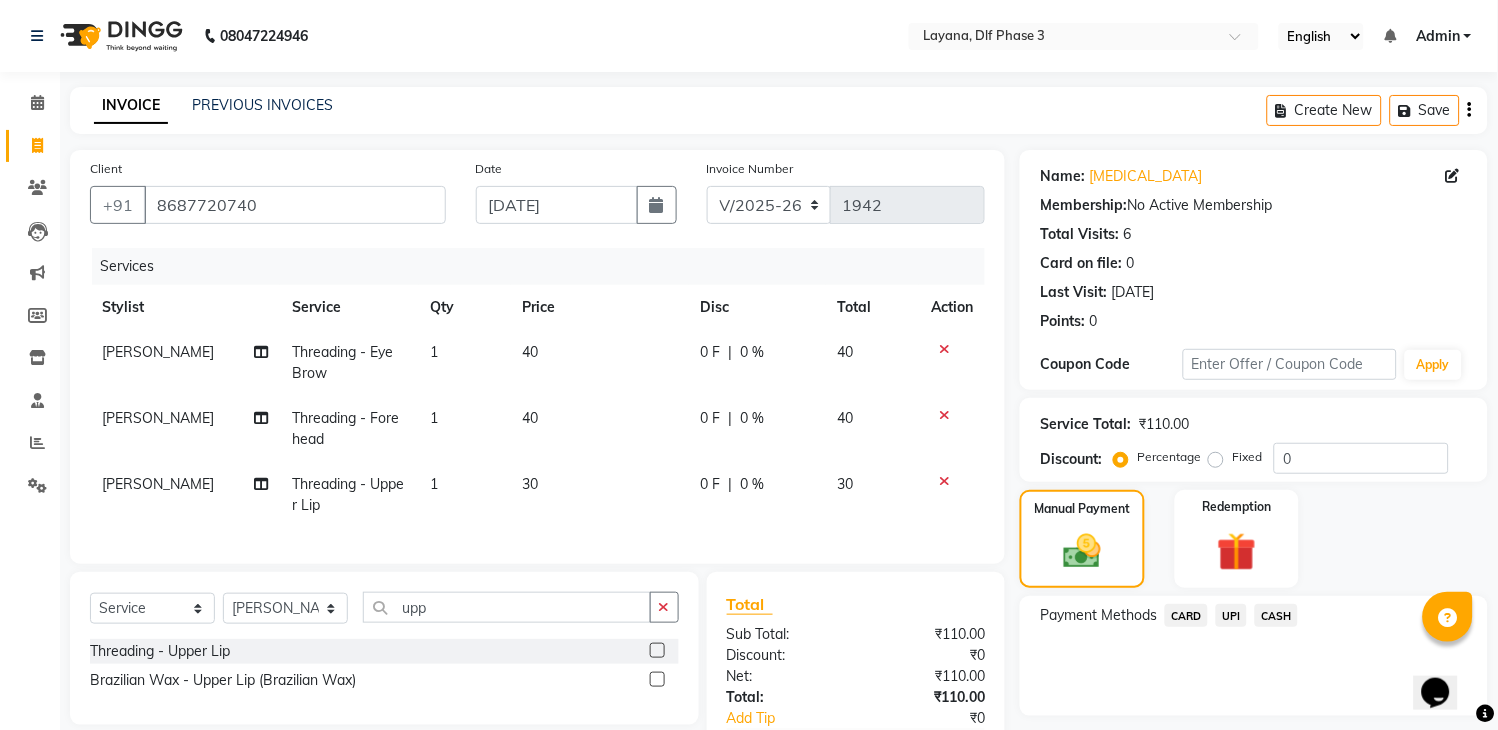 click on "UPI" 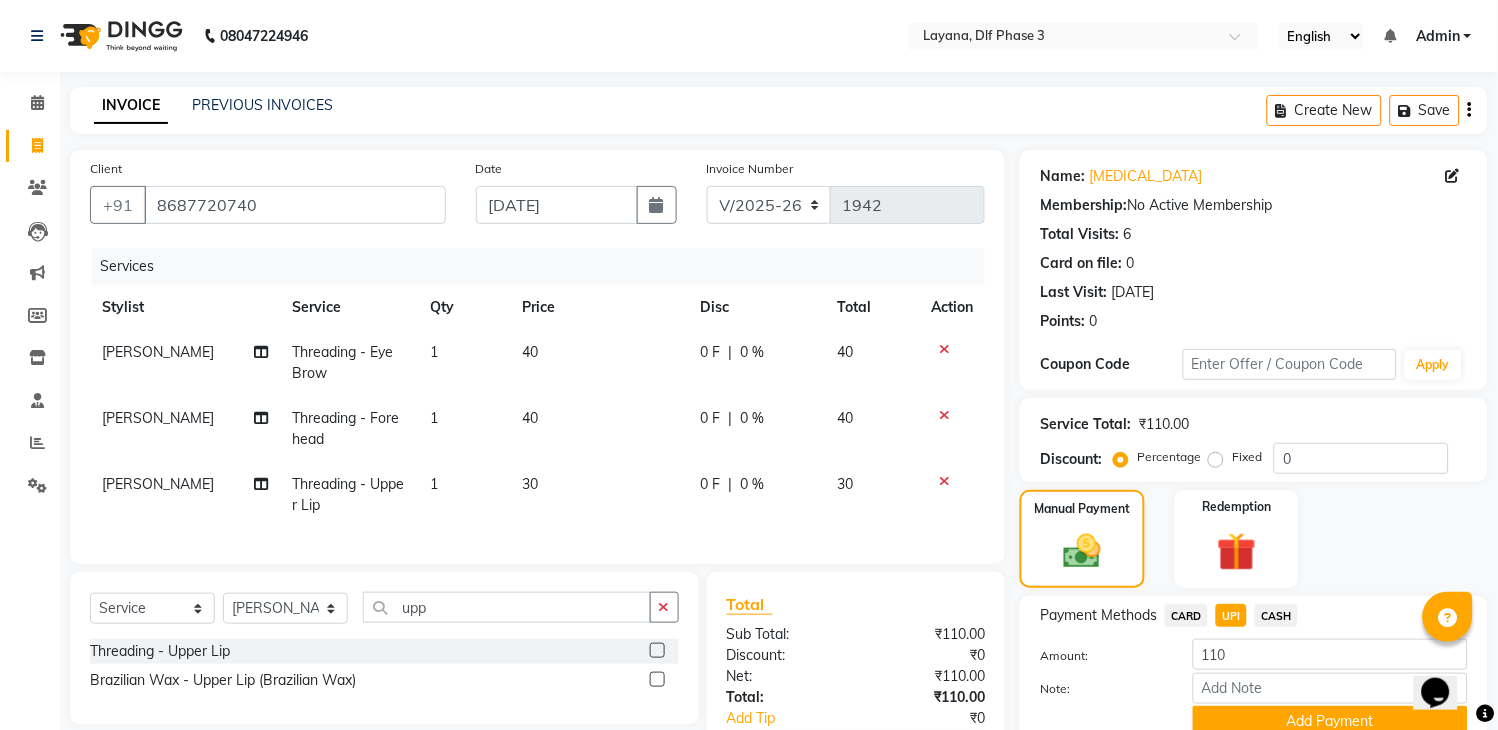 scroll, scrollTop: 143, scrollLeft: 0, axis: vertical 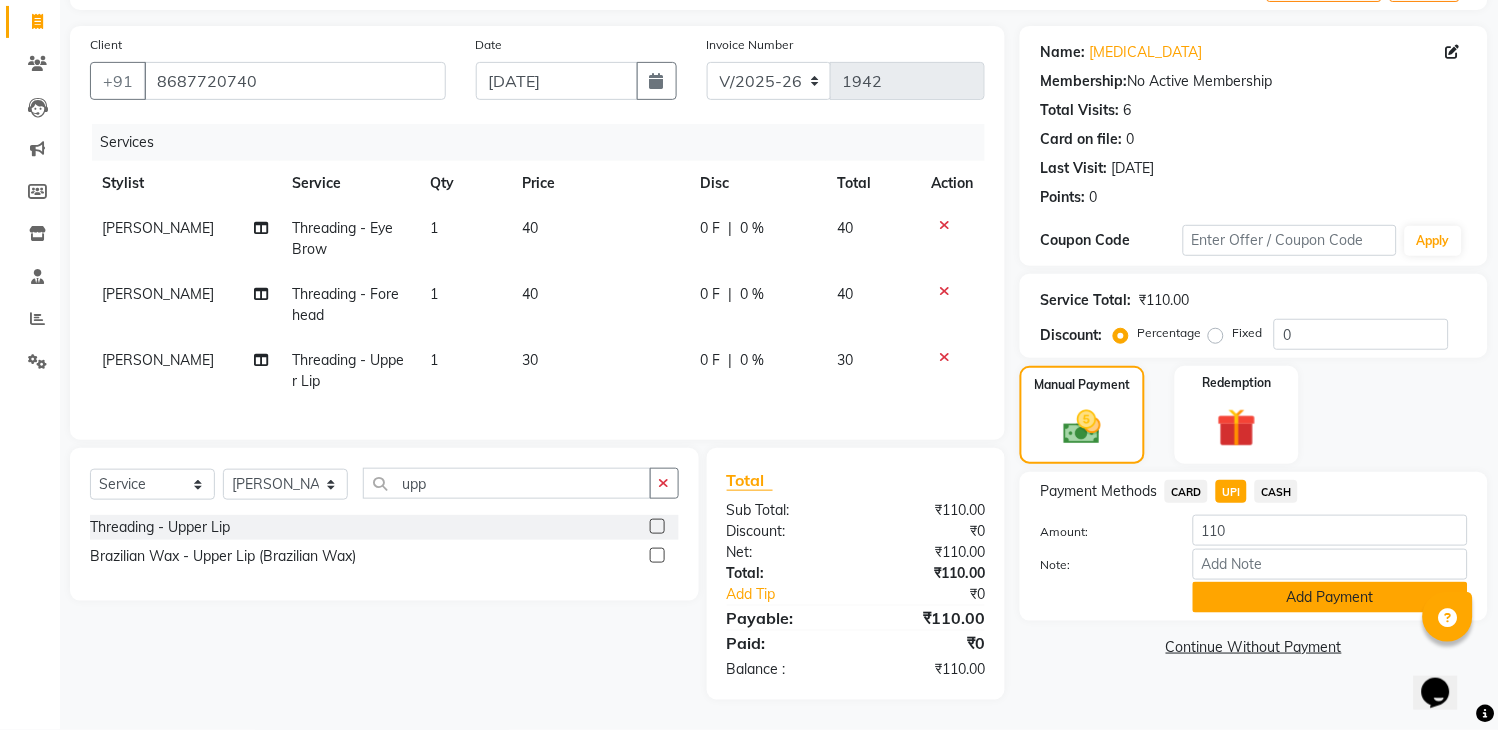 click on "Add Payment" 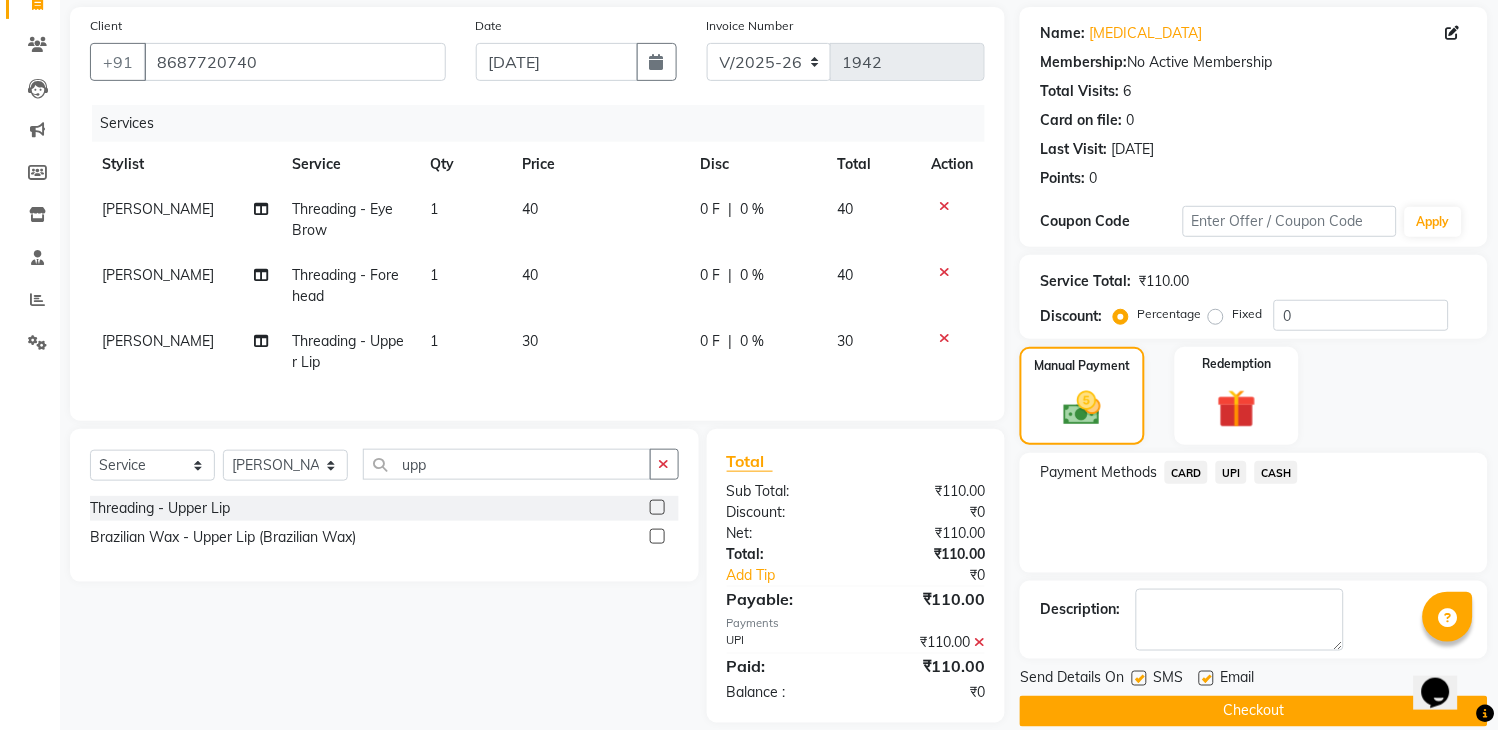 scroll, scrollTop: 184, scrollLeft: 0, axis: vertical 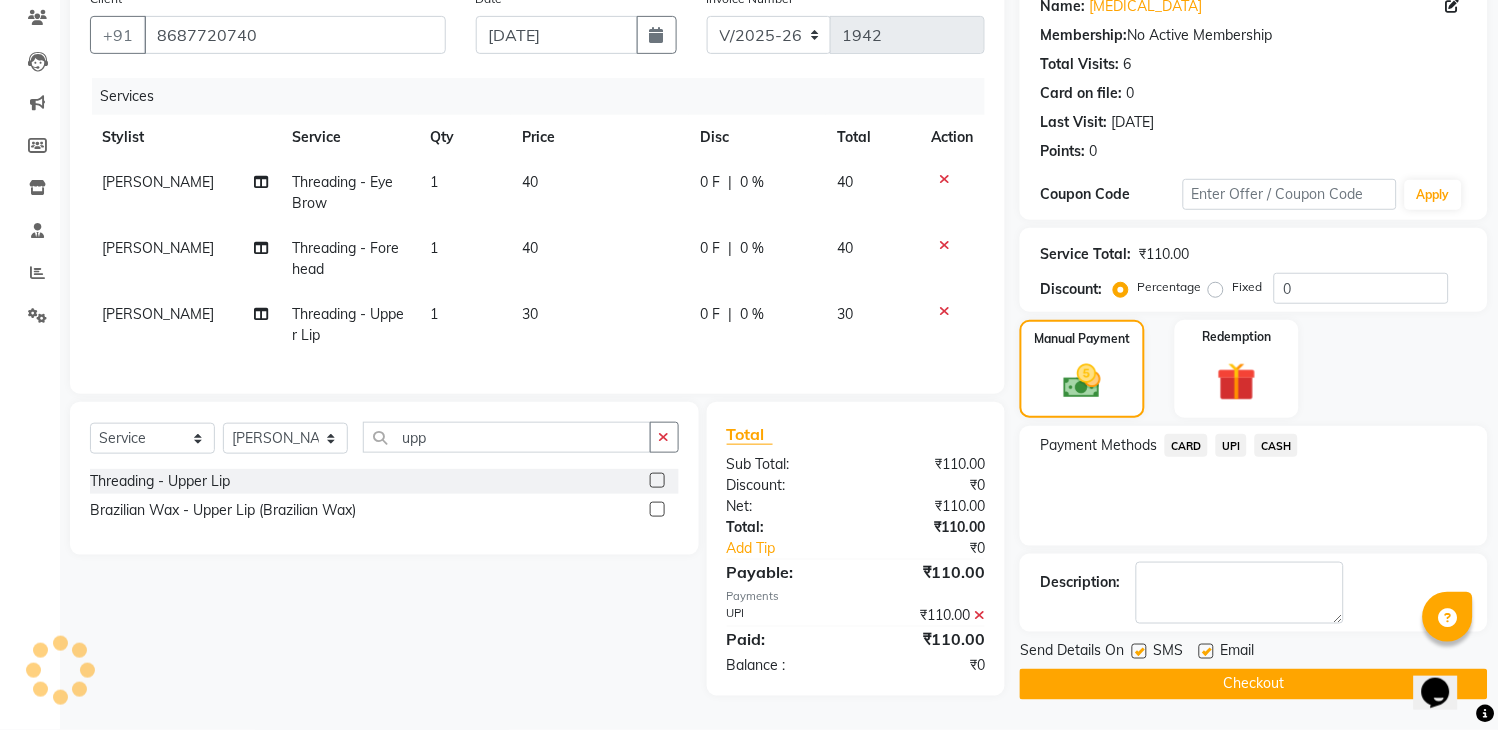 click 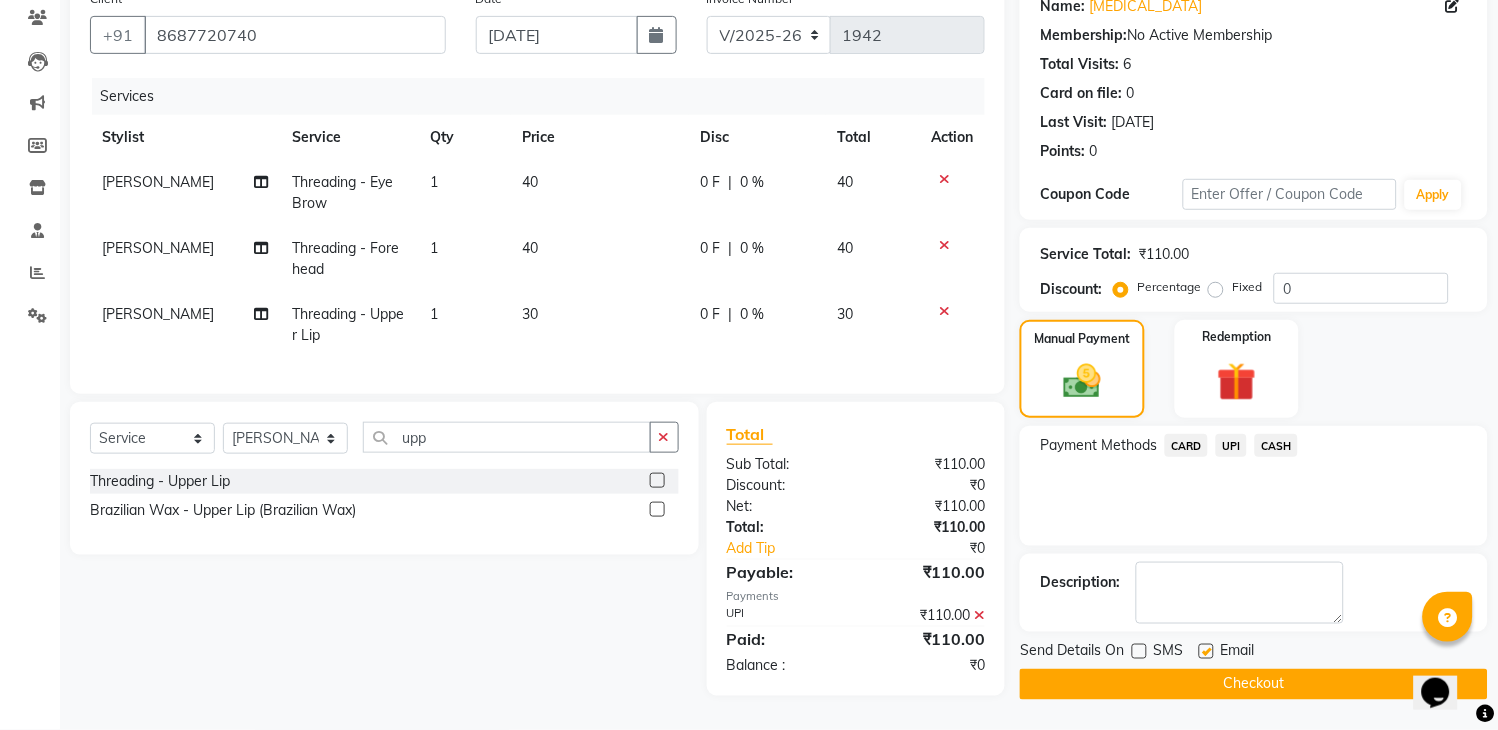 click on "Checkout" 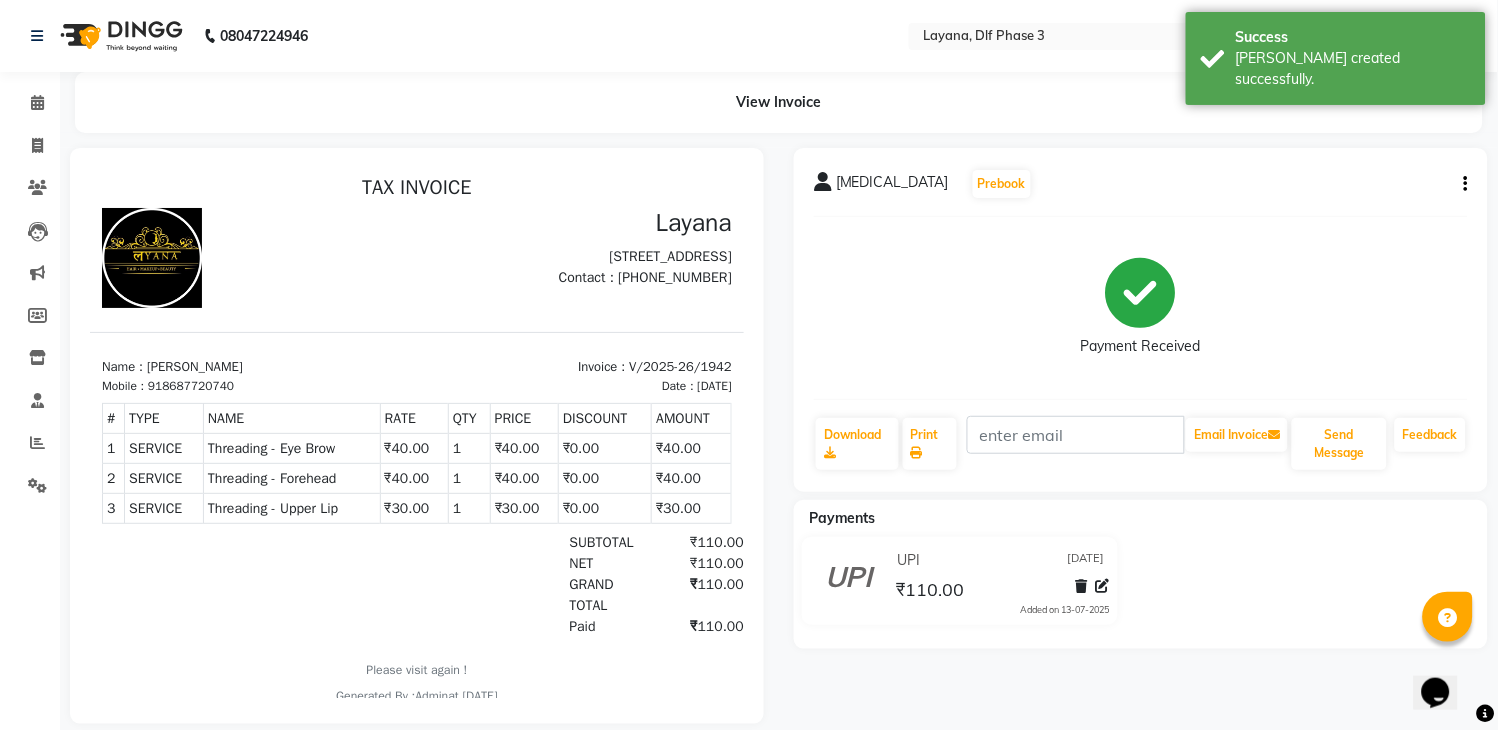 scroll, scrollTop: 0, scrollLeft: 0, axis: both 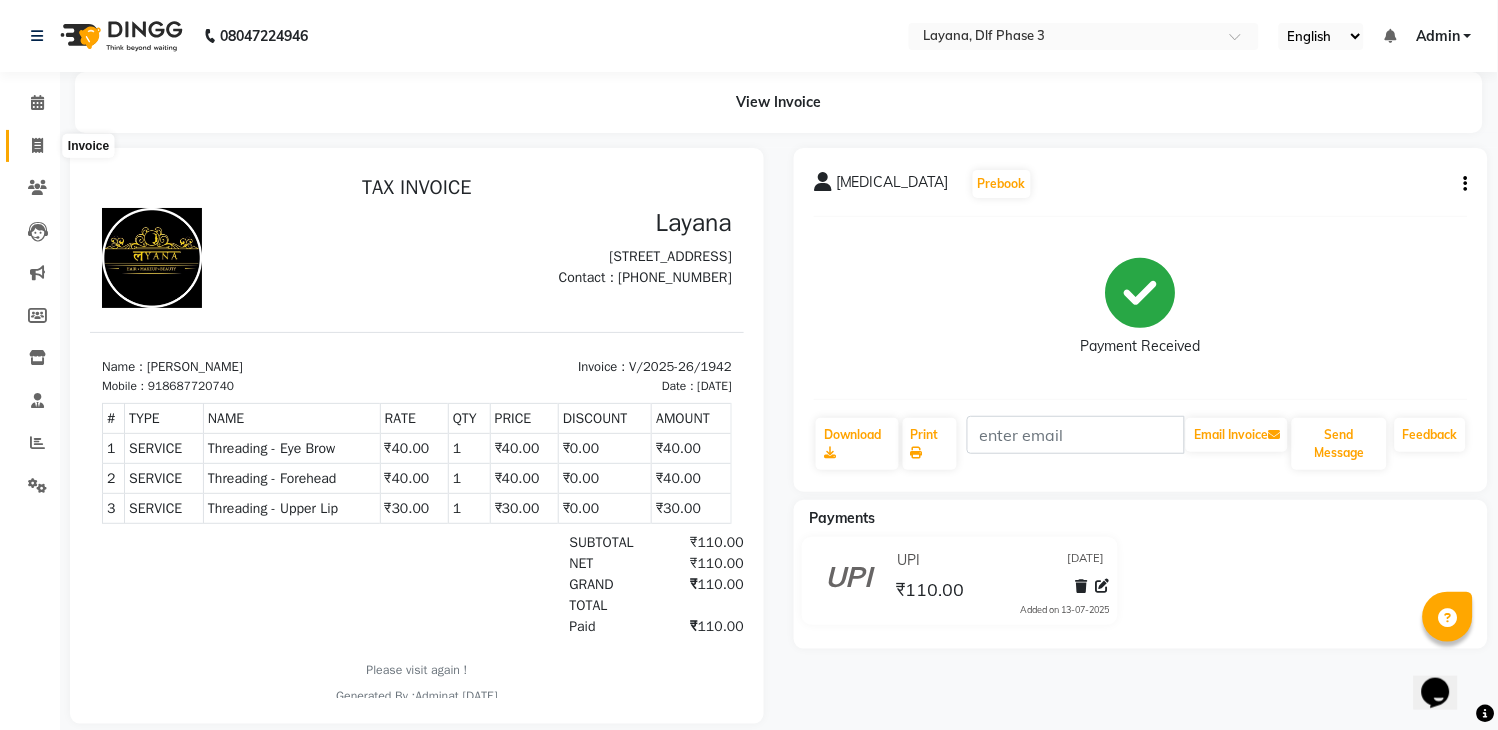 click 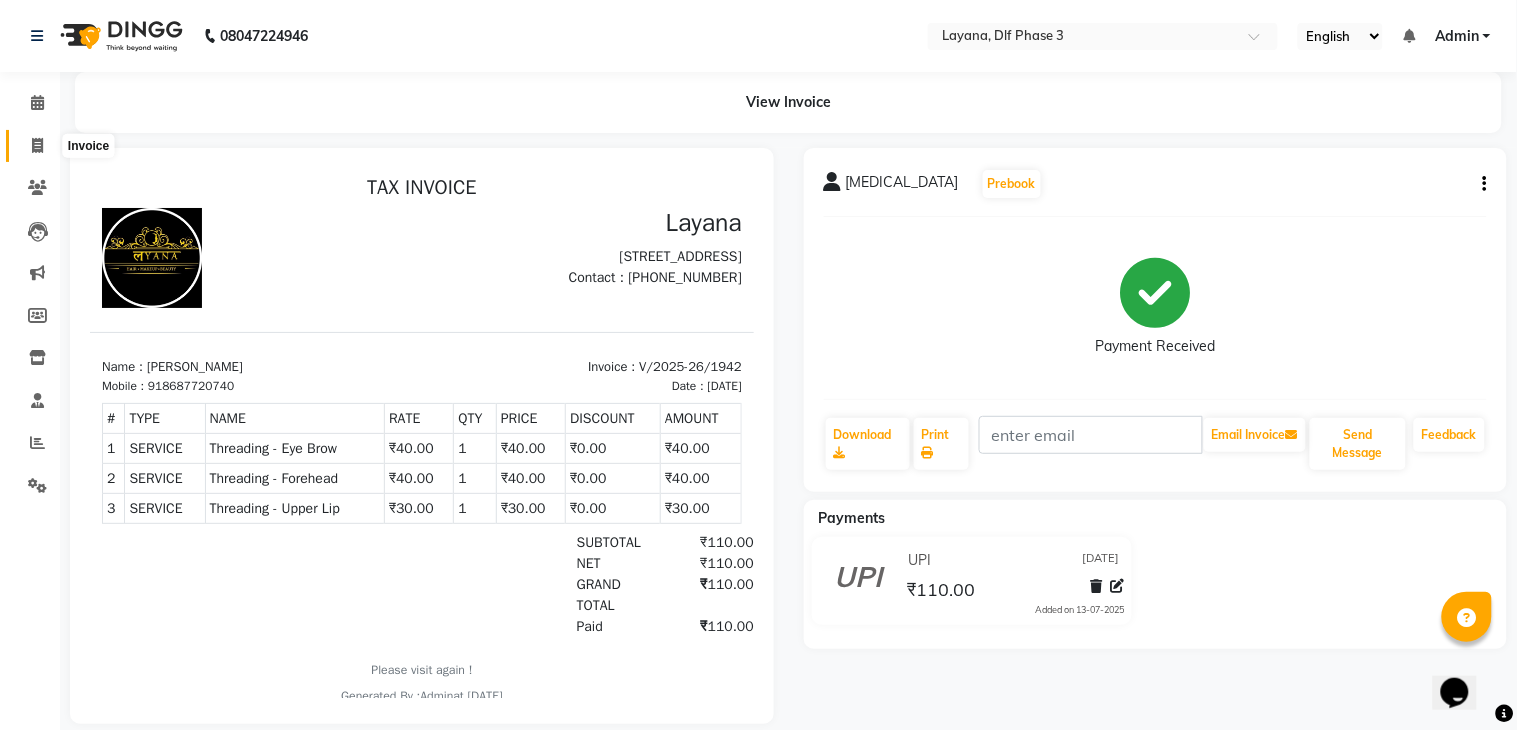 select on "service" 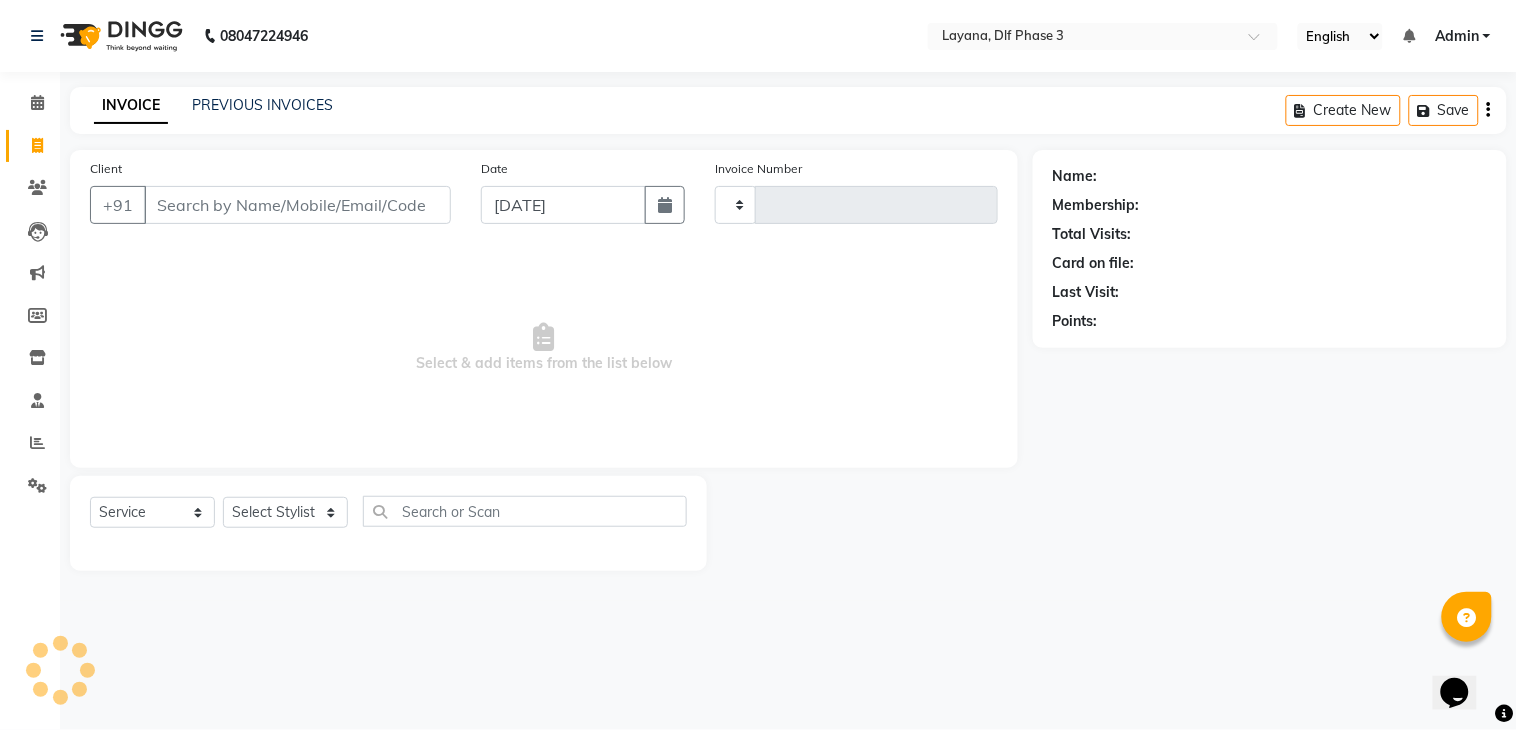 type on "1944" 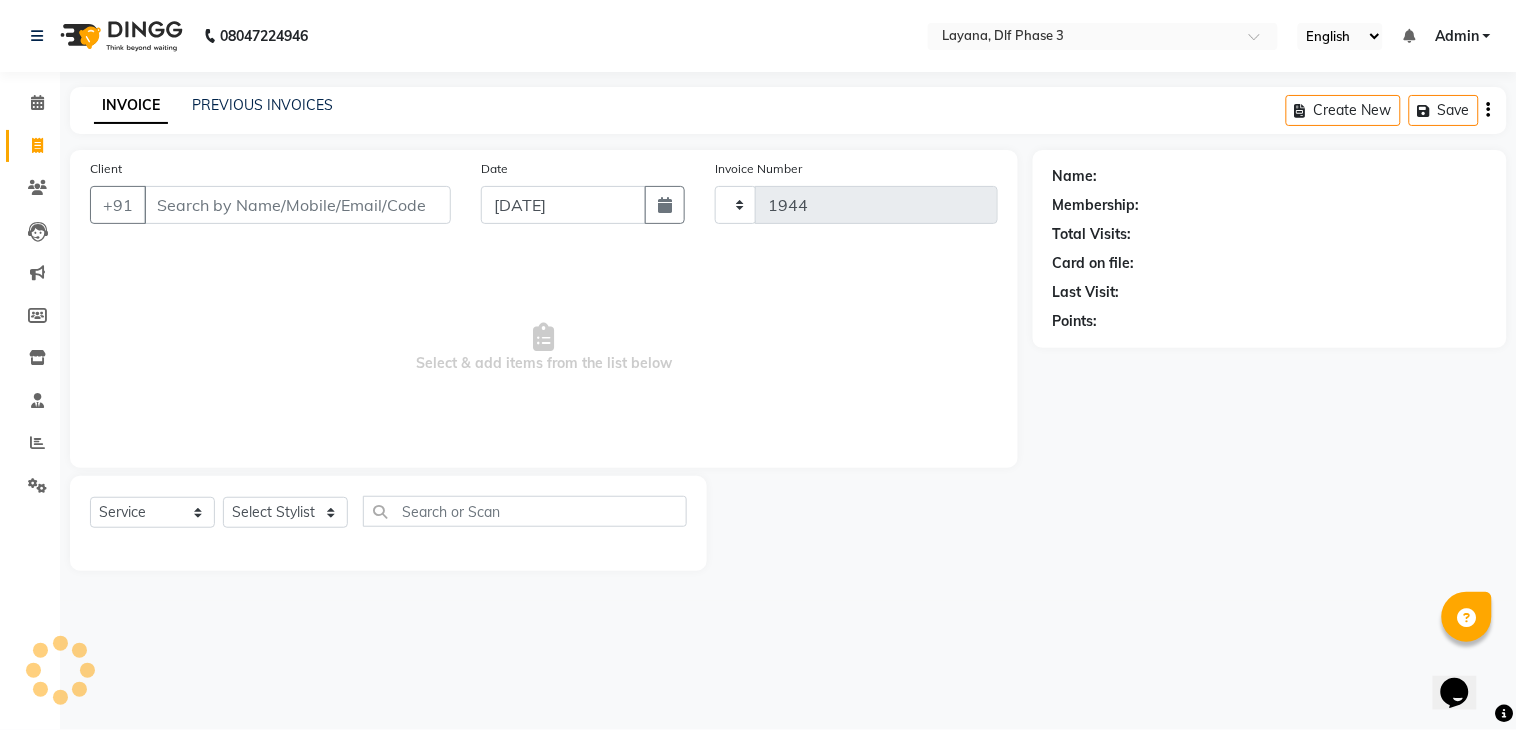 select on "6973" 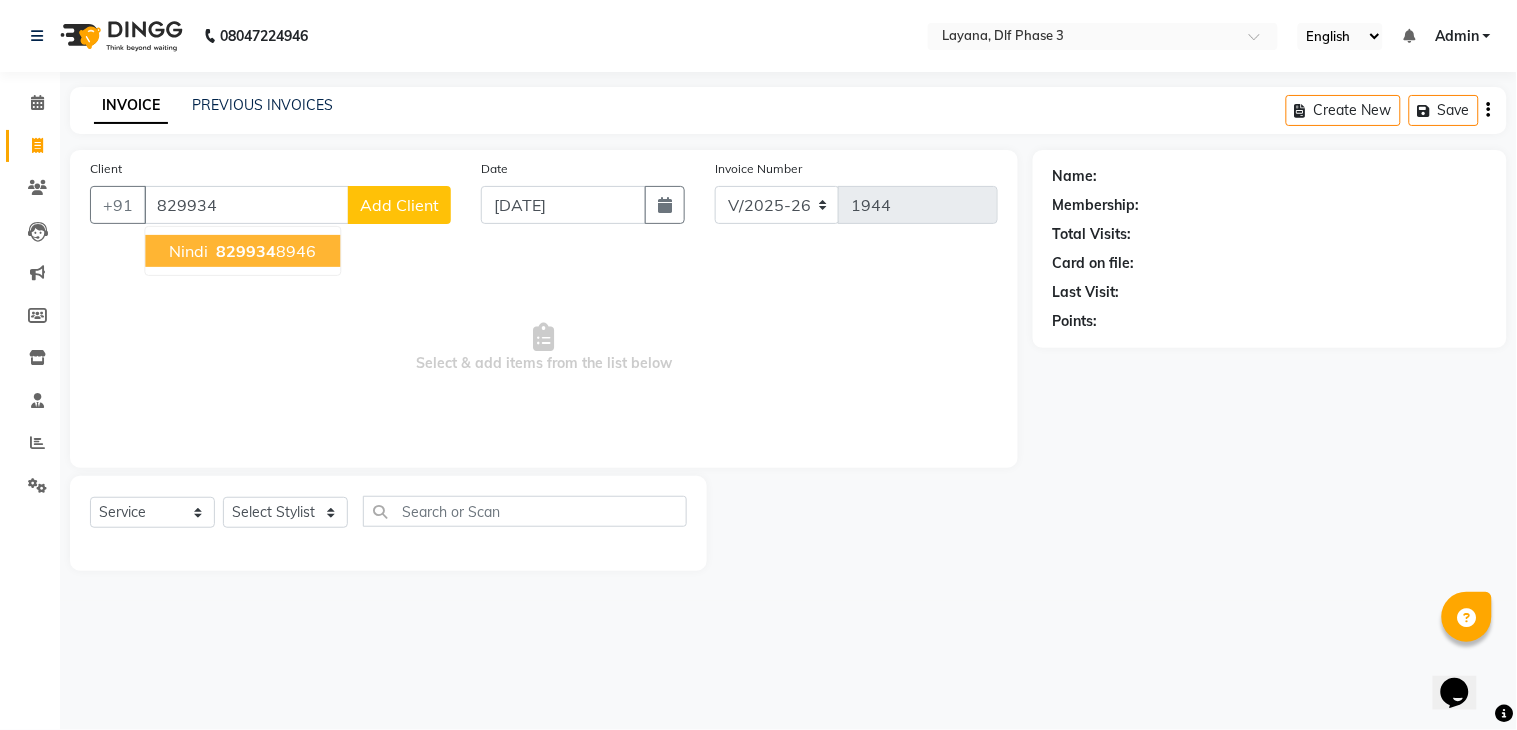 click on "829934" at bounding box center [246, 251] 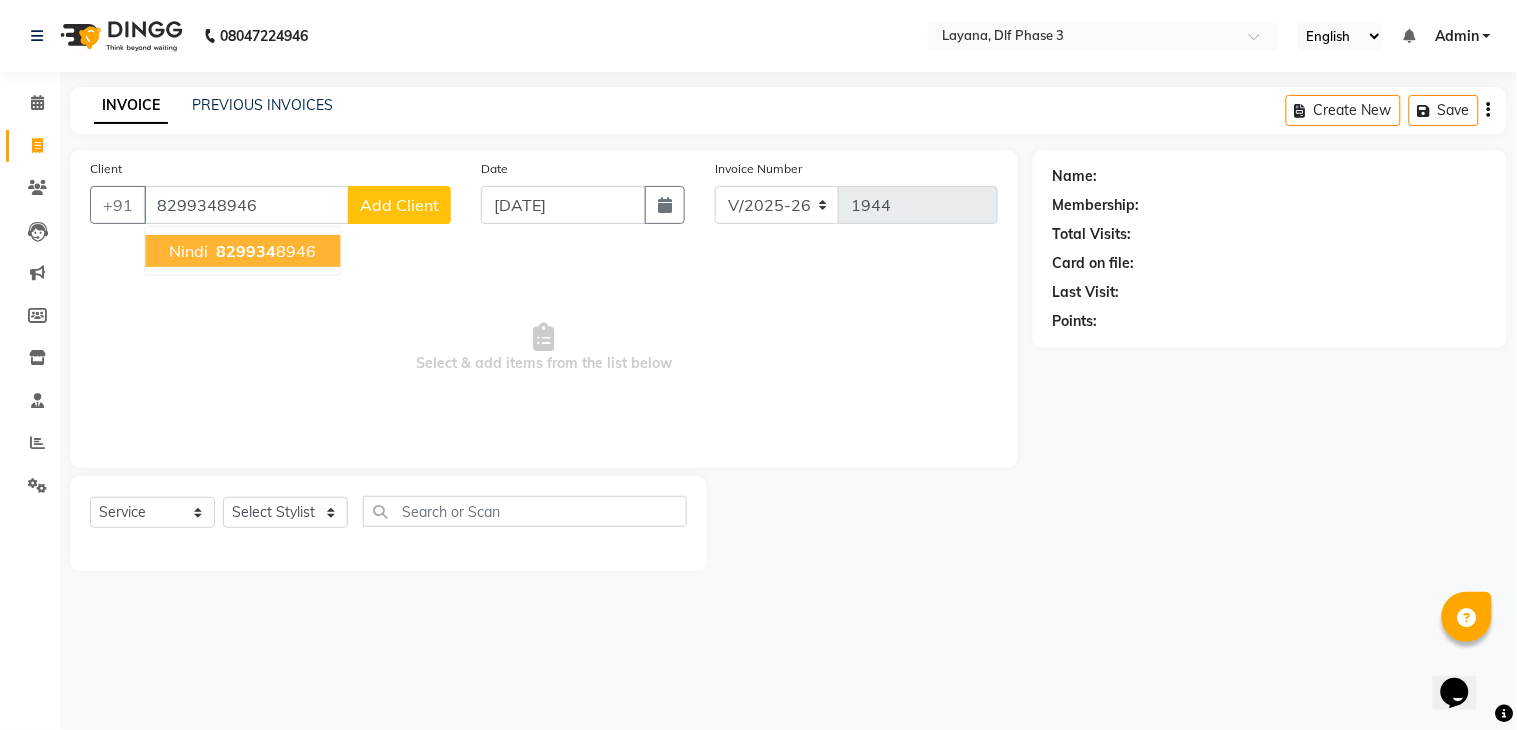 type on "8299348946" 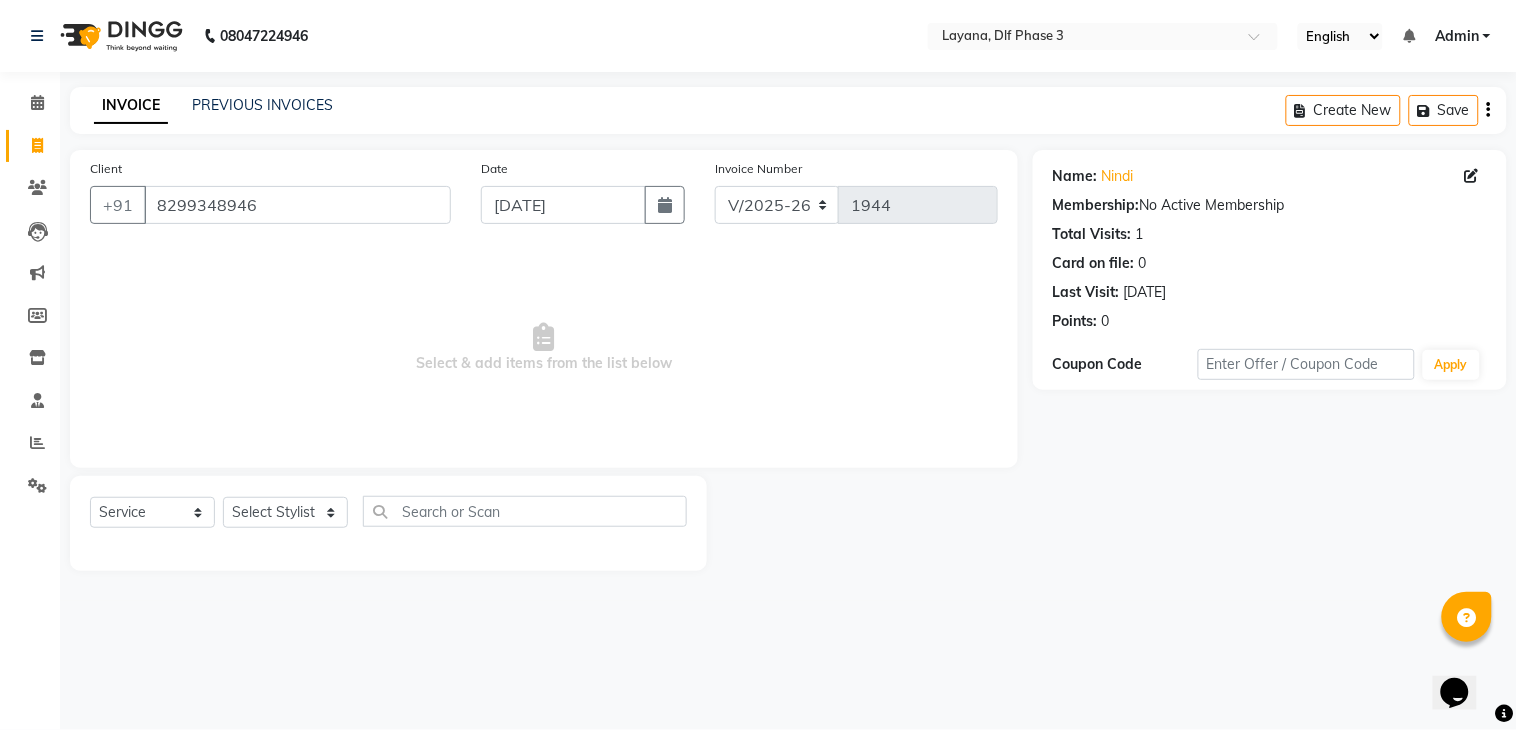 click on "Select  Service  Product  Membership  Package Voucher Prepaid Gift Card  Select Stylist aditya Attul kamal Kartik  keshav sanjana Shadab supriya" 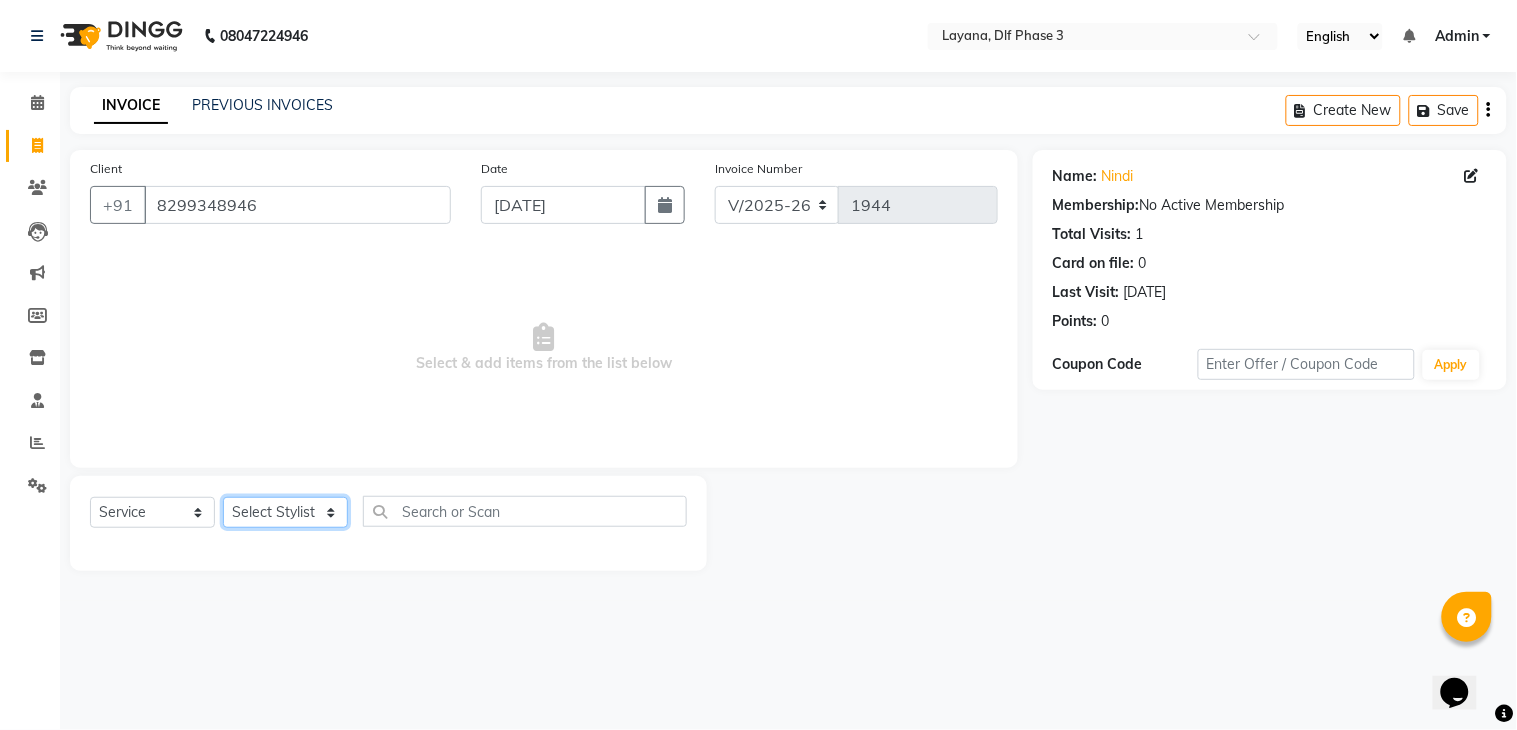 click on "Select Stylist aditya Attul kamal [DATE][PERSON_NAME] [PERSON_NAME] [PERSON_NAME]" 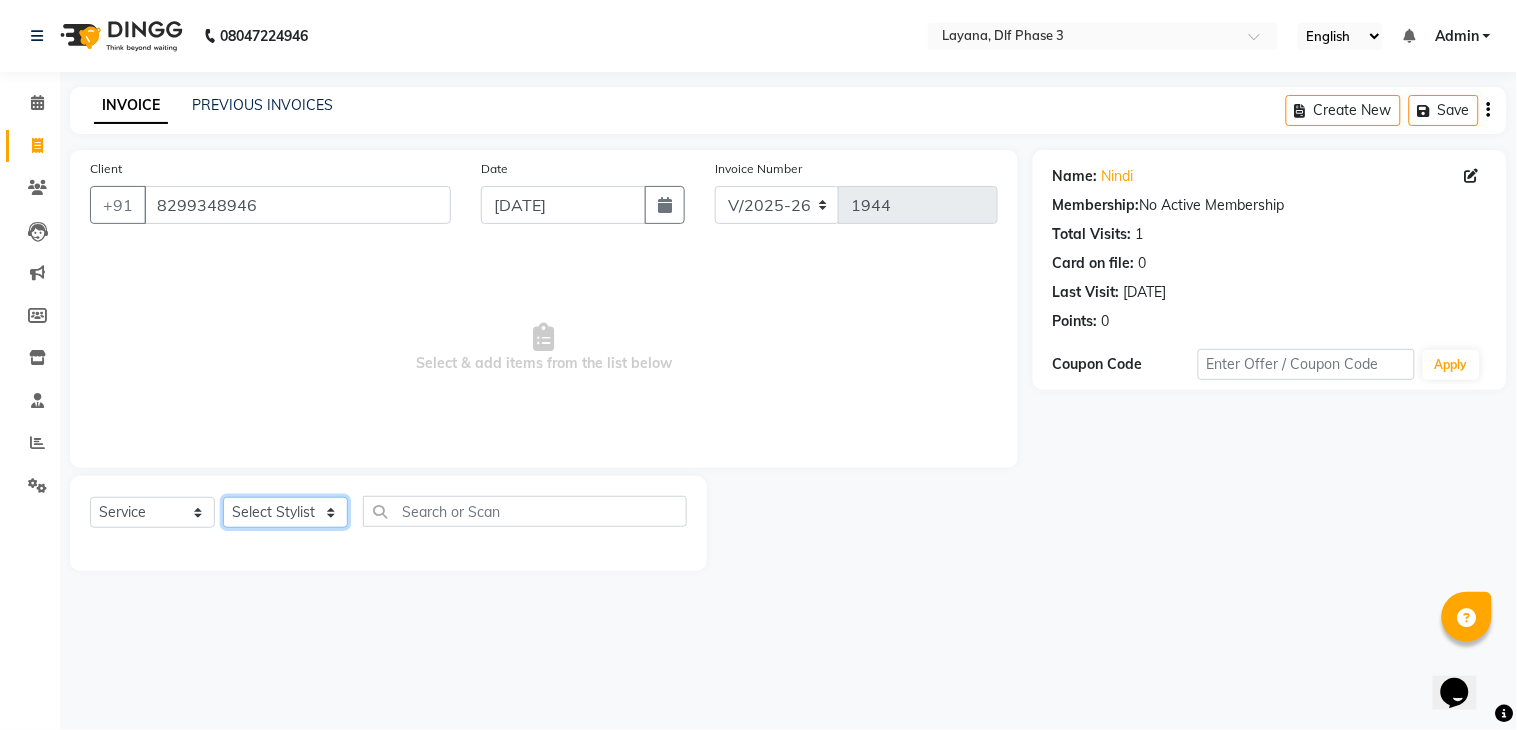 select on "57636" 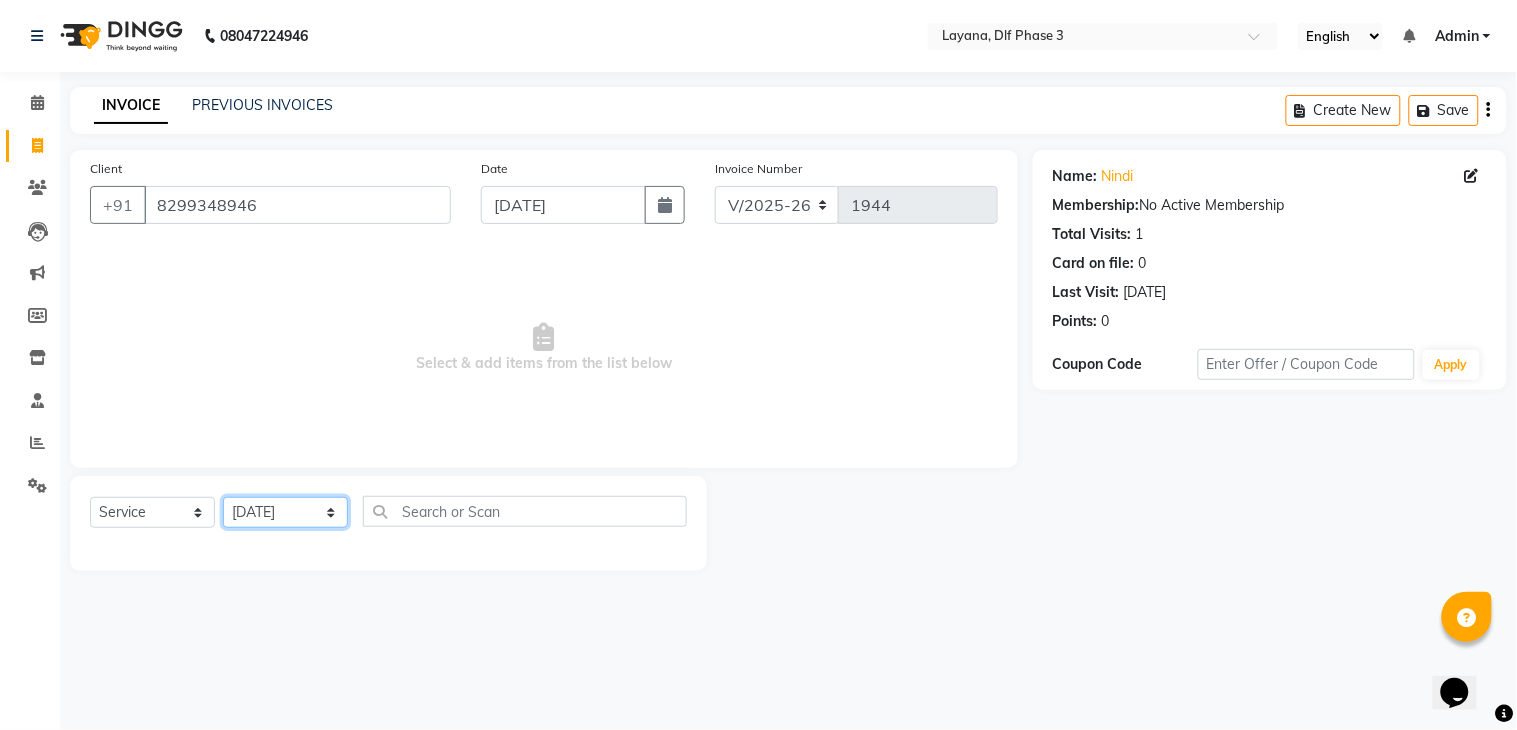 click on "Select Stylist aditya Attul kamal [DATE][PERSON_NAME] [PERSON_NAME] [PERSON_NAME]" 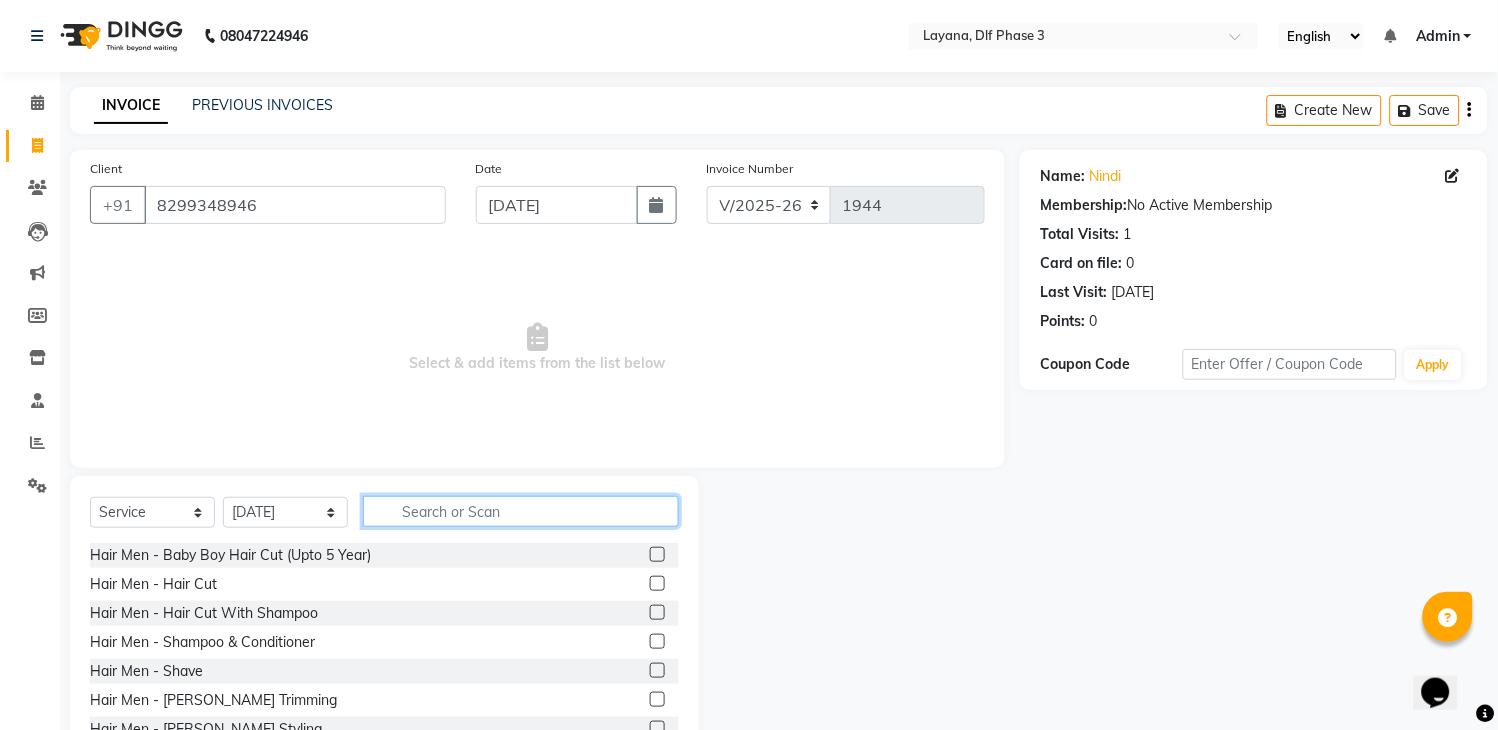 click 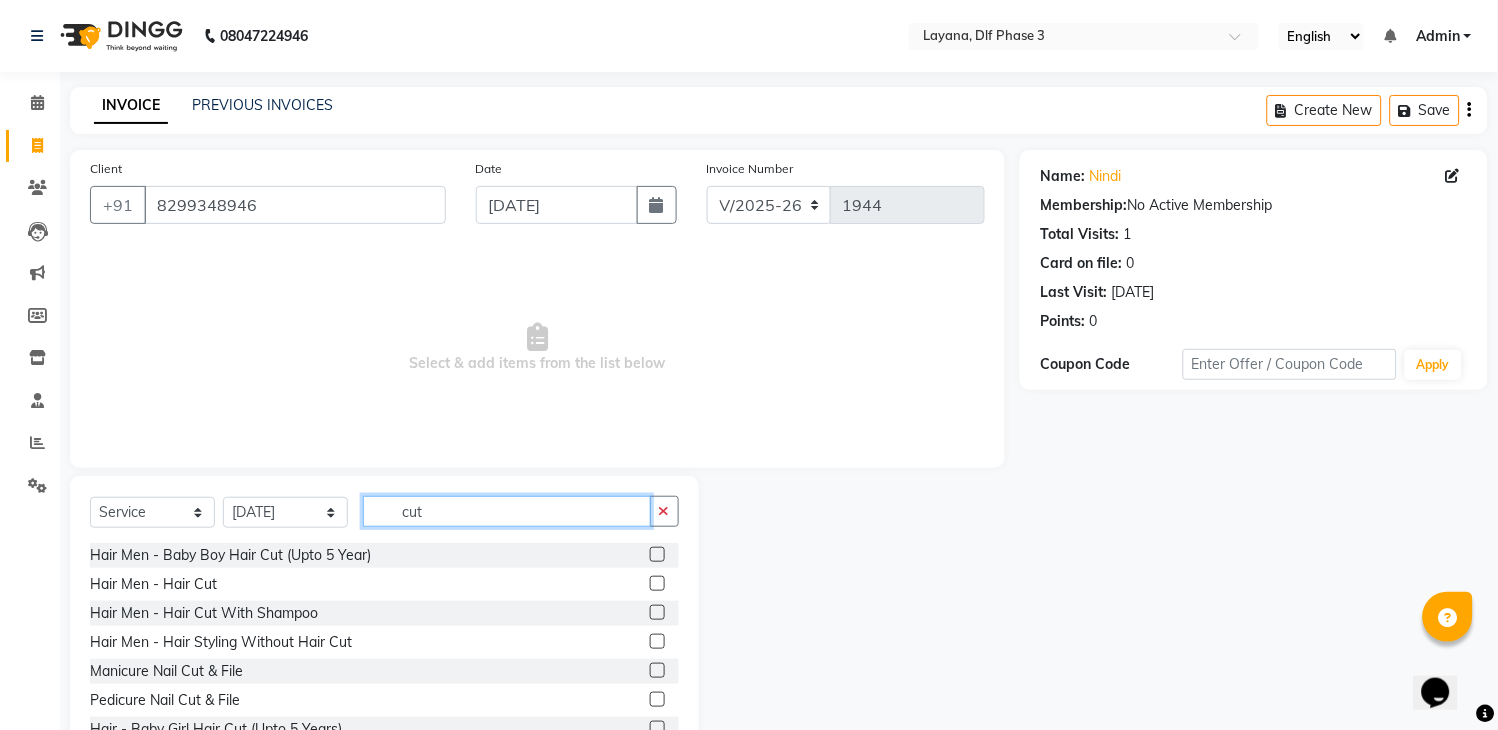 scroll, scrollTop: 61, scrollLeft: 0, axis: vertical 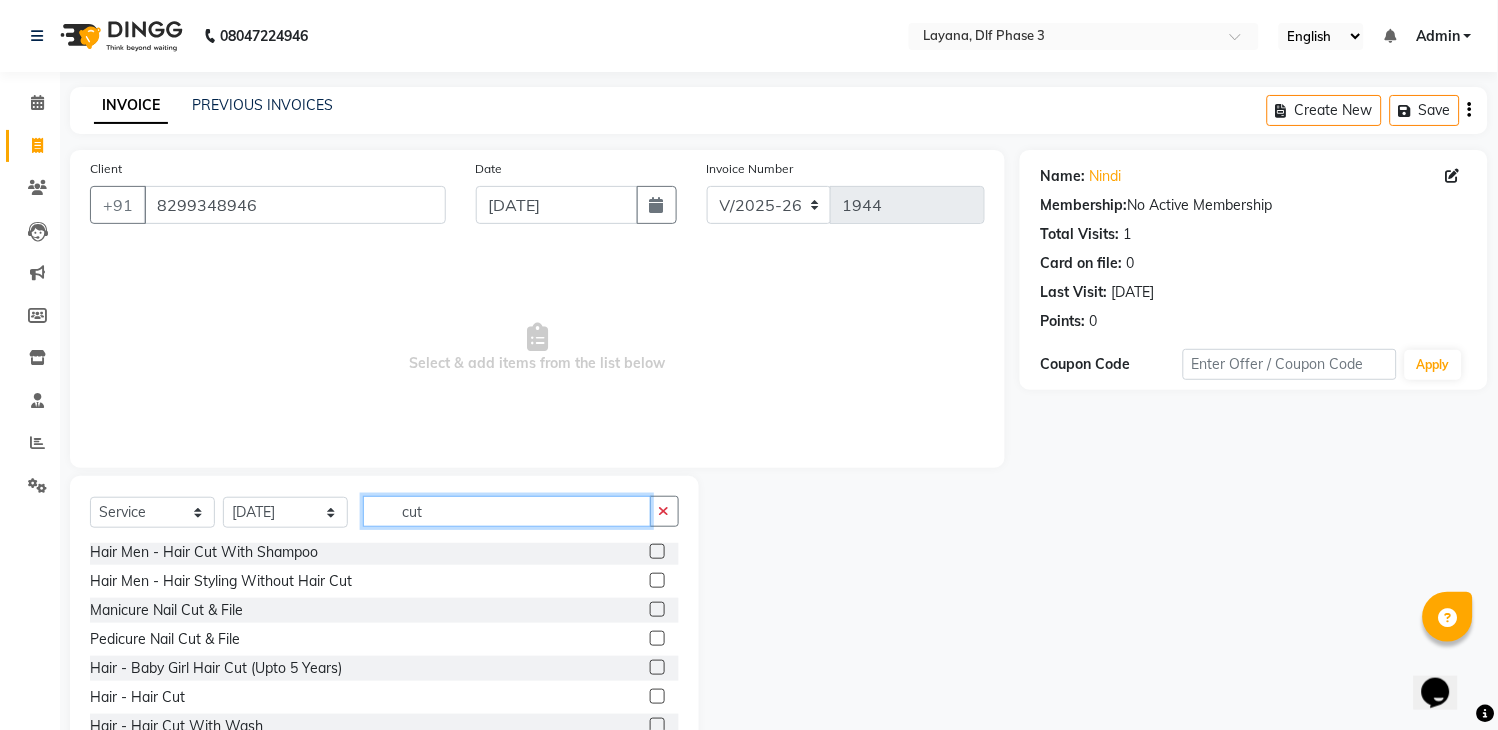 type on "cut" 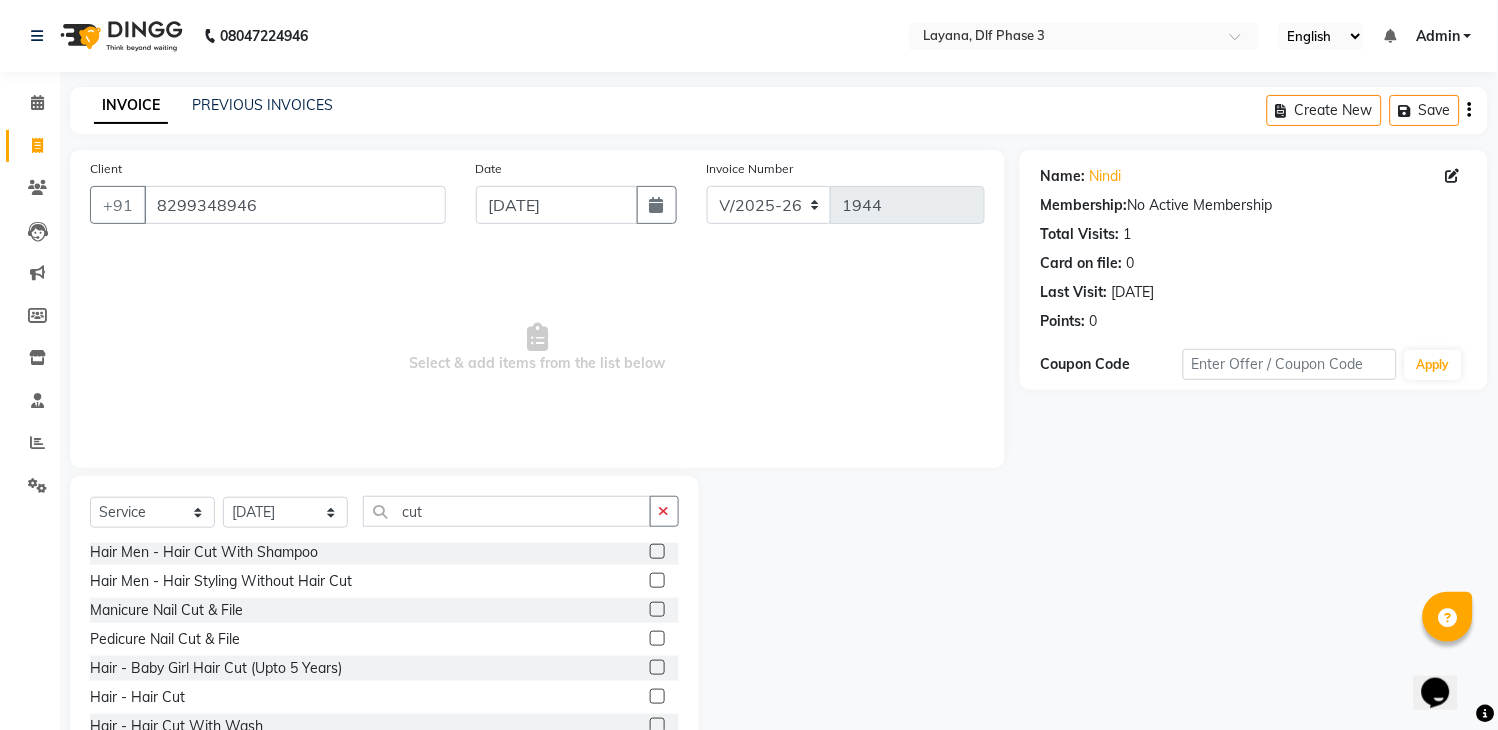 click 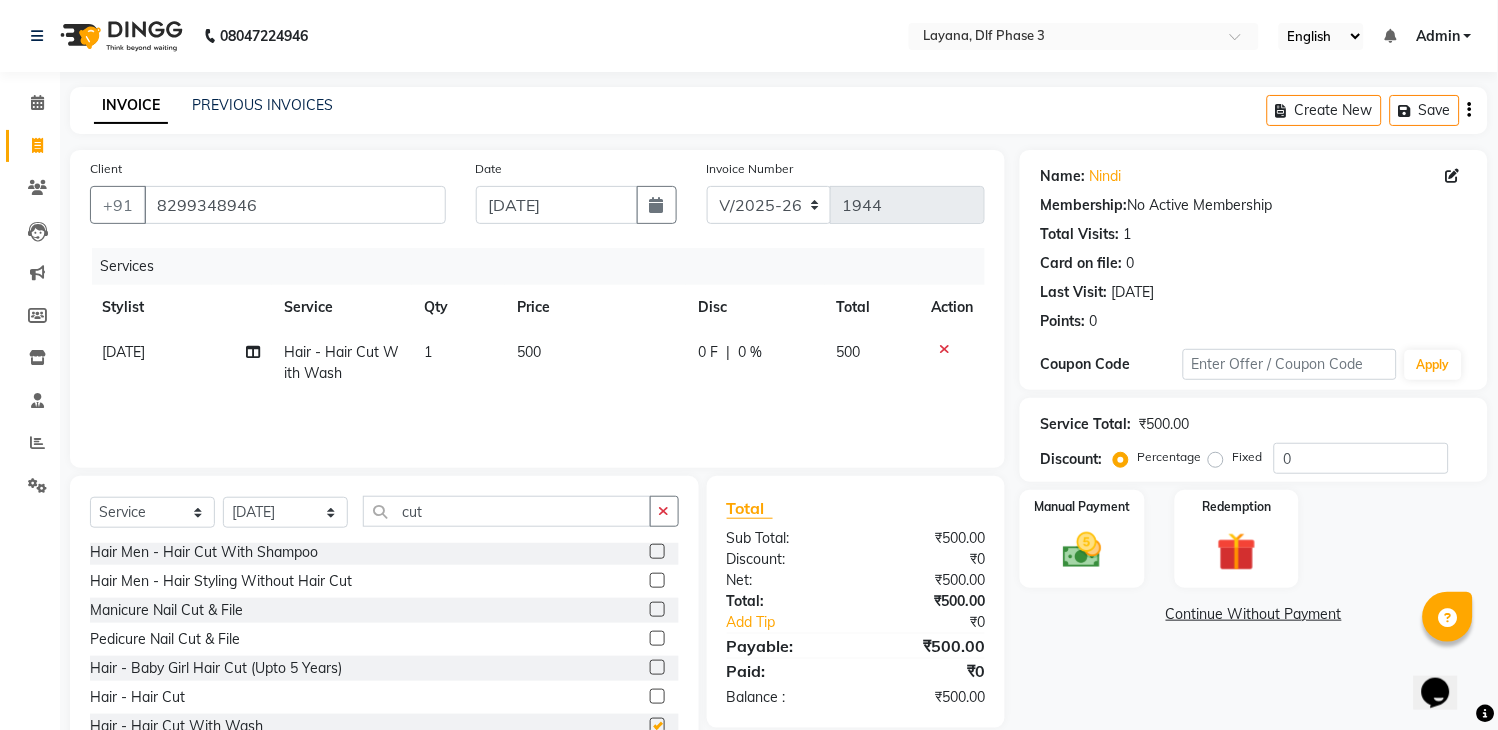 checkbox on "false" 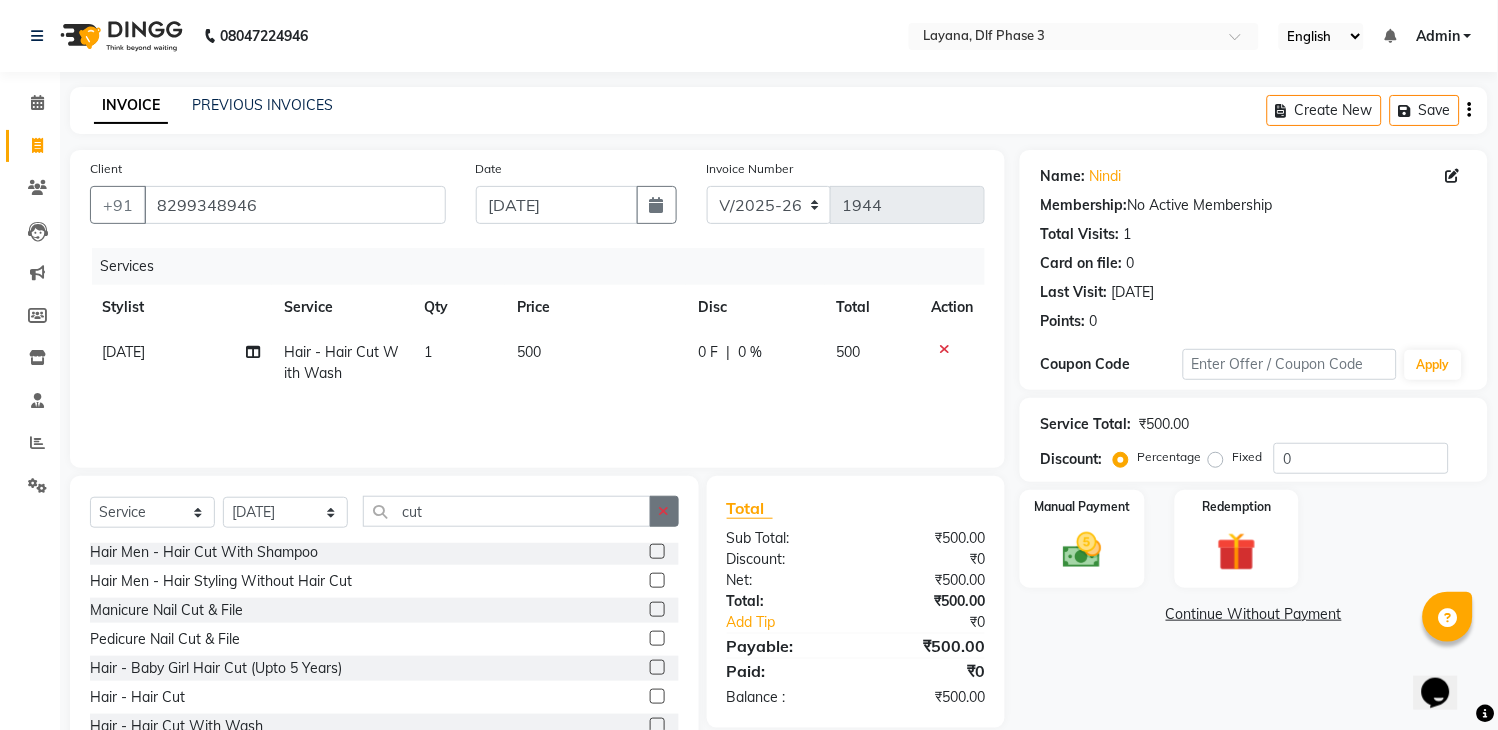 click 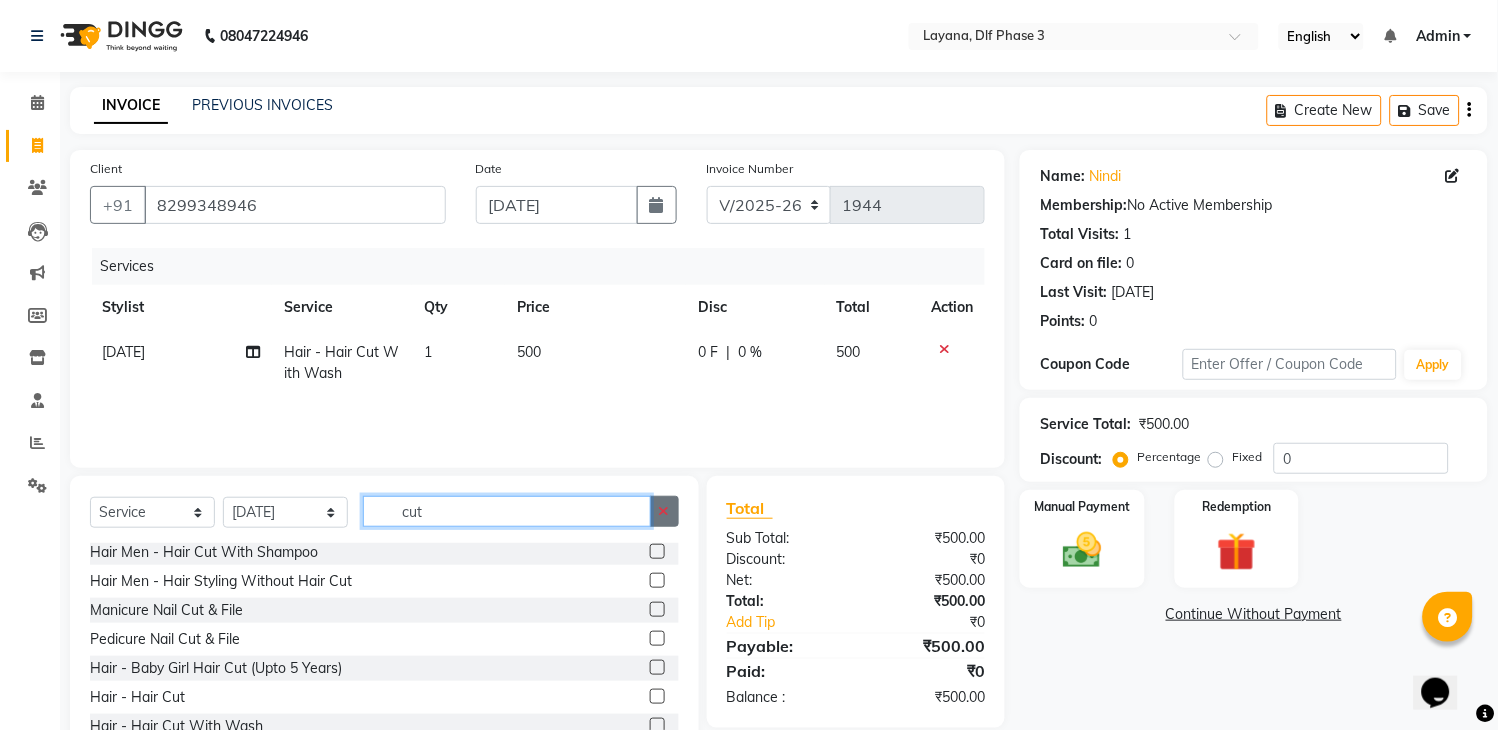 type 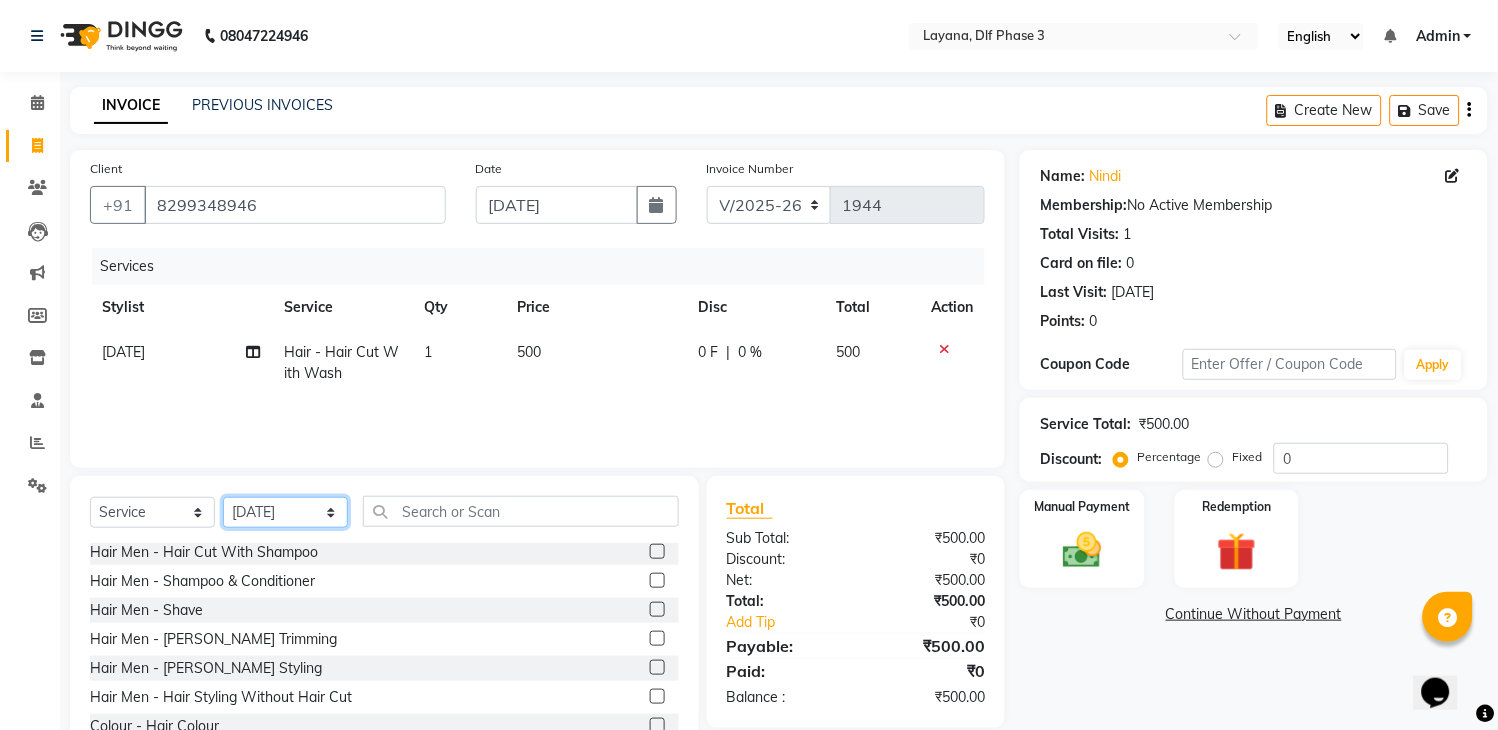 click on "Select Stylist aditya Attul kamal Kartik  keshav sanjana Shadab supriya" 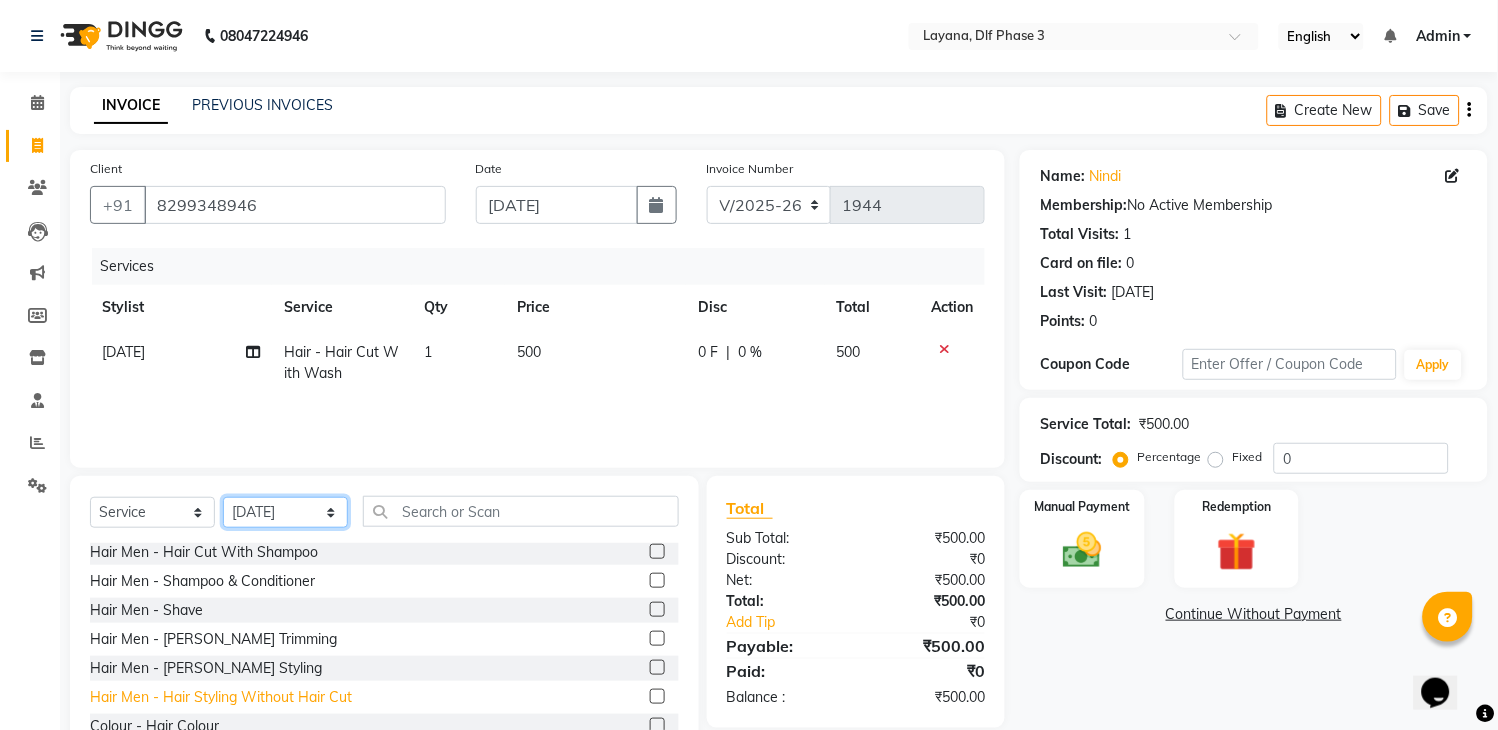 select on "70193" 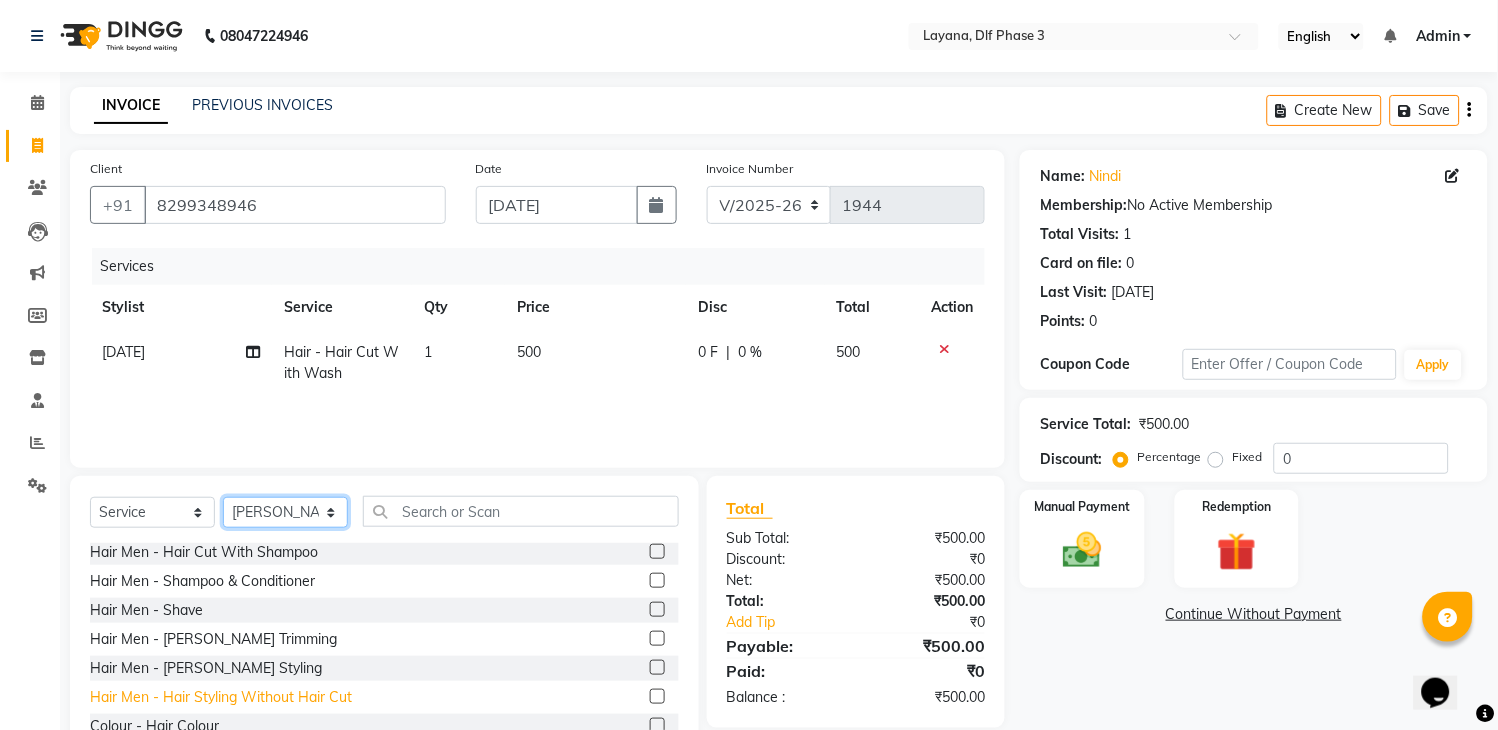click on "Select Stylist aditya Attul kamal Kartik  keshav sanjana Shadab supriya" 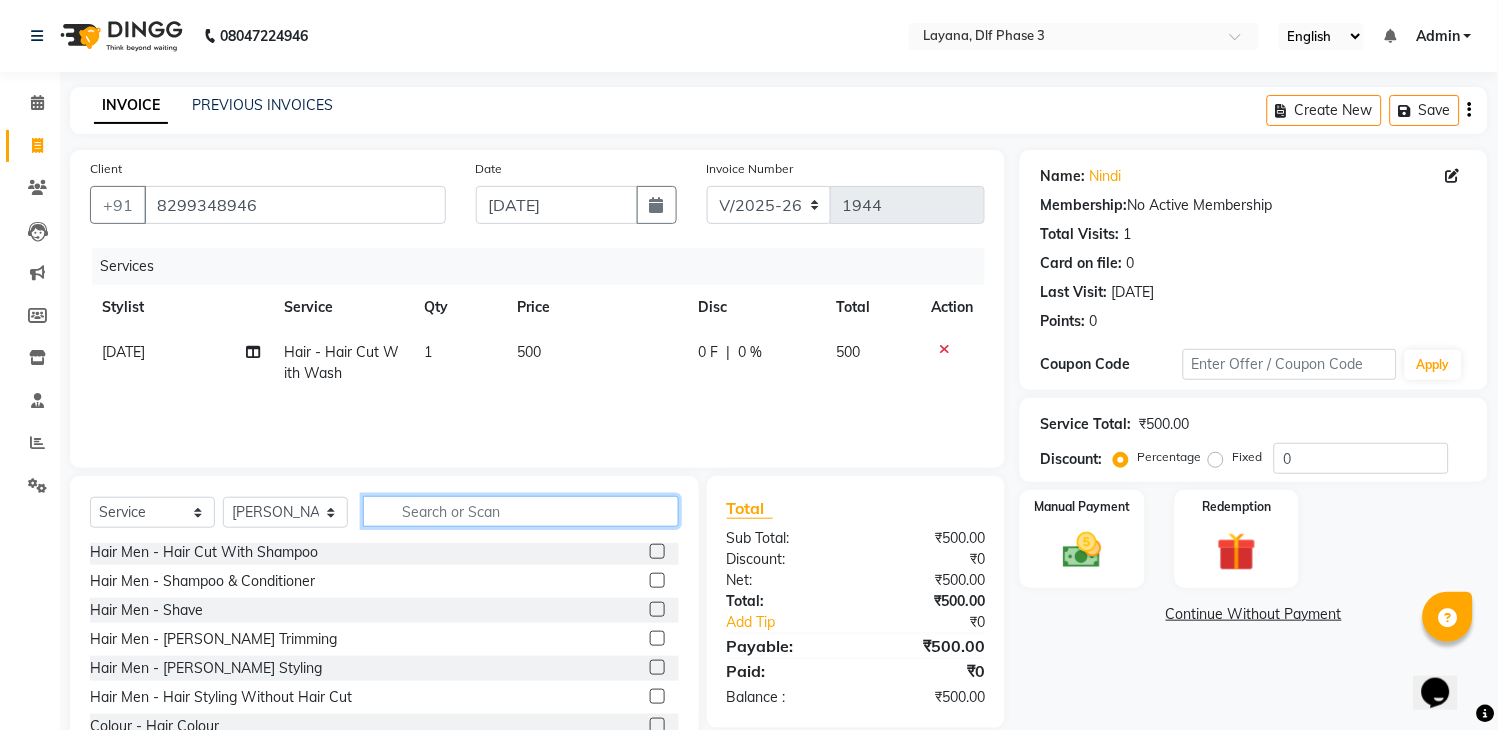 click 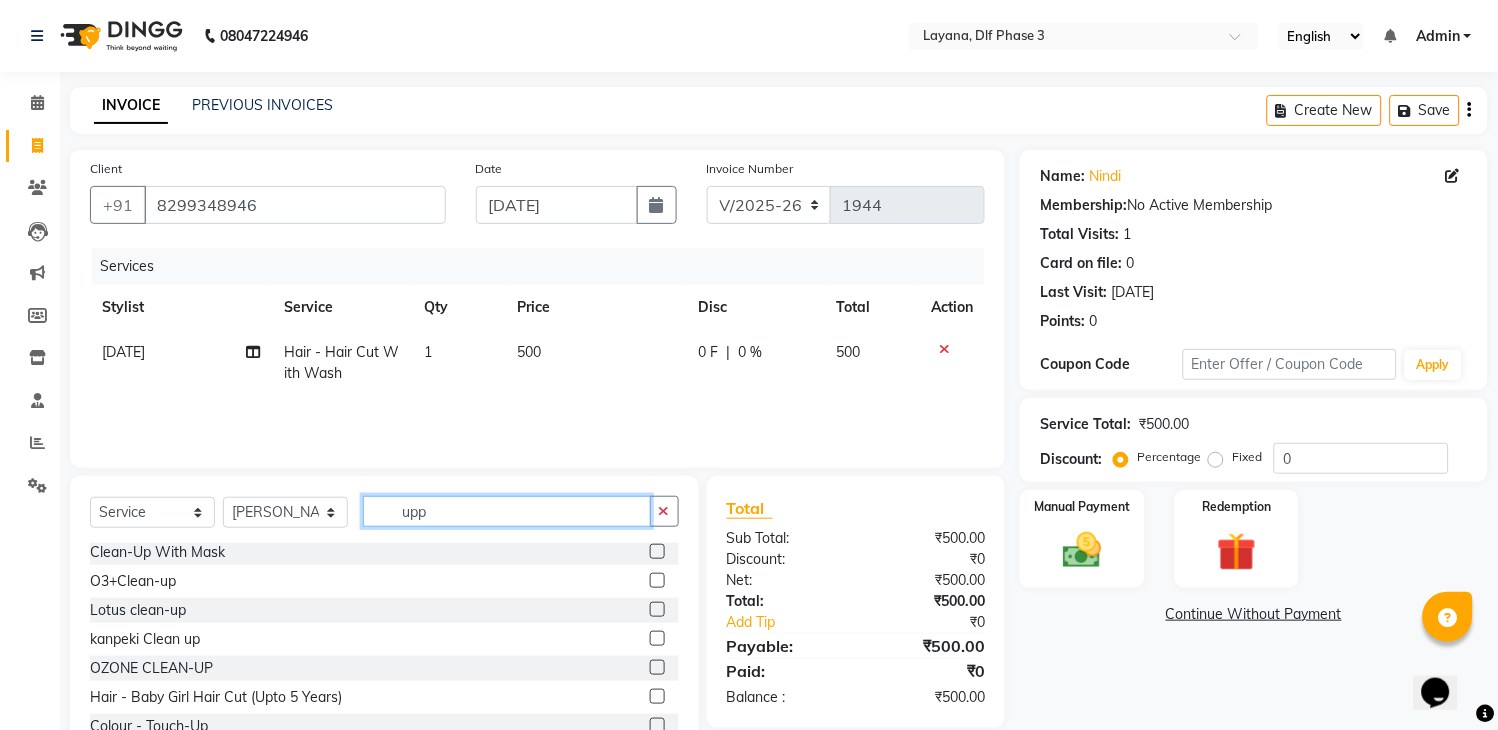 scroll, scrollTop: 0, scrollLeft: 0, axis: both 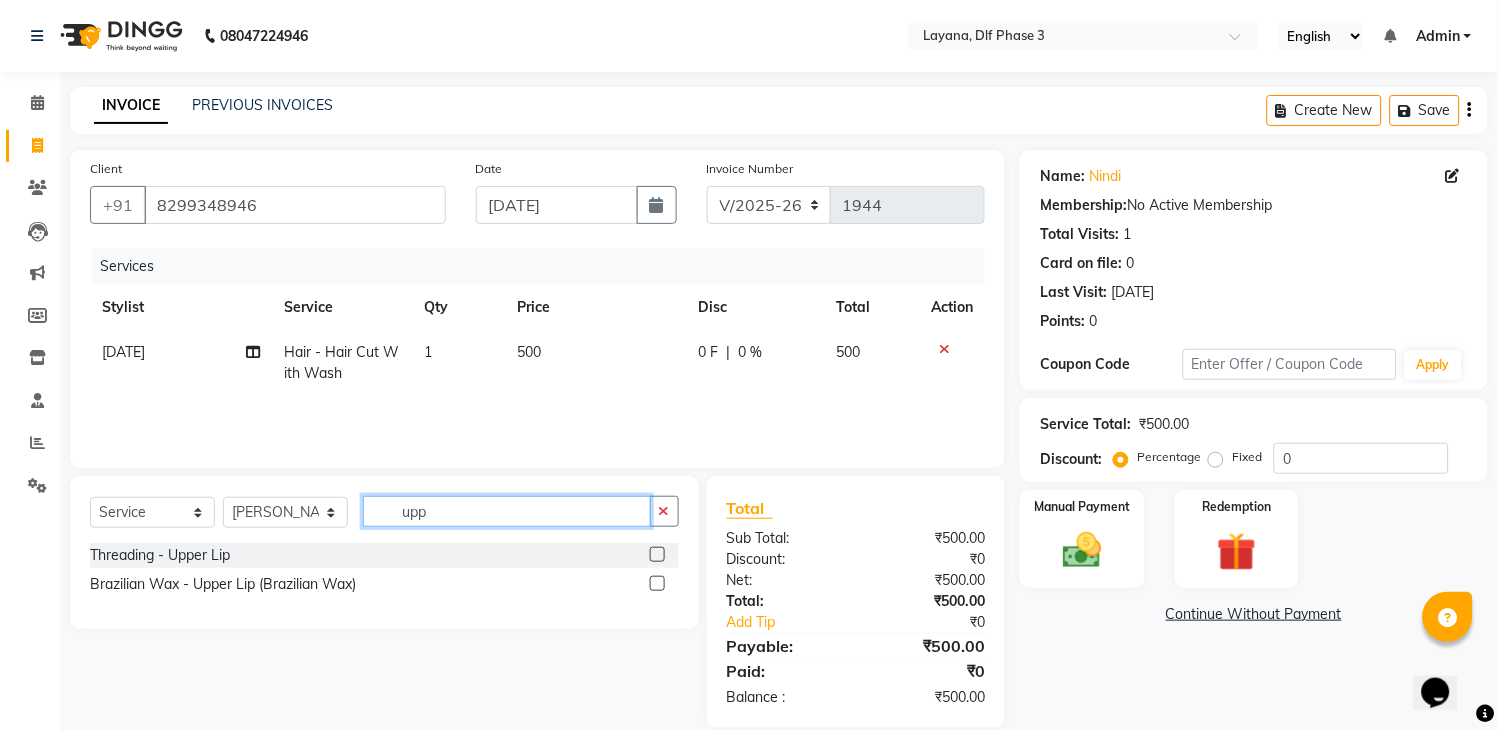 type on "upp" 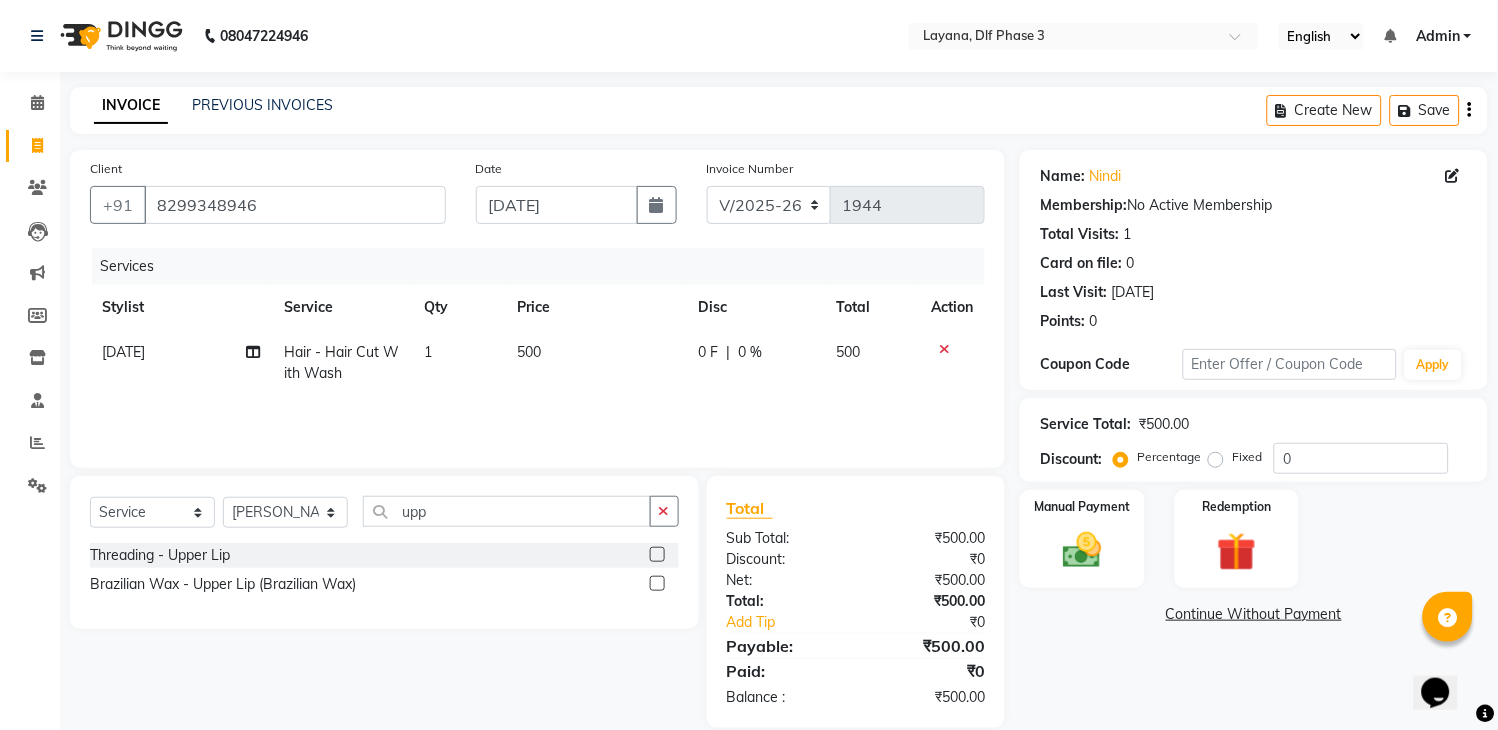 click 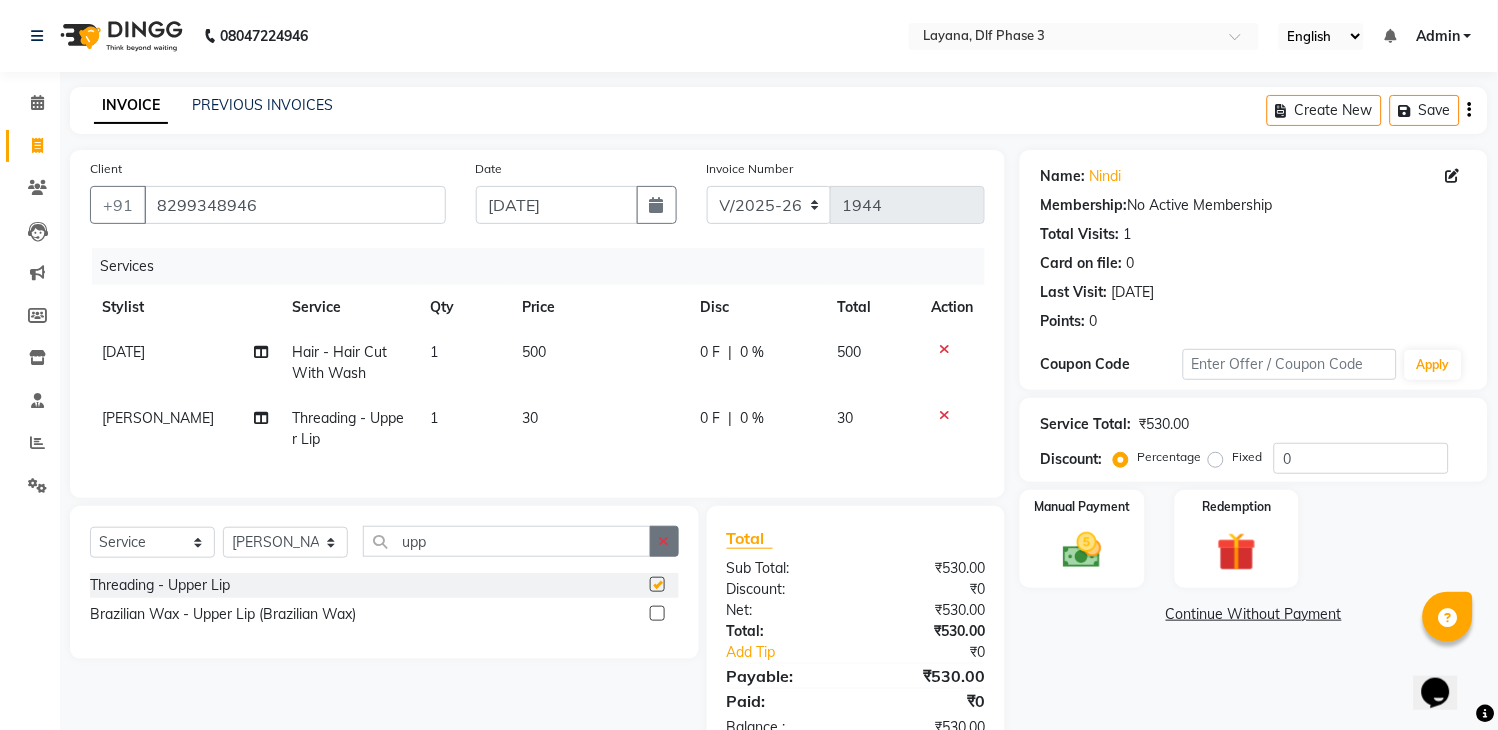 checkbox on "false" 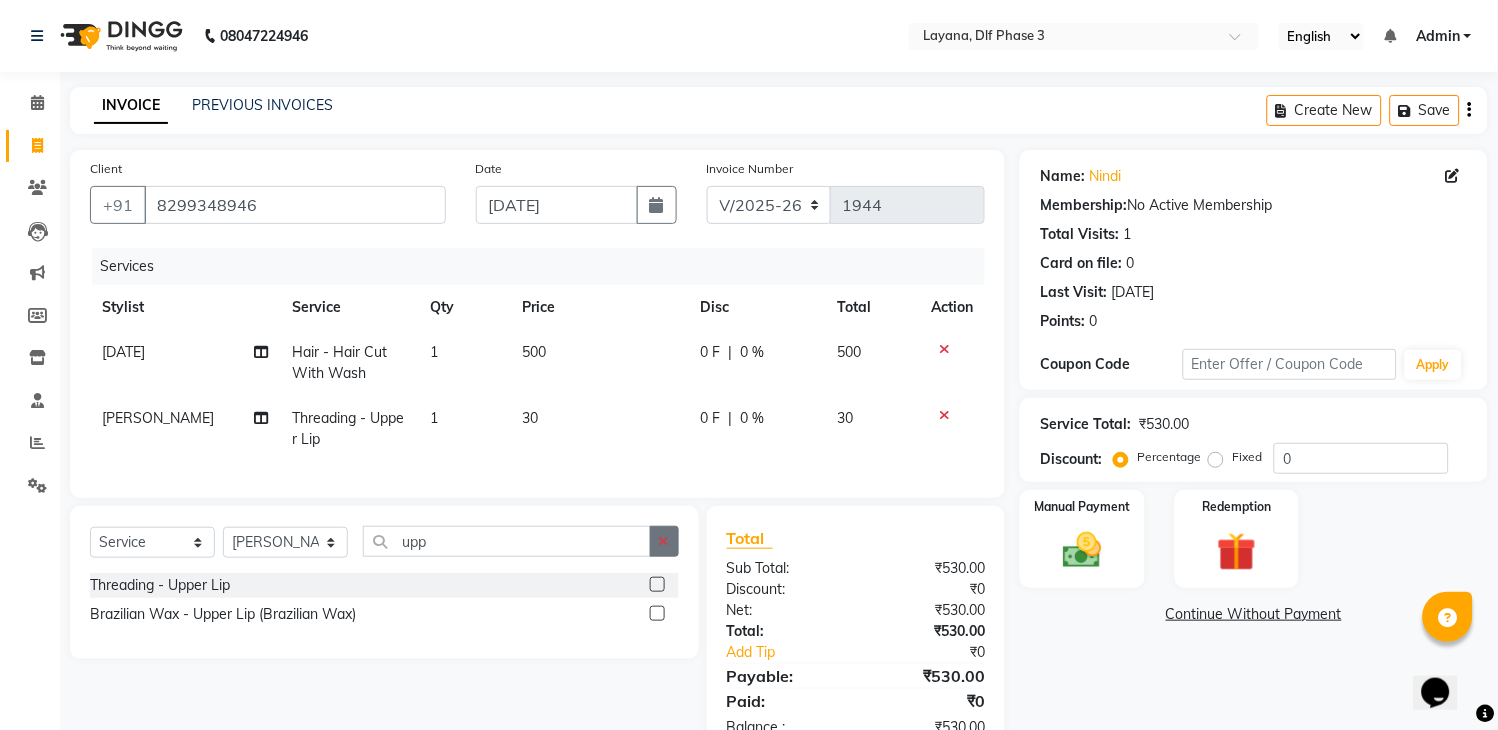 click 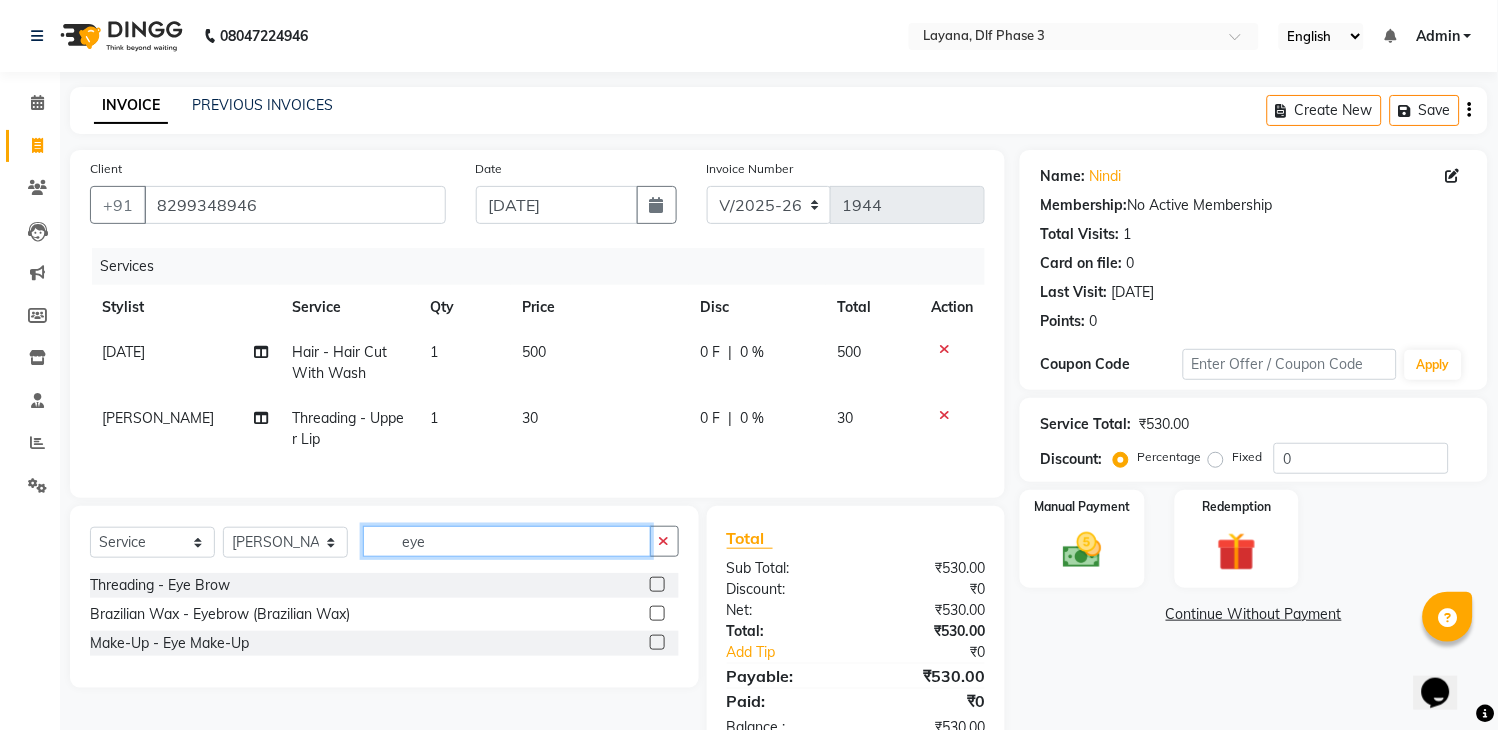 type on "eye" 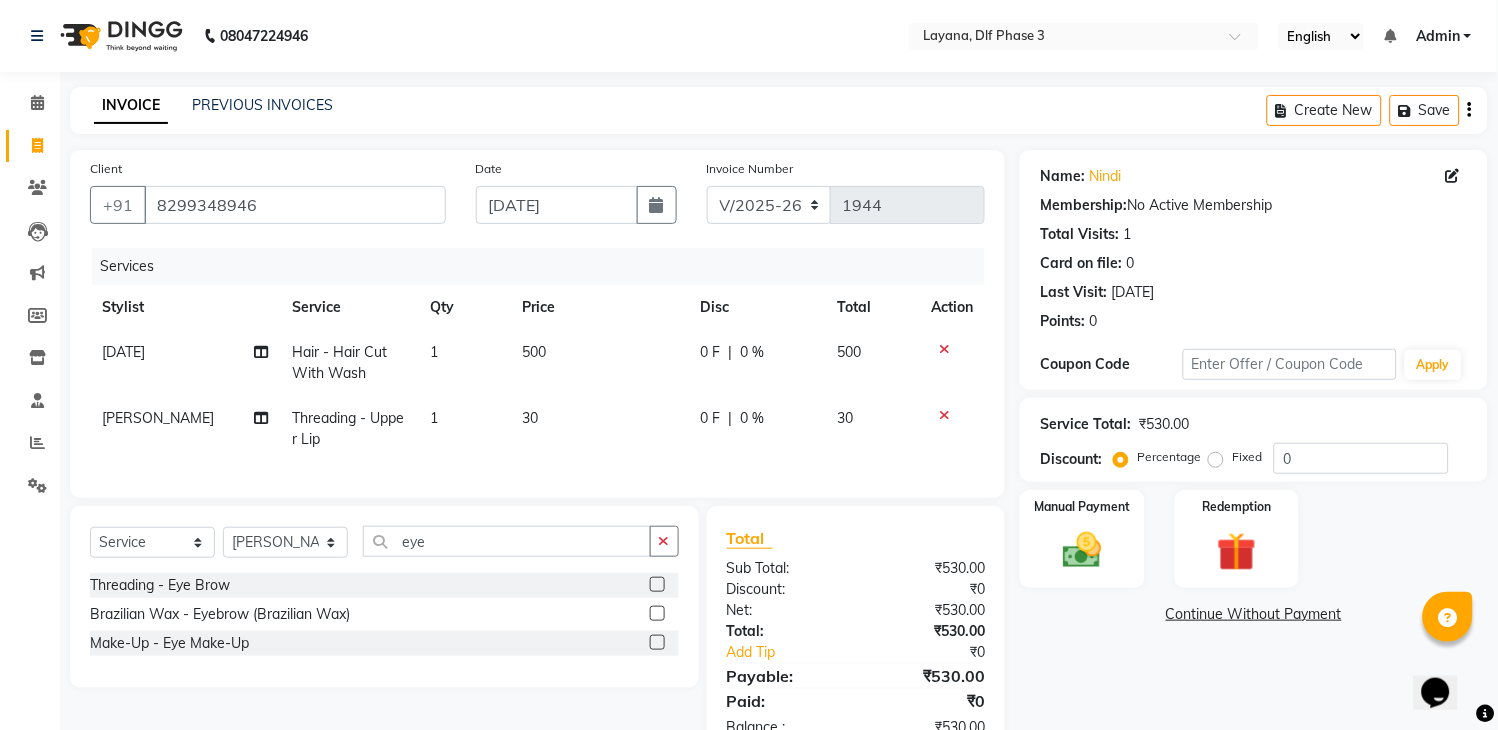 click 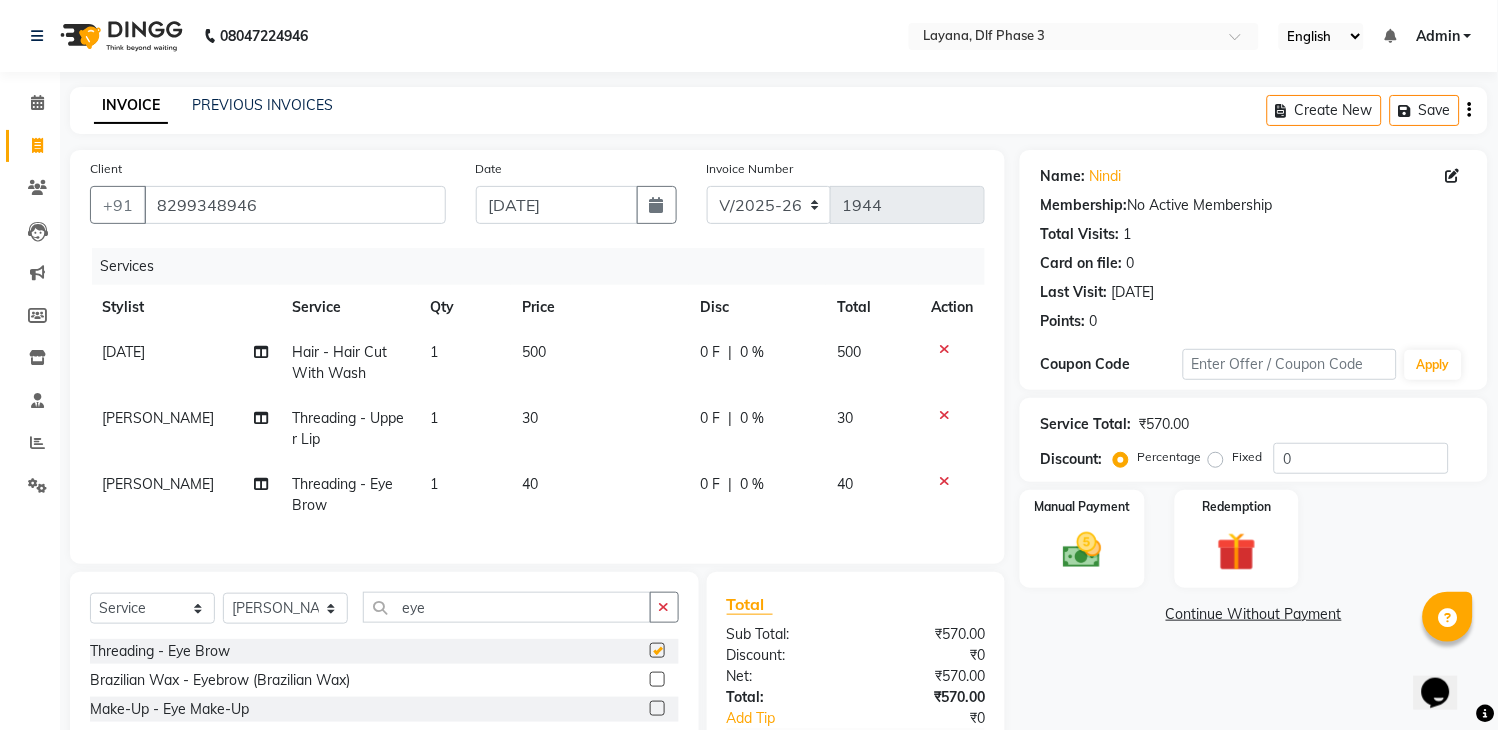 checkbox on "false" 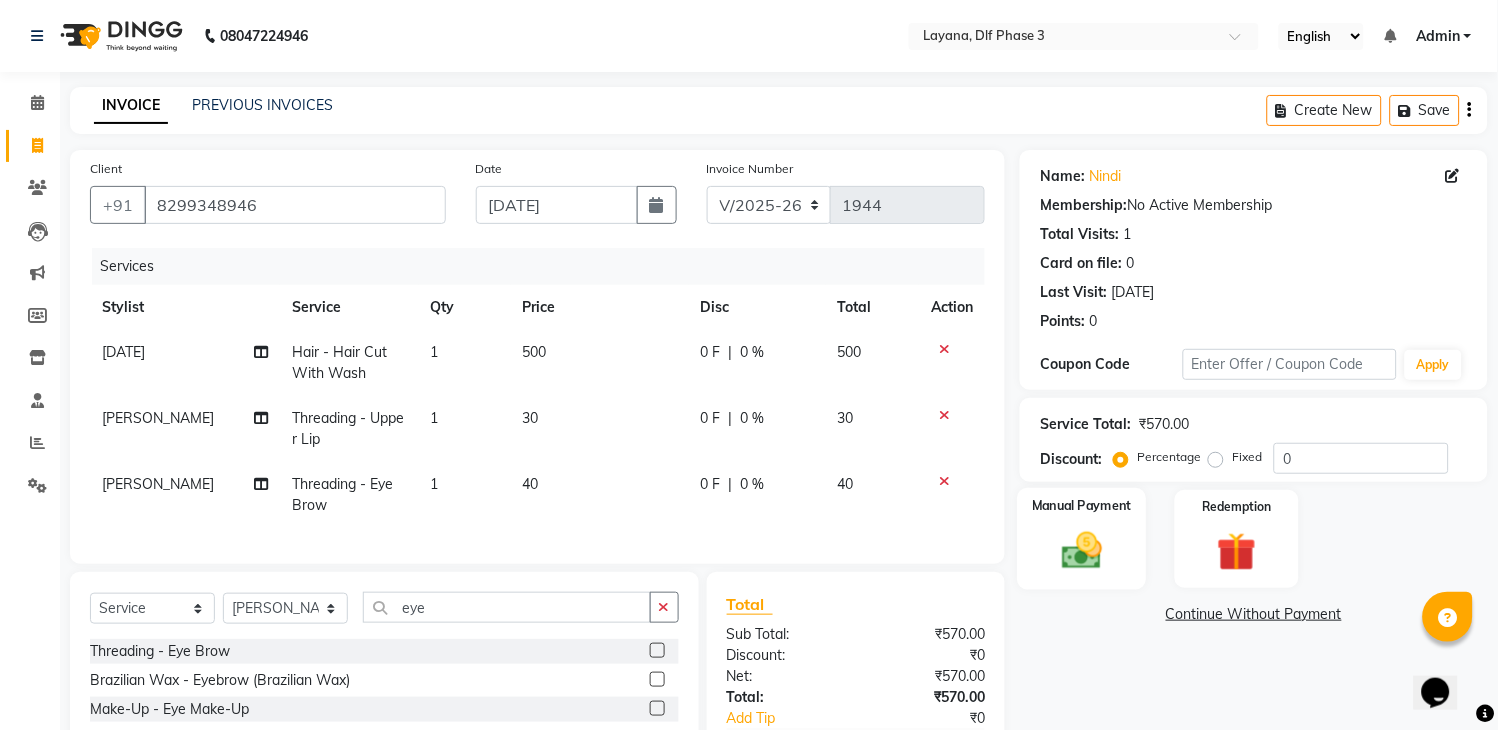 click on "Manual Payment" 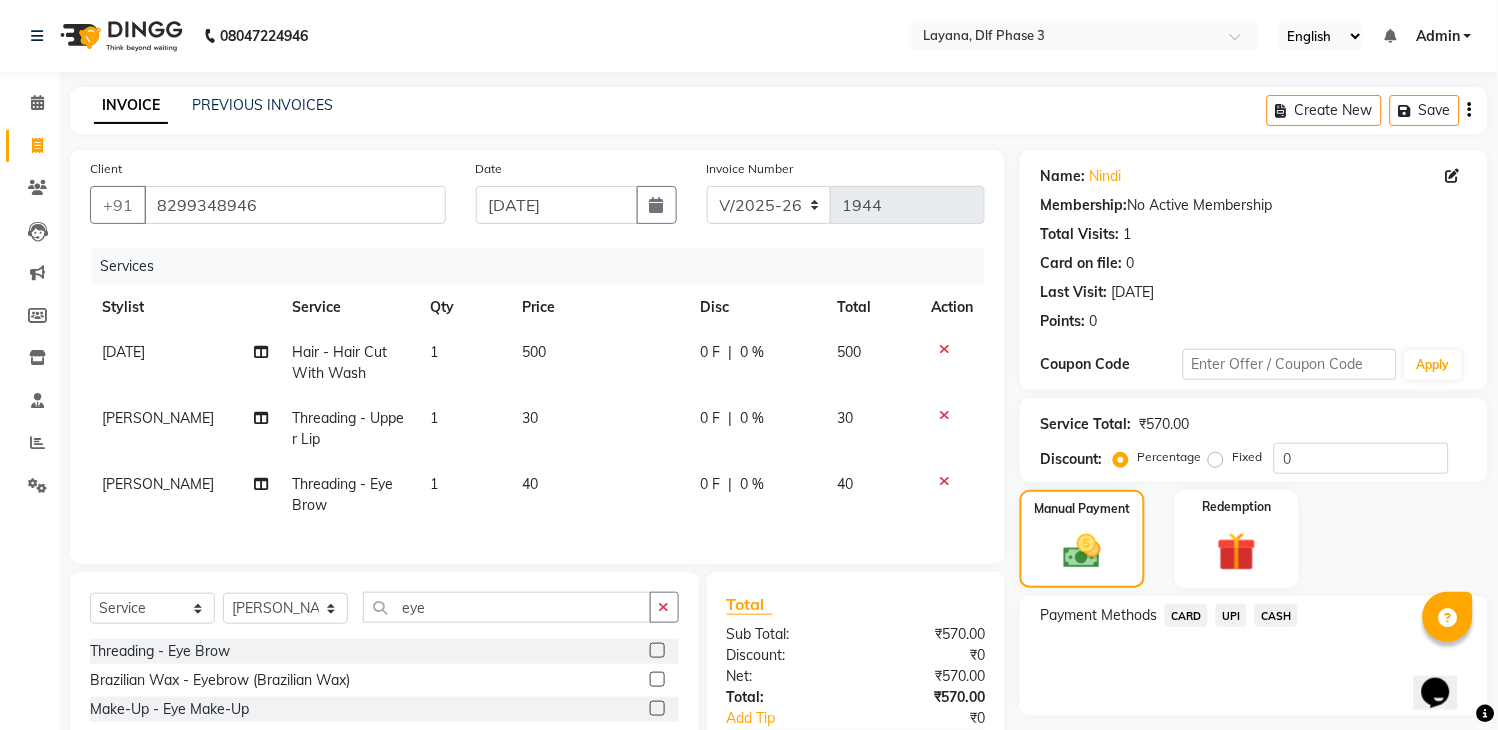 click on "UPI" 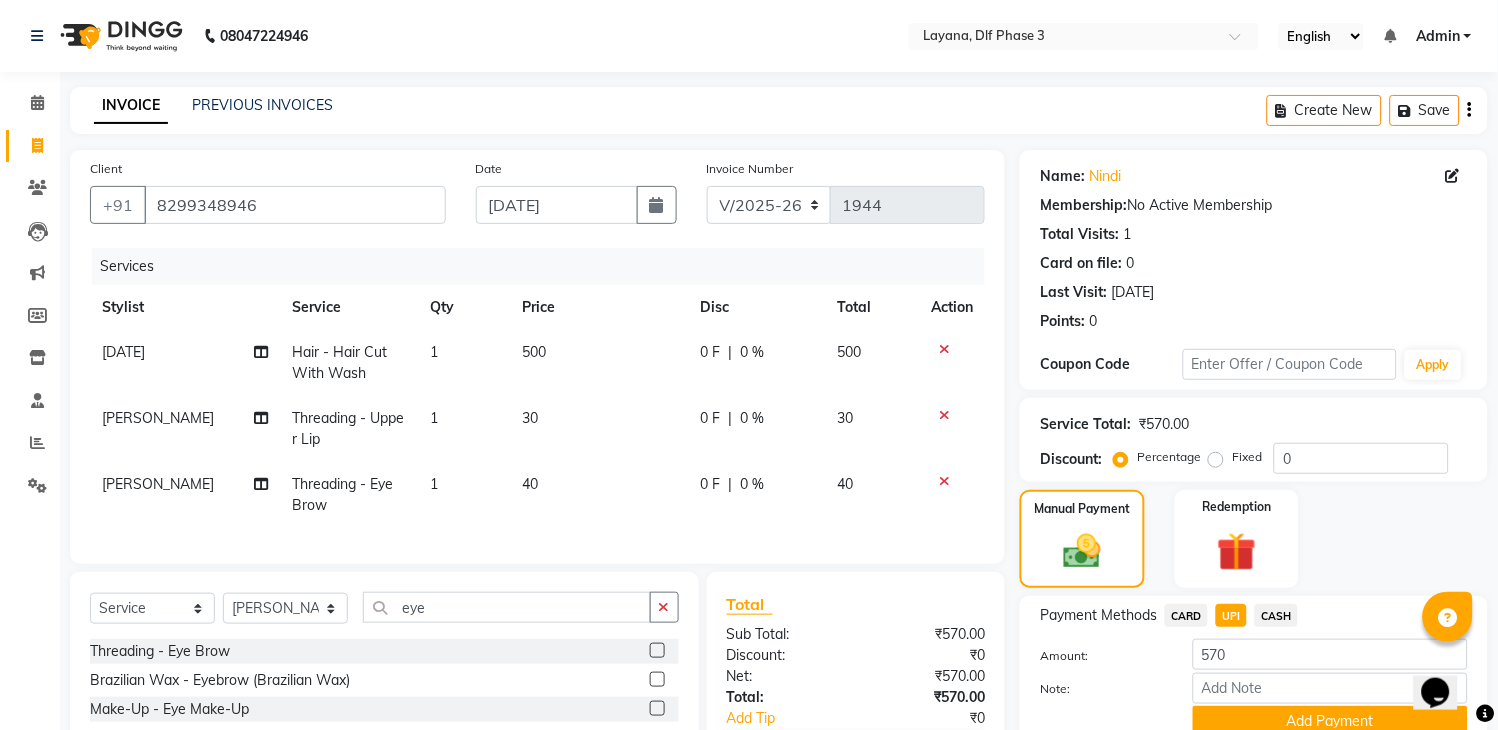 scroll, scrollTop: 143, scrollLeft: 0, axis: vertical 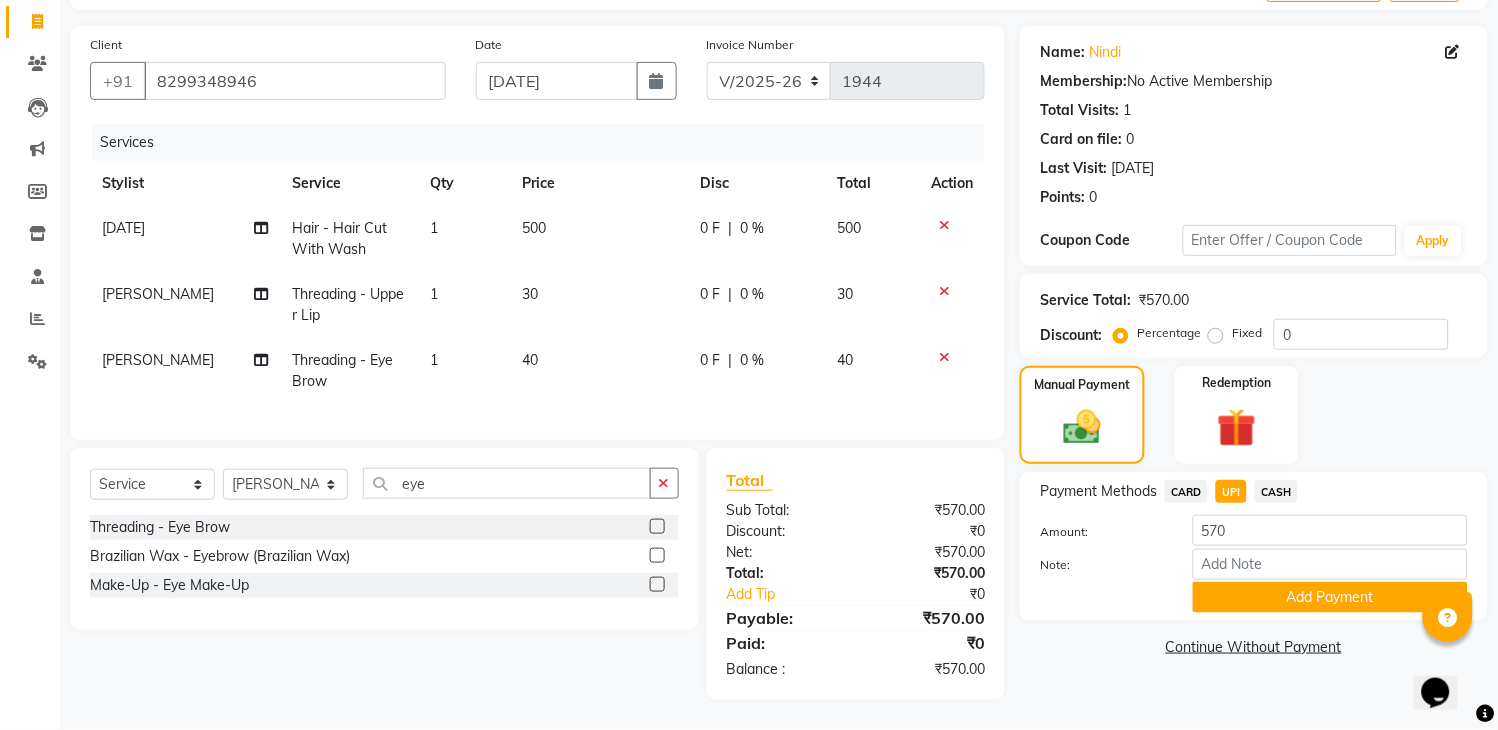 click on "Payment Methods  CARD   UPI   CASH  Amount: 570 Note: Add Payment" 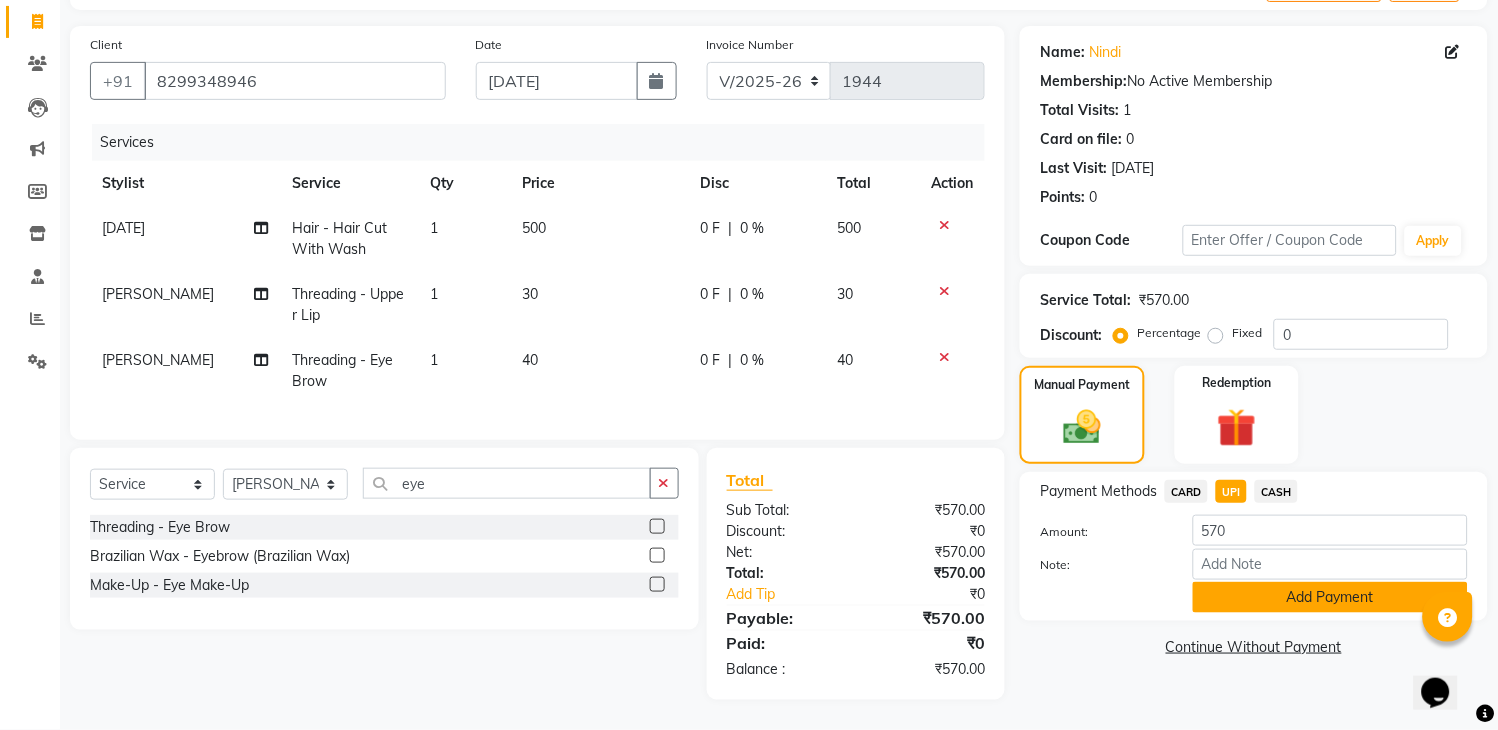 click on "Add Payment" 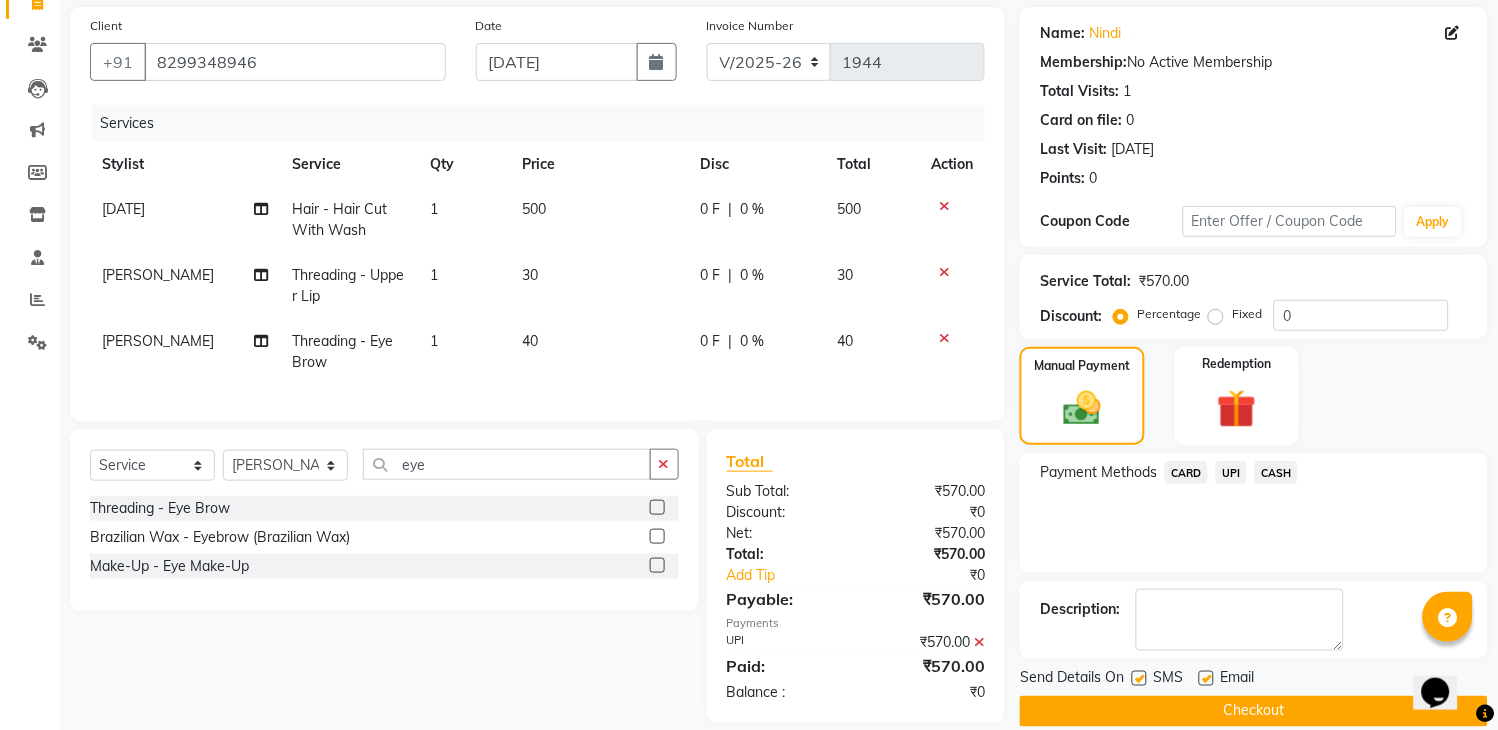 scroll, scrollTop: 184, scrollLeft: 0, axis: vertical 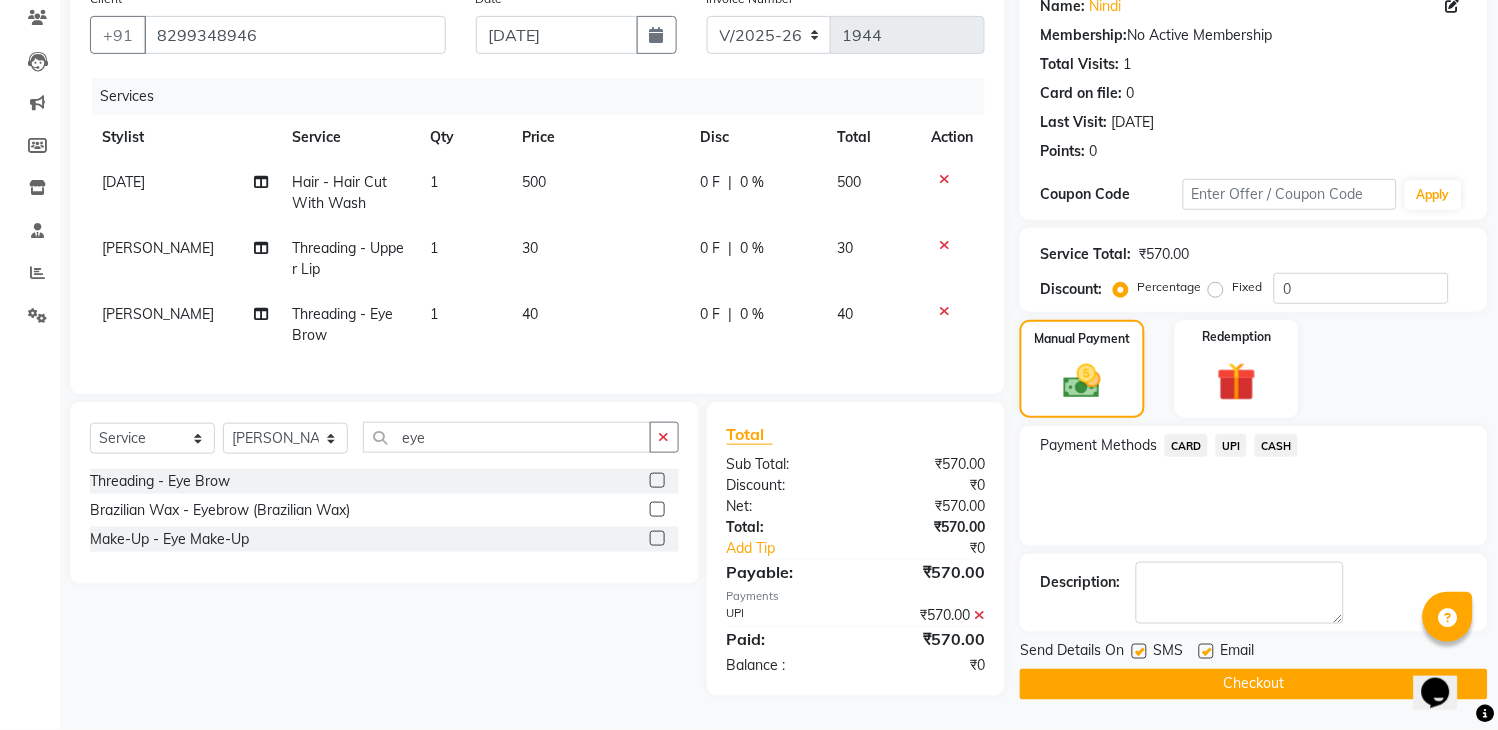 click 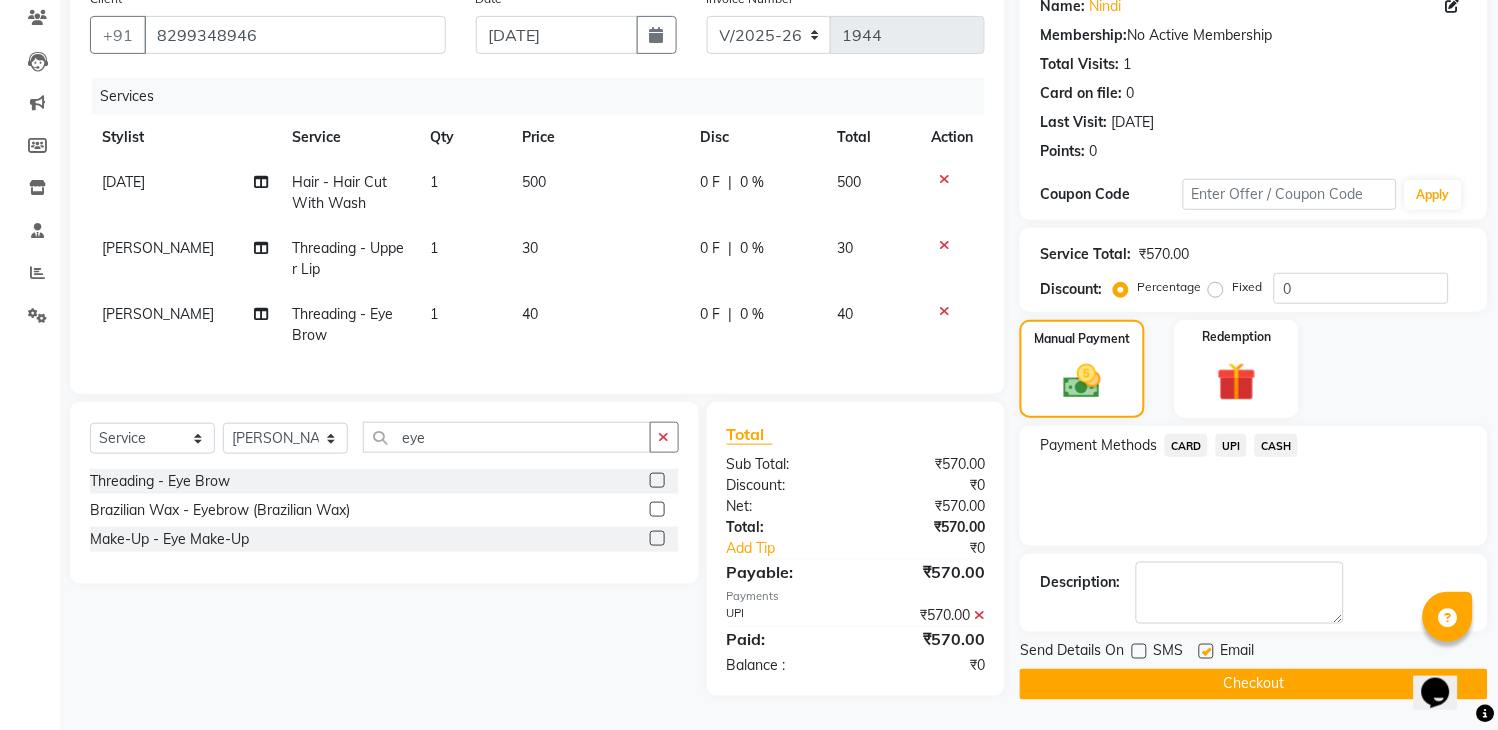 click on "Checkout" 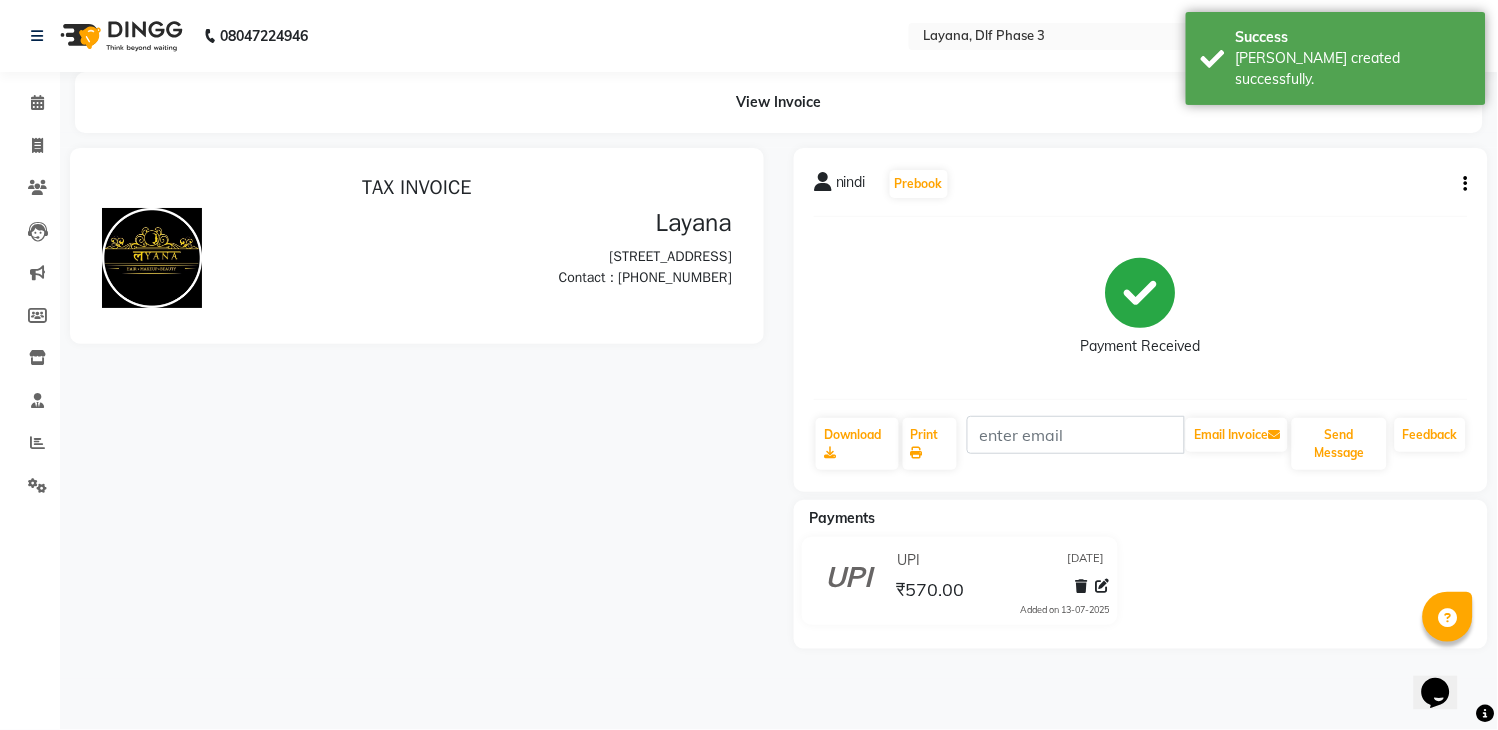 scroll, scrollTop: 0, scrollLeft: 0, axis: both 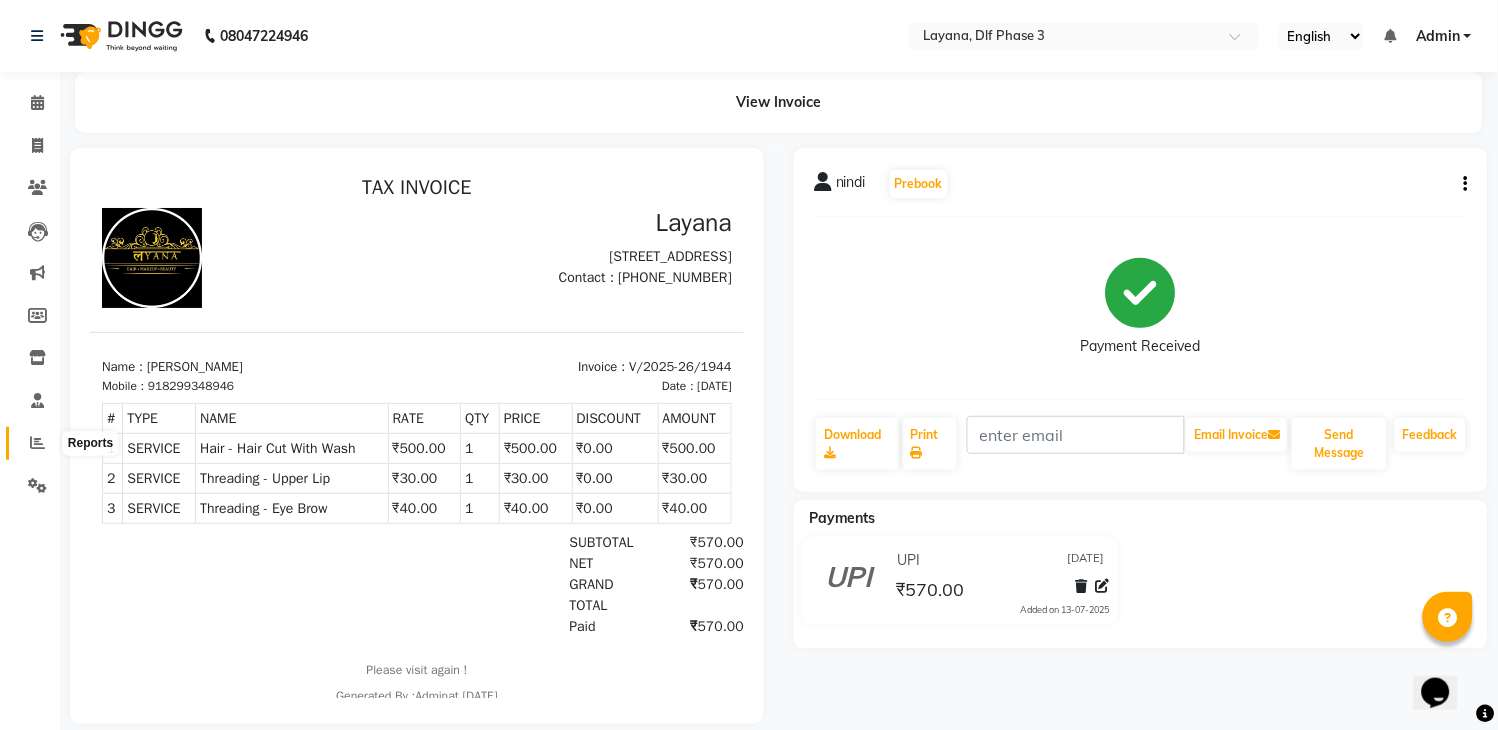 click 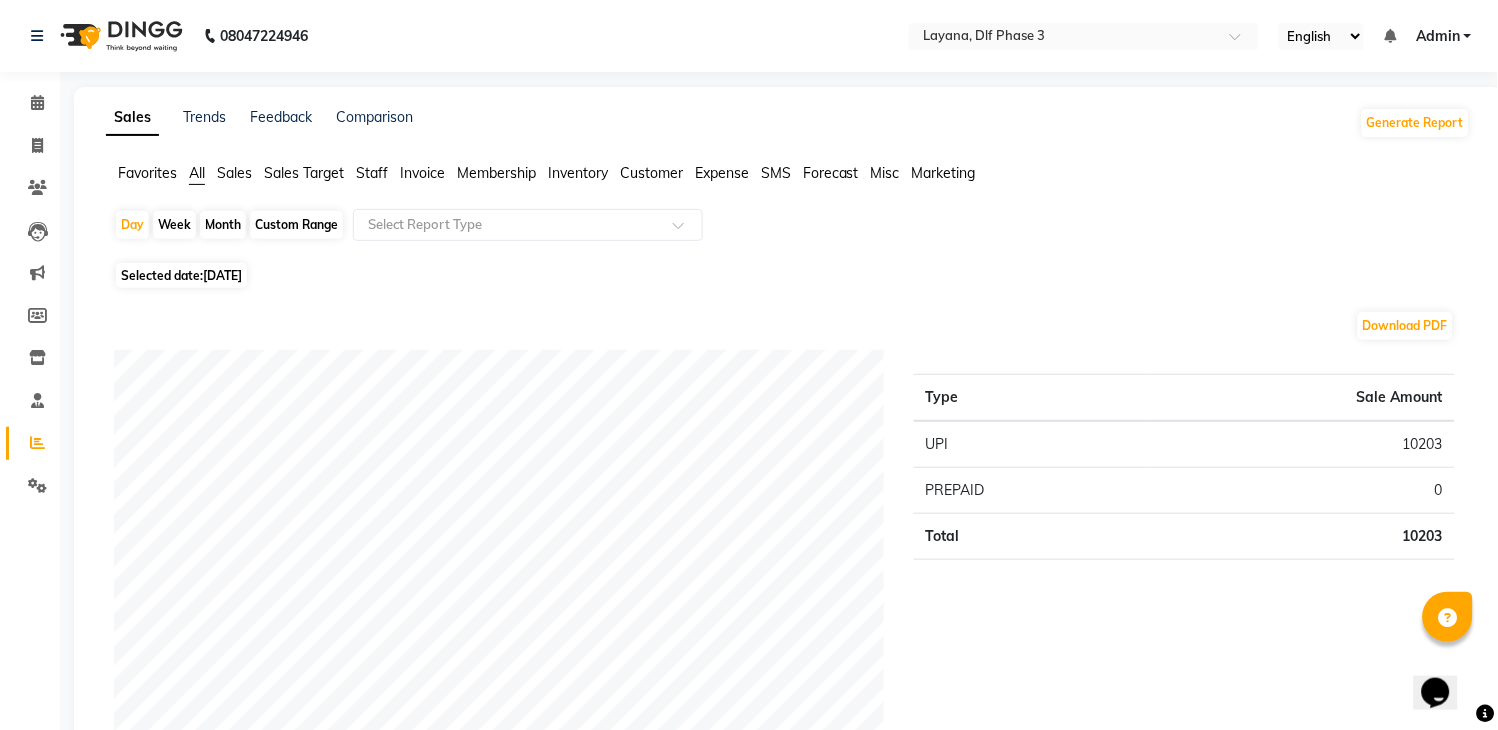 scroll, scrollTop: 638, scrollLeft: 0, axis: vertical 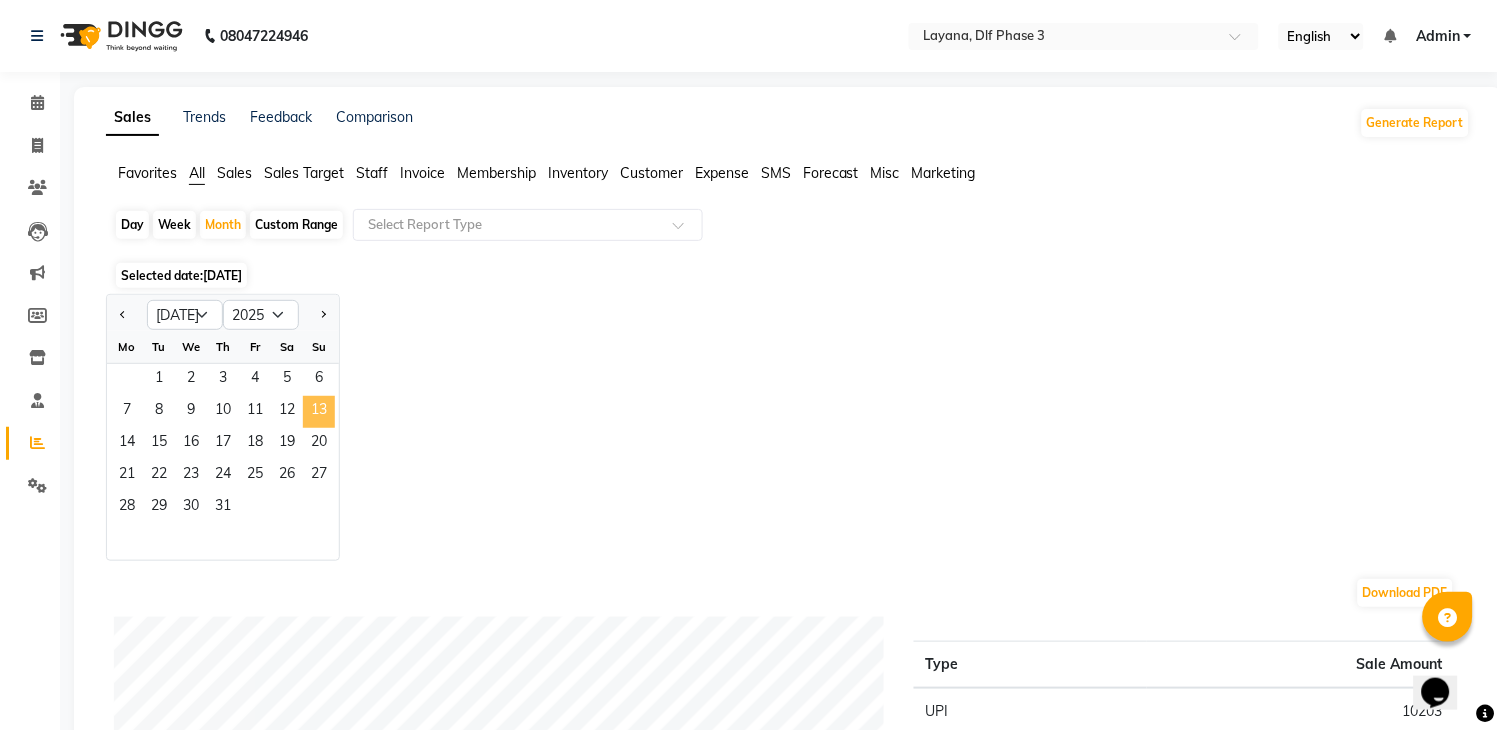 click on "13" 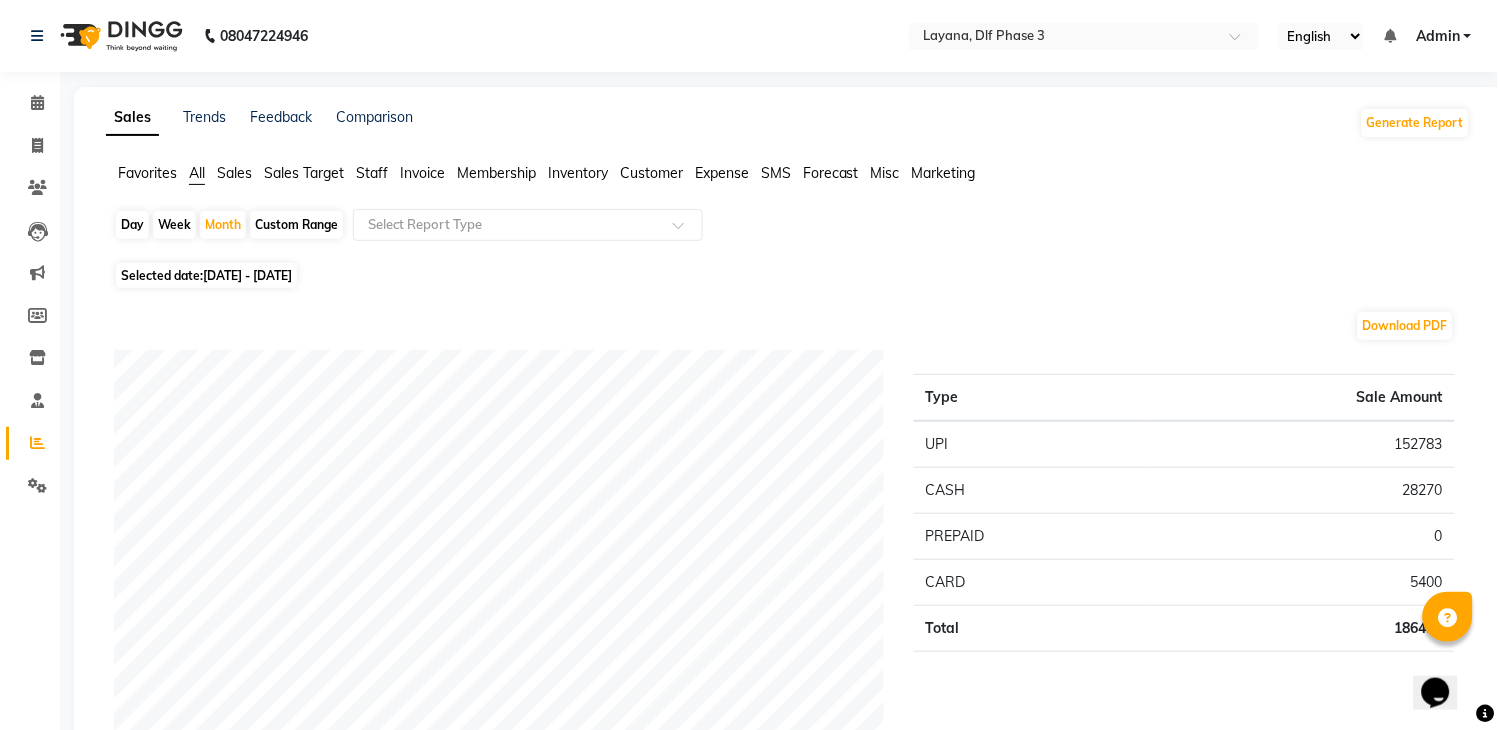 scroll, scrollTop: 638, scrollLeft: 0, axis: vertical 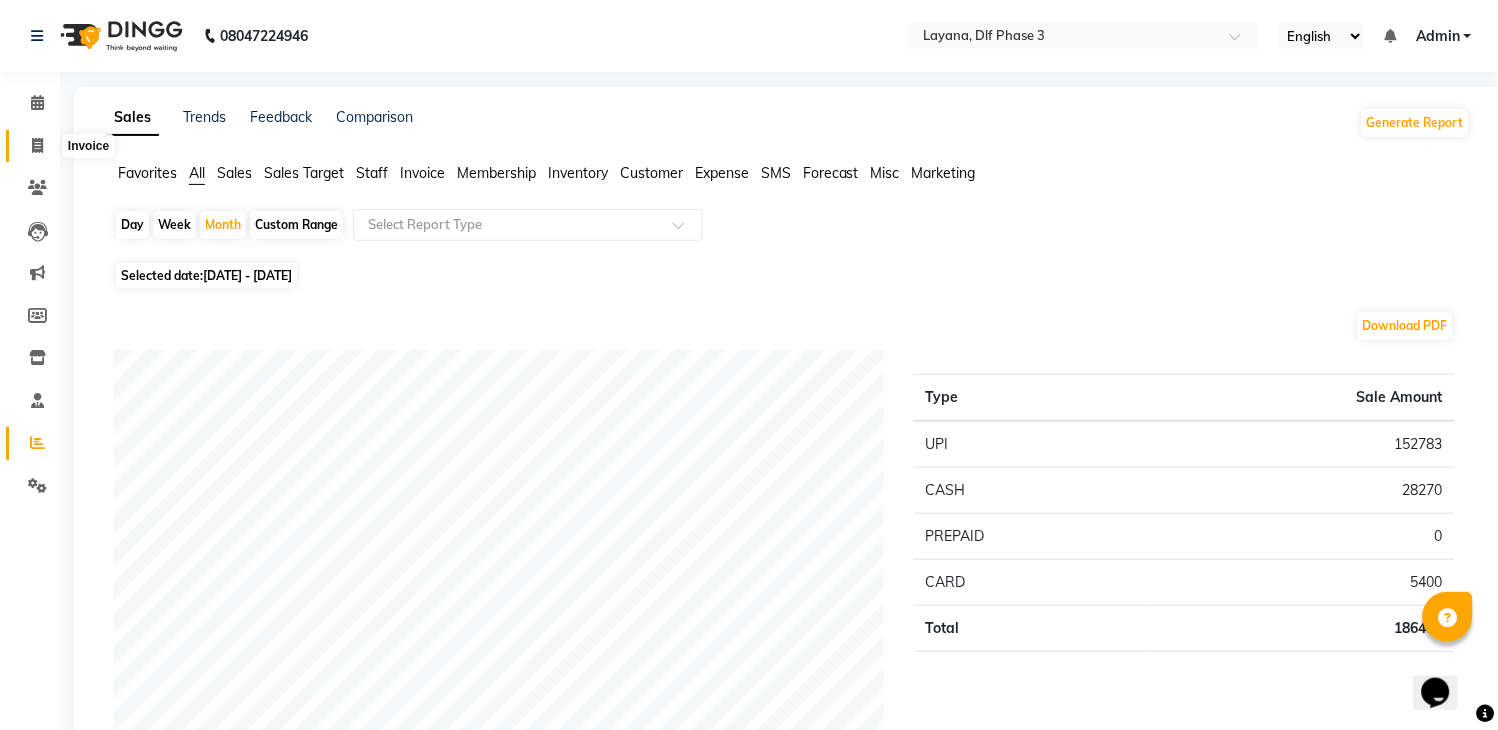 click 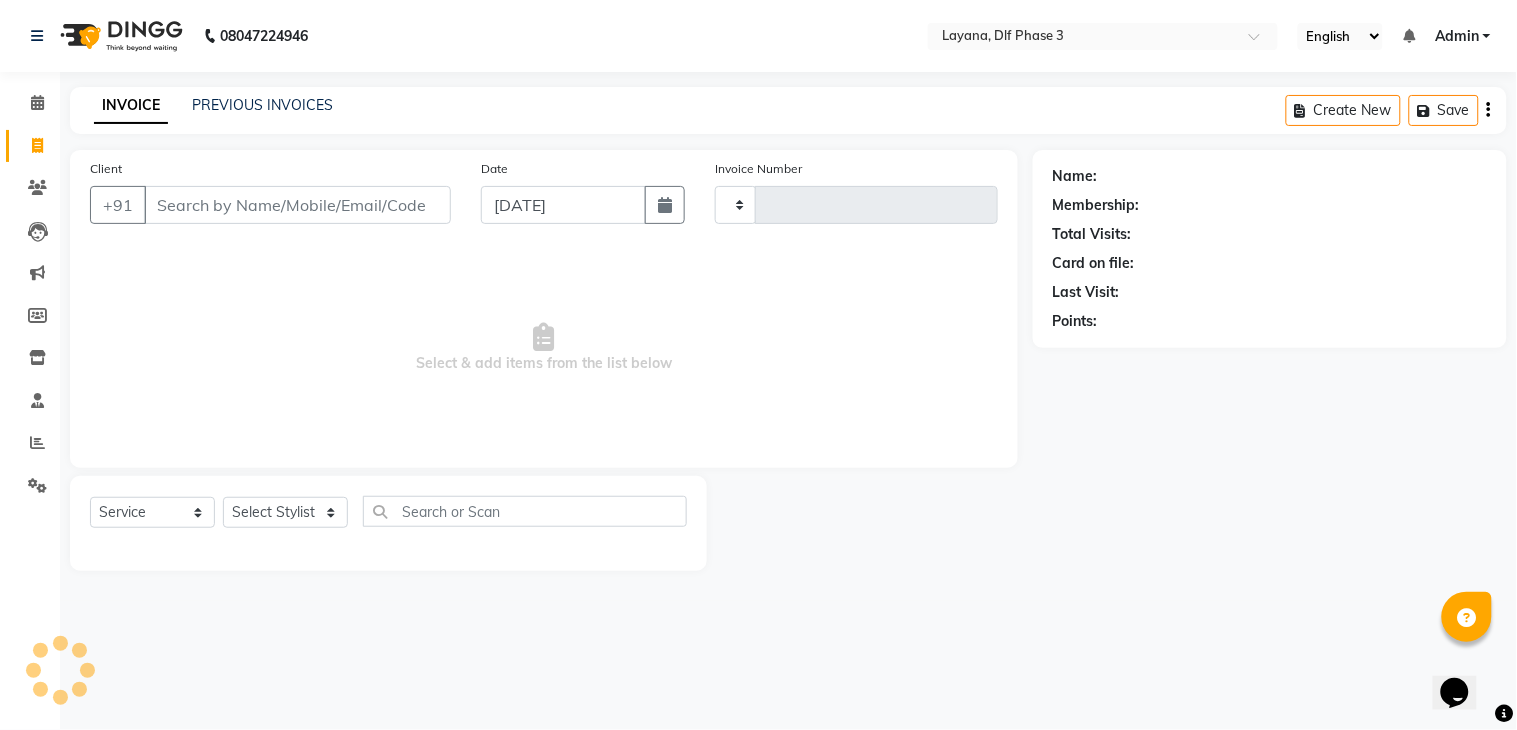 type on "1945" 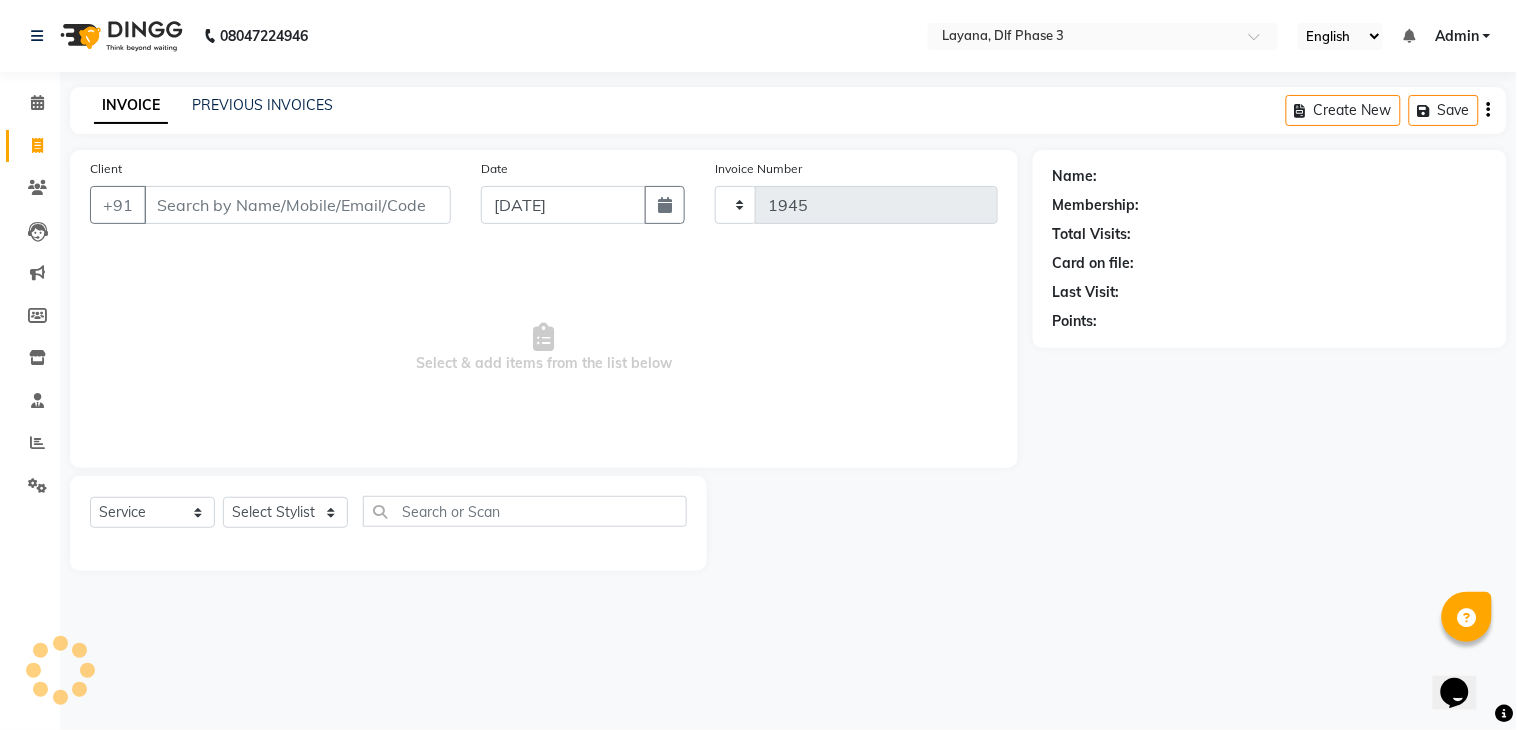 select on "6973" 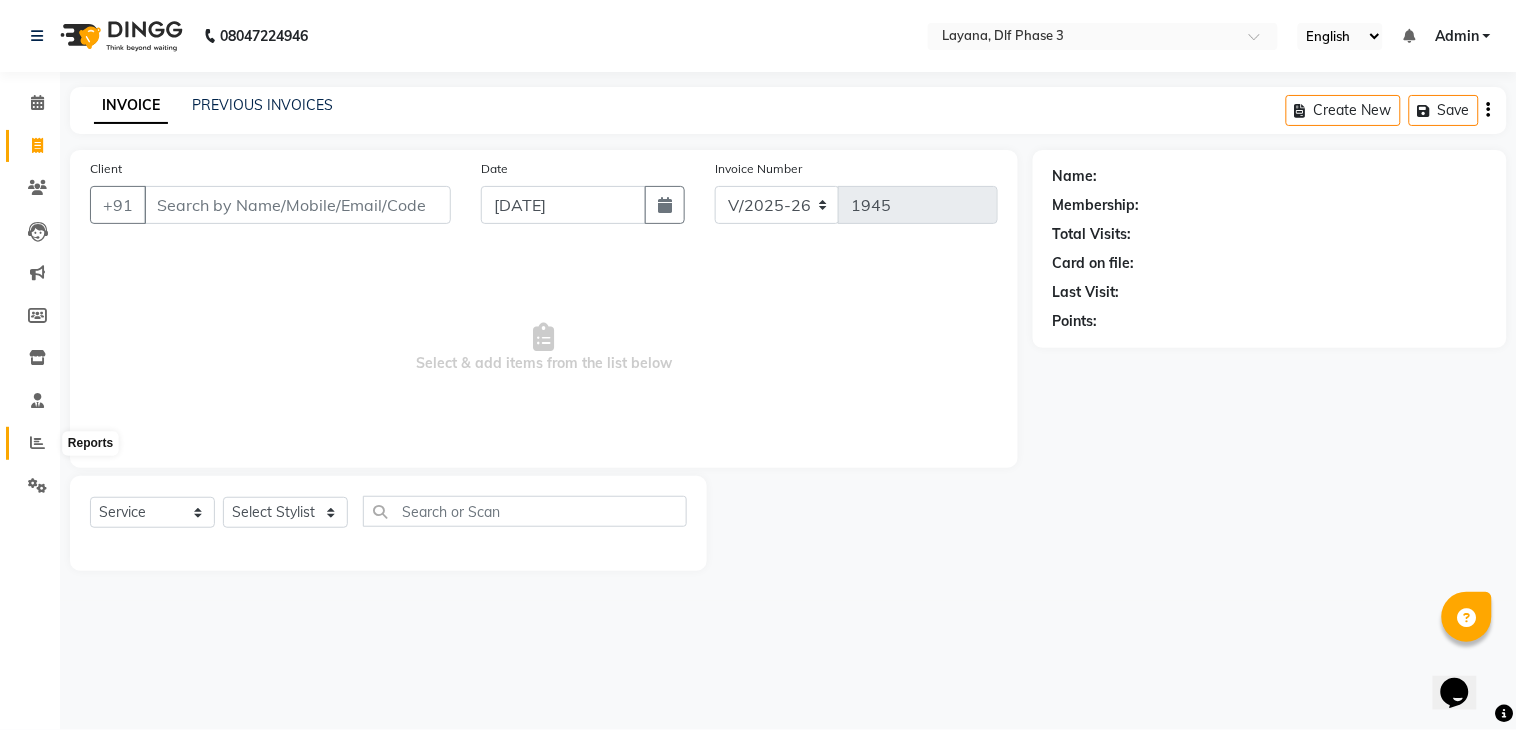 click 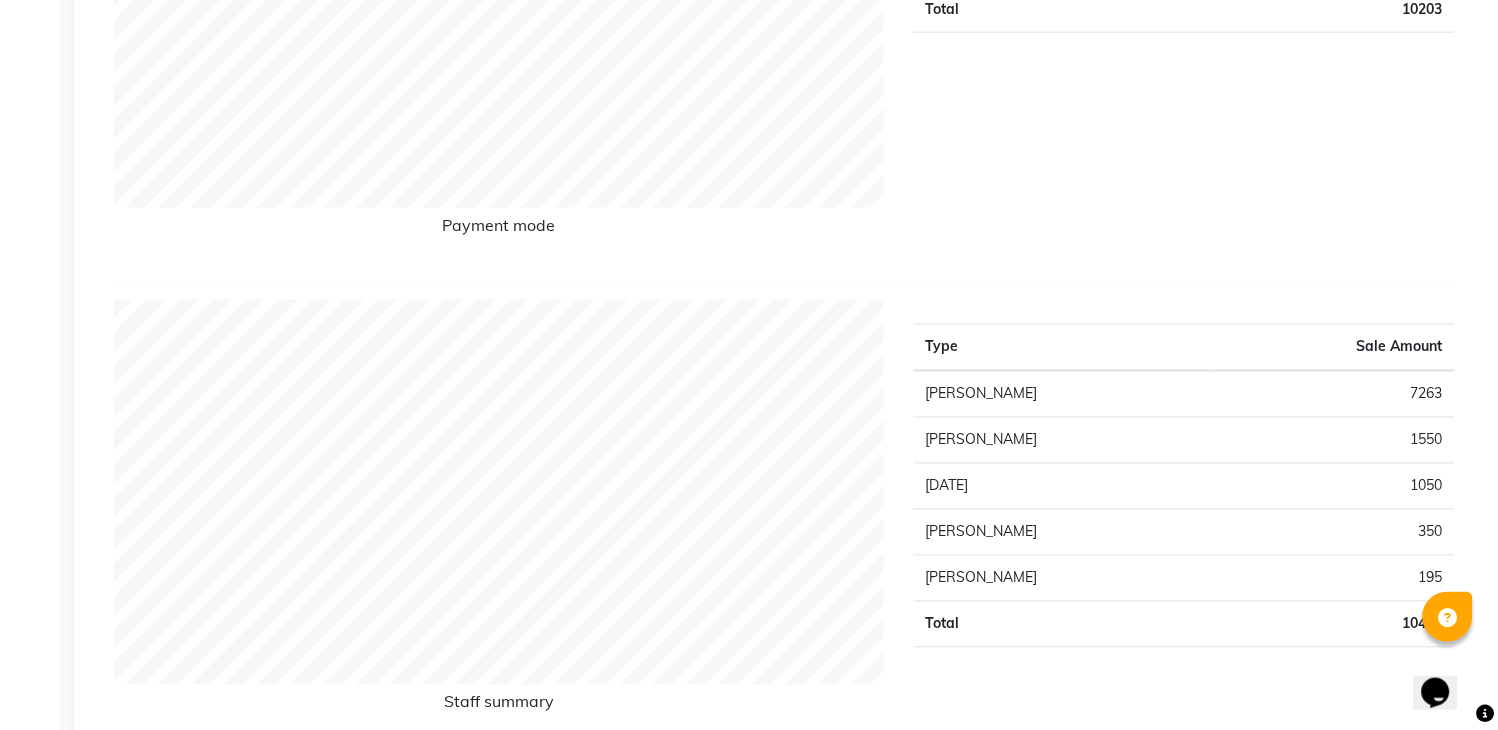 scroll, scrollTop: 495, scrollLeft: 0, axis: vertical 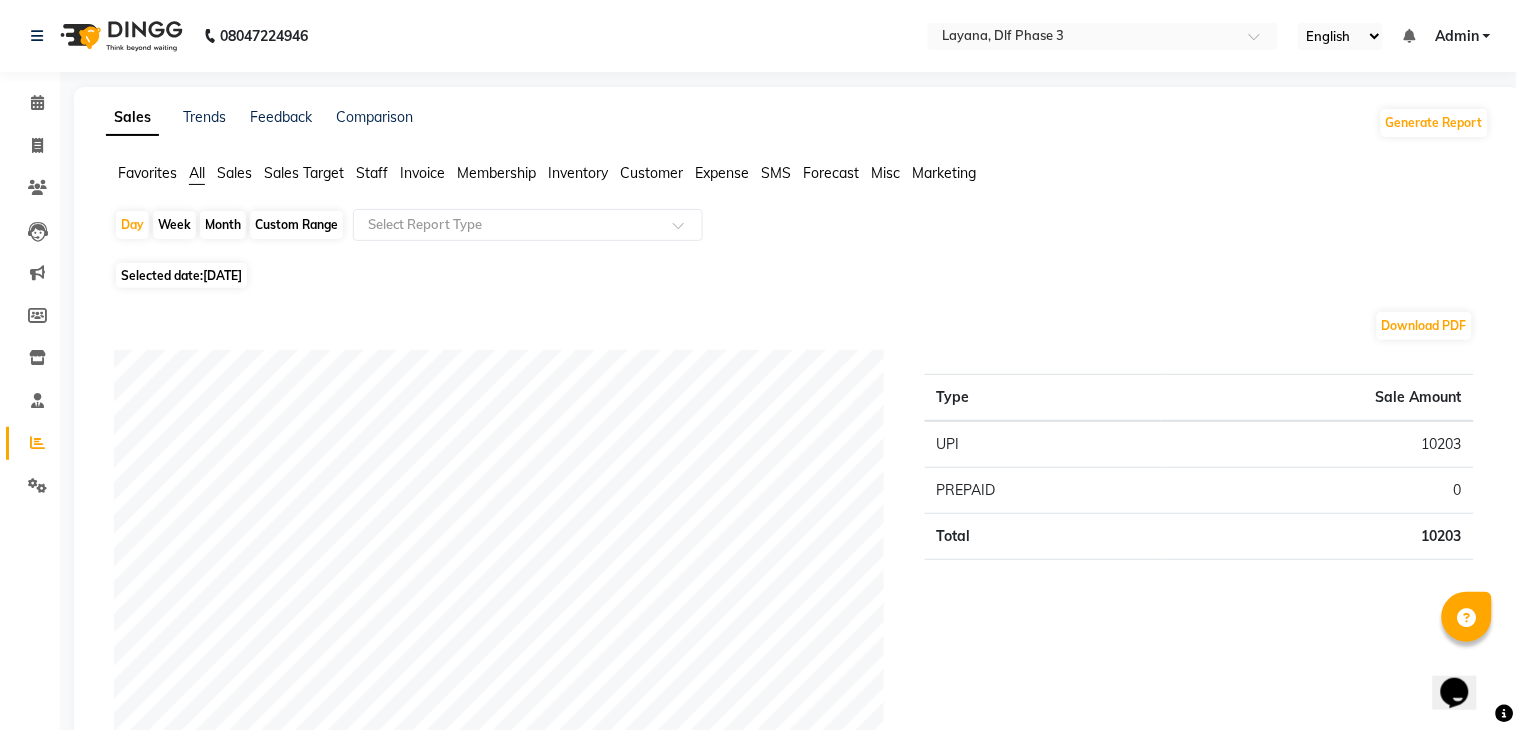 select on "service" 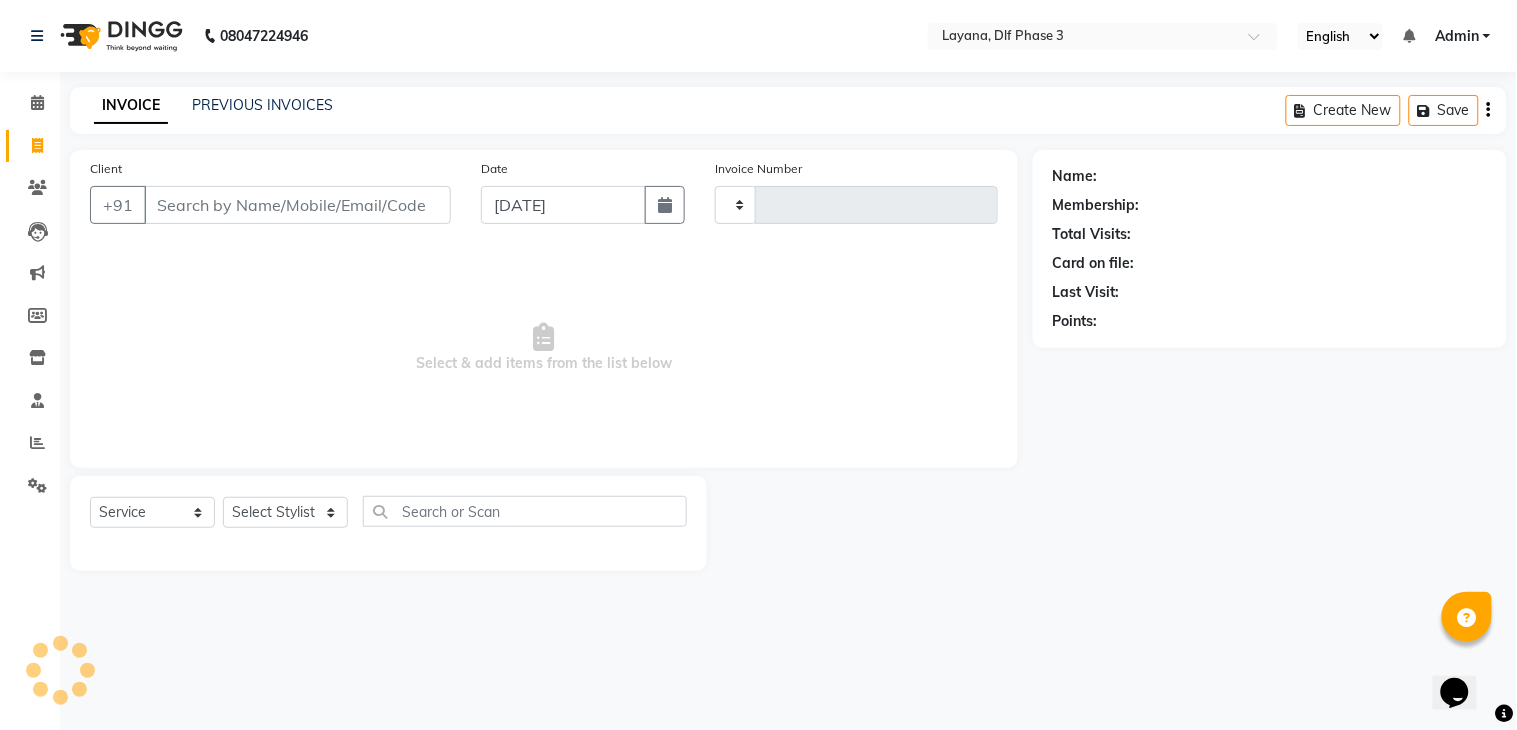 type on "1945" 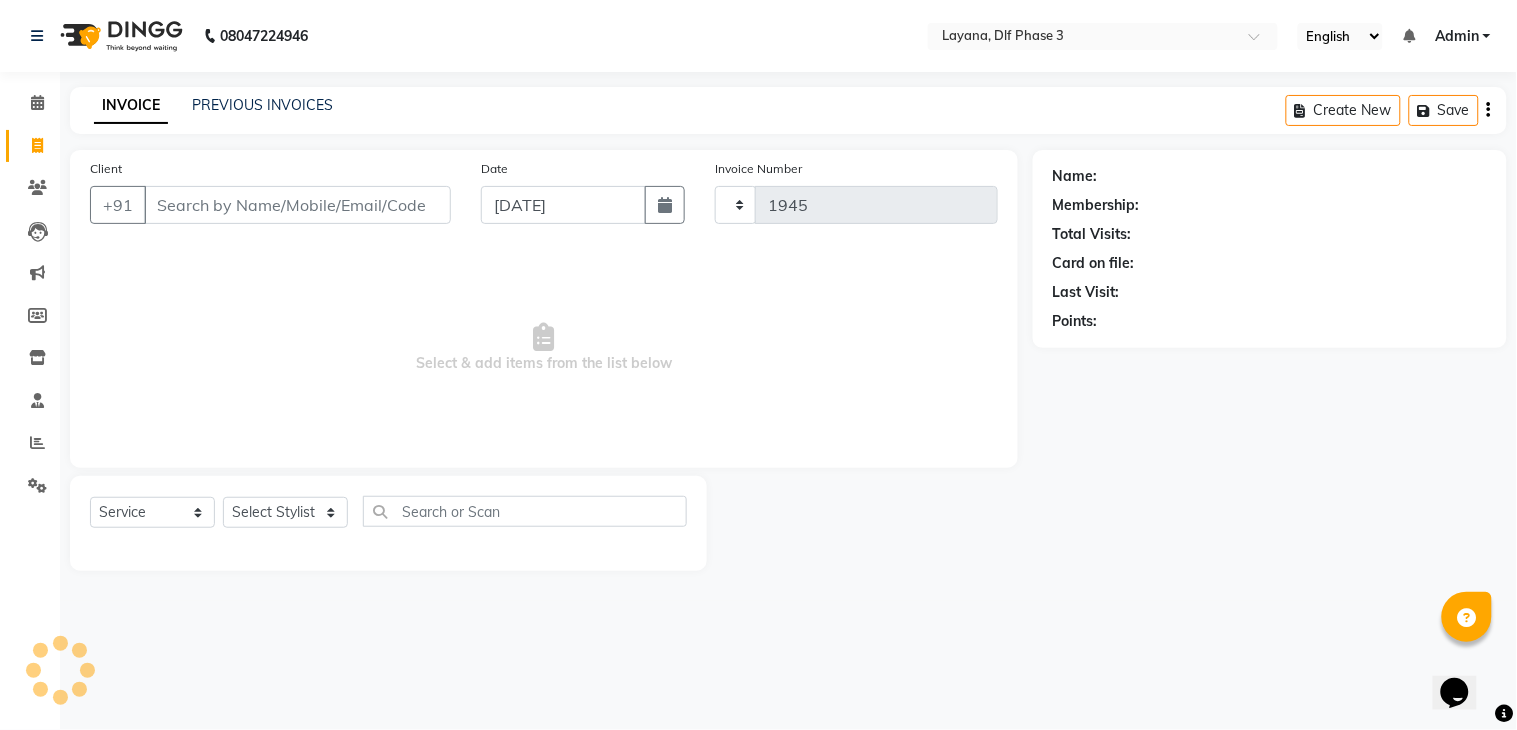 select on "6973" 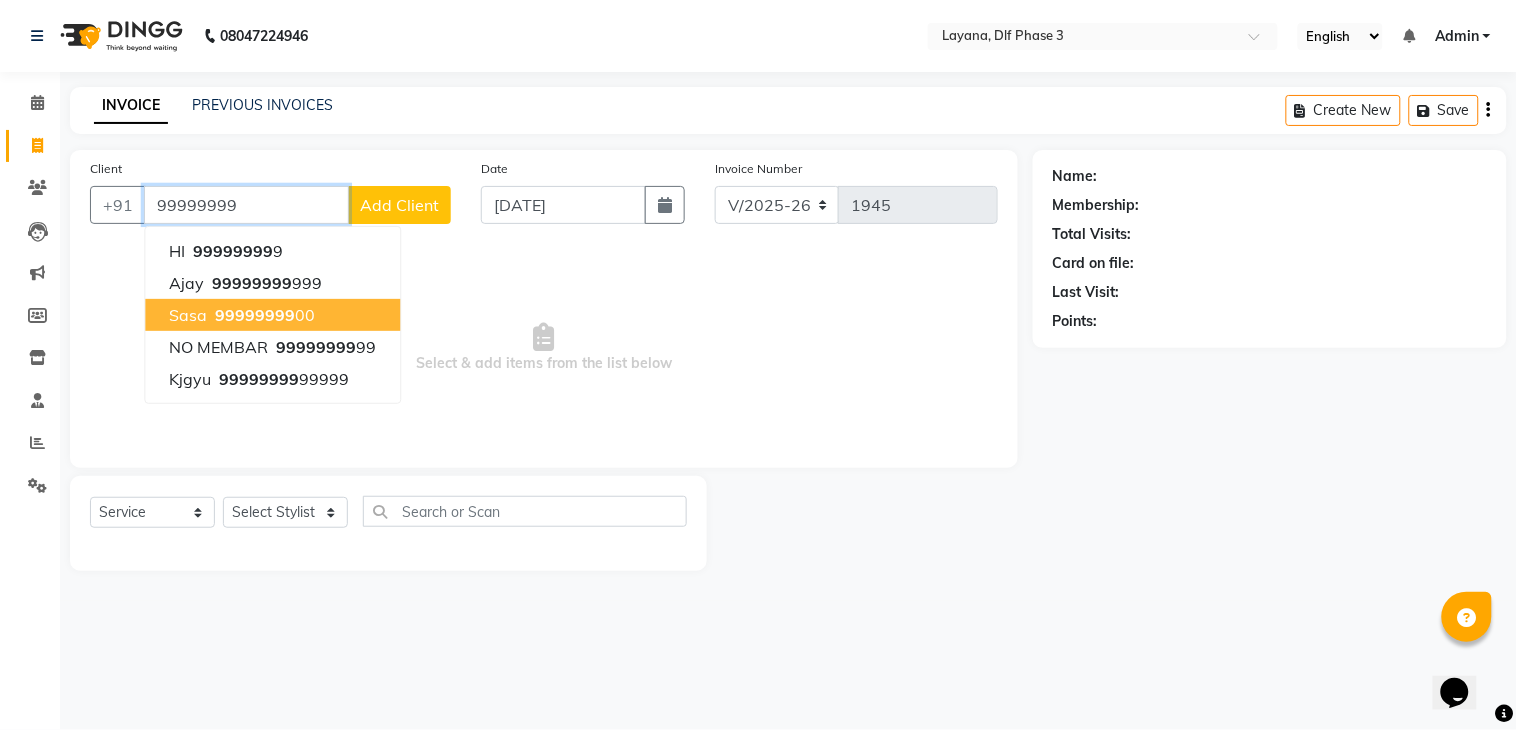 click on "99999999" at bounding box center [255, 315] 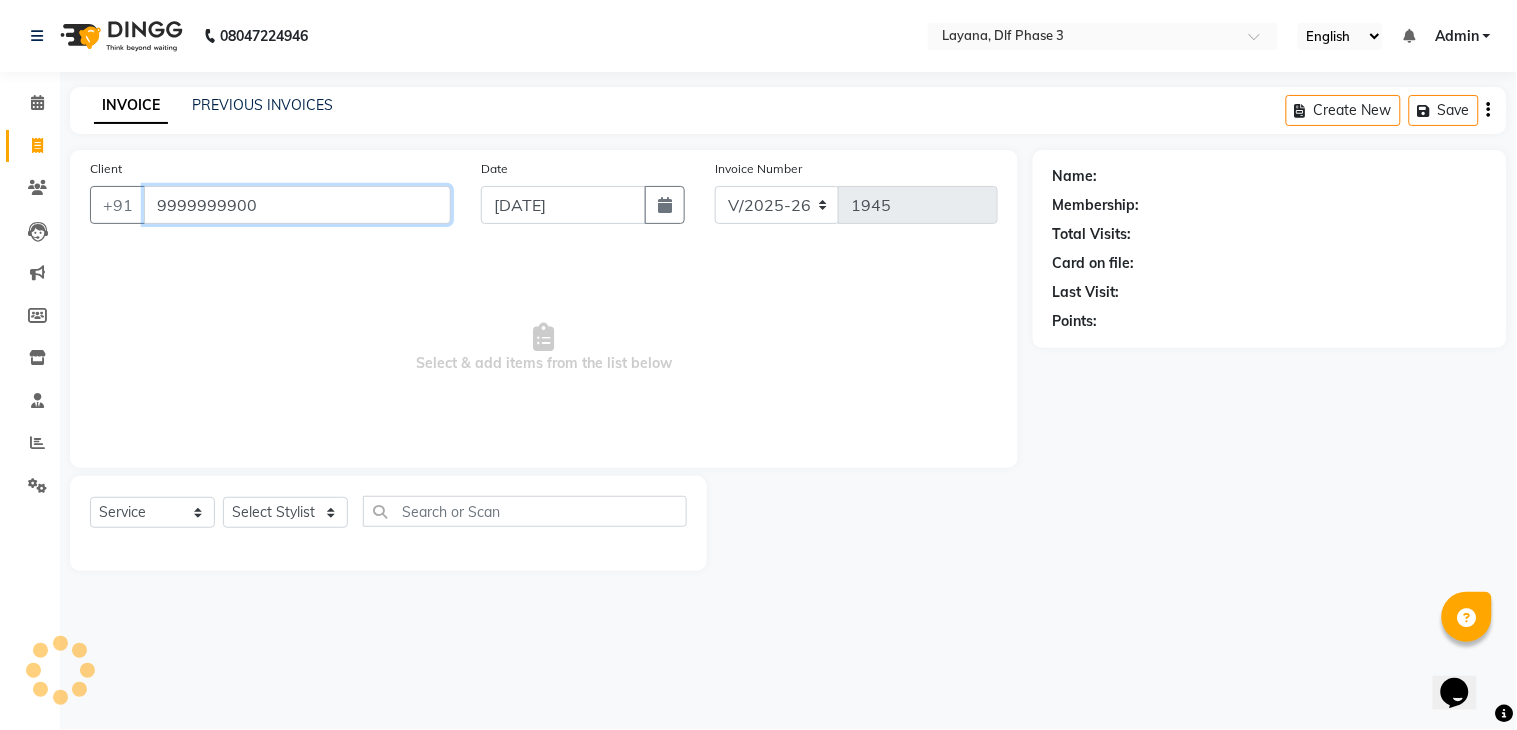 type on "9999999900" 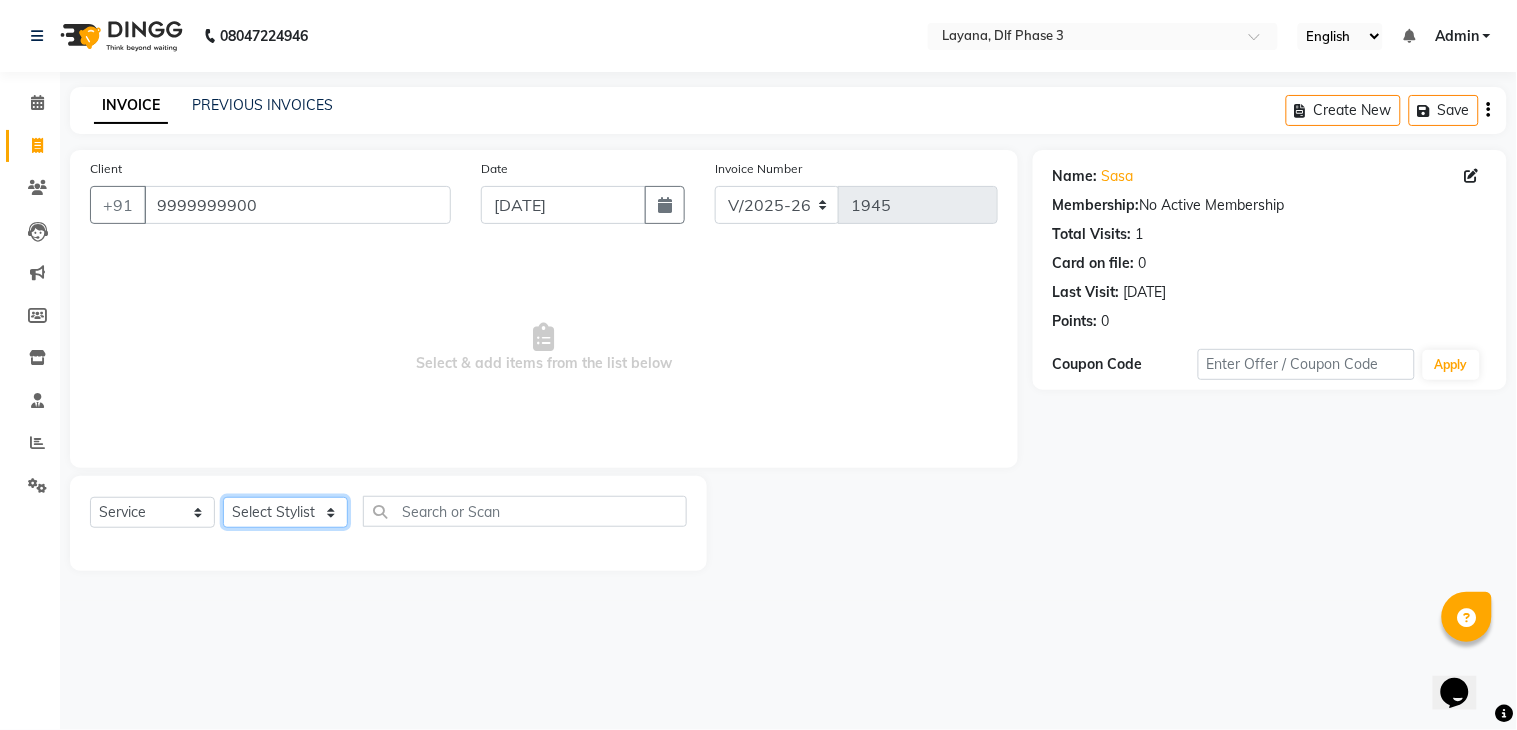 click on "Select Stylist aditya Attul kamal Kartik  keshav sanjana Shadab supriya" 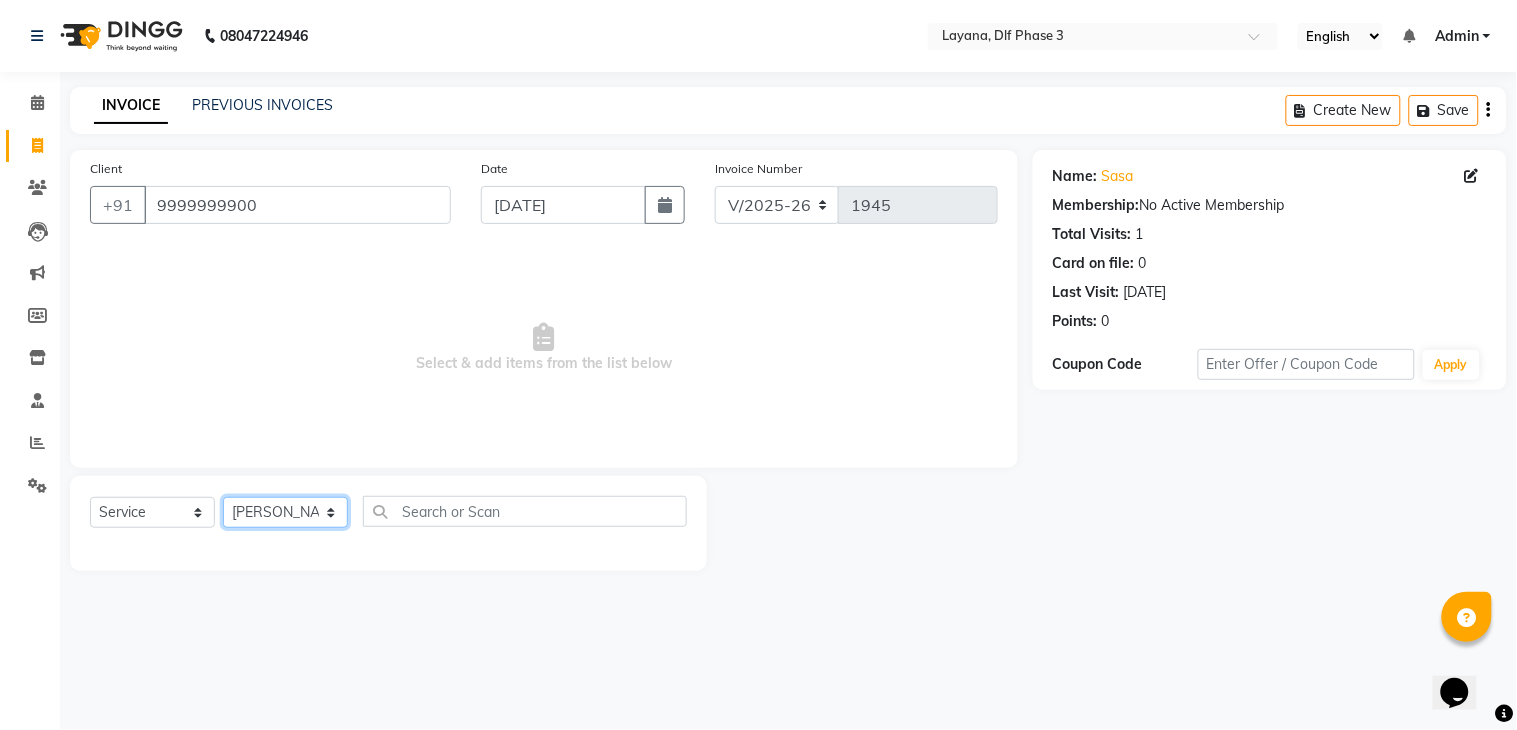 click on "Select Stylist aditya Attul kamal Kartik  keshav sanjana Shadab supriya" 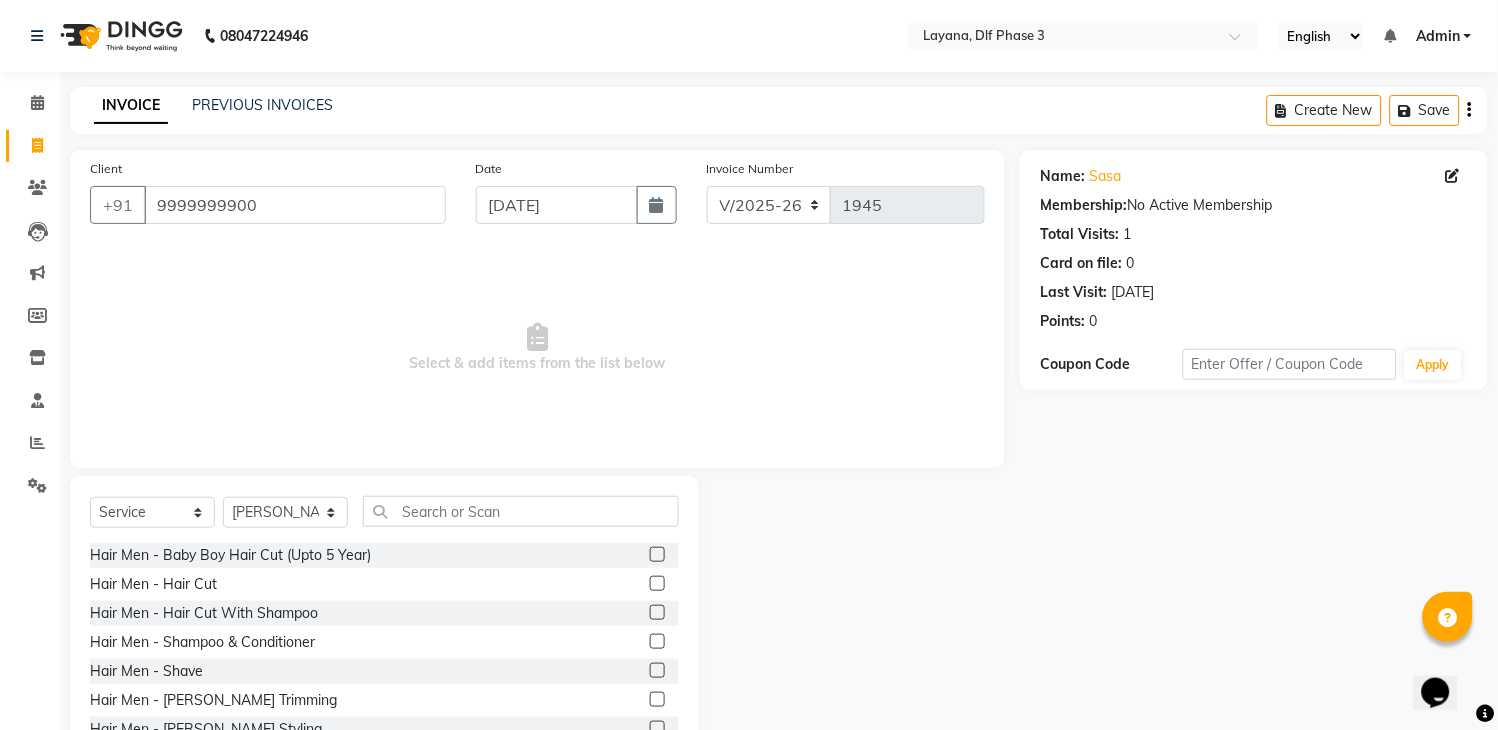 click on "Select  Service  Product  Membership  Package Voucher Prepaid Gift Card  Select Stylist aditya Attul kamal Kartik  keshav sanjana Shadab supriya" 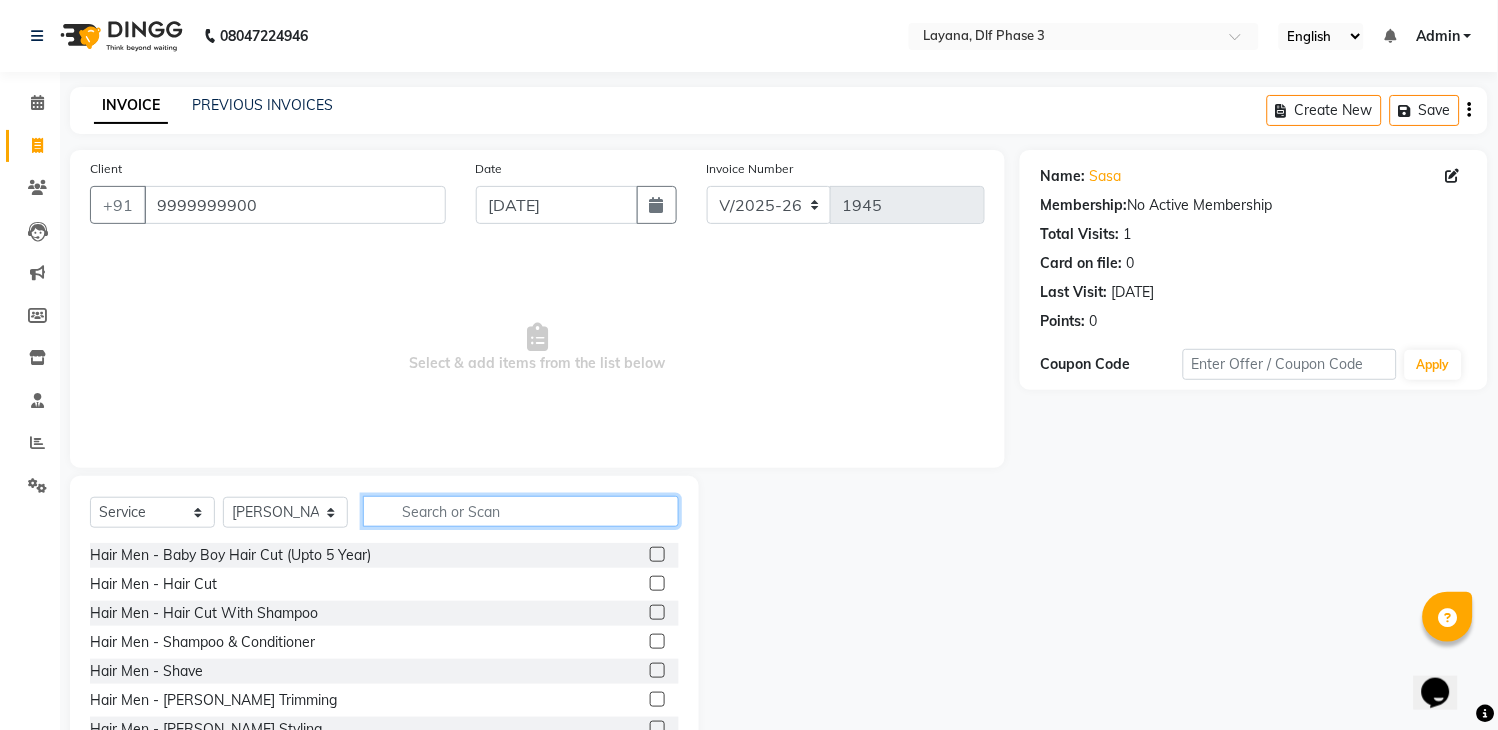 click 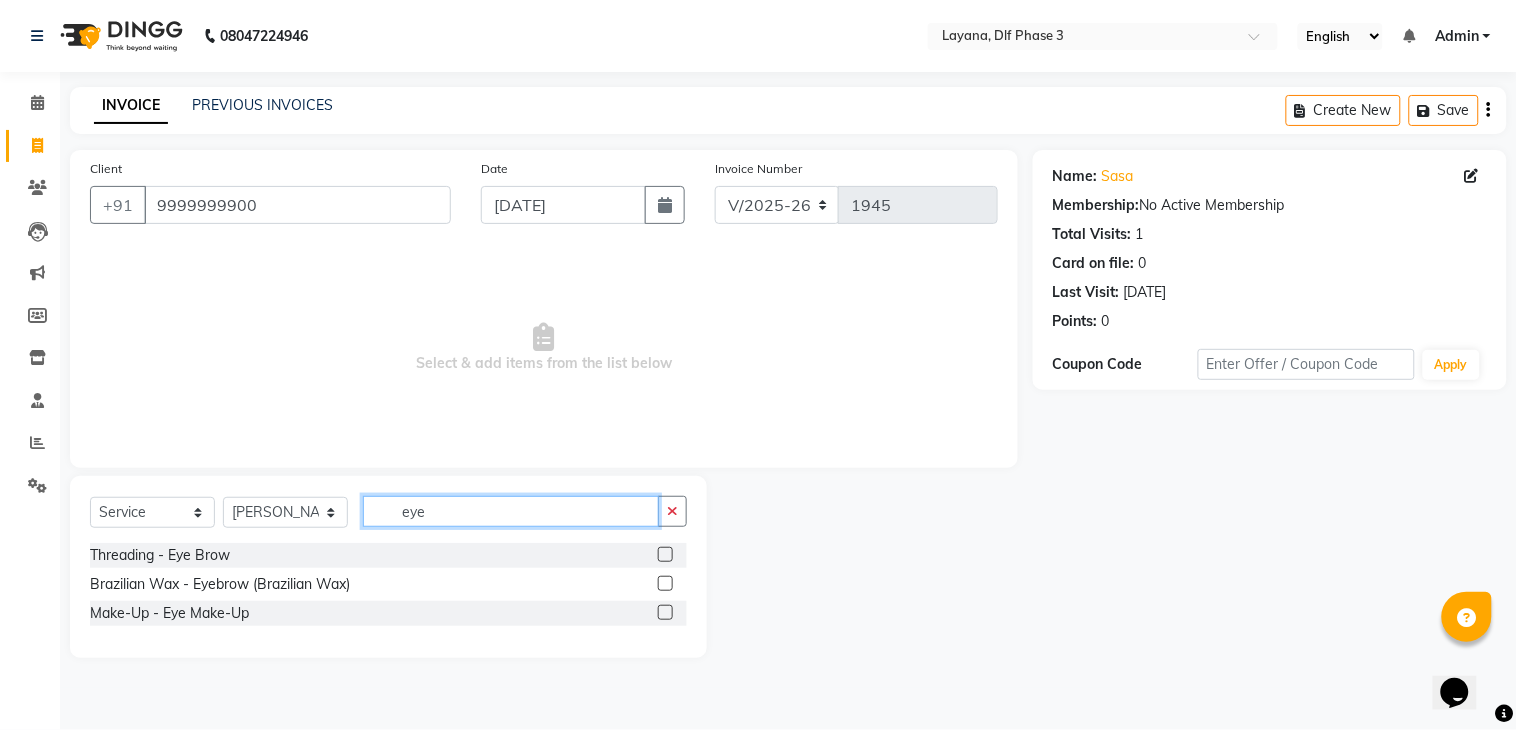 type on "eye" 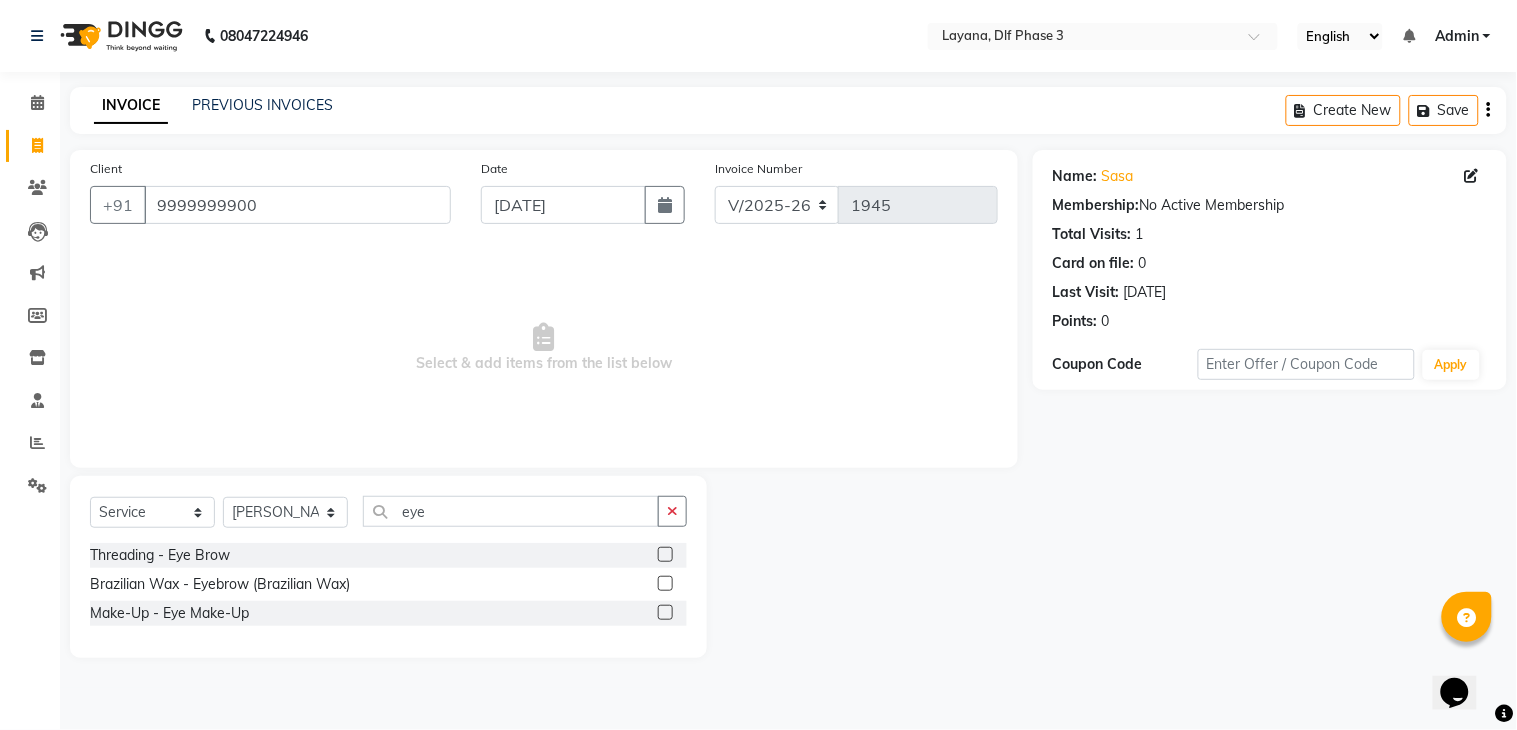 click 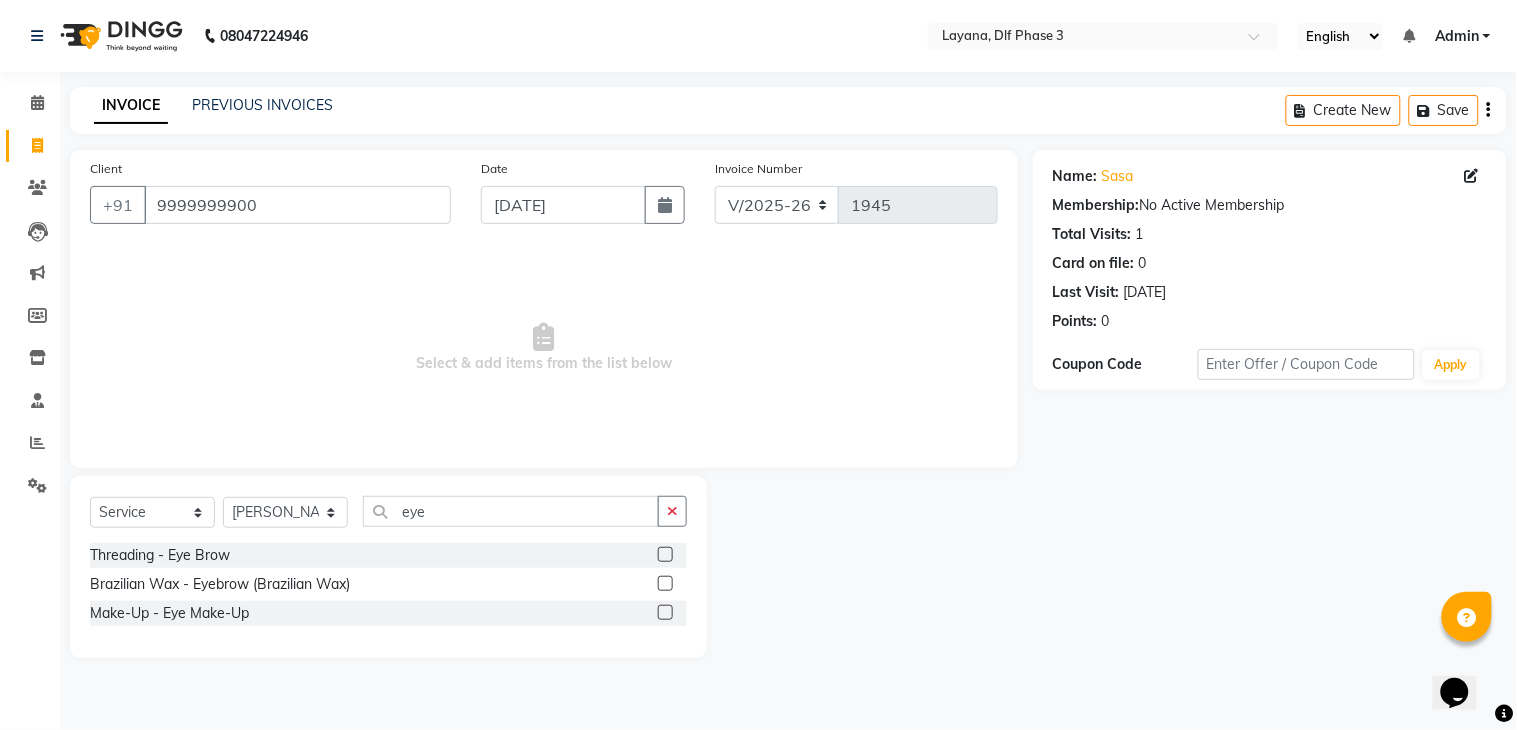 click at bounding box center (664, 555) 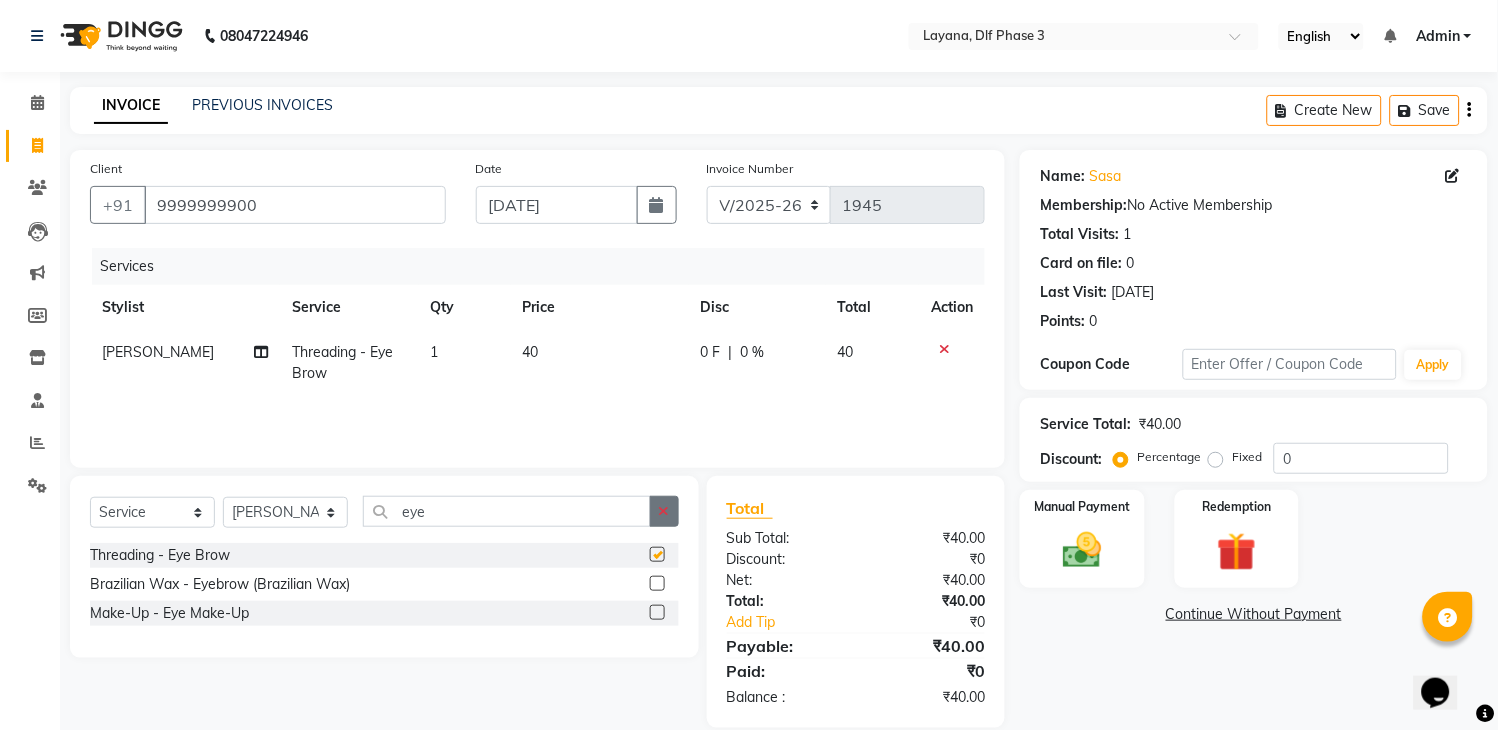 checkbox on "false" 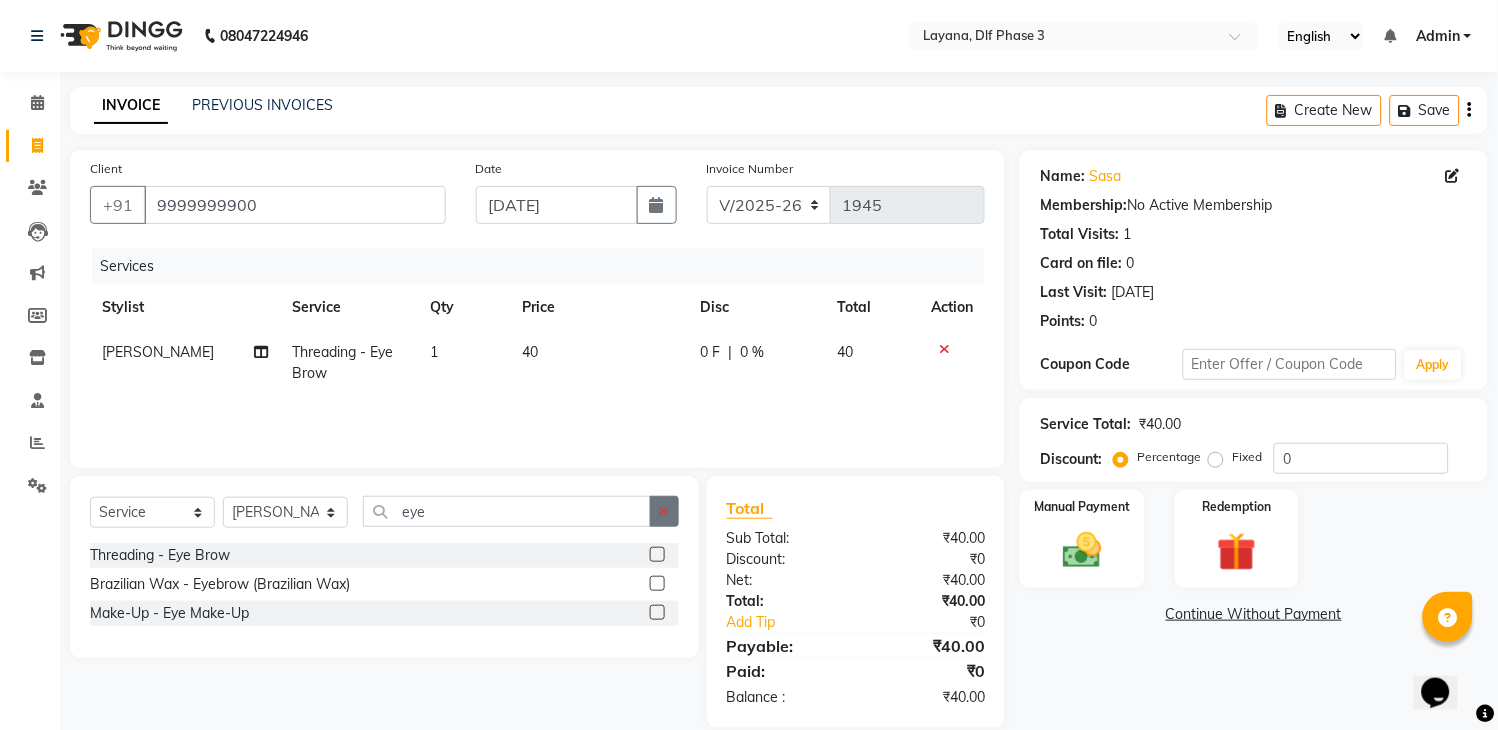 click 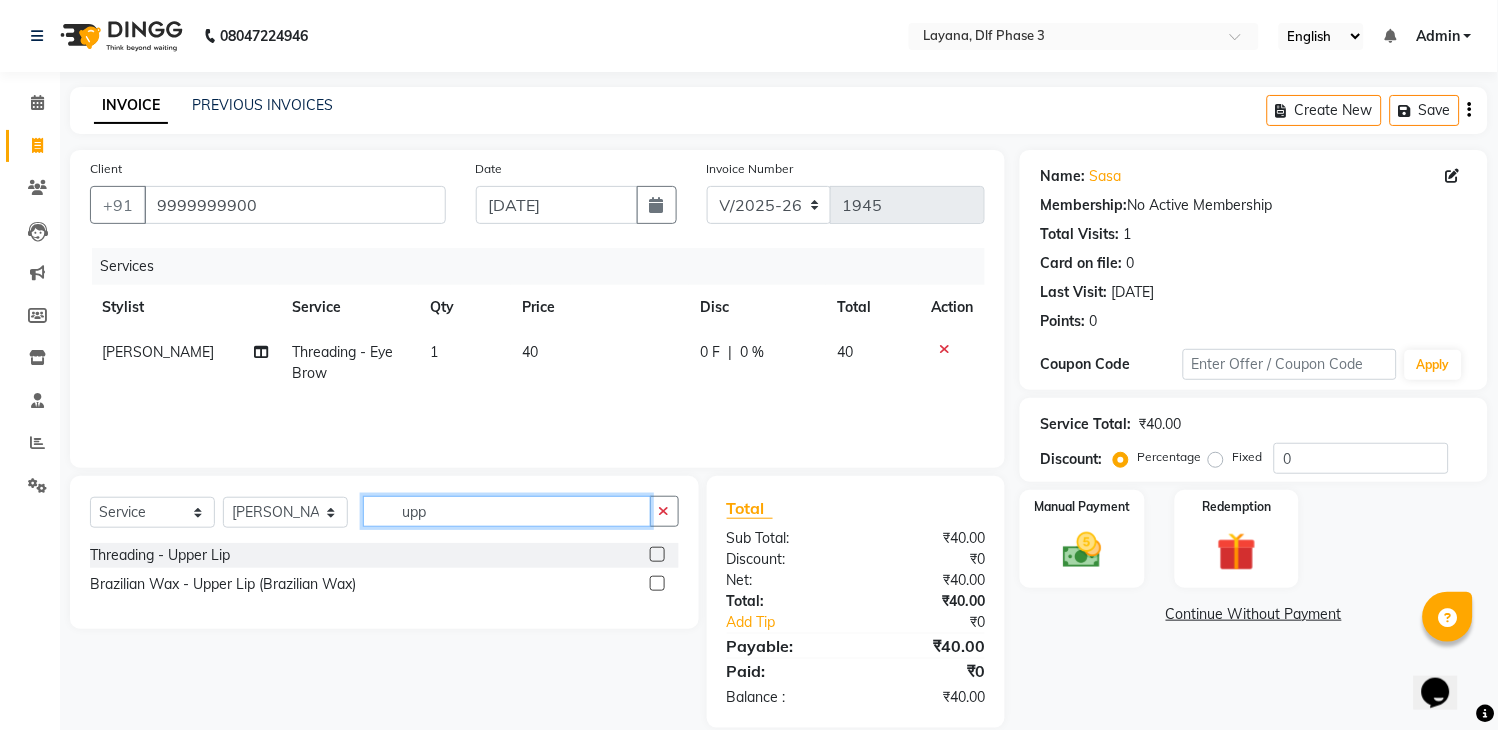 type on "upp" 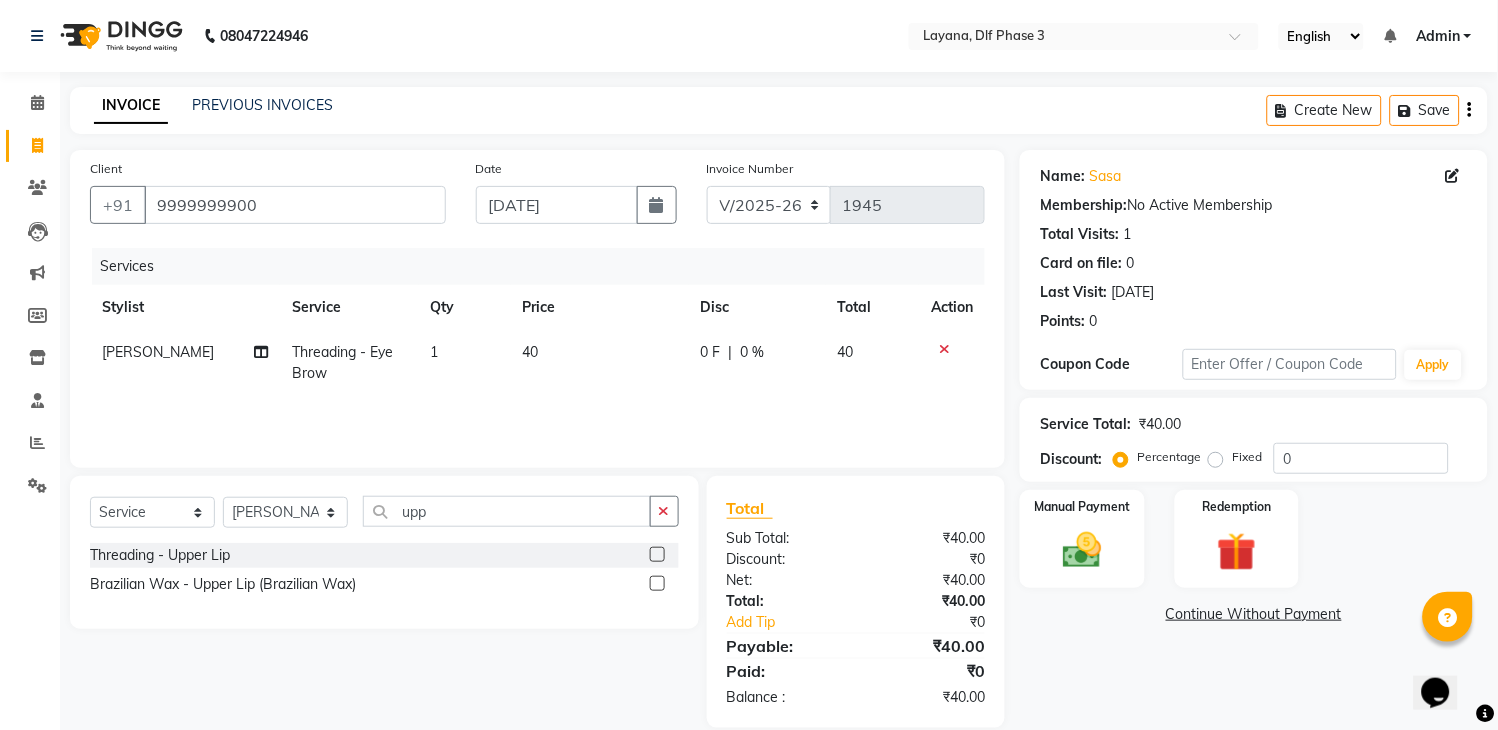 click 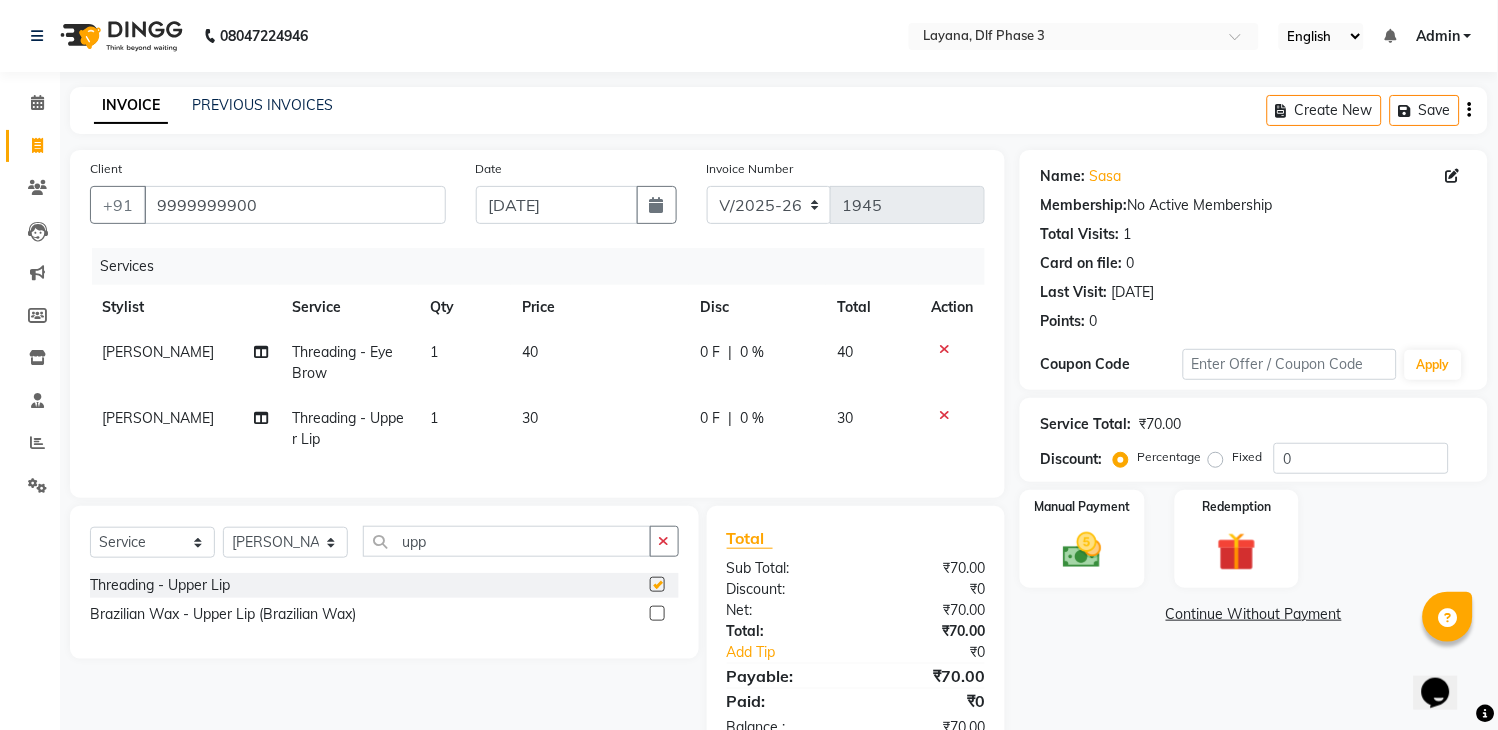 checkbox on "false" 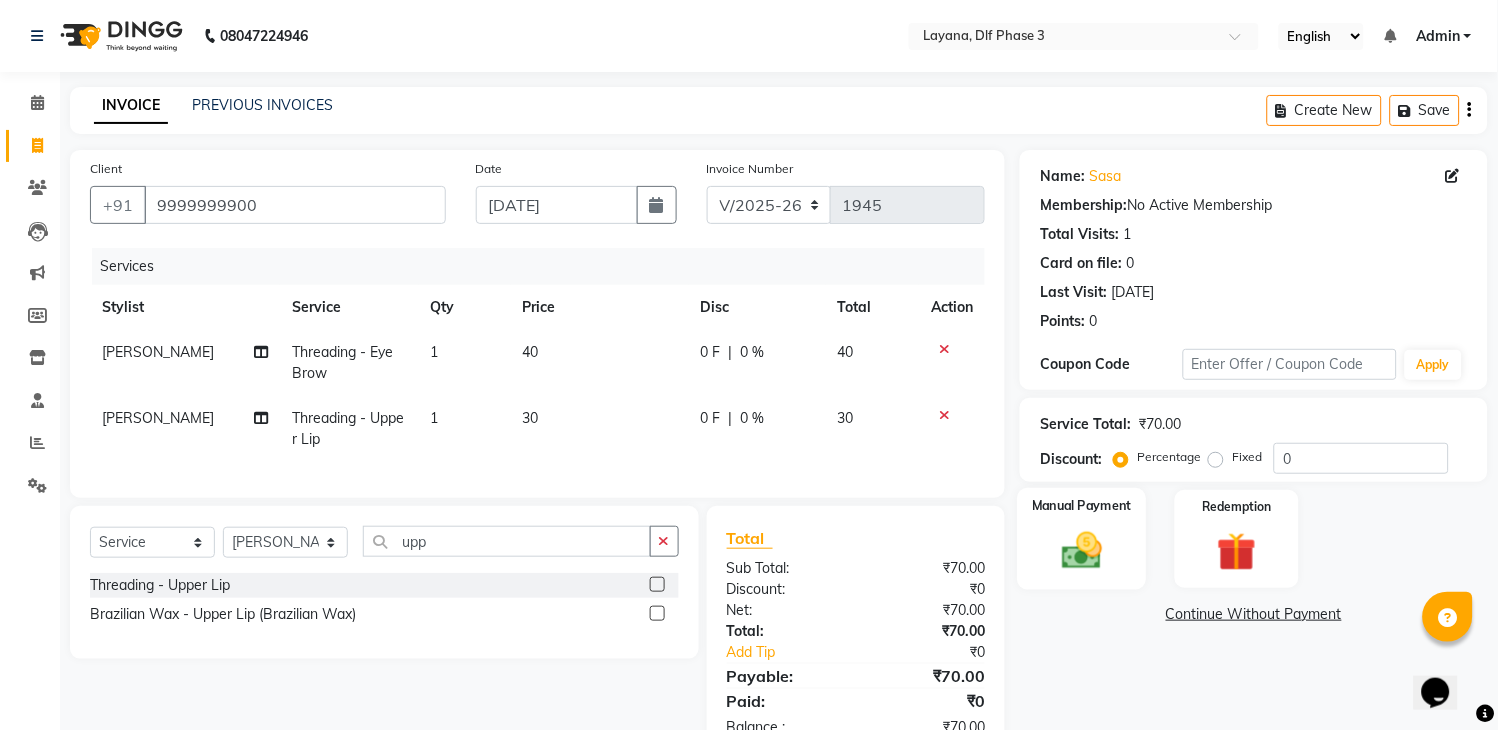 click on "Manual Payment" 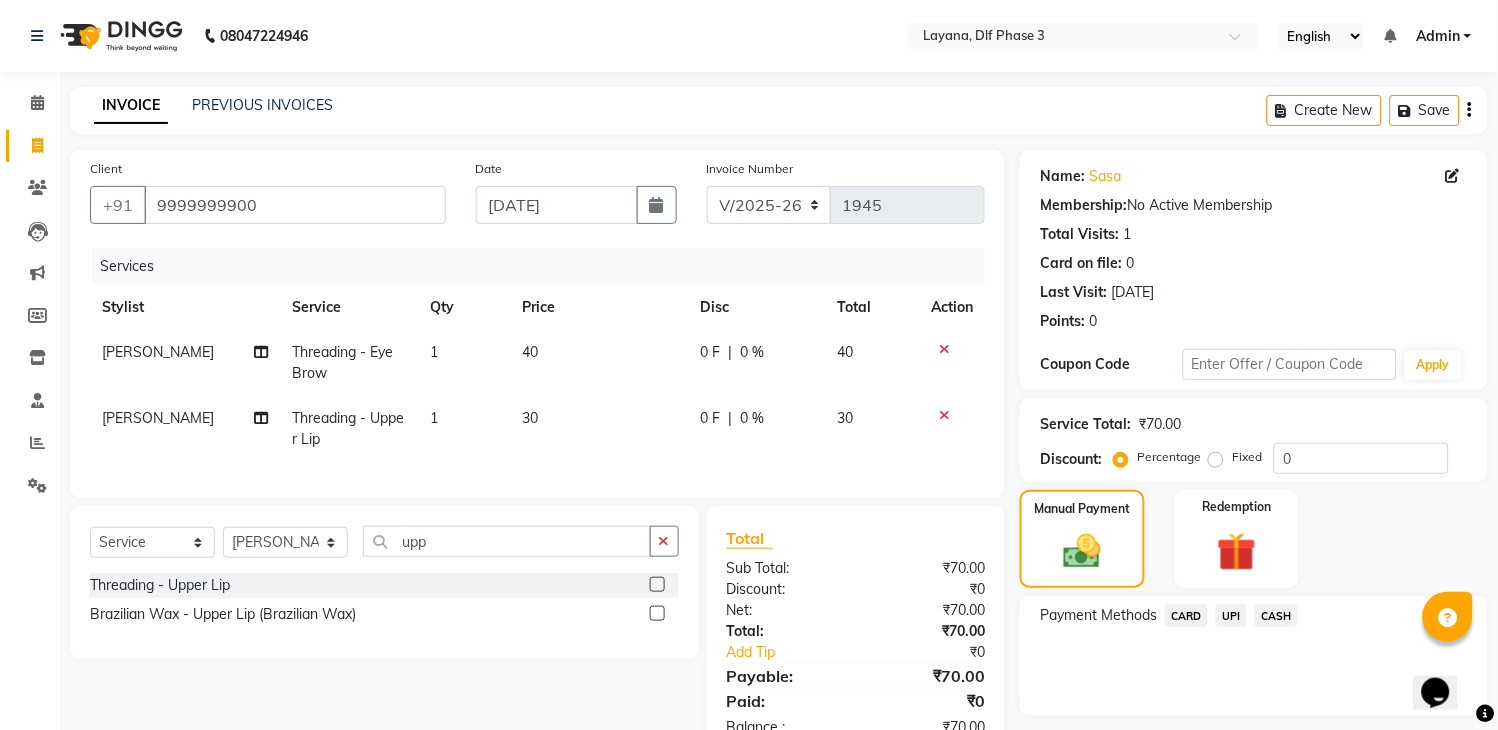 click on "UPI" 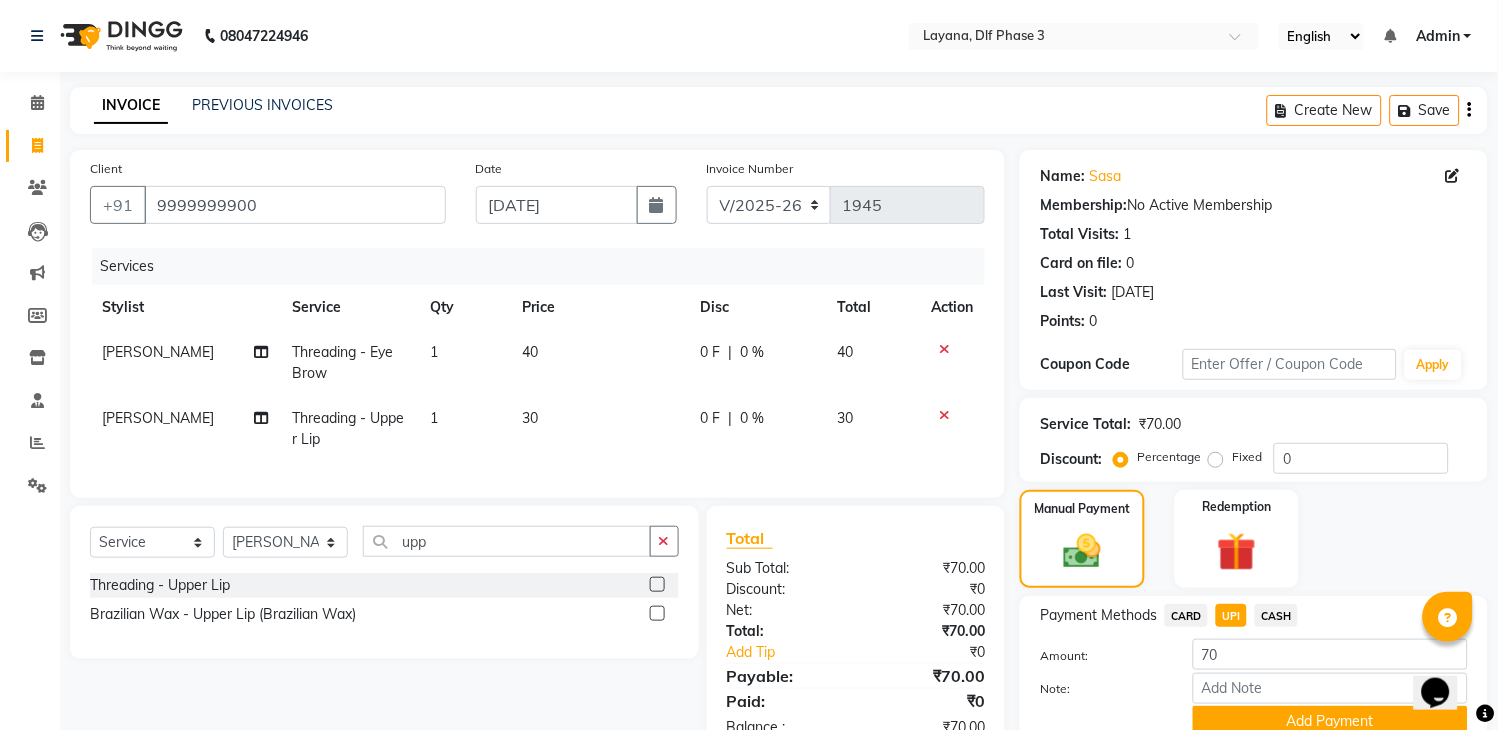 scroll, scrollTop: 86, scrollLeft: 0, axis: vertical 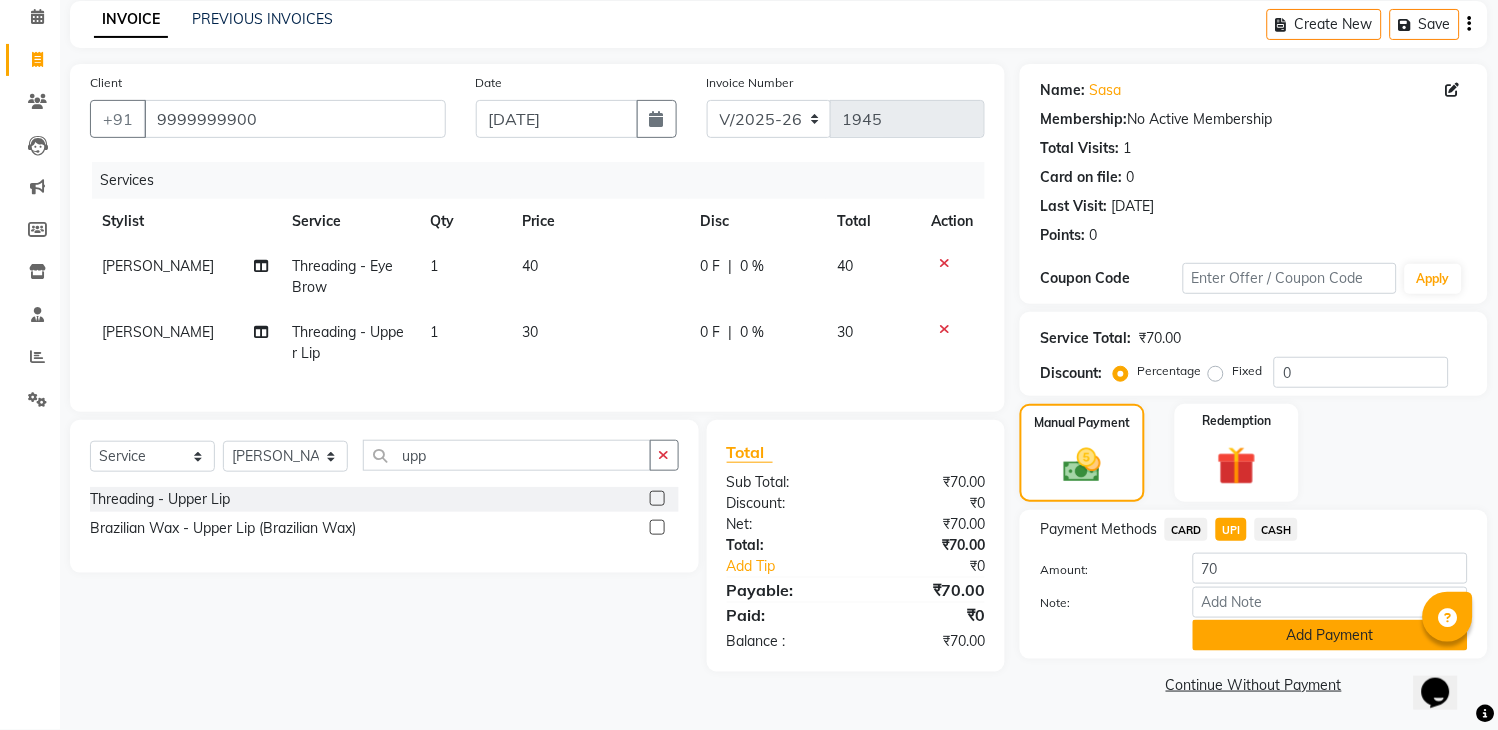 click on "Add Payment" 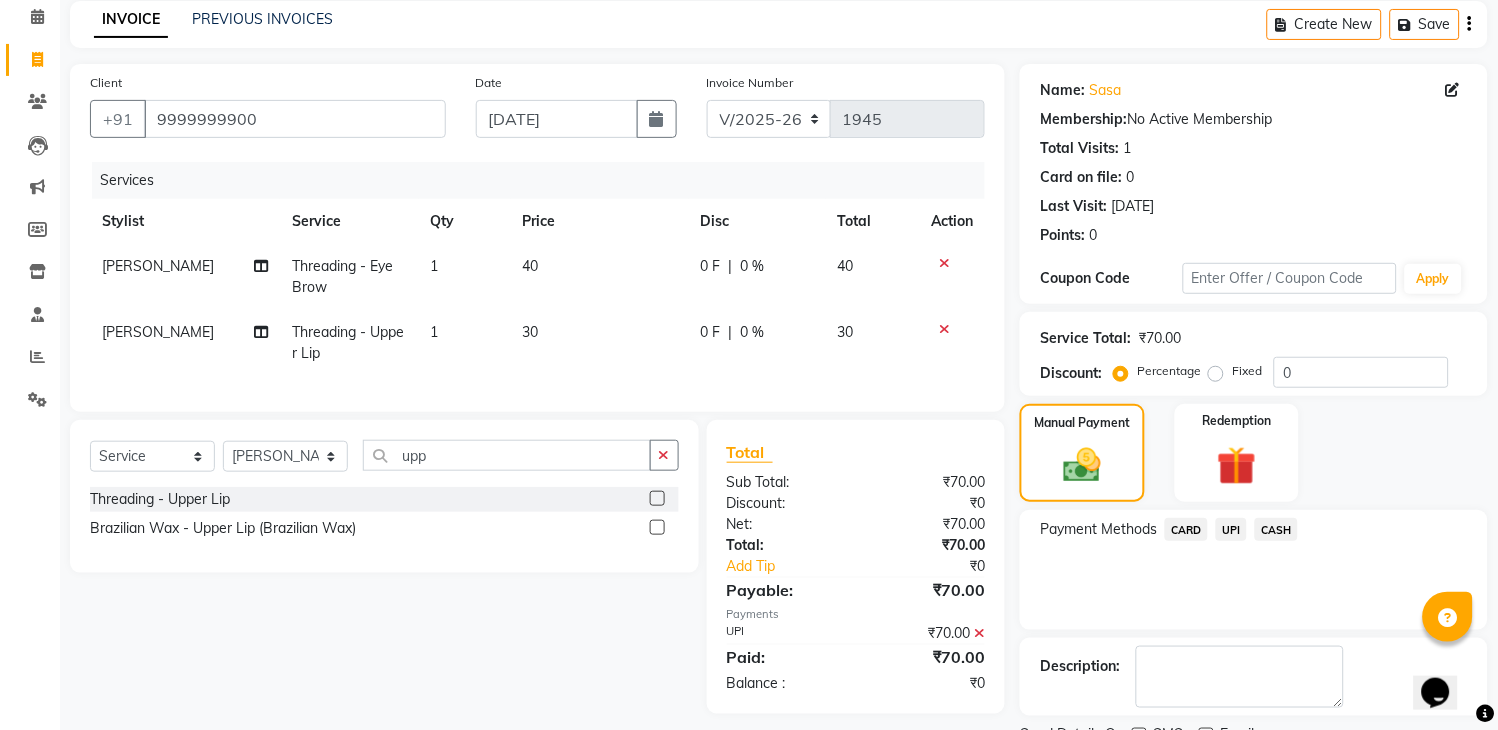scroll, scrollTop: 170, scrollLeft: 0, axis: vertical 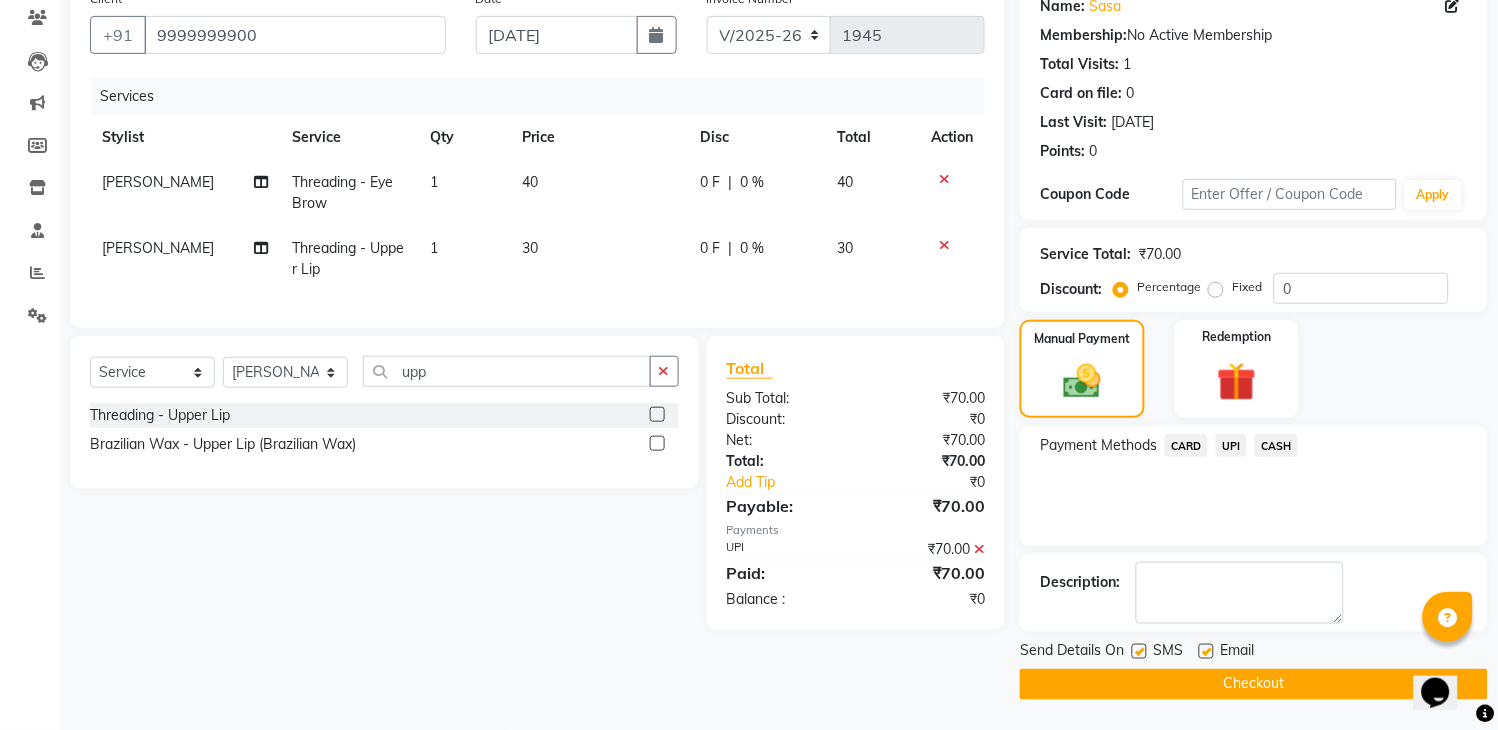 click 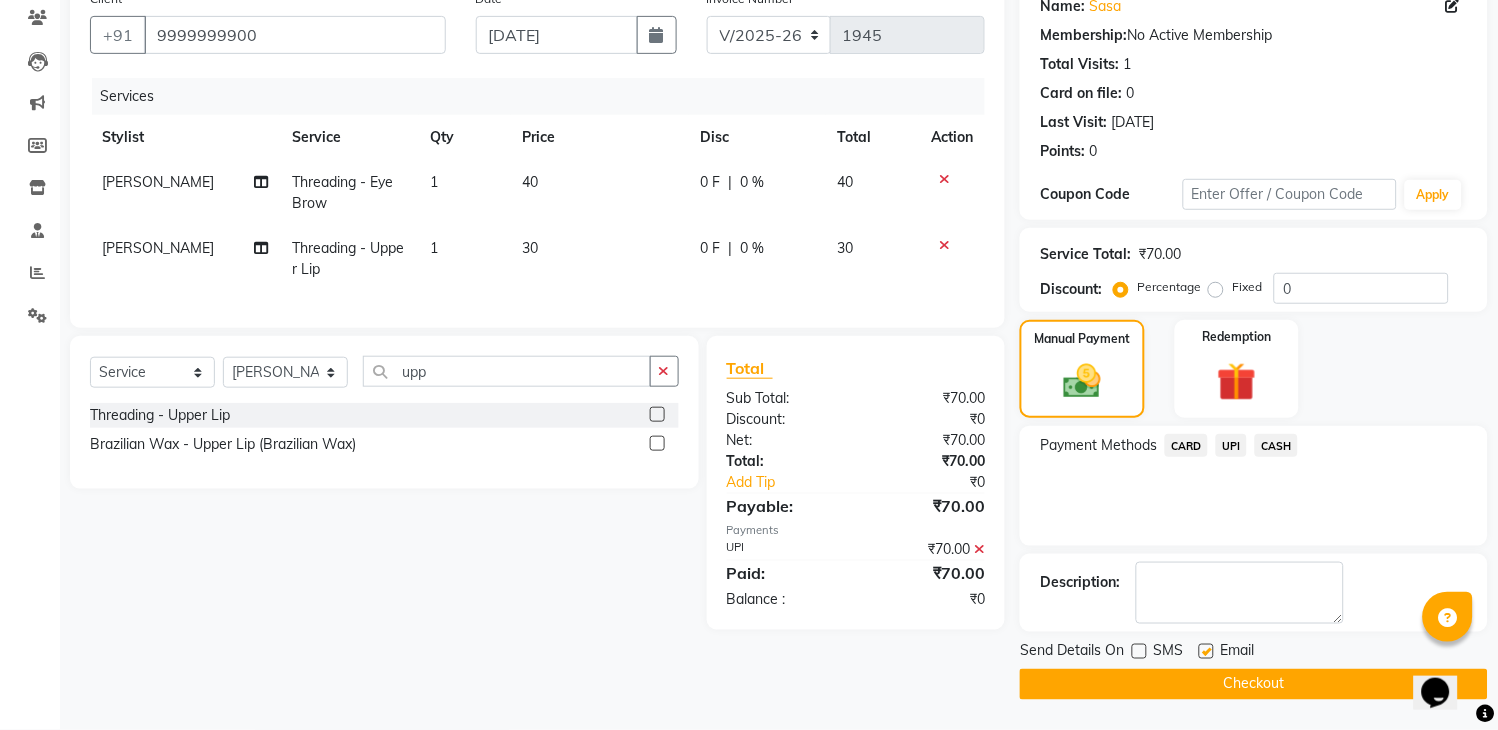 click on "Checkout" 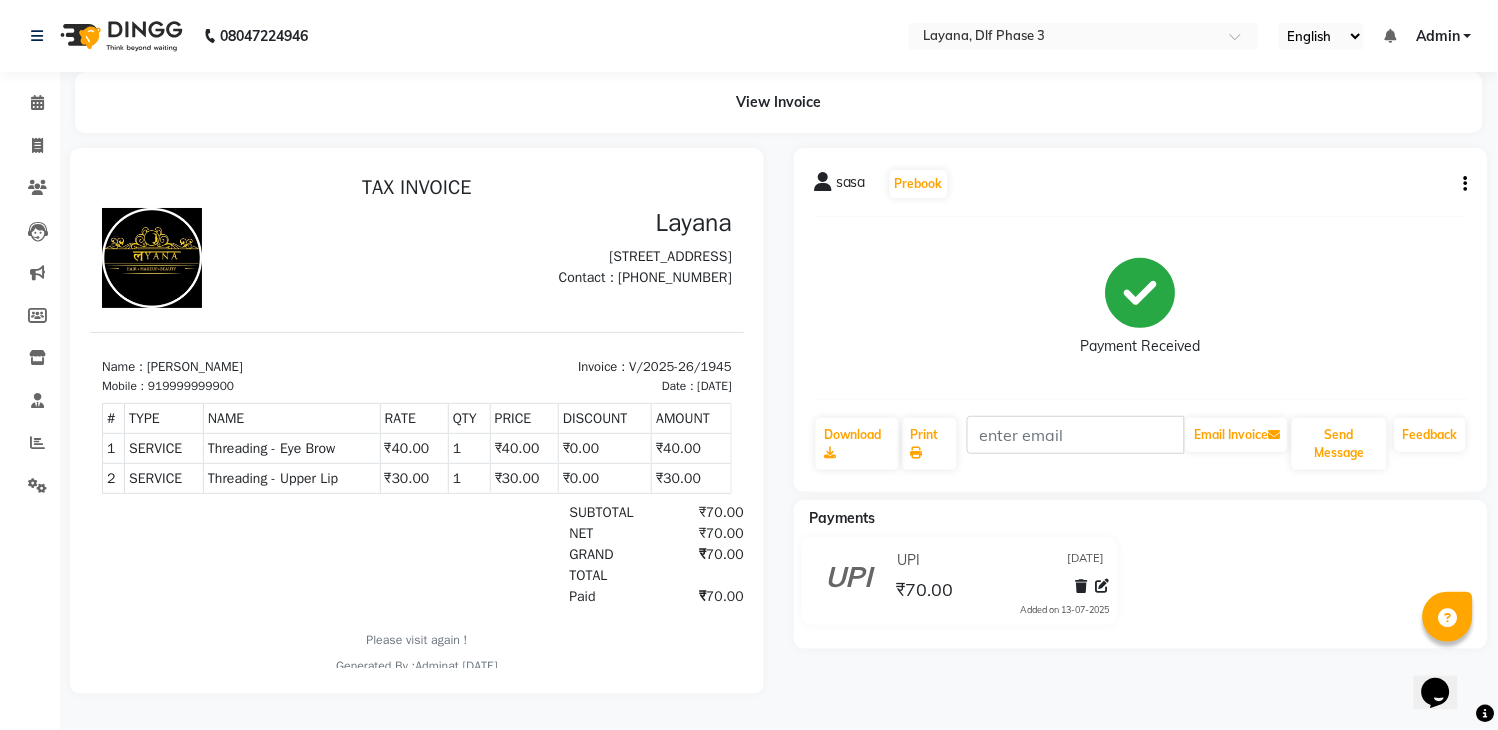 scroll, scrollTop: 0, scrollLeft: 0, axis: both 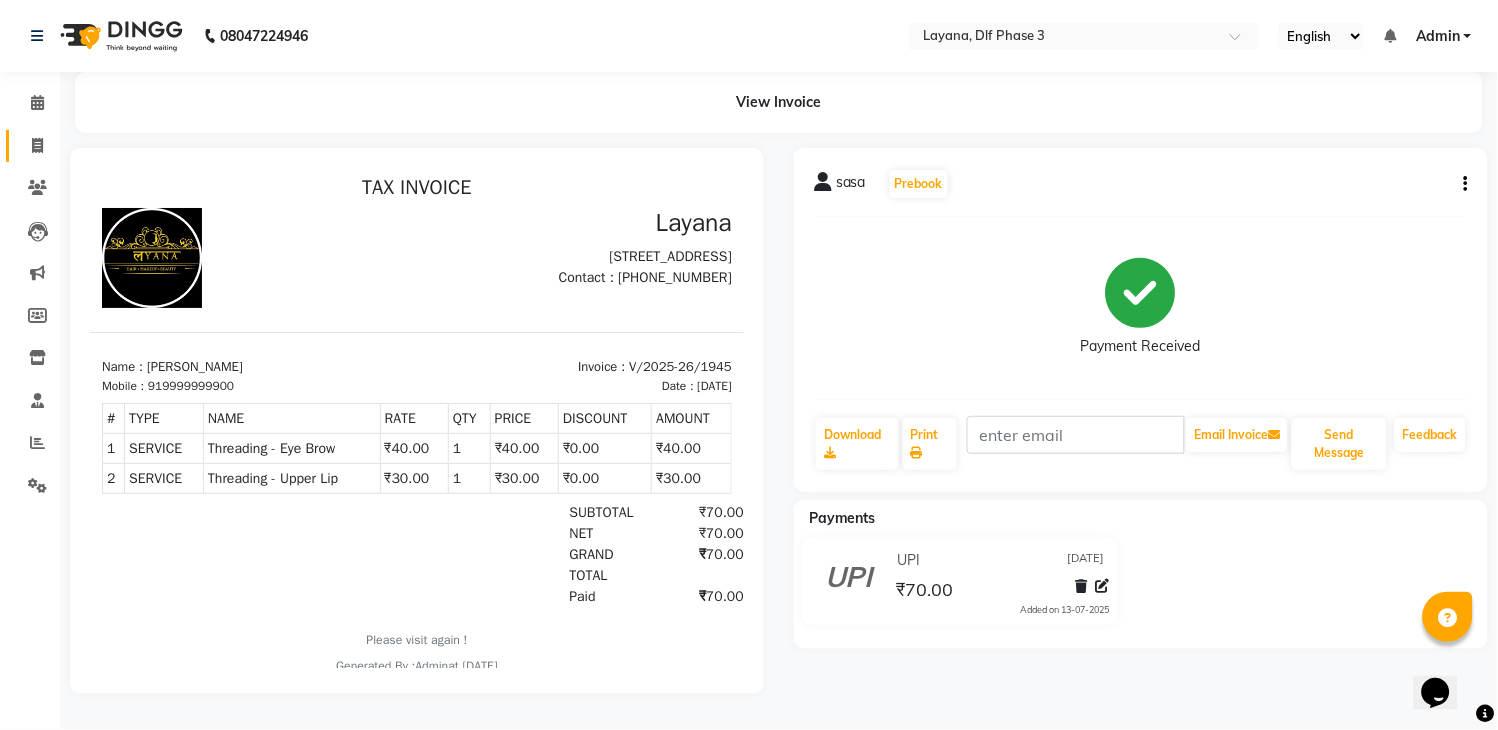 click on "Invoice" 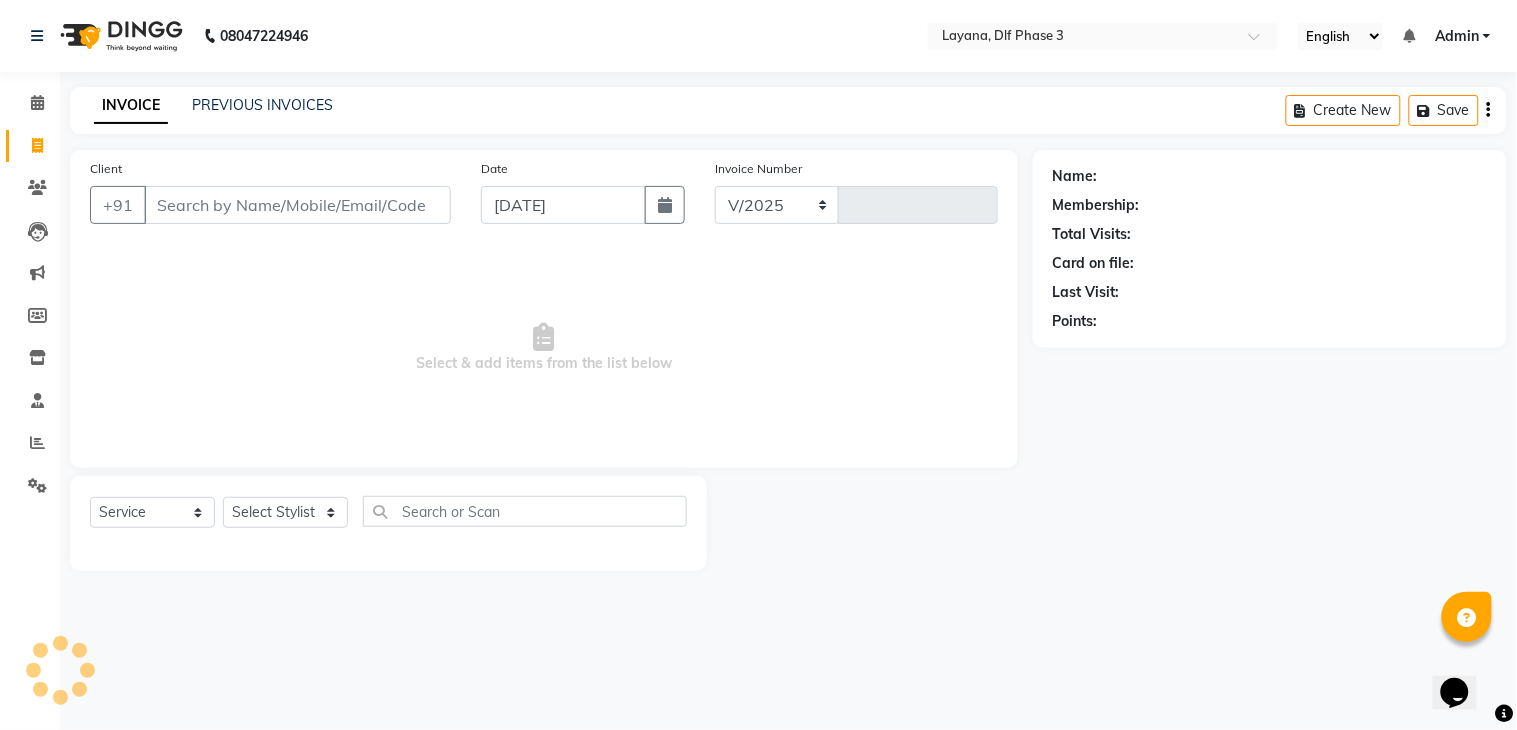 select on "6973" 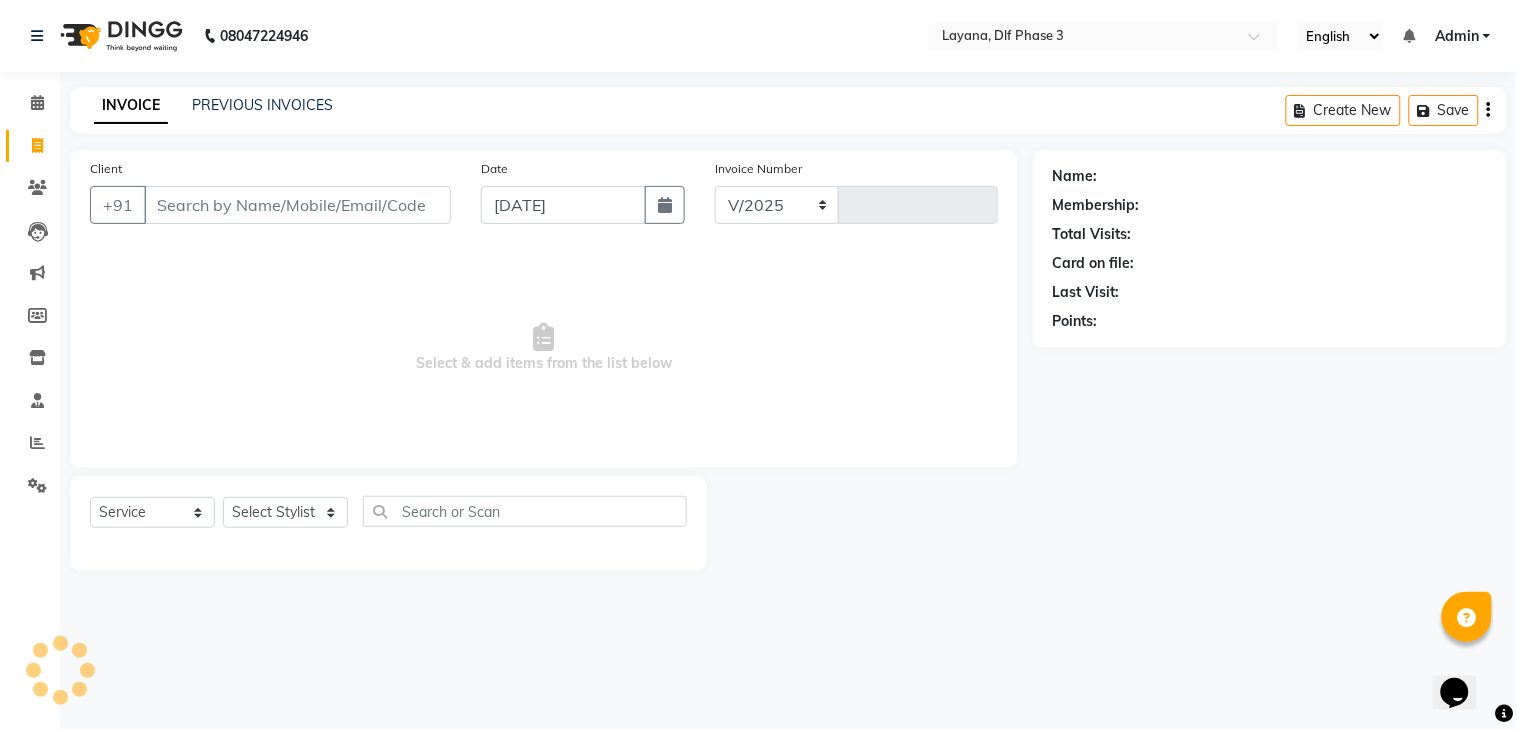type on "1946" 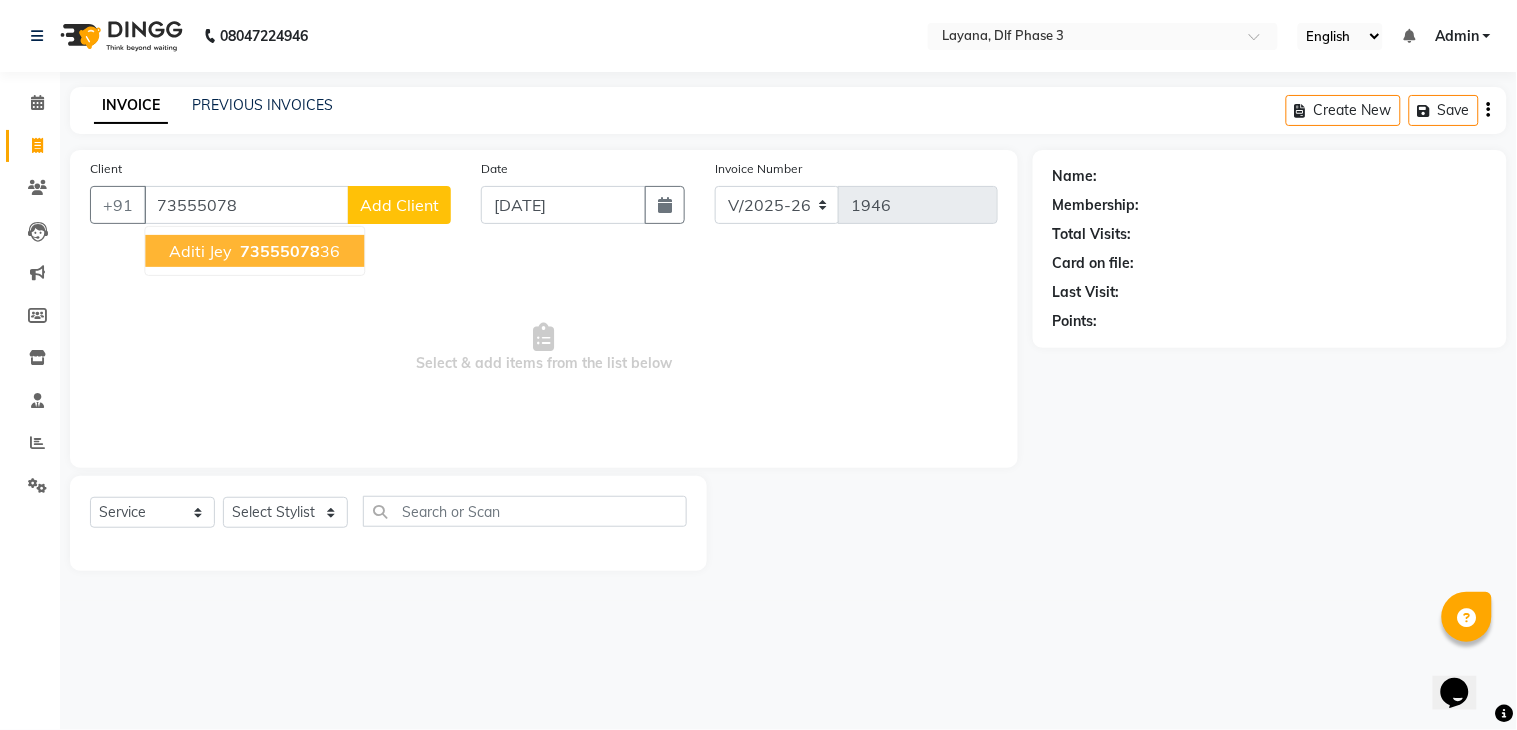 click on "aditi jey" at bounding box center (200, 251) 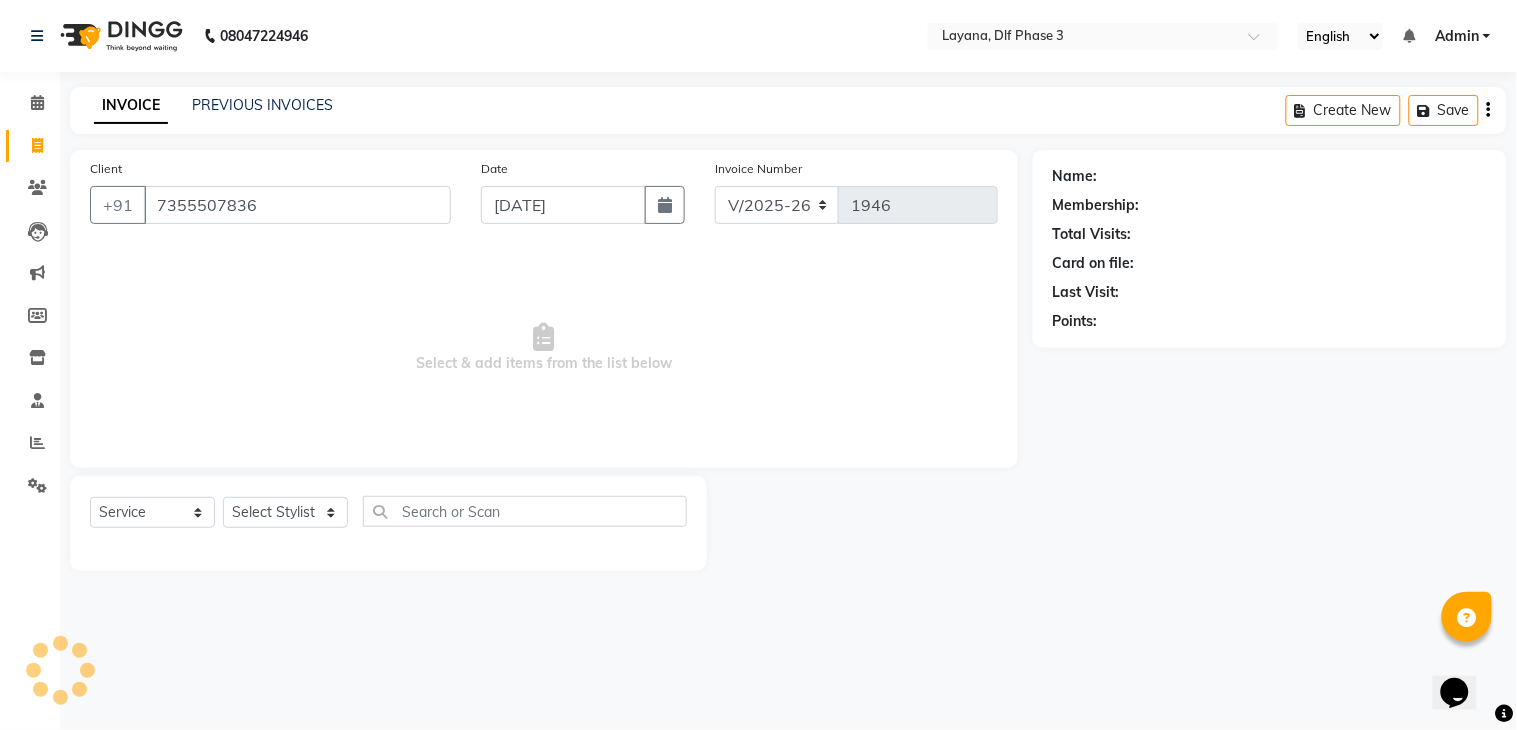 type on "7355507836" 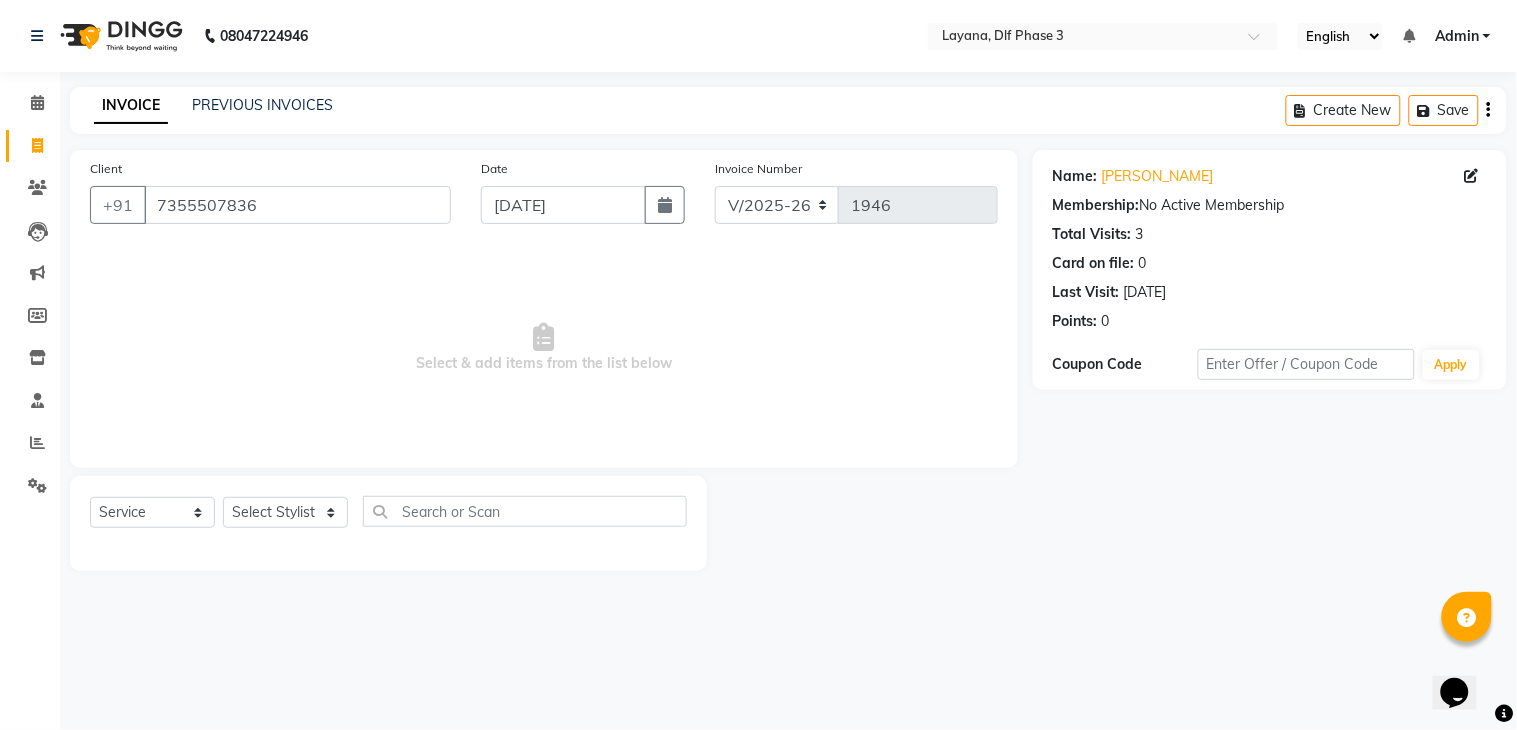 click on "Select  Service  Product  Membership  Package Voucher Prepaid Gift Card  Select Stylist aditya Attul kamal Kartik  keshav sanjana Shadab supriya" 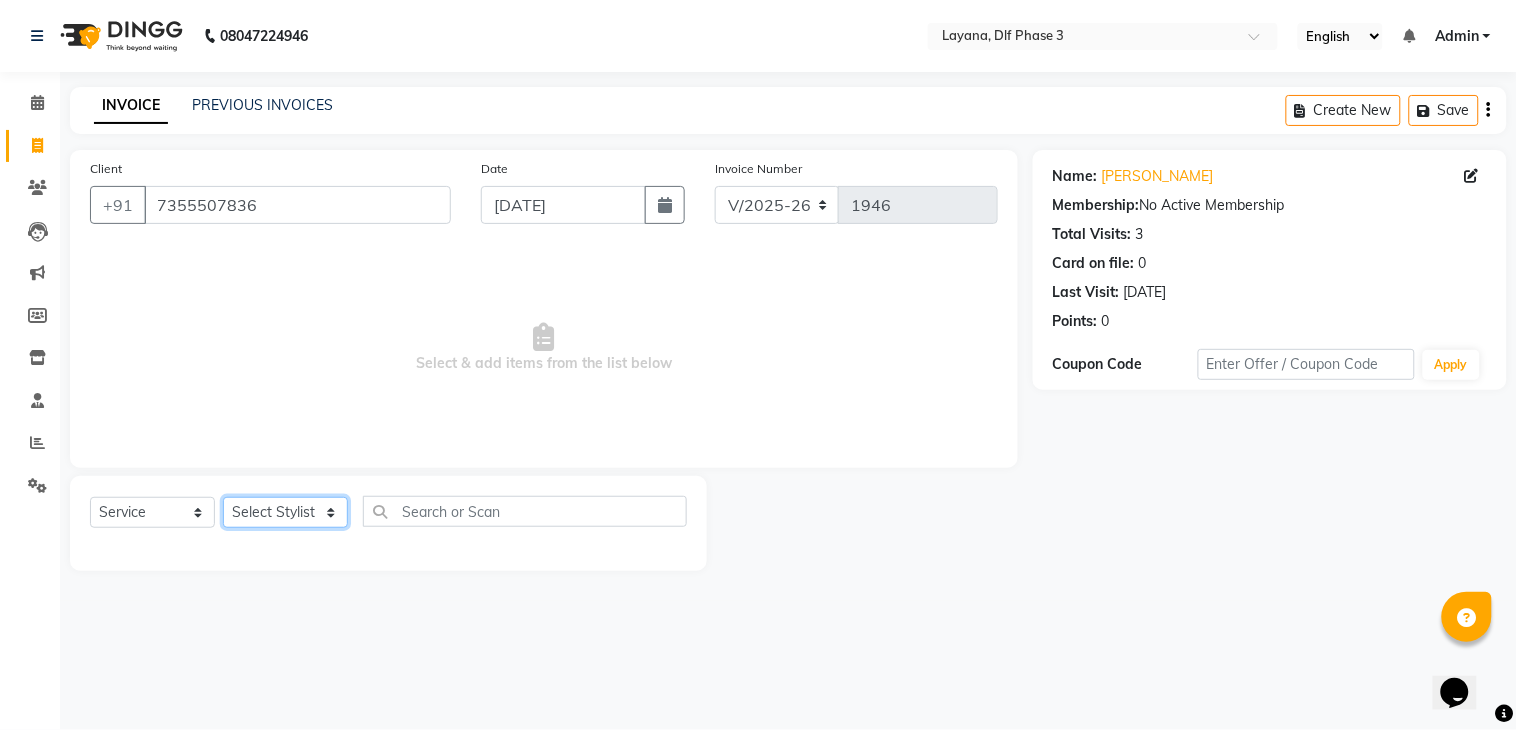 click on "Select Stylist aditya Attul kamal Kartik  keshav sanjana Shadab supriya" 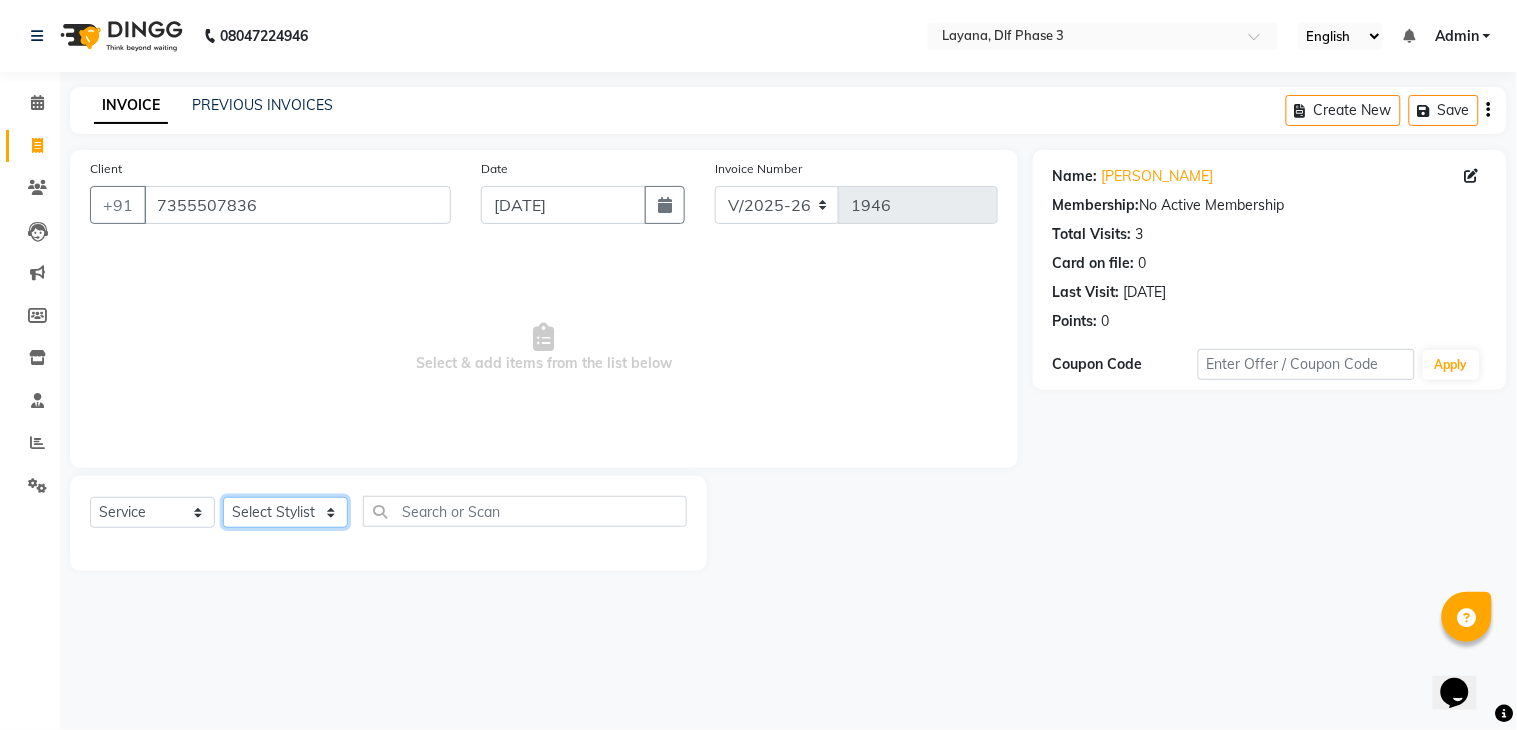 select on "70193" 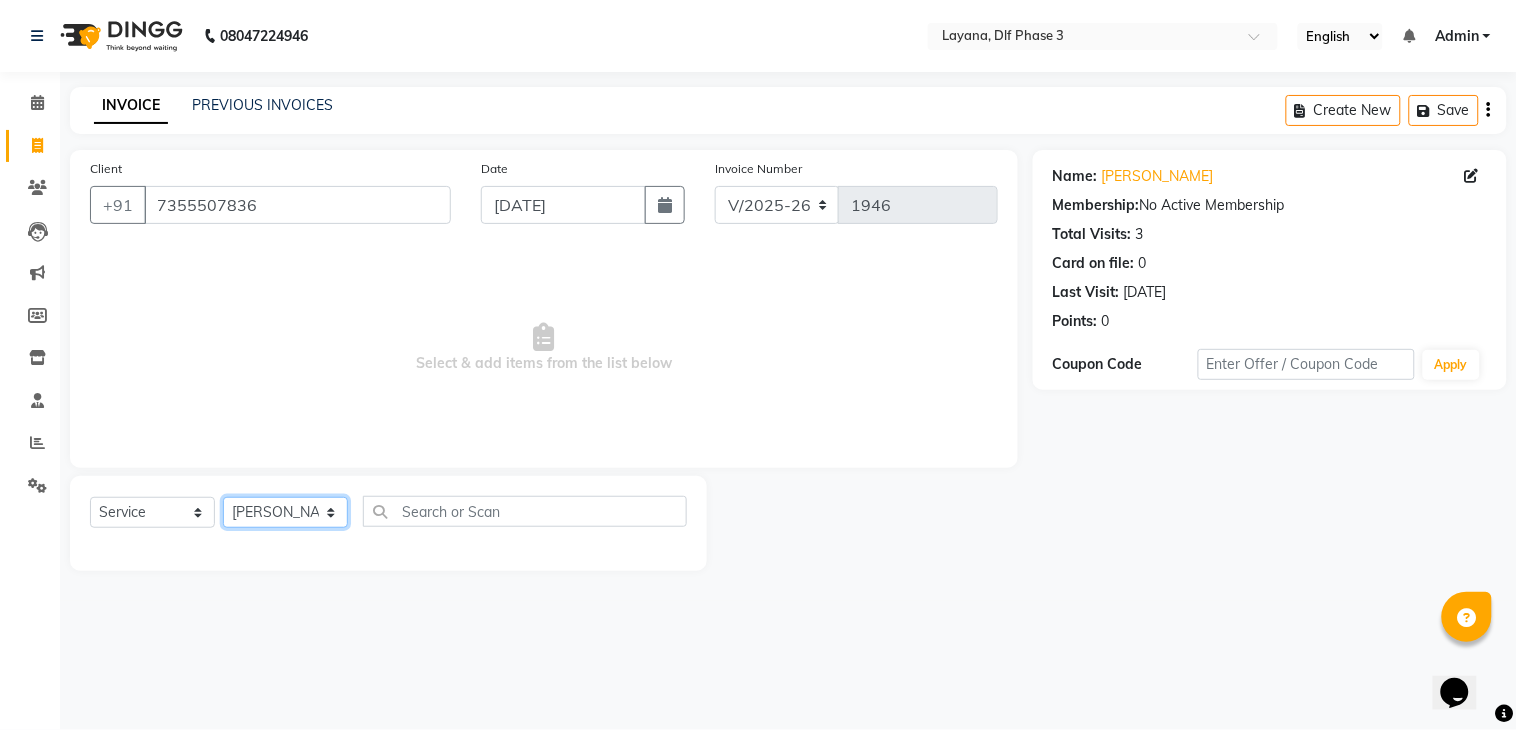 click on "Select Stylist aditya Attul kamal Kartik  keshav sanjana Shadab supriya" 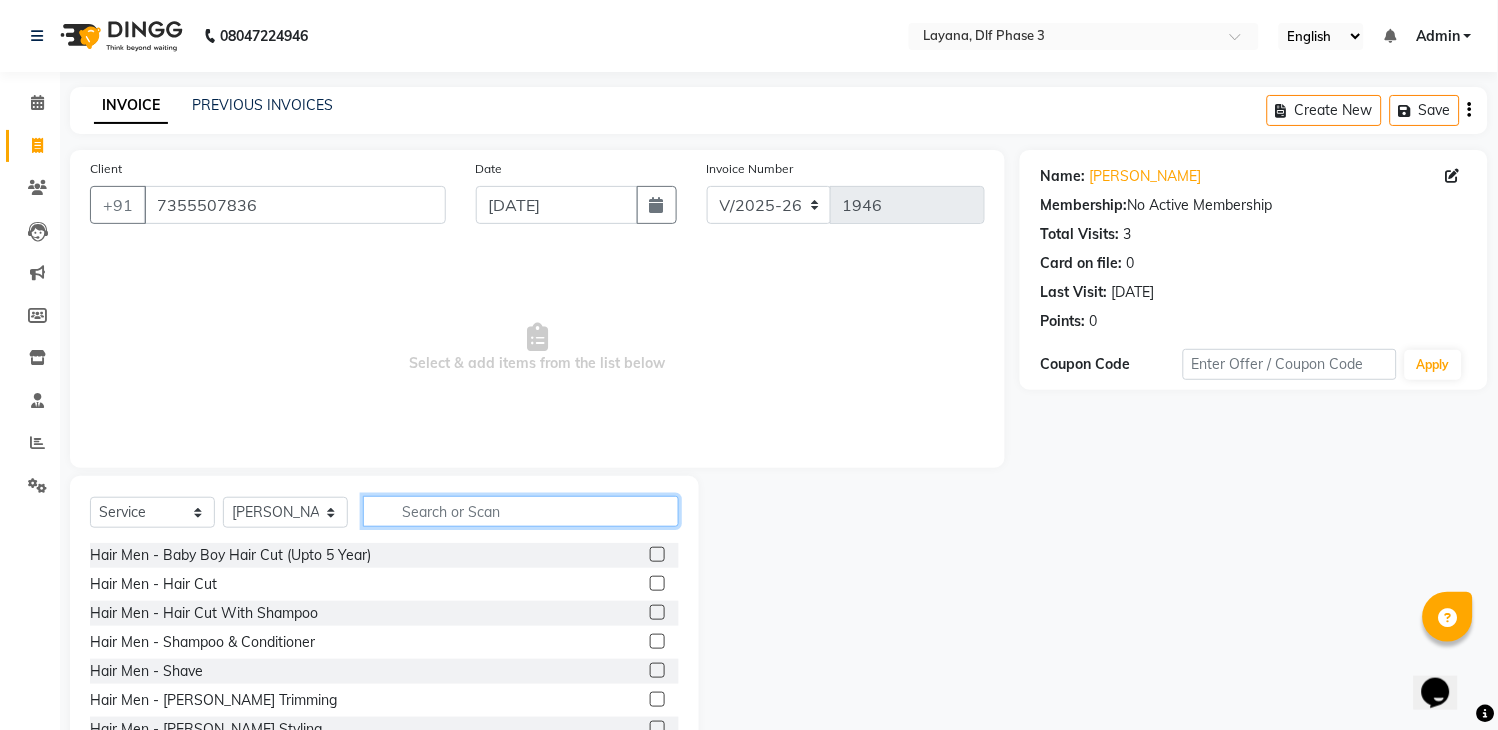 click 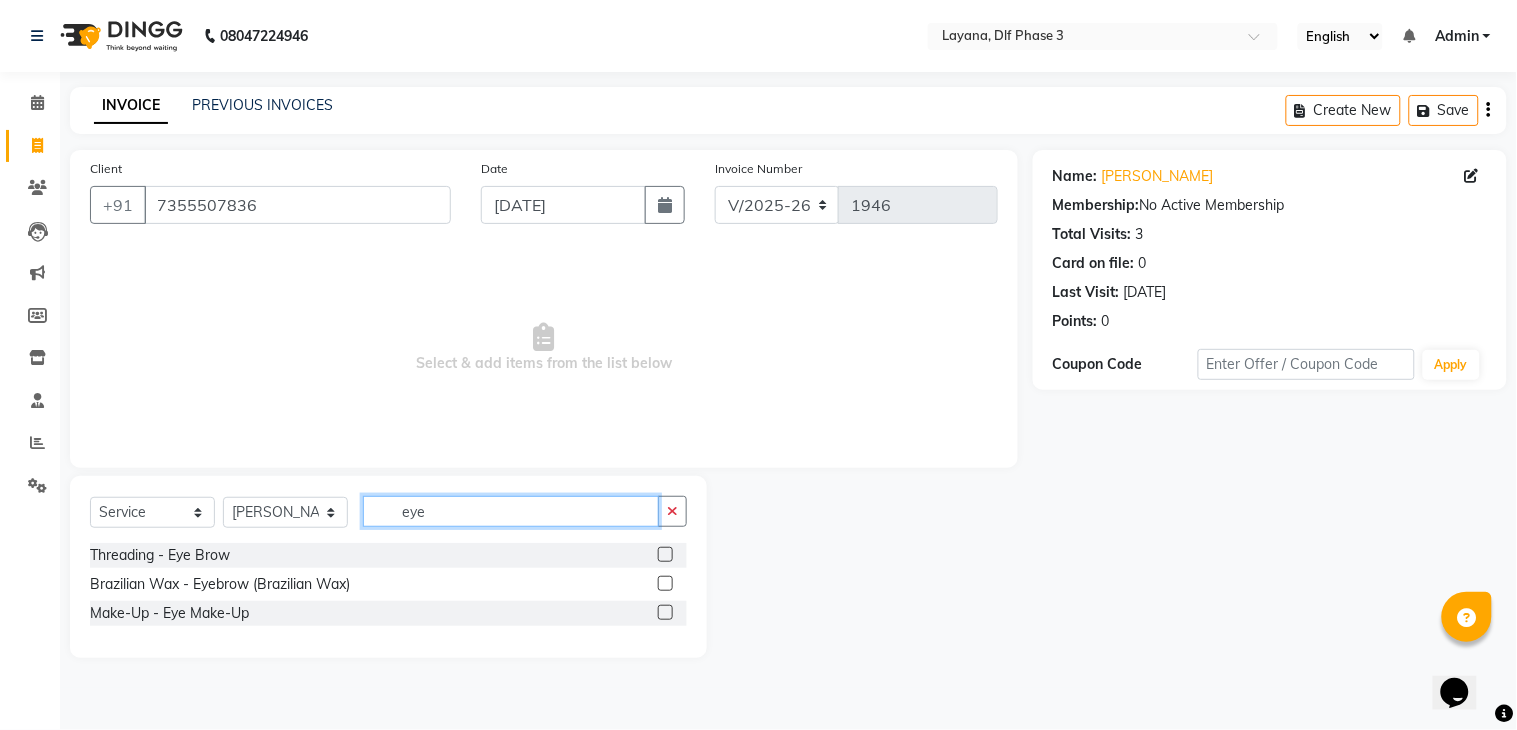 type on "eye" 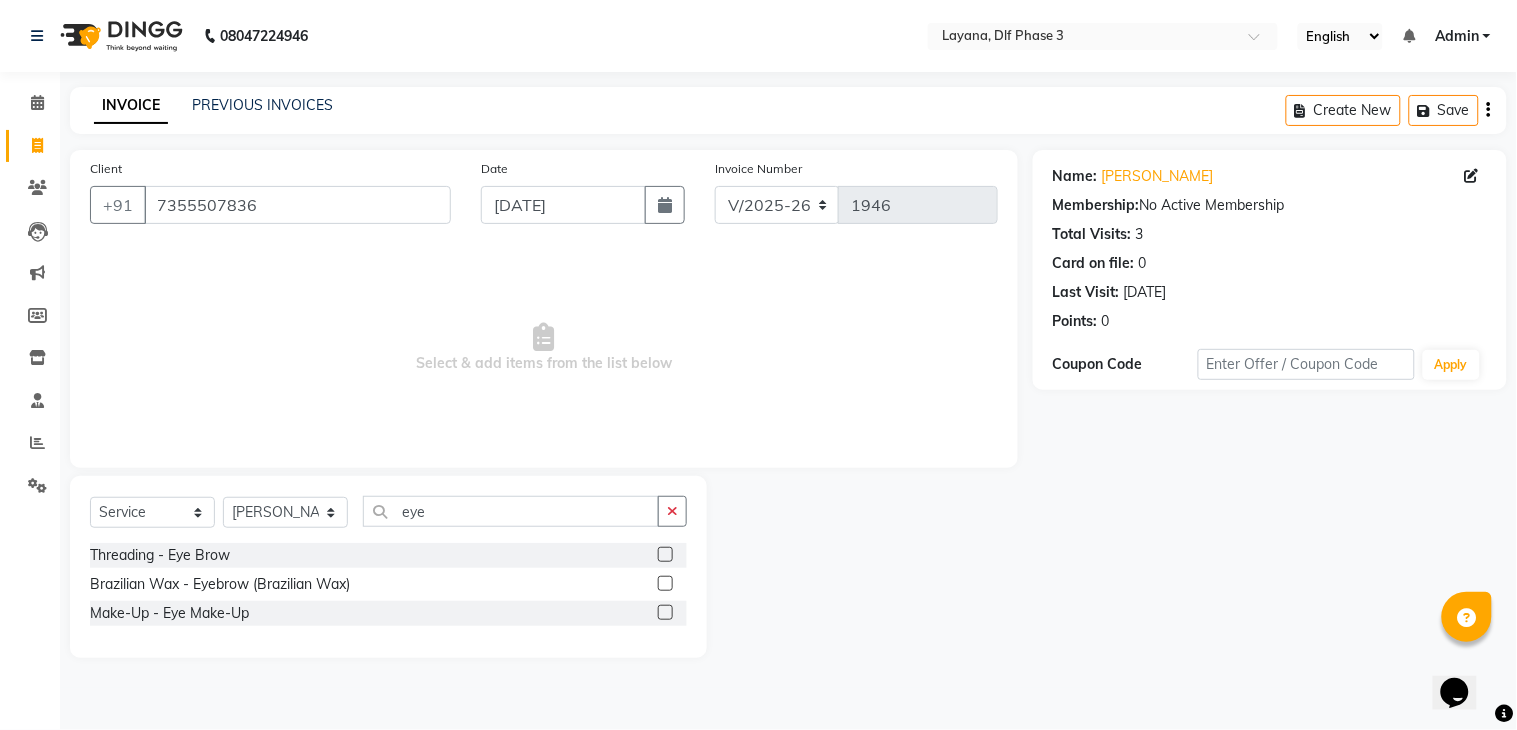 click 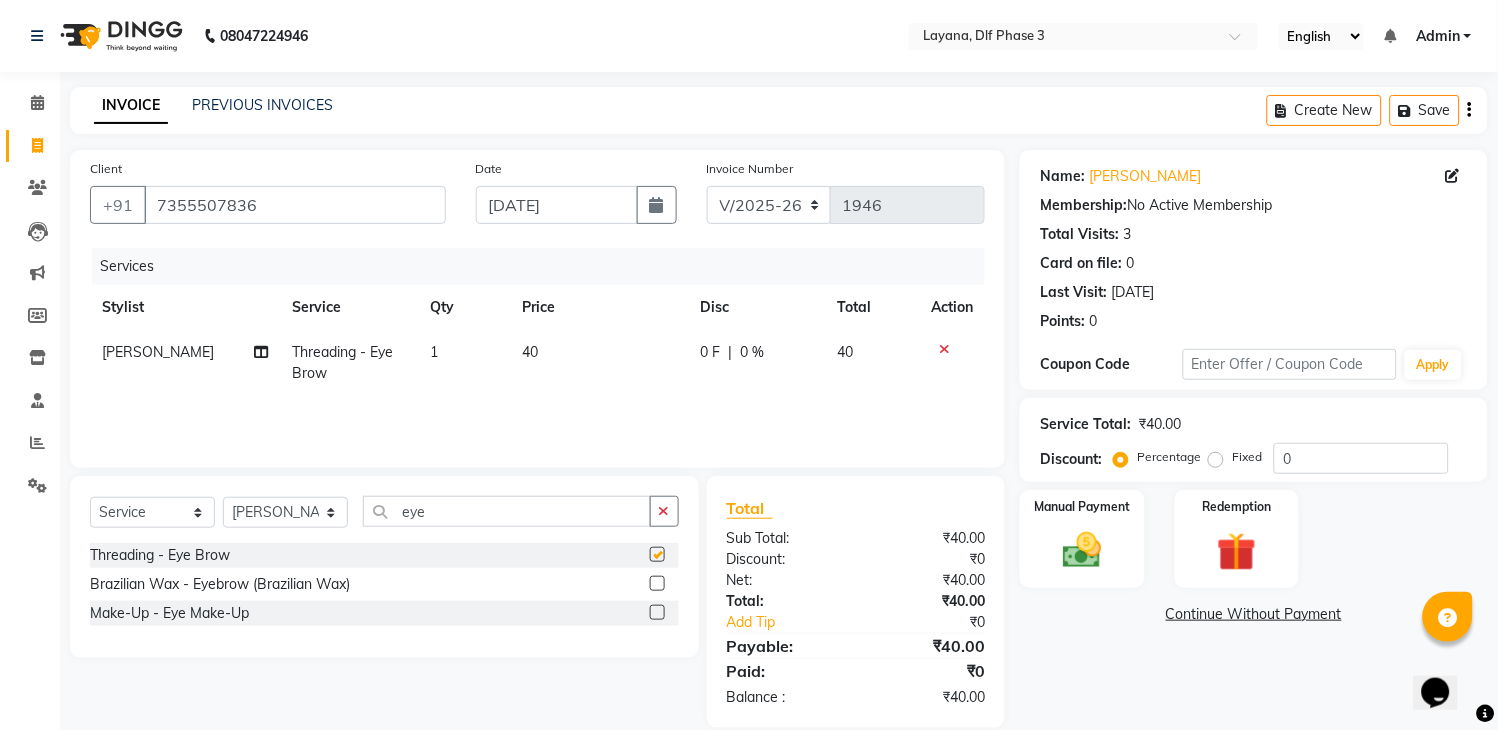 checkbox on "false" 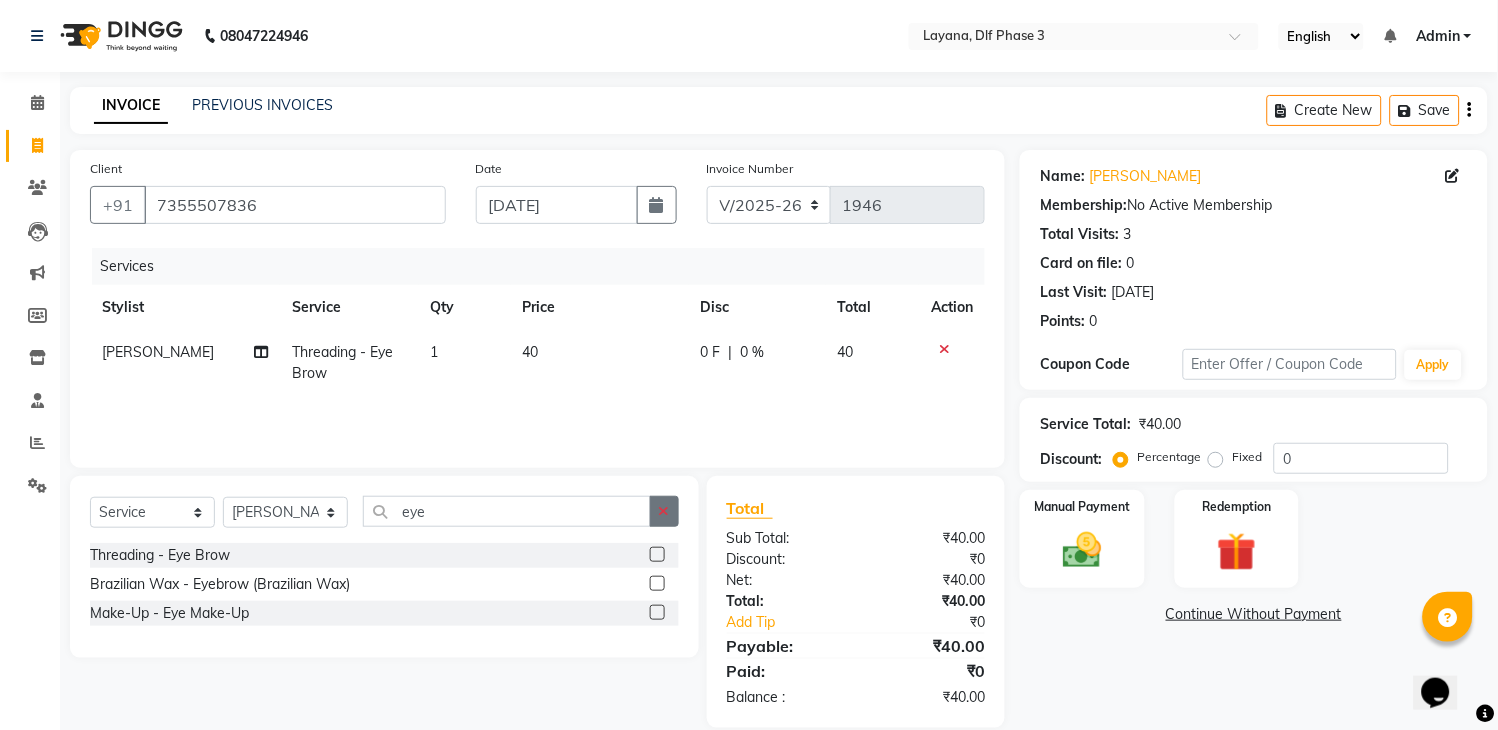 click 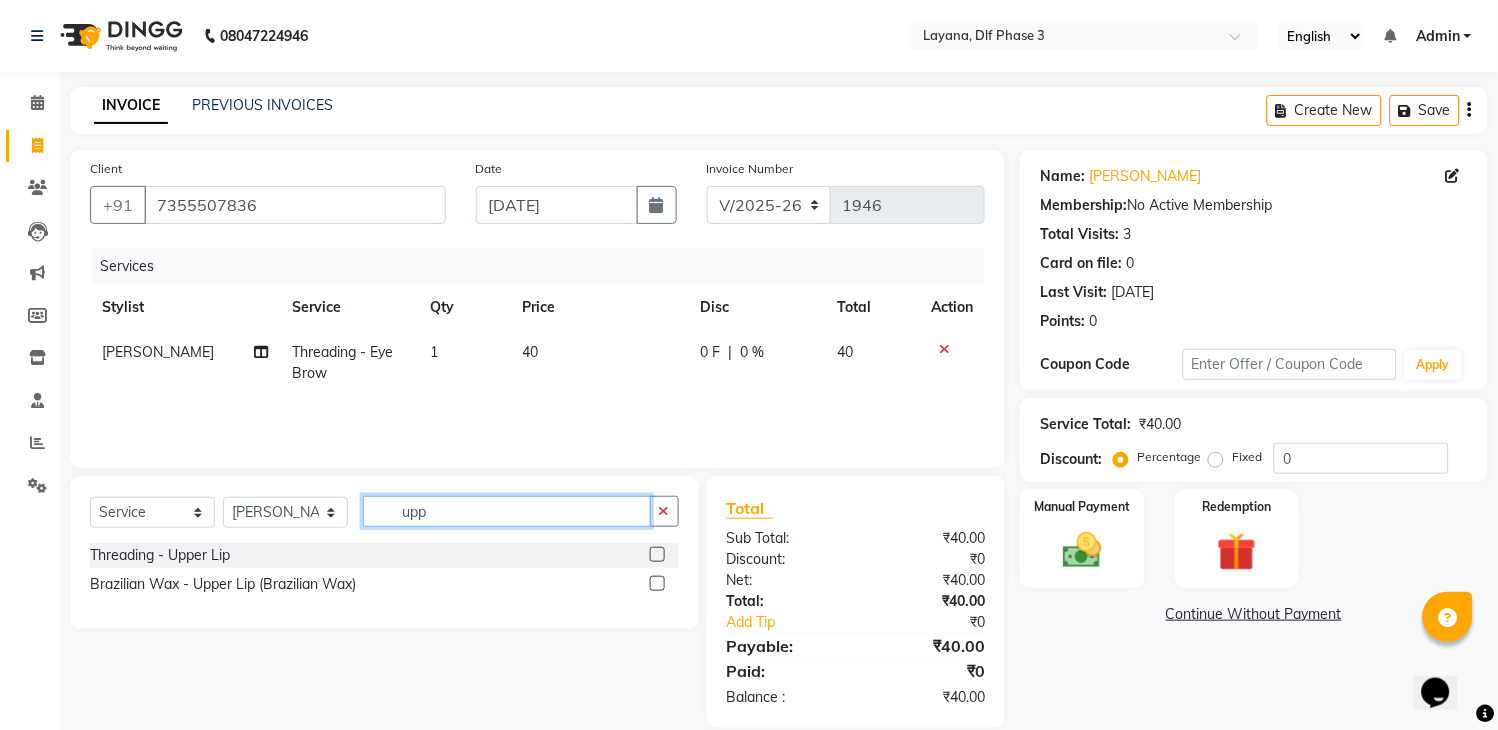 type on "upp" 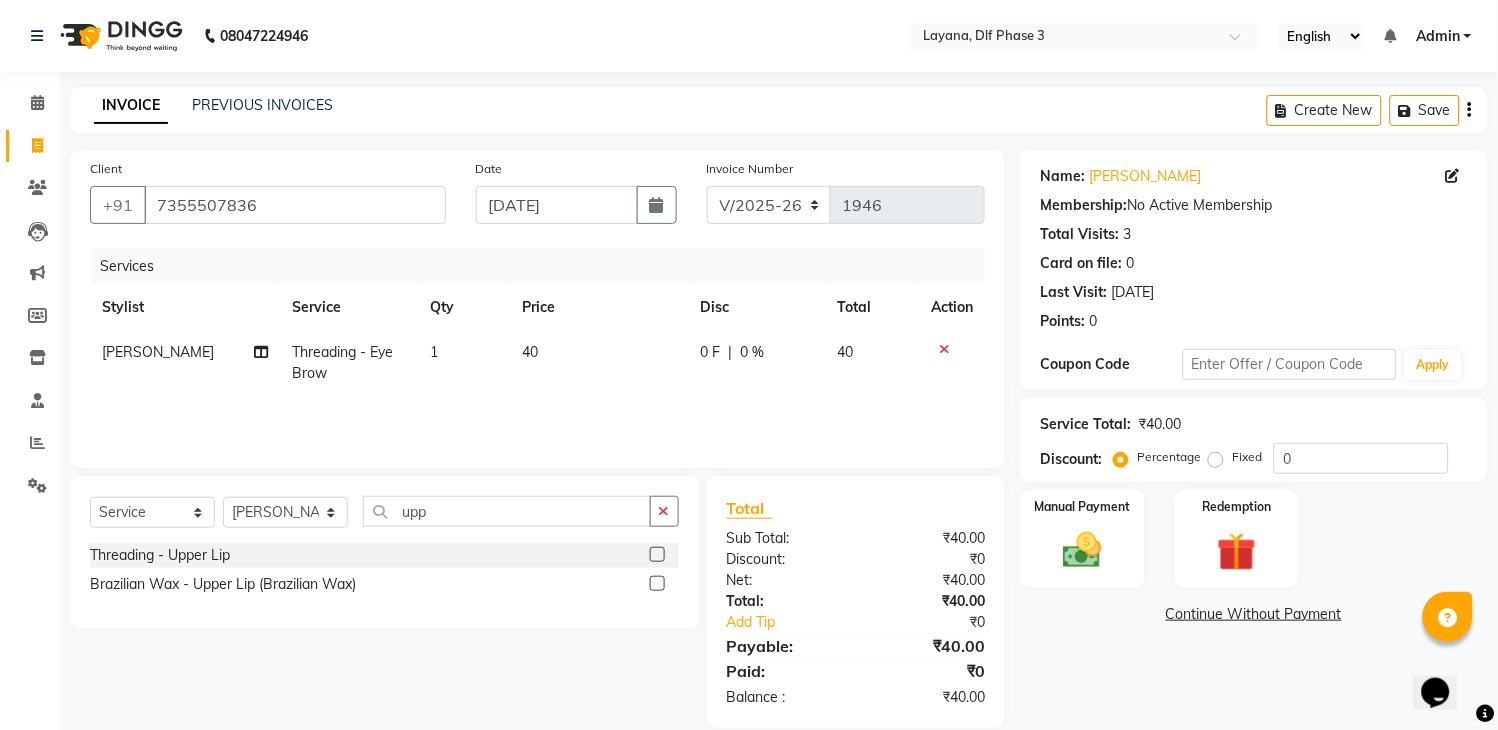 click 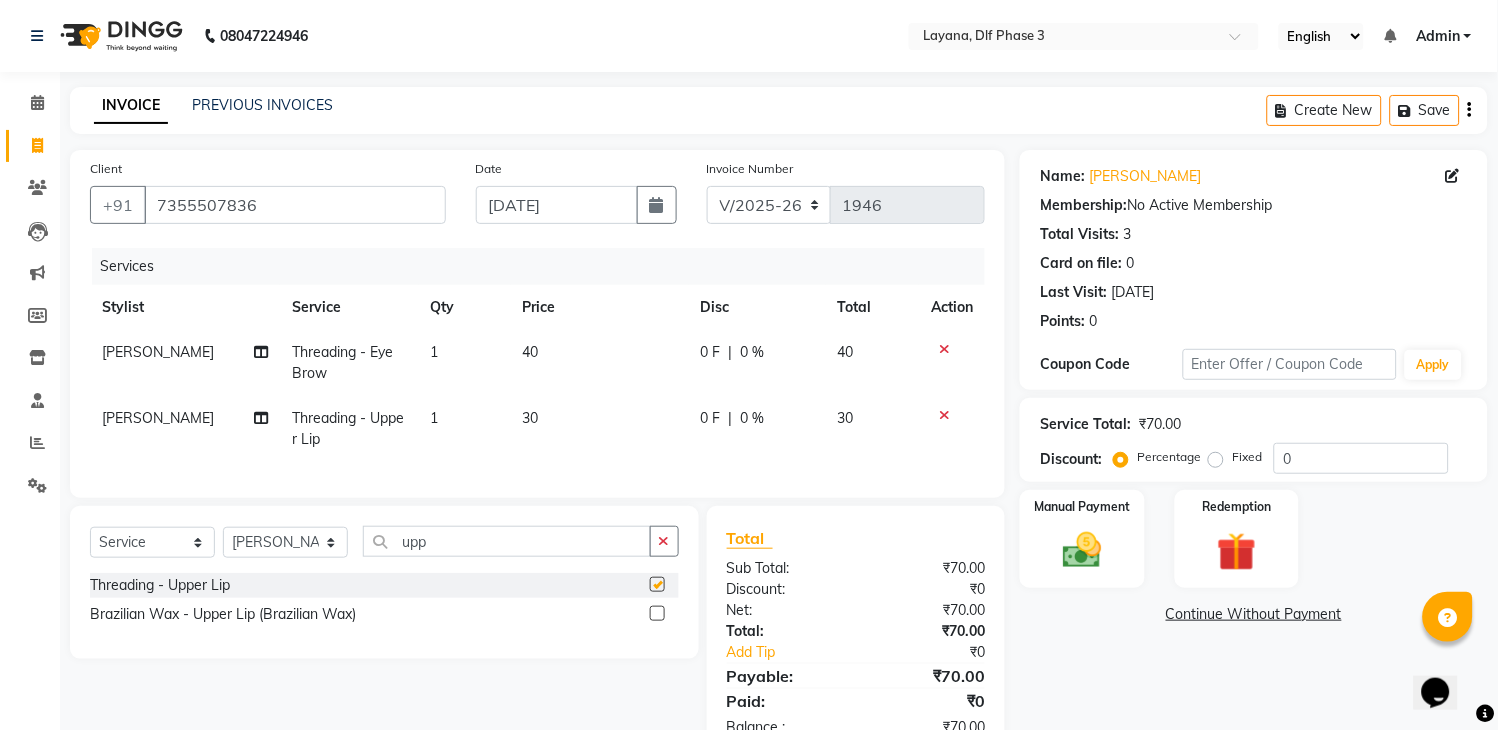 checkbox on "false" 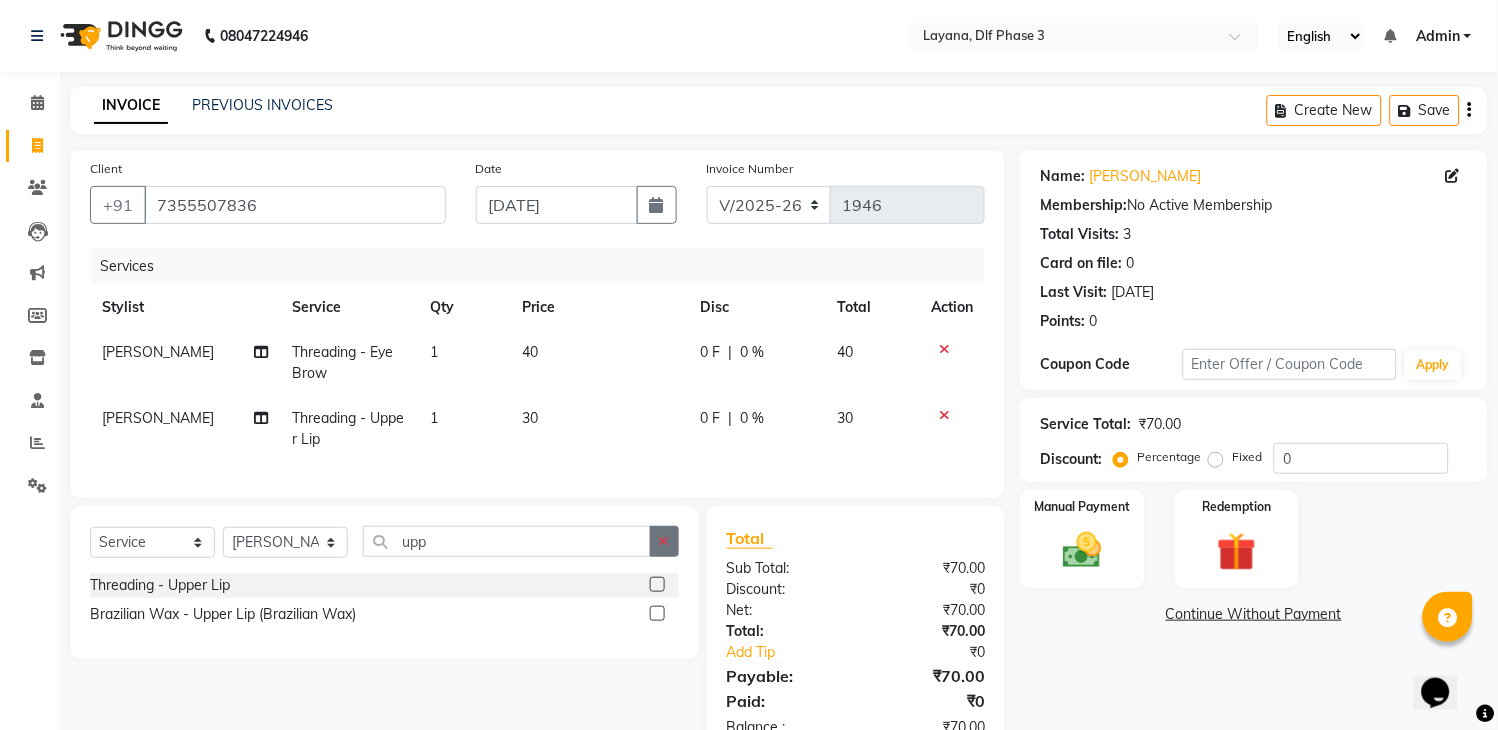 click 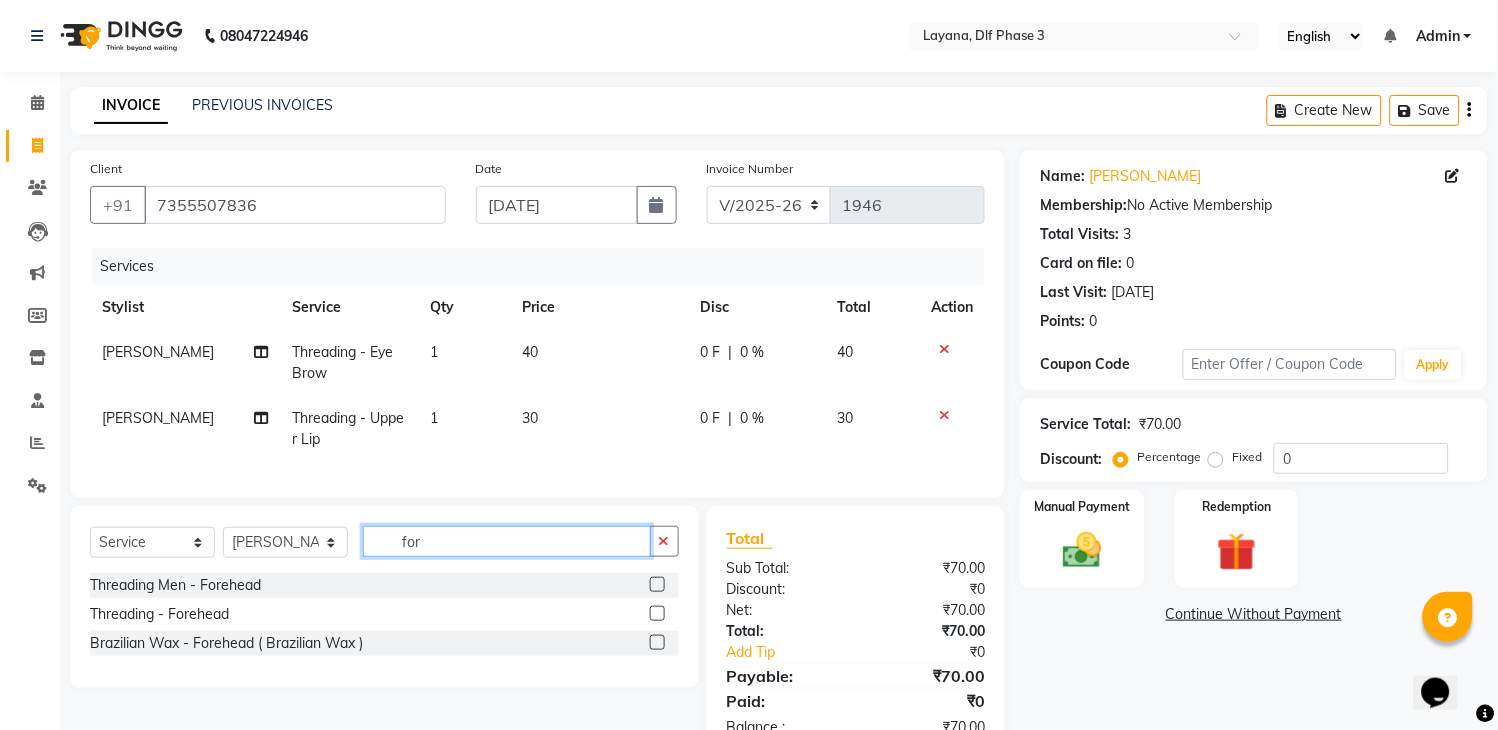 type on "for" 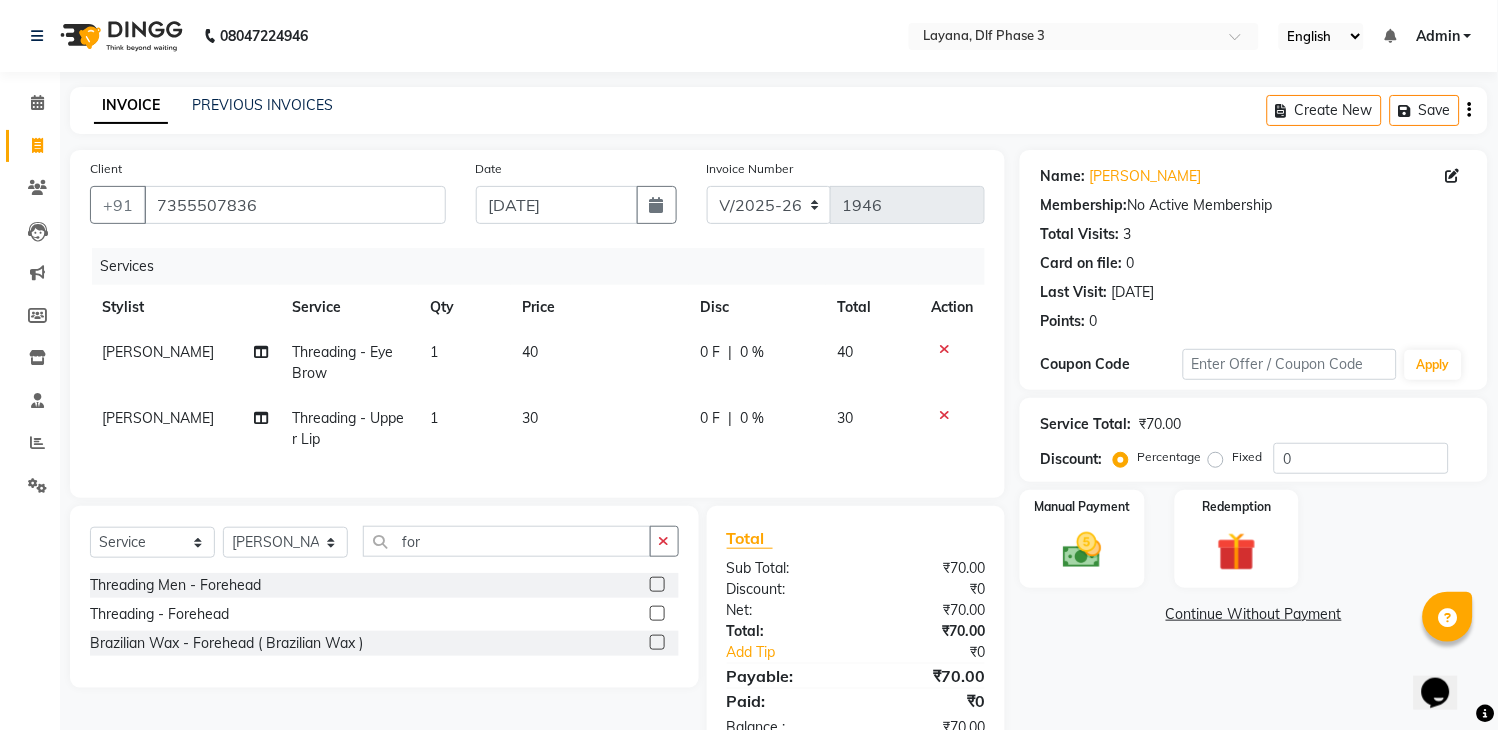 click 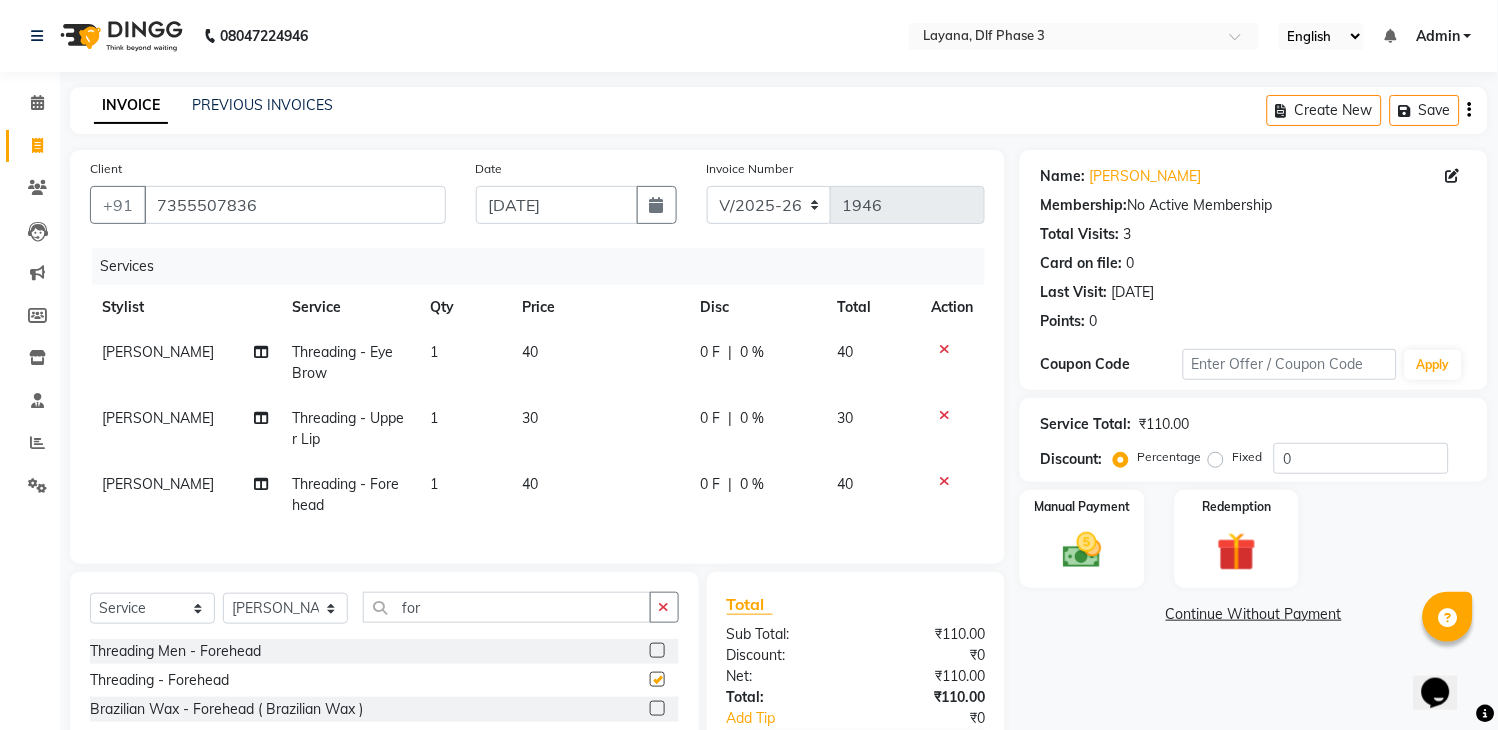 checkbox on "false" 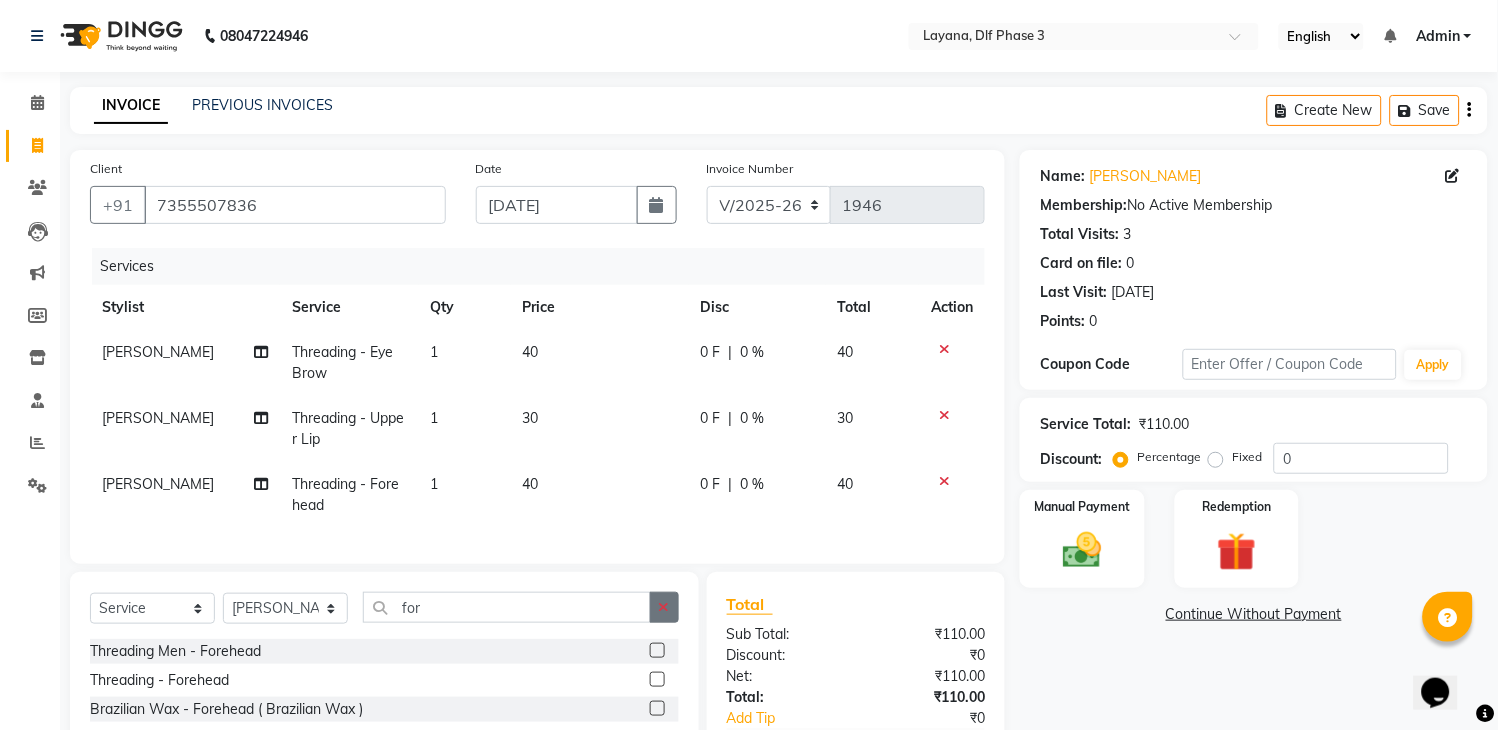 click 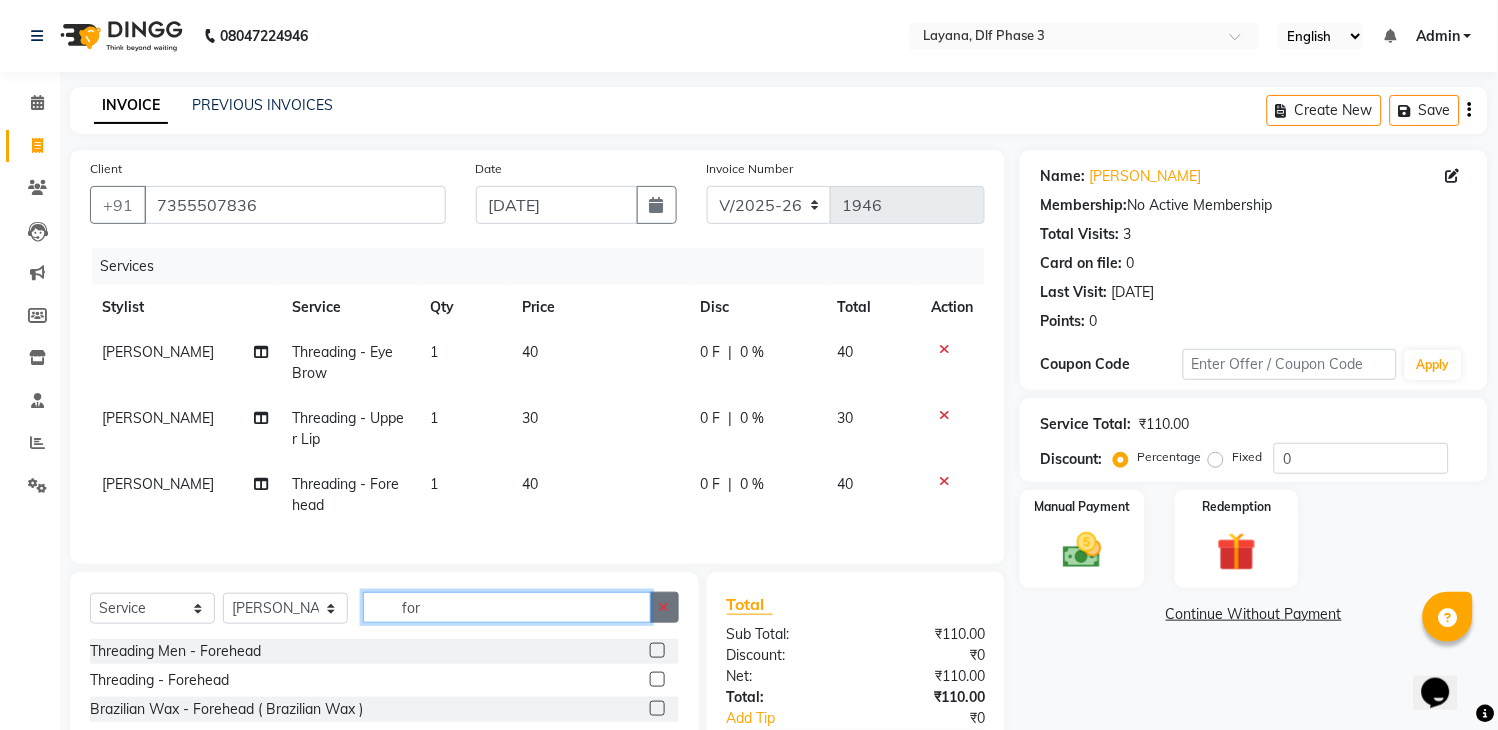 type 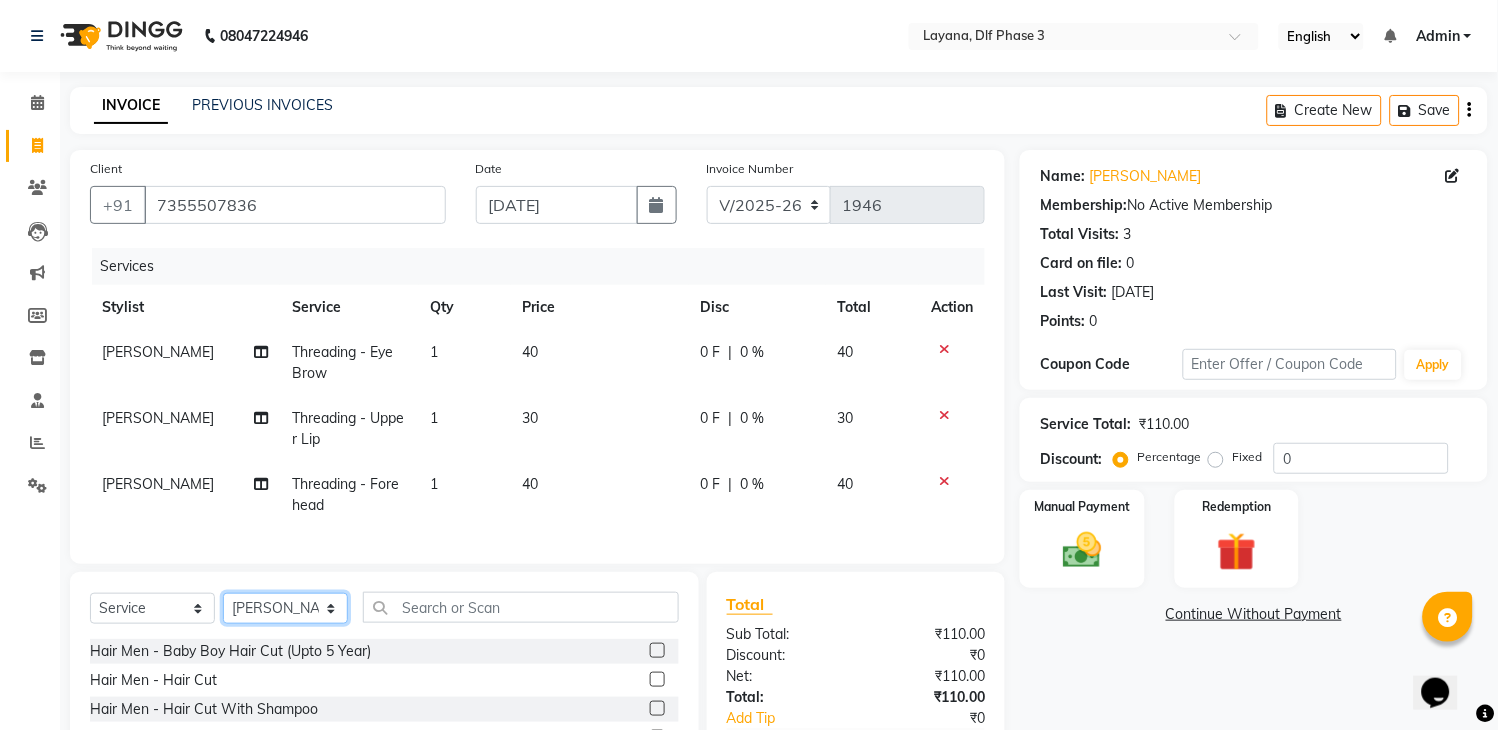 click on "Select Stylist aditya Attul kamal Kartik  keshav sanjana Shadab supriya" 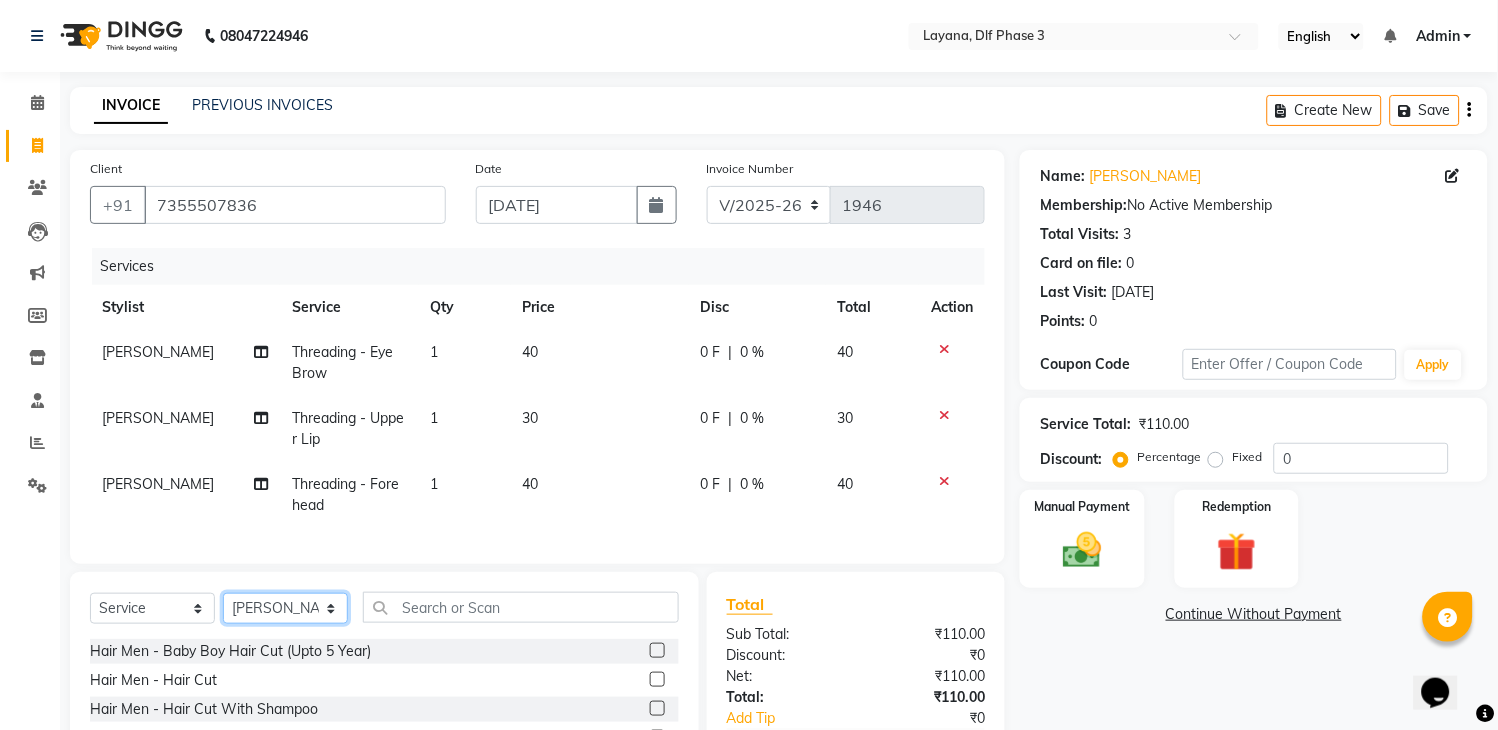 select on "57637" 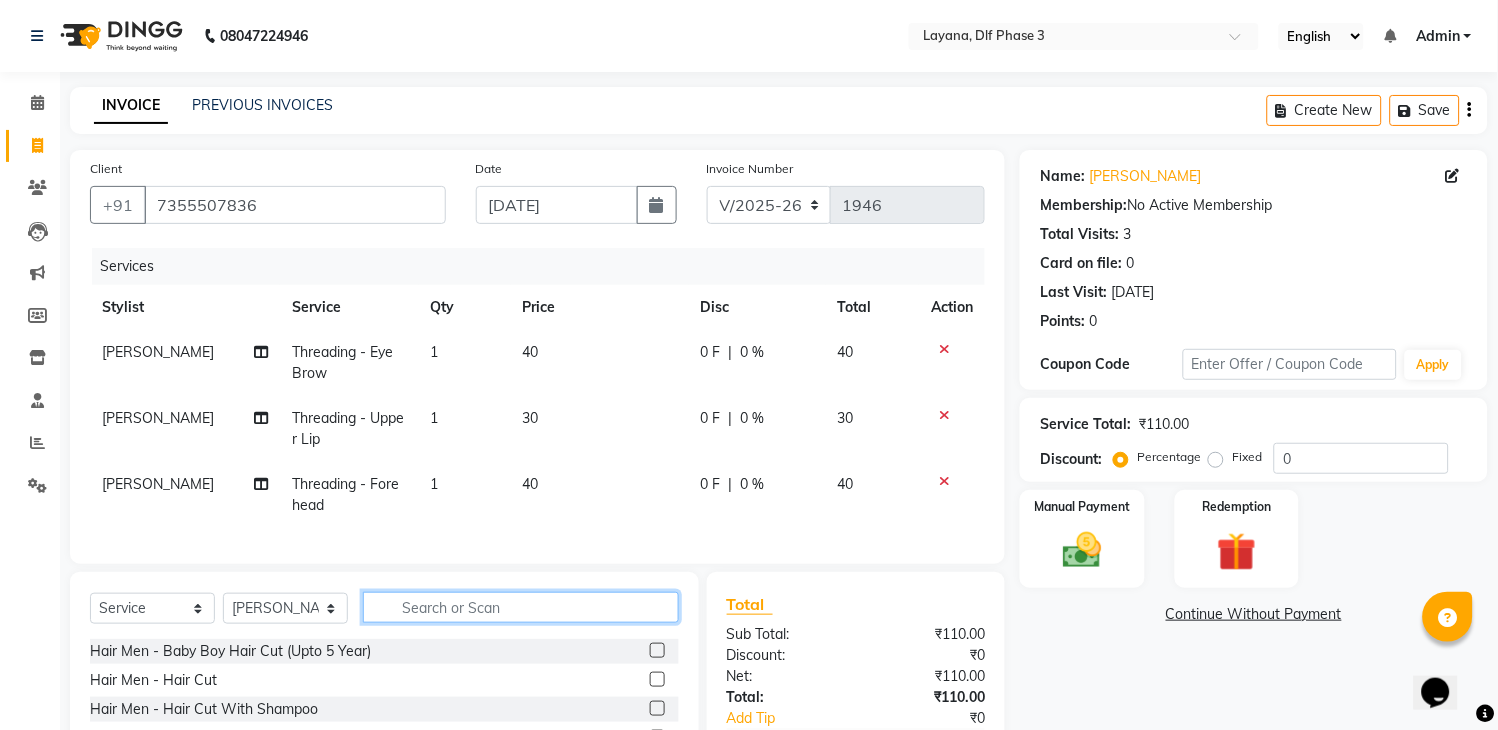 click 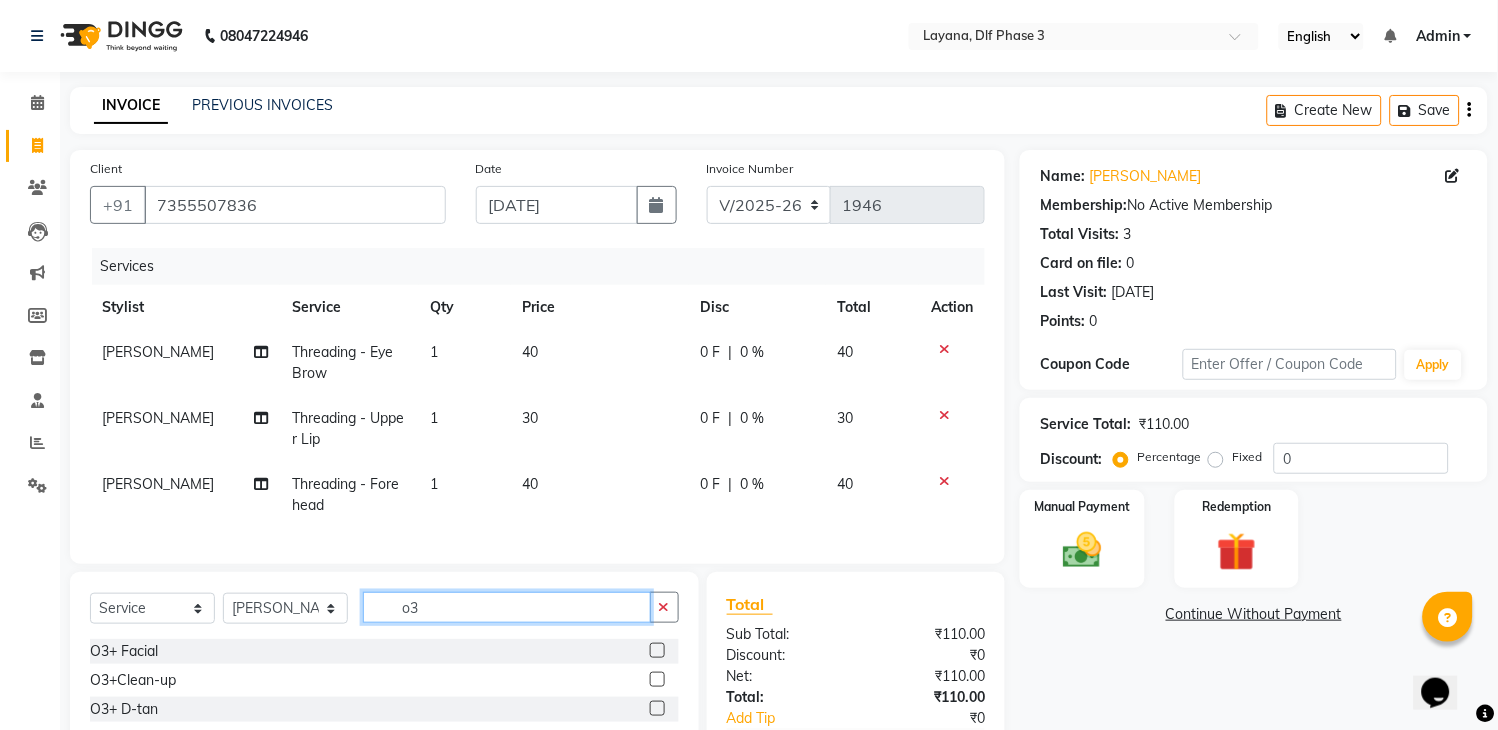 type on "o3" 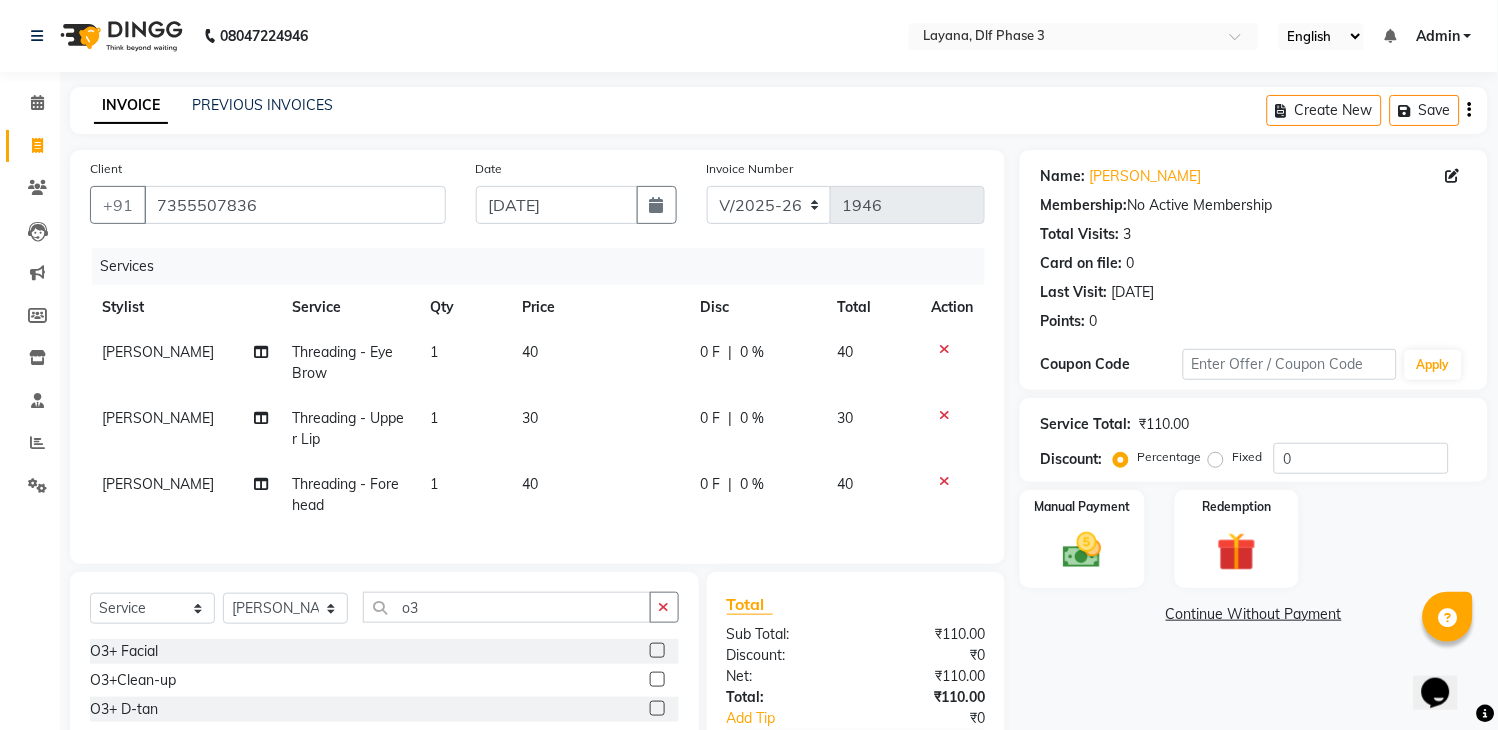 click 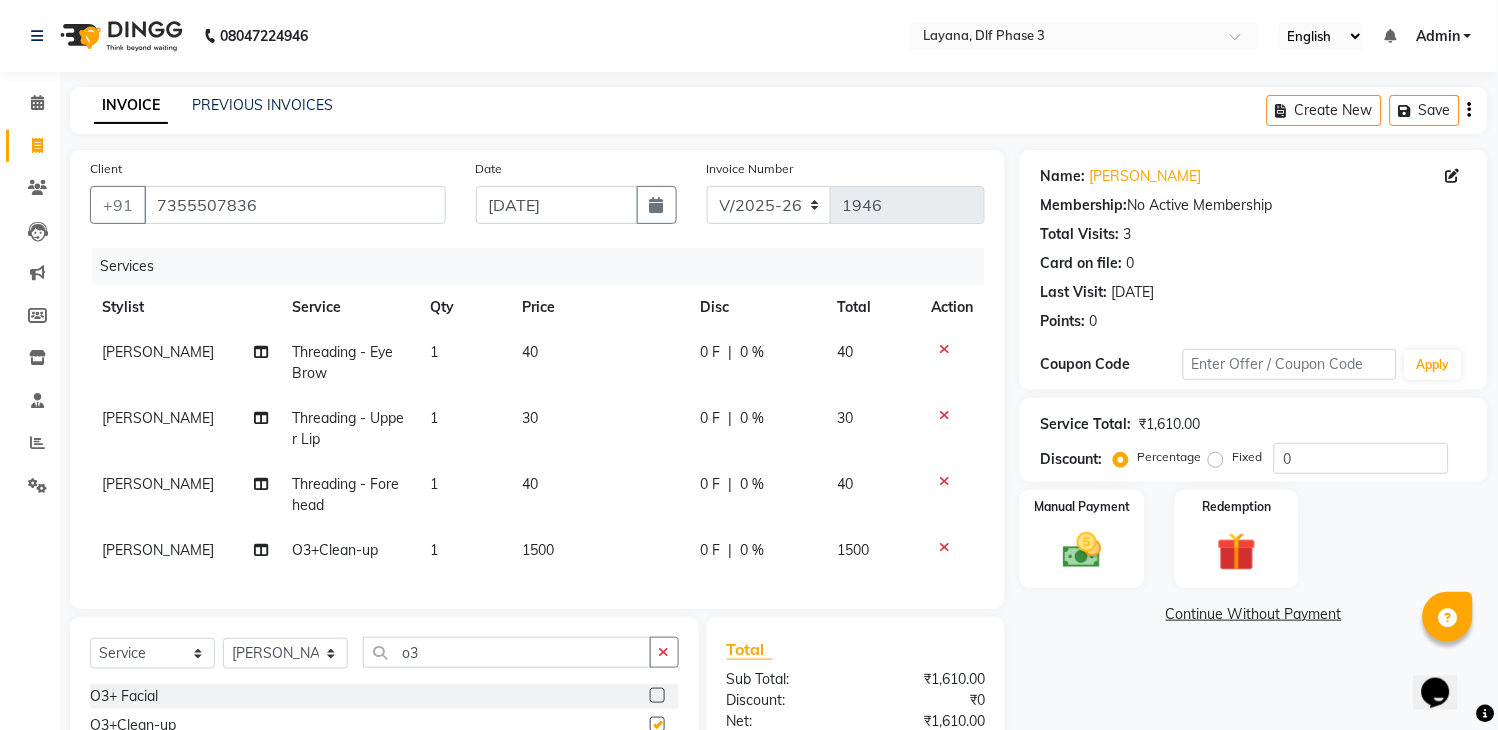 checkbox on "false" 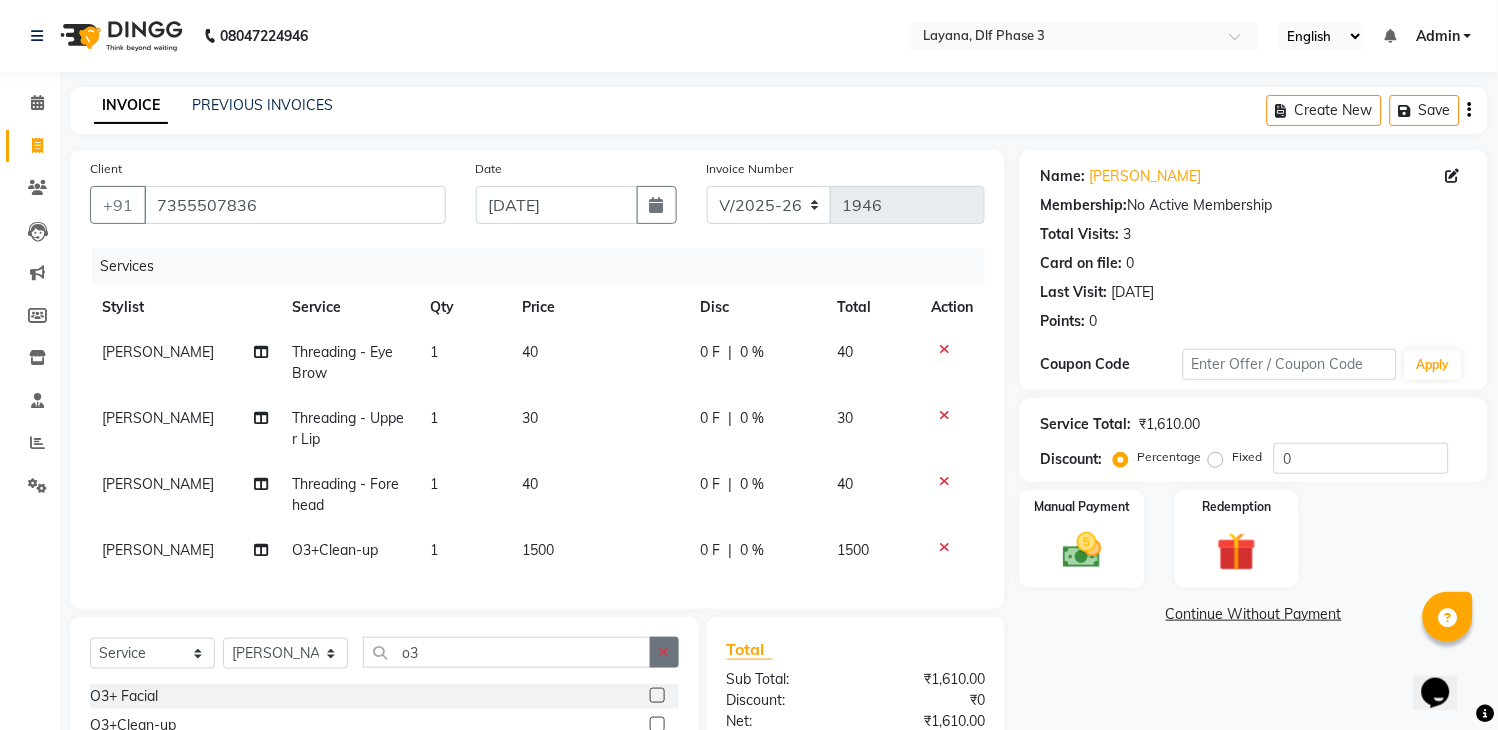 click 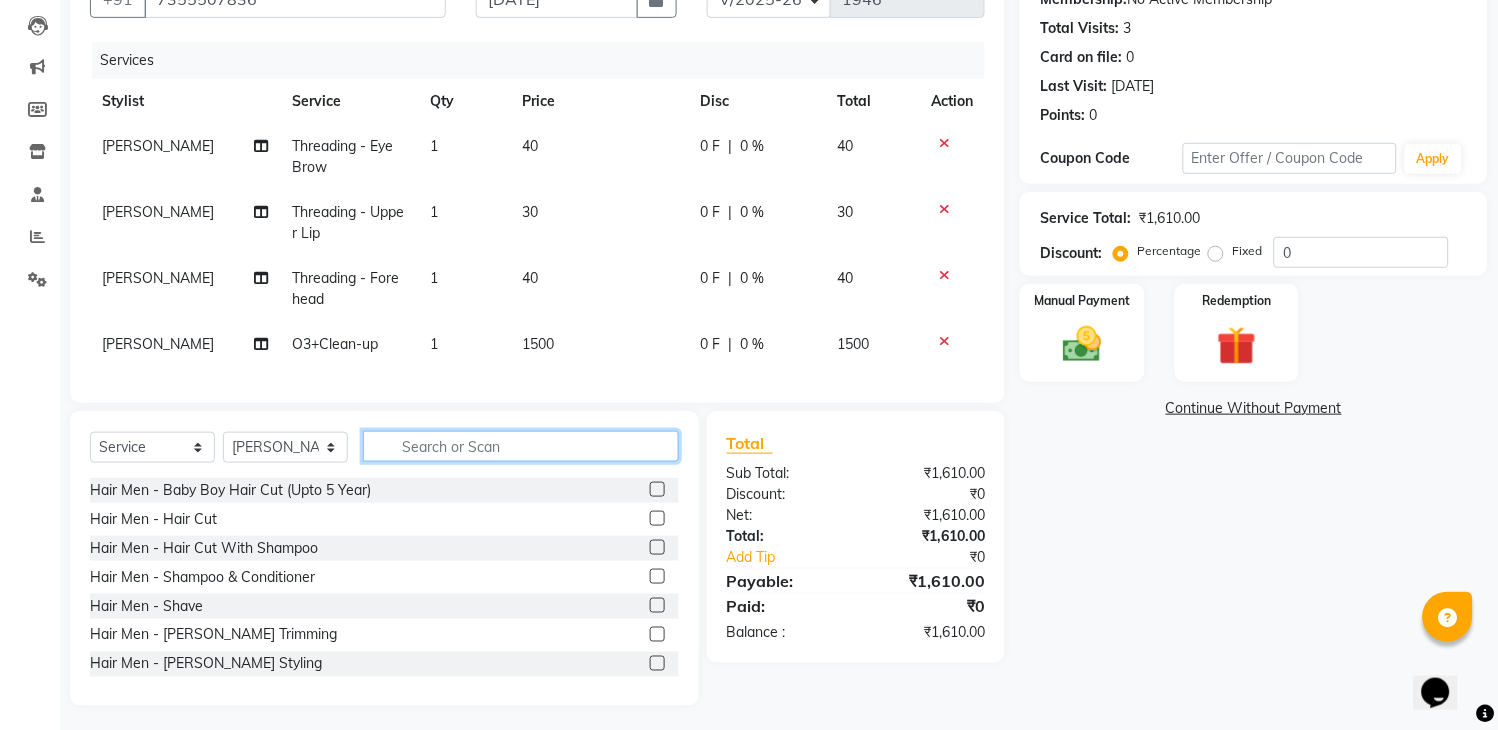 scroll, scrollTop: 231, scrollLeft: 0, axis: vertical 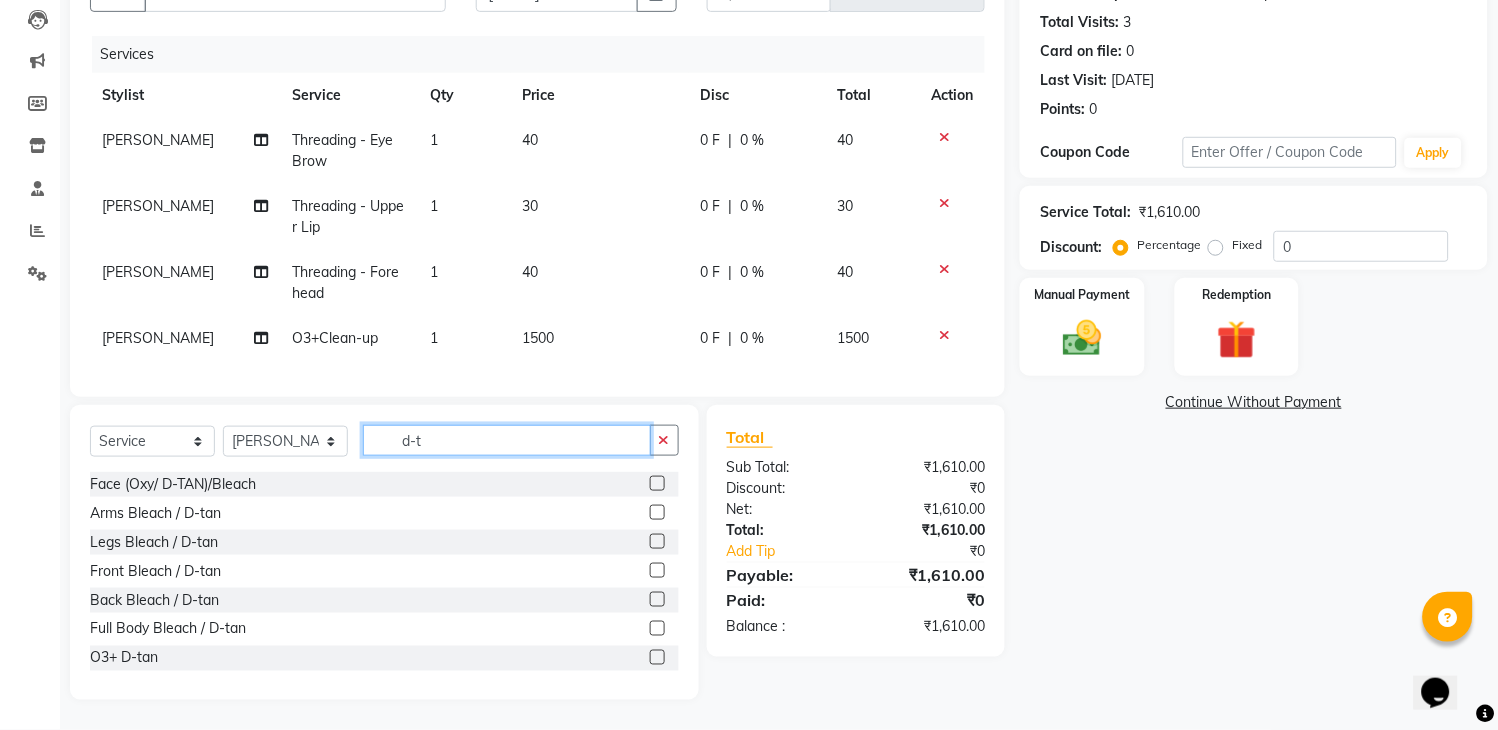 type on "d-t" 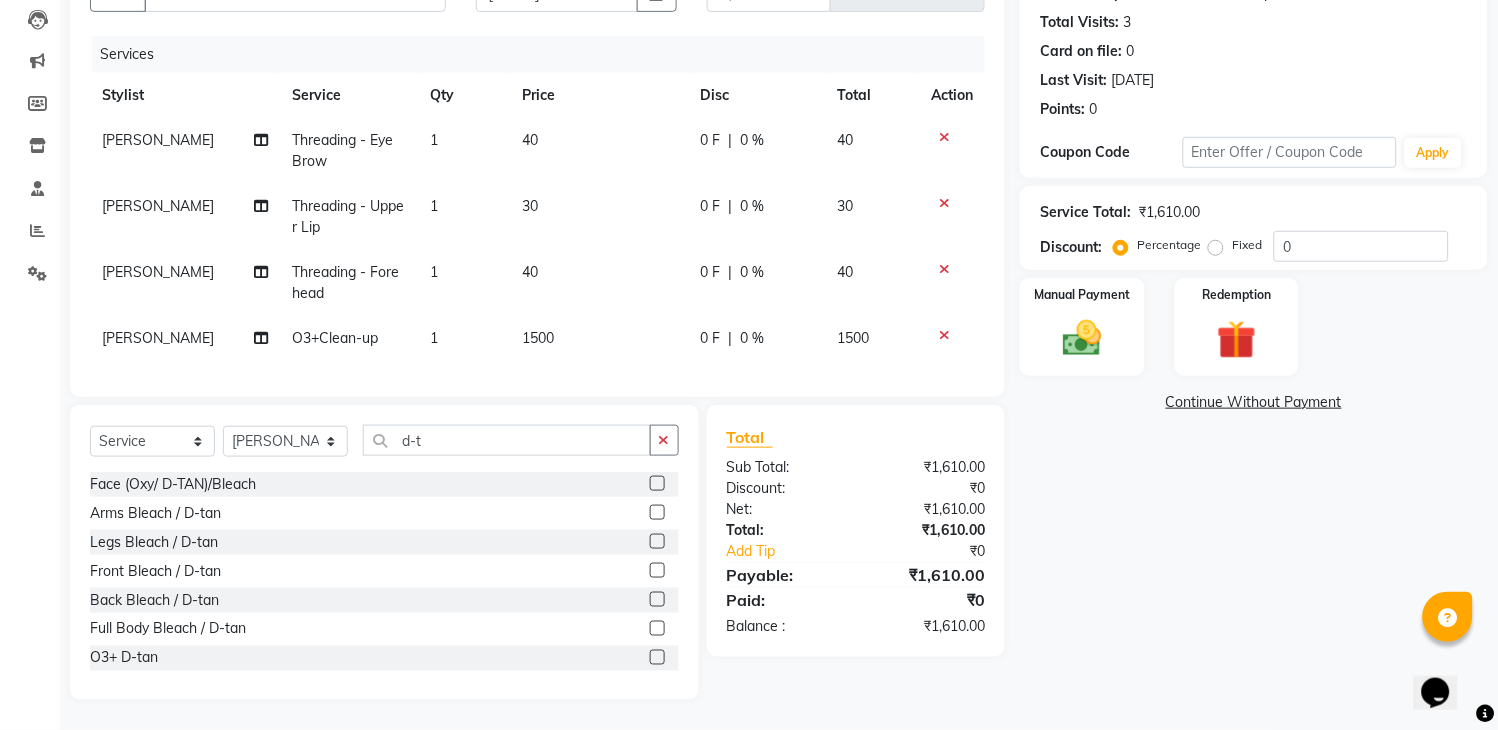 click 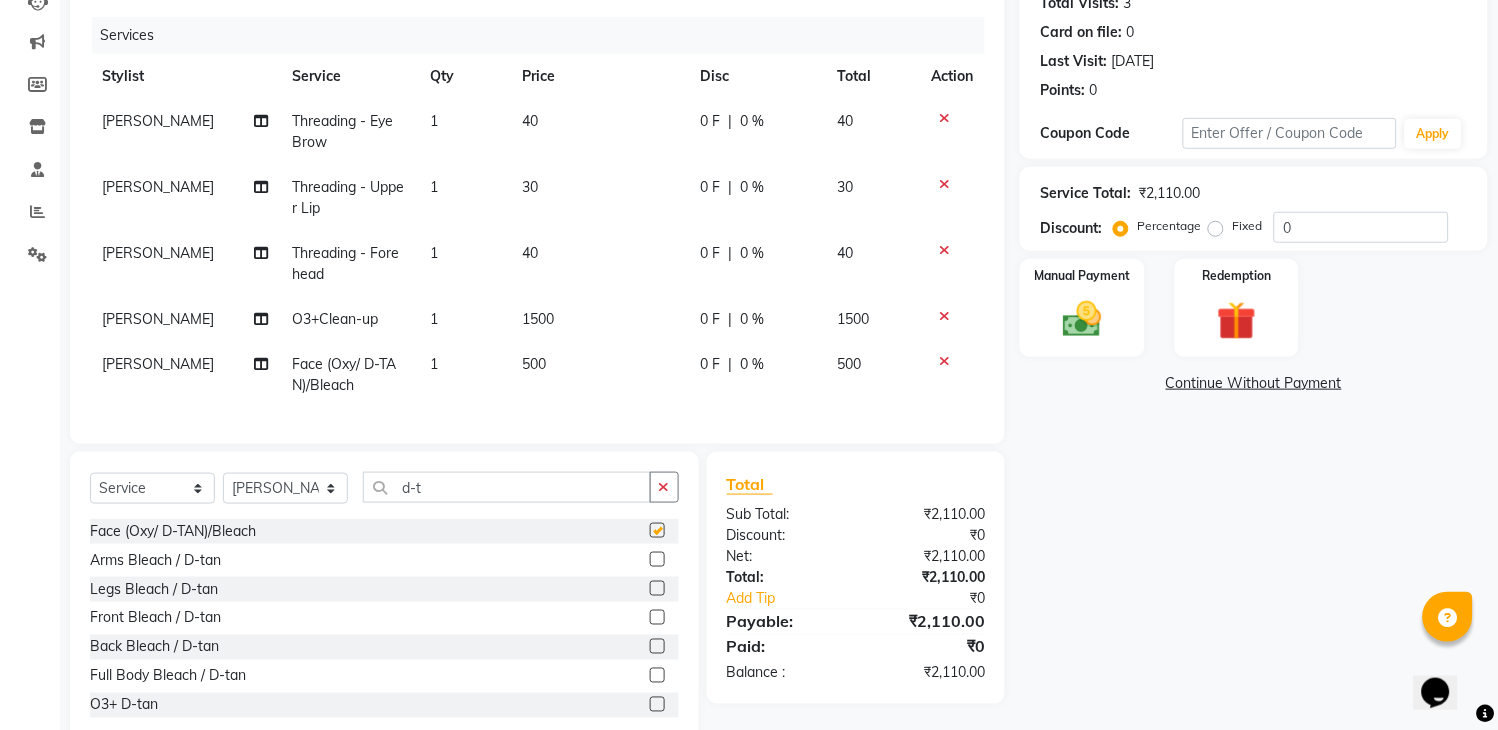 checkbox on "false" 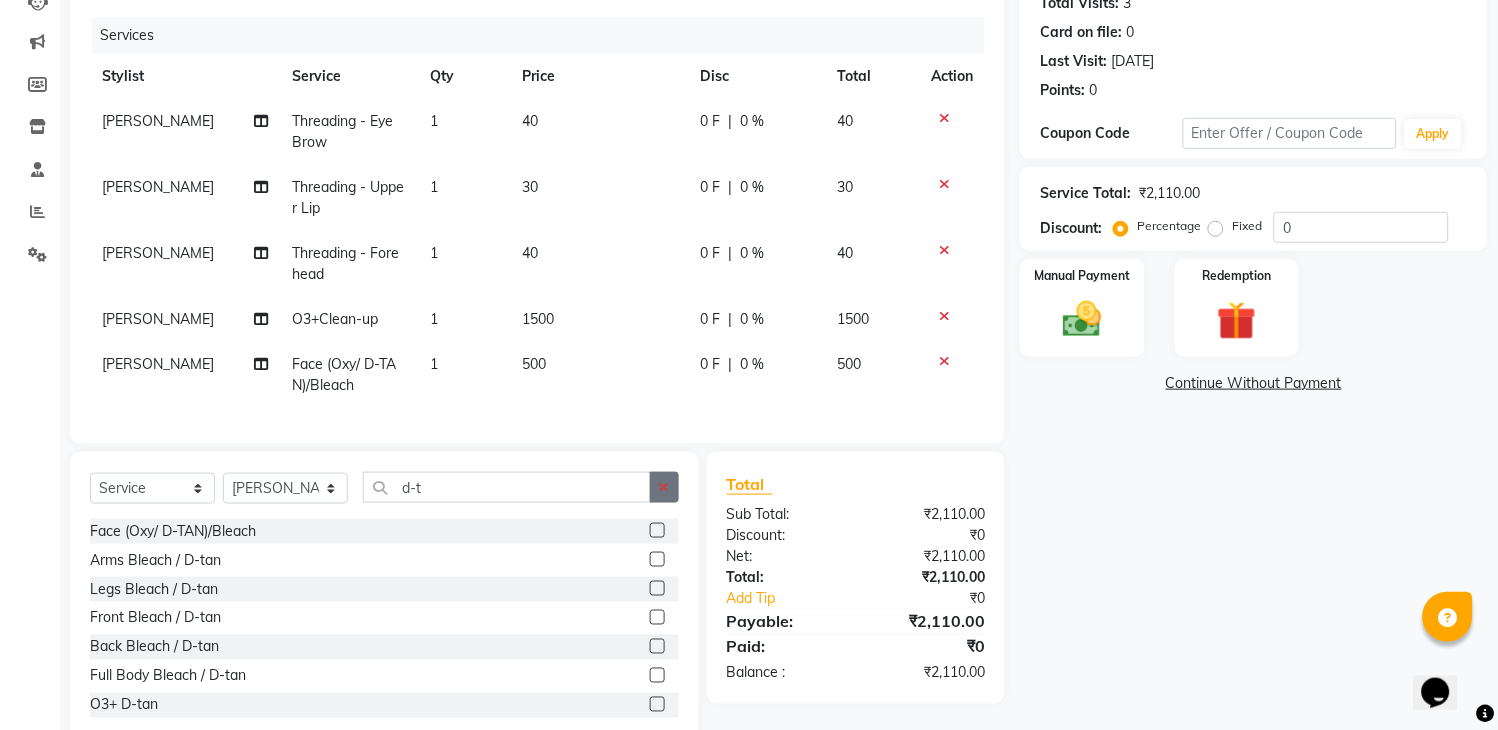 click 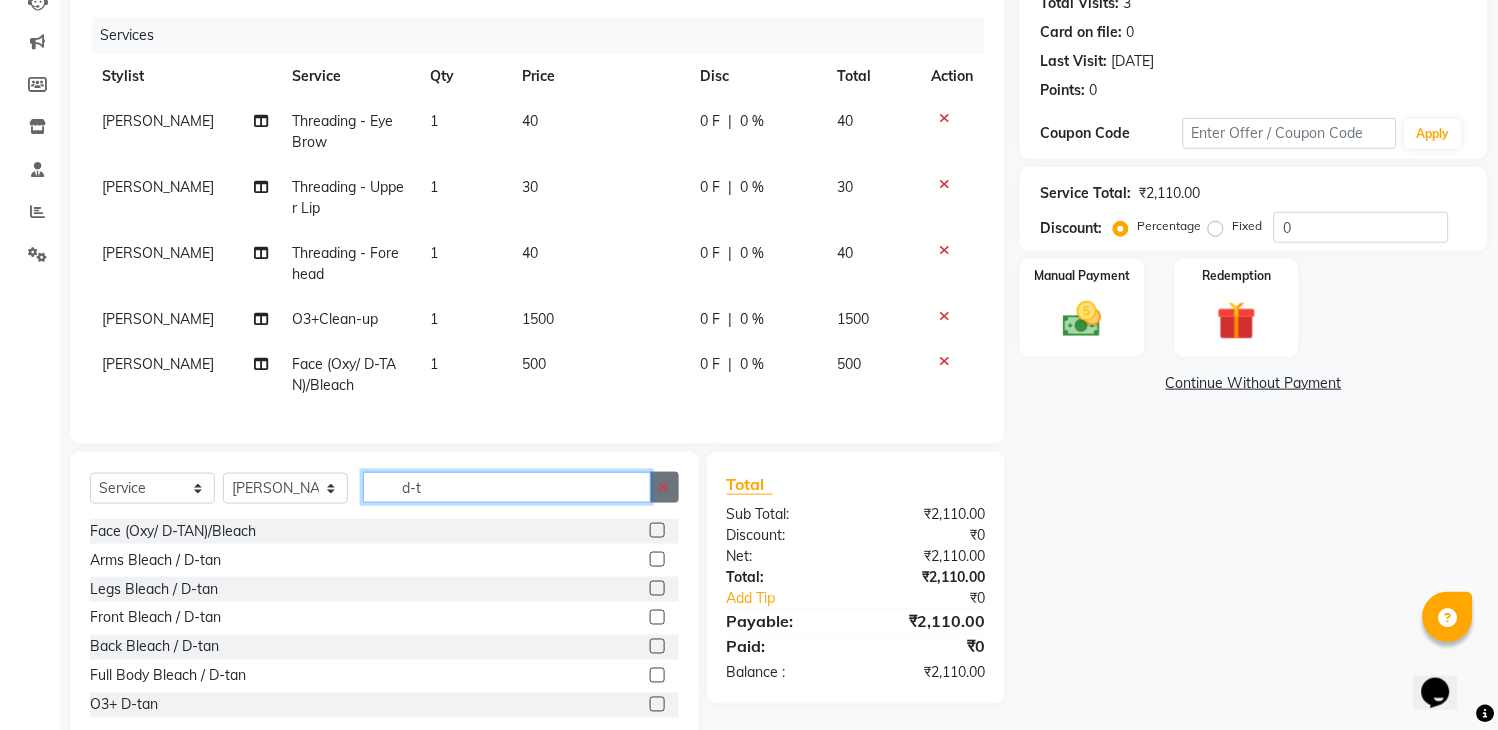 type 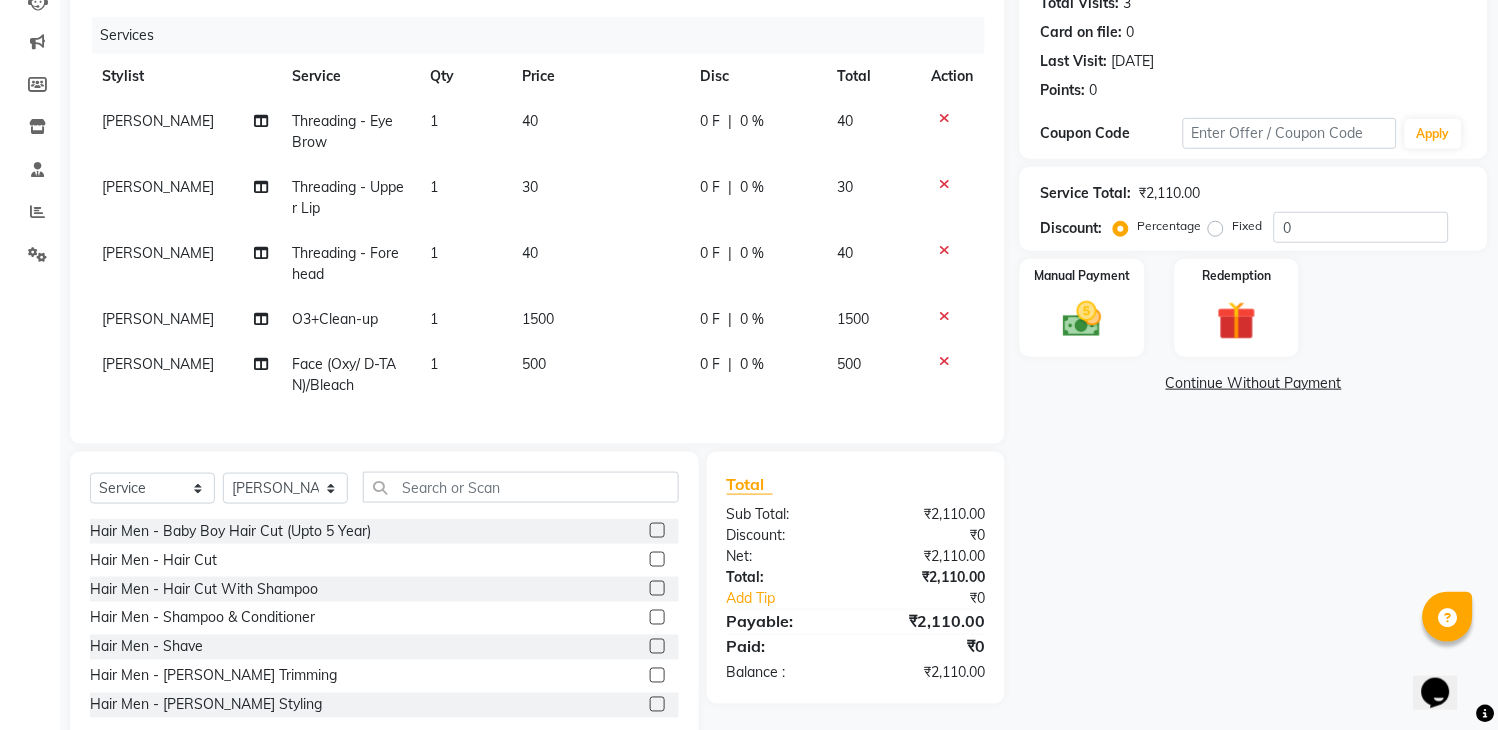 click on "1500" 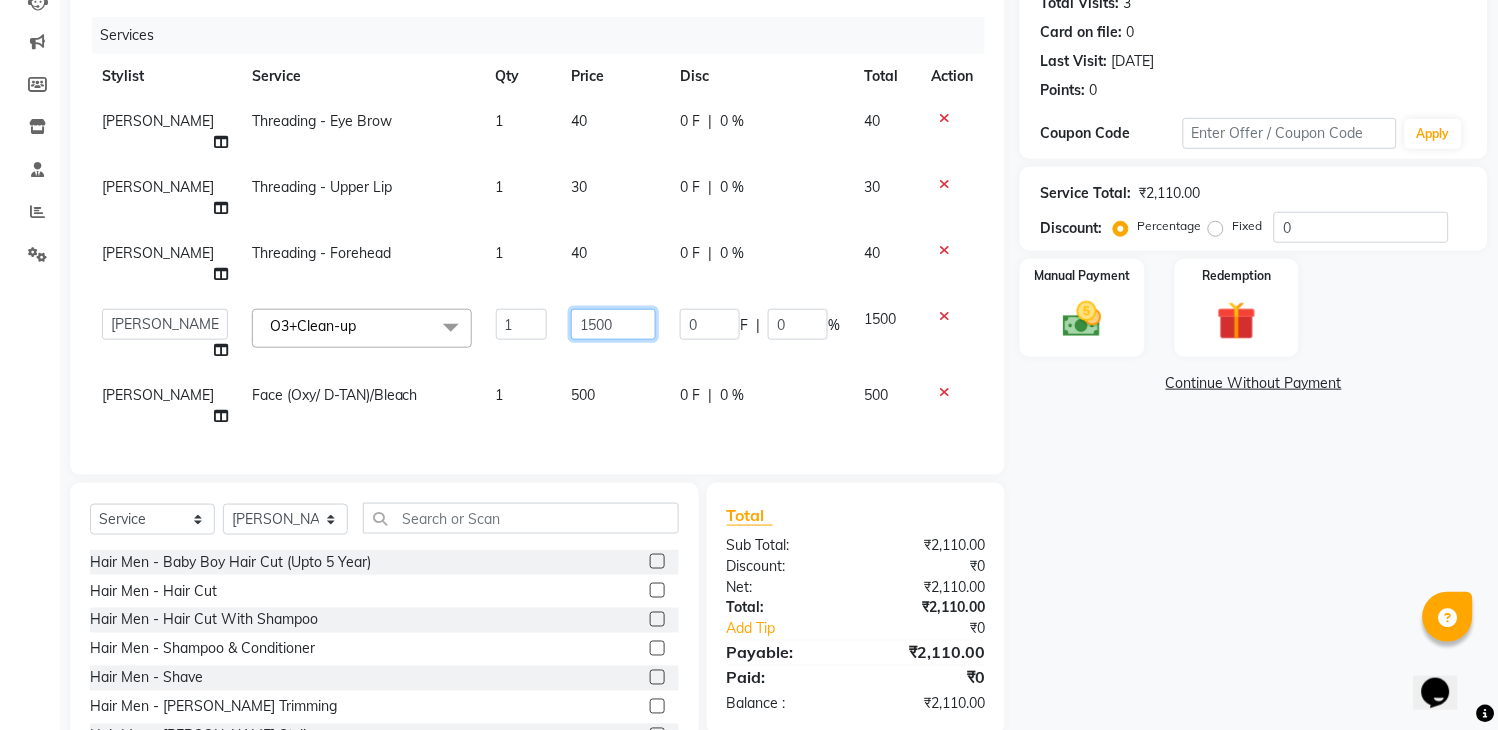 click on "1500" 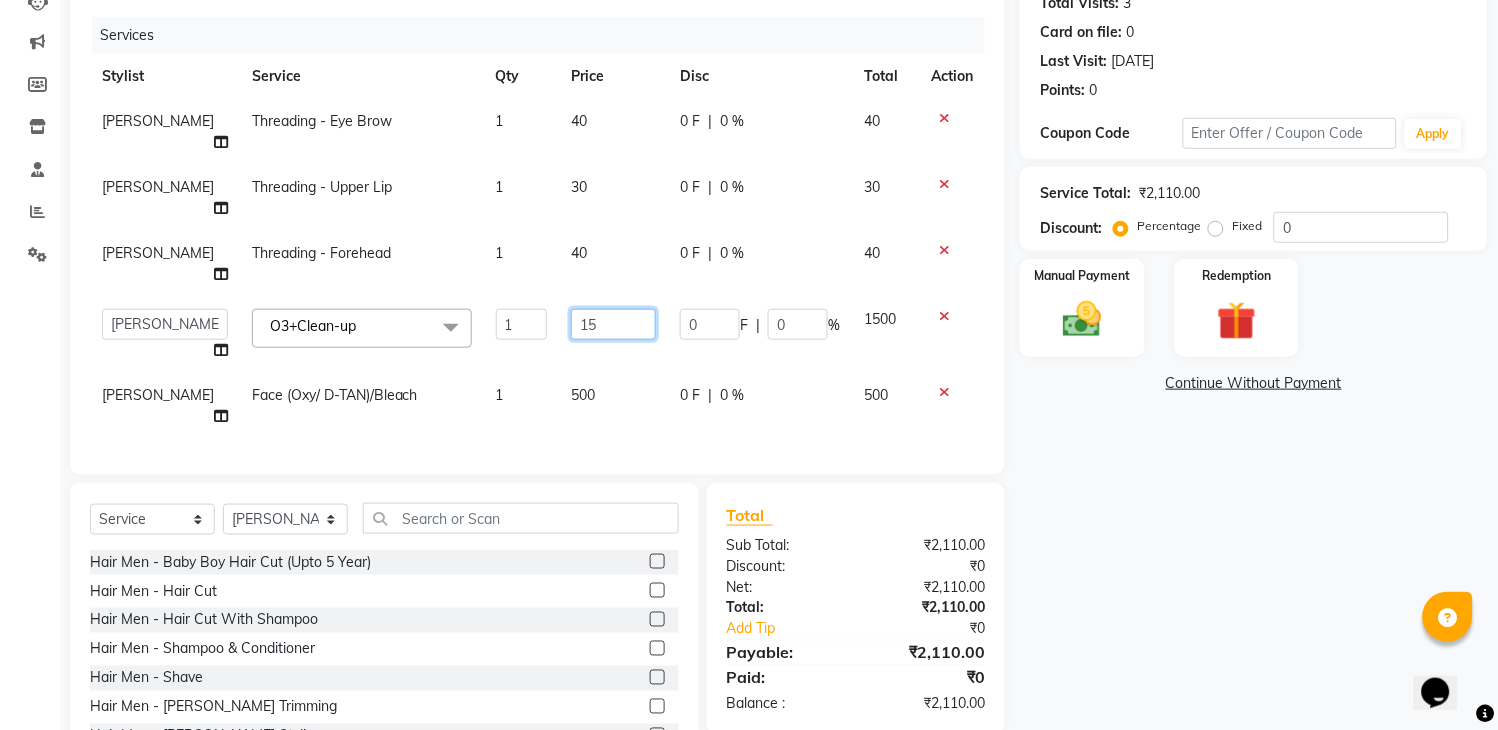 type on "1" 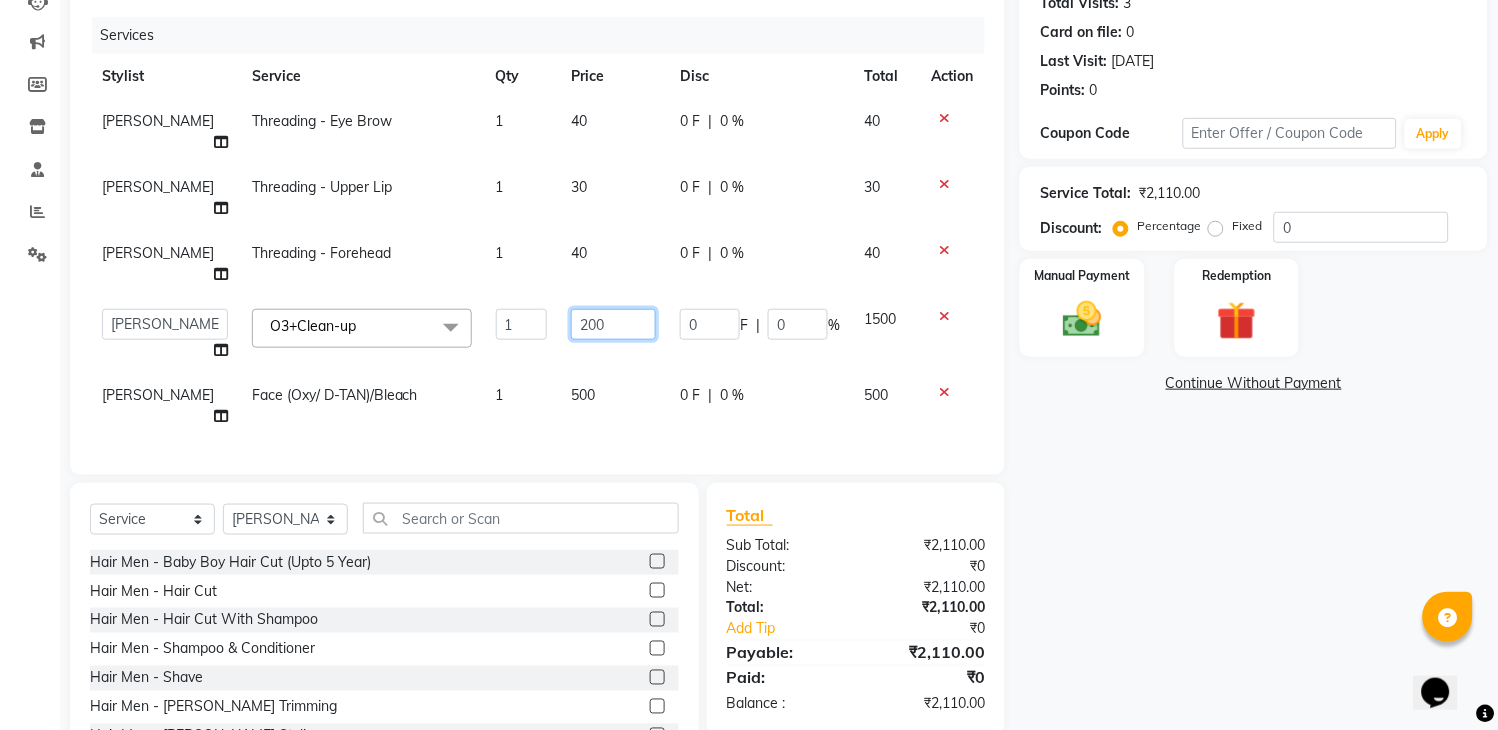 type on "2000" 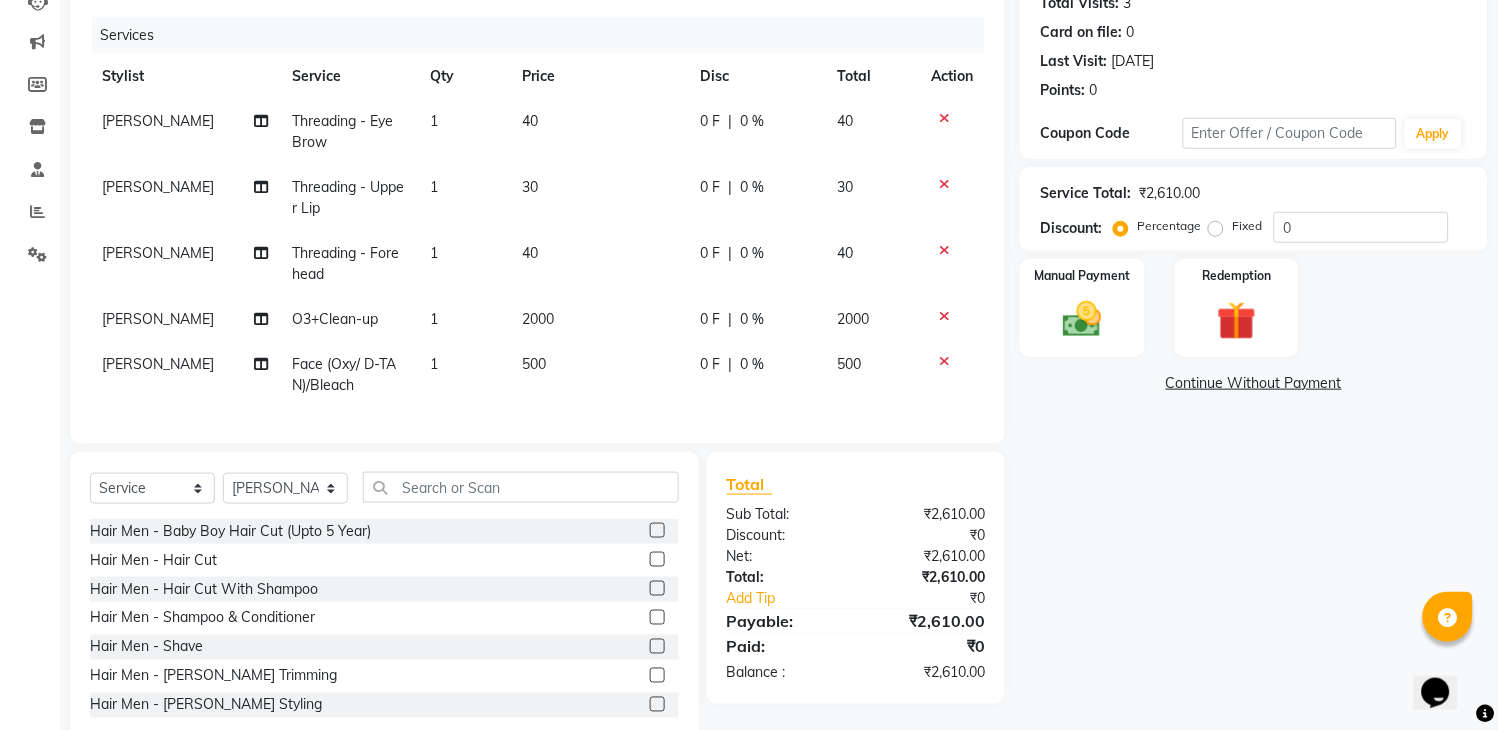 click on "Name: Aditi Jey Membership:  No Active Membership  Total Visits:  3 Card on file:  0 Last Visit:   01-07-2025 Points:   0  Coupon Code Apply Service Total:  ₹2,610.00  Discount:  Percentage   Fixed  0 Manual Payment Redemption  Continue Without Payment" 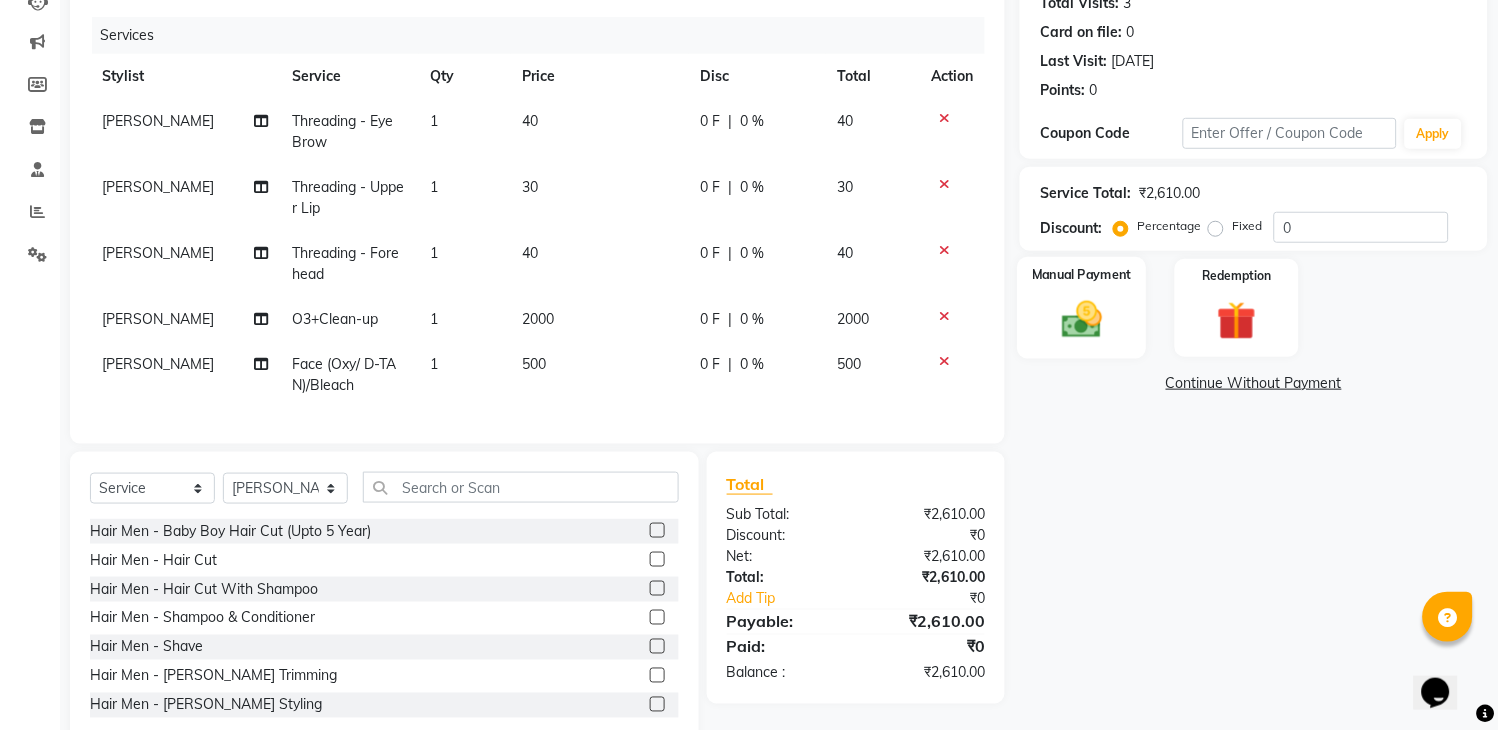 click 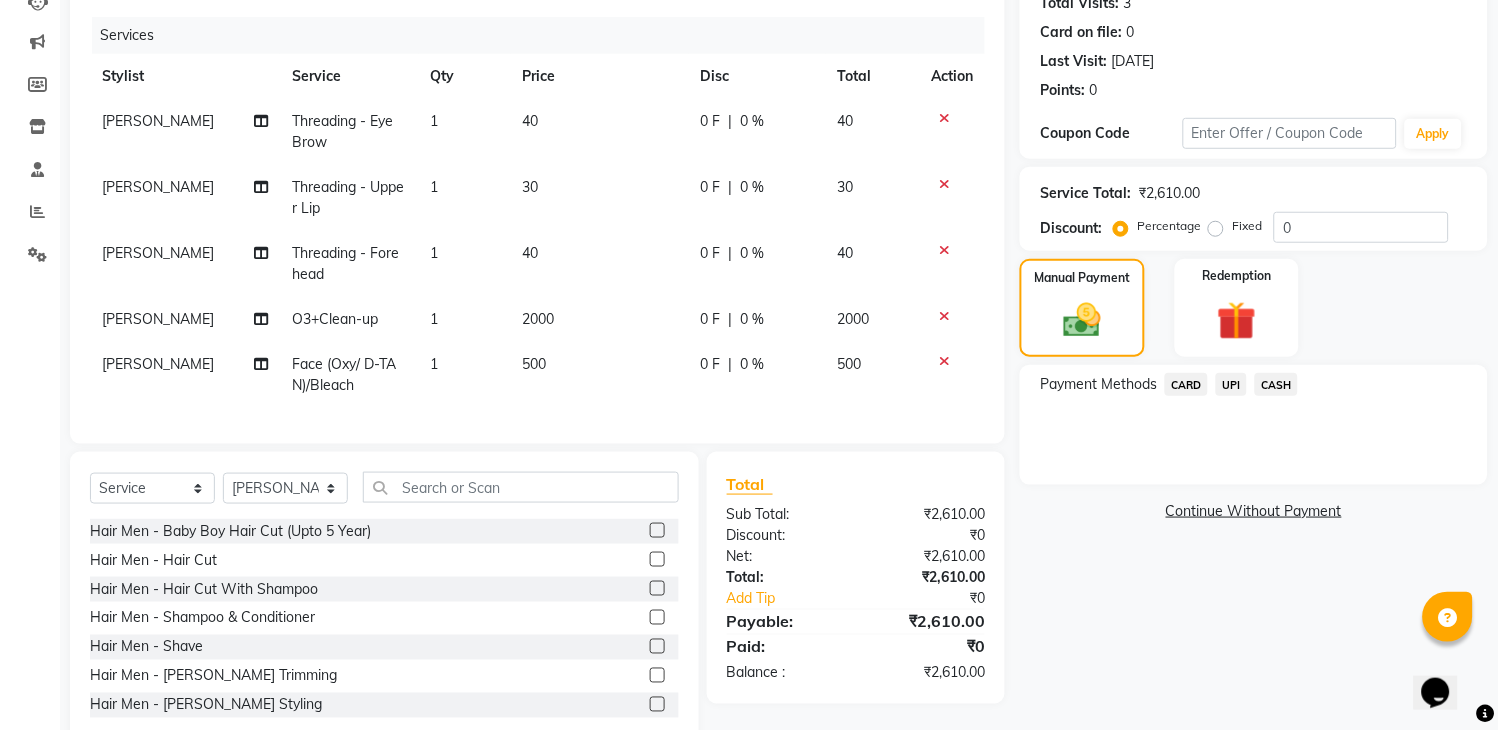 click on "UPI" 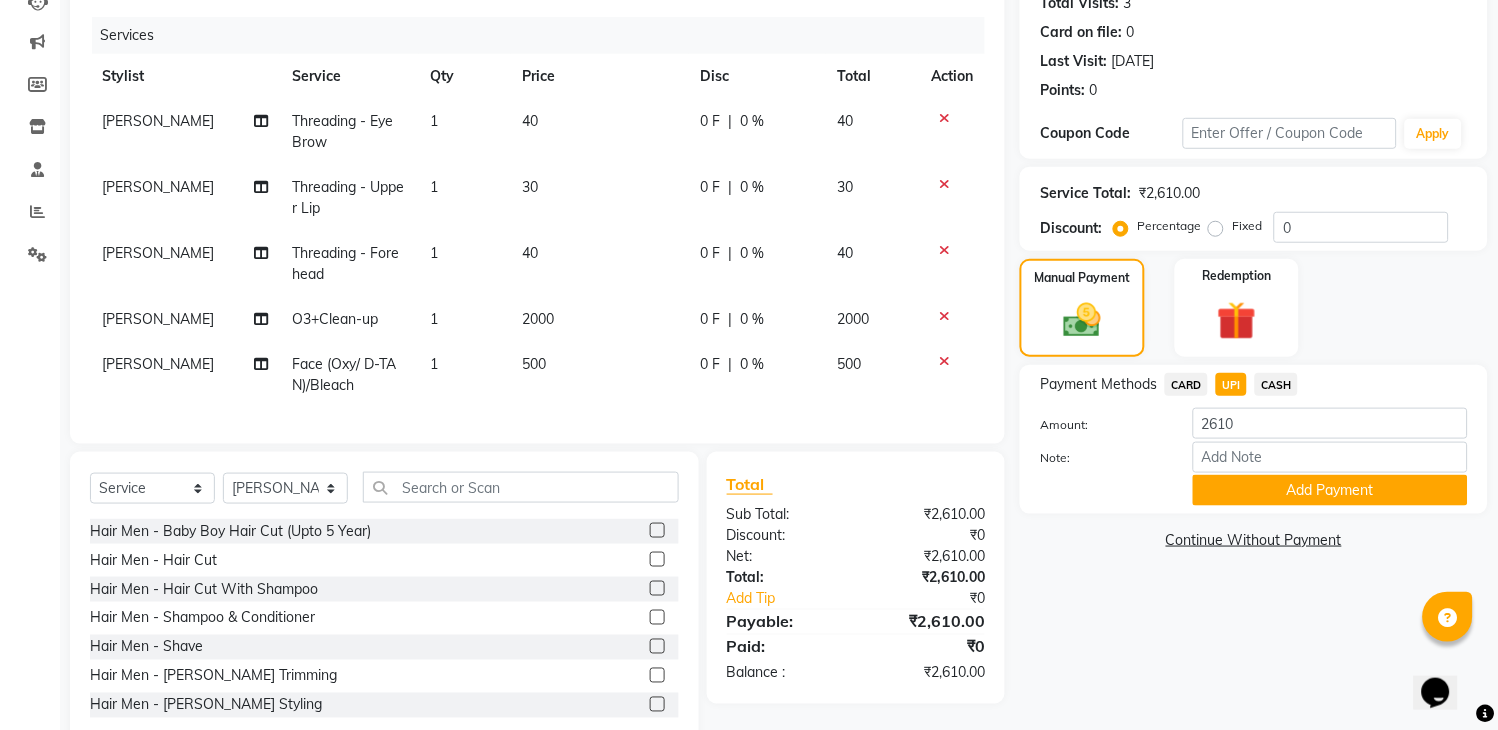 scroll, scrollTop: 296, scrollLeft: 0, axis: vertical 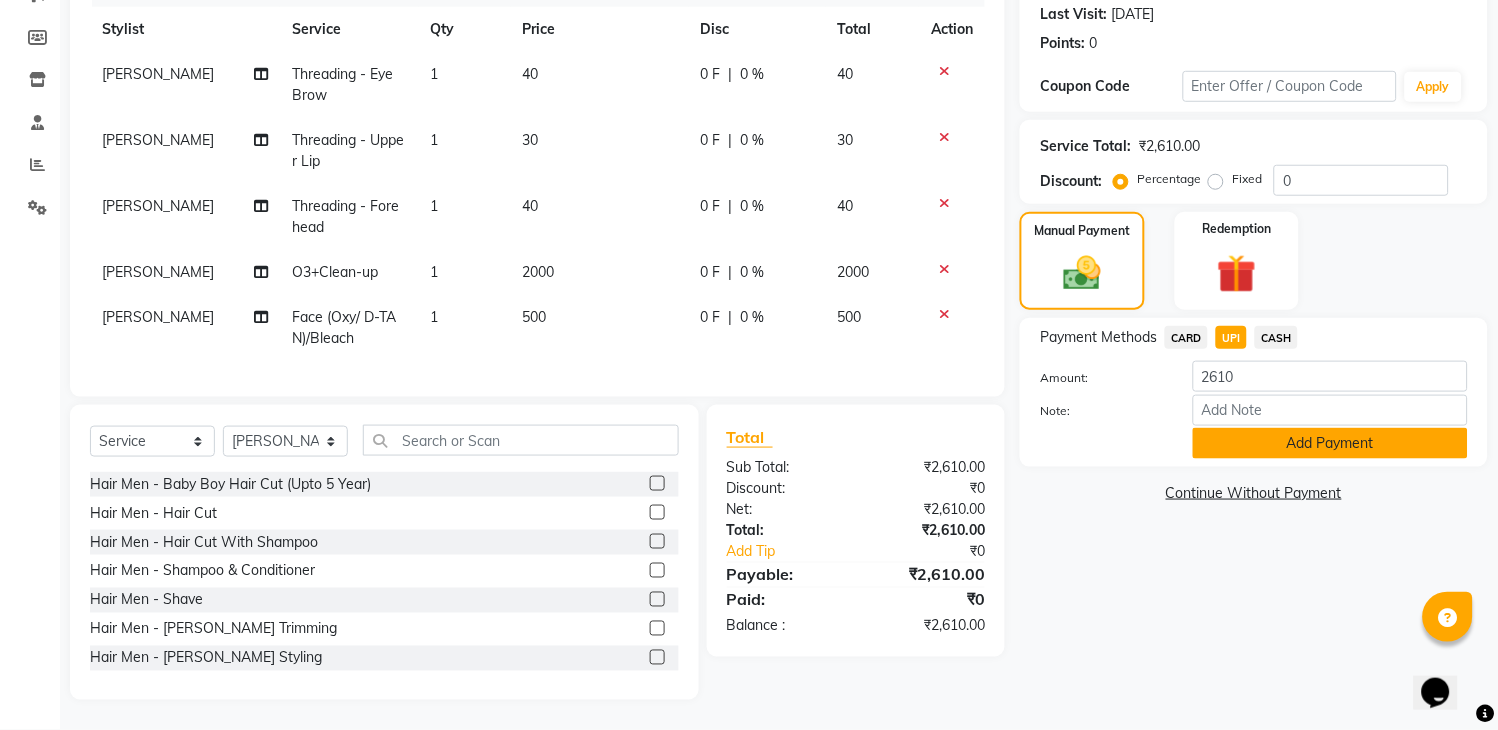 click on "Add Payment" 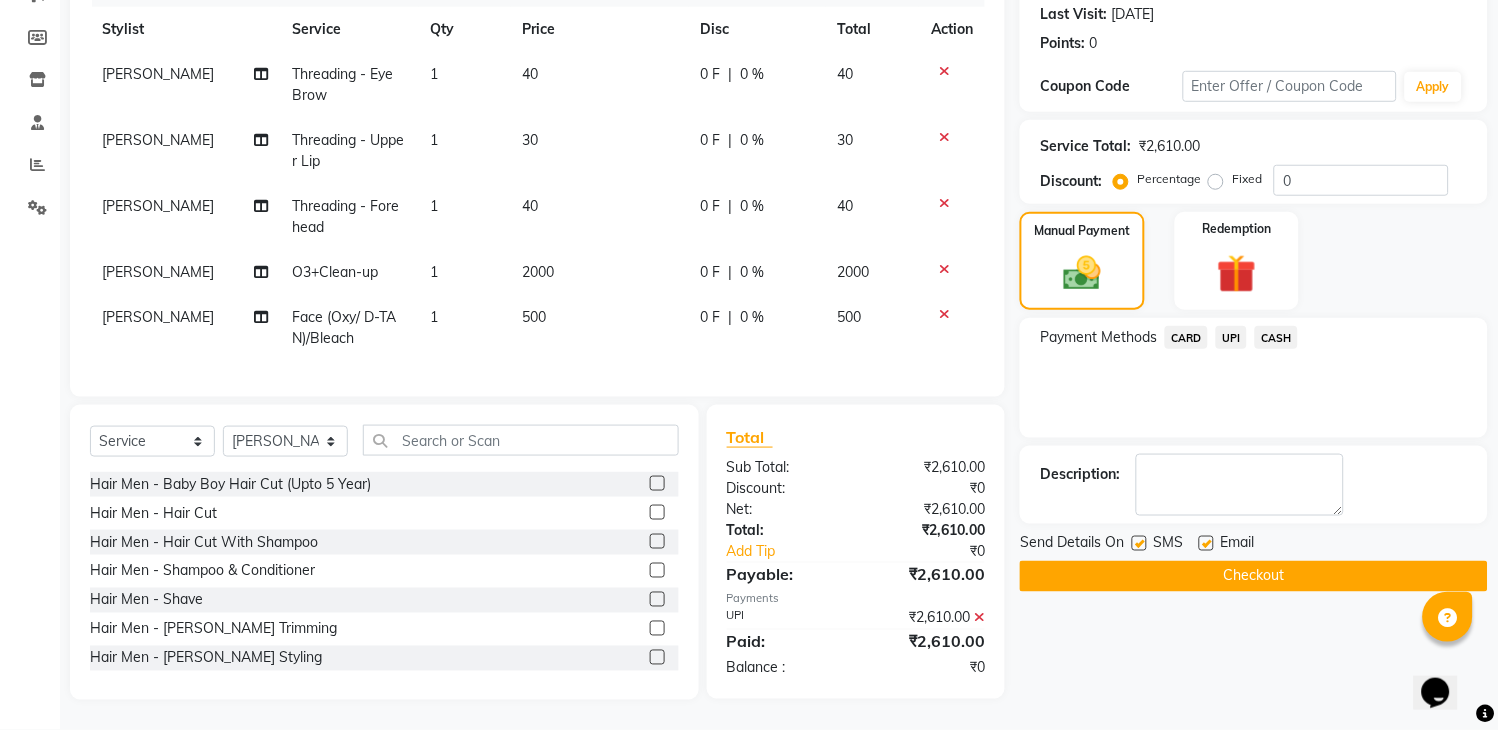 click 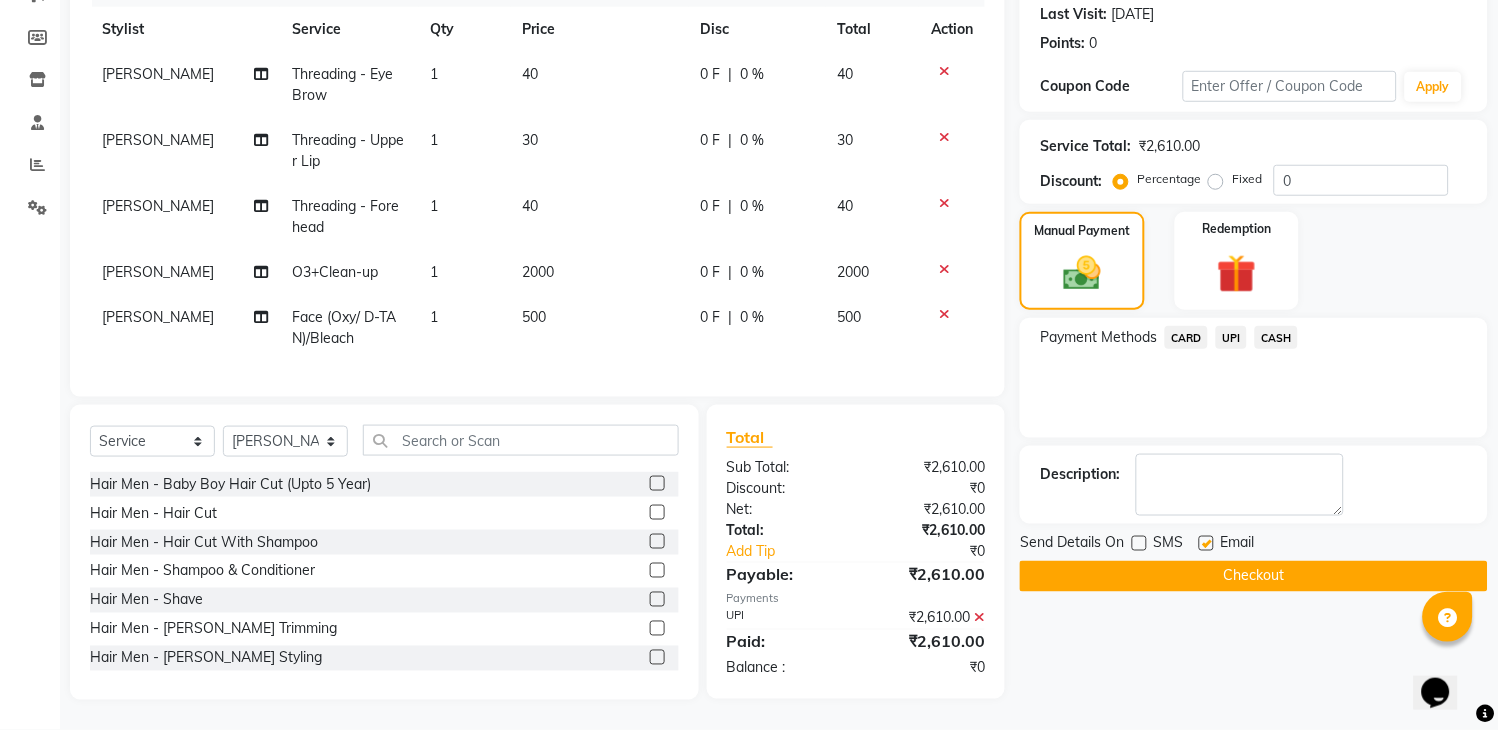 click on "Checkout" 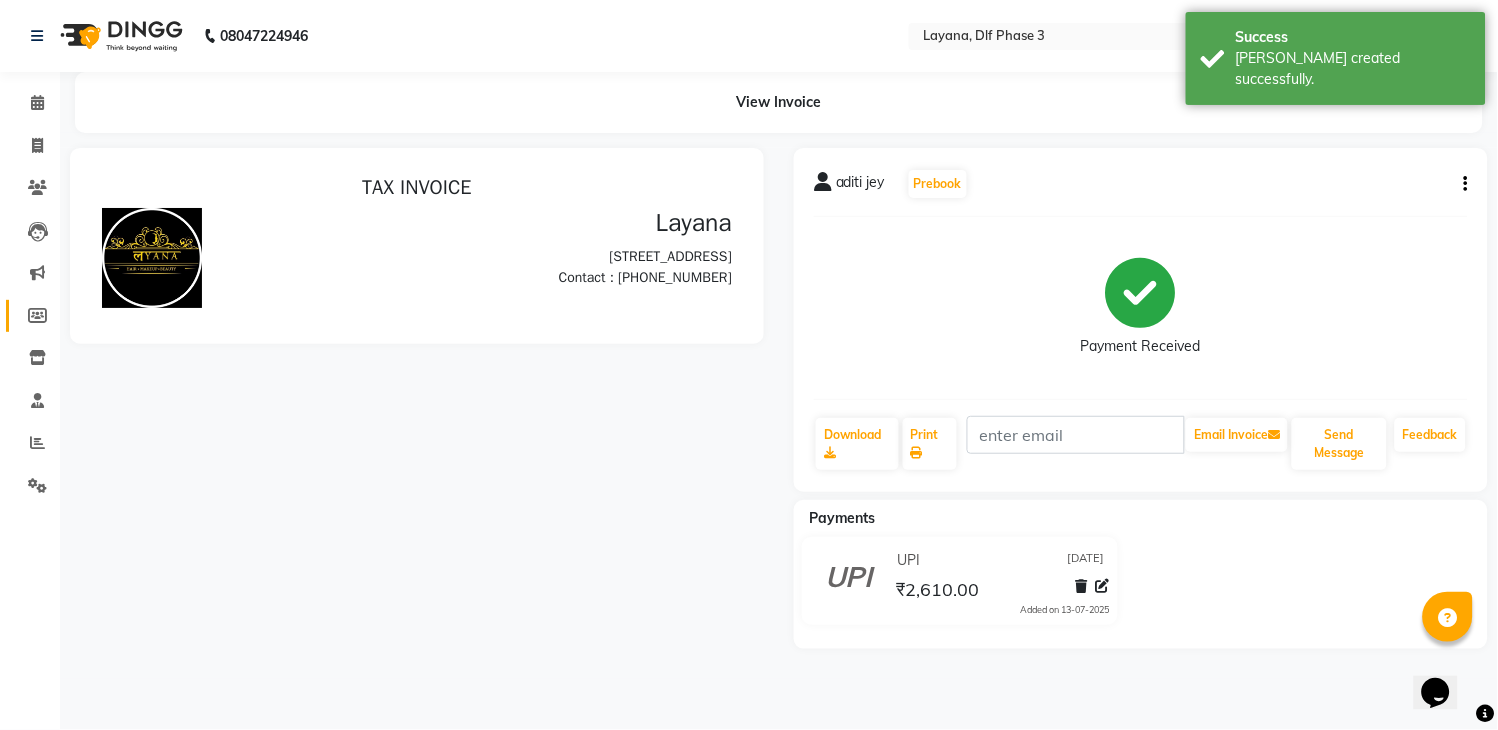 scroll, scrollTop: 0, scrollLeft: 0, axis: both 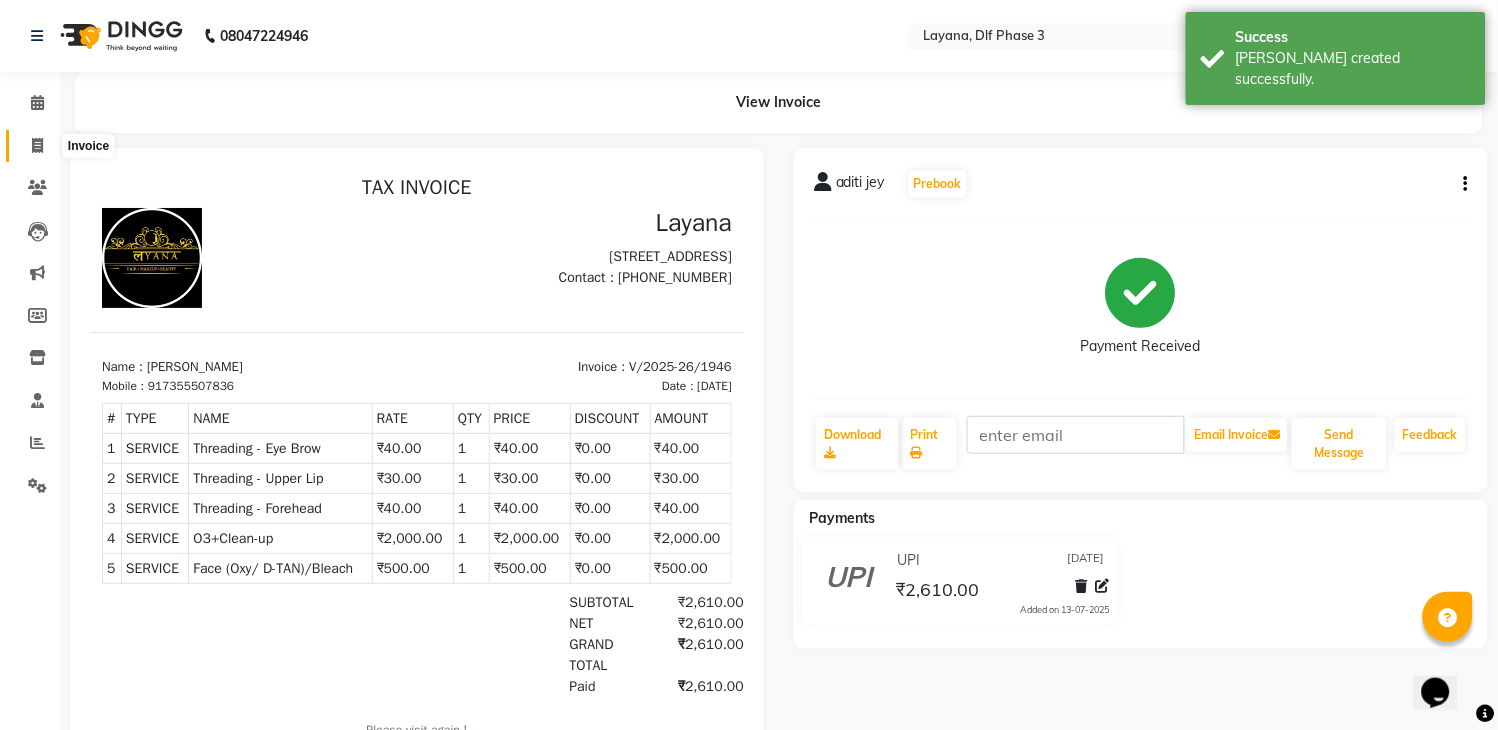 click 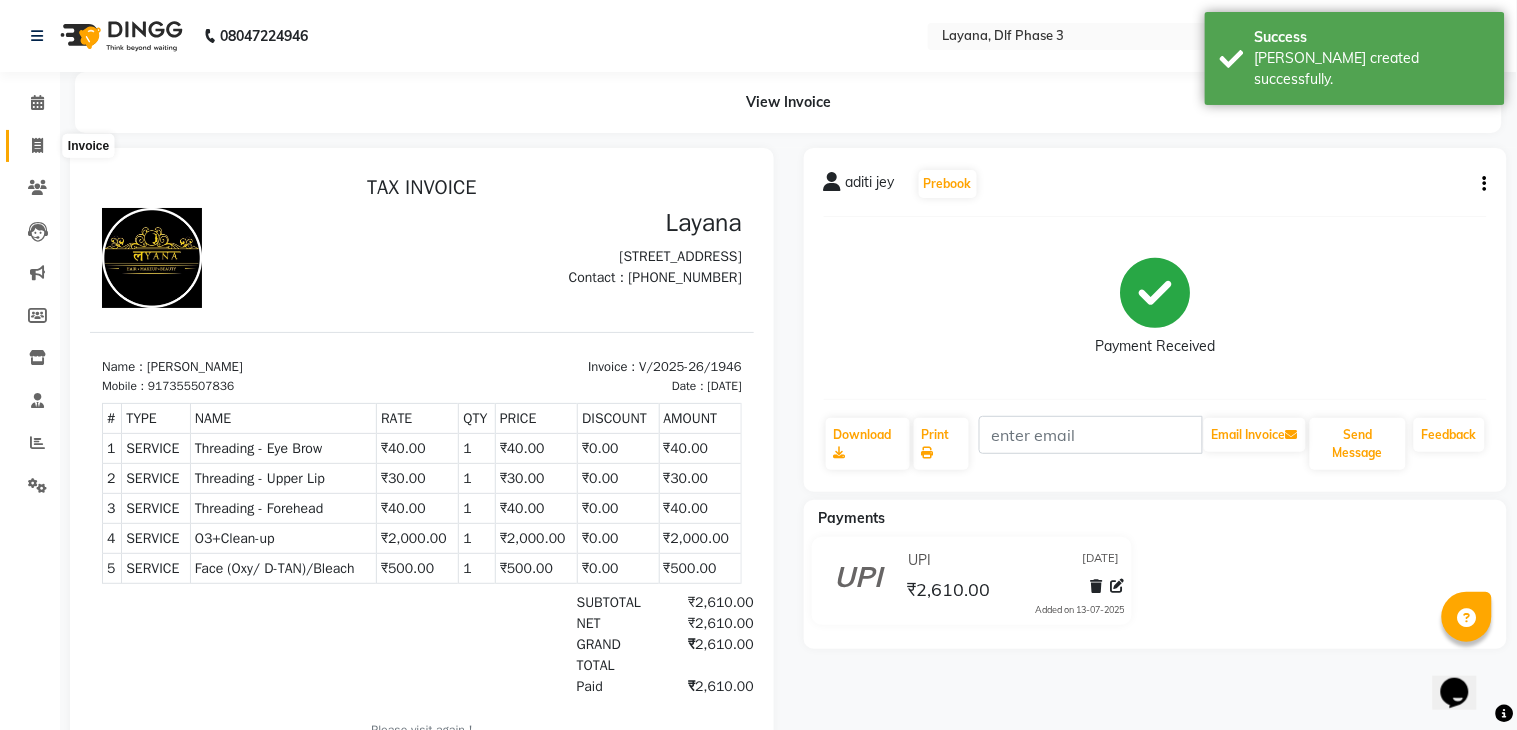 select on "service" 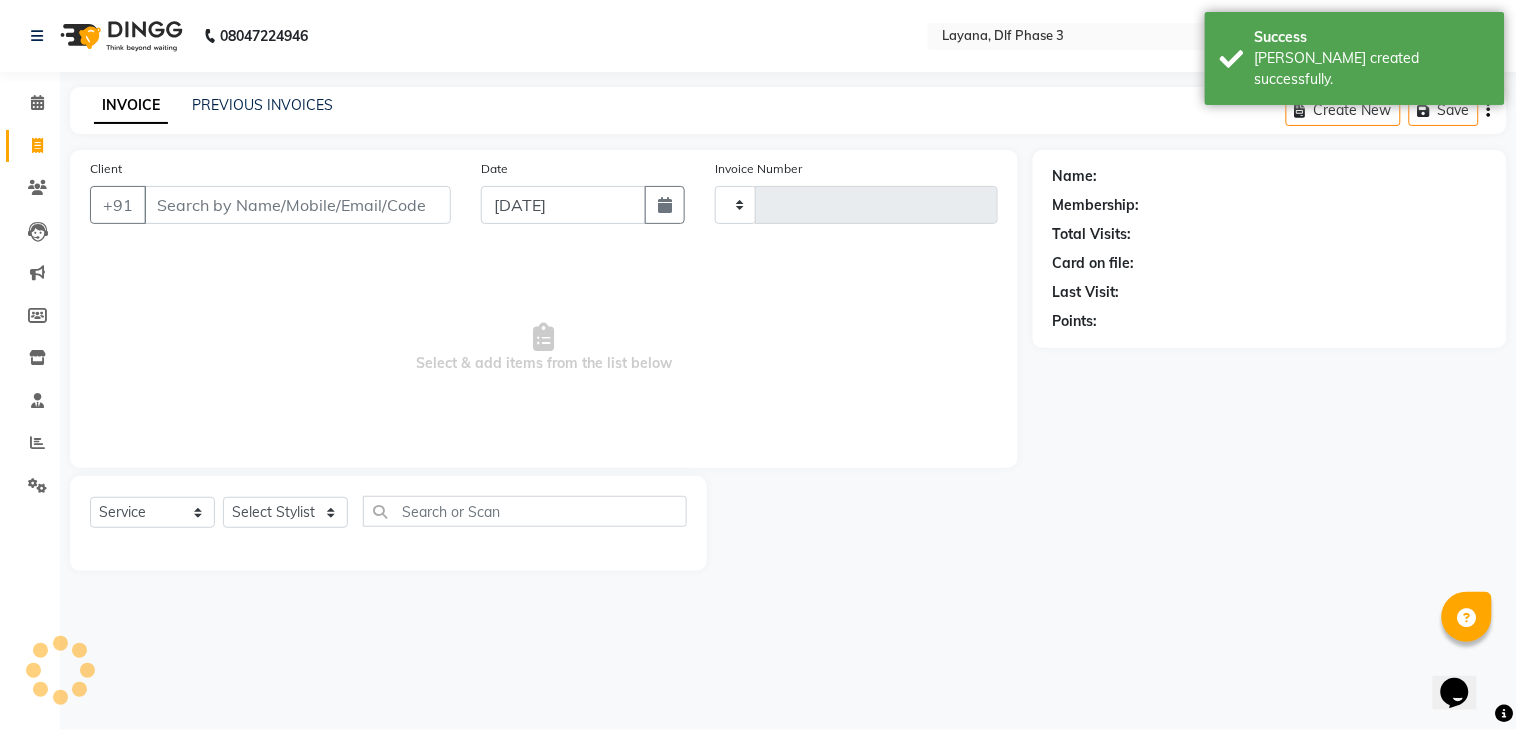 type on "1947" 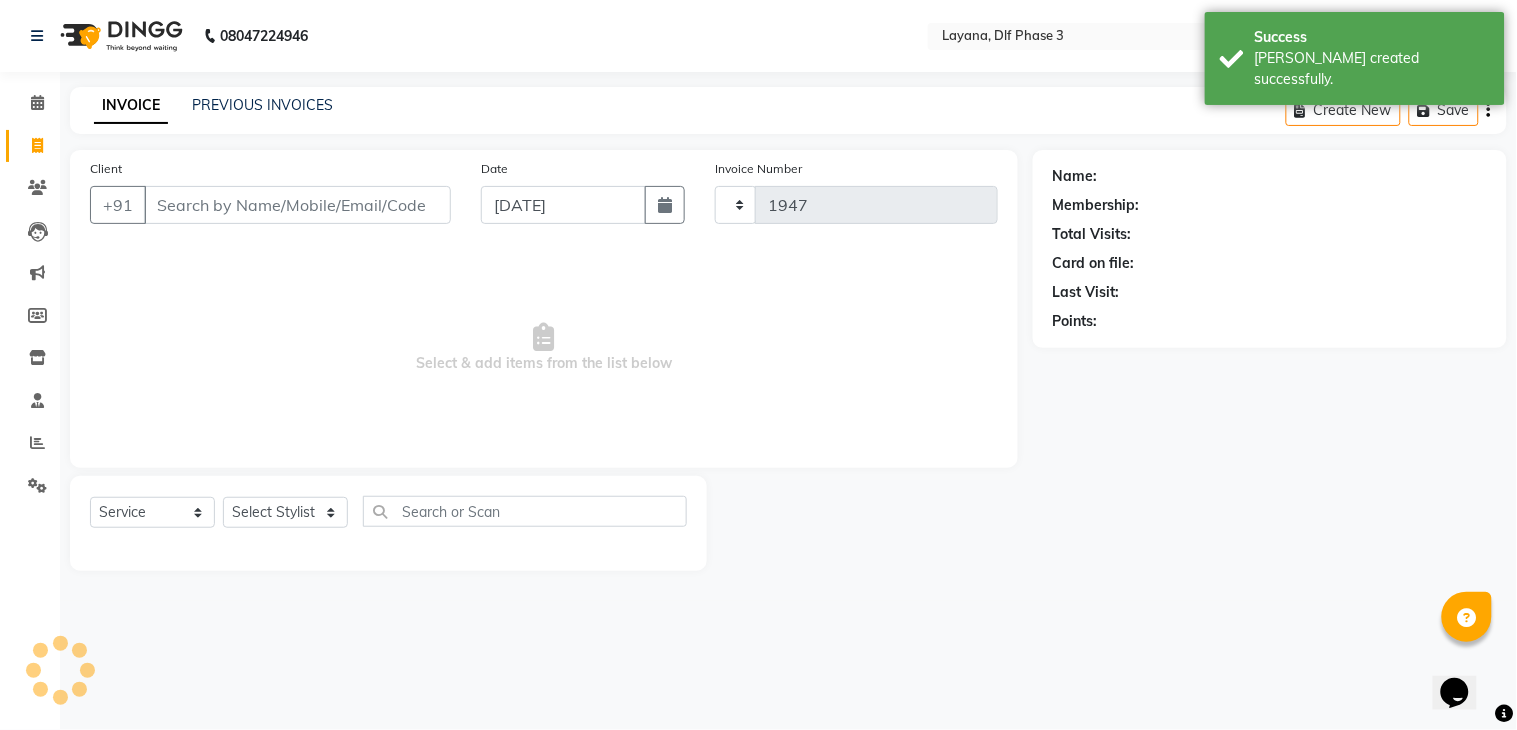 select on "6973" 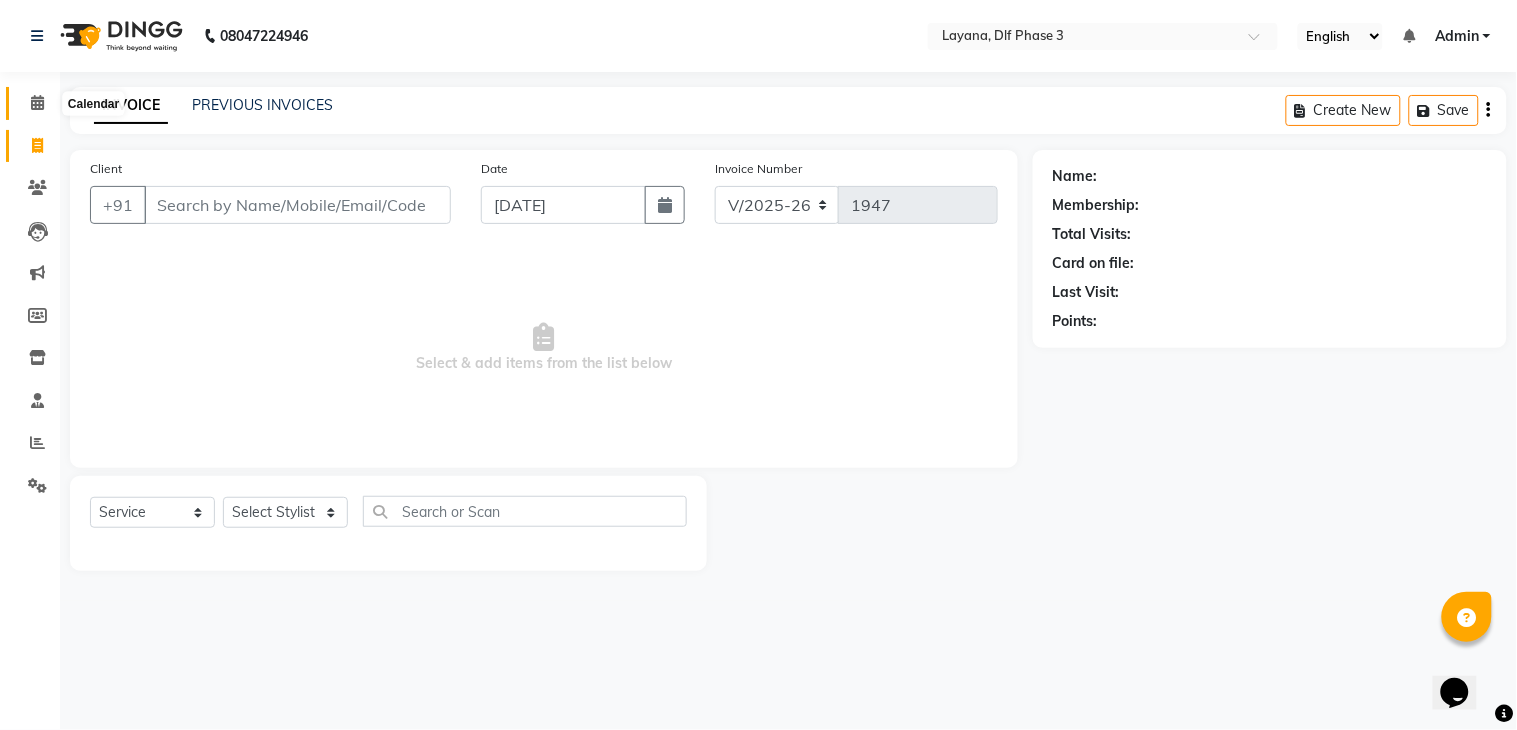 click 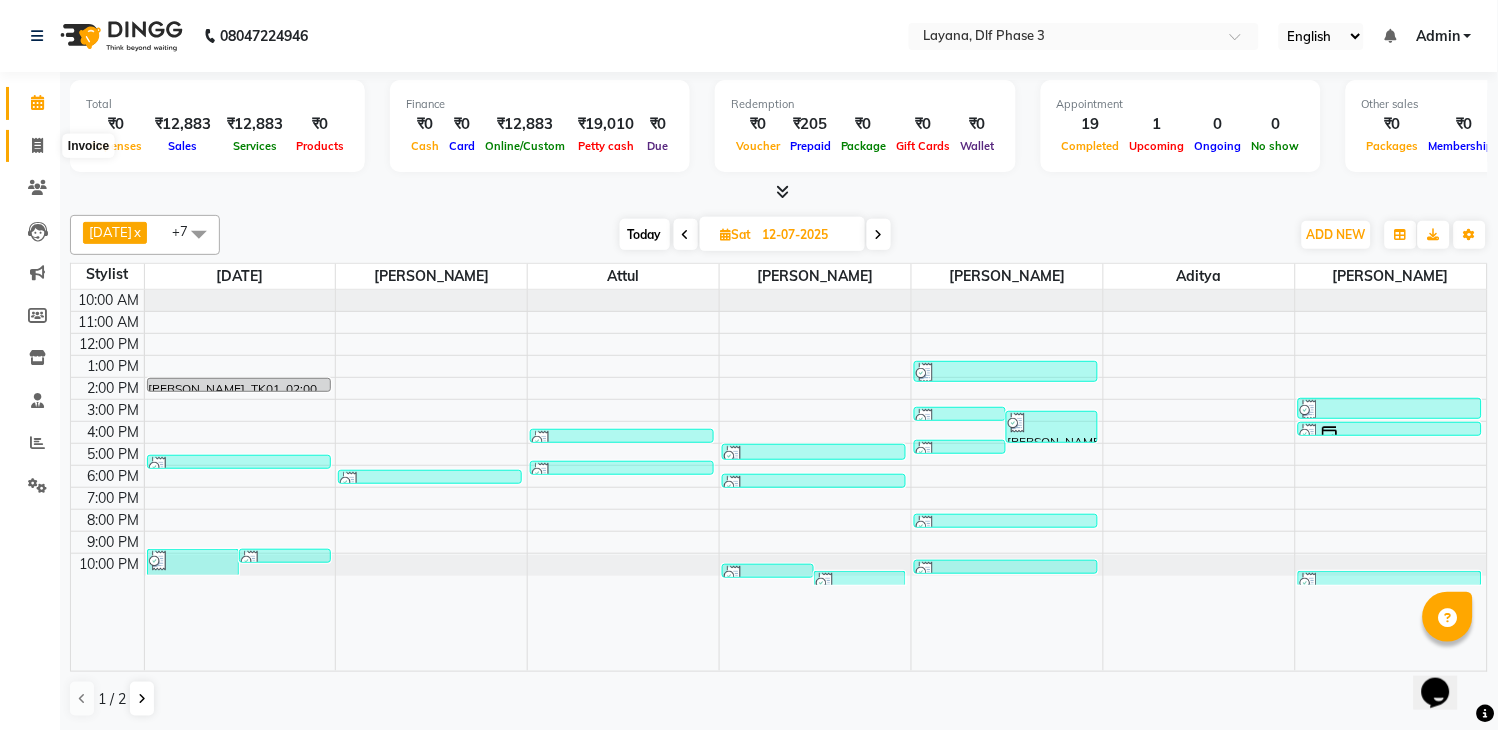 click 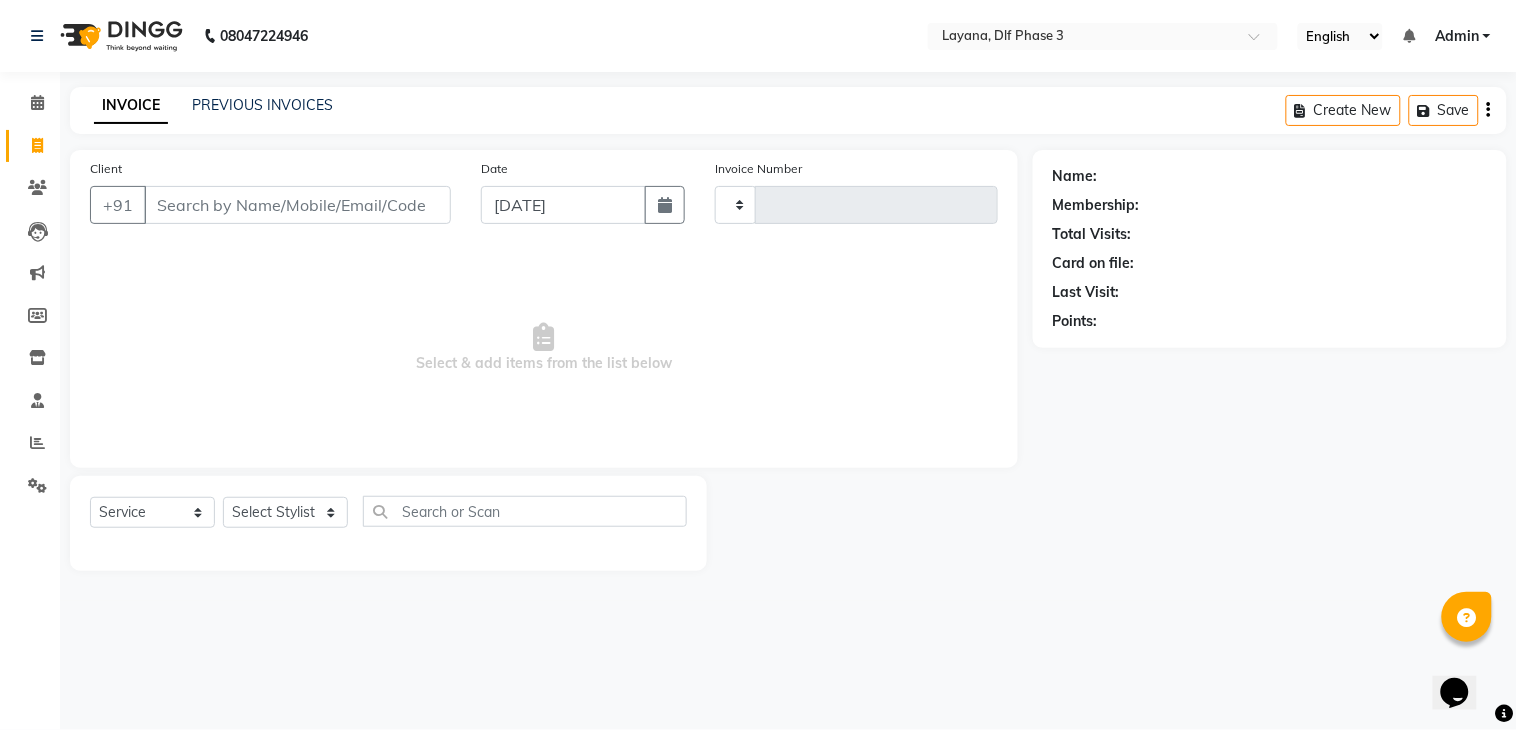 type on "1947" 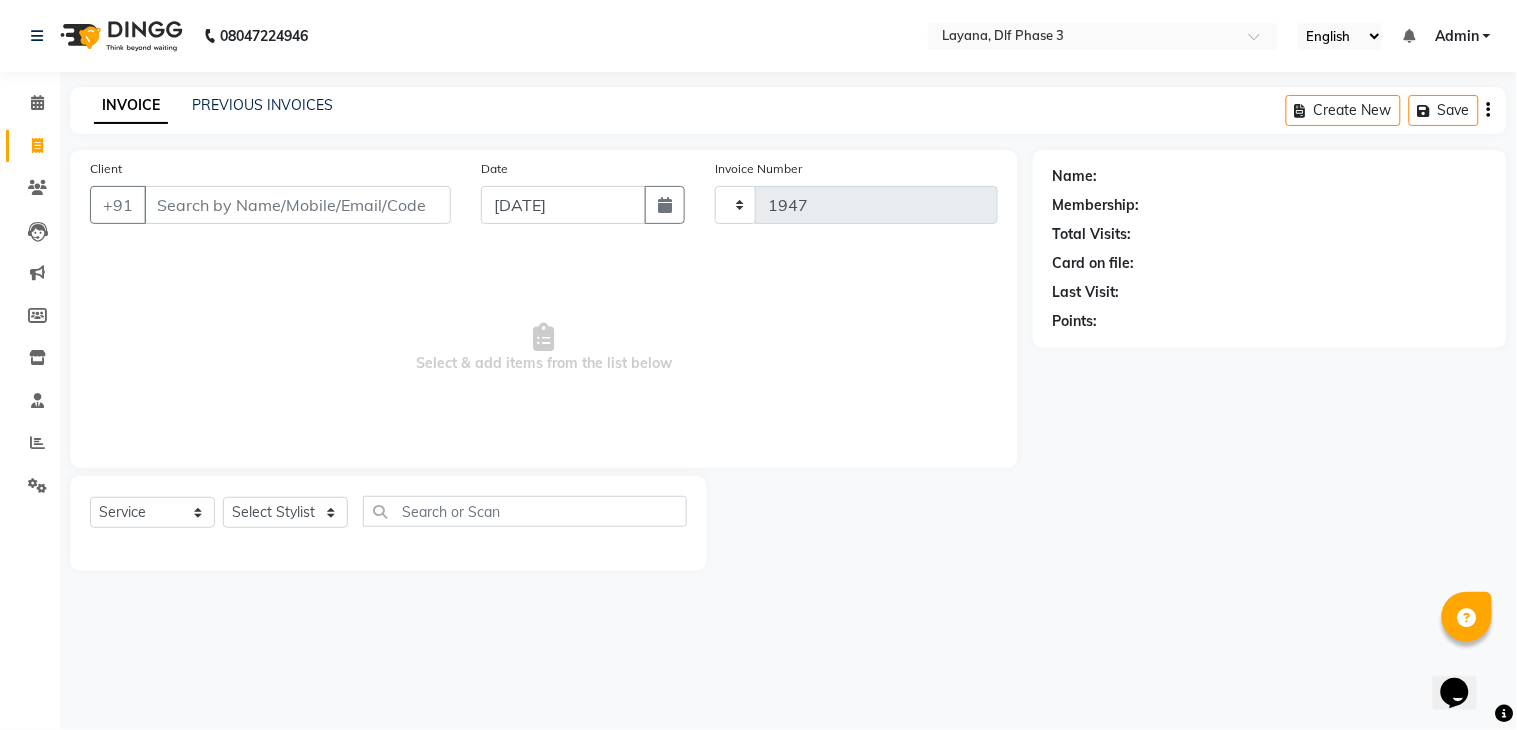 select on "6973" 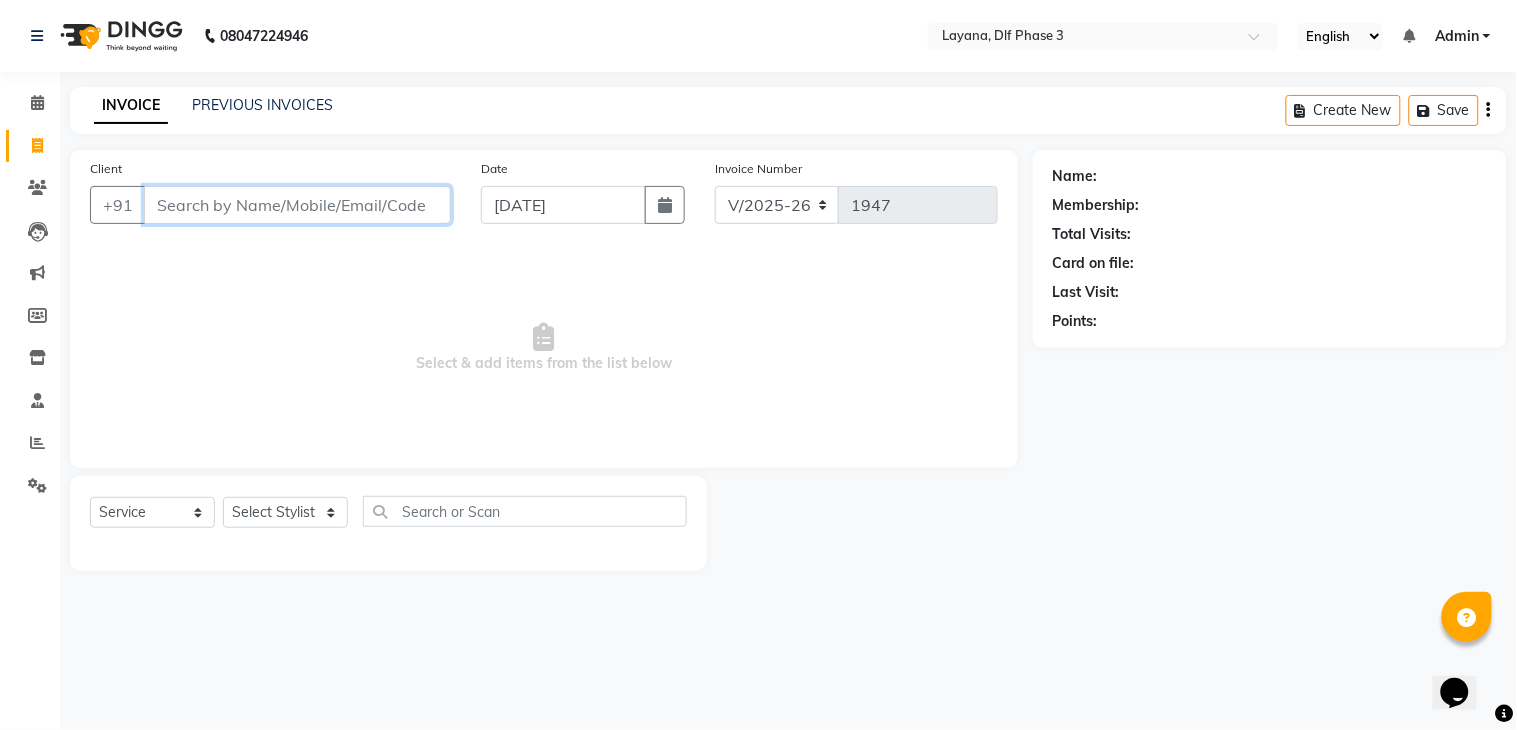 click on "Client" at bounding box center (297, 205) 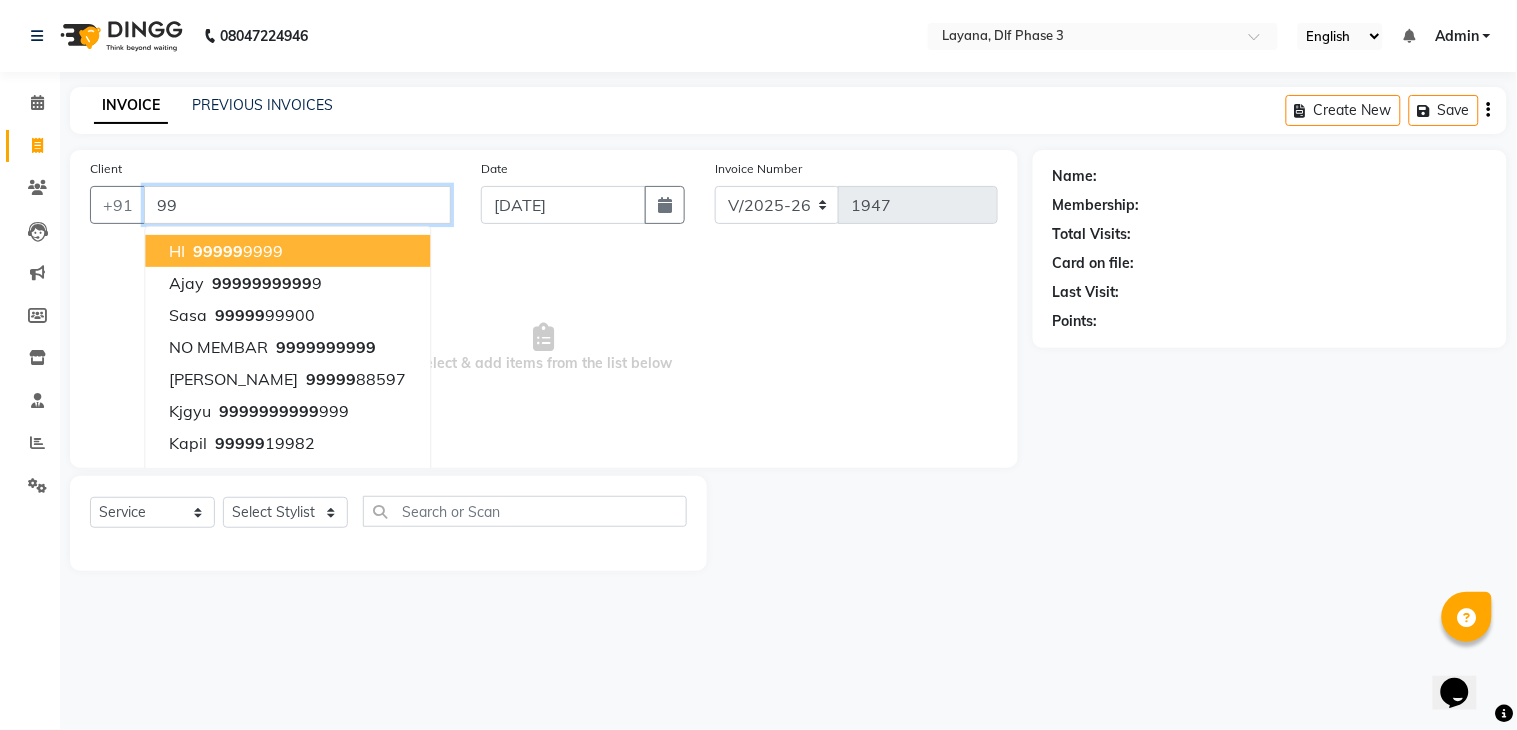 type on "9" 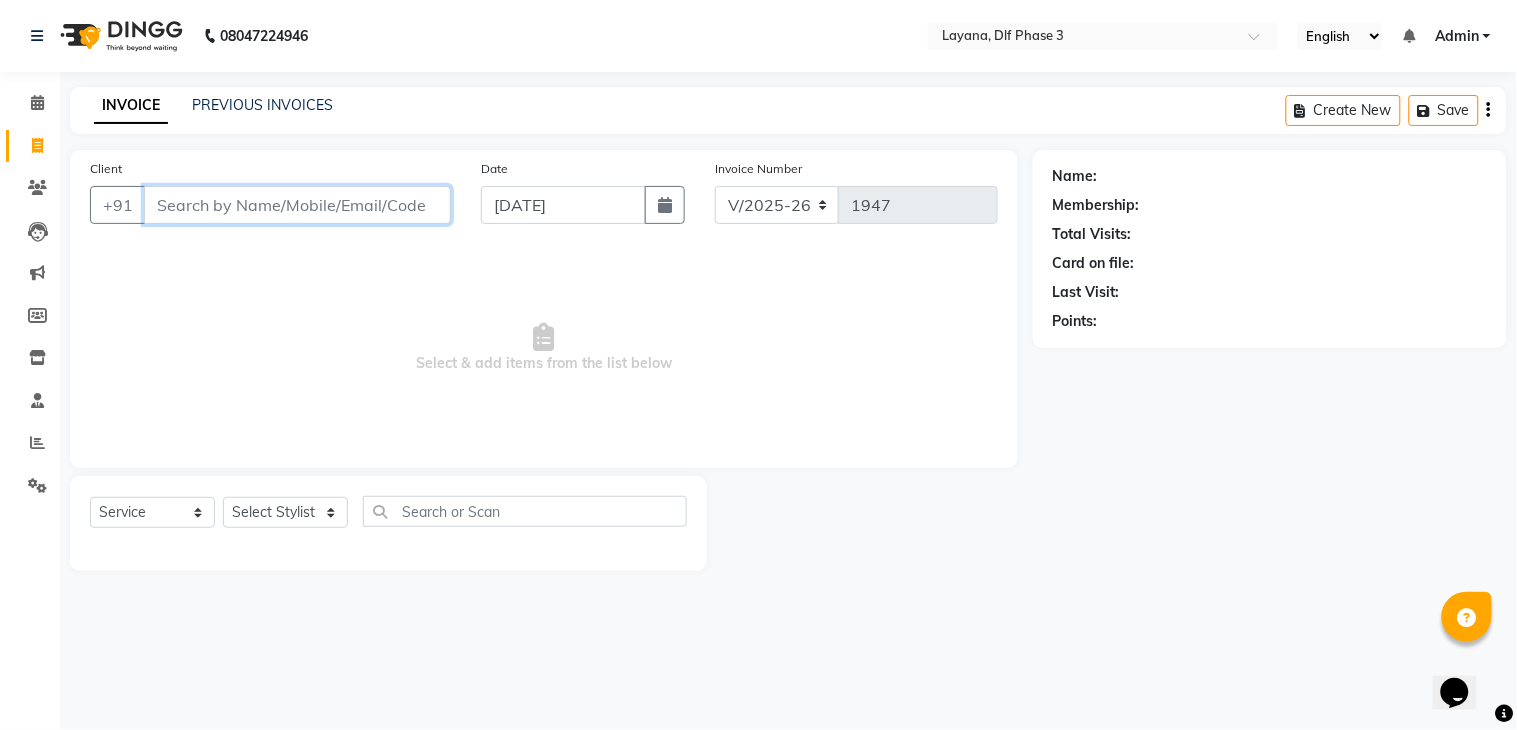 click on "Client" at bounding box center (297, 205) 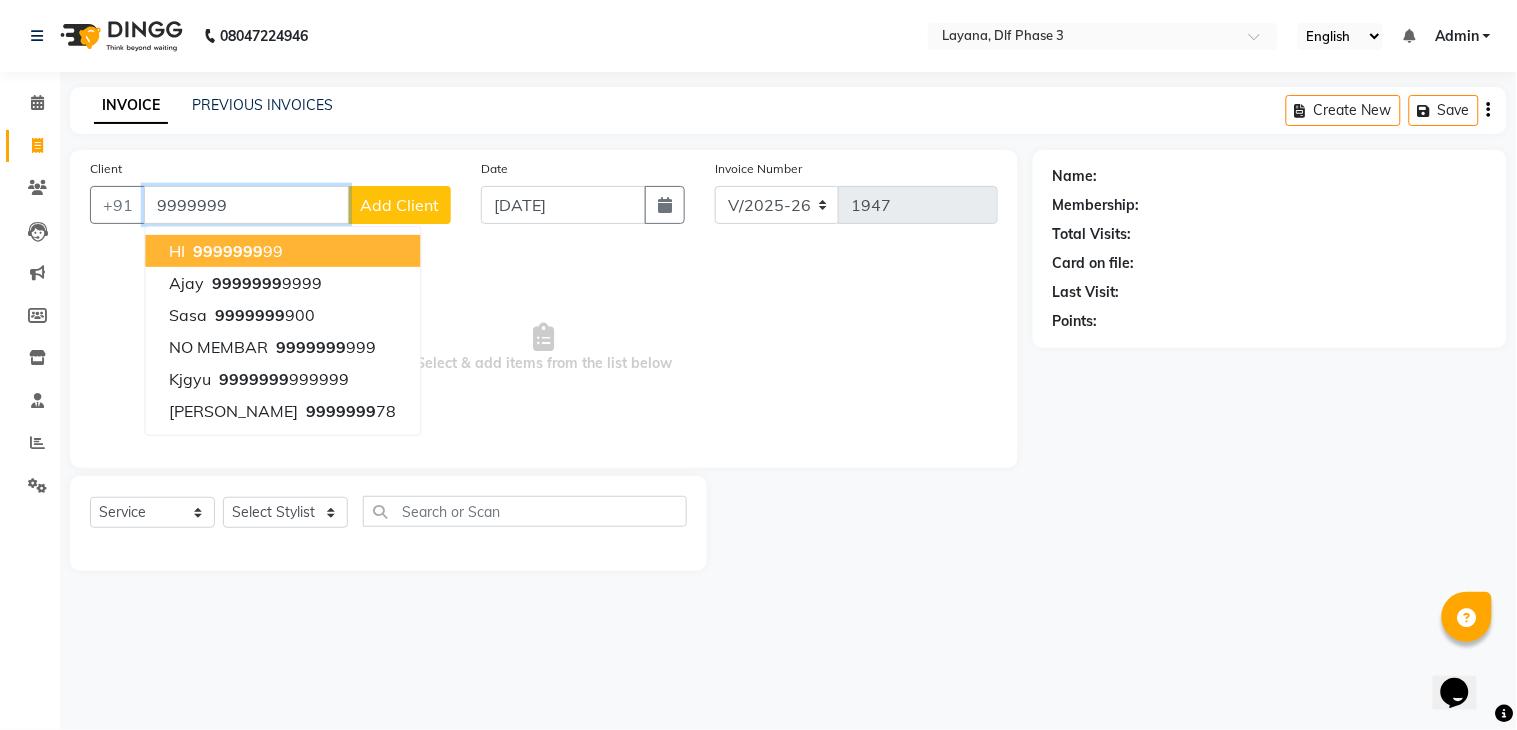 click on "HI   9999999 99" at bounding box center (282, 251) 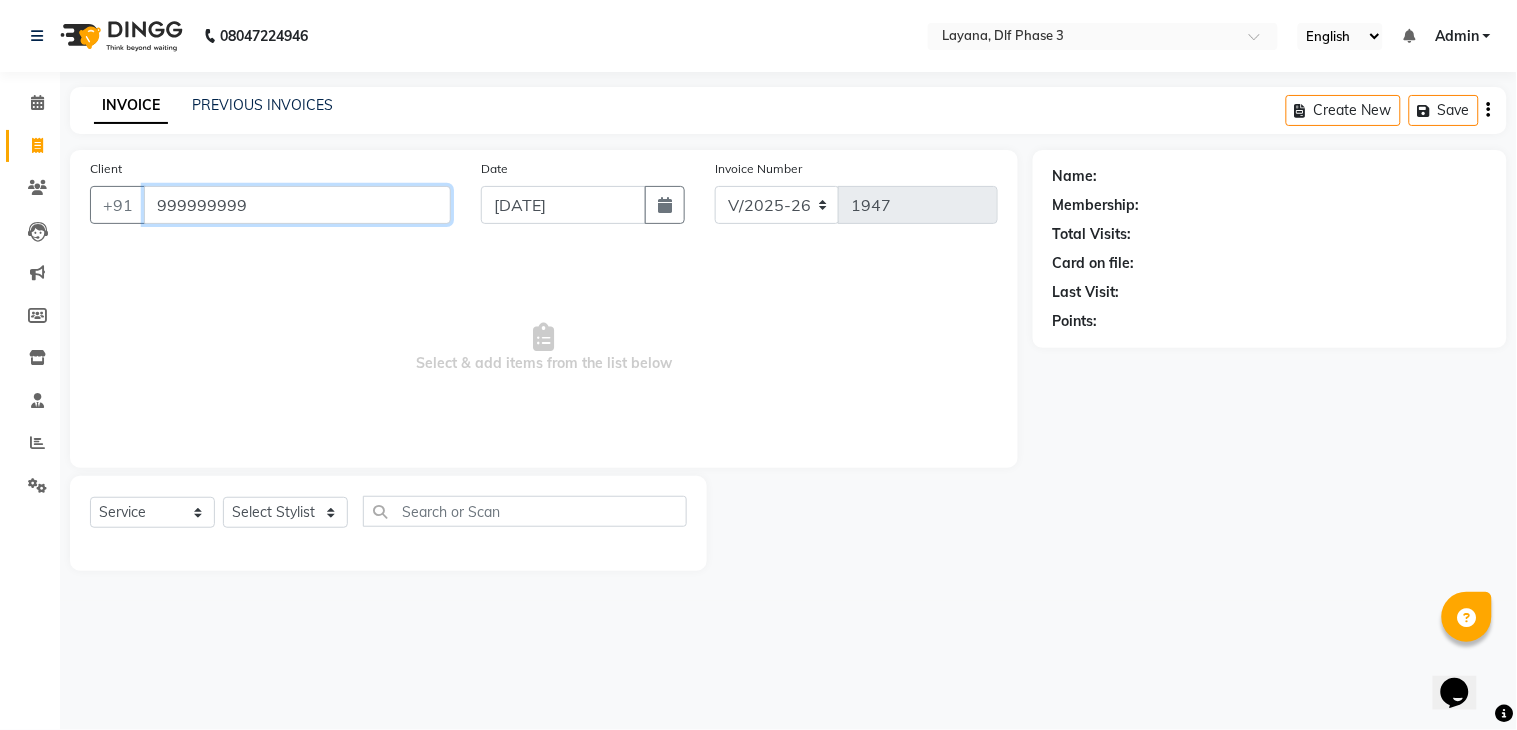 type on "999999999" 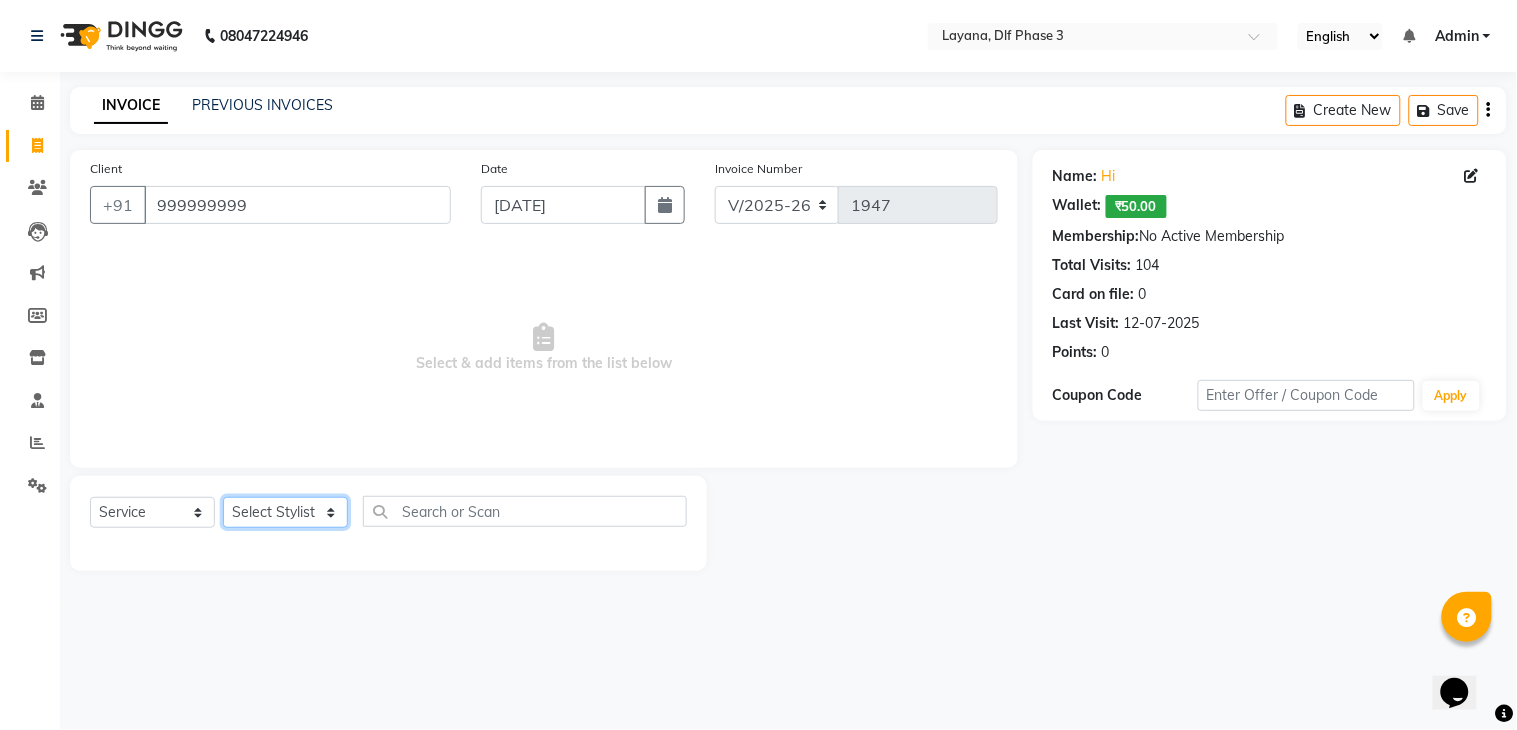 click on "Select Stylist aditya Attul kamal Kartik  keshav sanjana Shadab supriya" 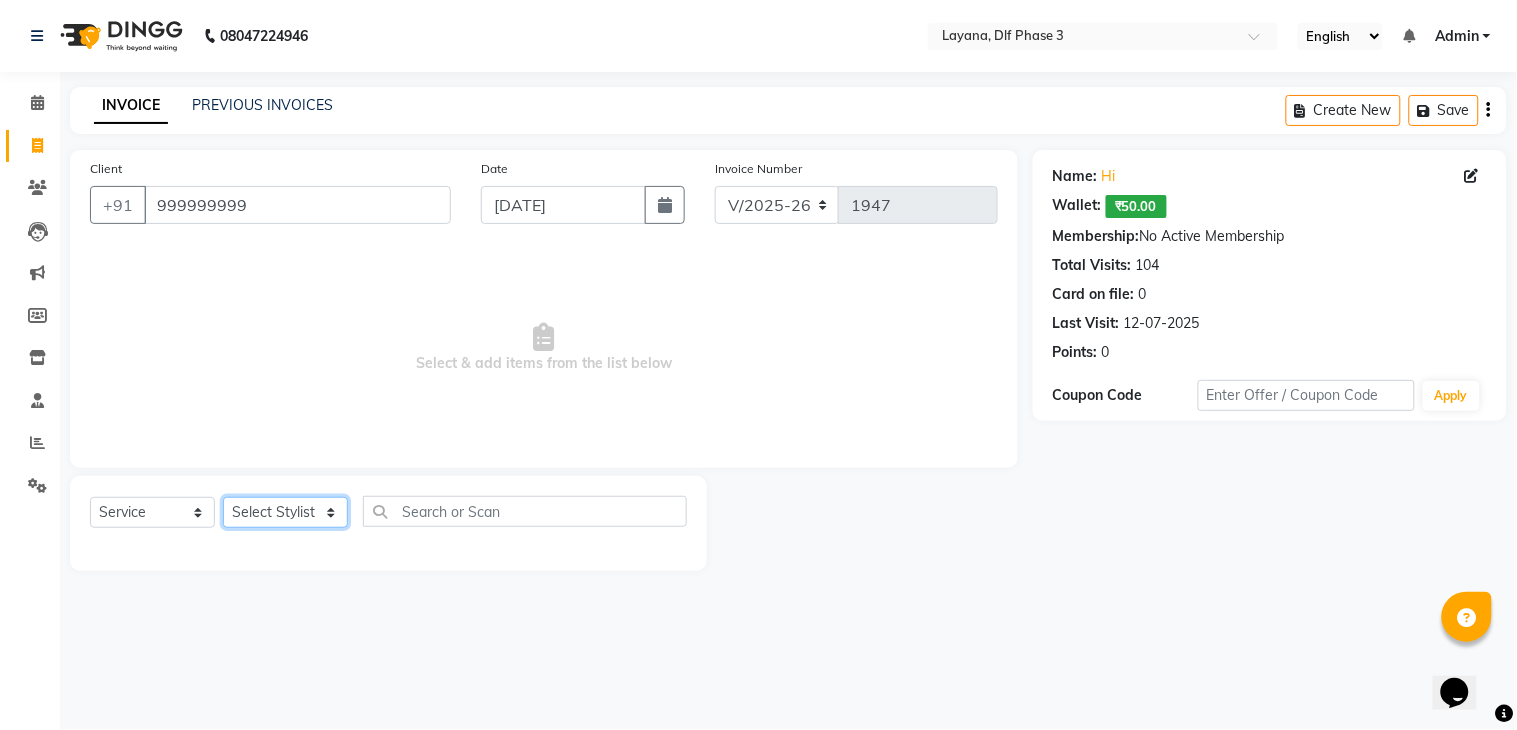 click on "Select Stylist aditya Attul kamal Kartik  keshav sanjana Shadab supriya" 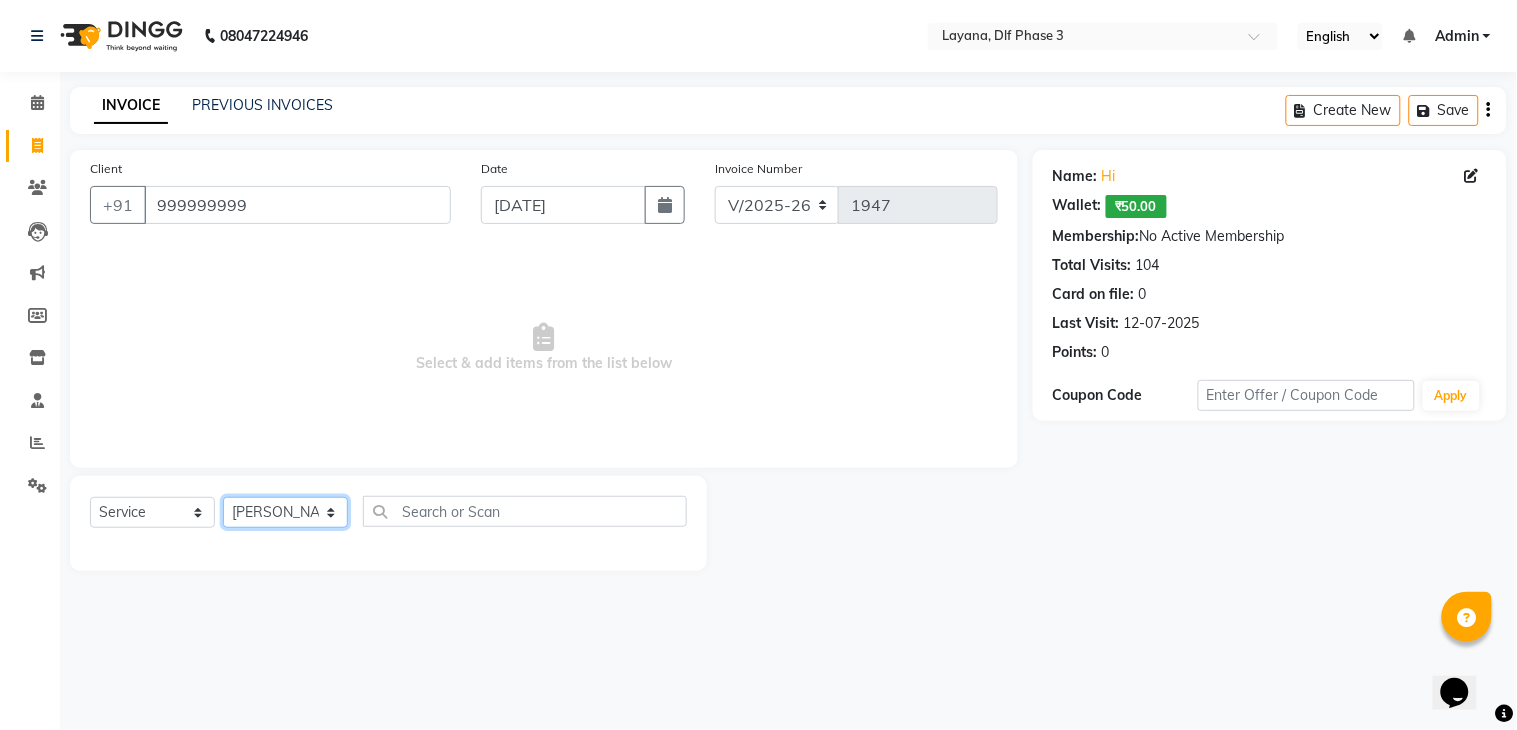 click on "Select Stylist aditya Attul kamal Kartik  keshav sanjana Shadab supriya" 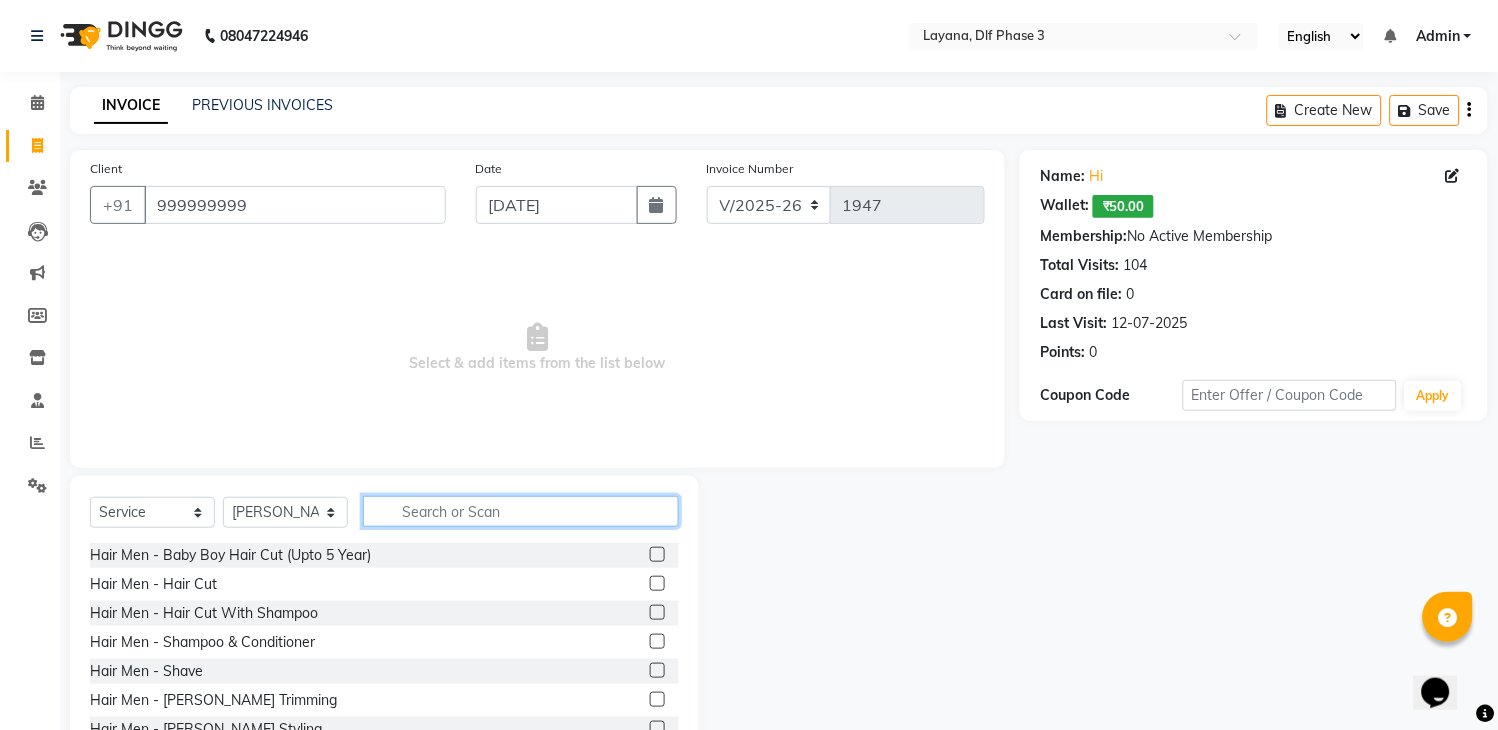 click 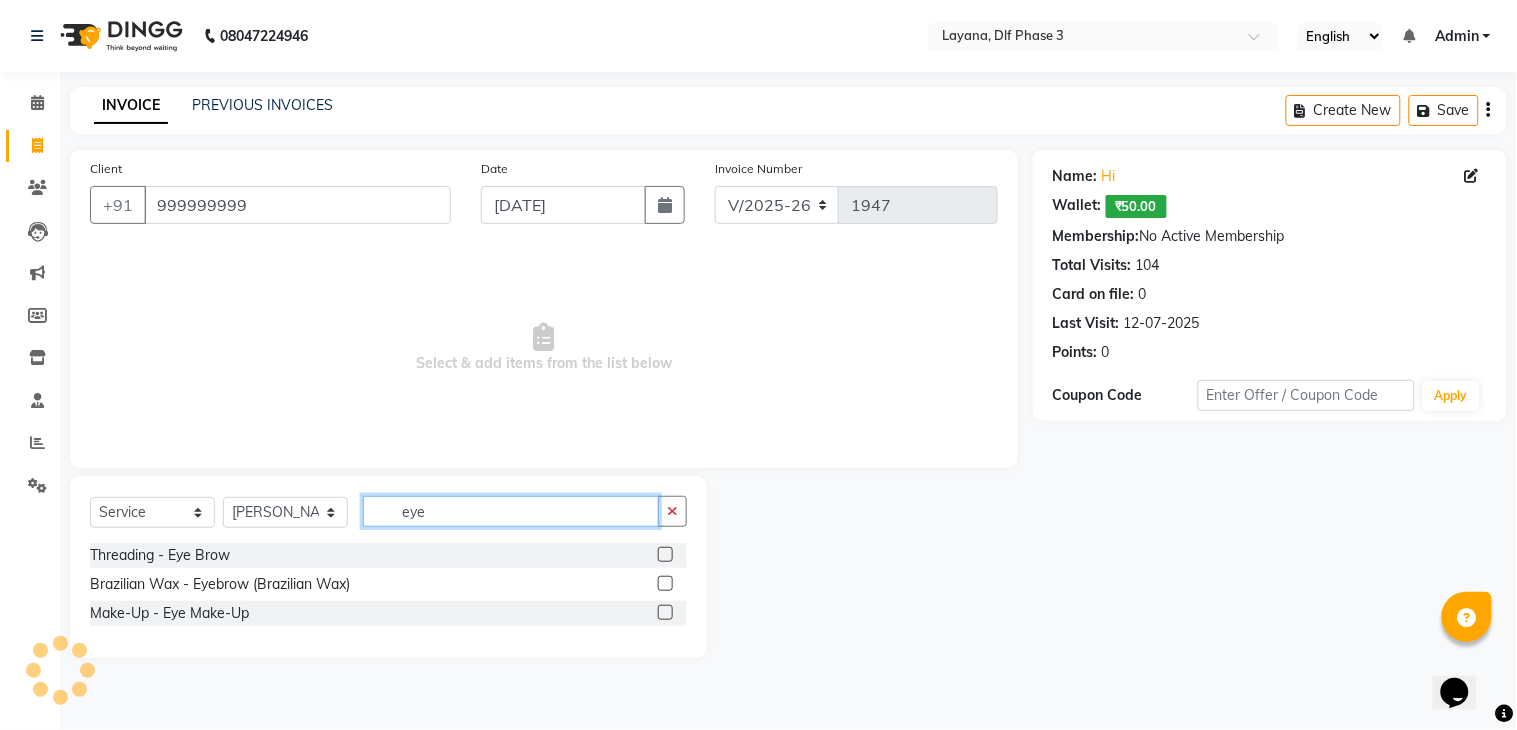 type on "eye" 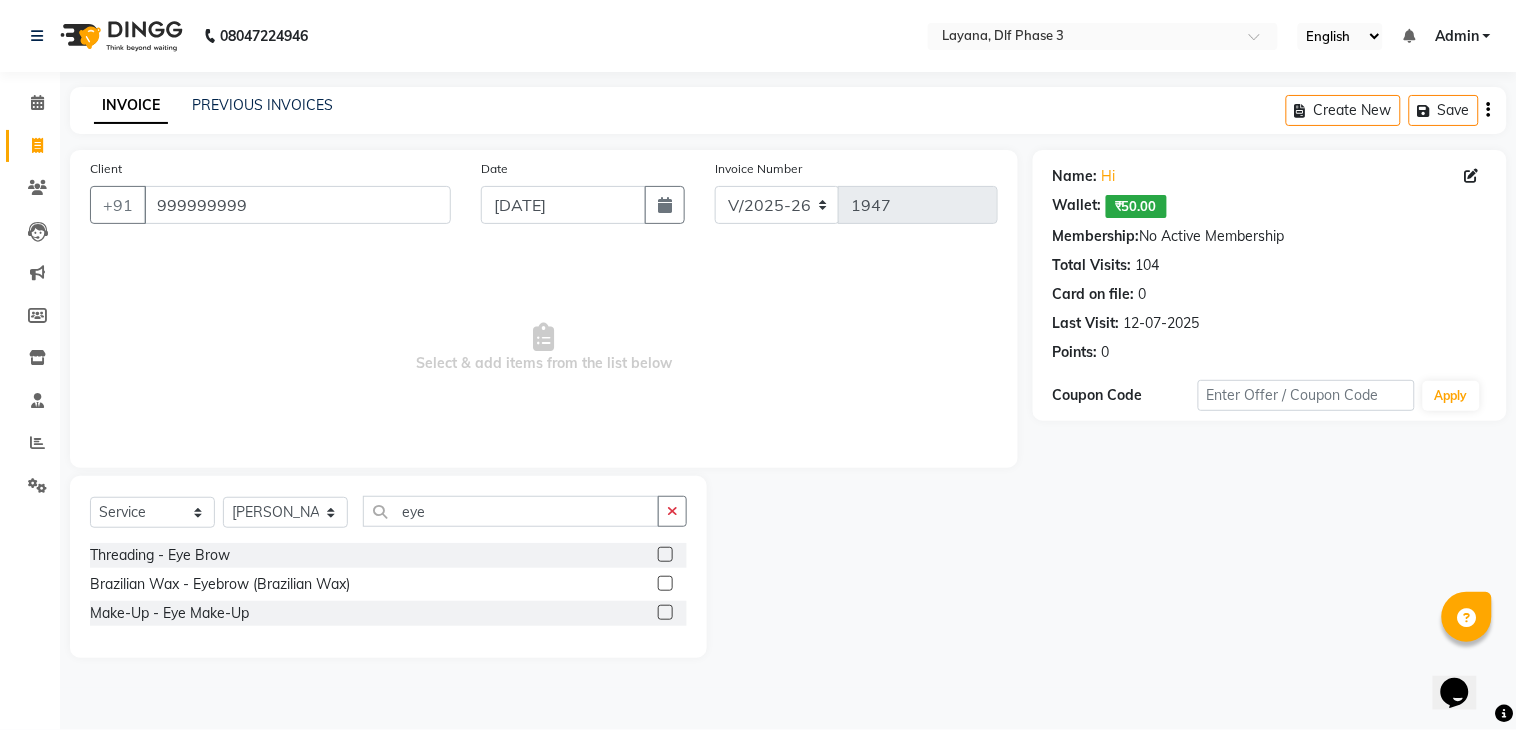 click 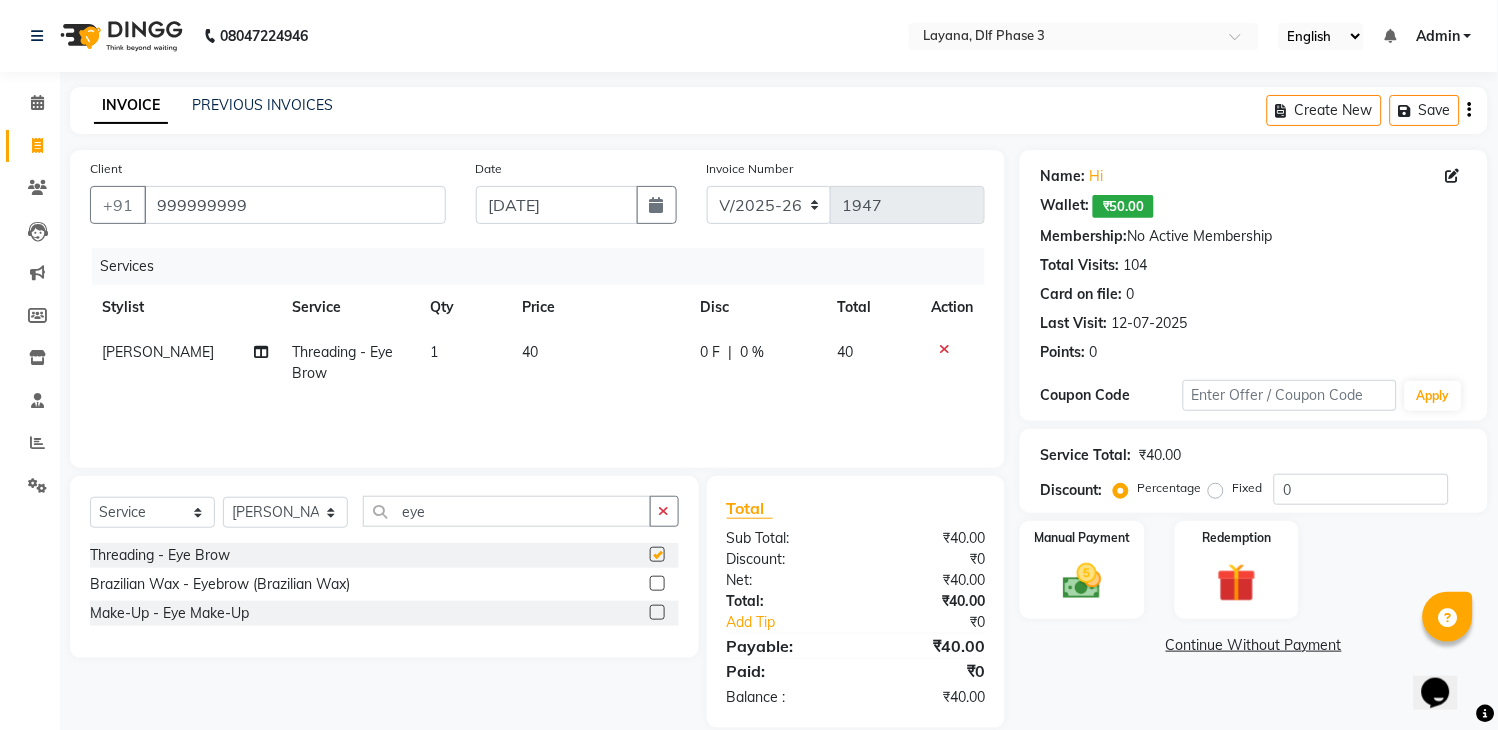 checkbox on "false" 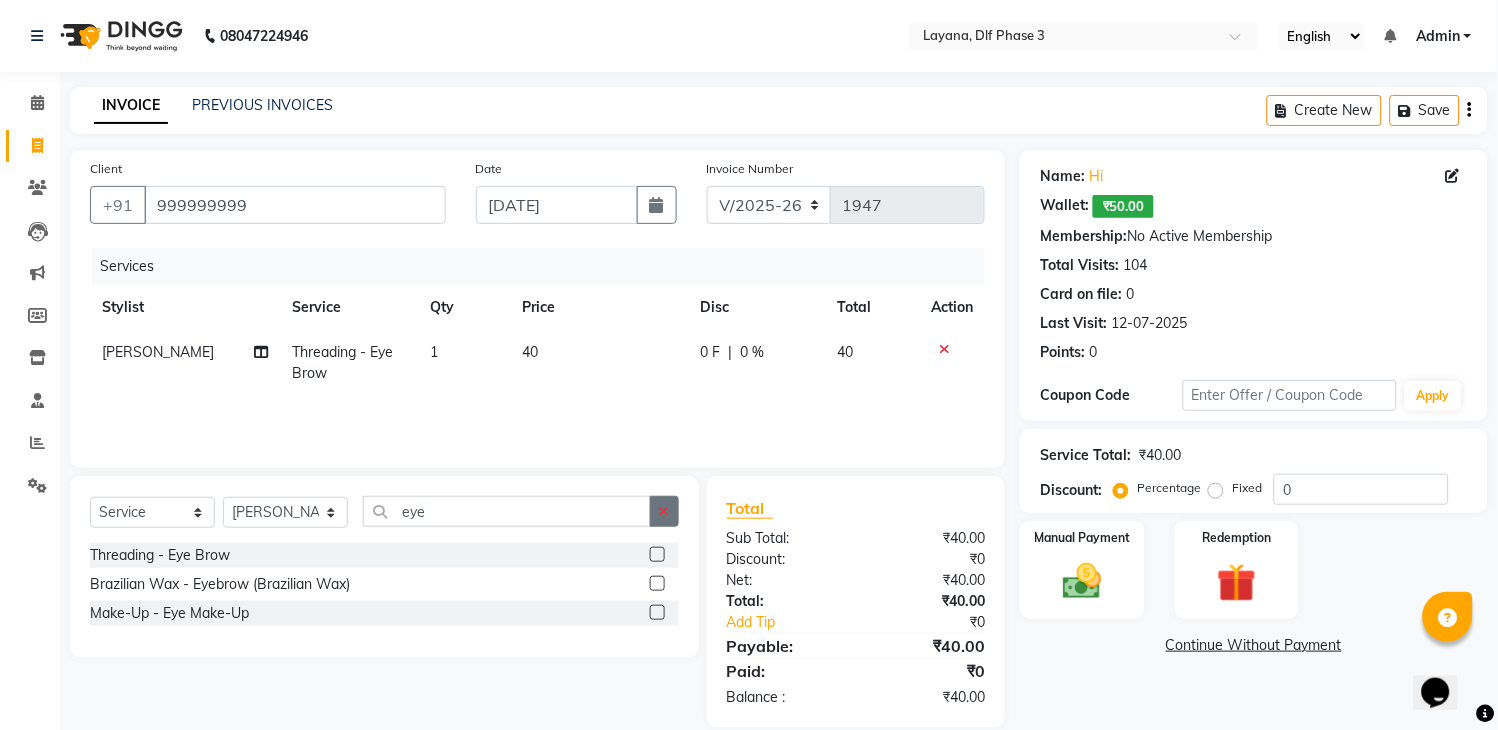 click 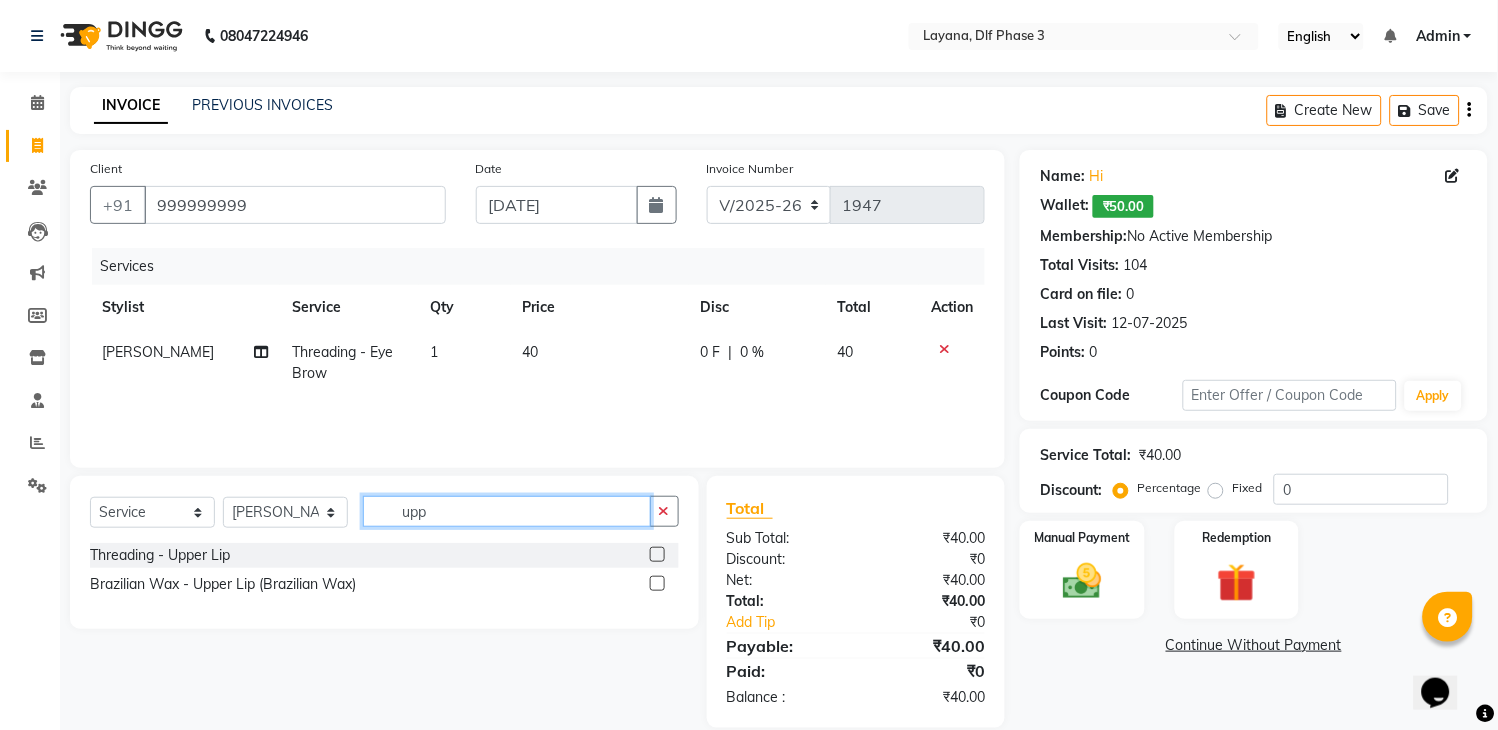 type on "upp" 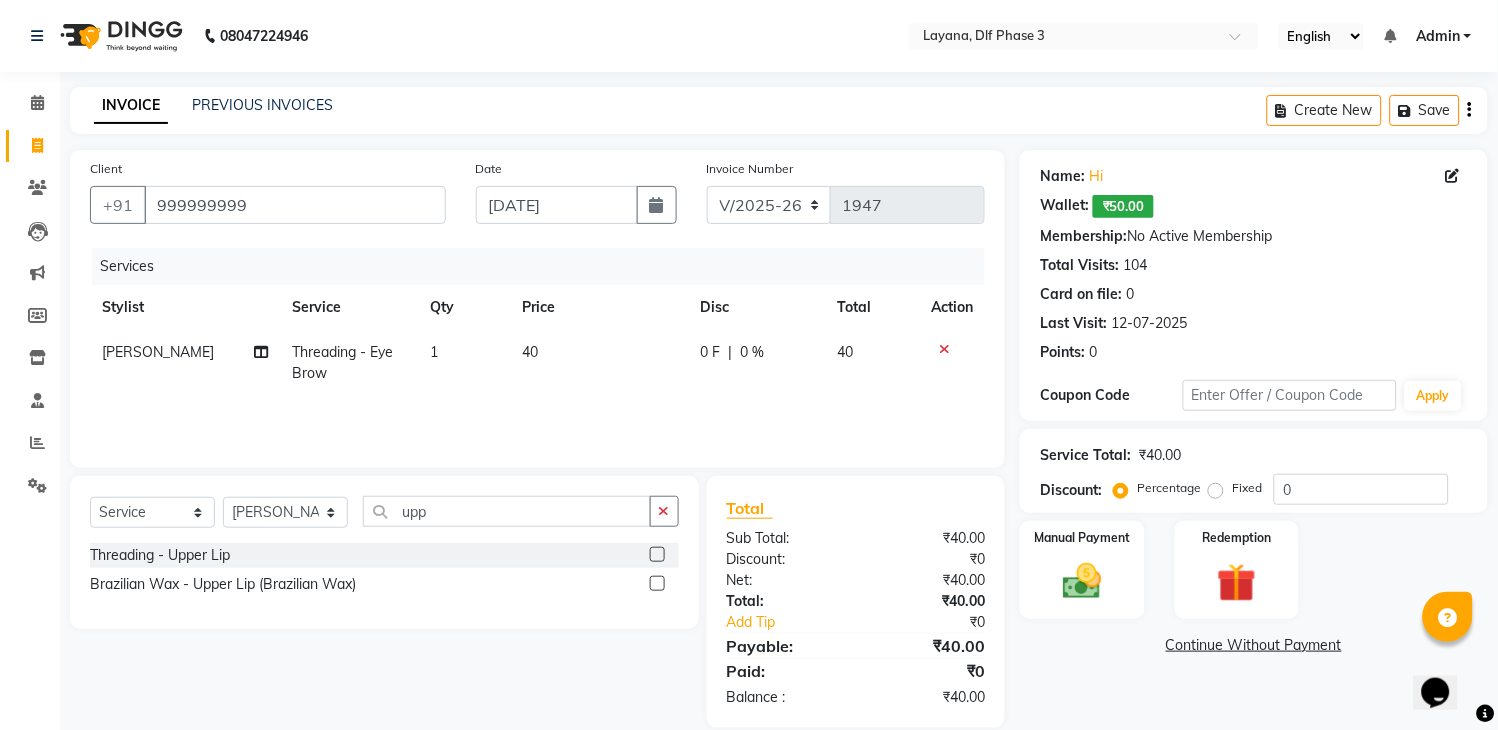 click 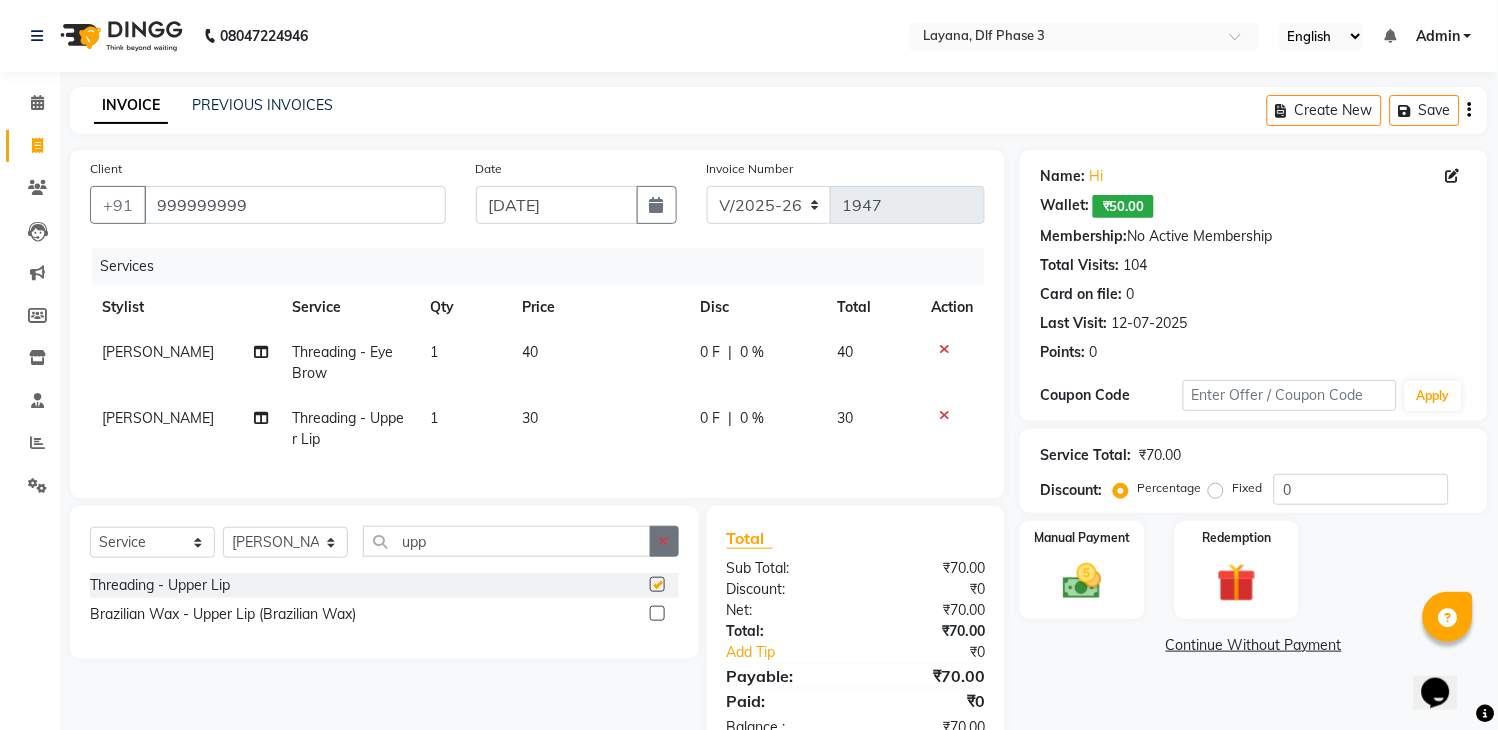 checkbox on "false" 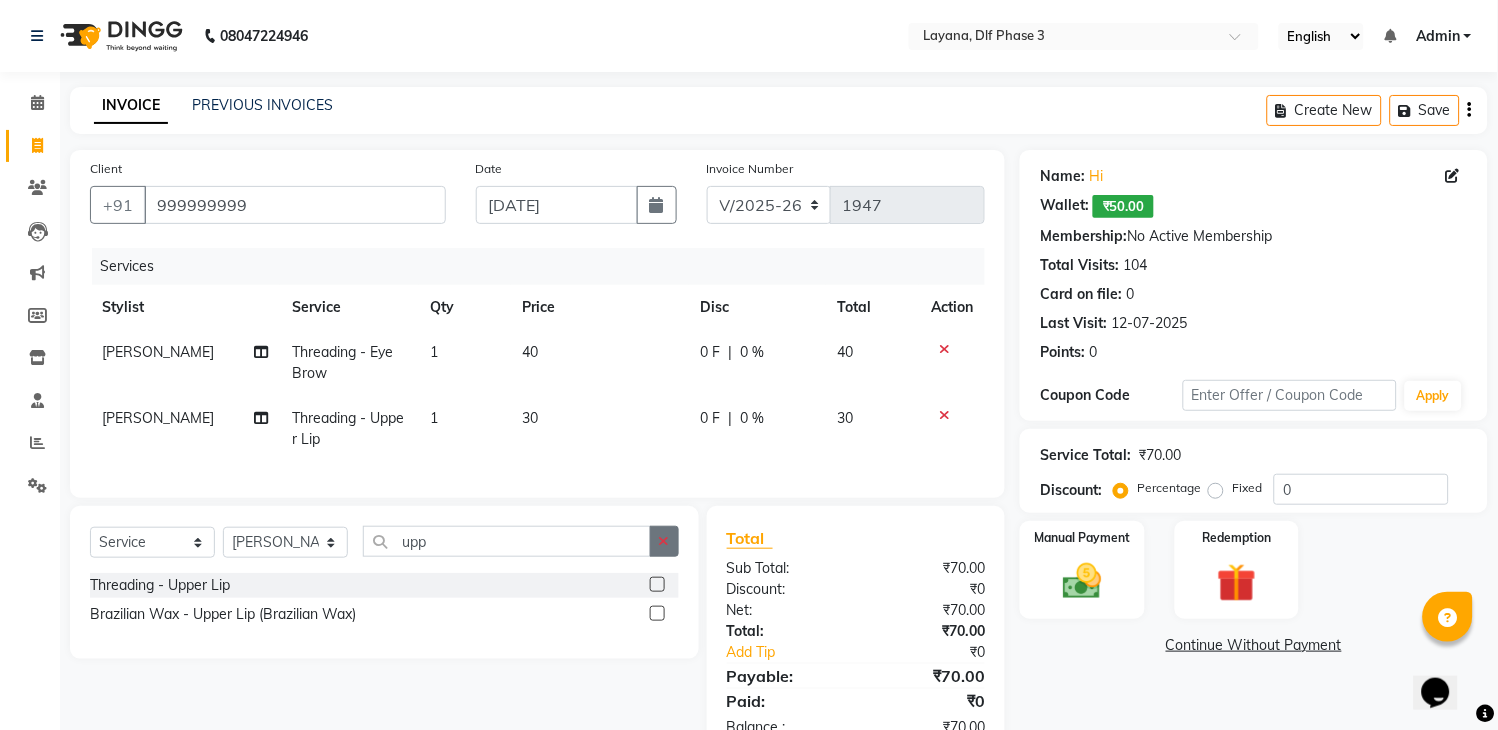 click 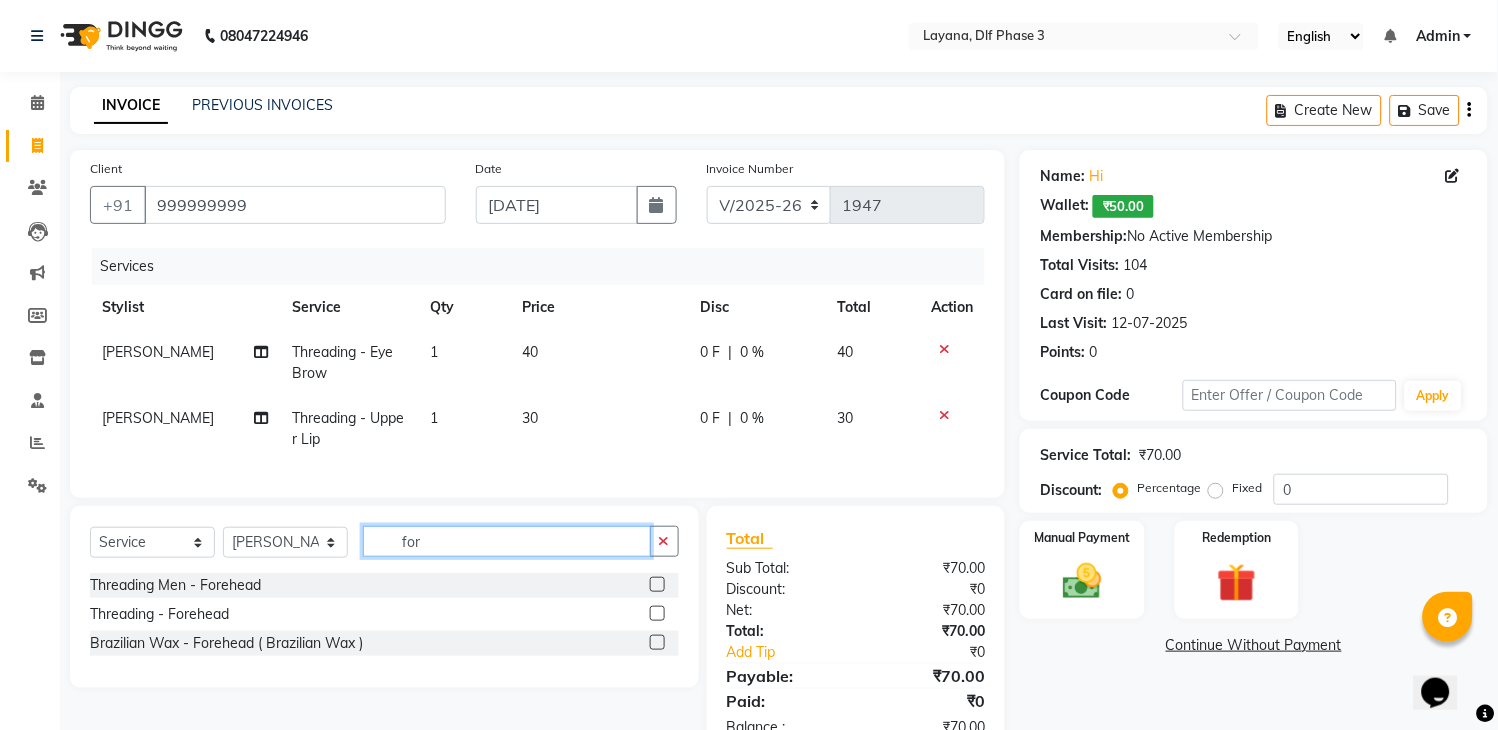 type on "for" 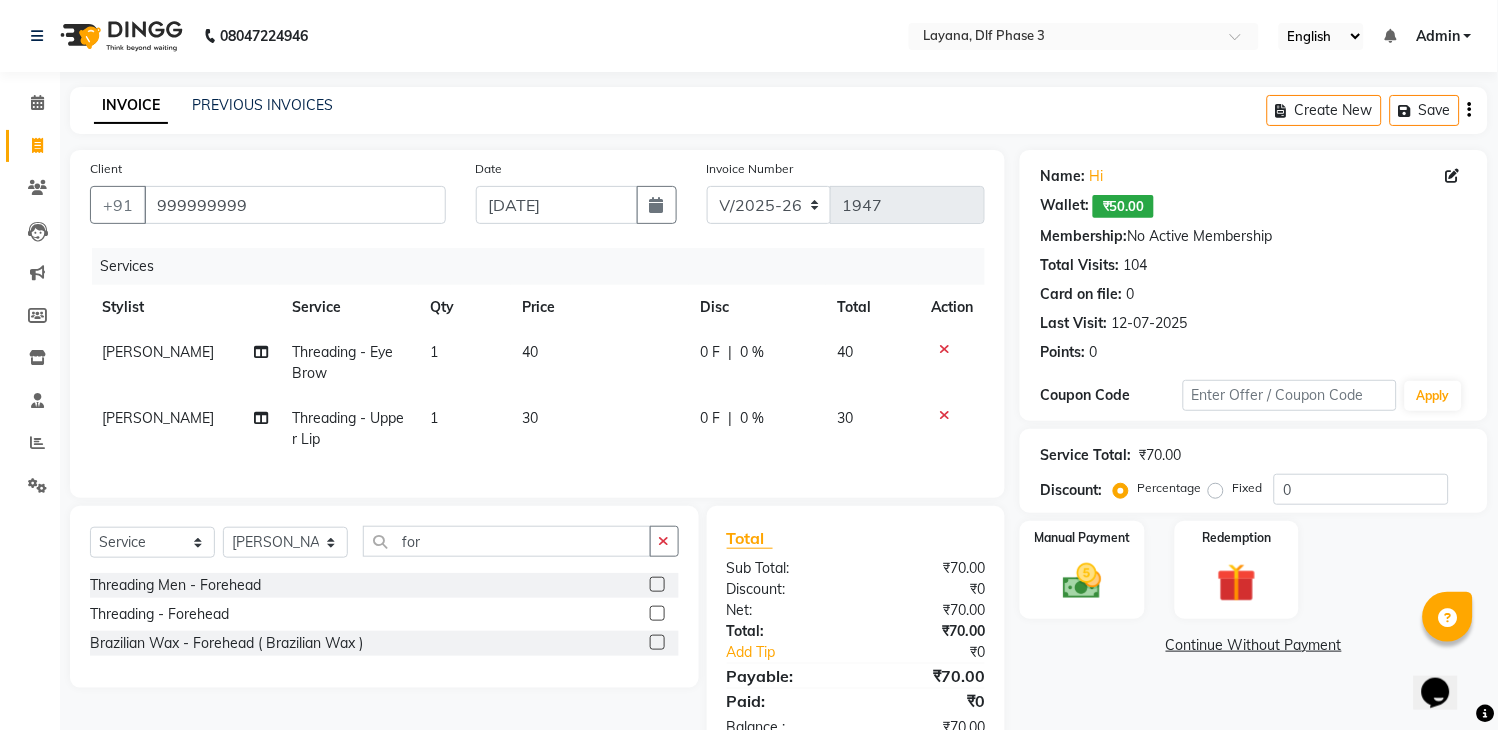 click 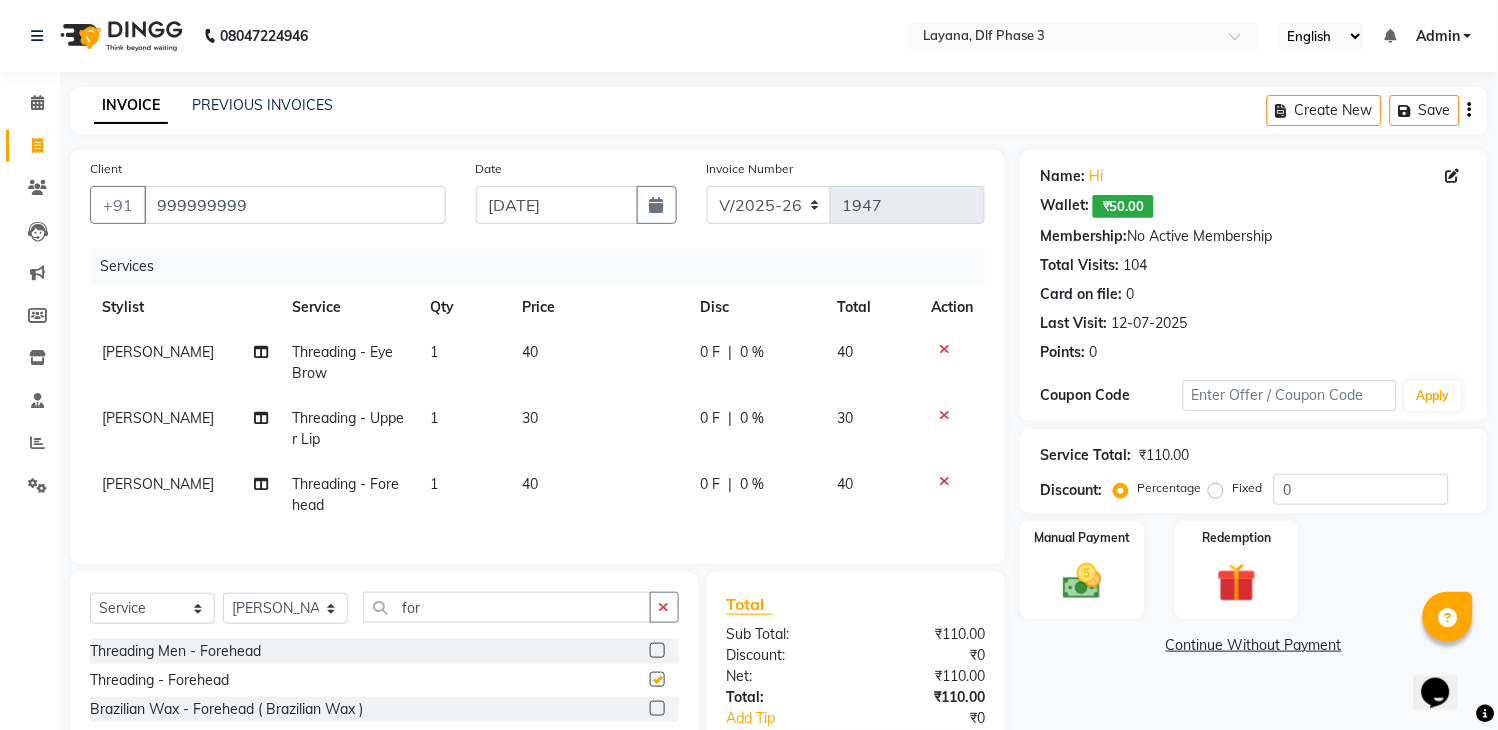 checkbox on "false" 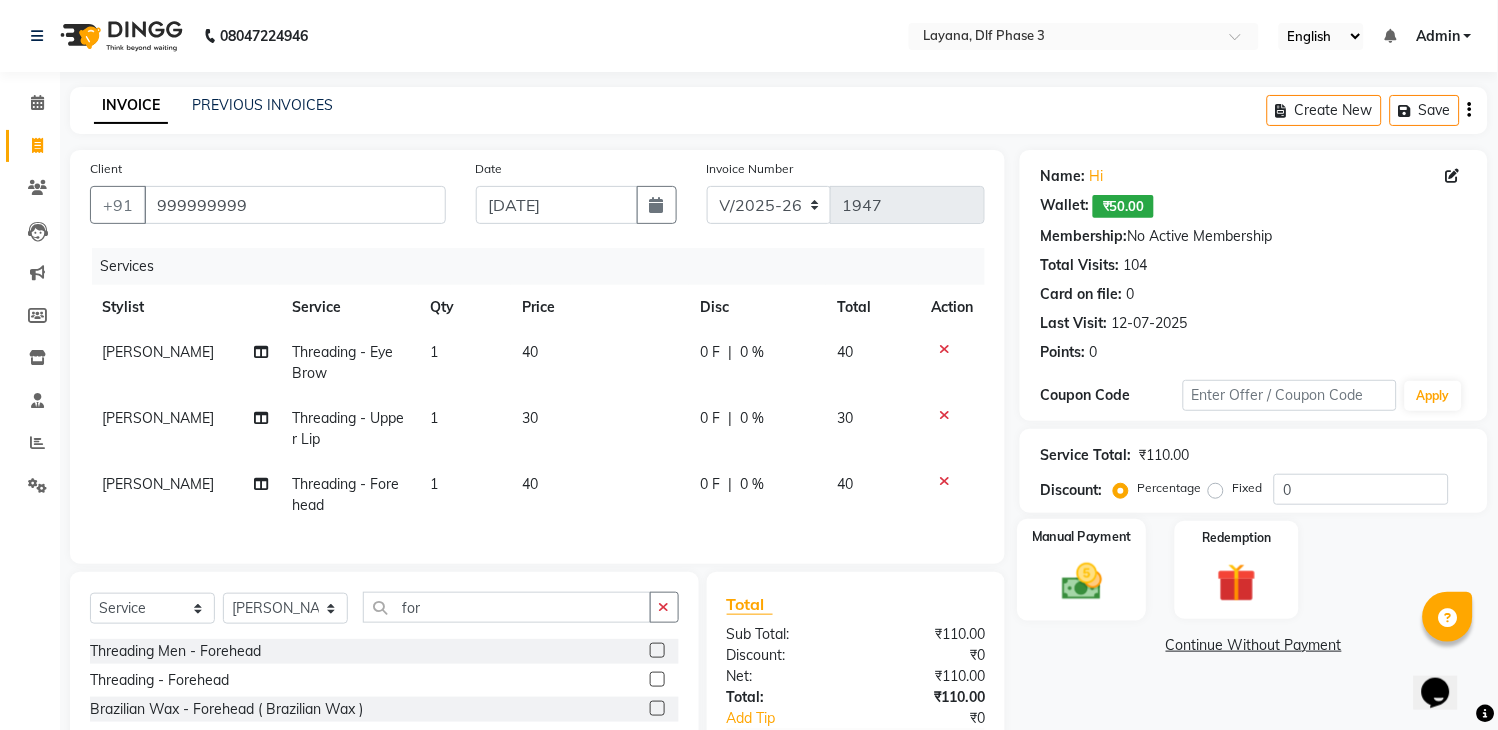 click 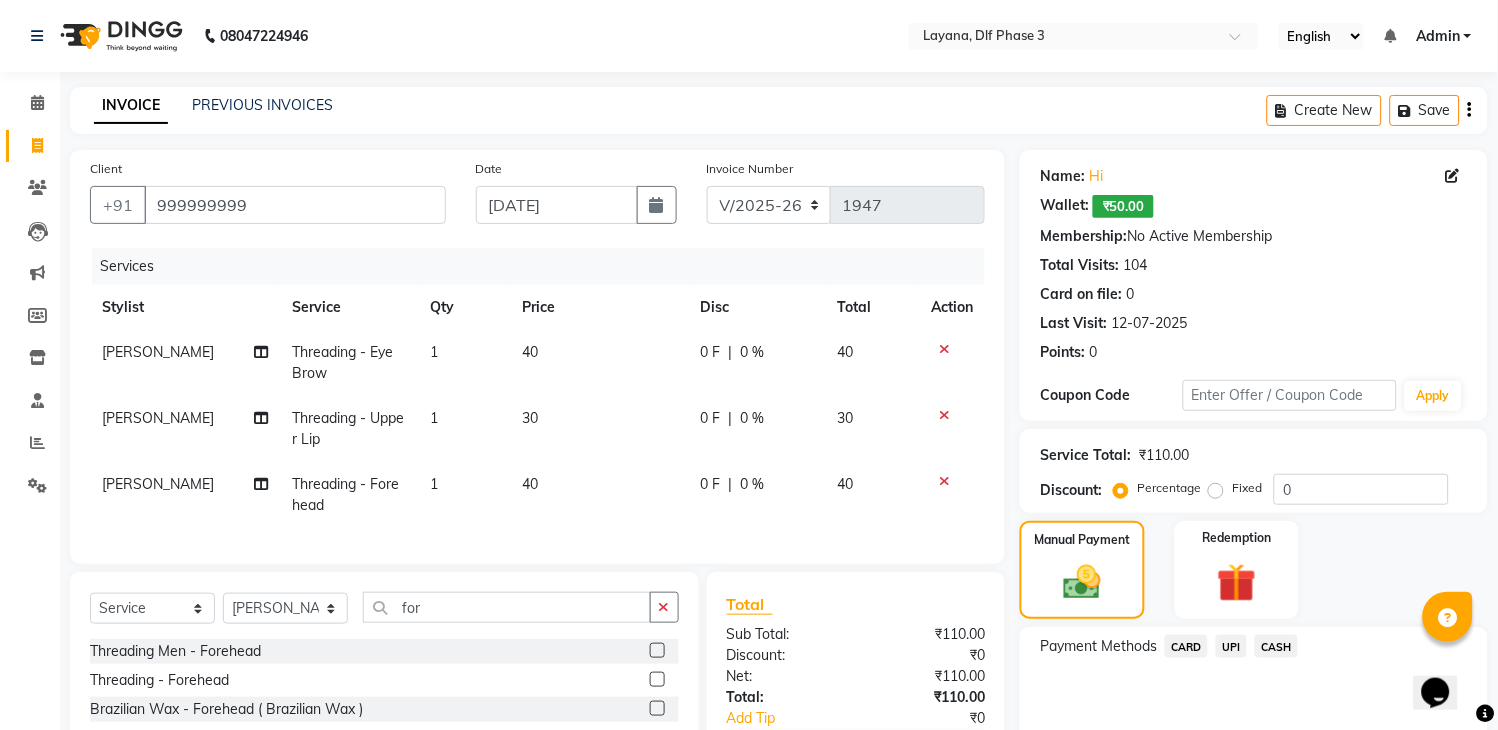 click on "UPI" 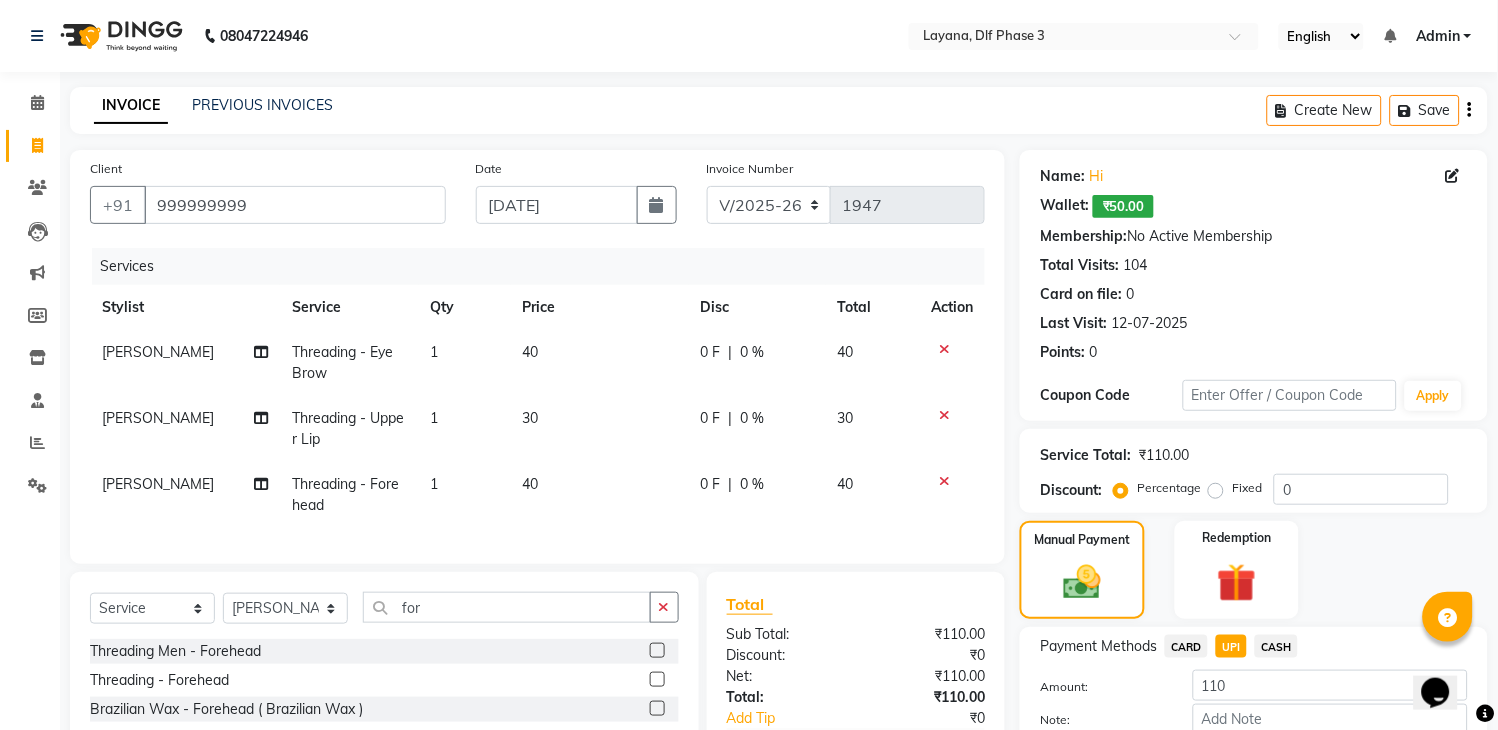 scroll, scrollTop: 143, scrollLeft: 0, axis: vertical 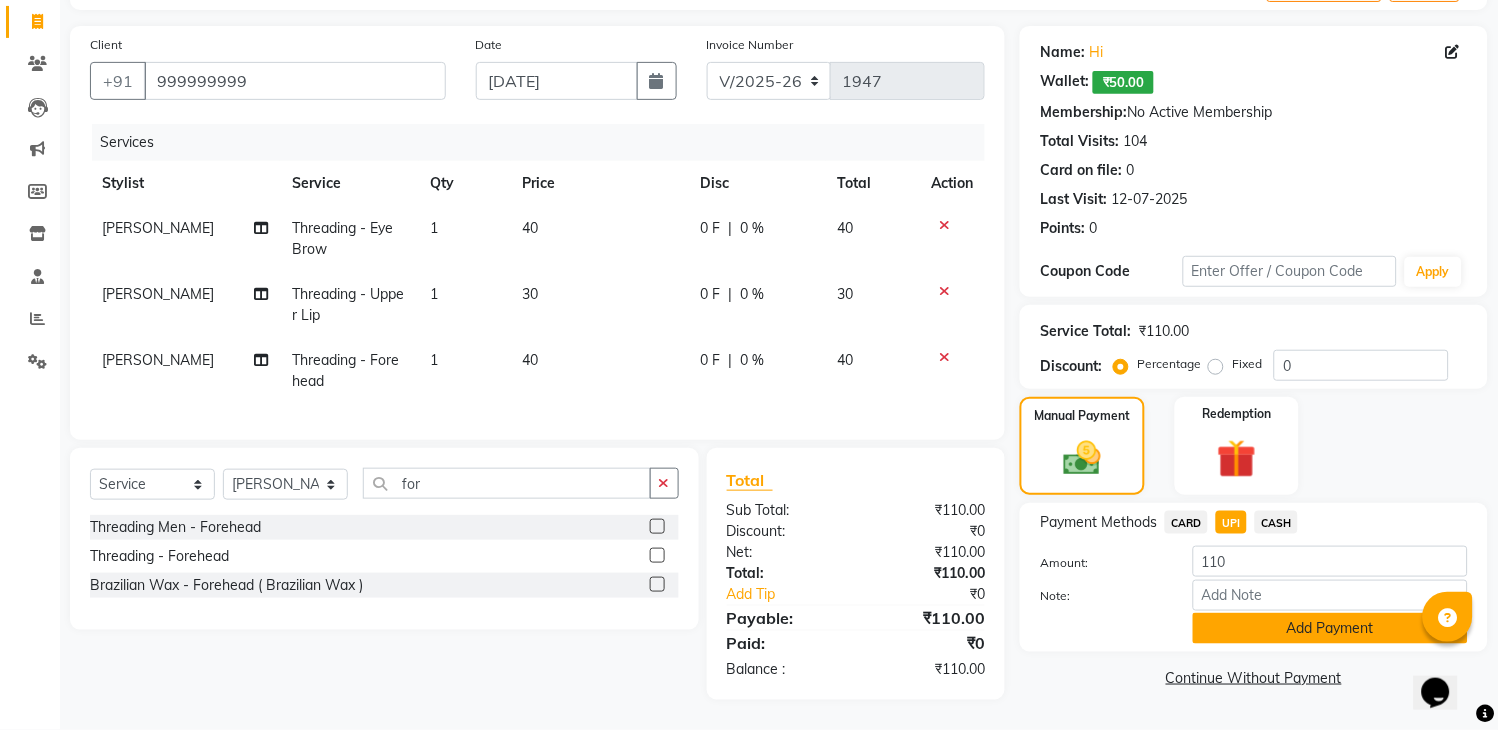 click on "Add Payment" 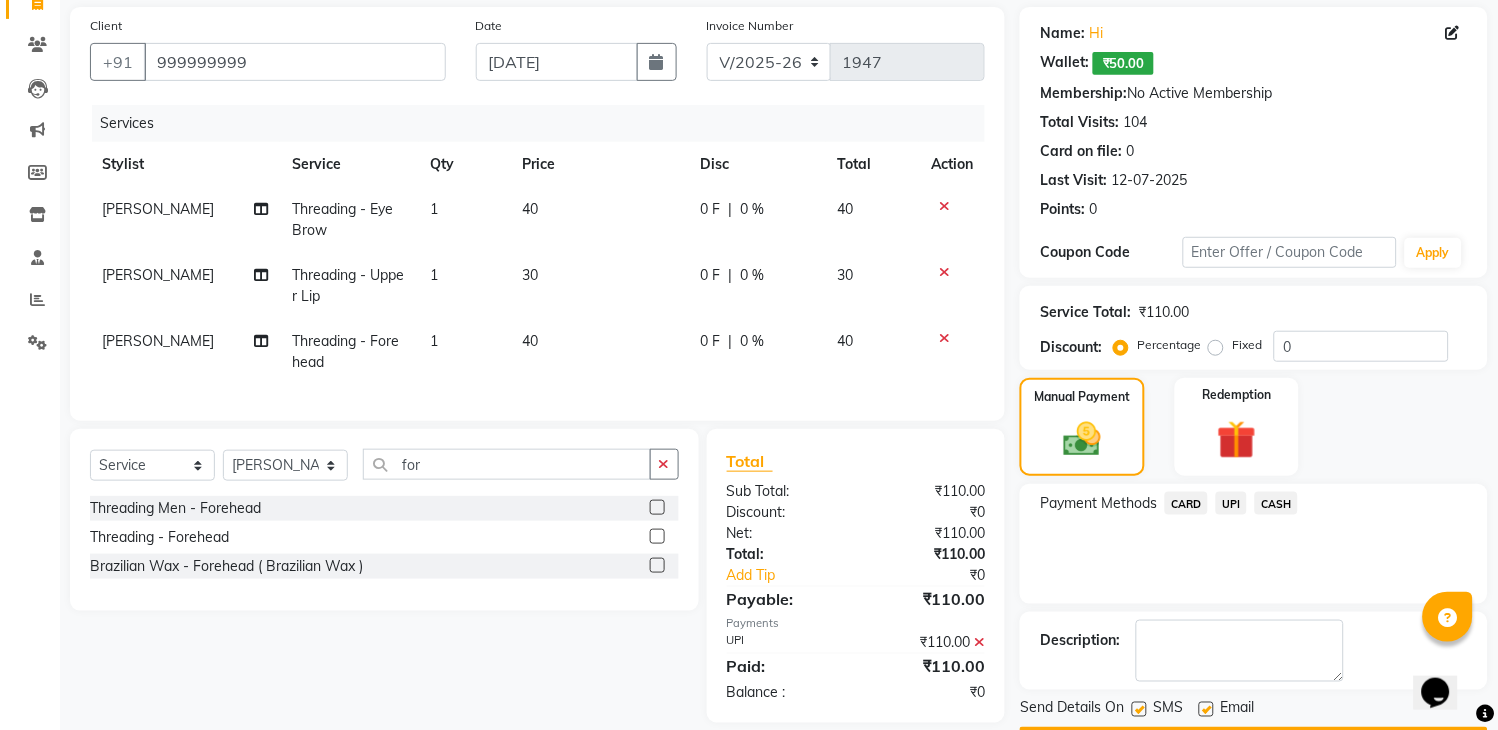scroll, scrollTop: 201, scrollLeft: 0, axis: vertical 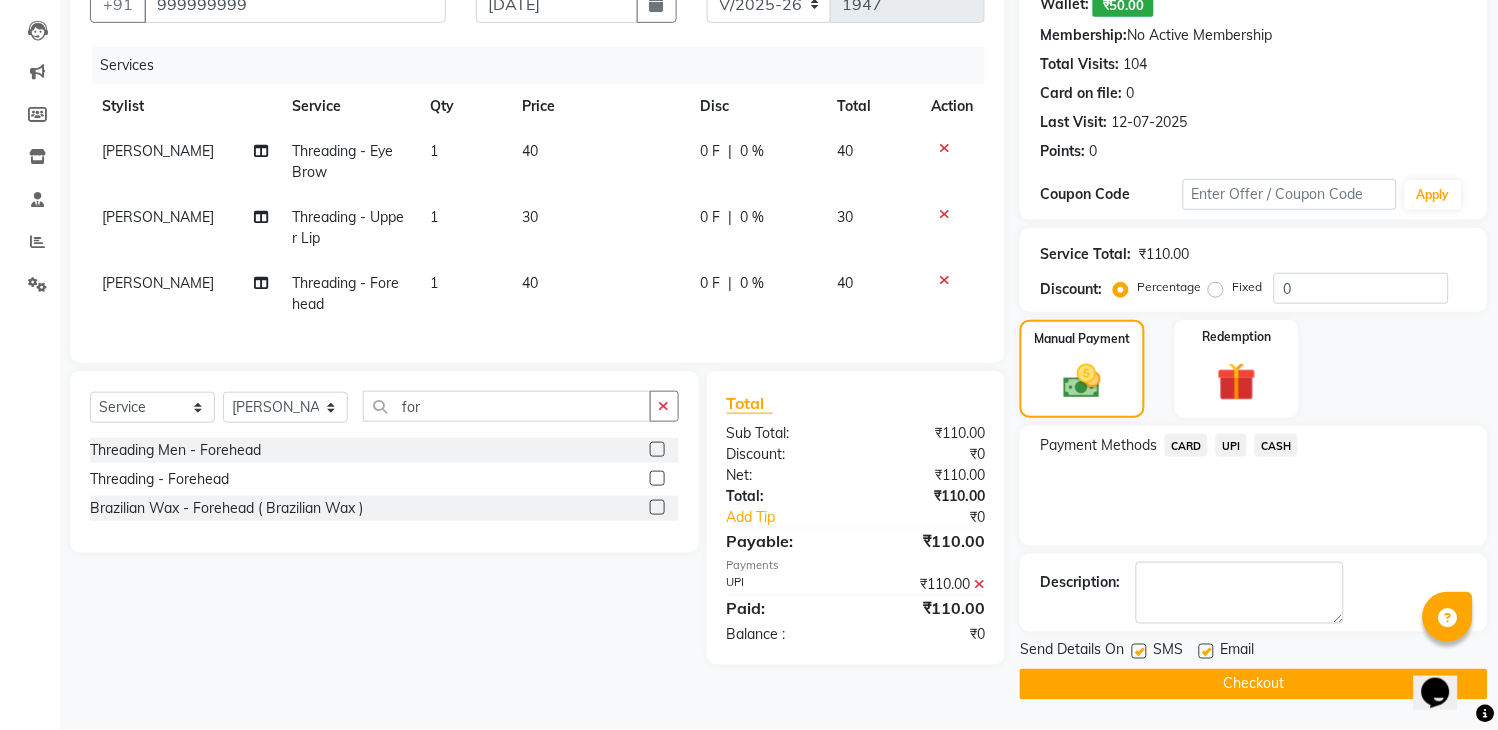 click 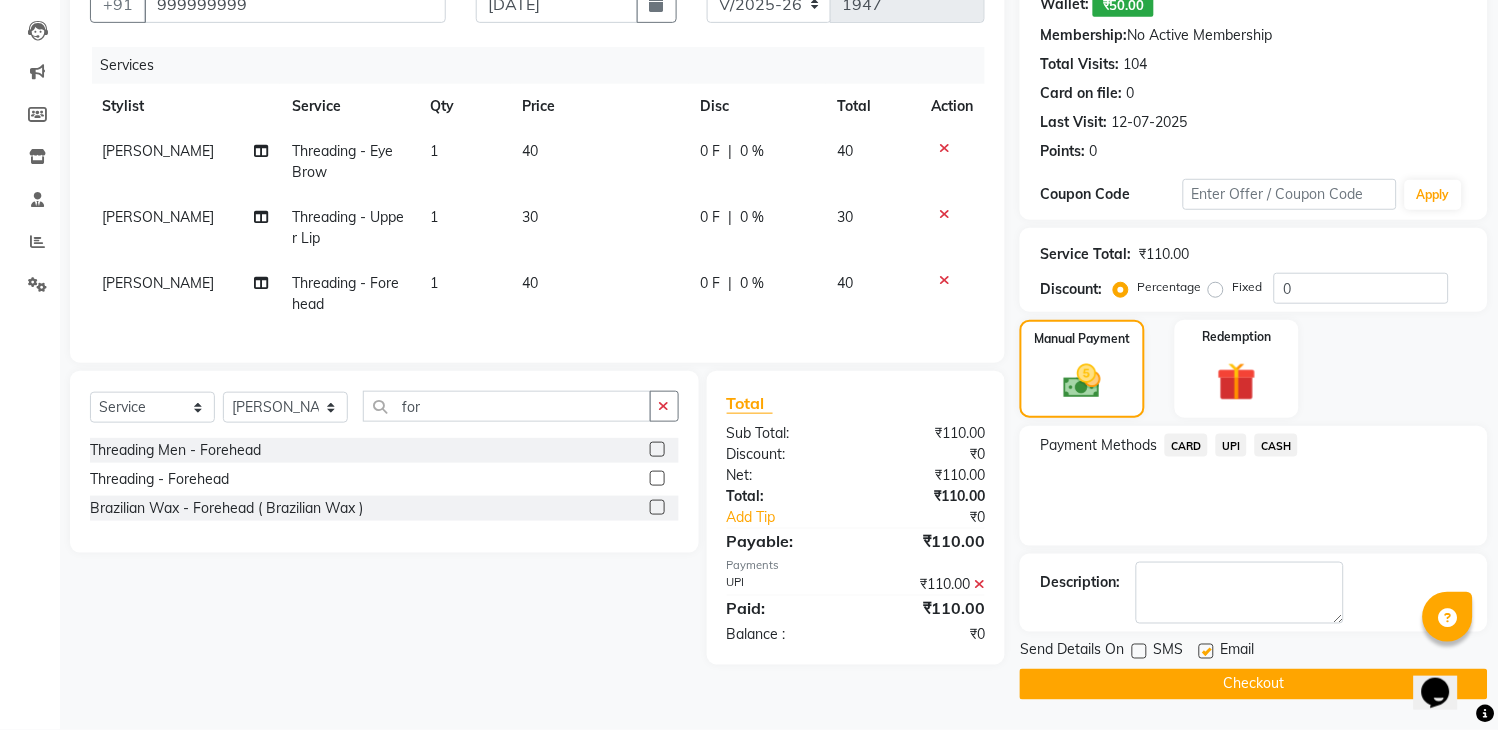 click on "Checkout" 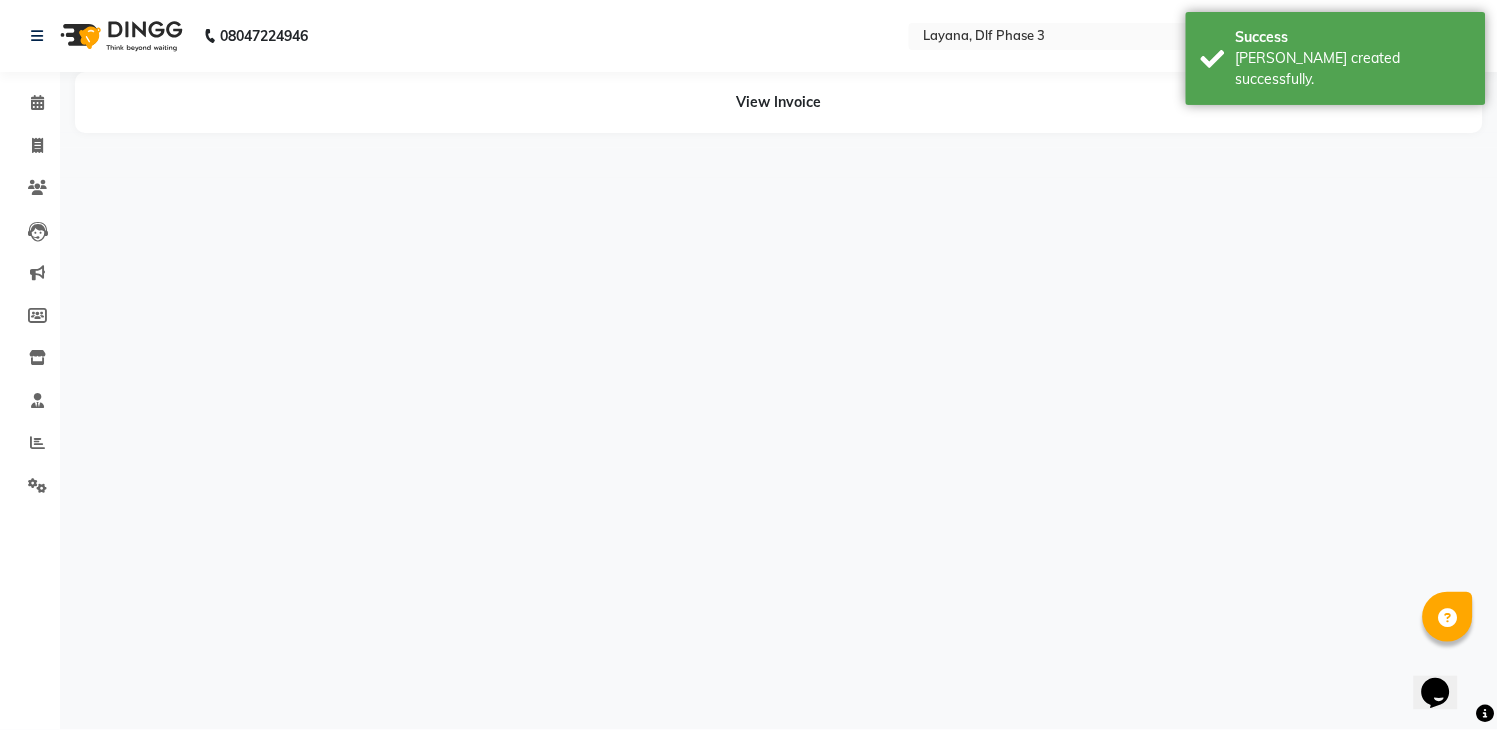 scroll, scrollTop: 0, scrollLeft: 0, axis: both 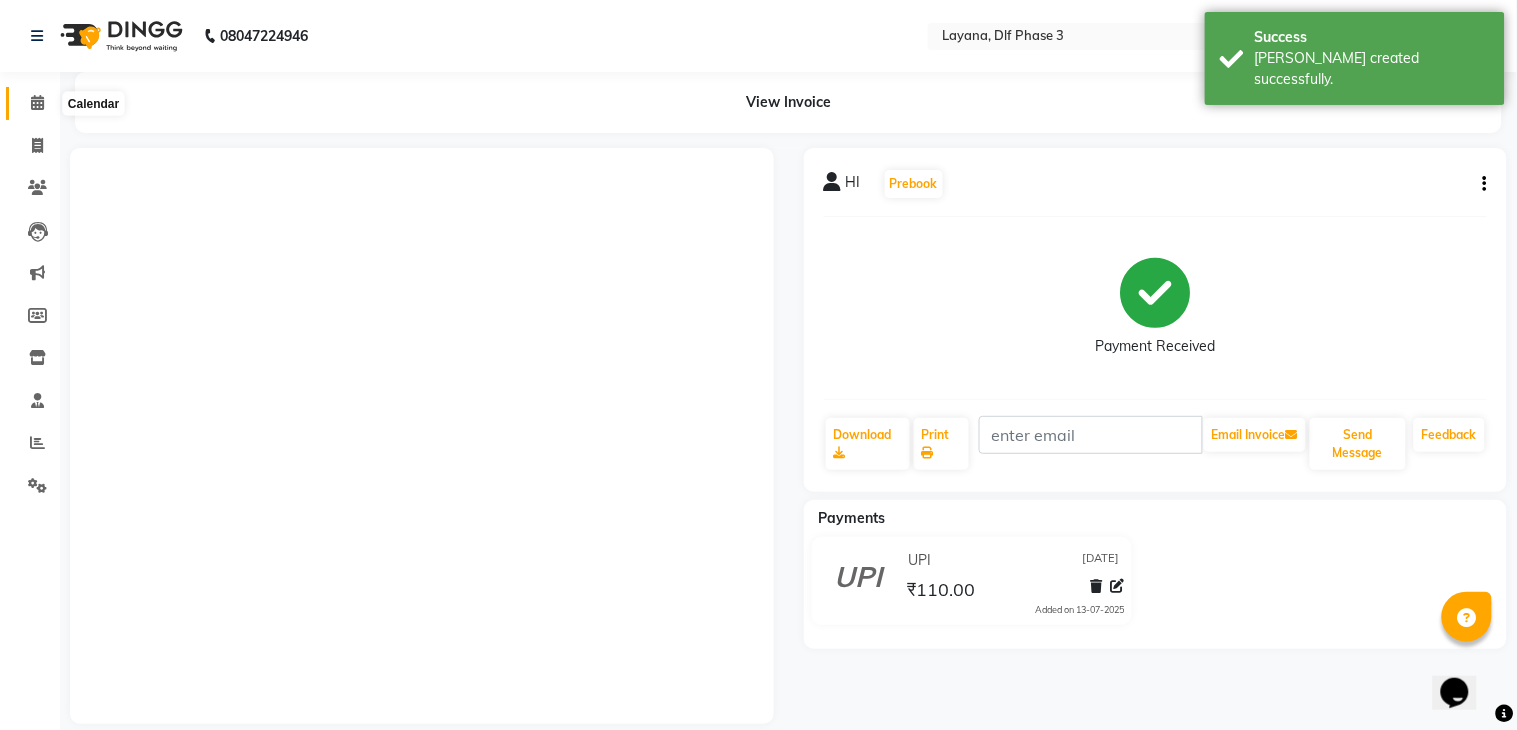 click 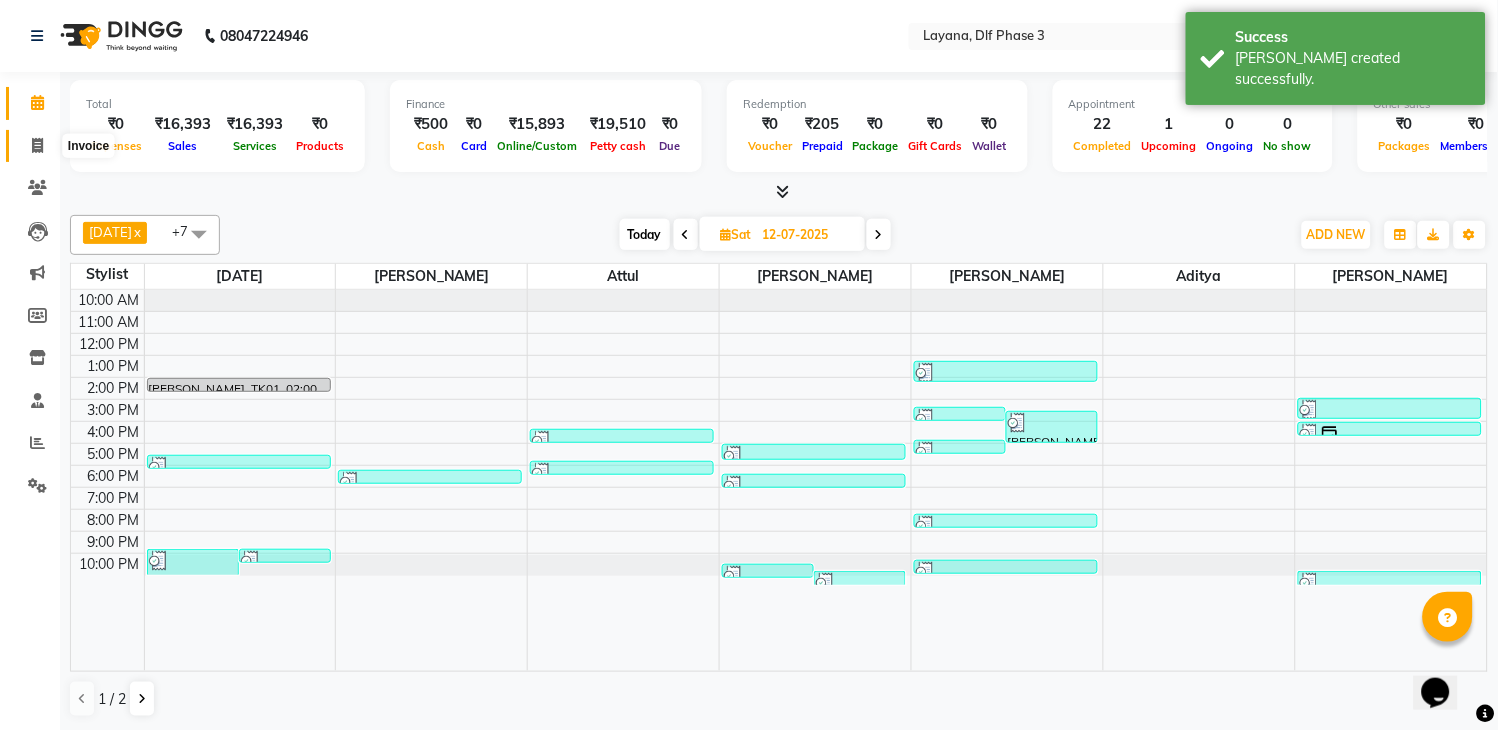 click 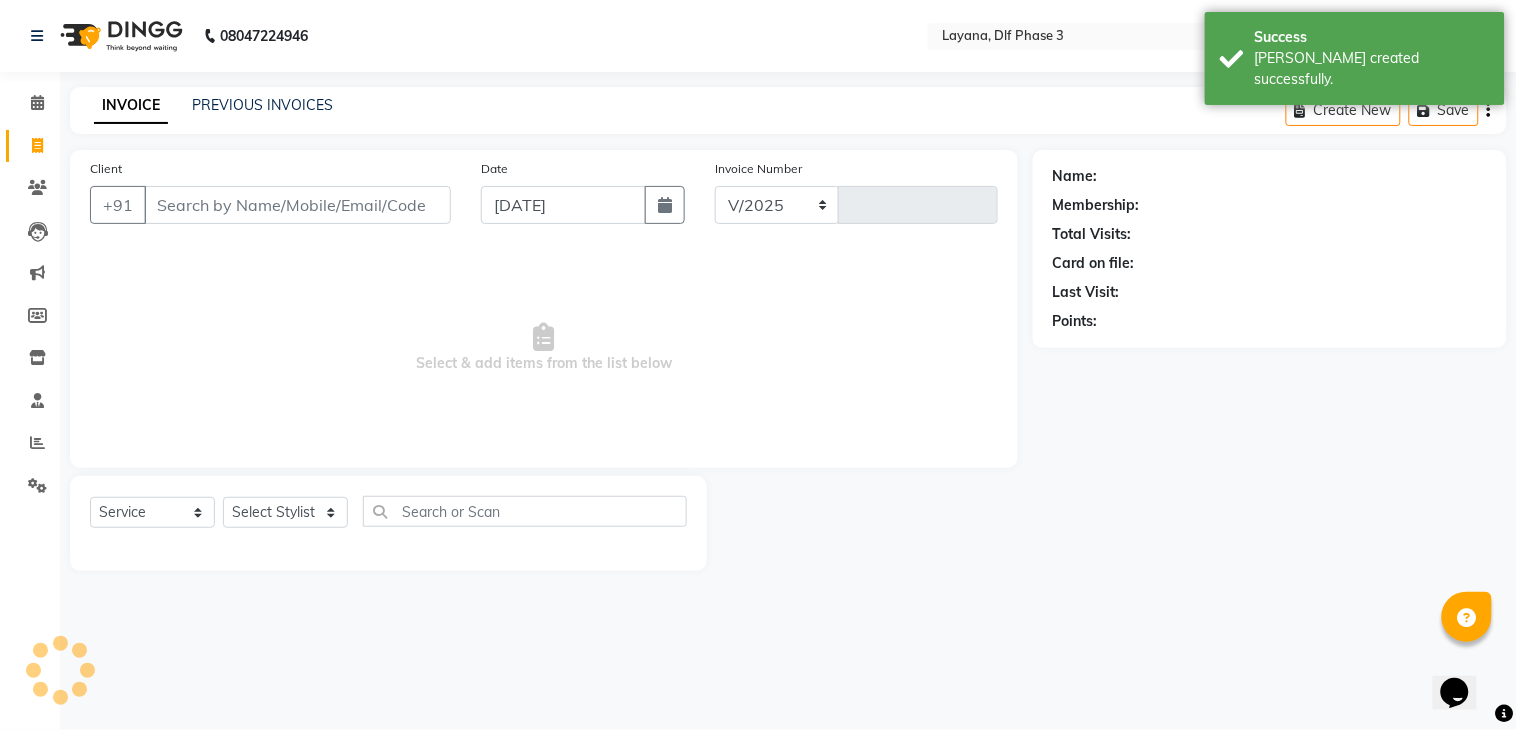 select on "6973" 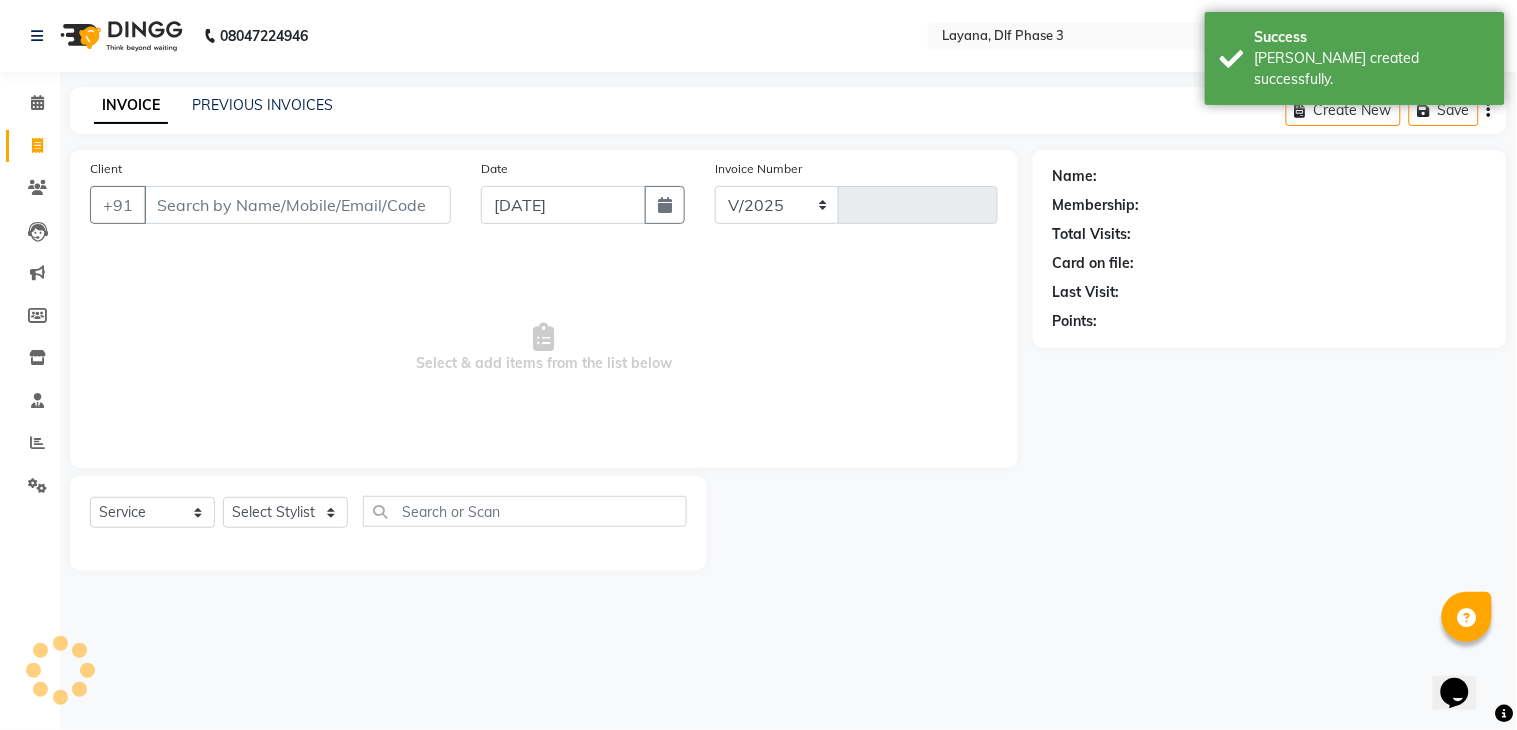 type on "1949" 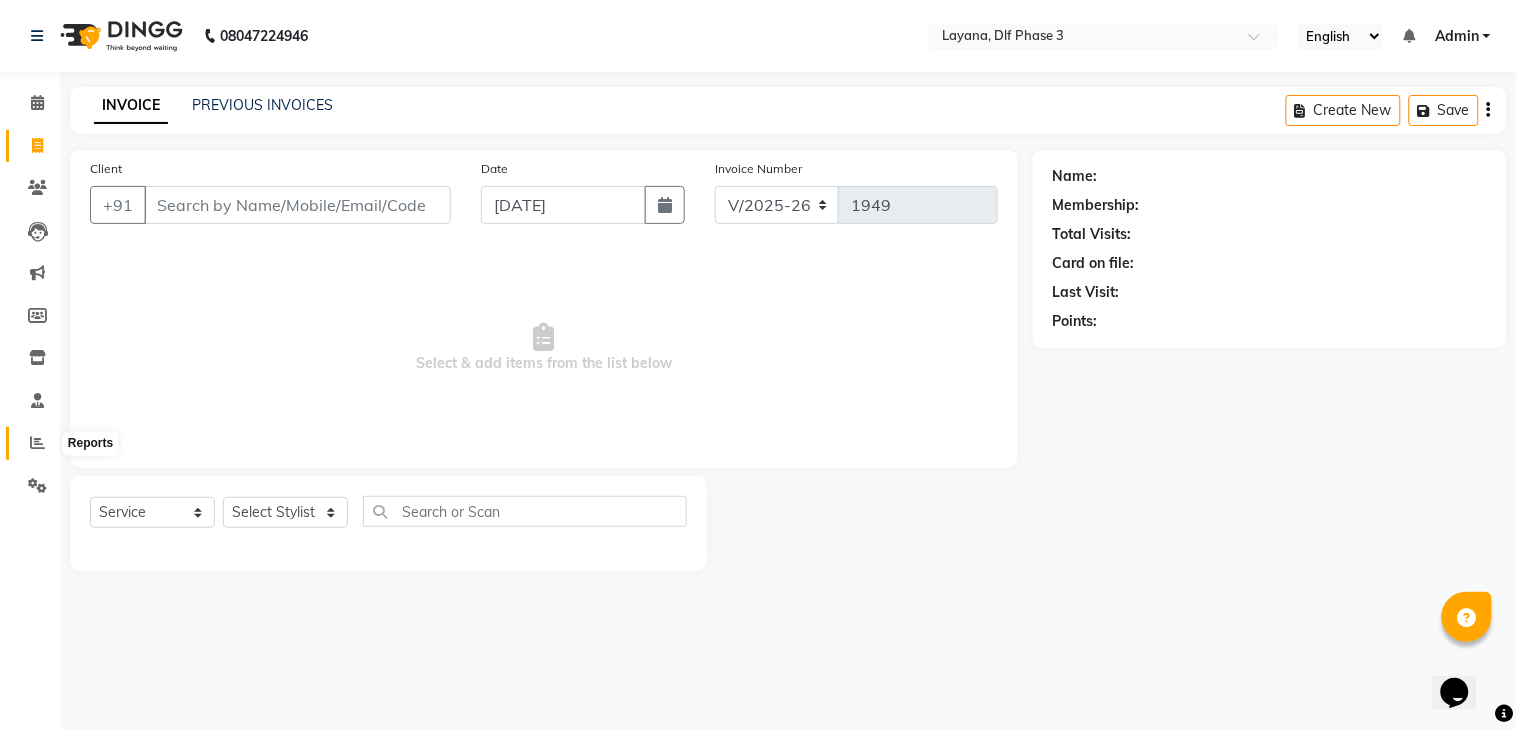 click 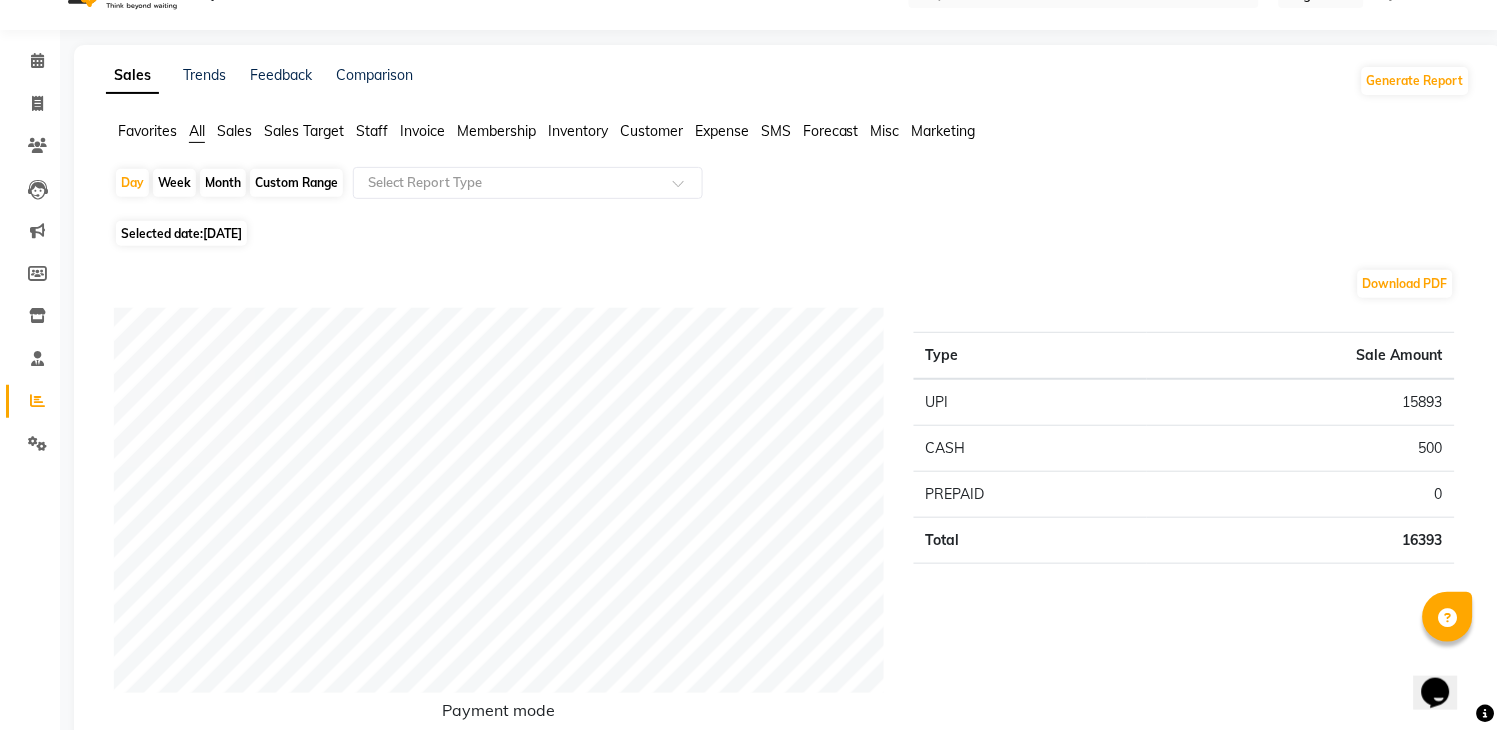 scroll, scrollTop: 0, scrollLeft: 0, axis: both 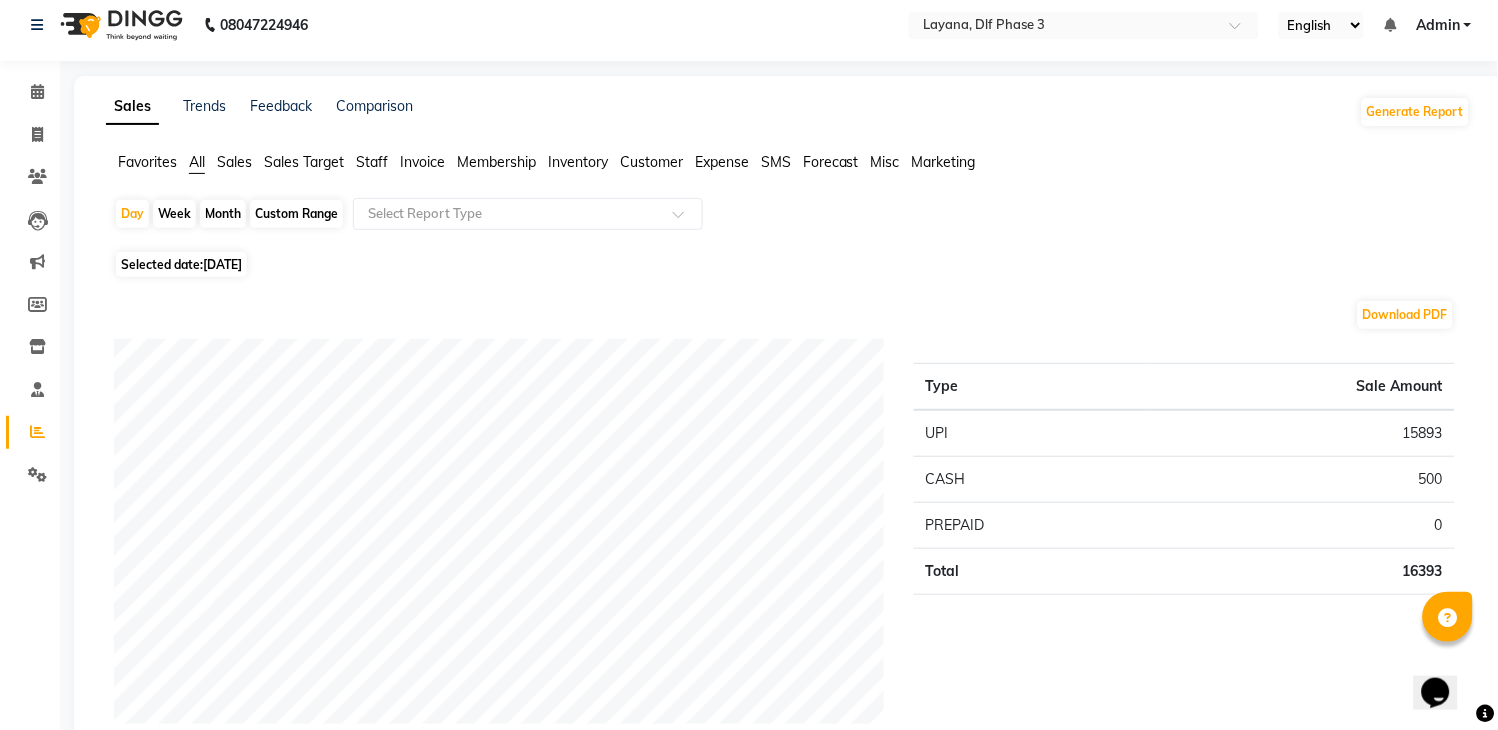 click on "Month" 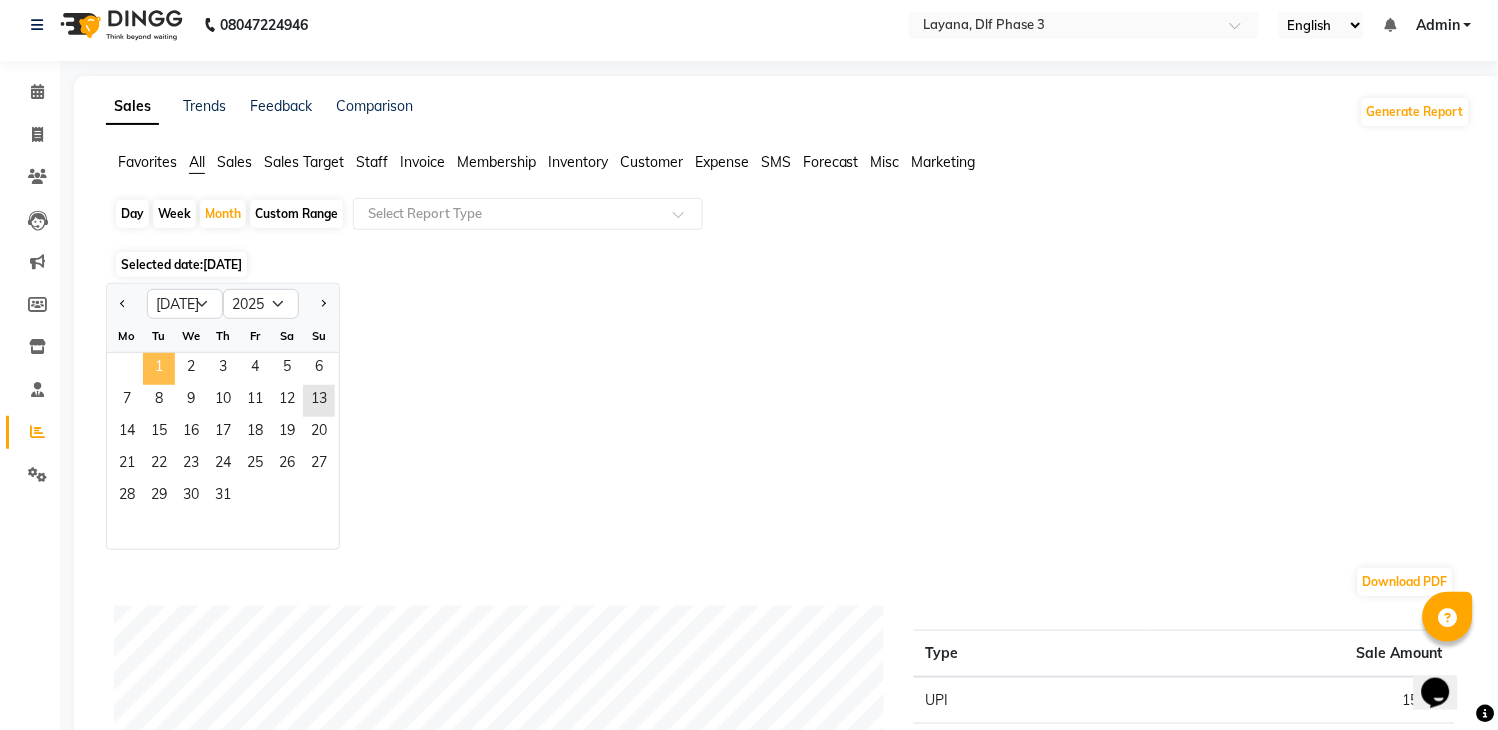 click on "1" 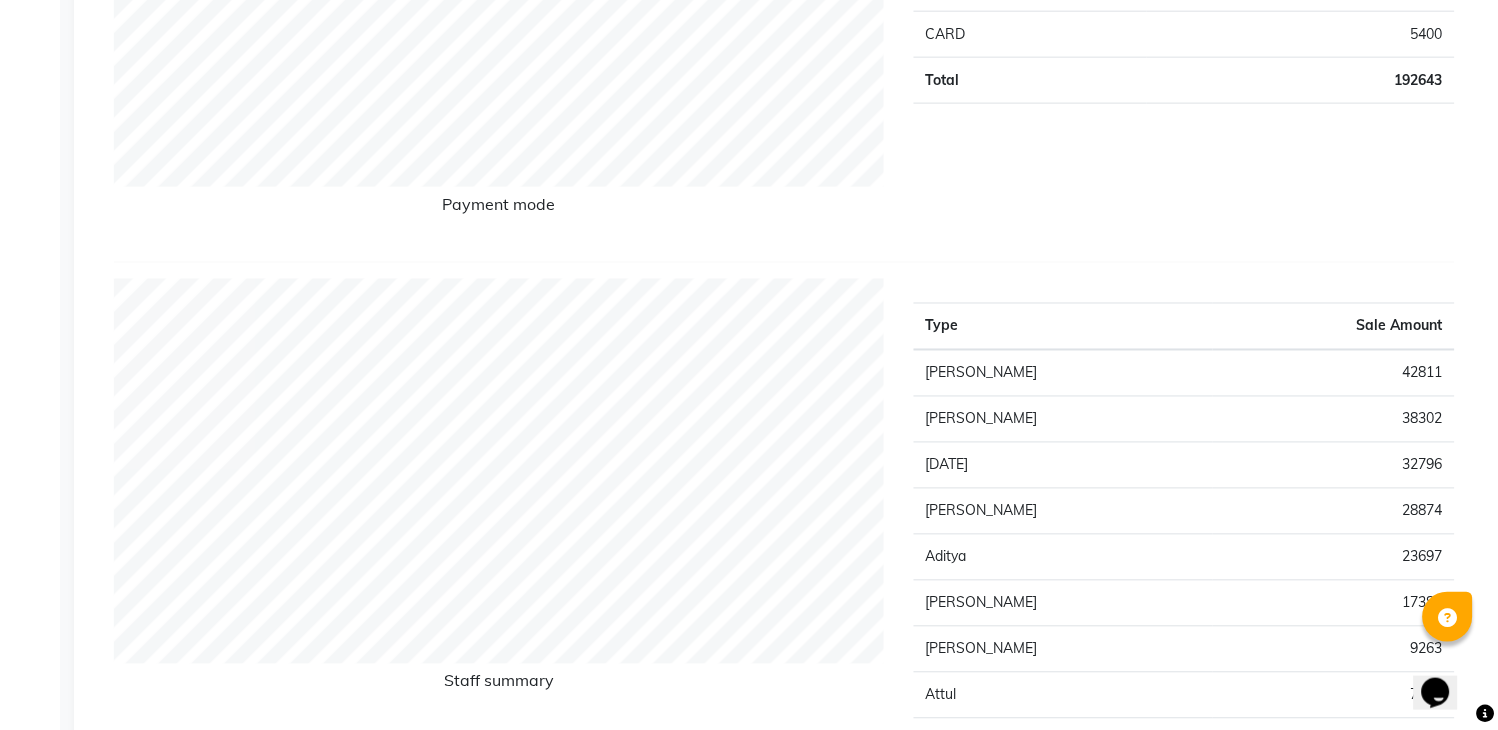 scroll, scrollTop: 537, scrollLeft: 0, axis: vertical 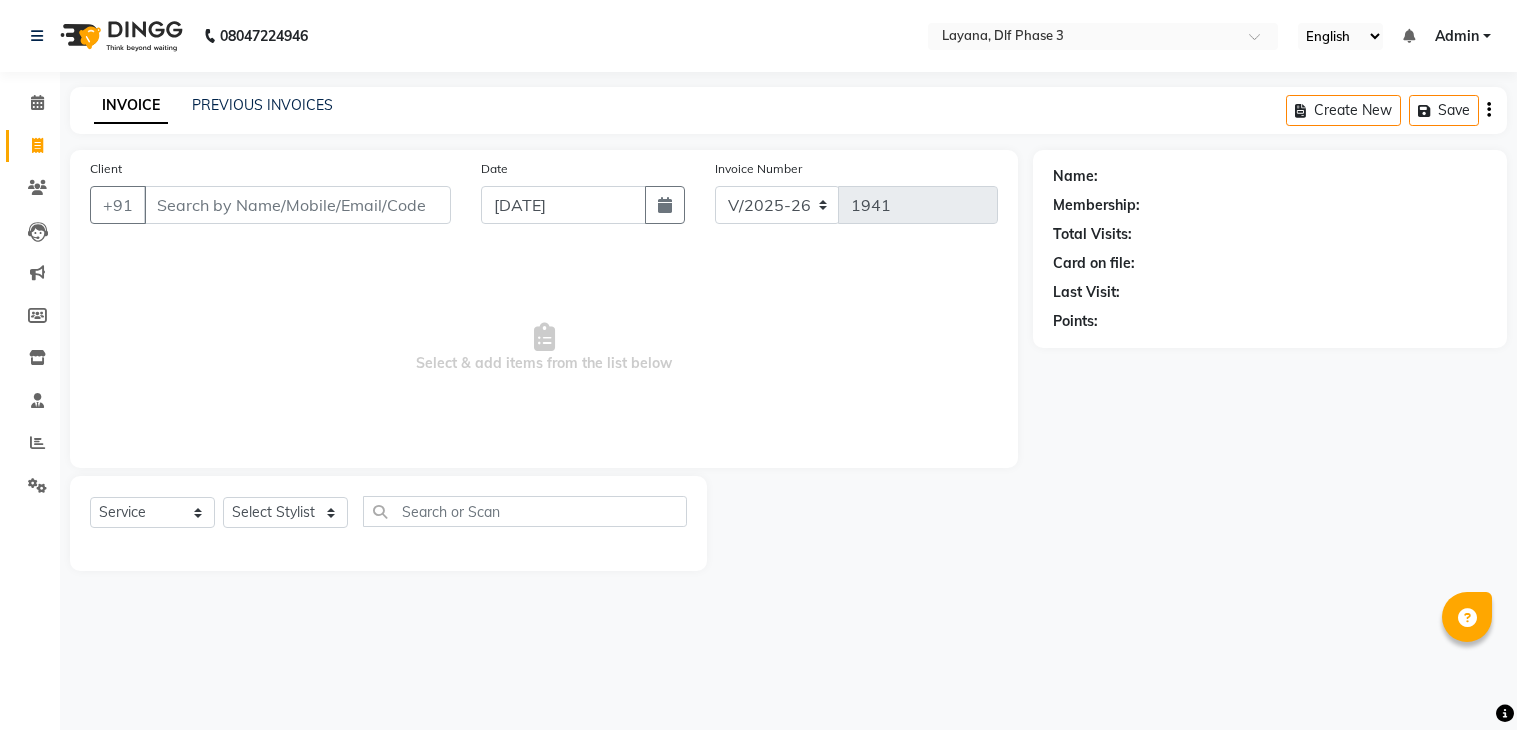 select on "6973" 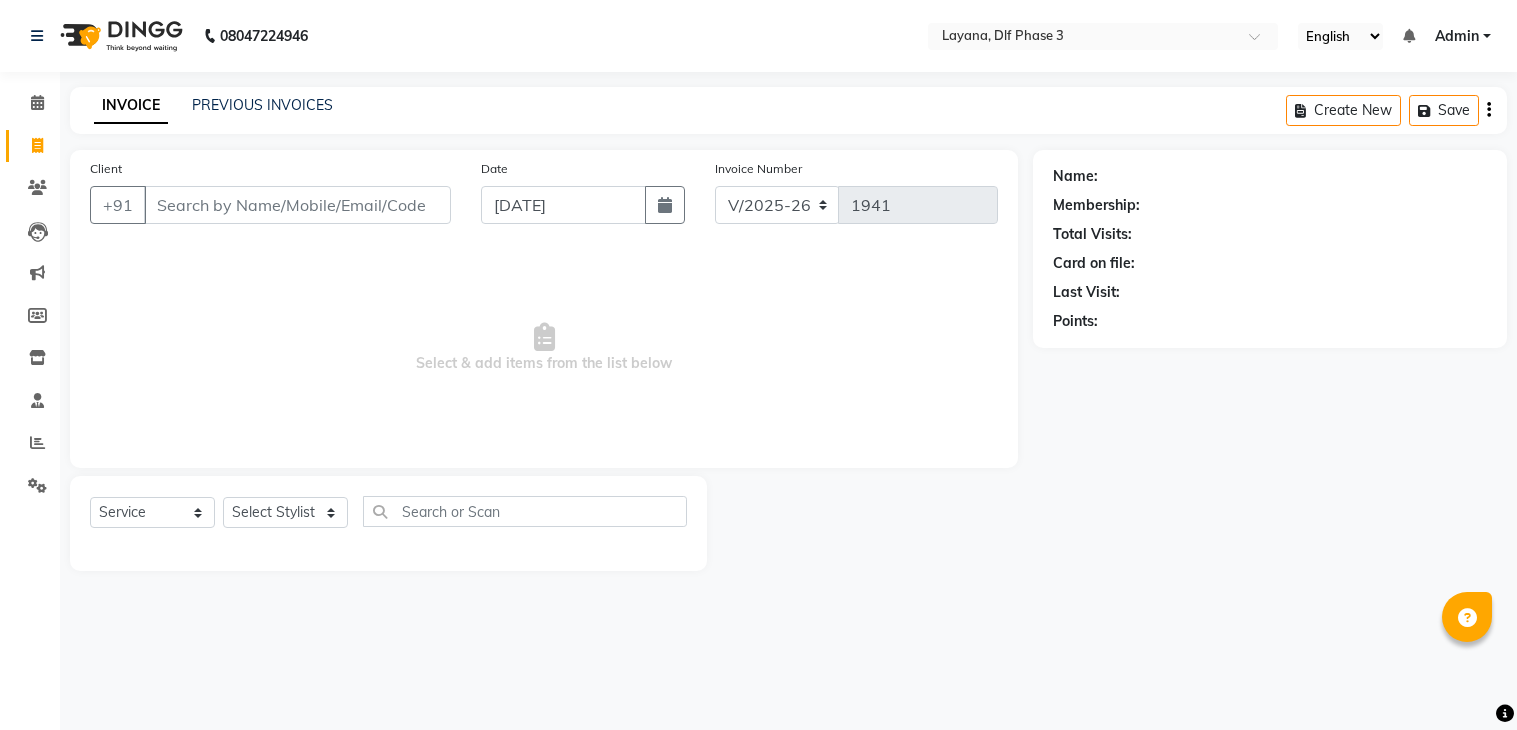scroll, scrollTop: 0, scrollLeft: 0, axis: both 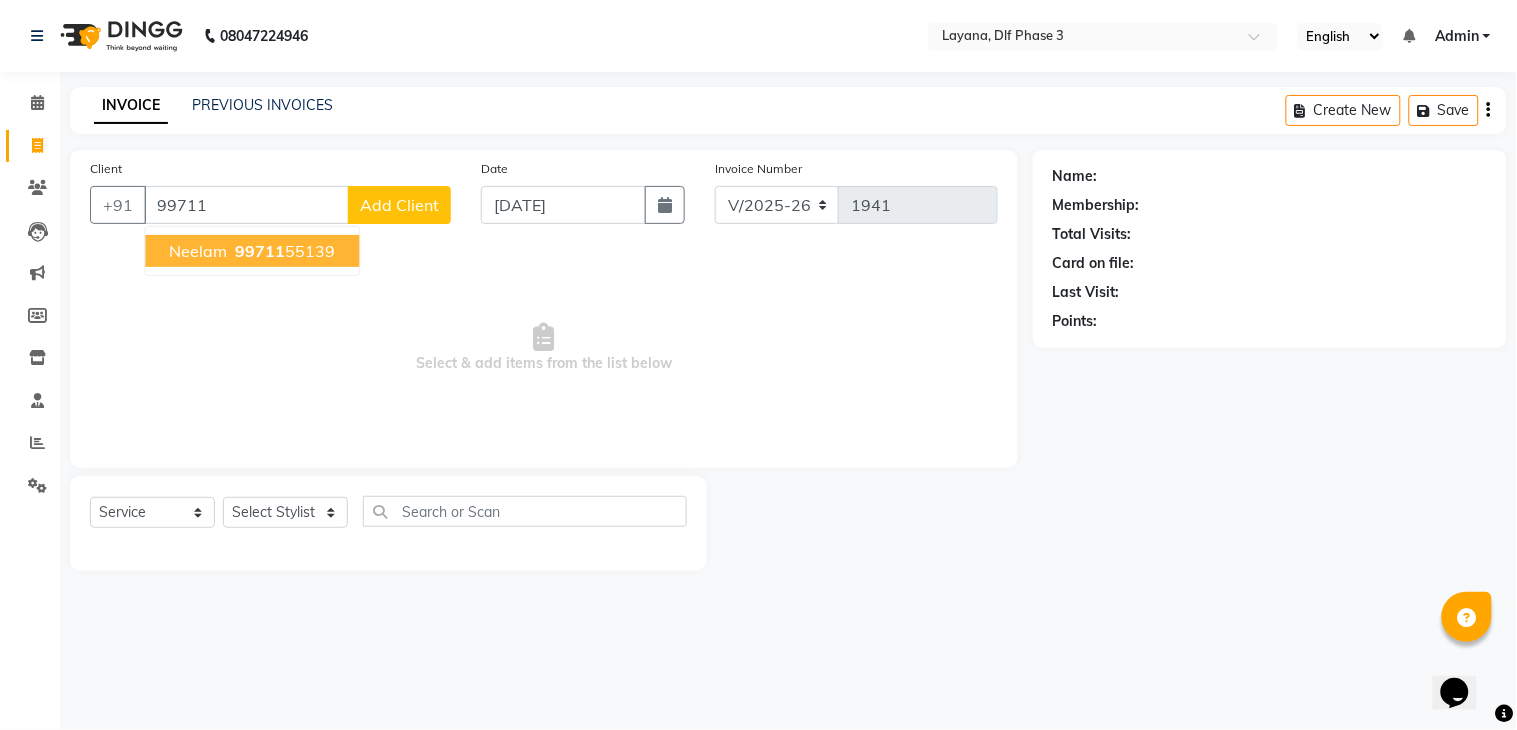 click on "99711" at bounding box center (260, 251) 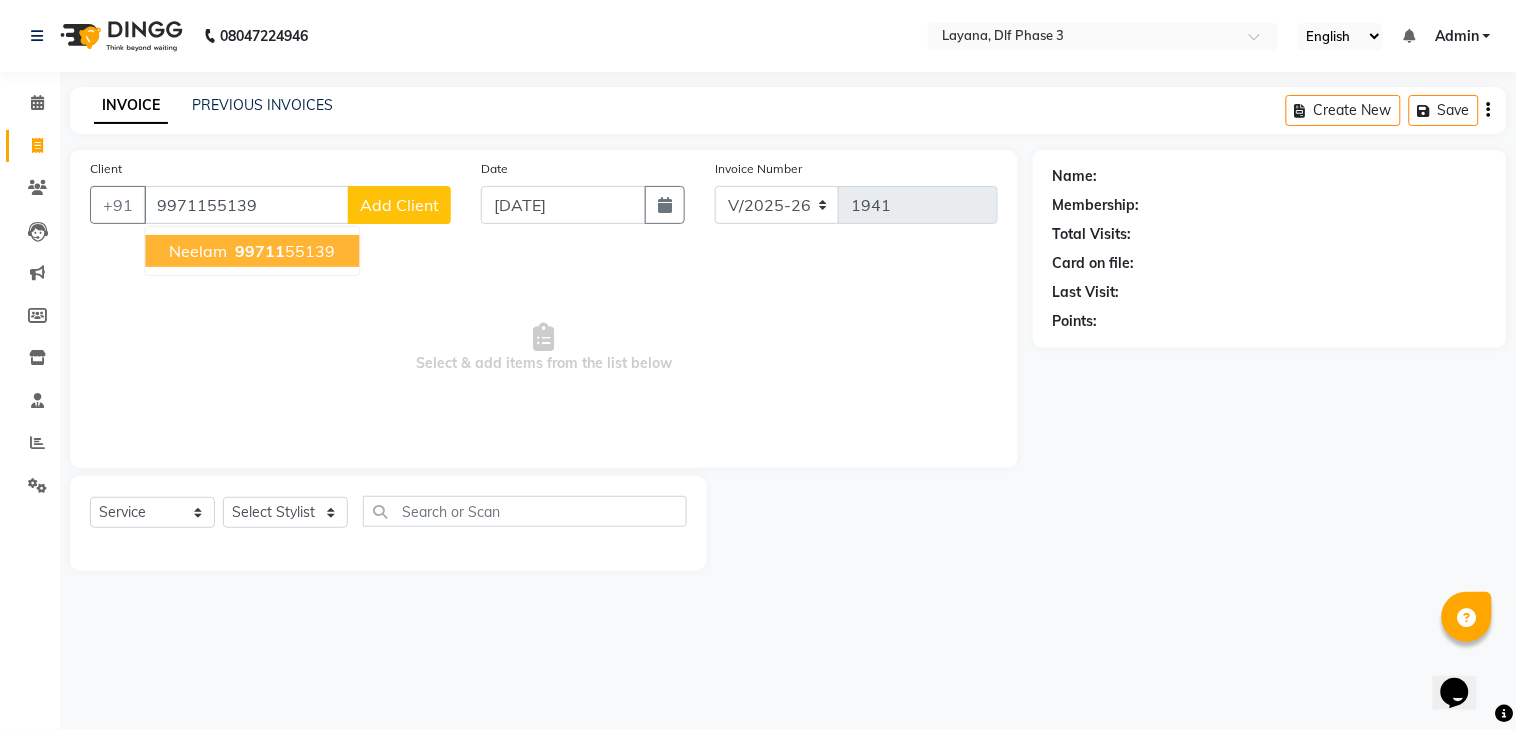 type on "9971155139" 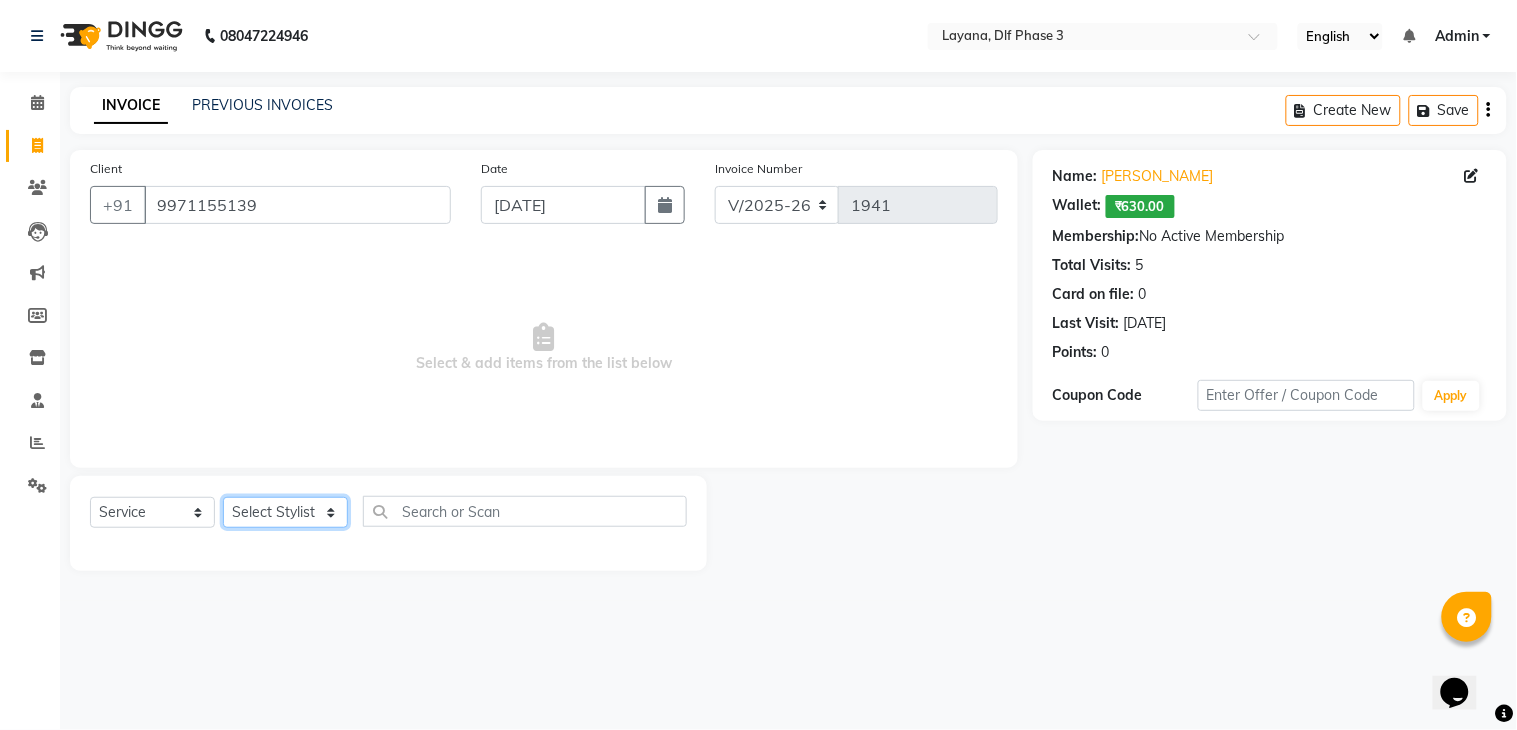 click on "Select Stylist aditya Attul kamal [DATE][PERSON_NAME] [PERSON_NAME] [PERSON_NAME]" 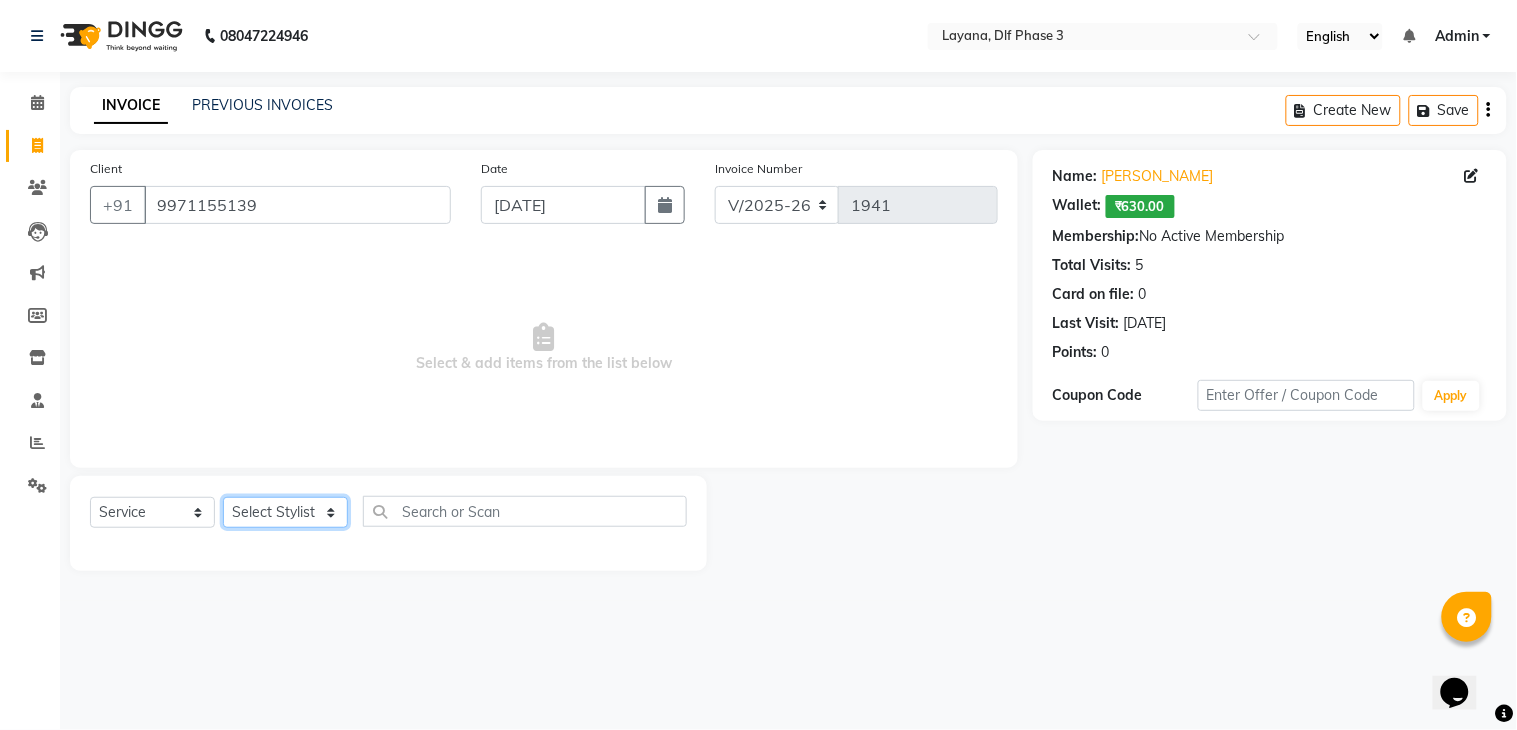 select on "70193" 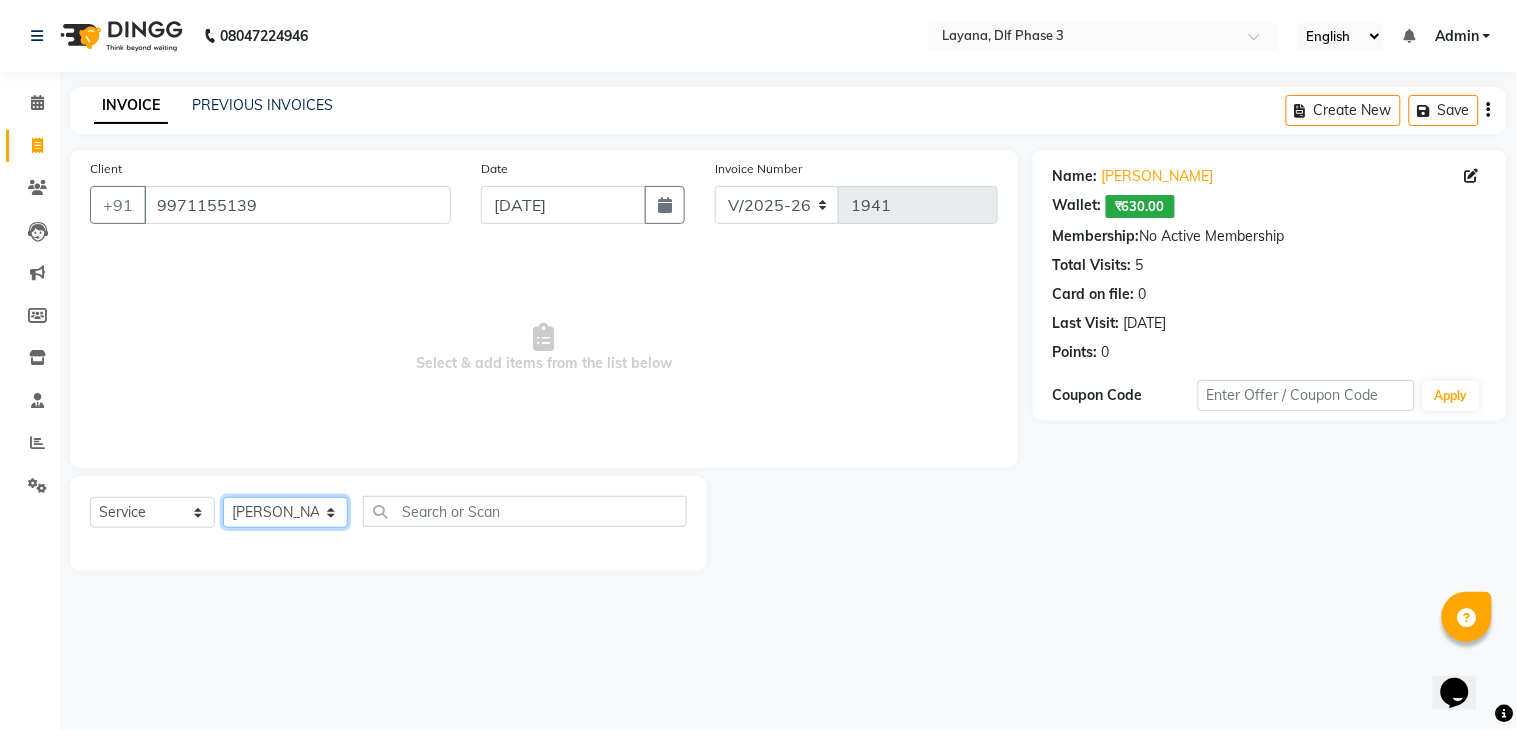 click on "Select Stylist aditya Attul kamal [DATE][PERSON_NAME] [PERSON_NAME] [PERSON_NAME]" 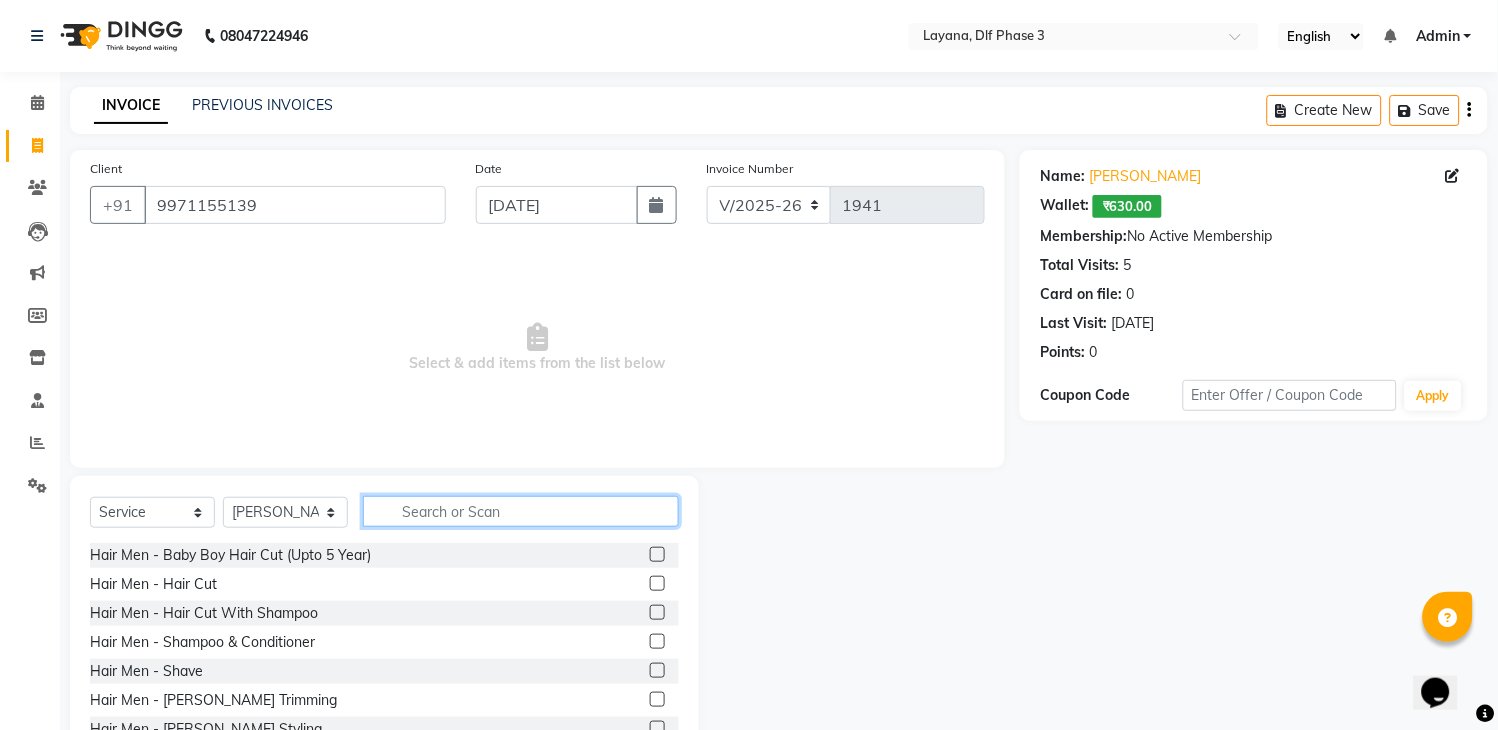 click 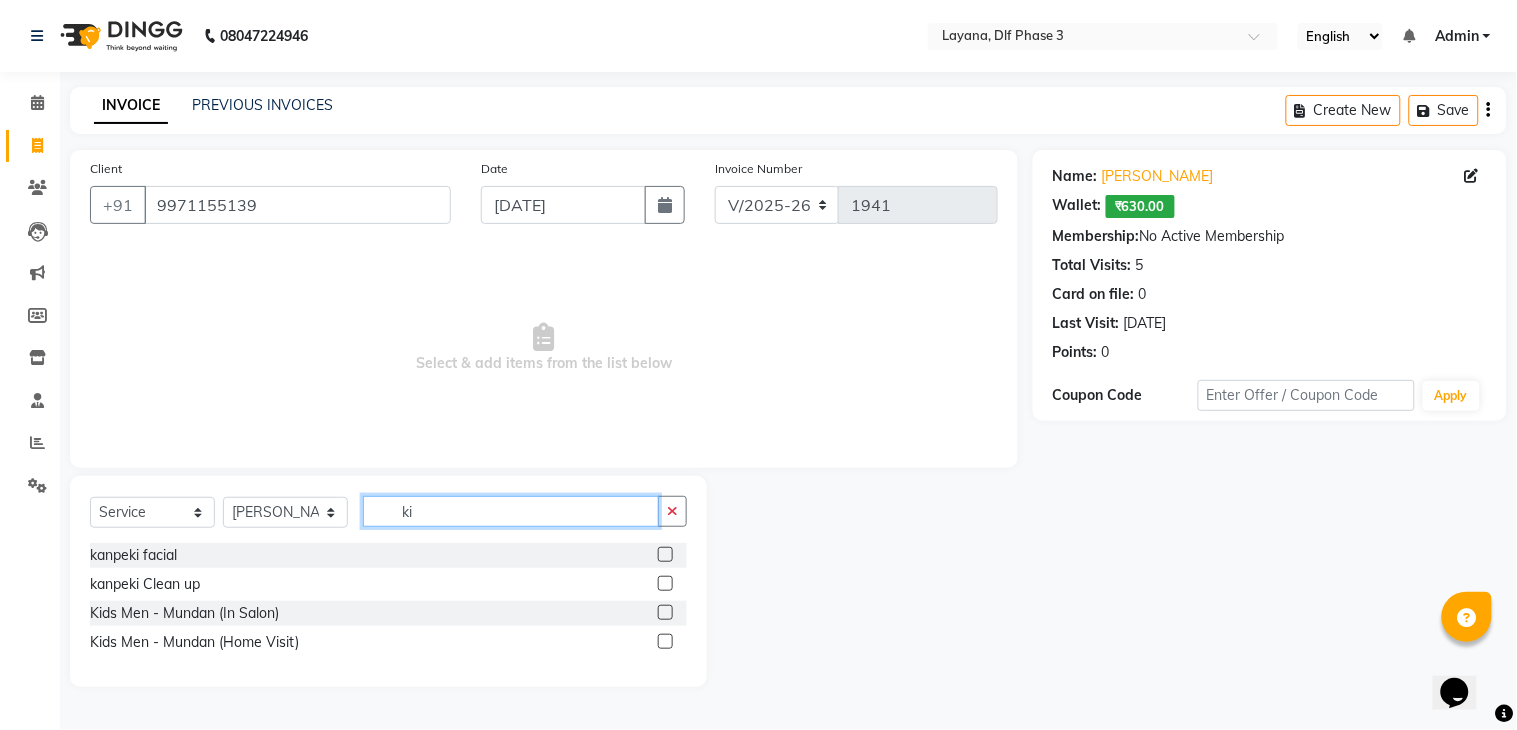 type on "ki" 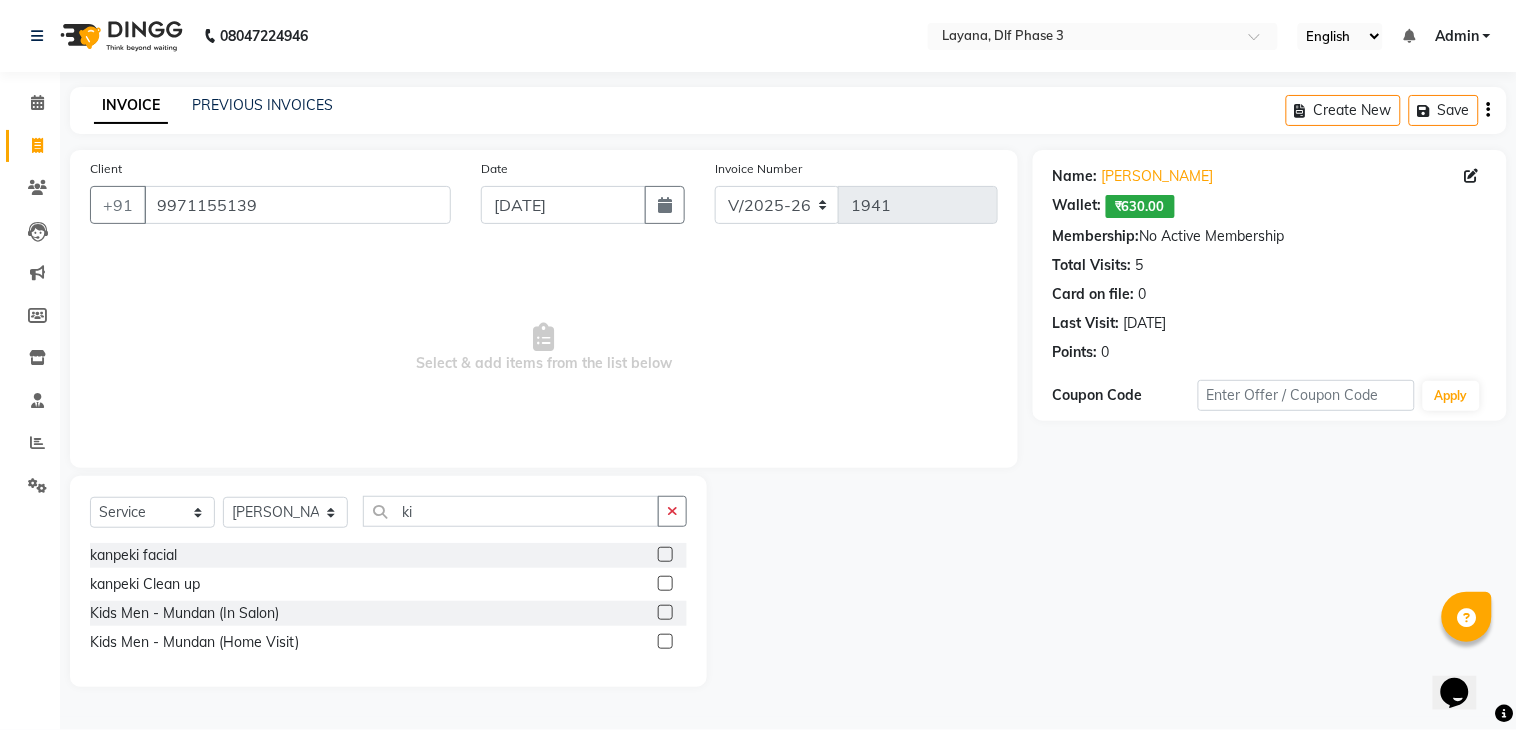 click 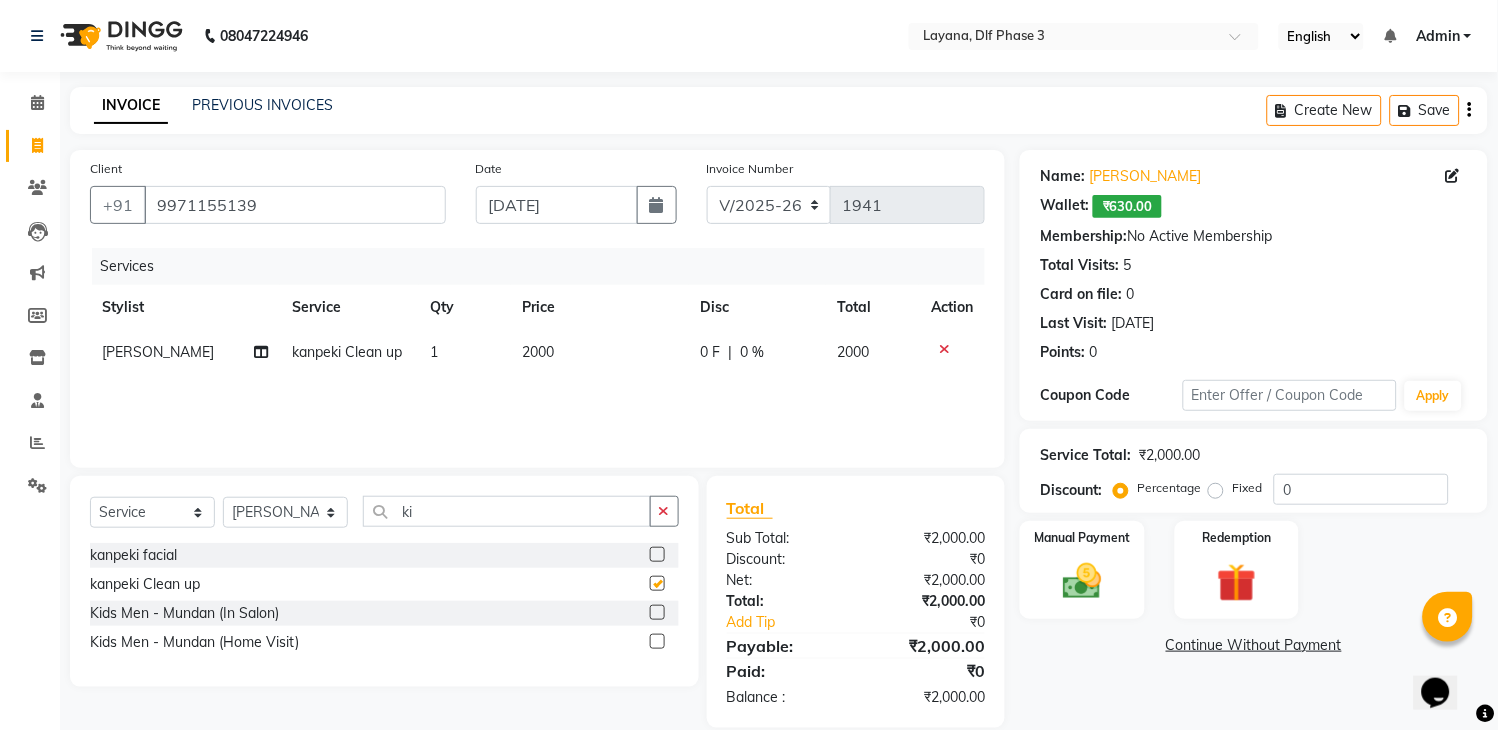 checkbox on "false" 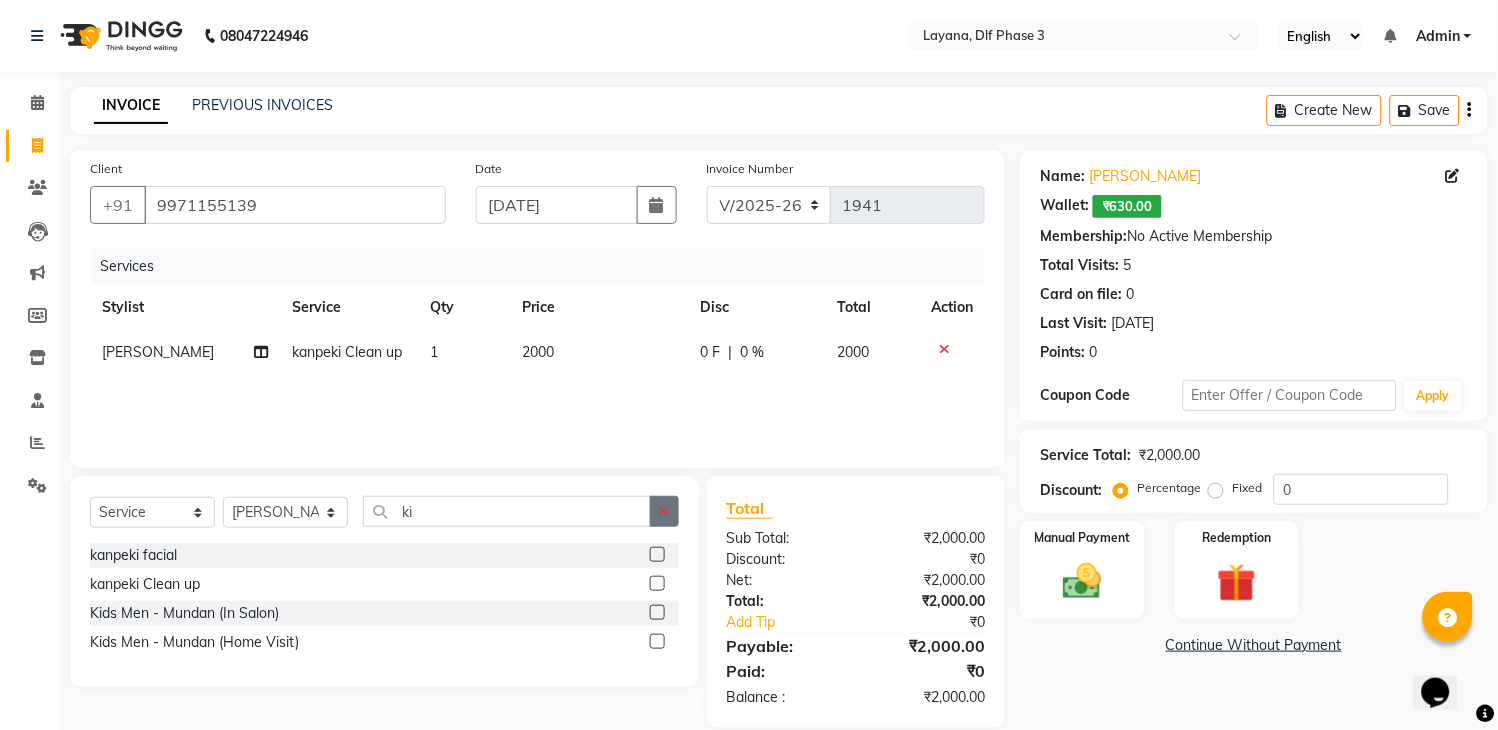 click 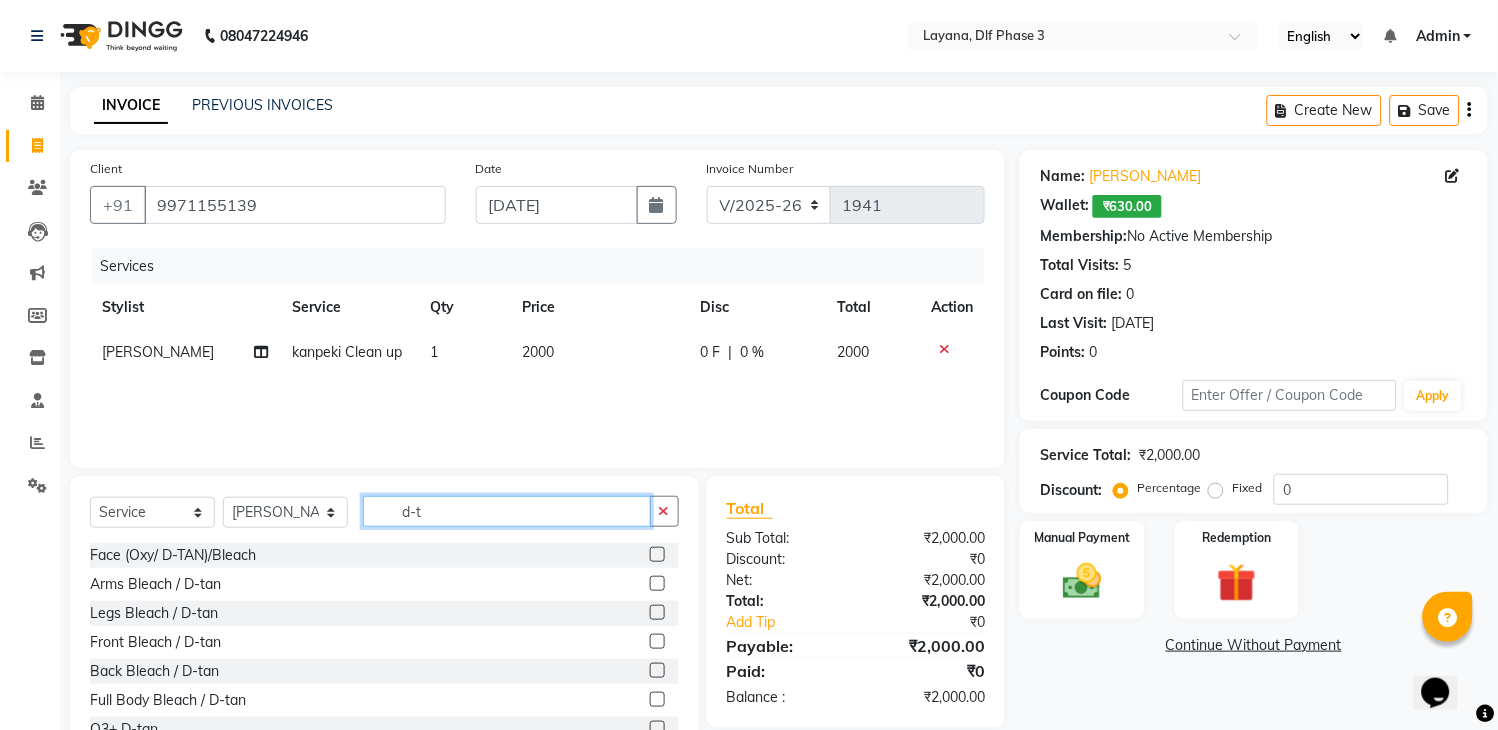 type on "d-t" 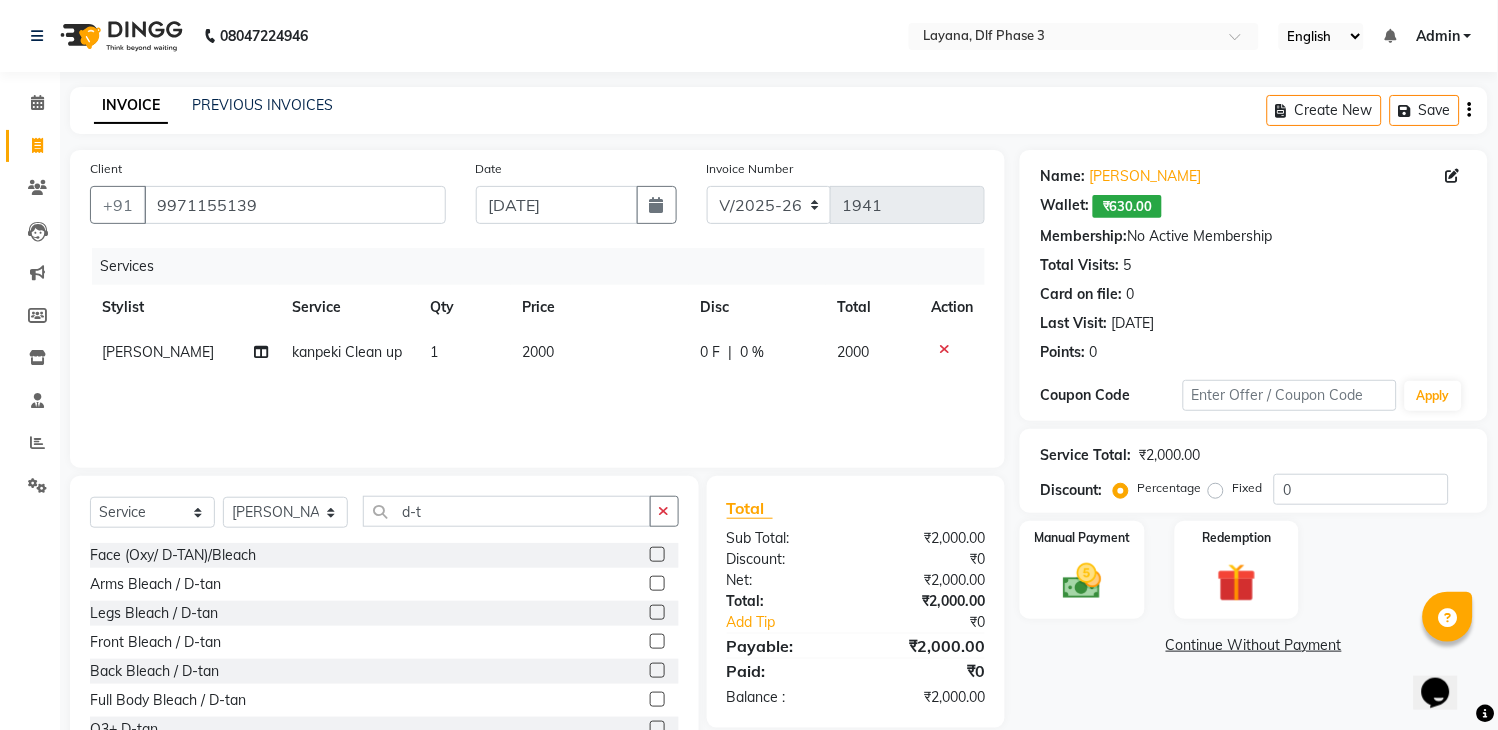 click 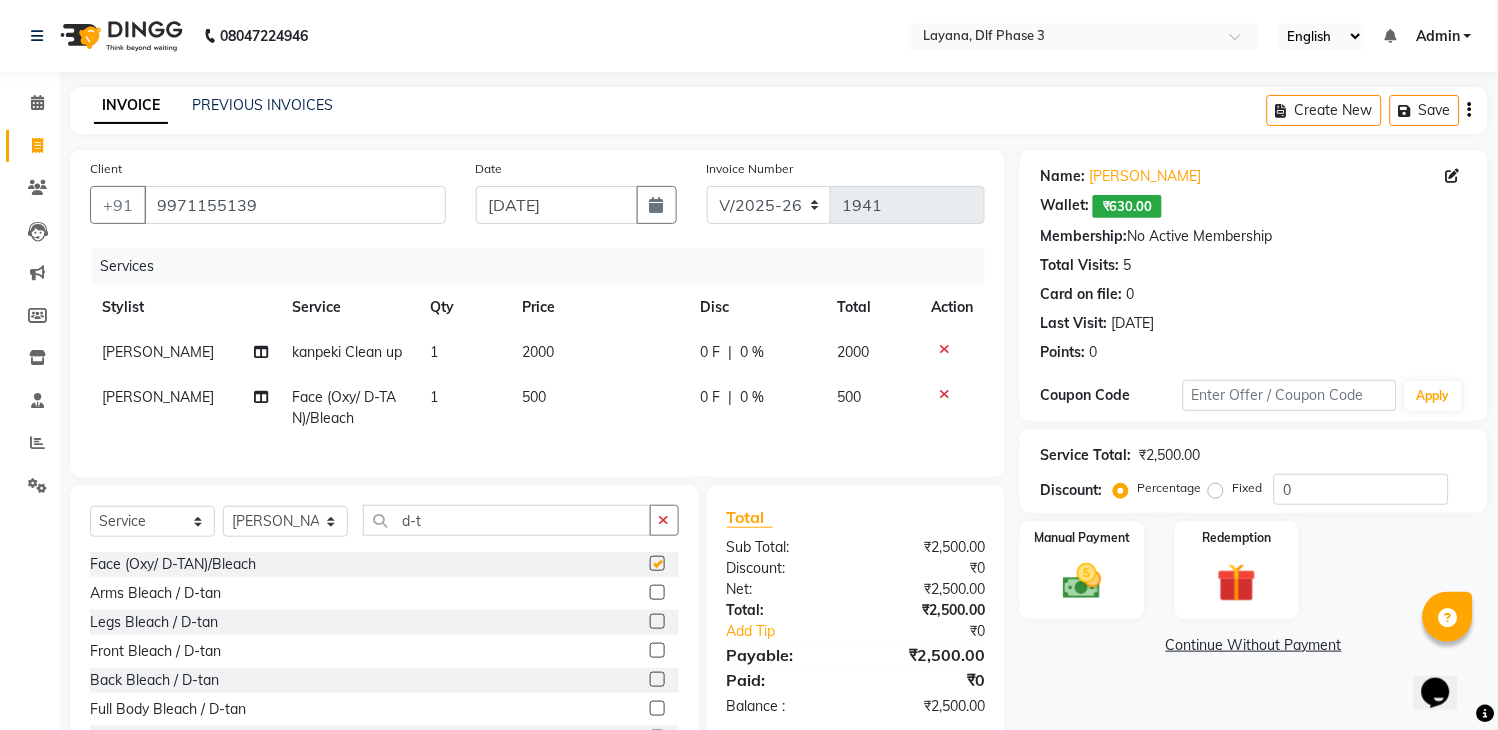 checkbox on "false" 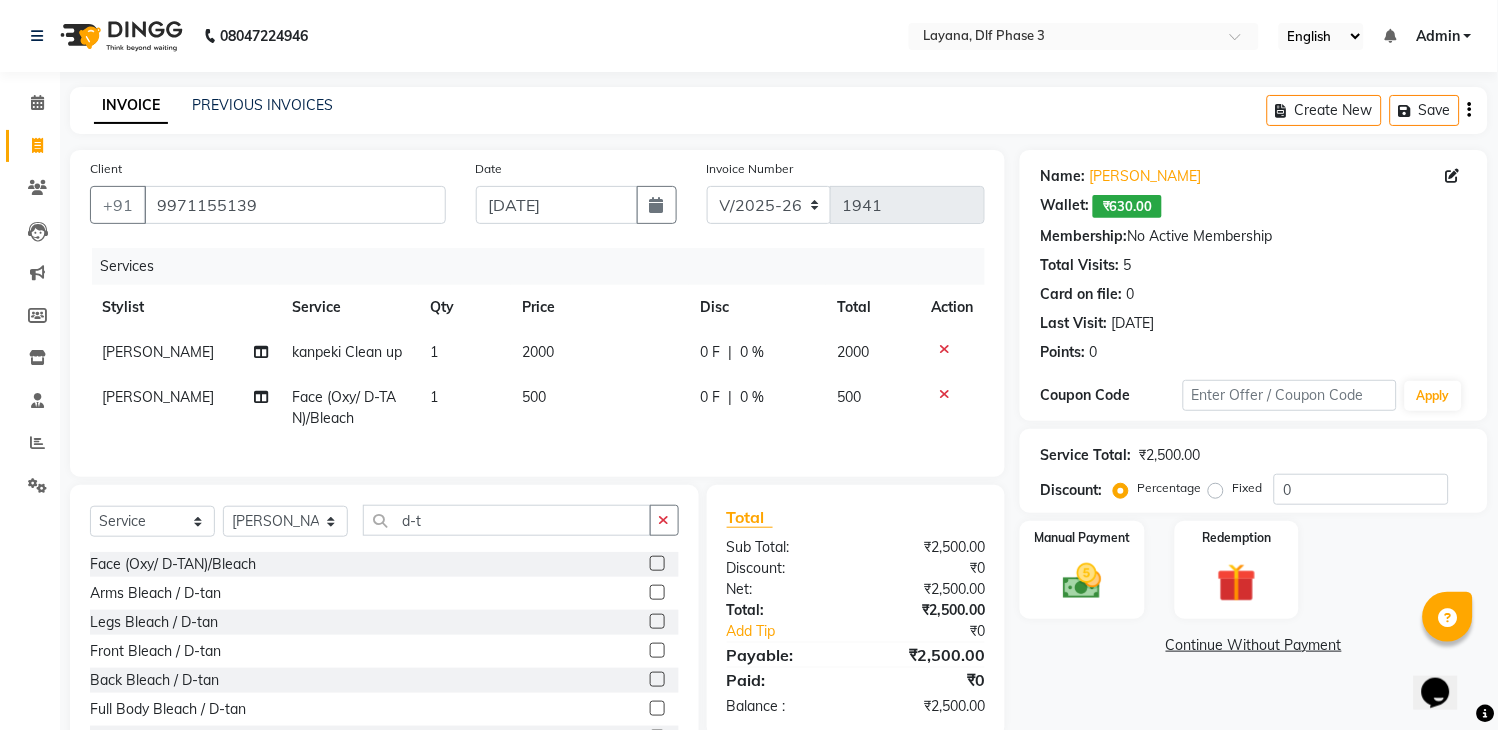 click on "500" 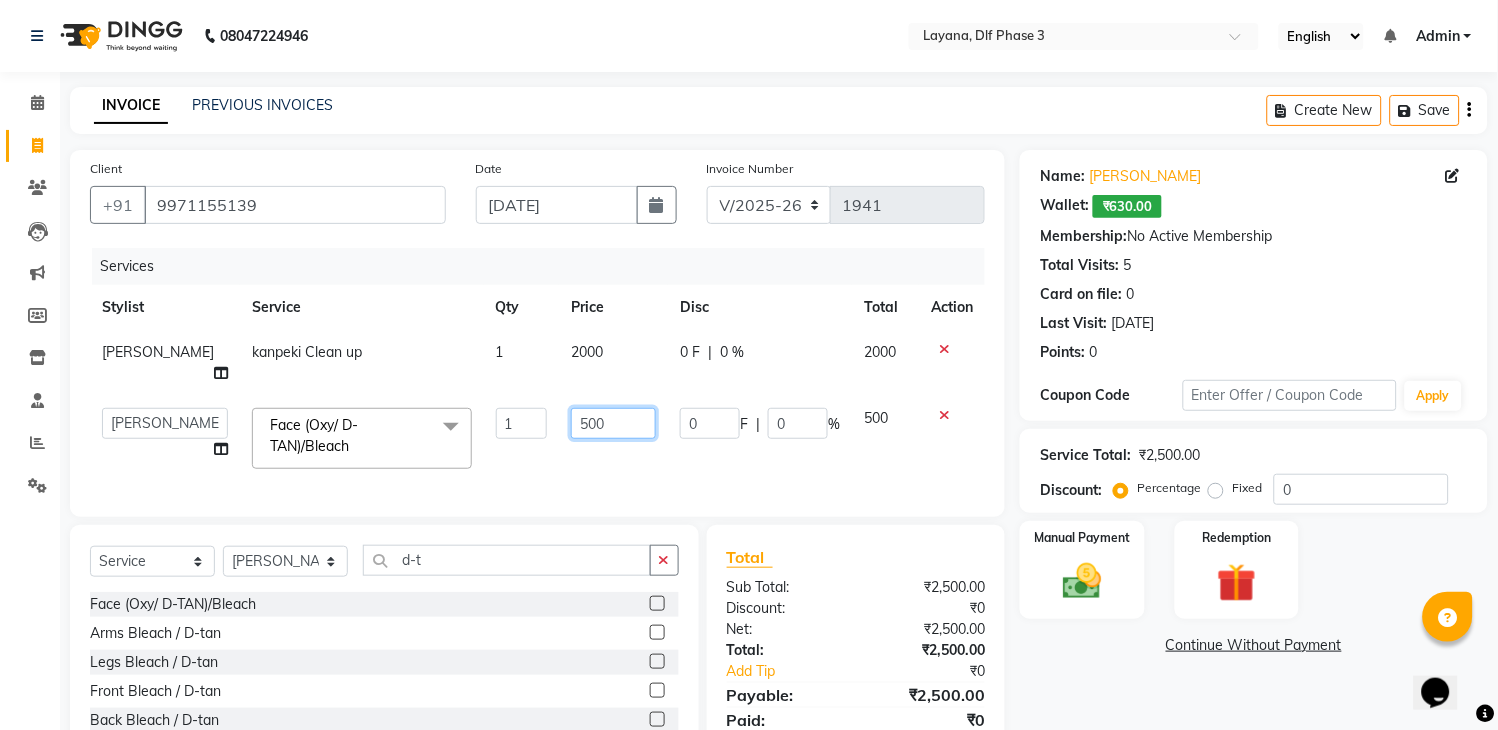 click on "500" 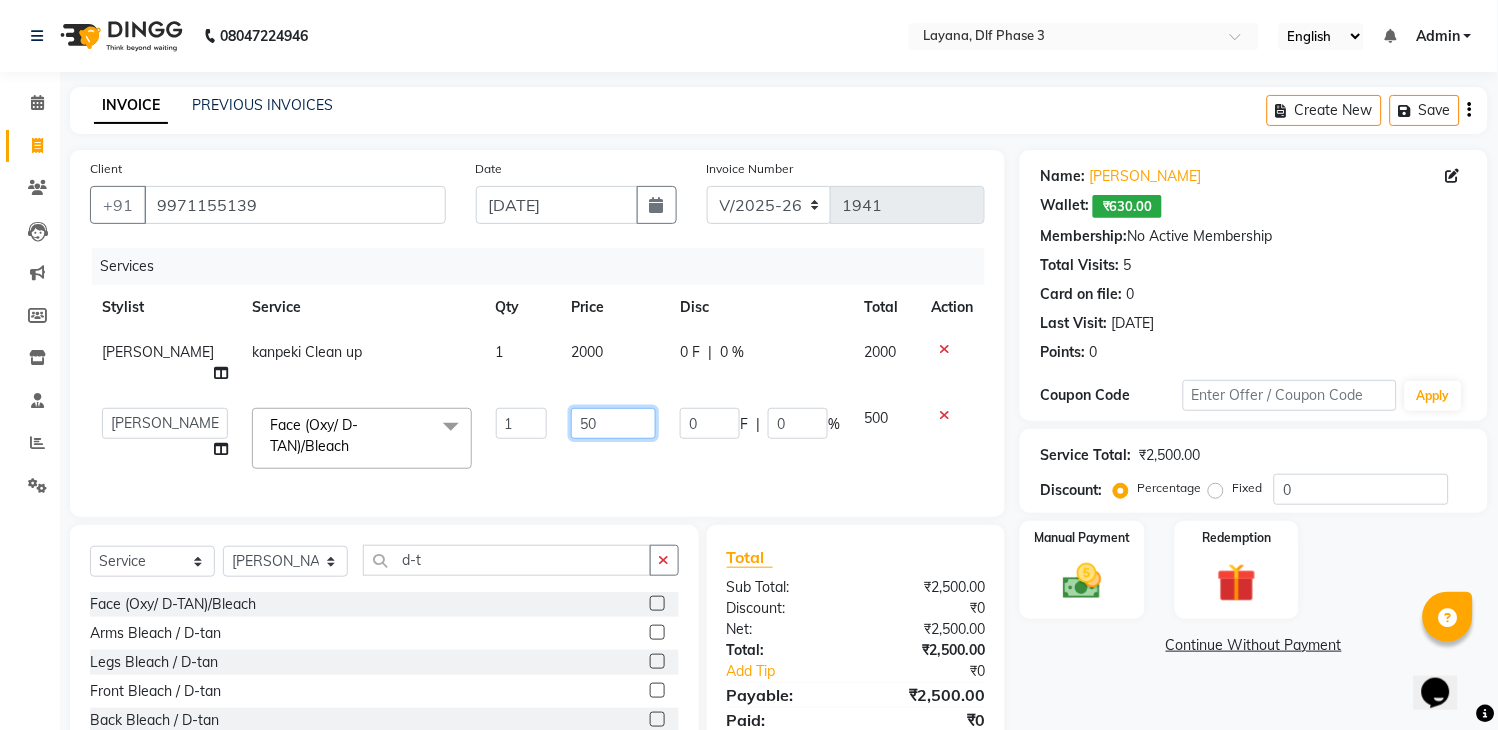 type on "5" 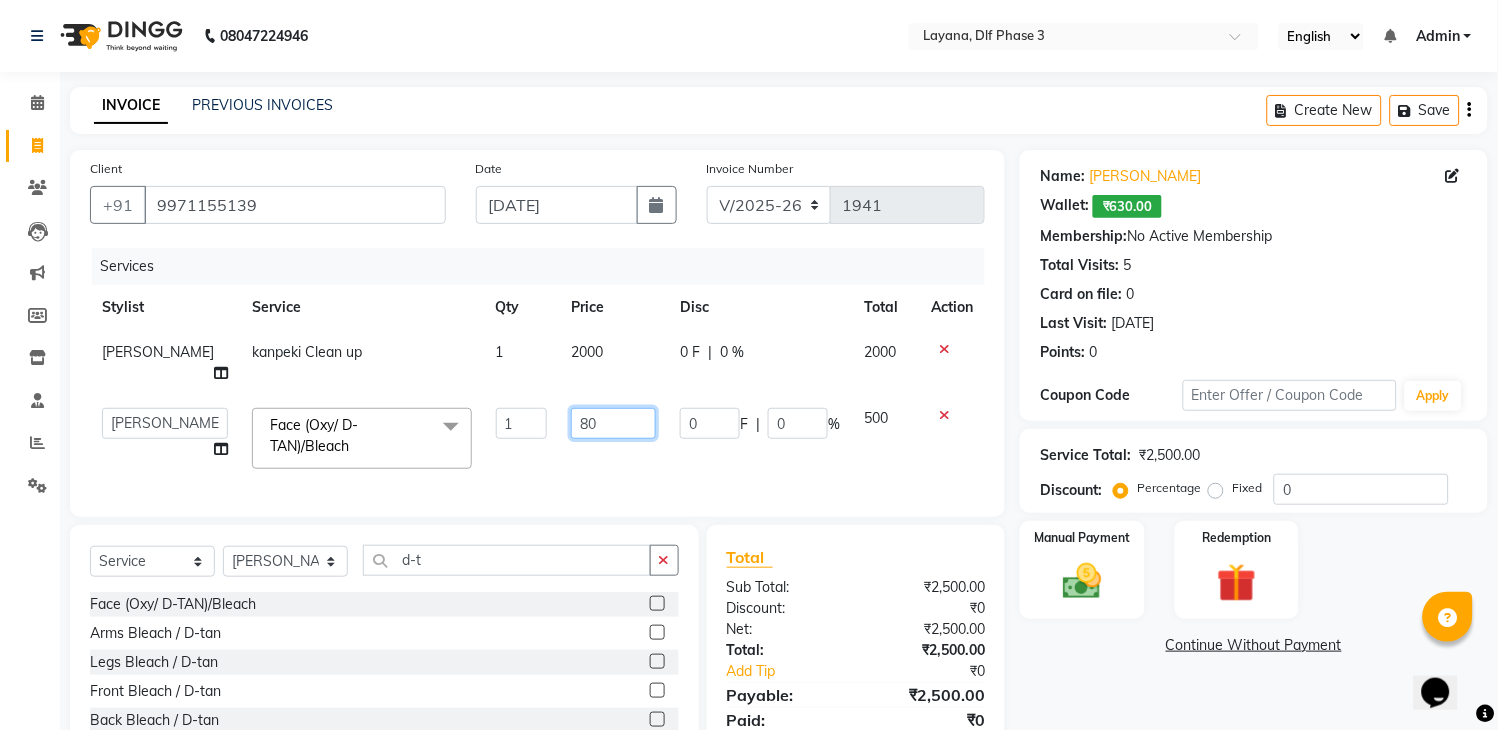 type on "800" 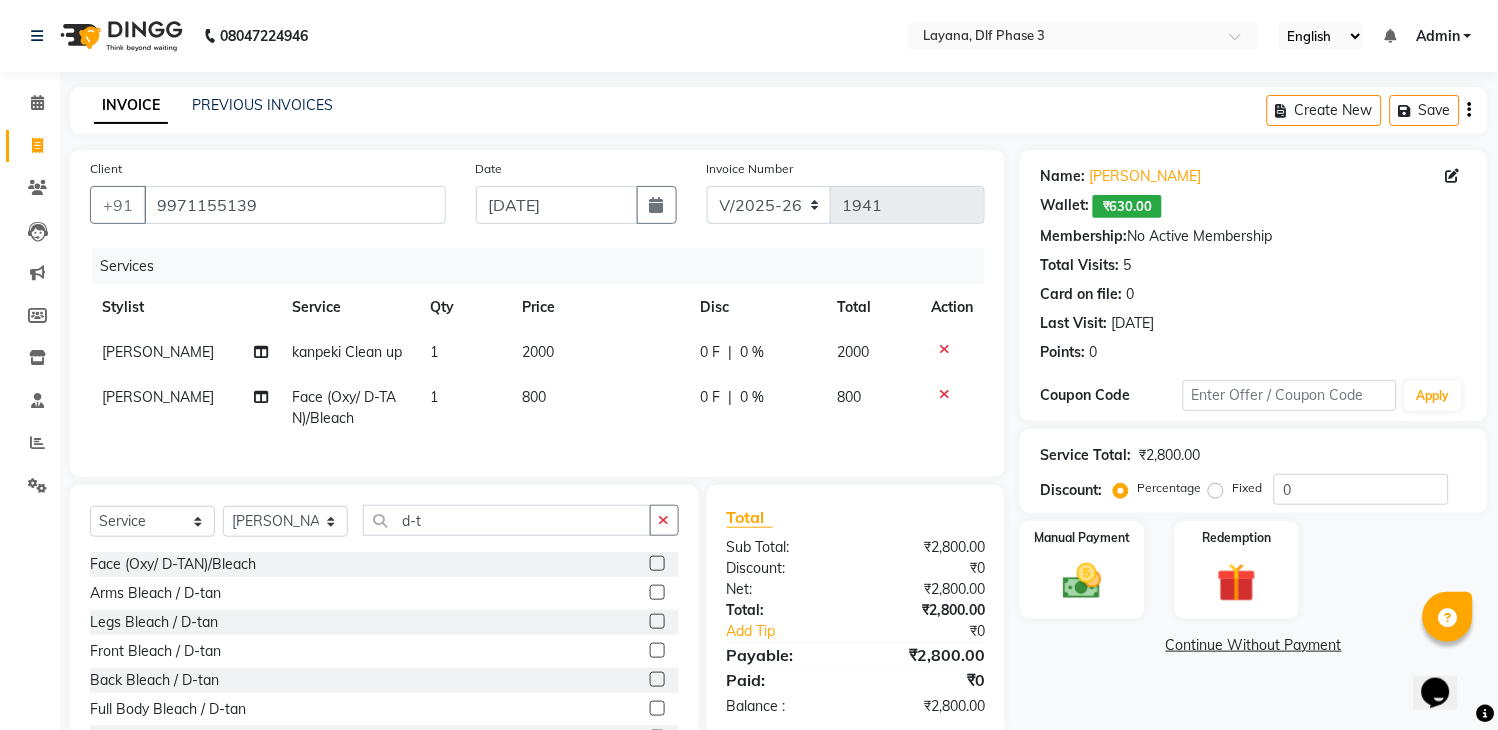 click on "800" 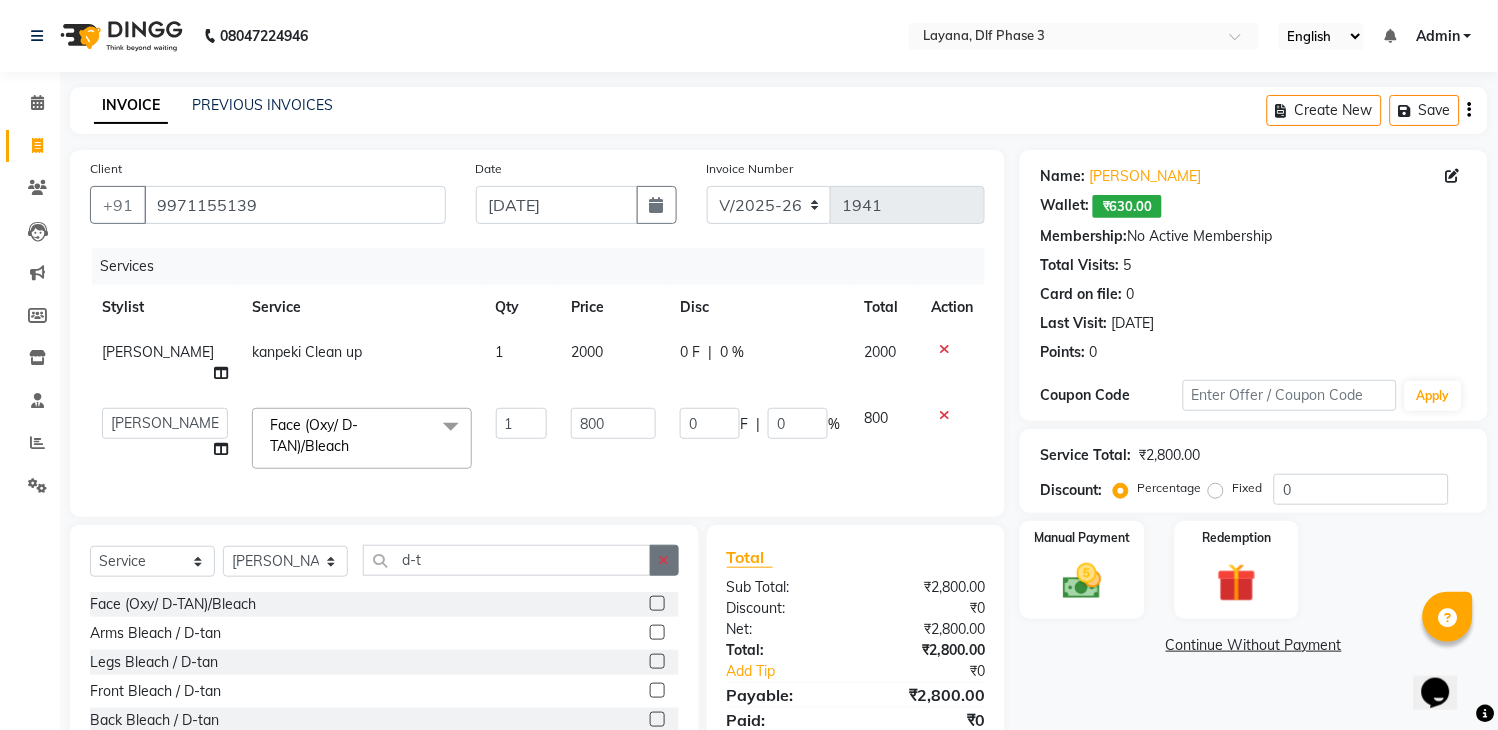 click 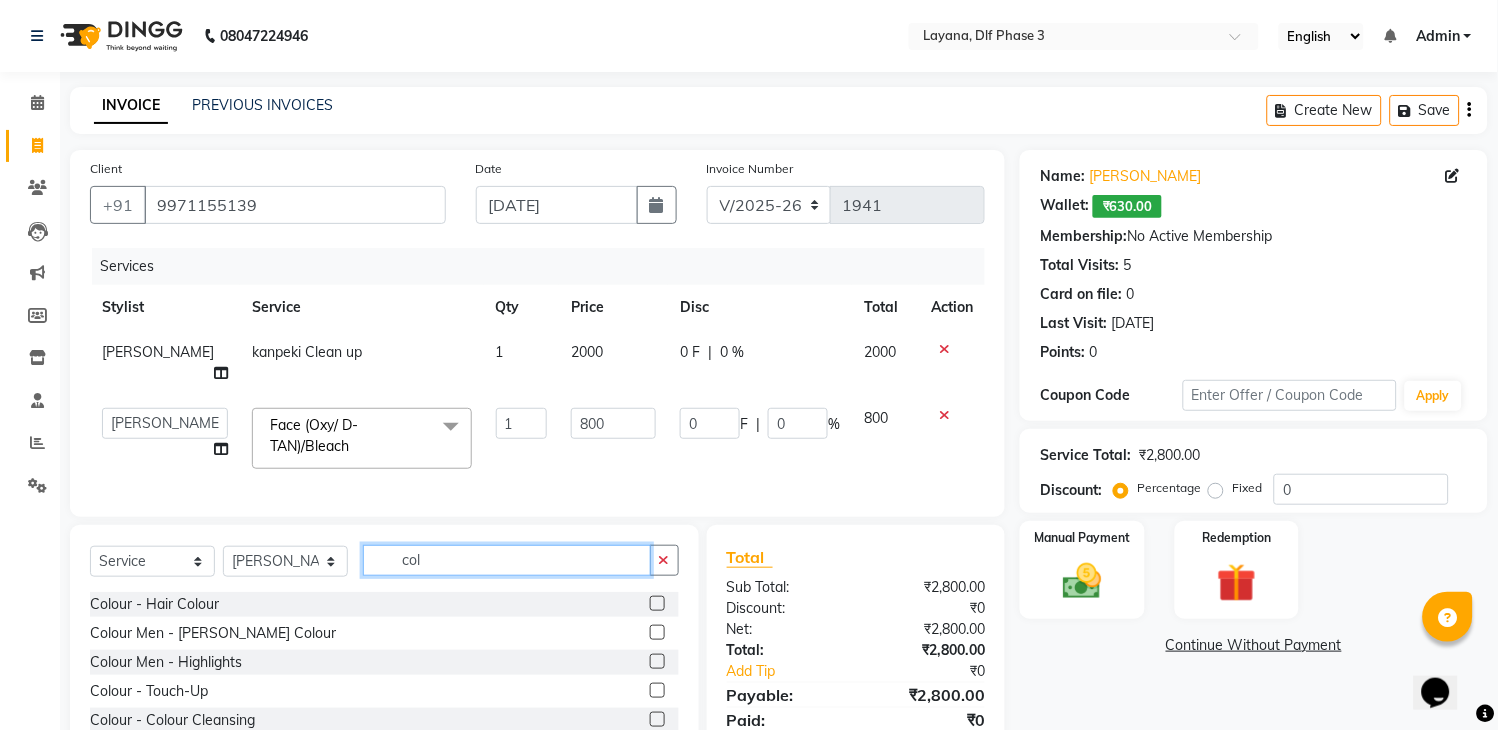 type on "col" 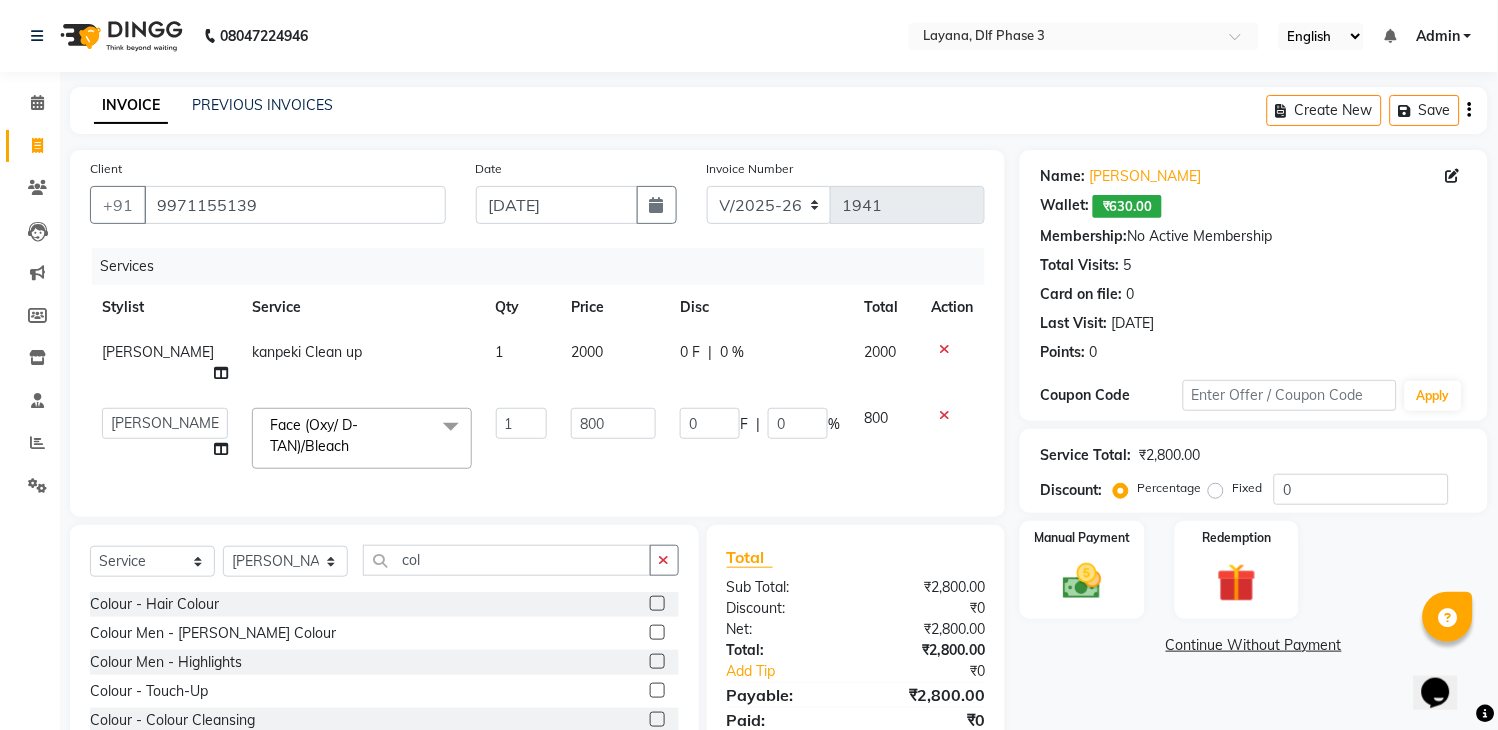 click 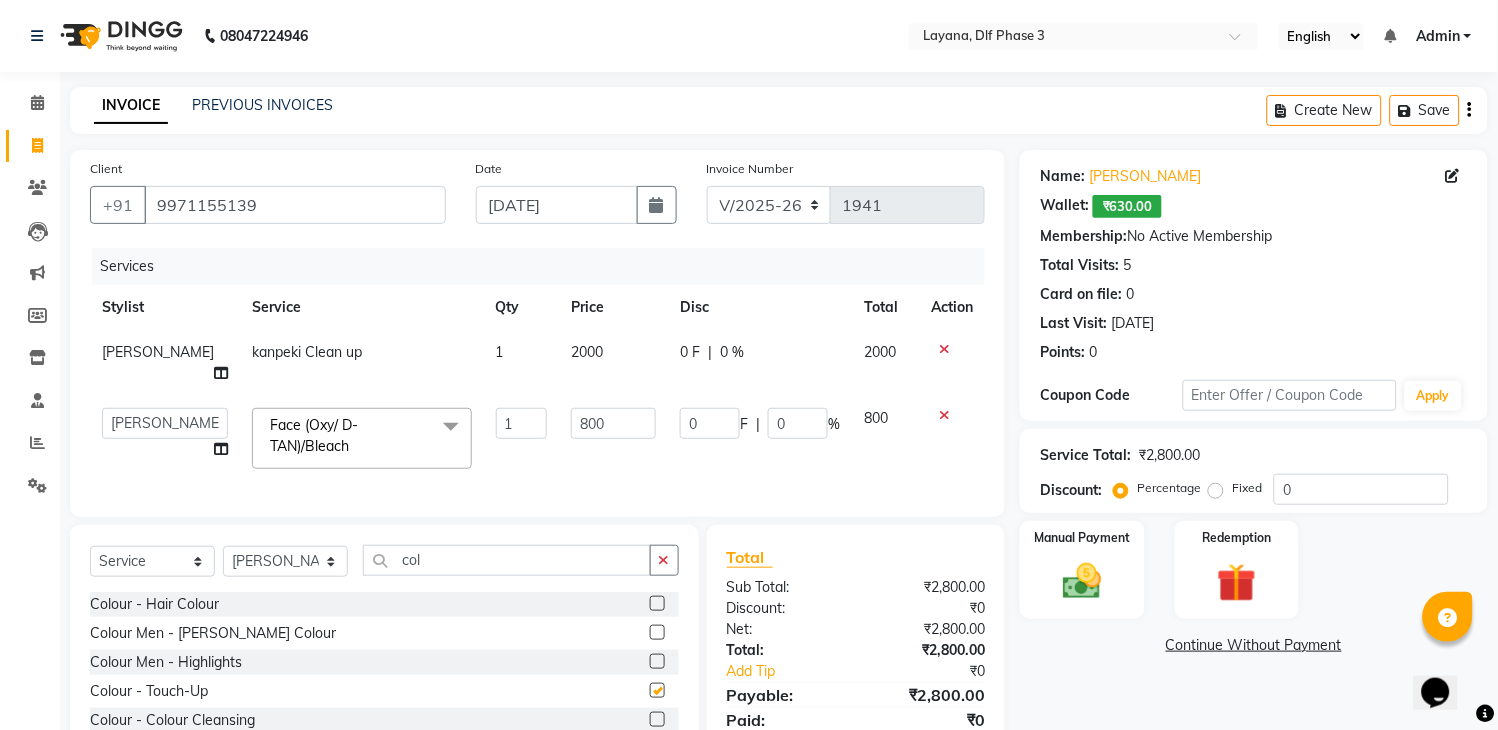 click 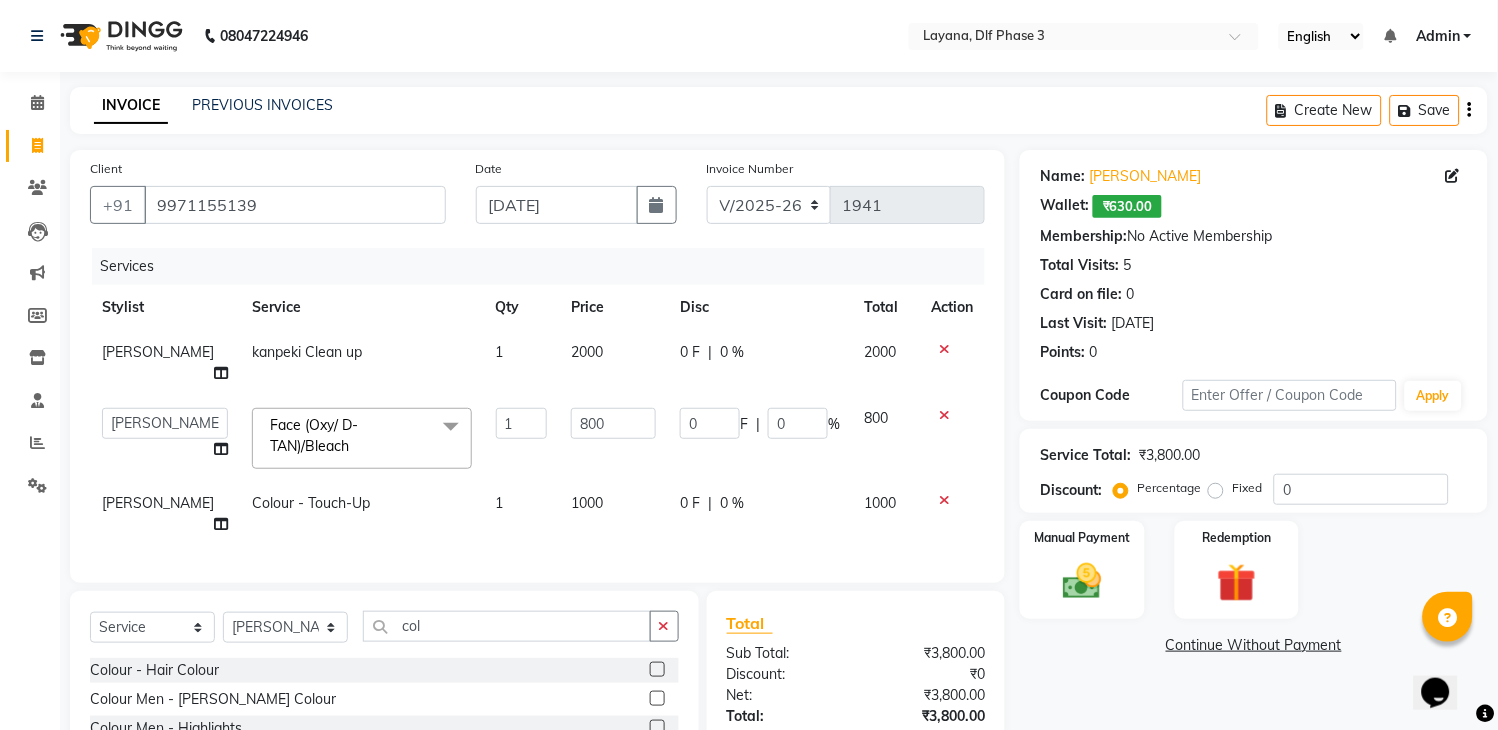 checkbox on "false" 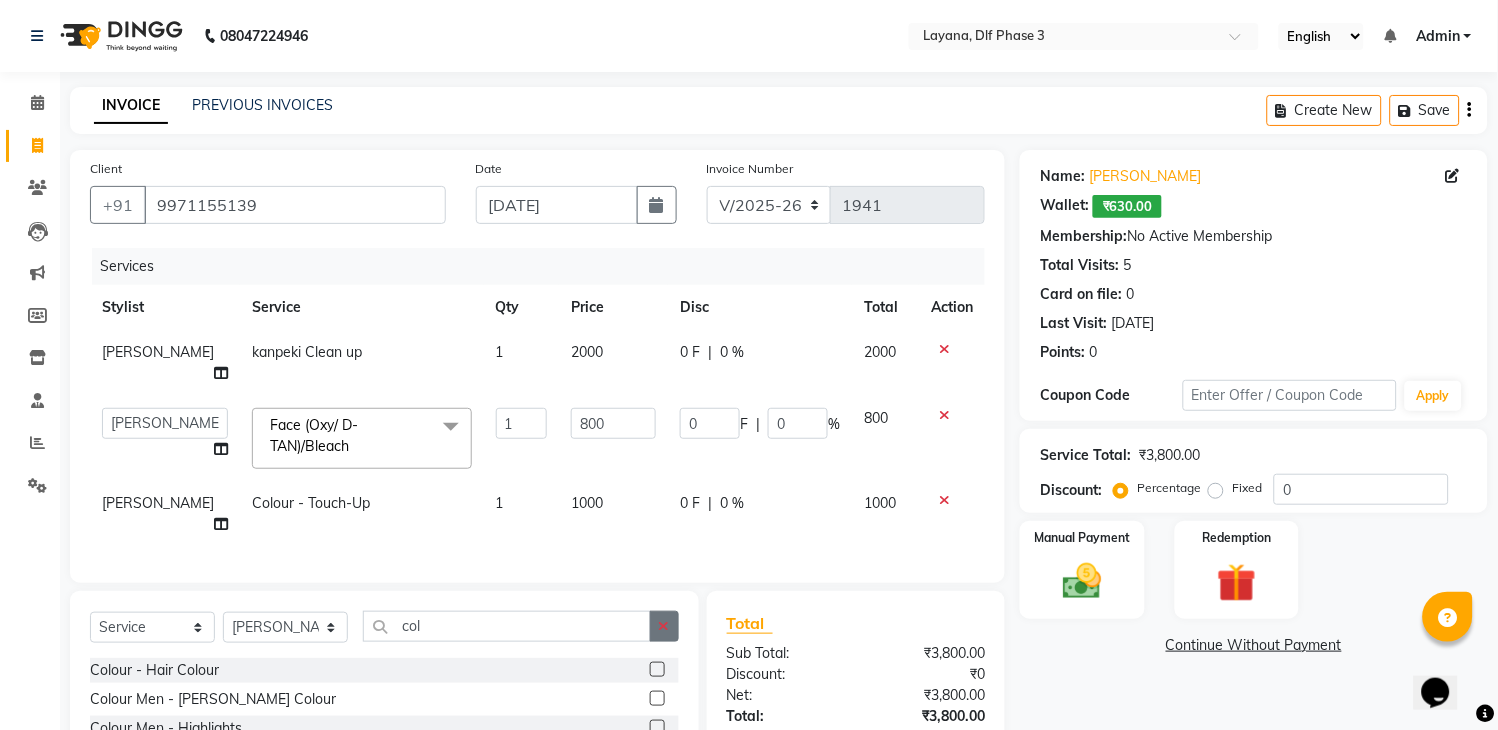 click 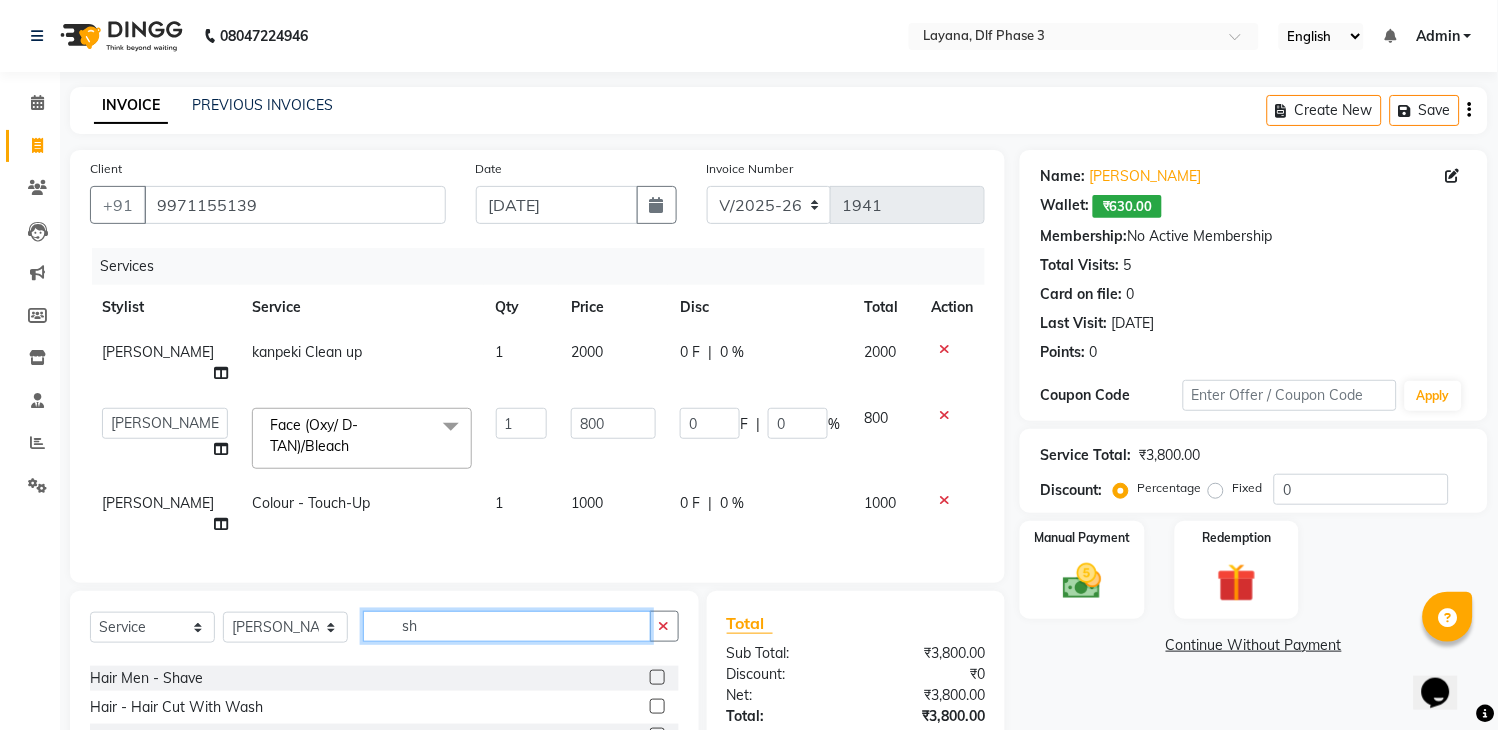 scroll, scrollTop: 41, scrollLeft: 0, axis: vertical 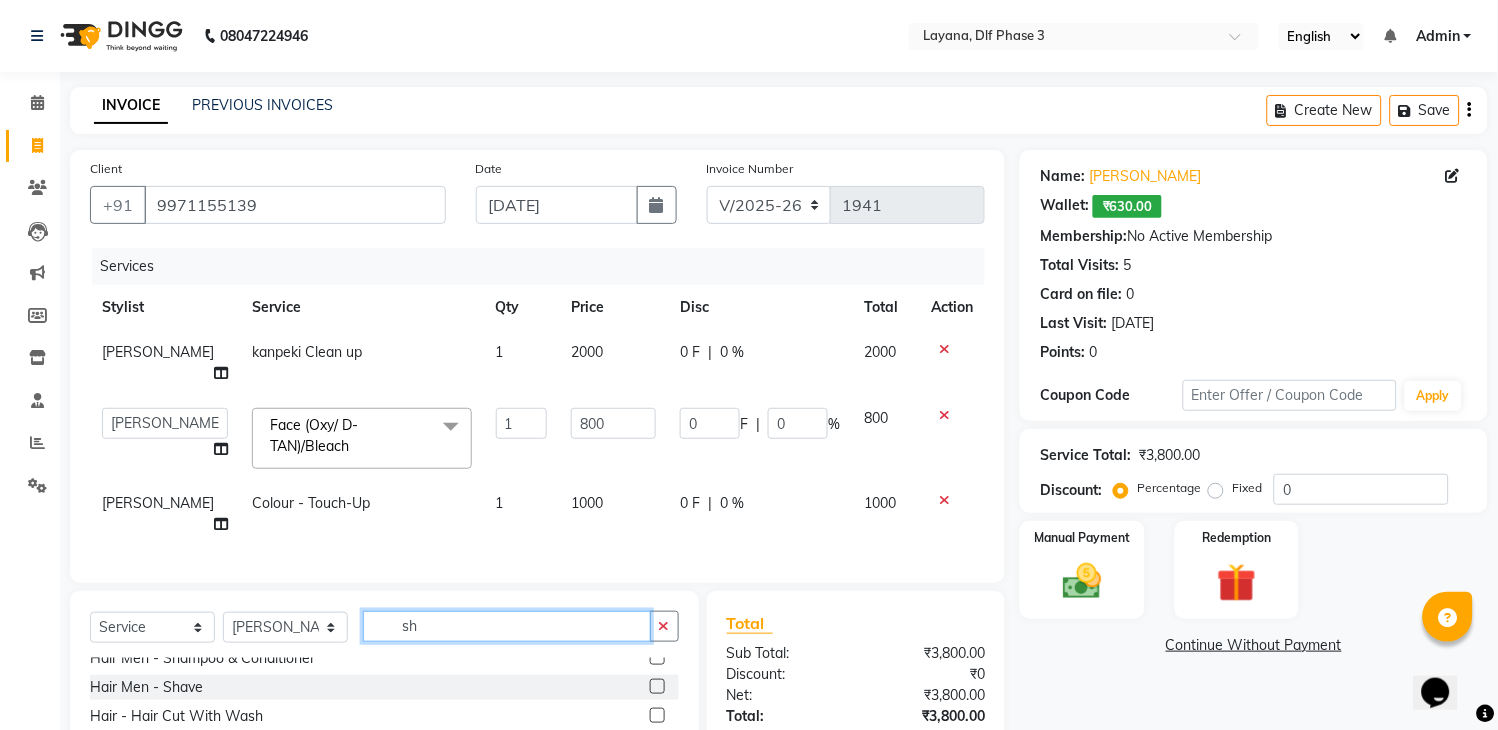 type on "sh" 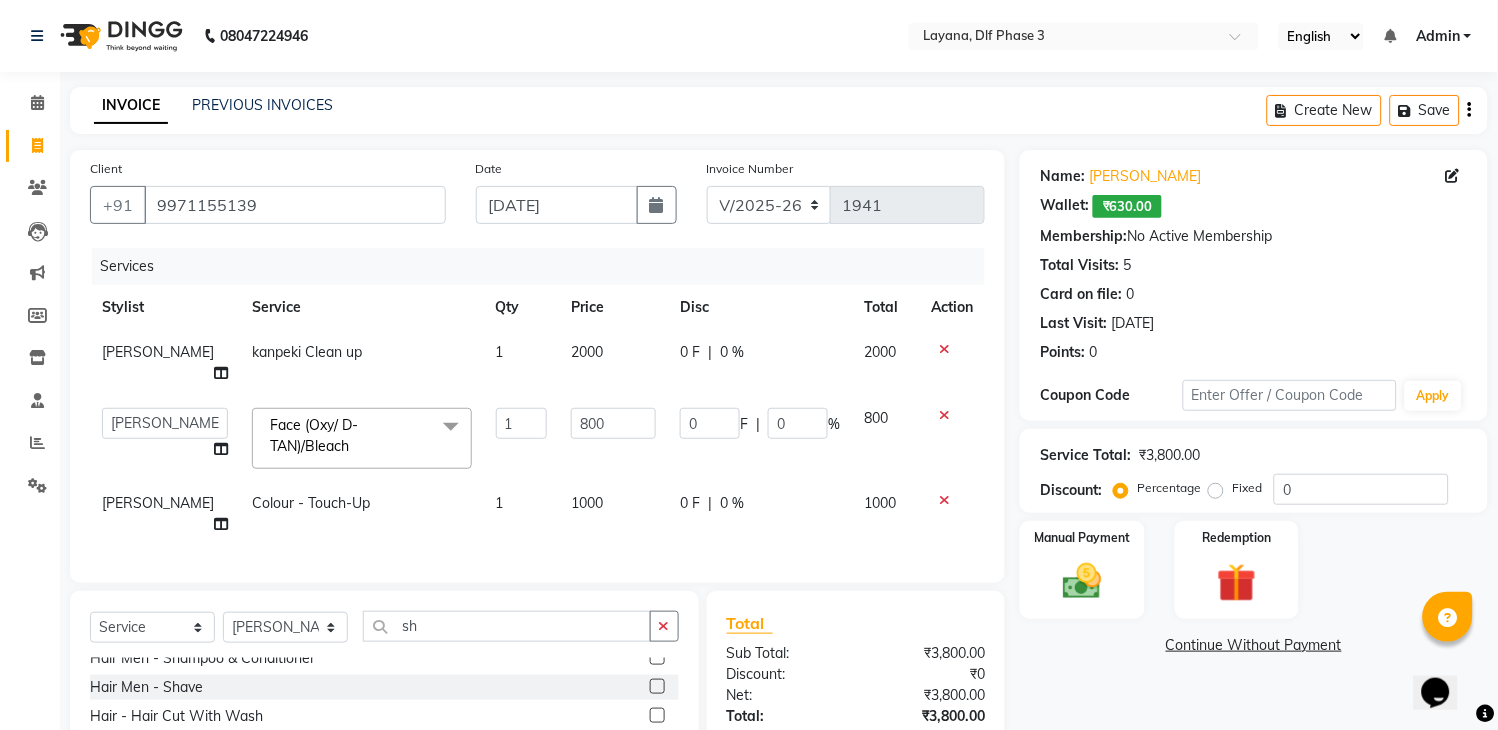 click 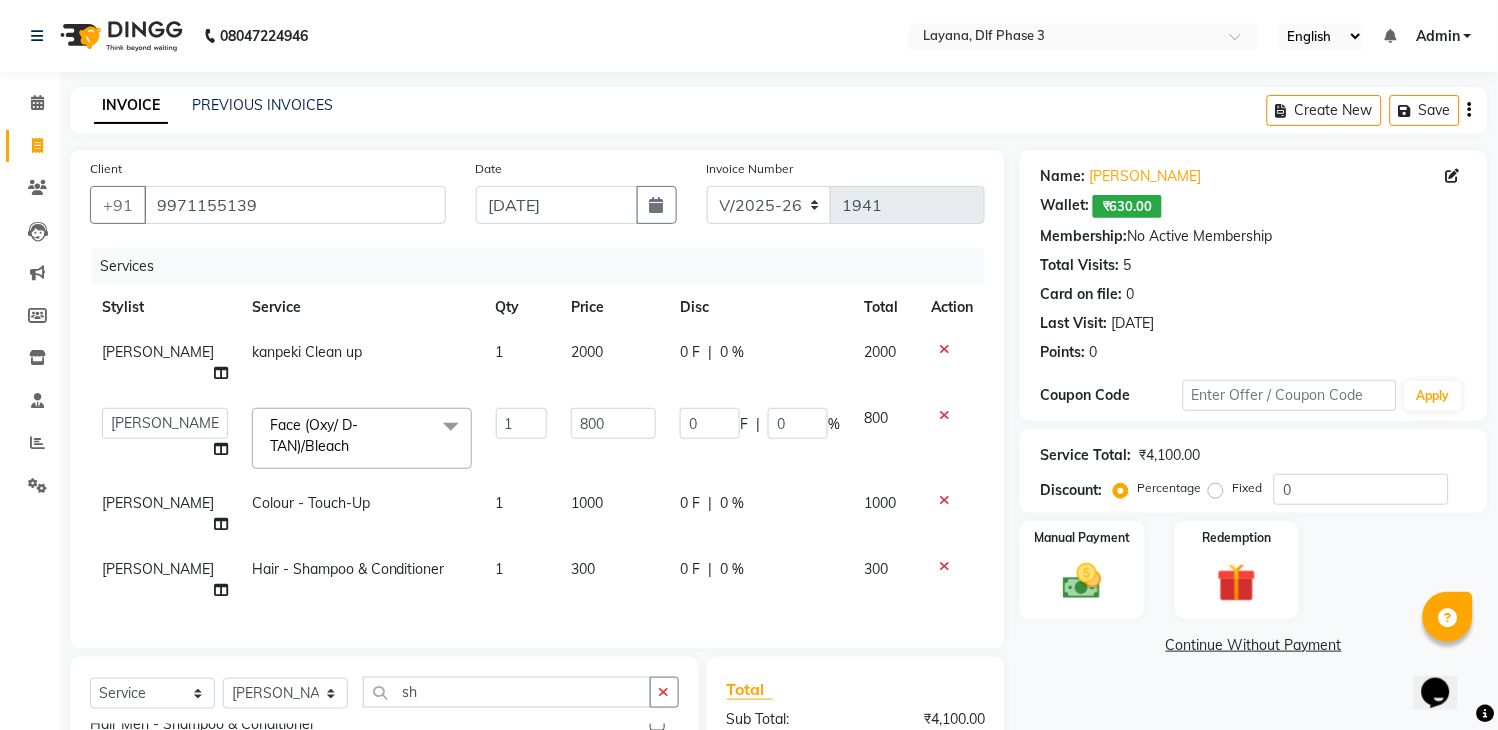 checkbox on "false" 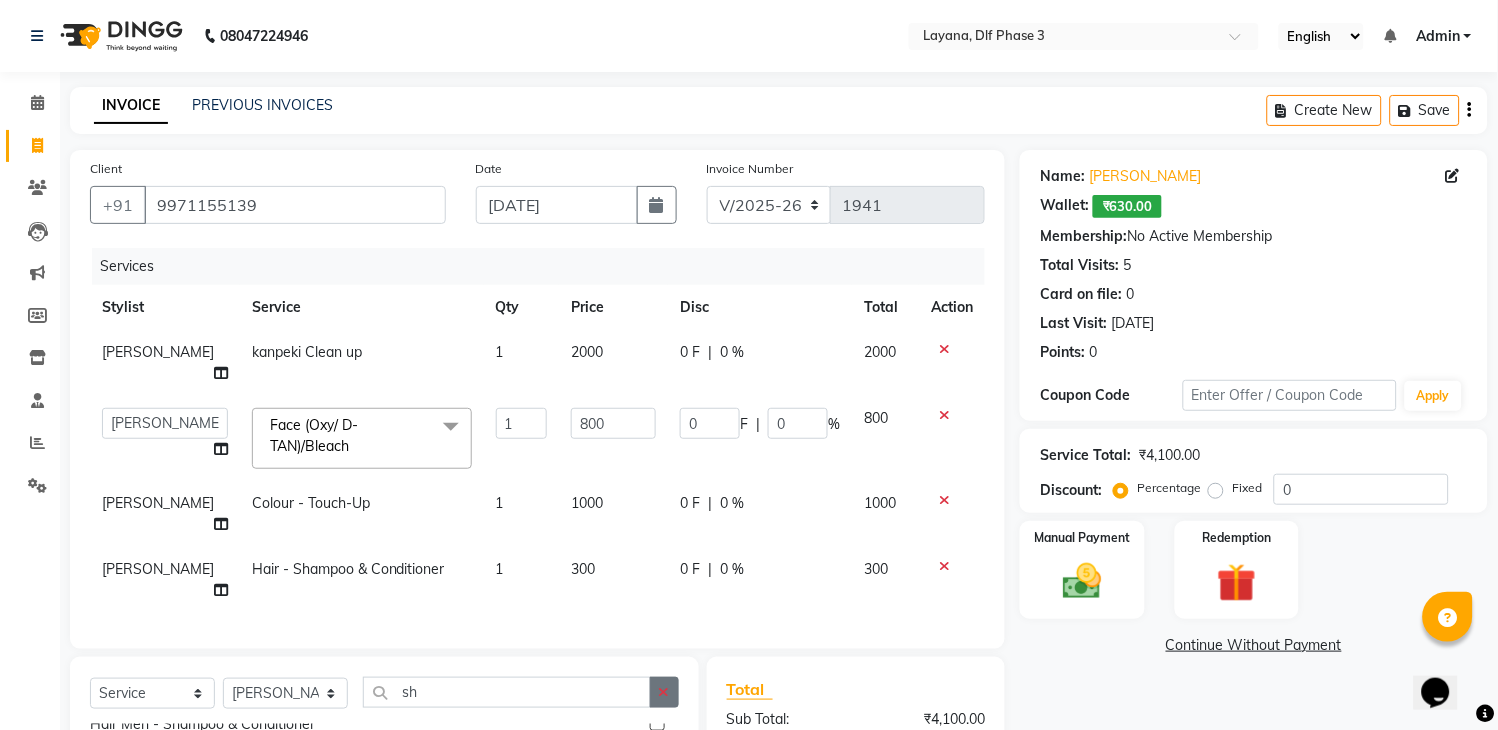 click 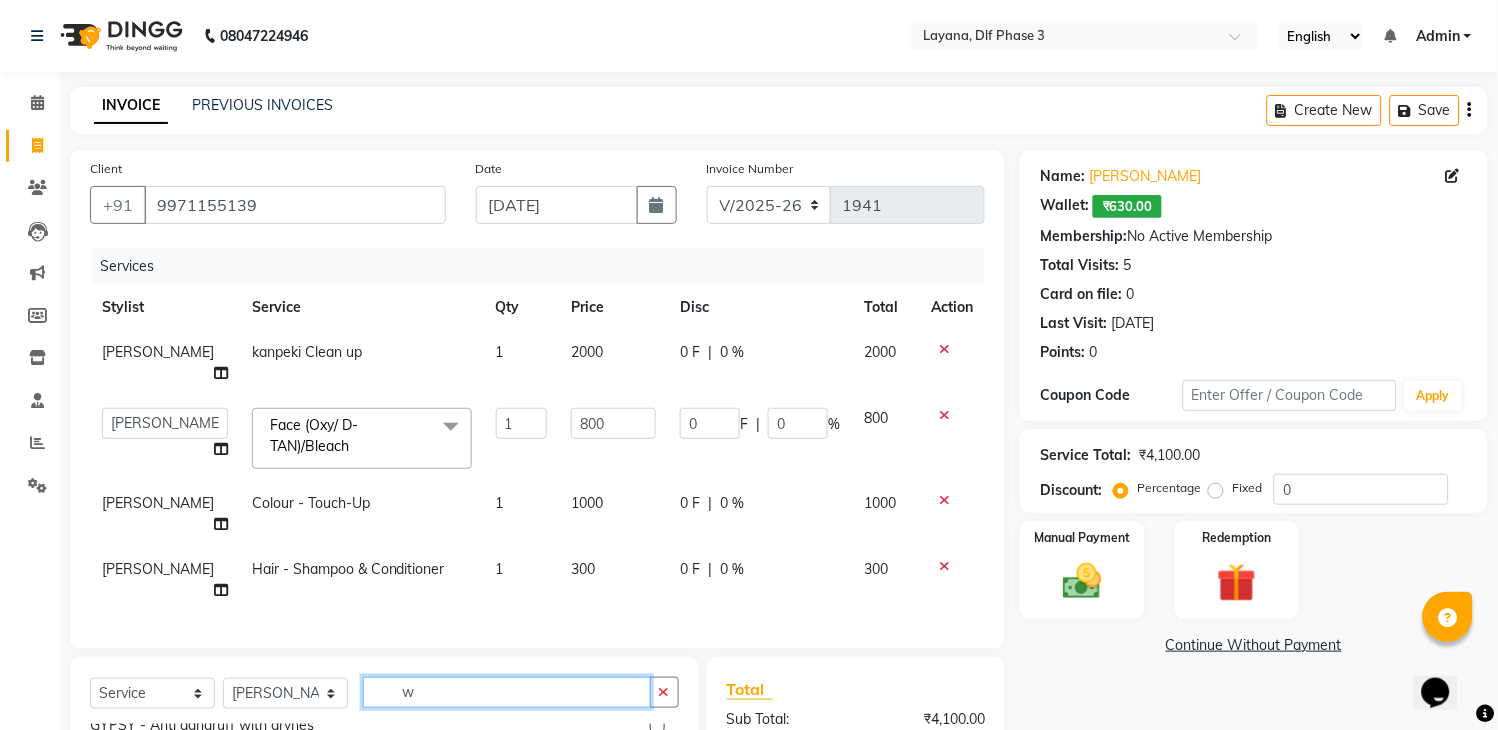 scroll, scrollTop: 0, scrollLeft: 0, axis: both 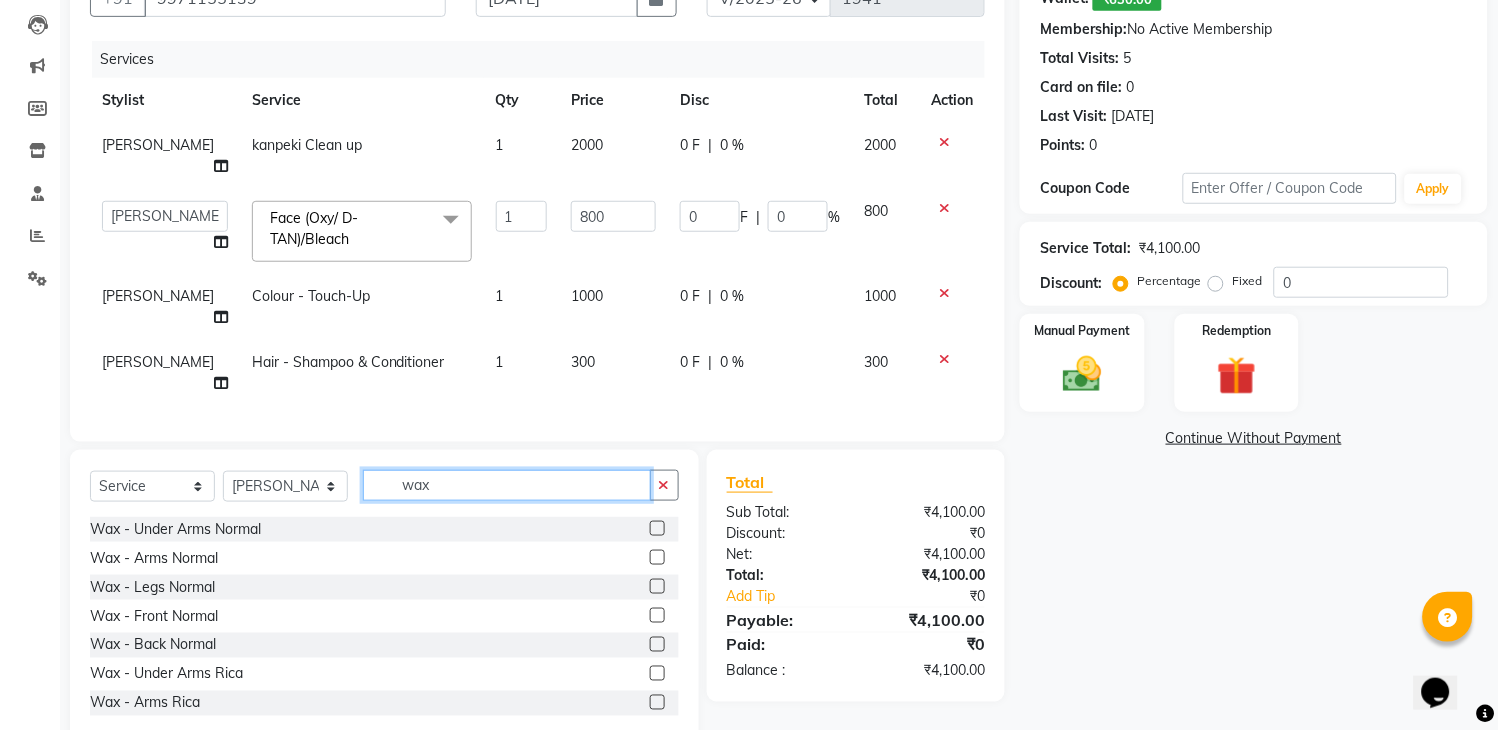 type on "wax" 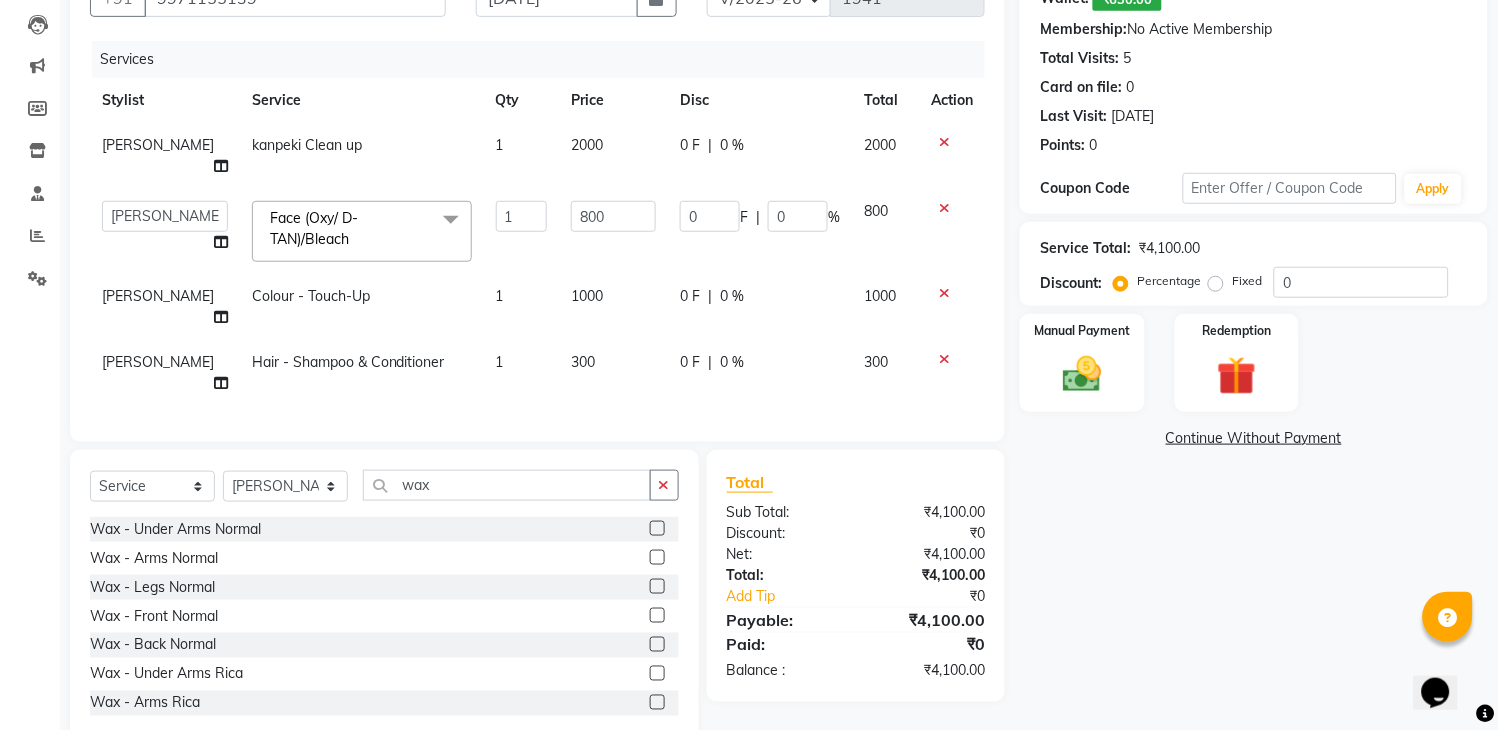 click 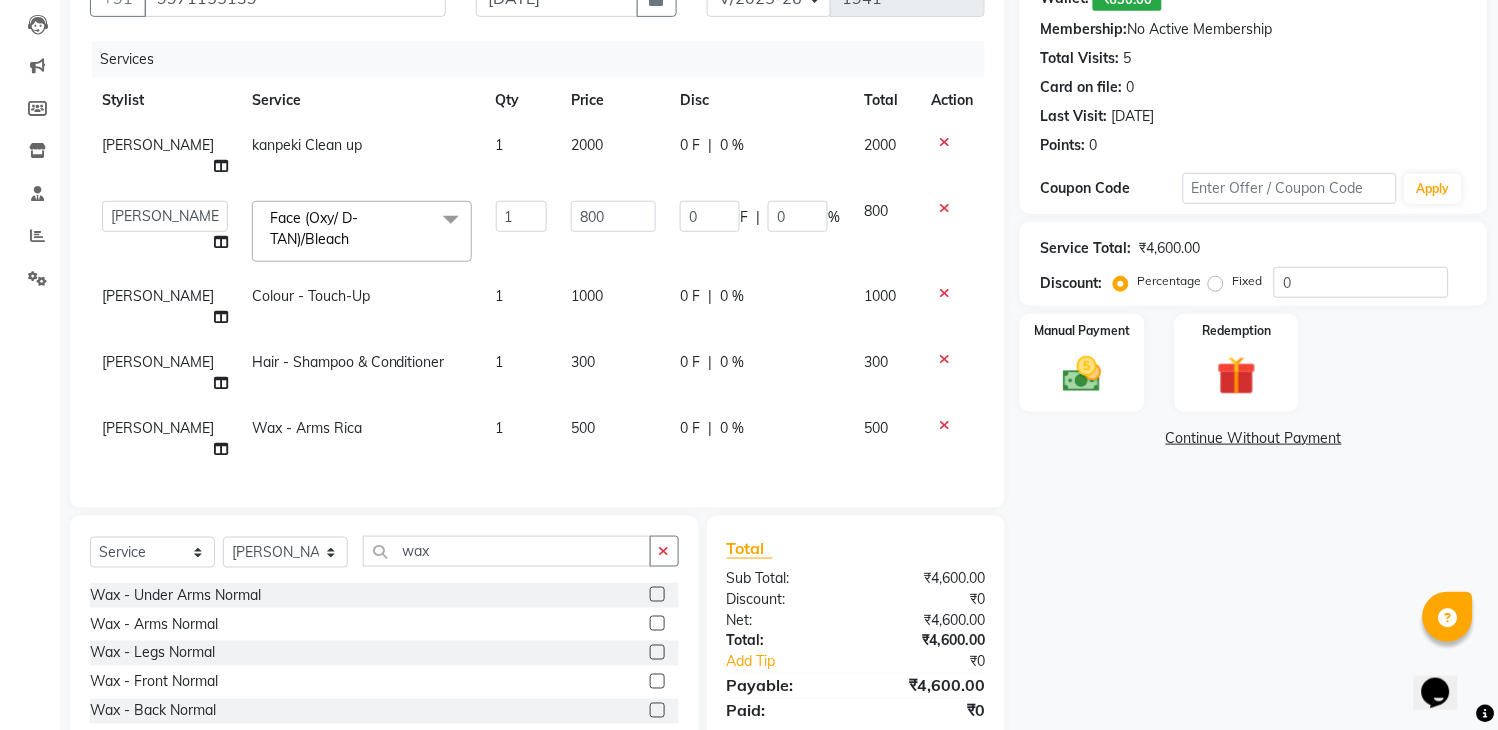 checkbox on "false" 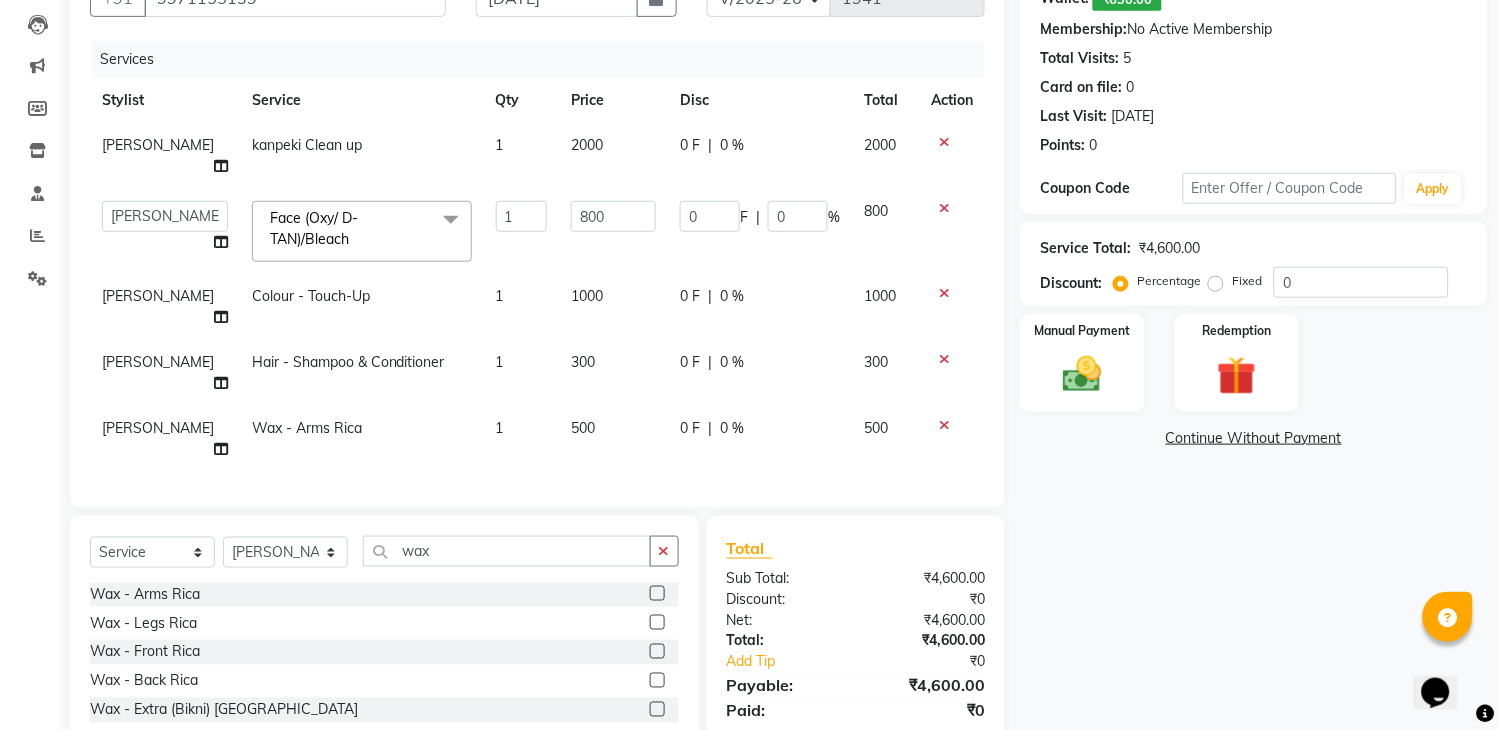 click 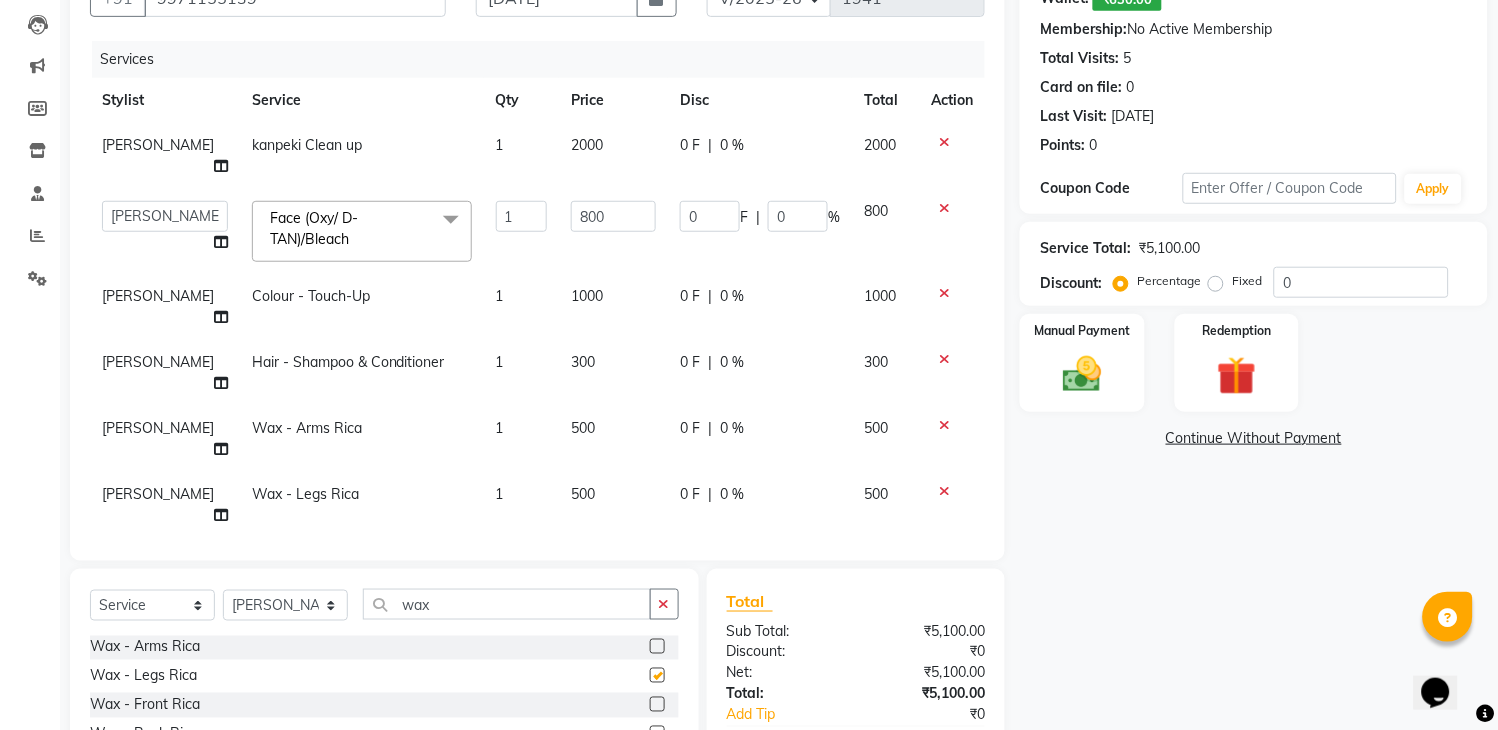 checkbox on "false" 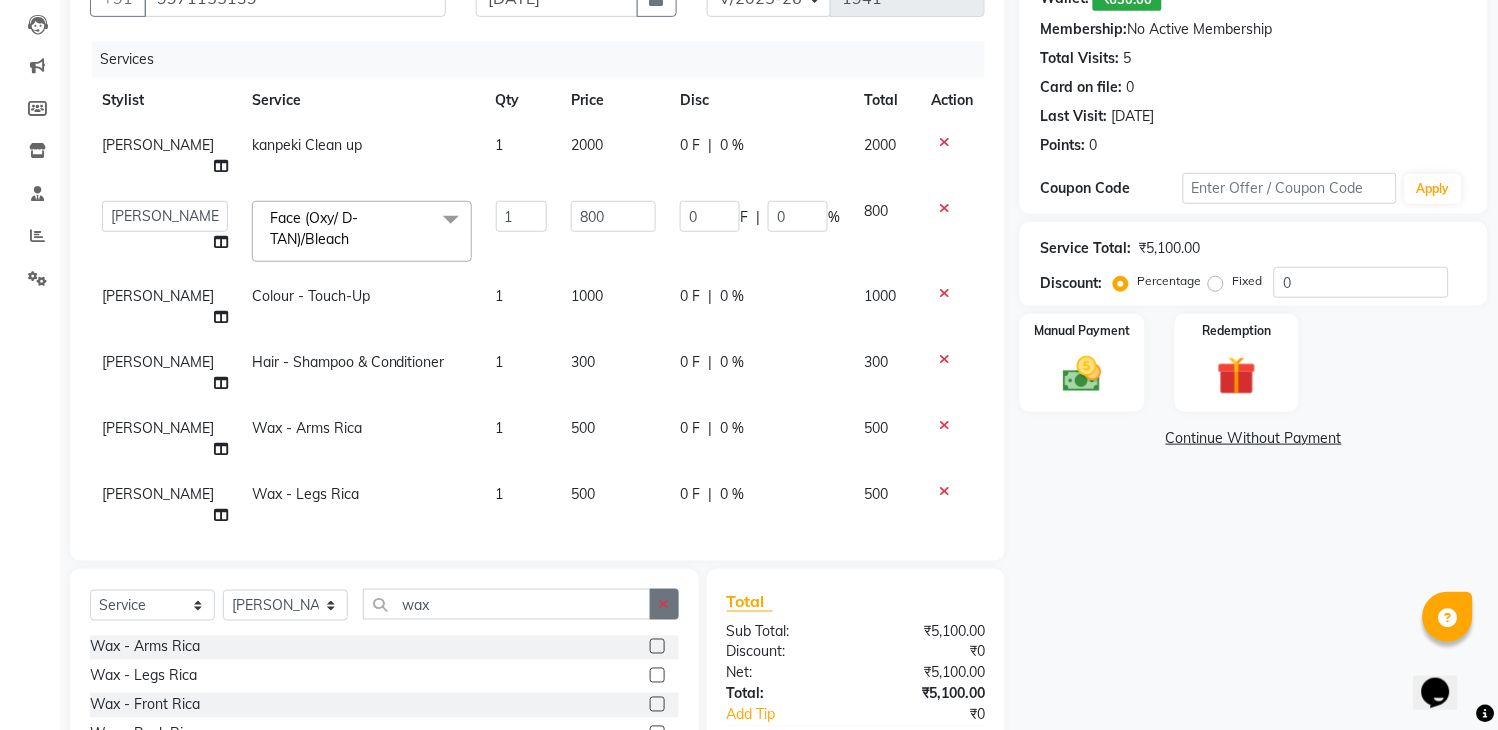 click 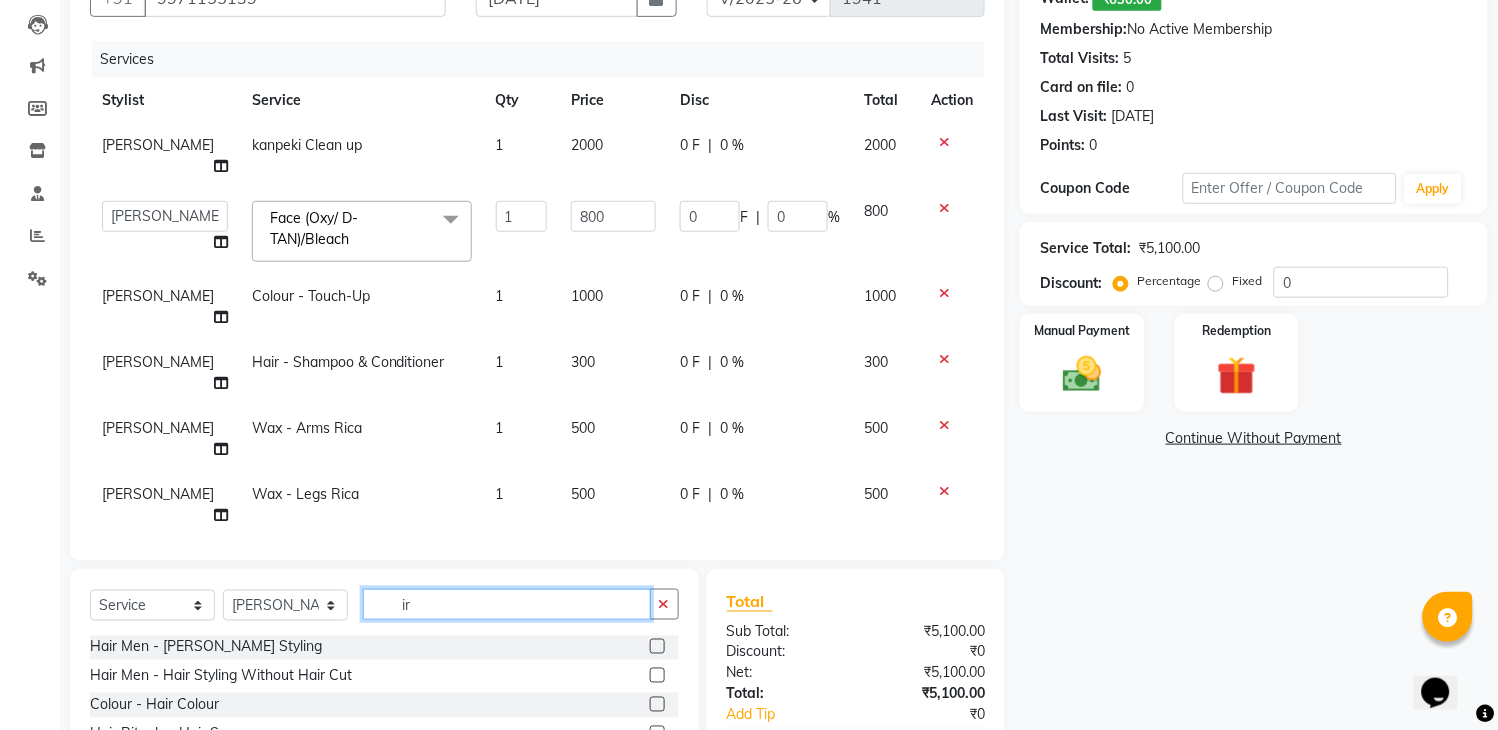 type on "i" 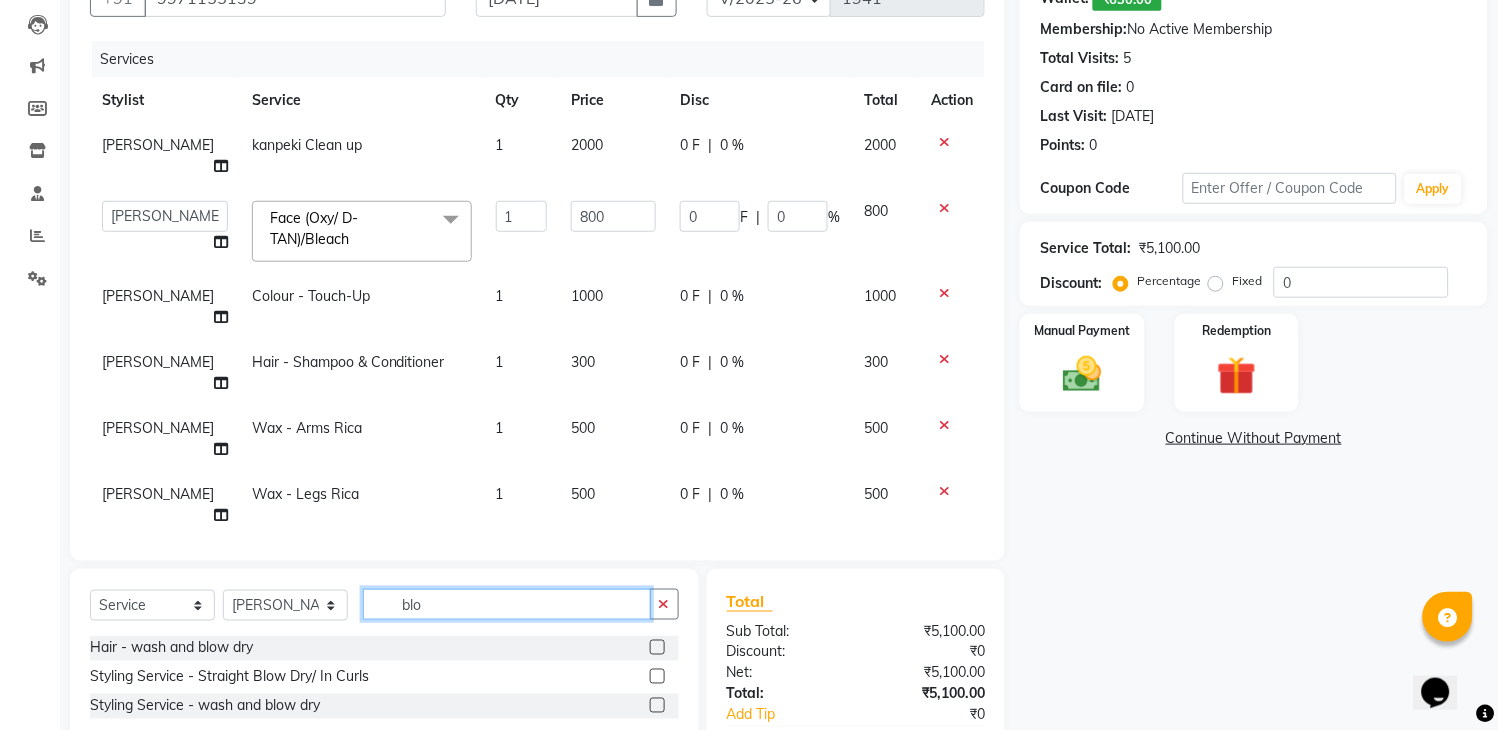 scroll, scrollTop: 0, scrollLeft: 0, axis: both 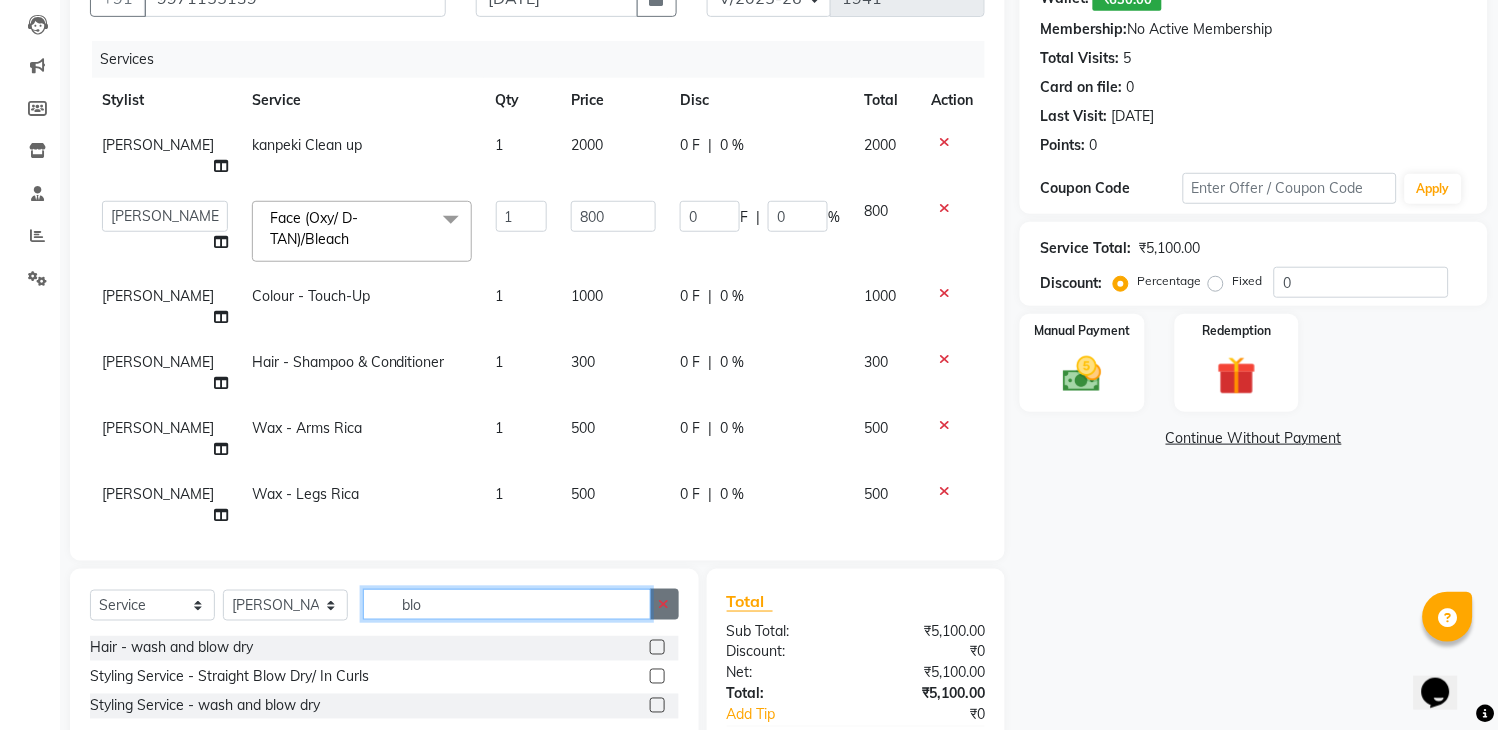 type on "blo" 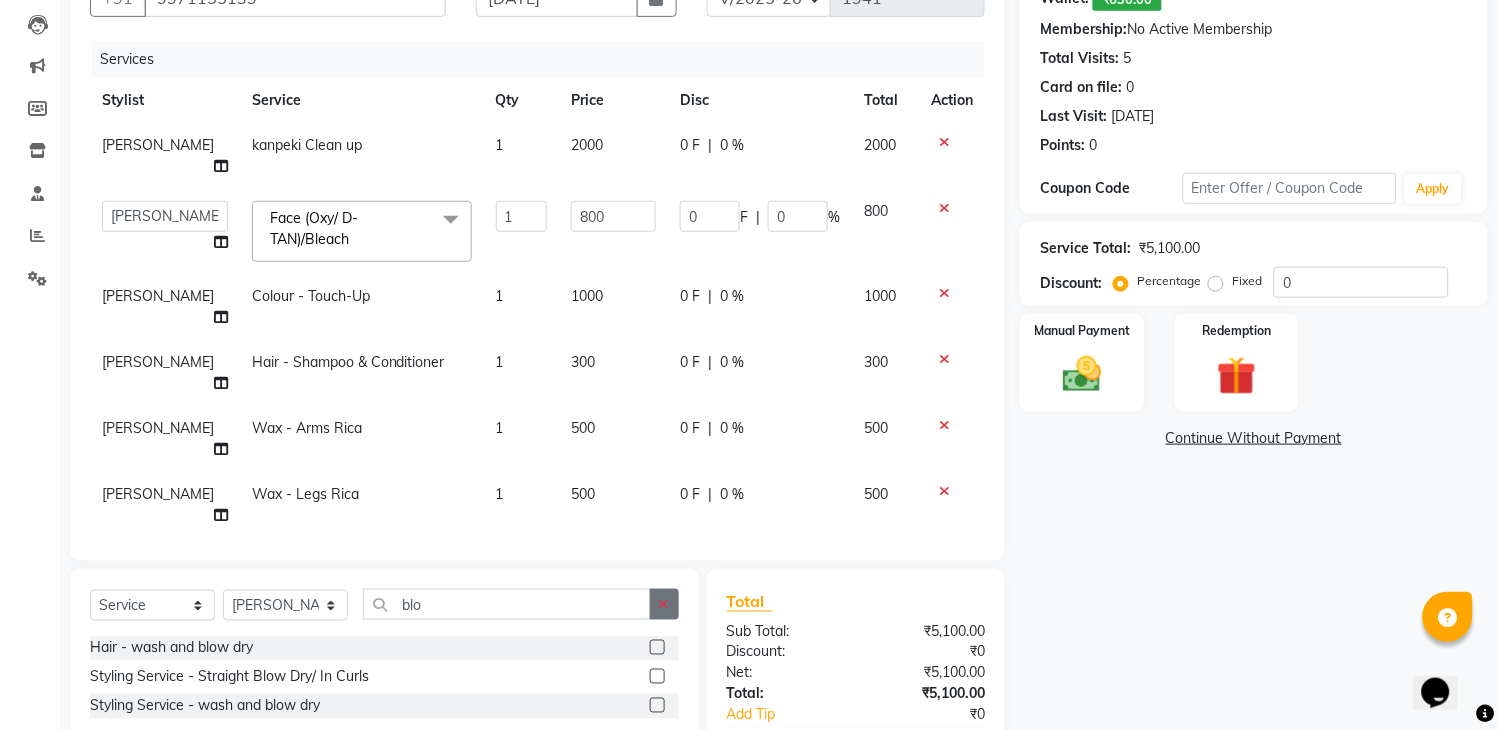 click 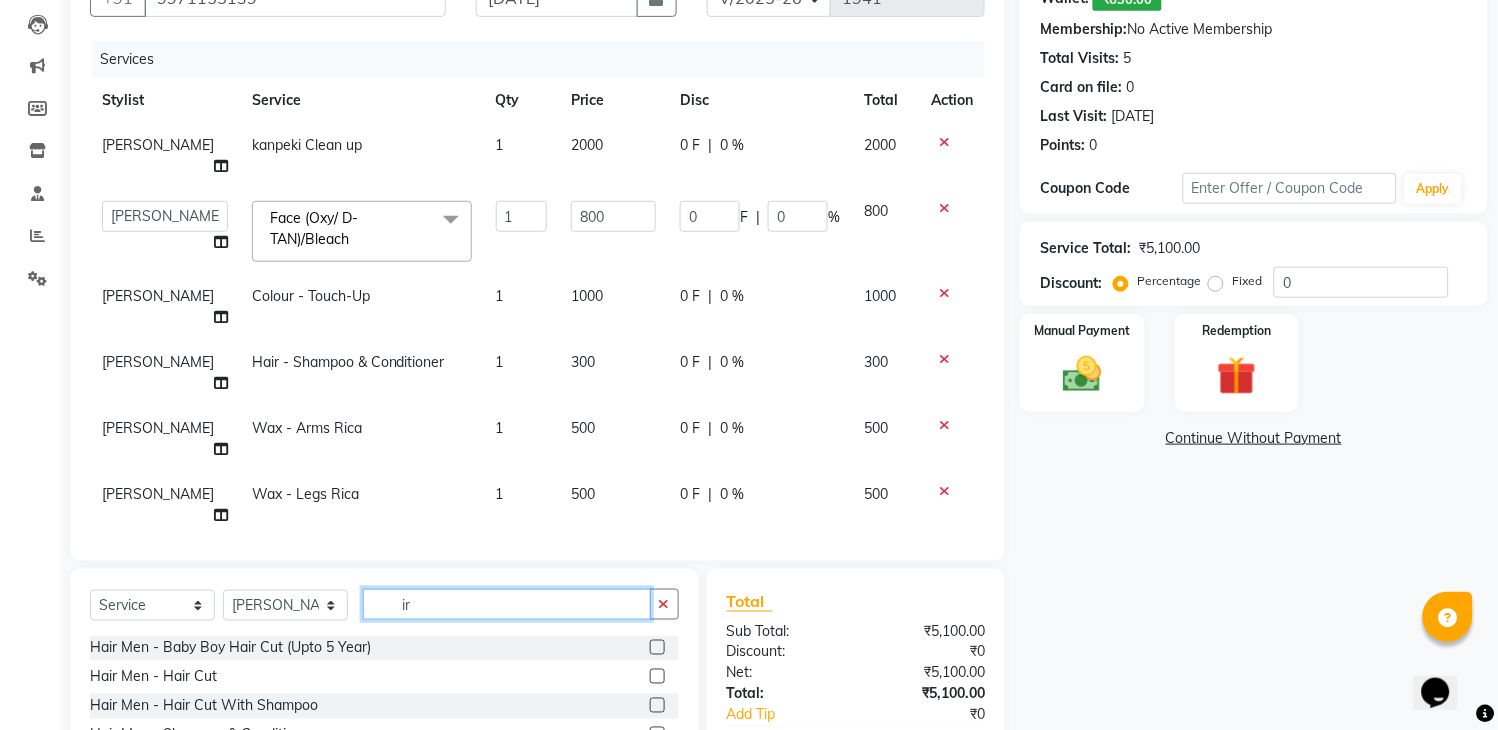type on "i" 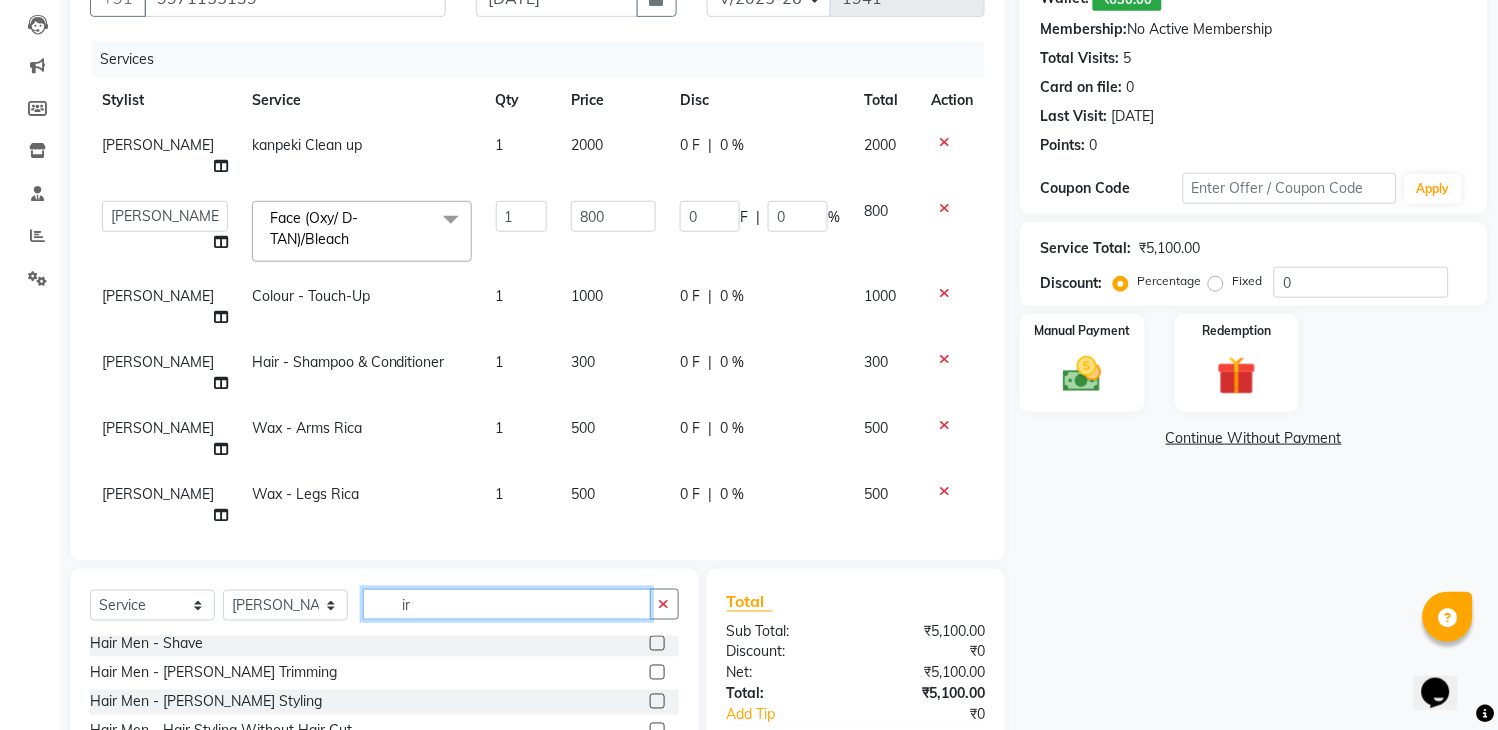 scroll, scrollTop: 88, scrollLeft: 0, axis: vertical 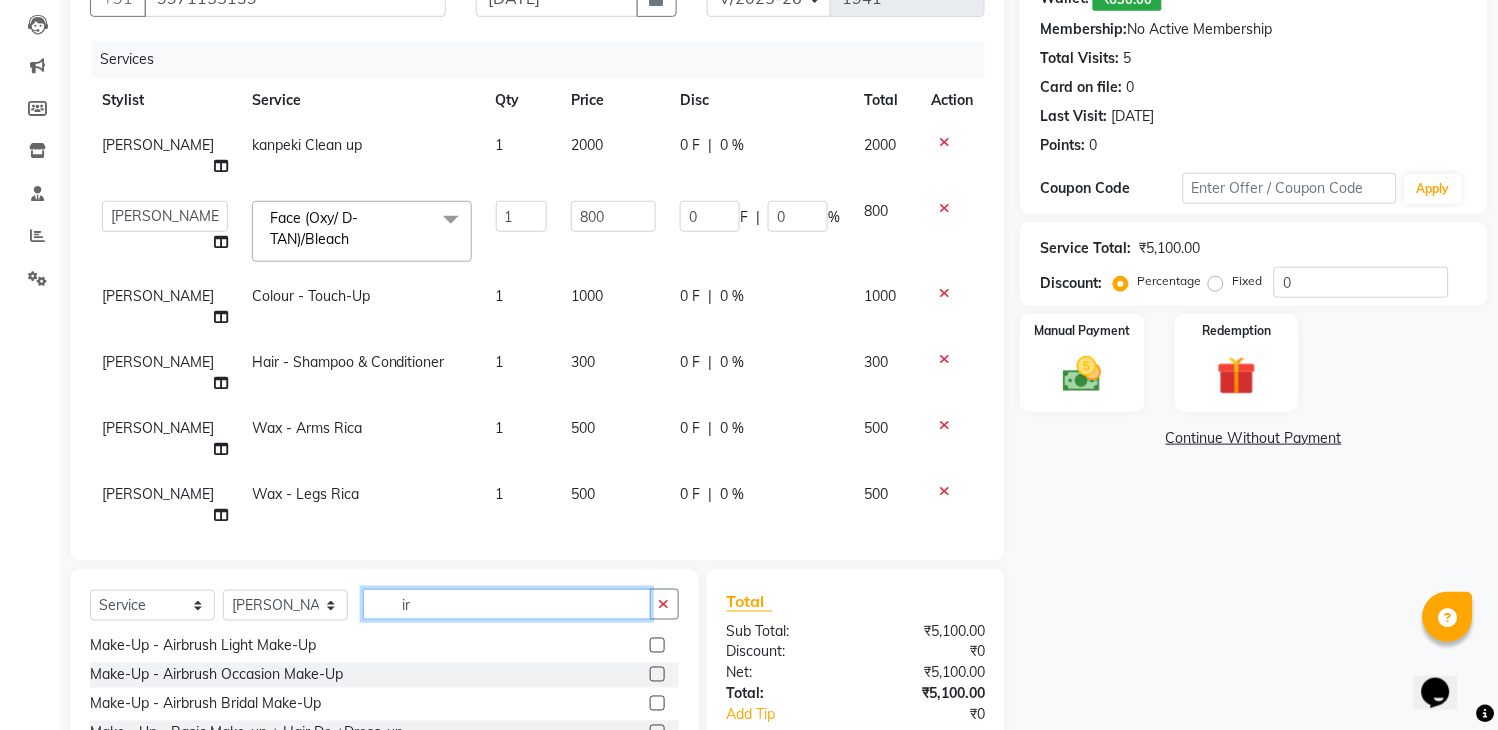 type on "ir" 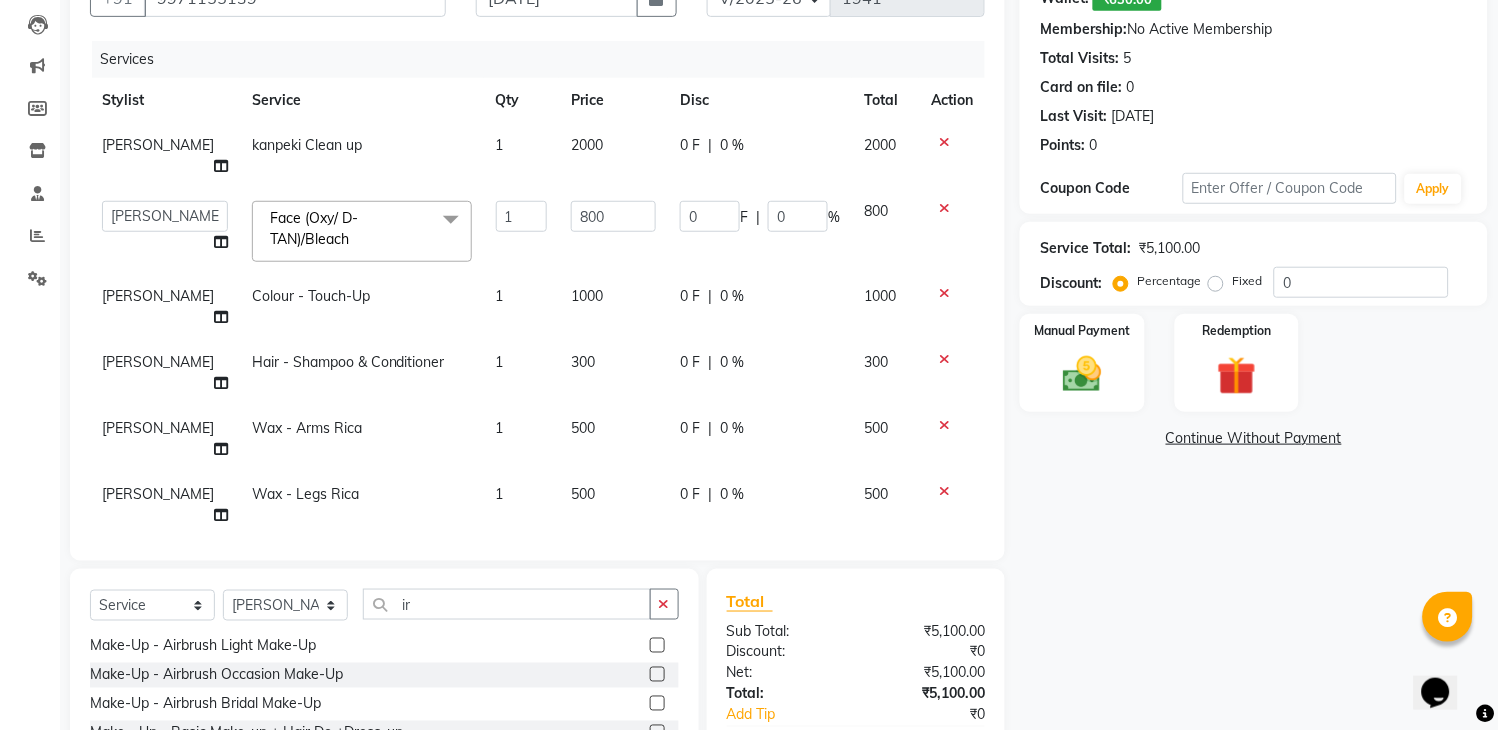 click 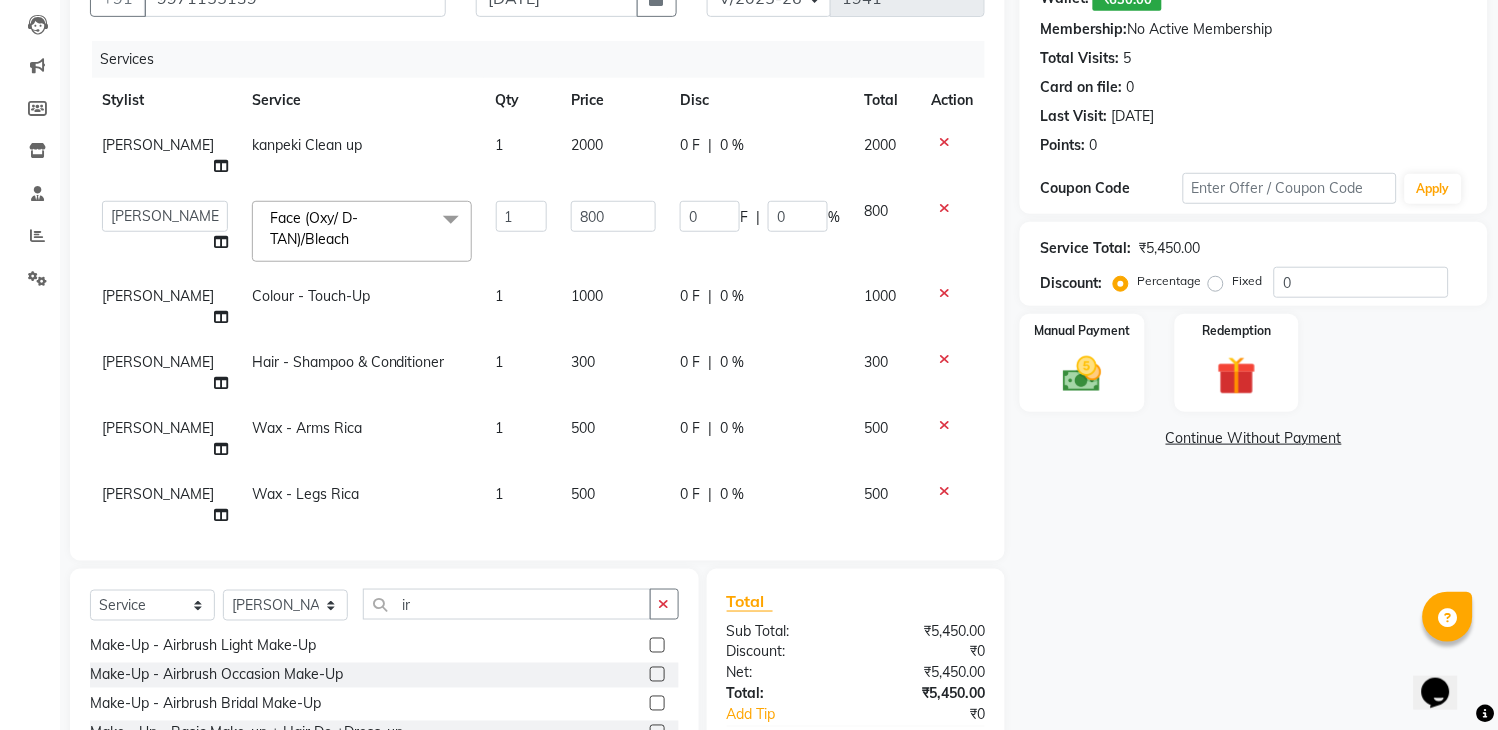 checkbox on "false" 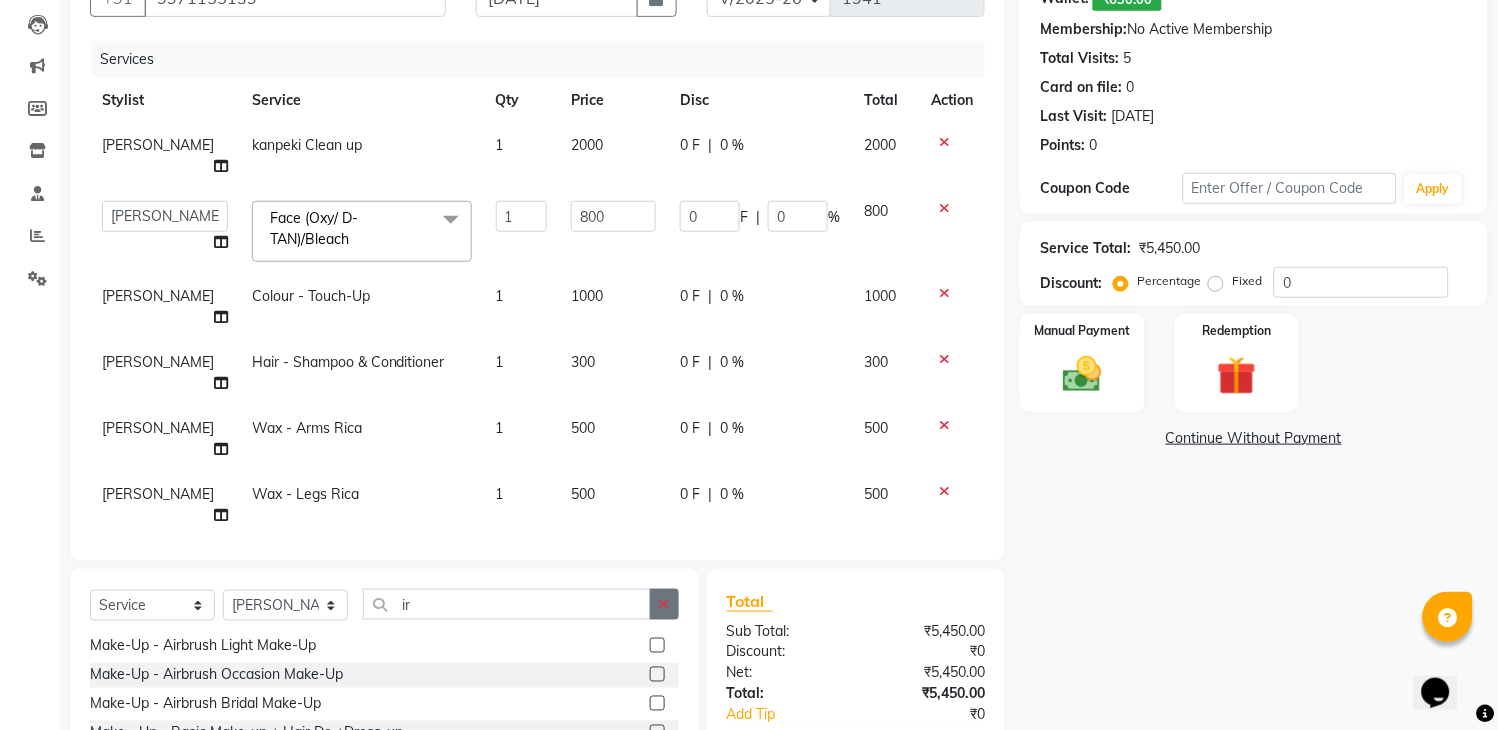 click 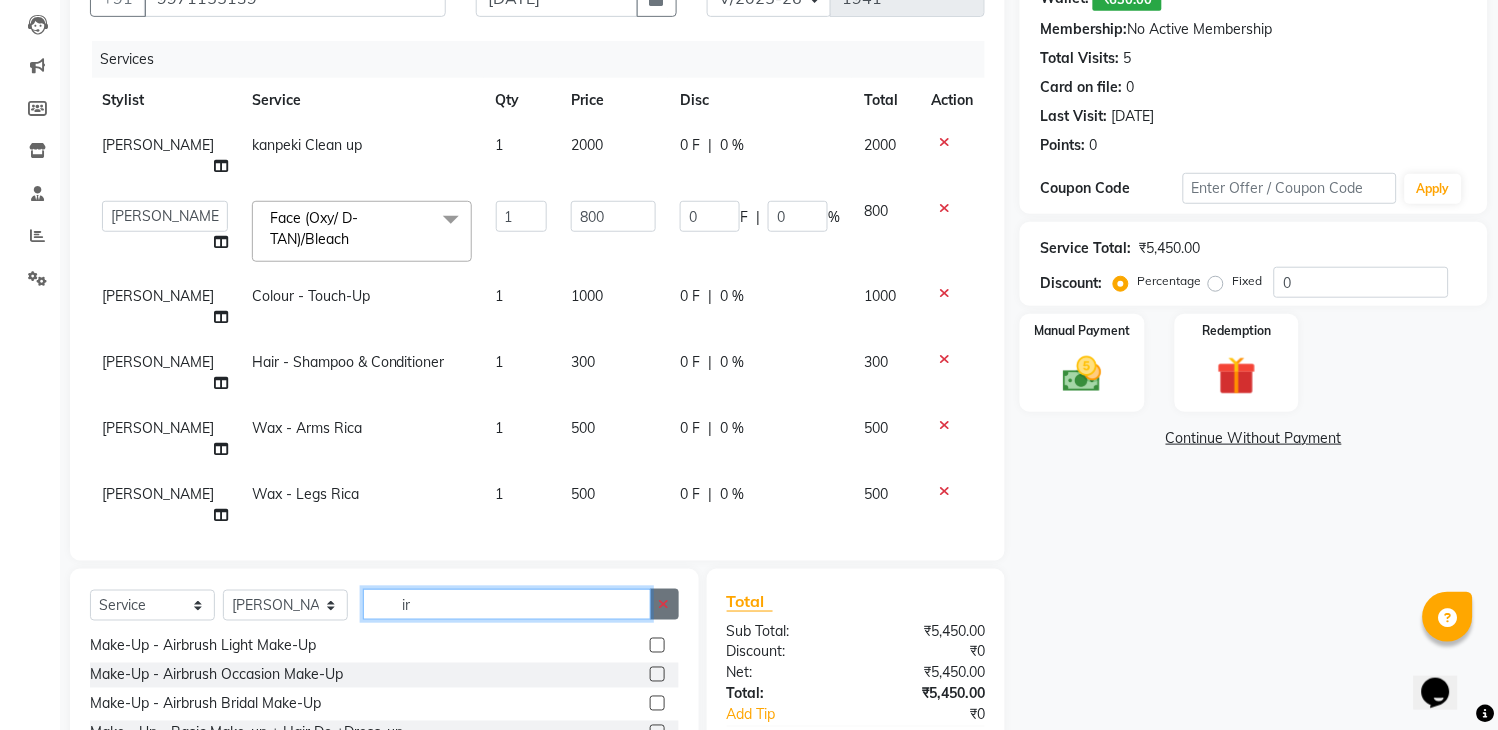 type 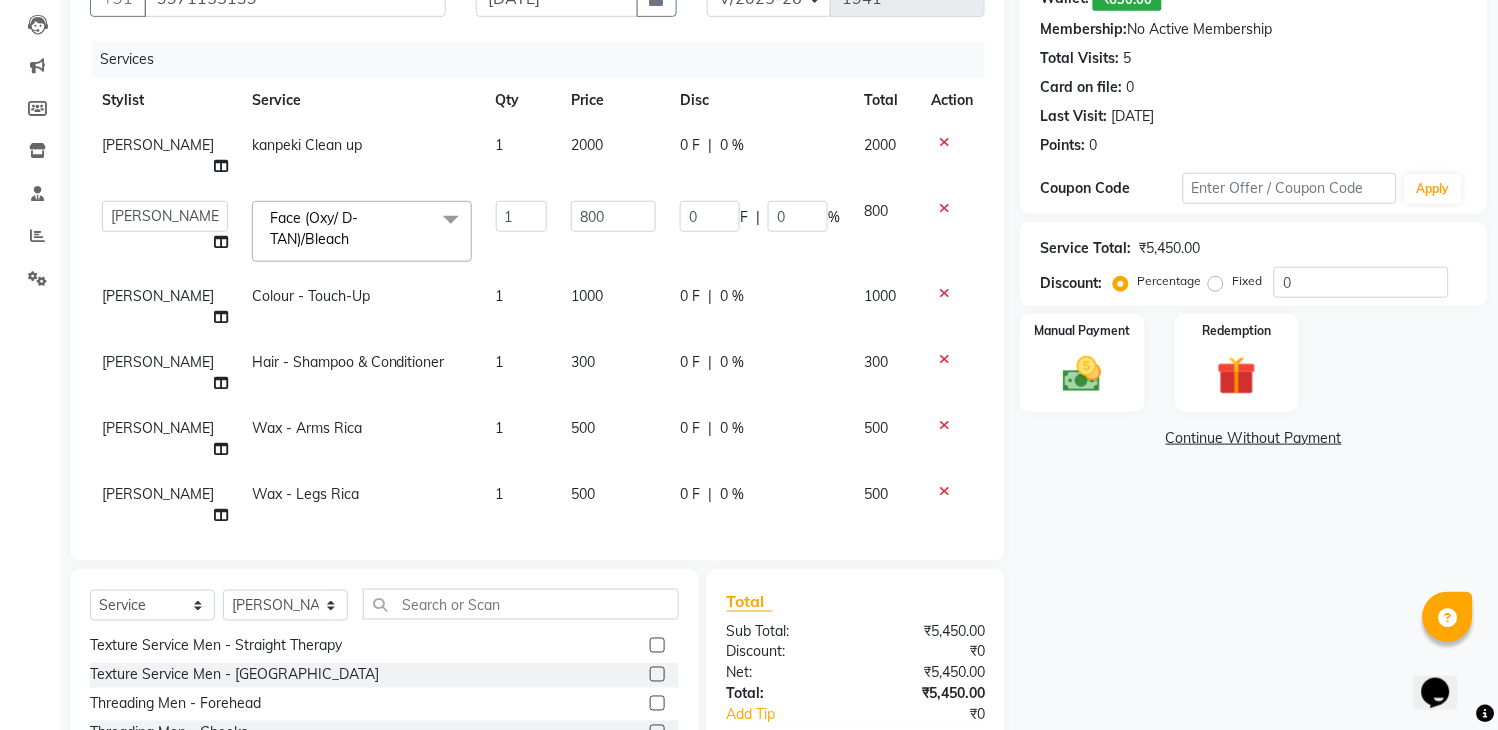 click on "350" 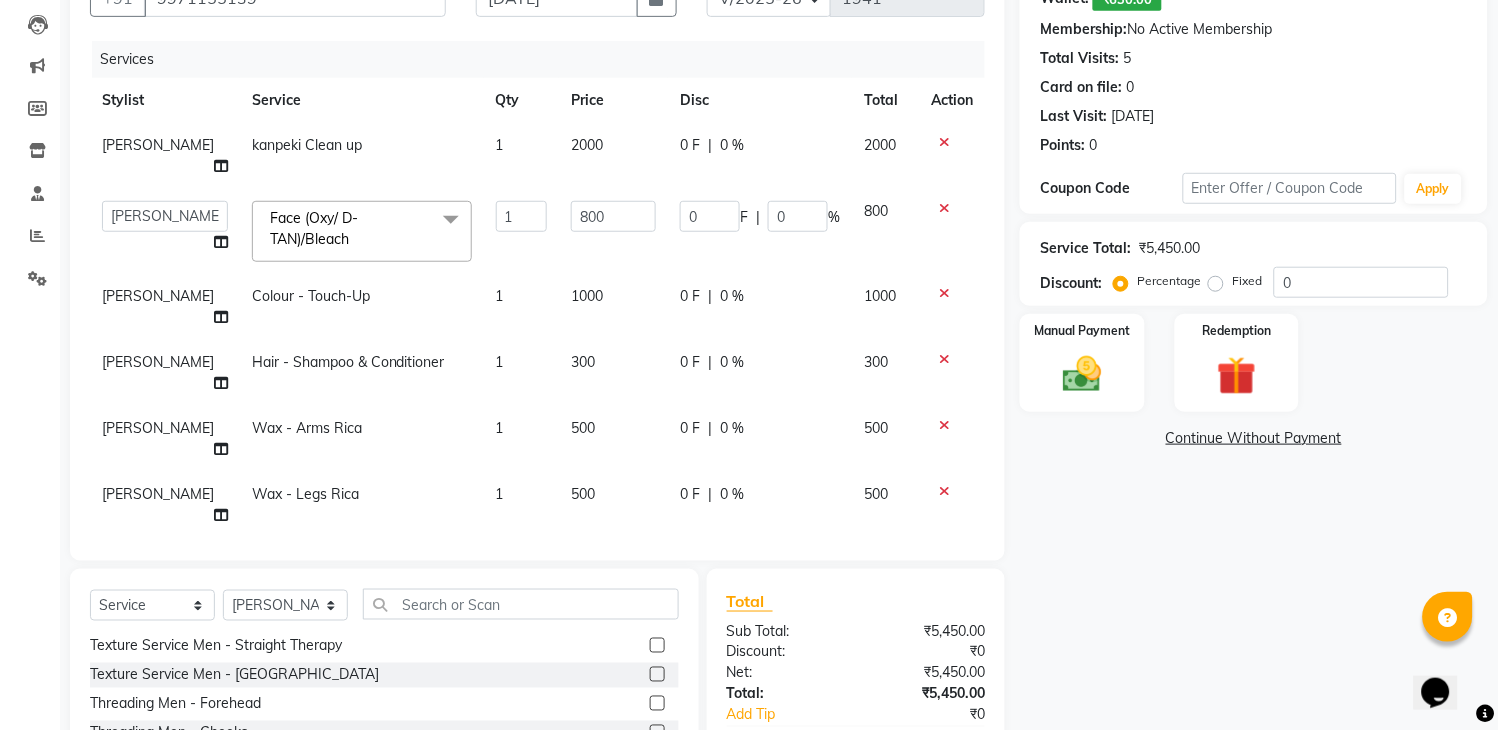 click on "350" 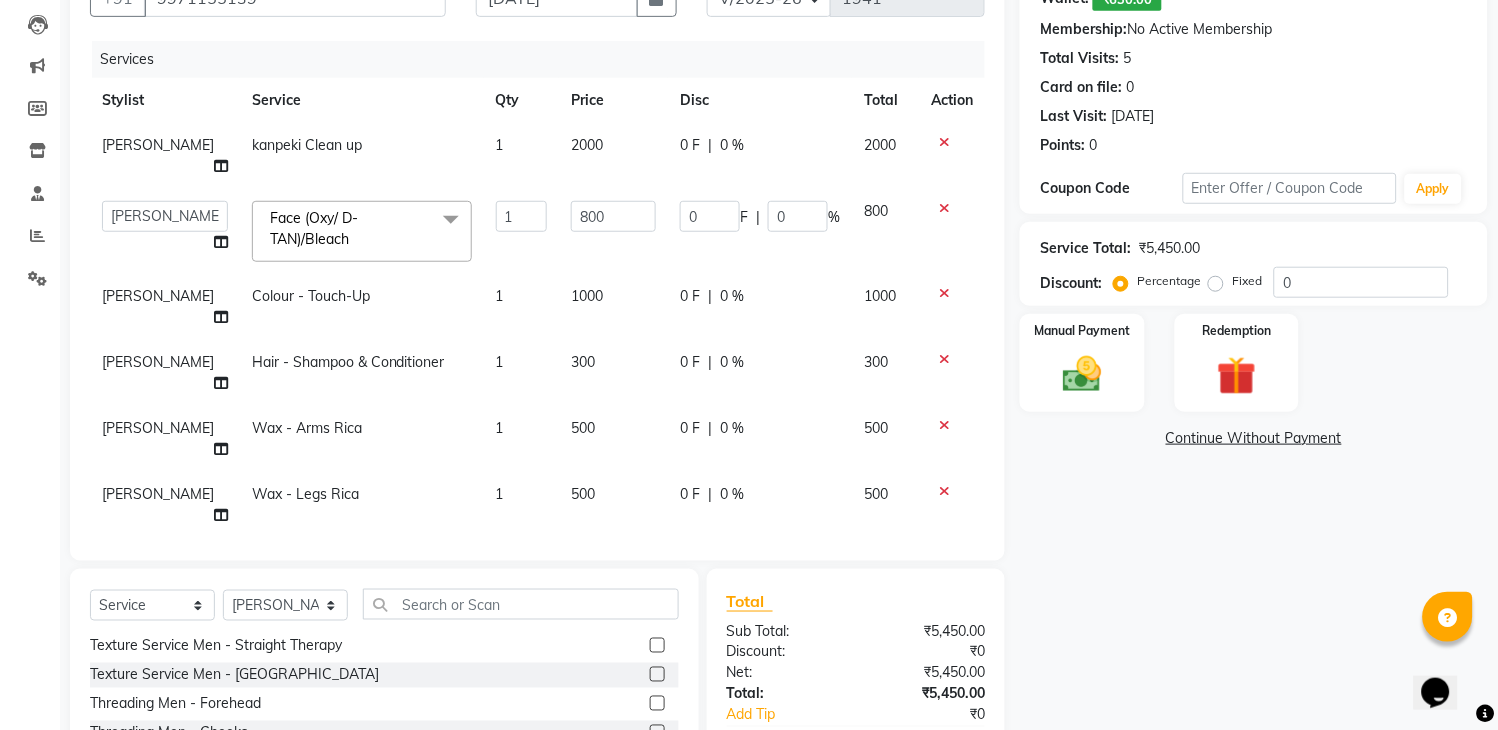 type on "600" 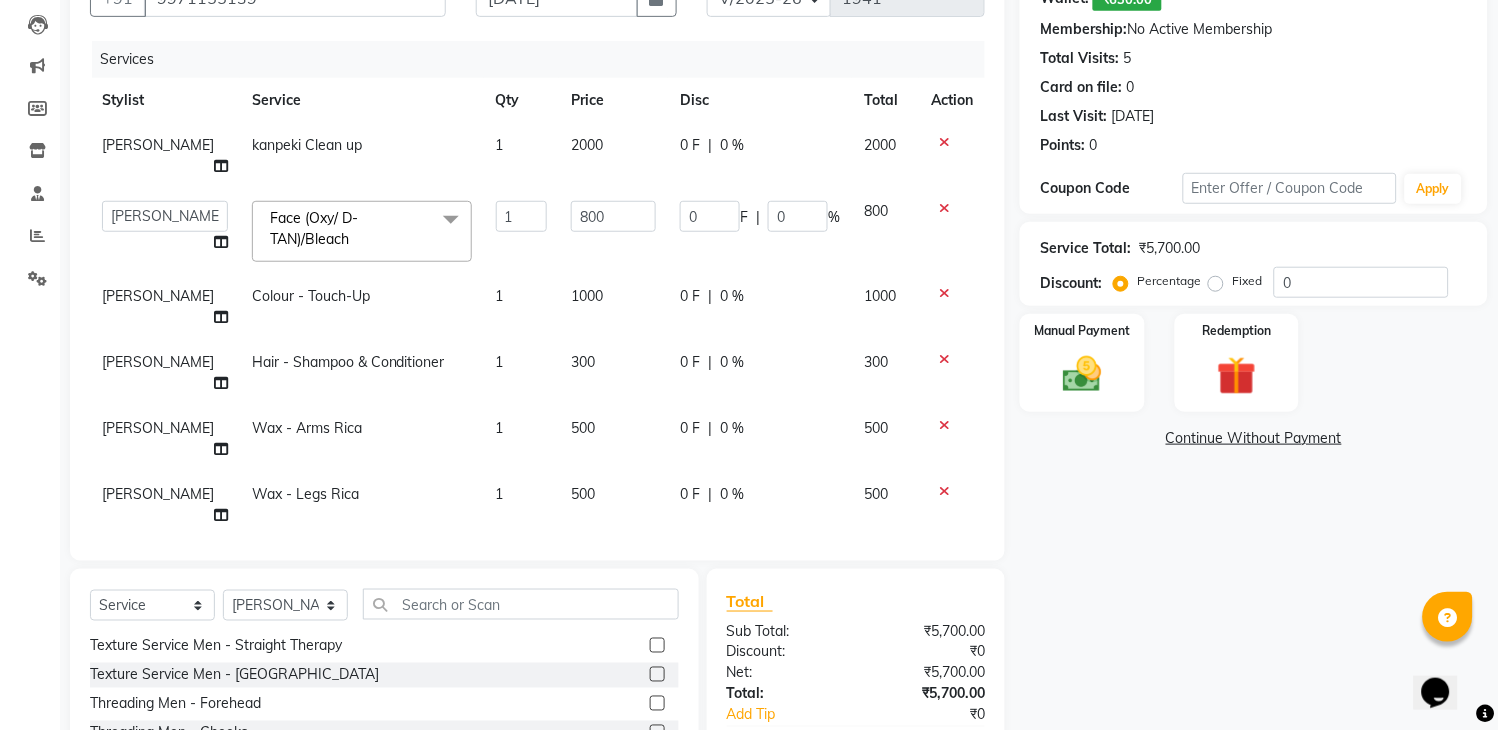 click on "300" 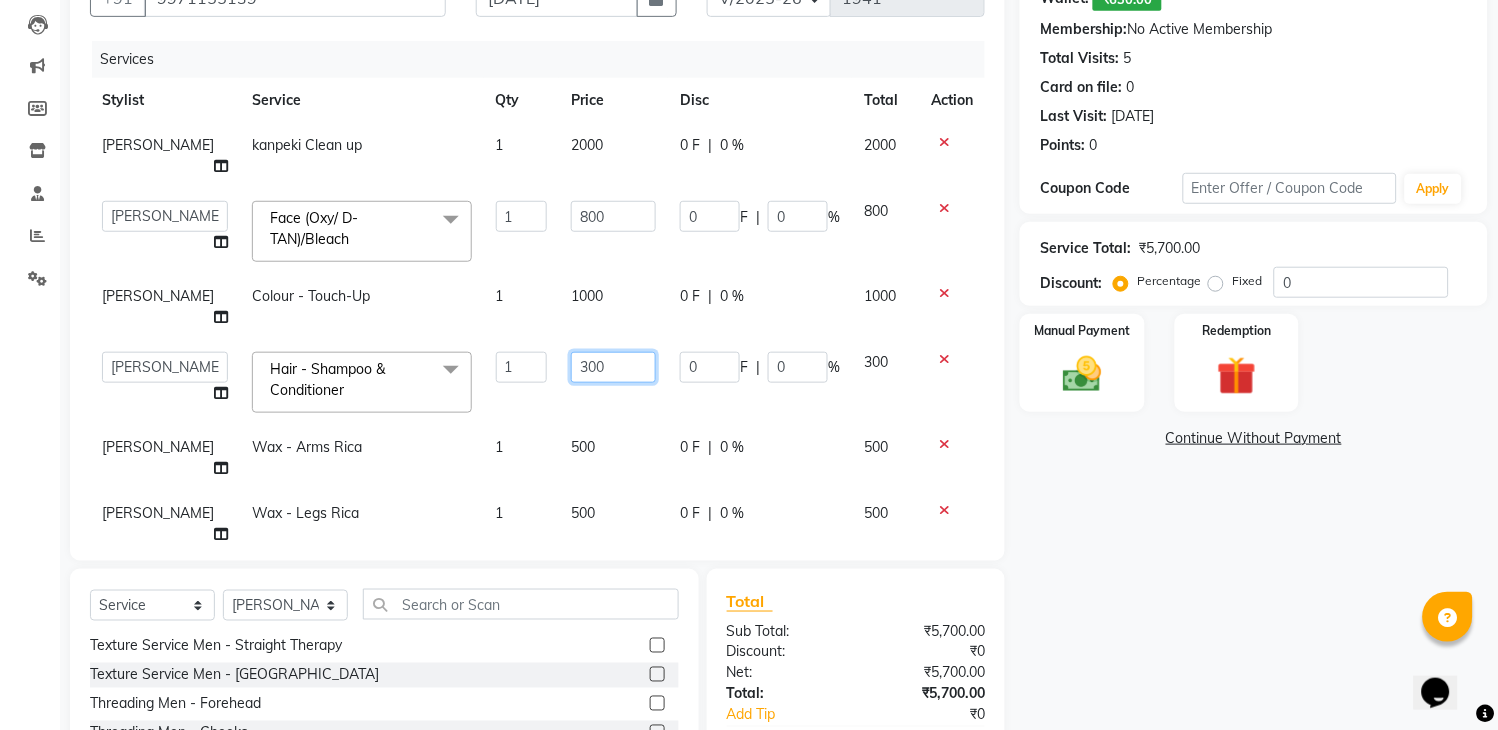 click on "300" 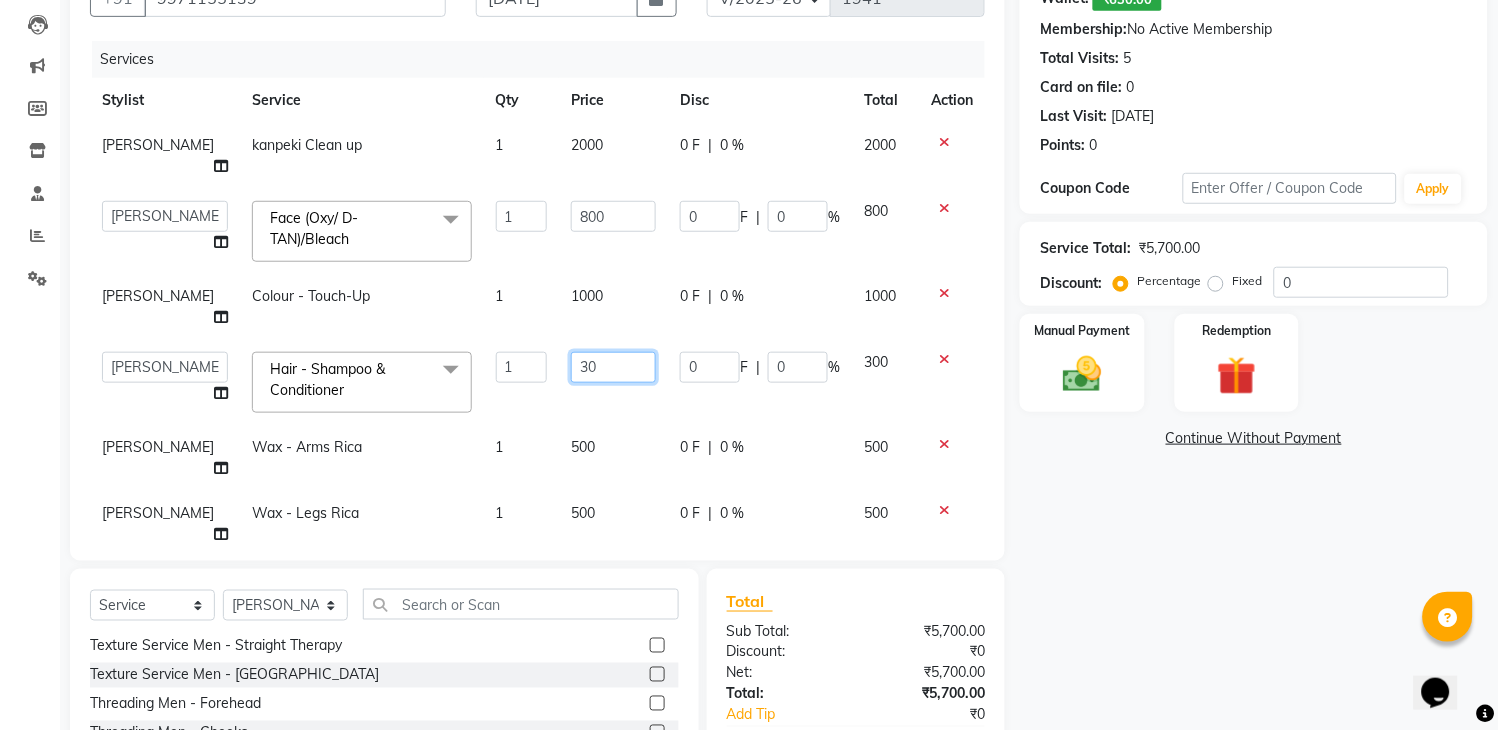 type on "3" 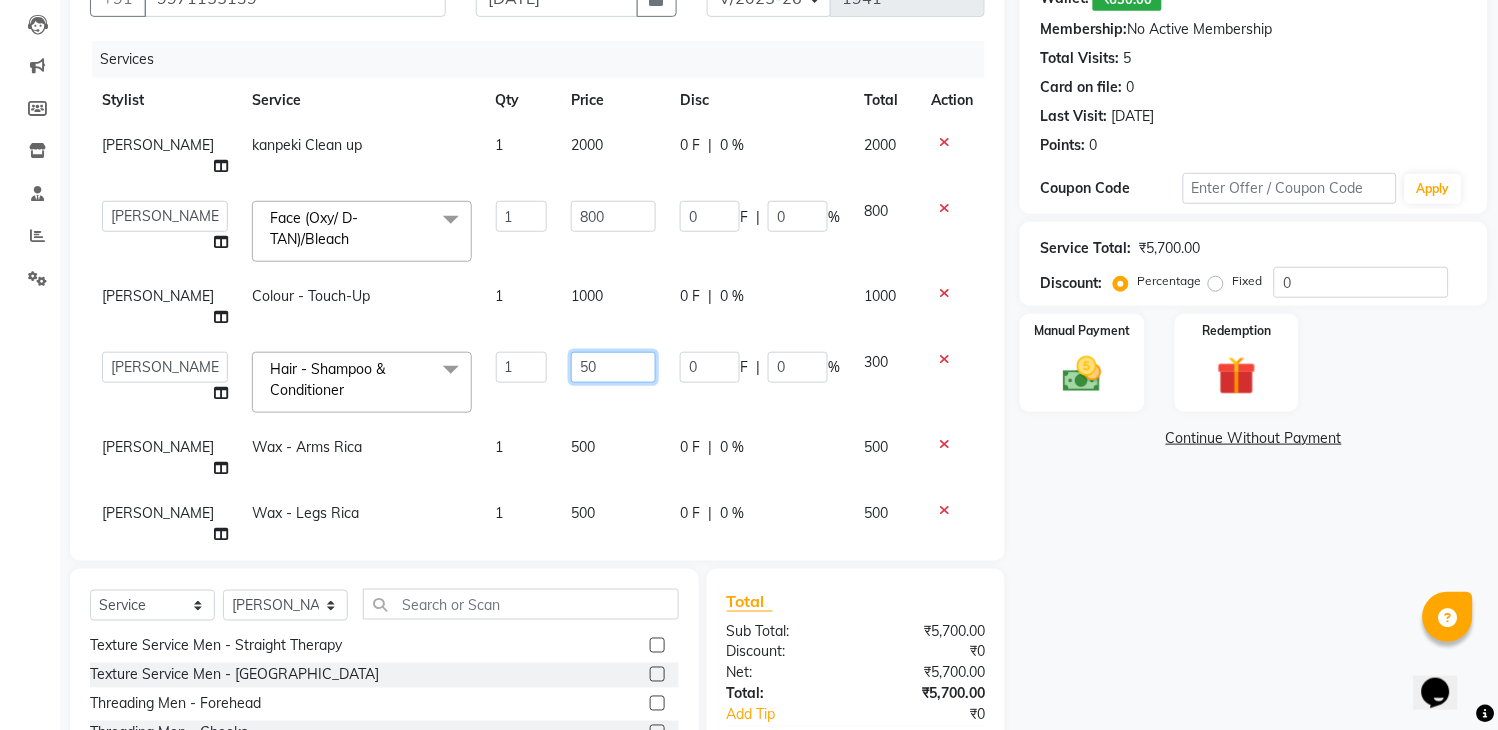type on "500" 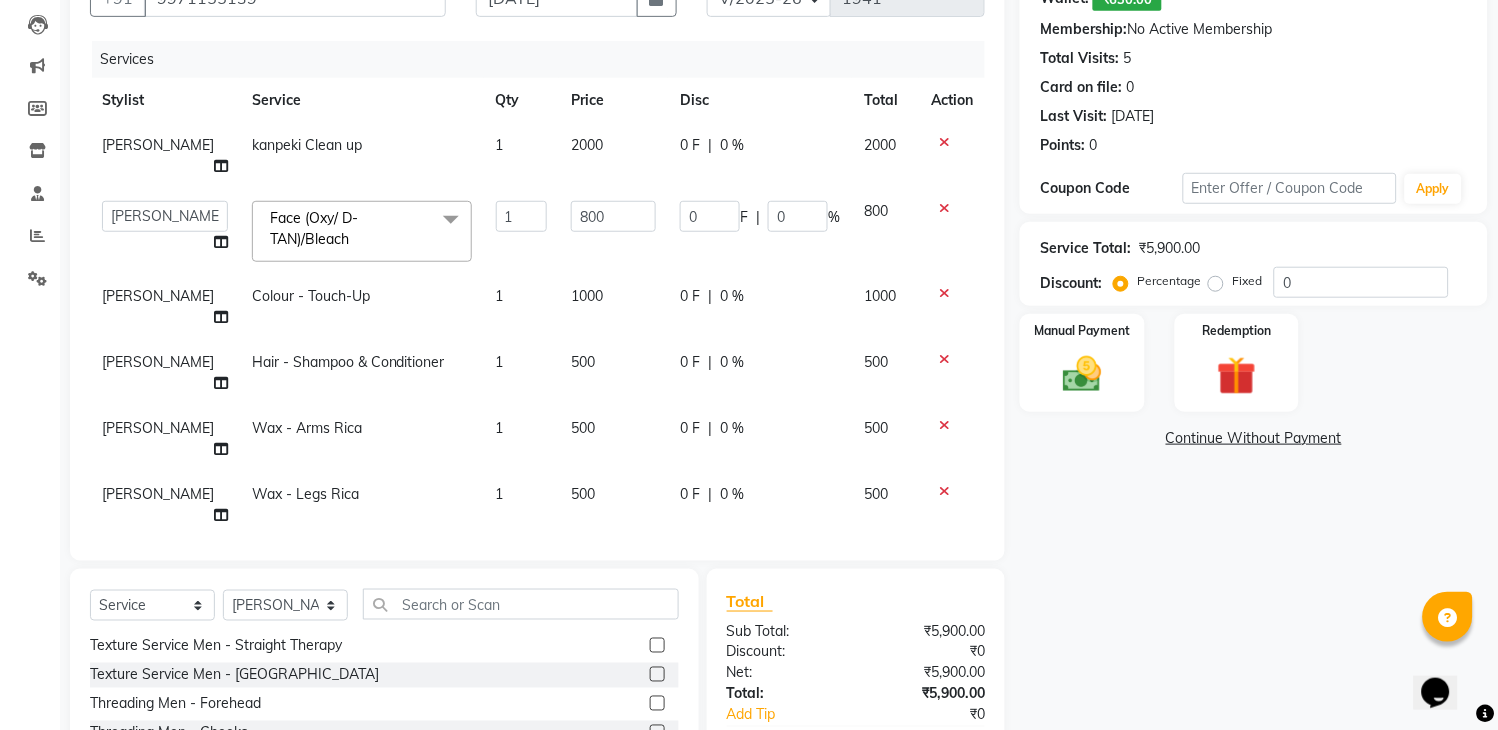 click on "Name: Neelam   Wallet:   ₹630.00  Membership:  No Active Membership  Total Visits:  5 Card on file:  0 Last Visit:   14-06-2025 Points:   0  Coupon Code Apply Service Total:  ₹5,900.00  Discount:  Percentage   Fixed  0 Manual Payment Redemption  Continue Without Payment" 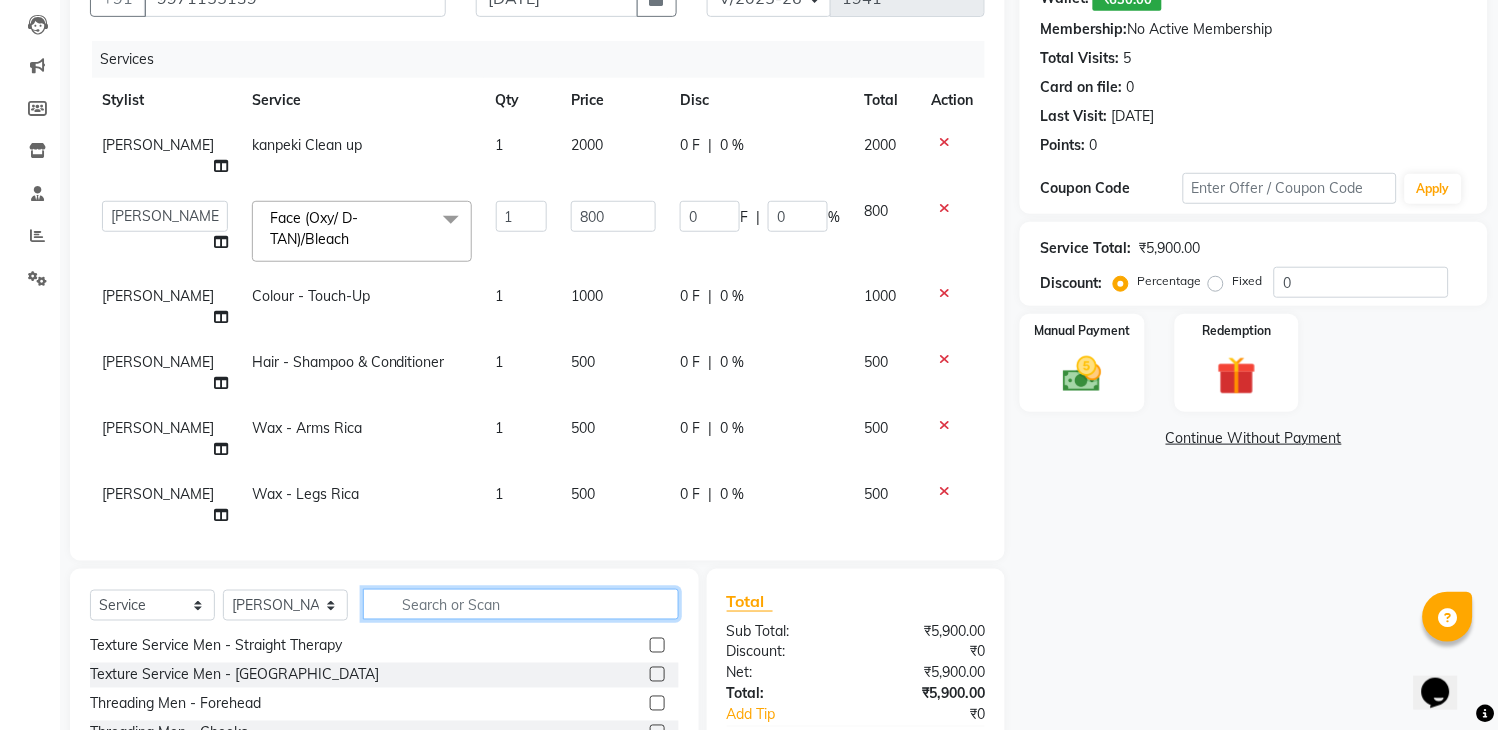 click 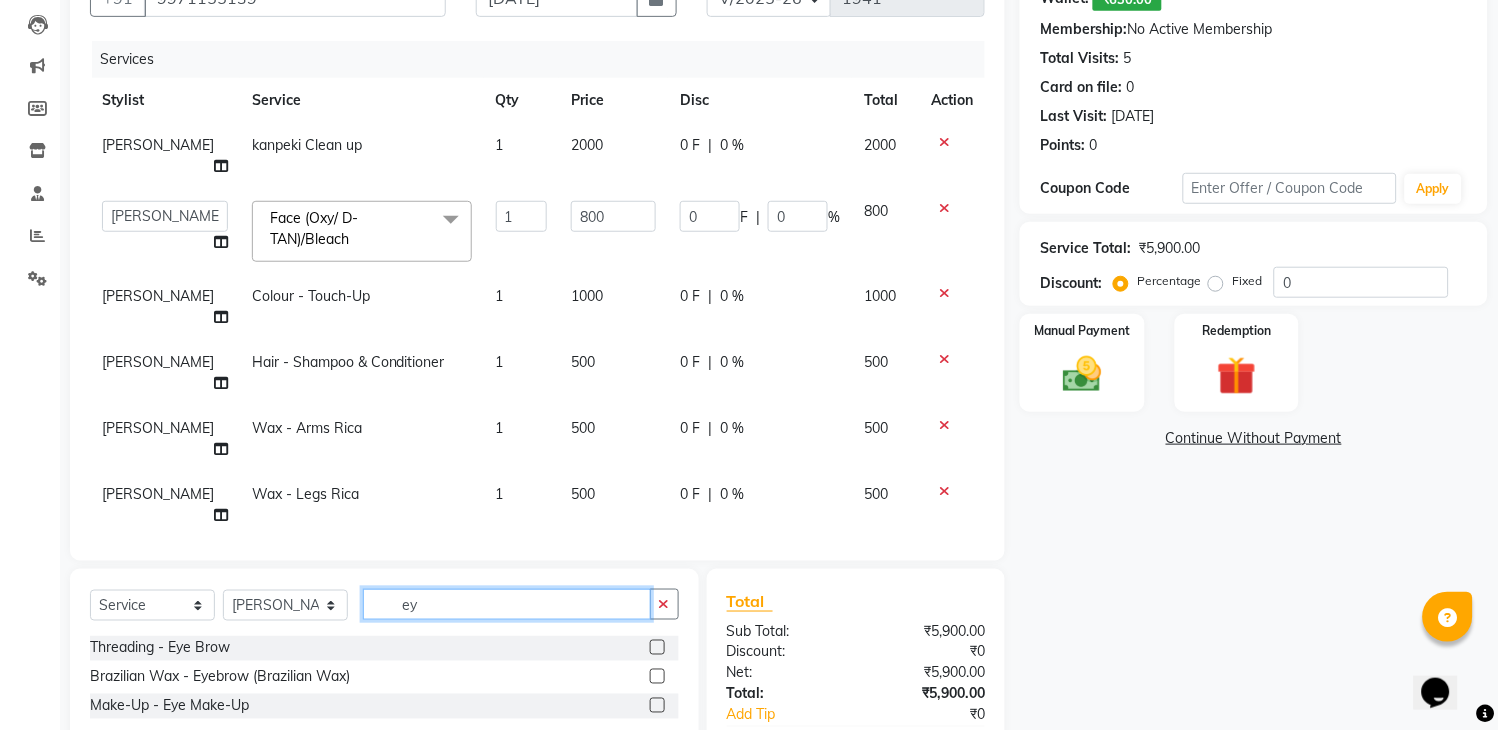 scroll, scrollTop: 0, scrollLeft: 0, axis: both 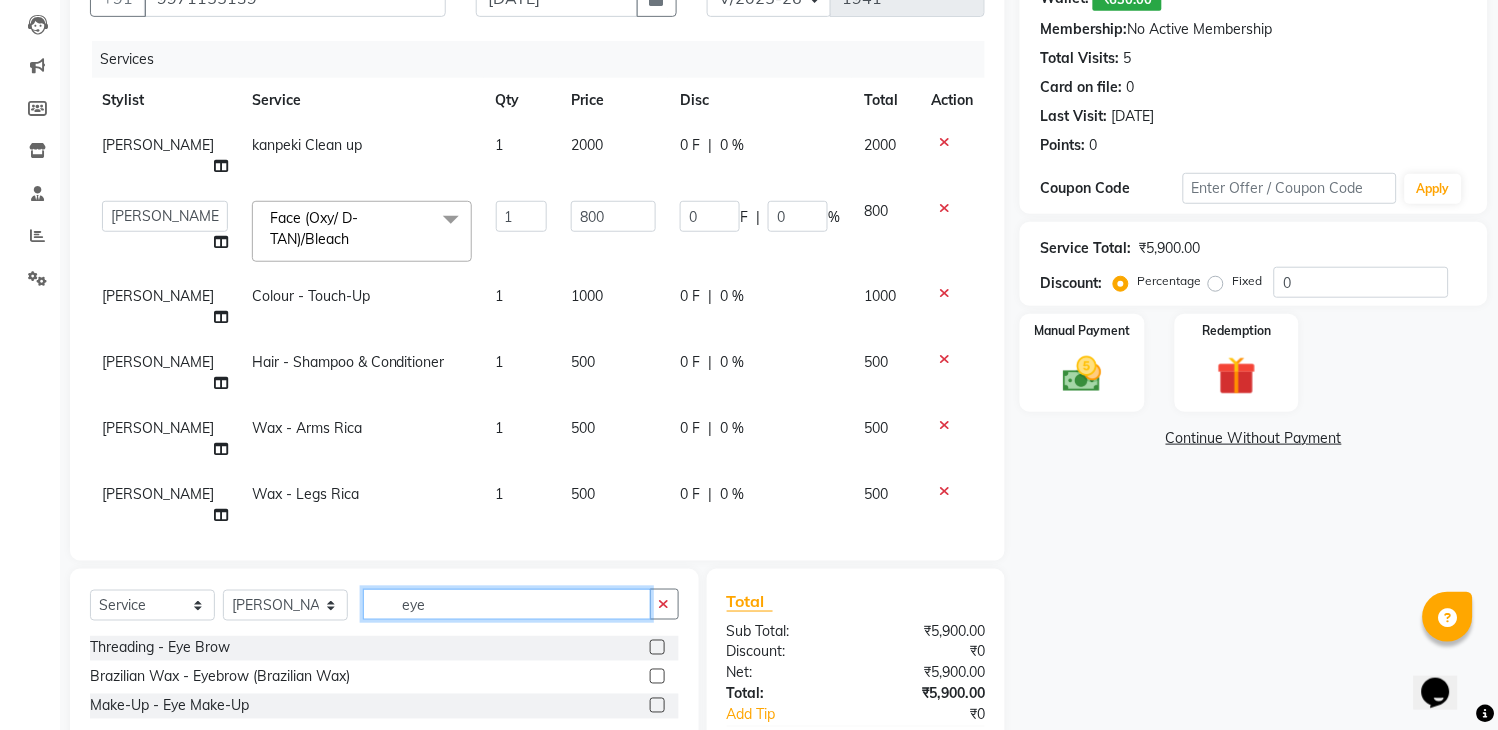 type on "eye" 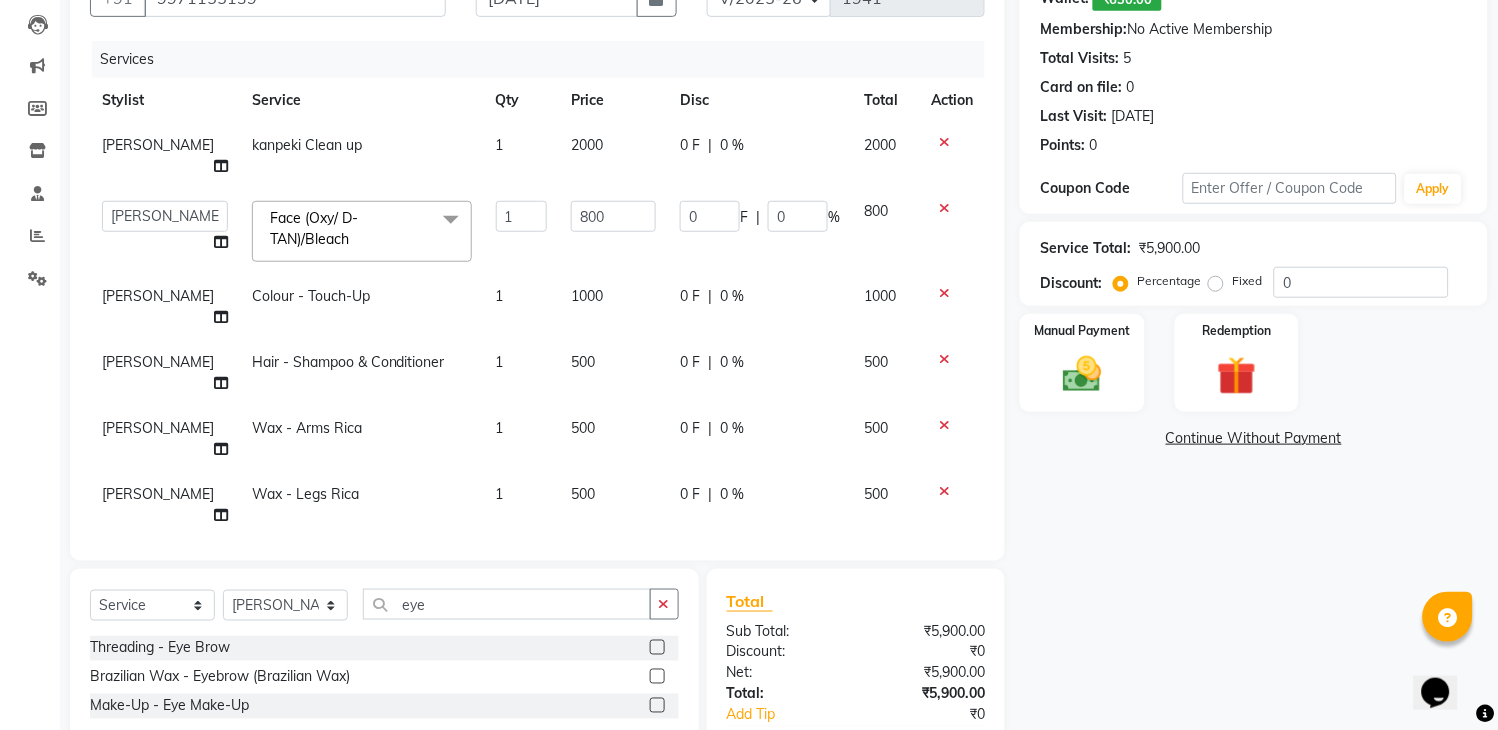 click 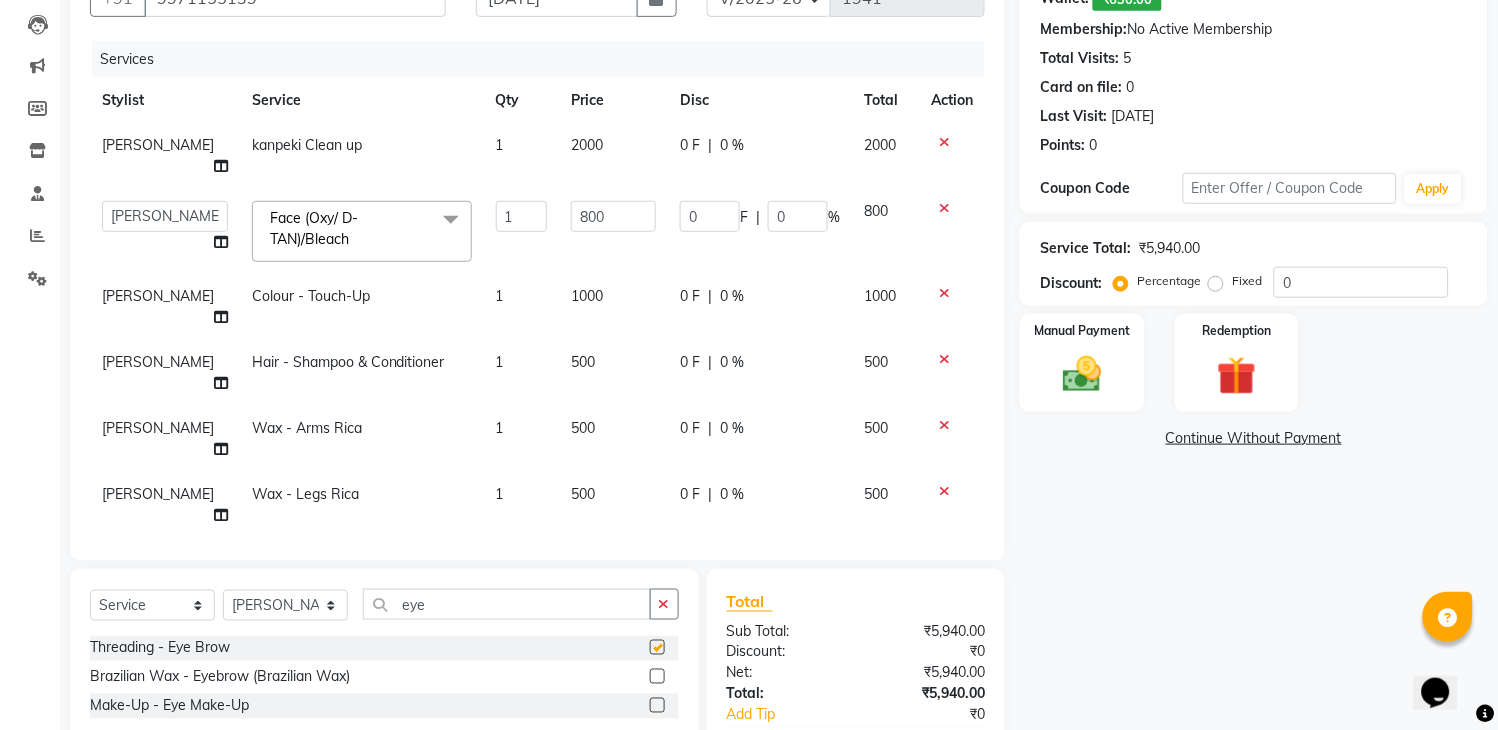 checkbox on "false" 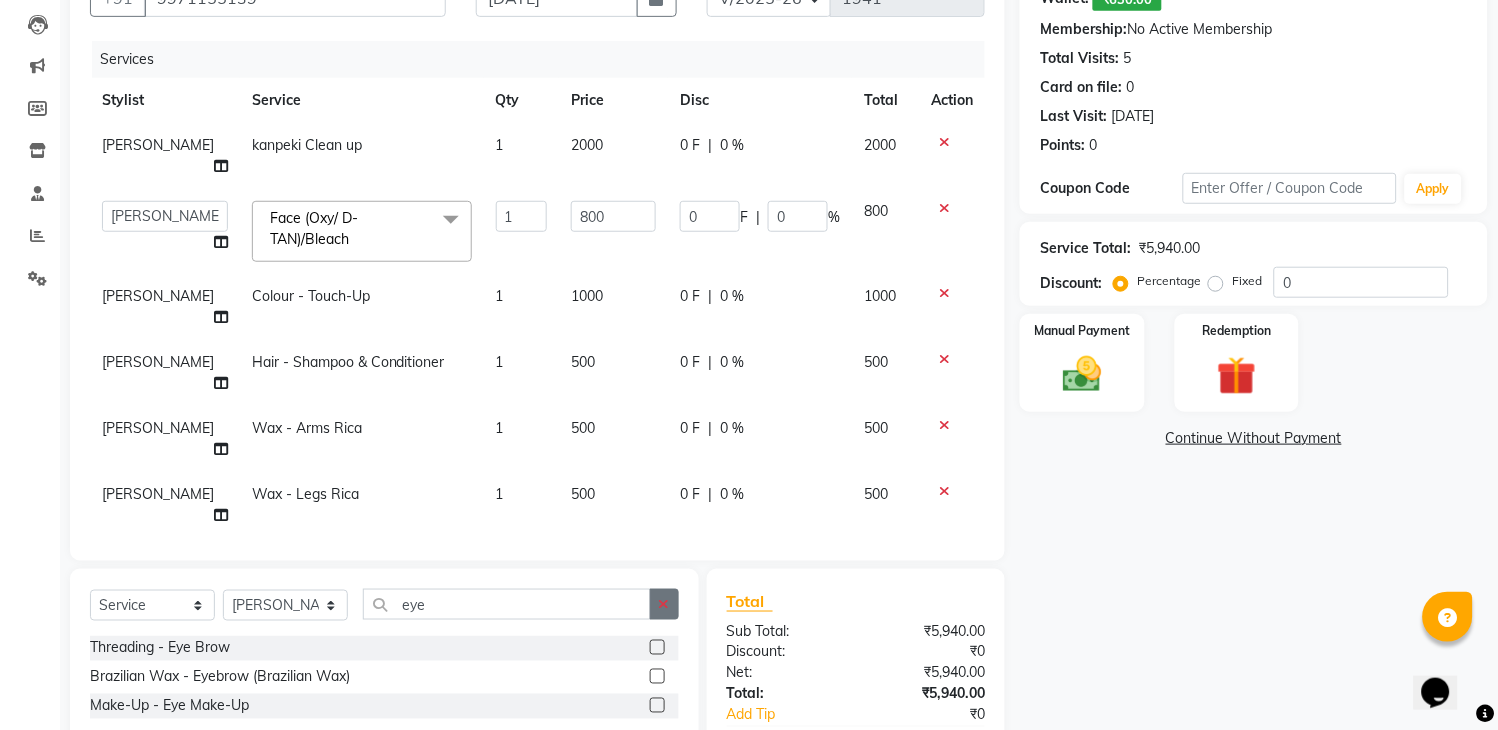 click 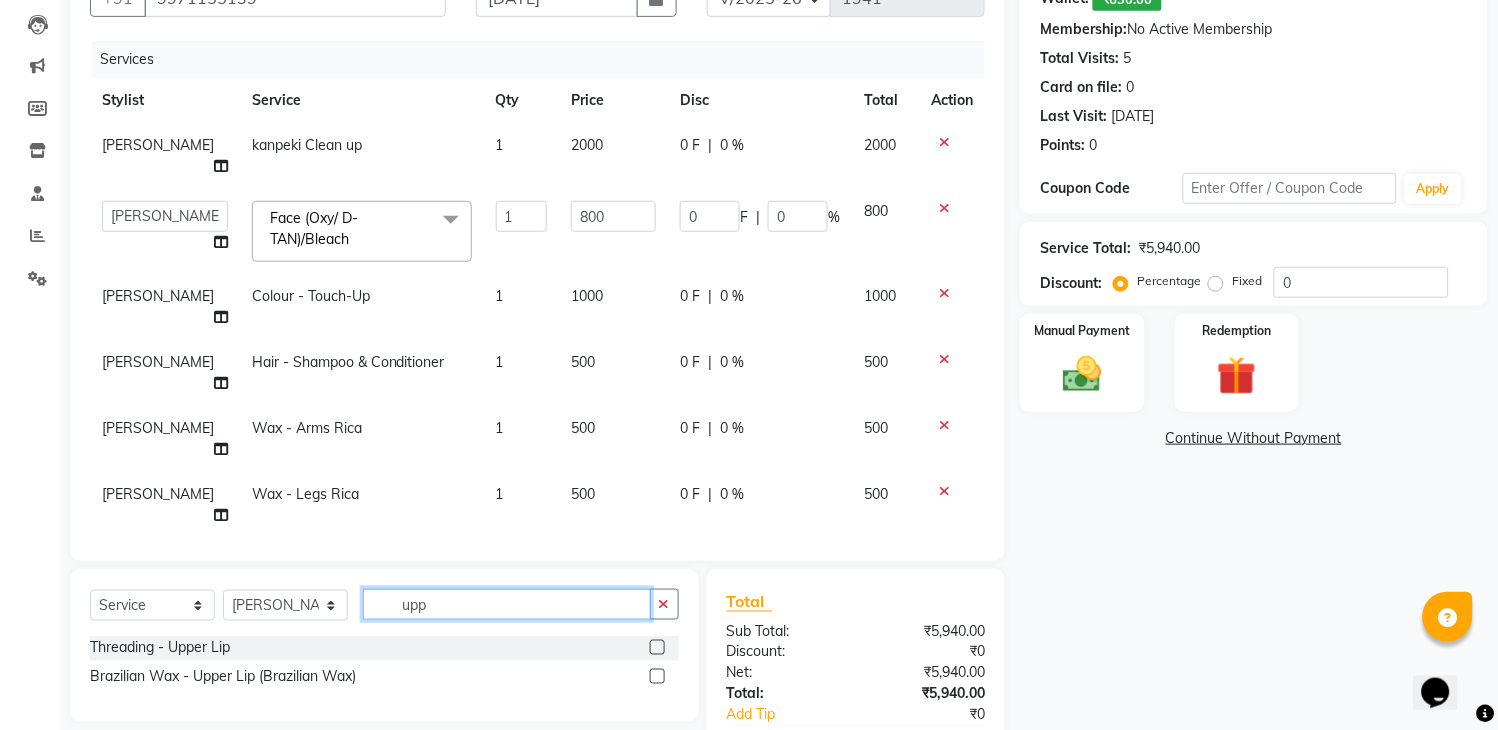 type on "upp" 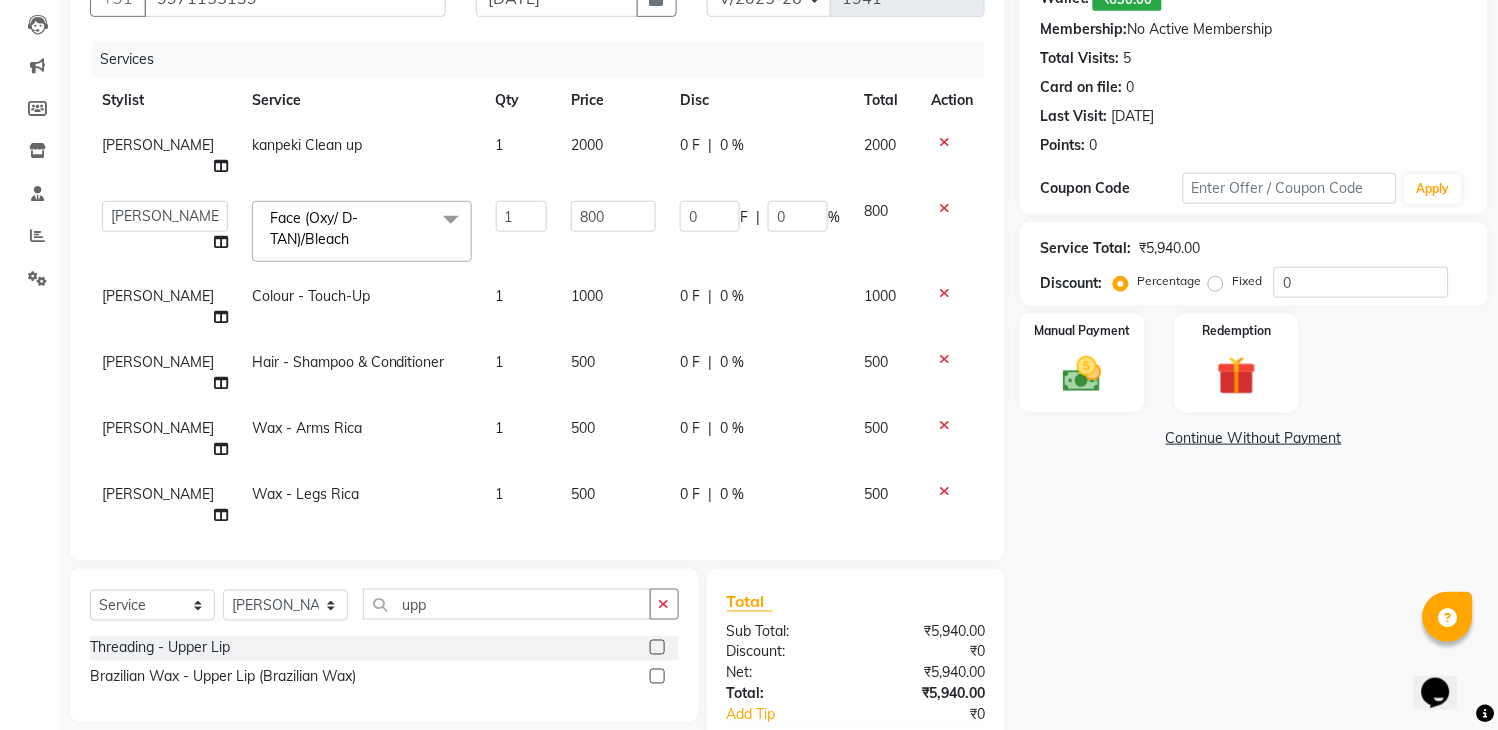 click 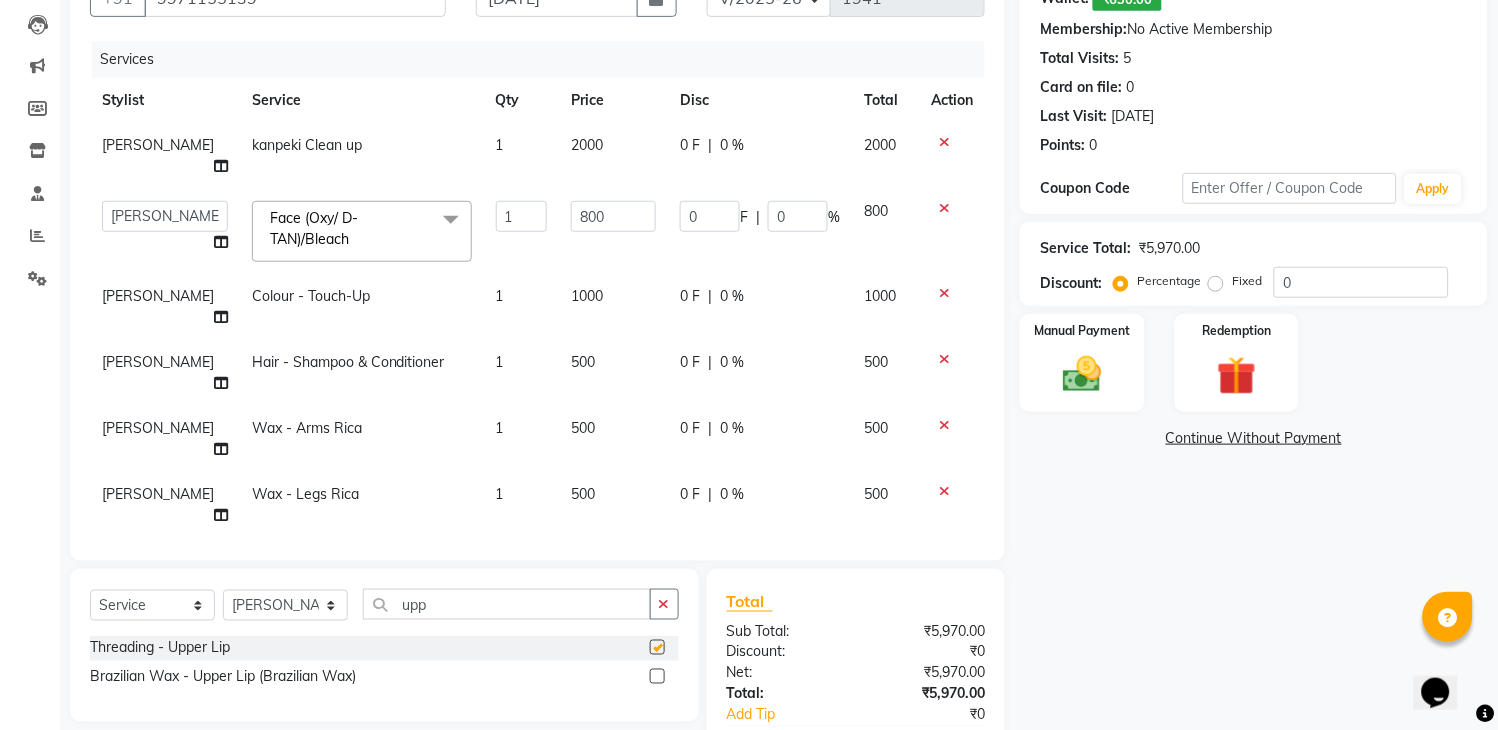 checkbox on "false" 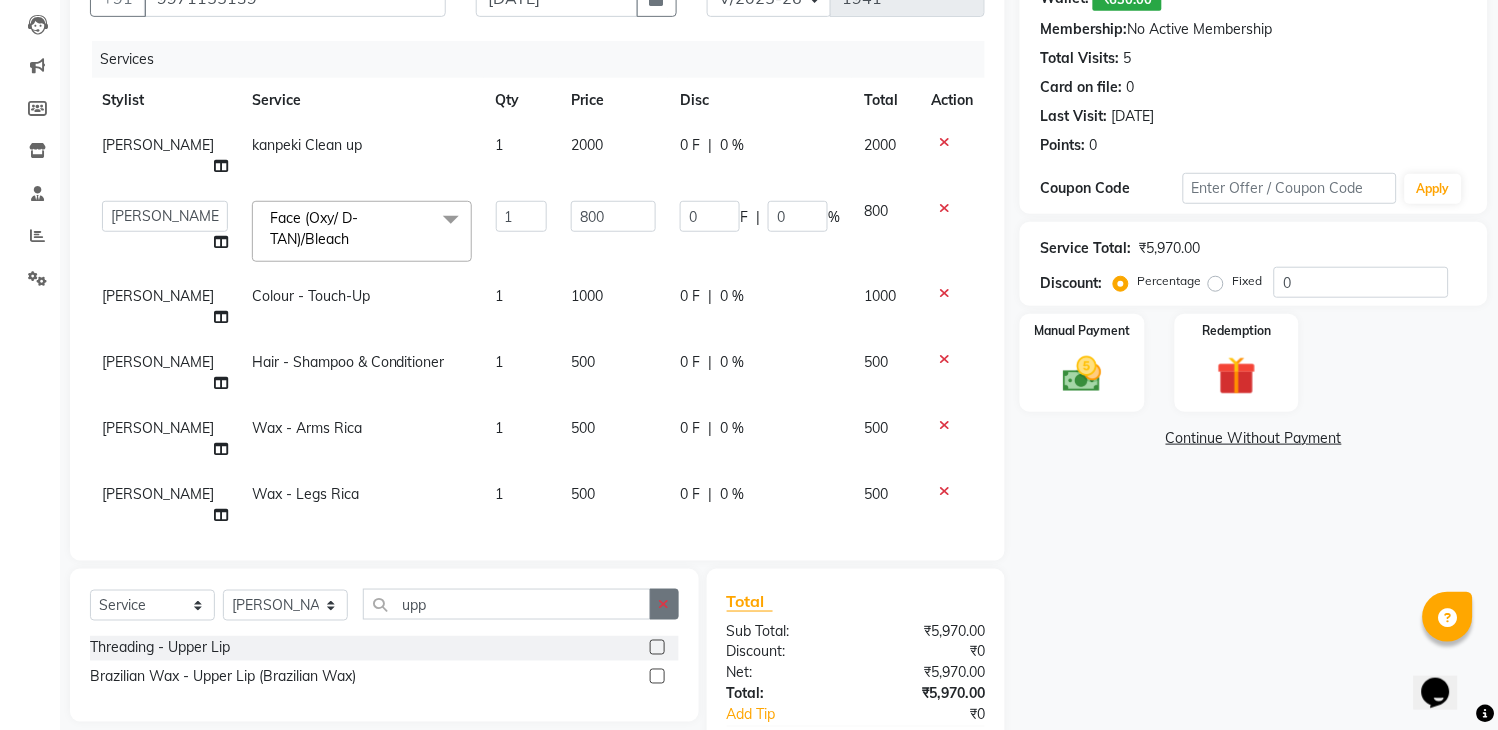 click 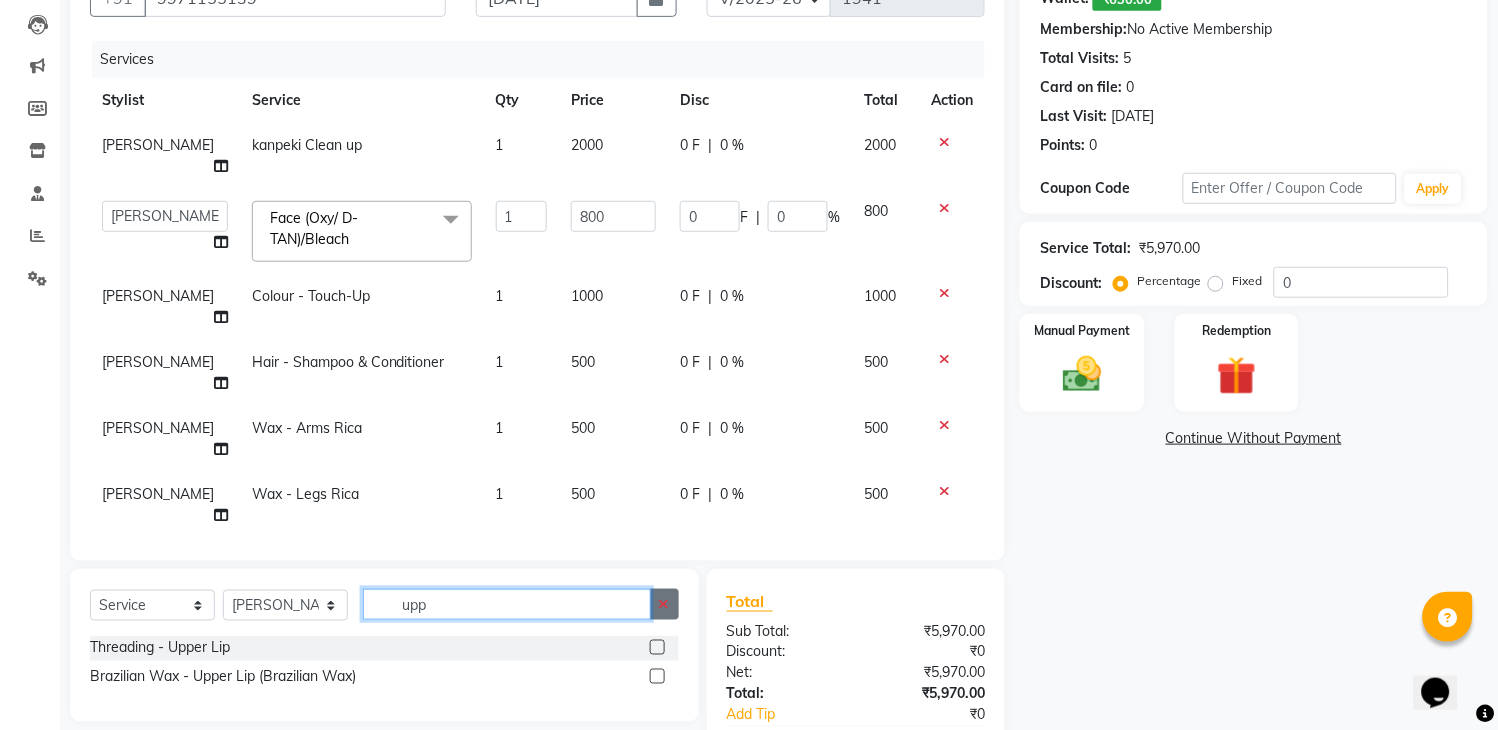 type 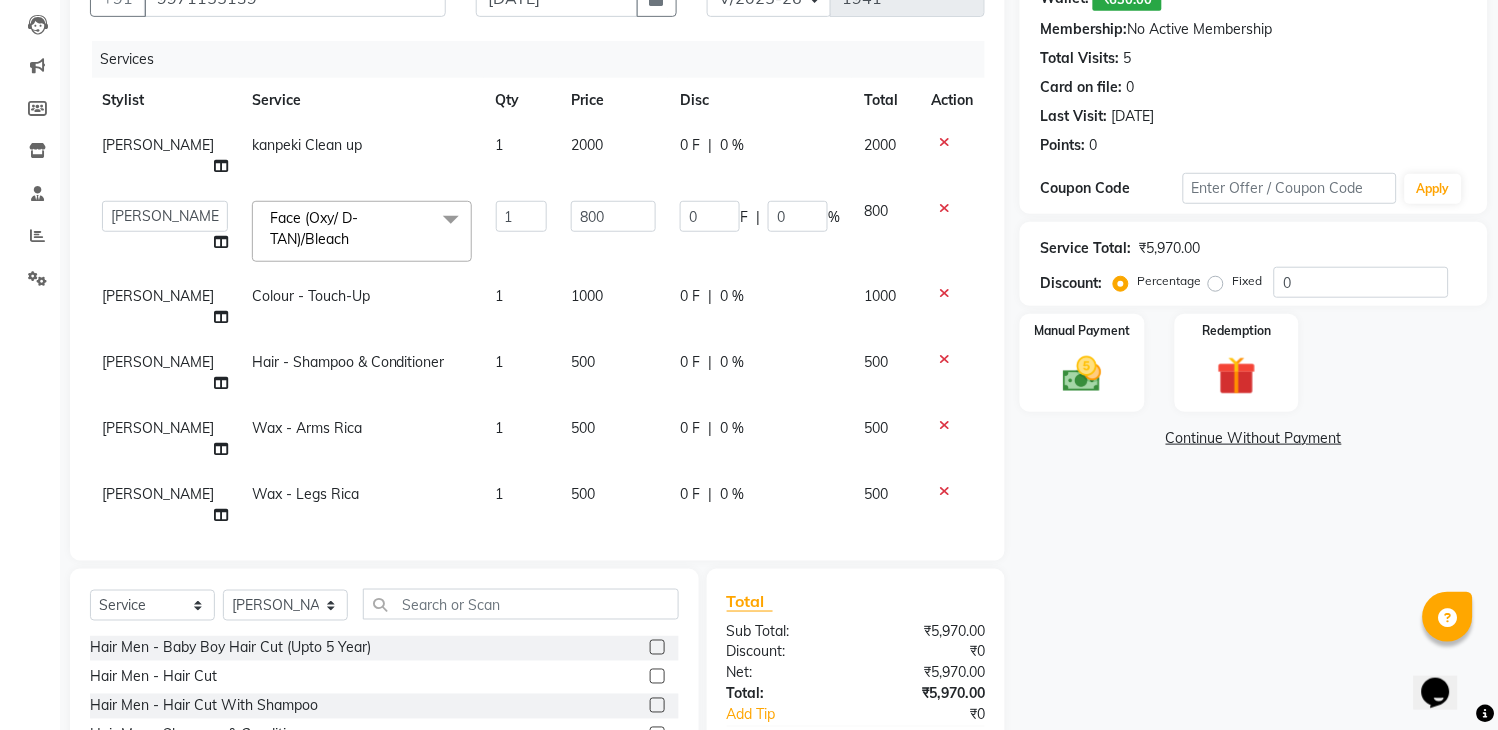 click on "500" 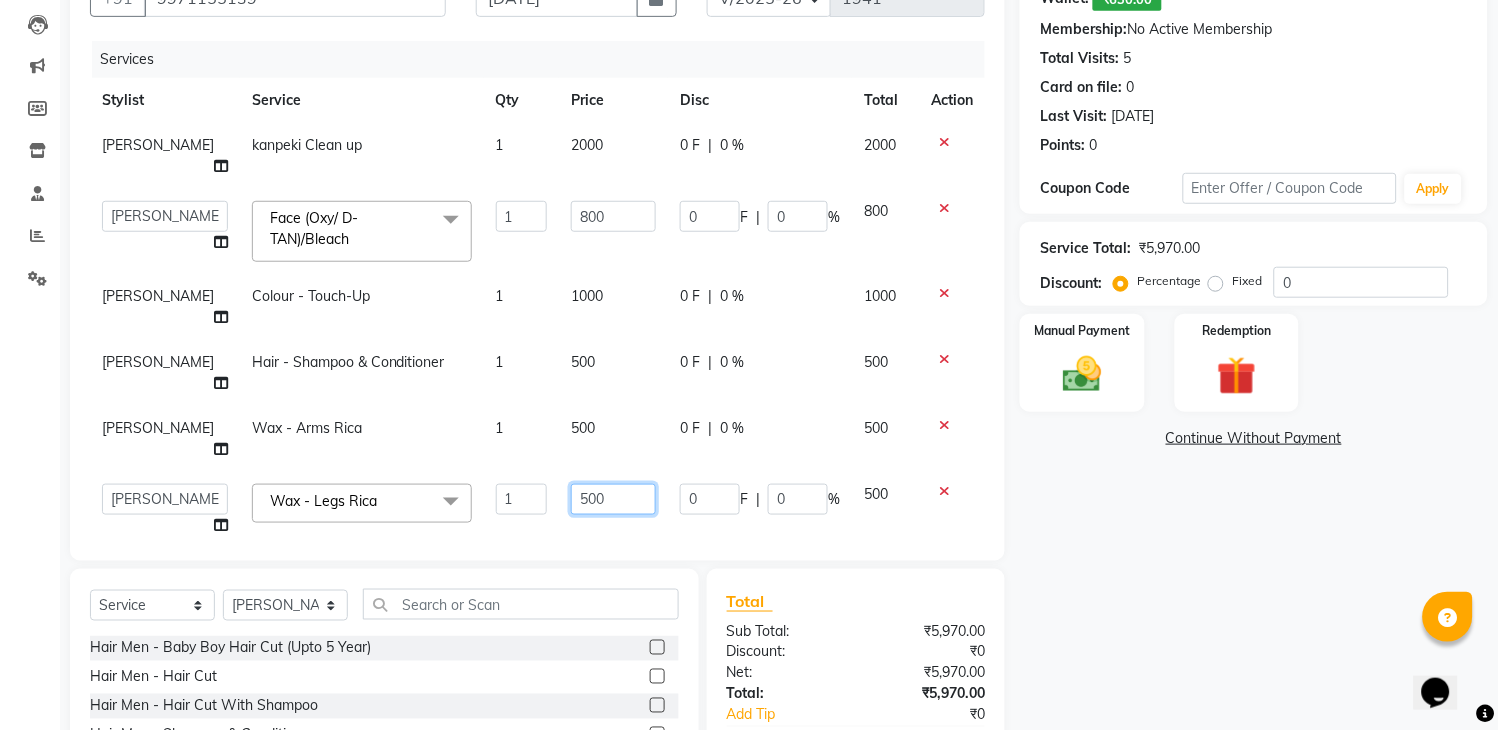 click on "500" 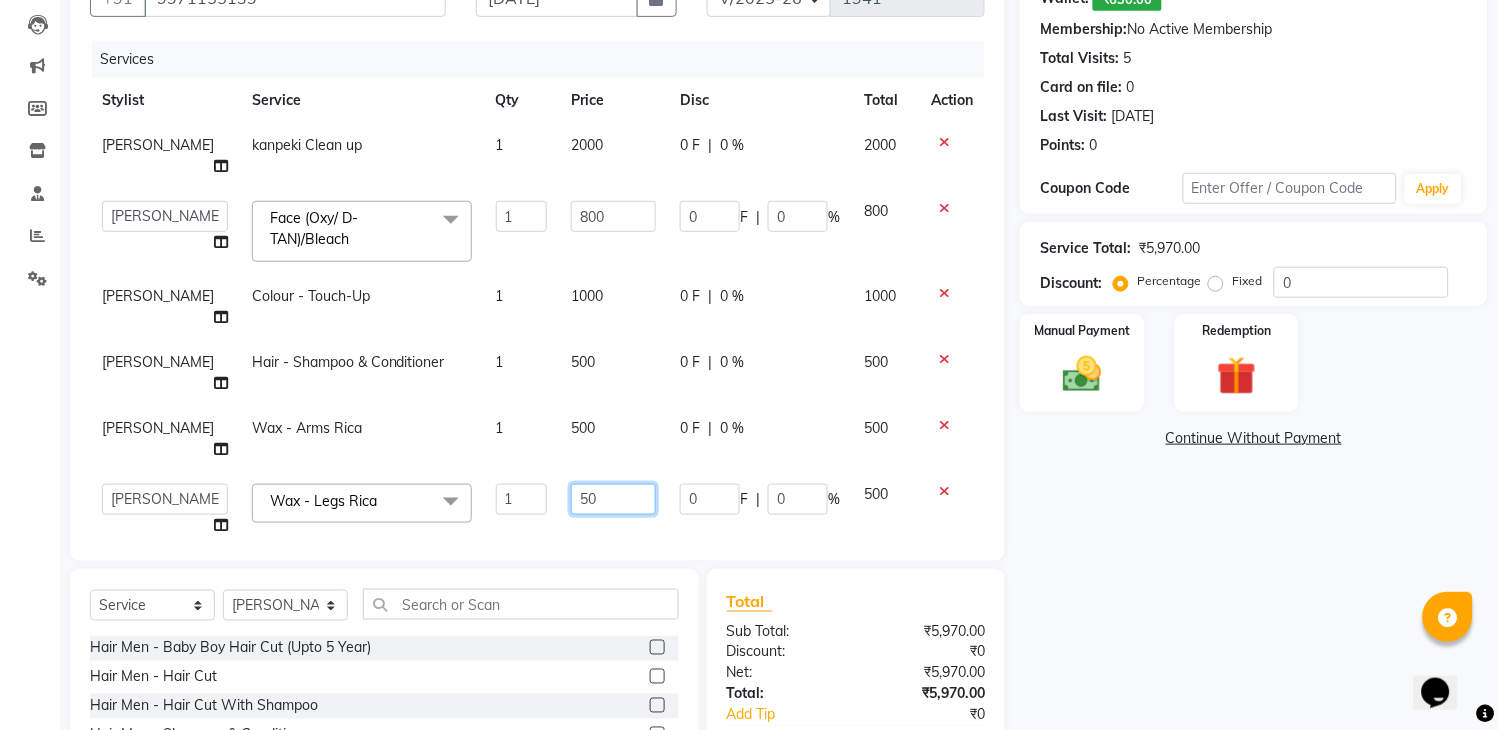 type on "5" 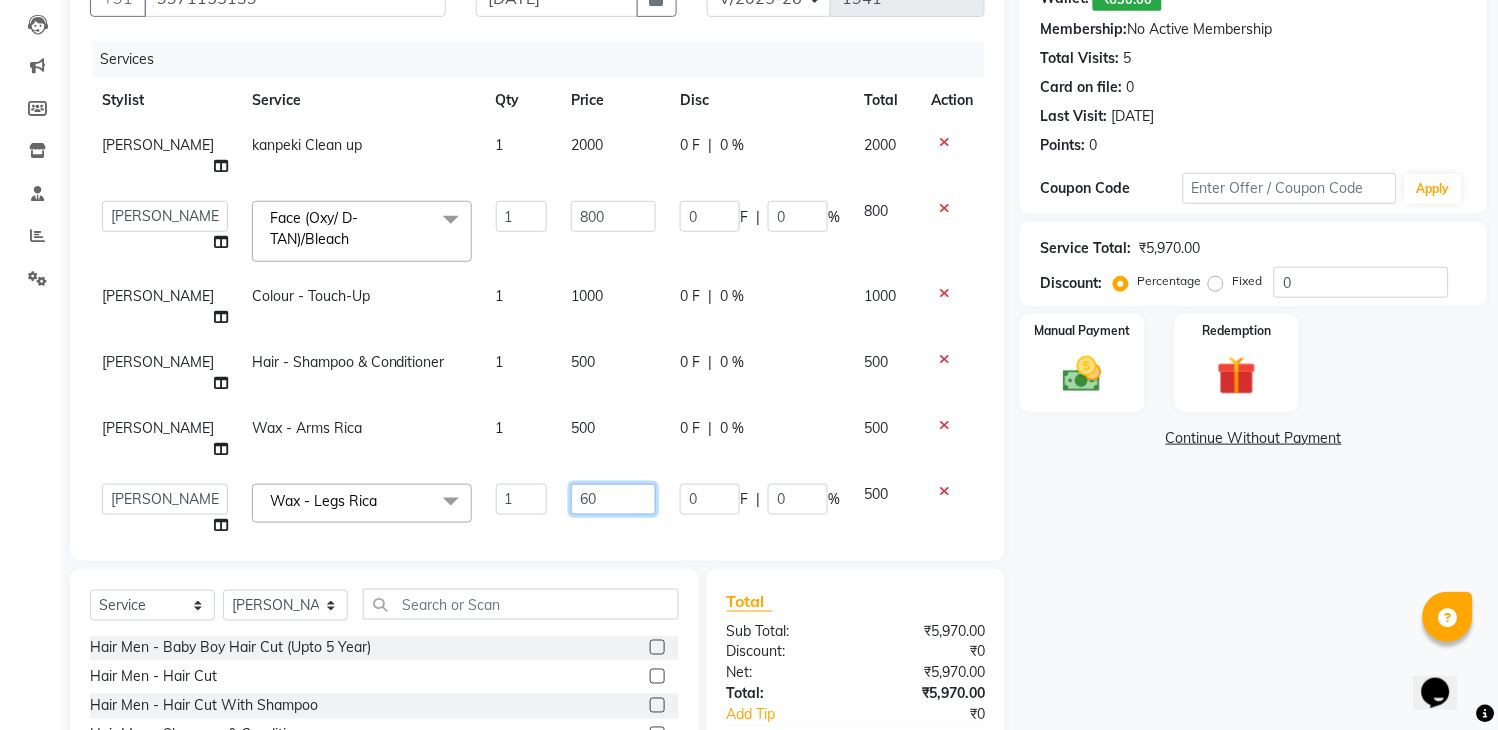 type on "600" 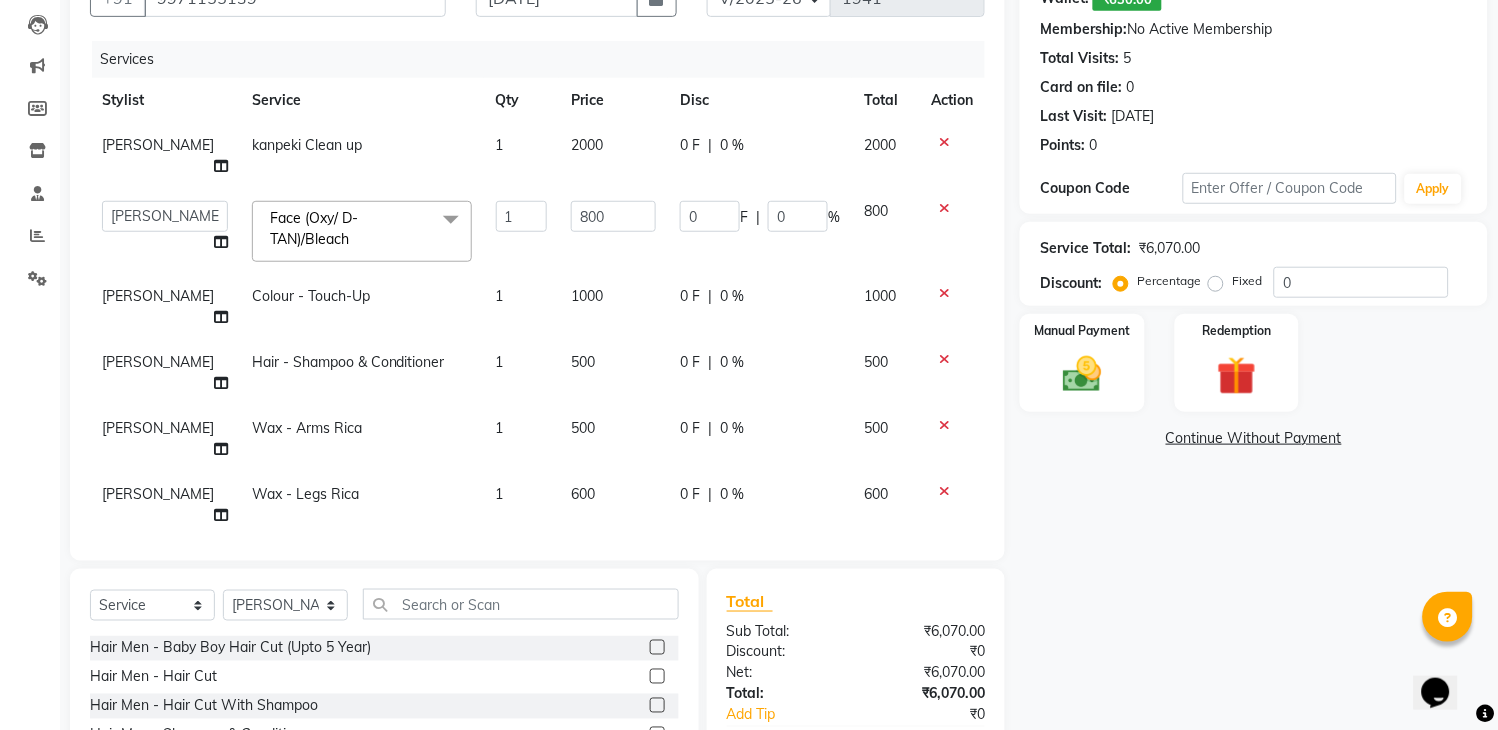 click on "Name: Neelam   Wallet:   ₹630.00  Membership:  No Active Membership  Total Visits:  5 Card on file:  0 Last Visit:   14-06-2025 Points:   0  Coupon Code Apply Service Total:  ₹6,070.00  Discount:  Percentage   Fixed  0 Manual Payment Redemption  Continue Without Payment" 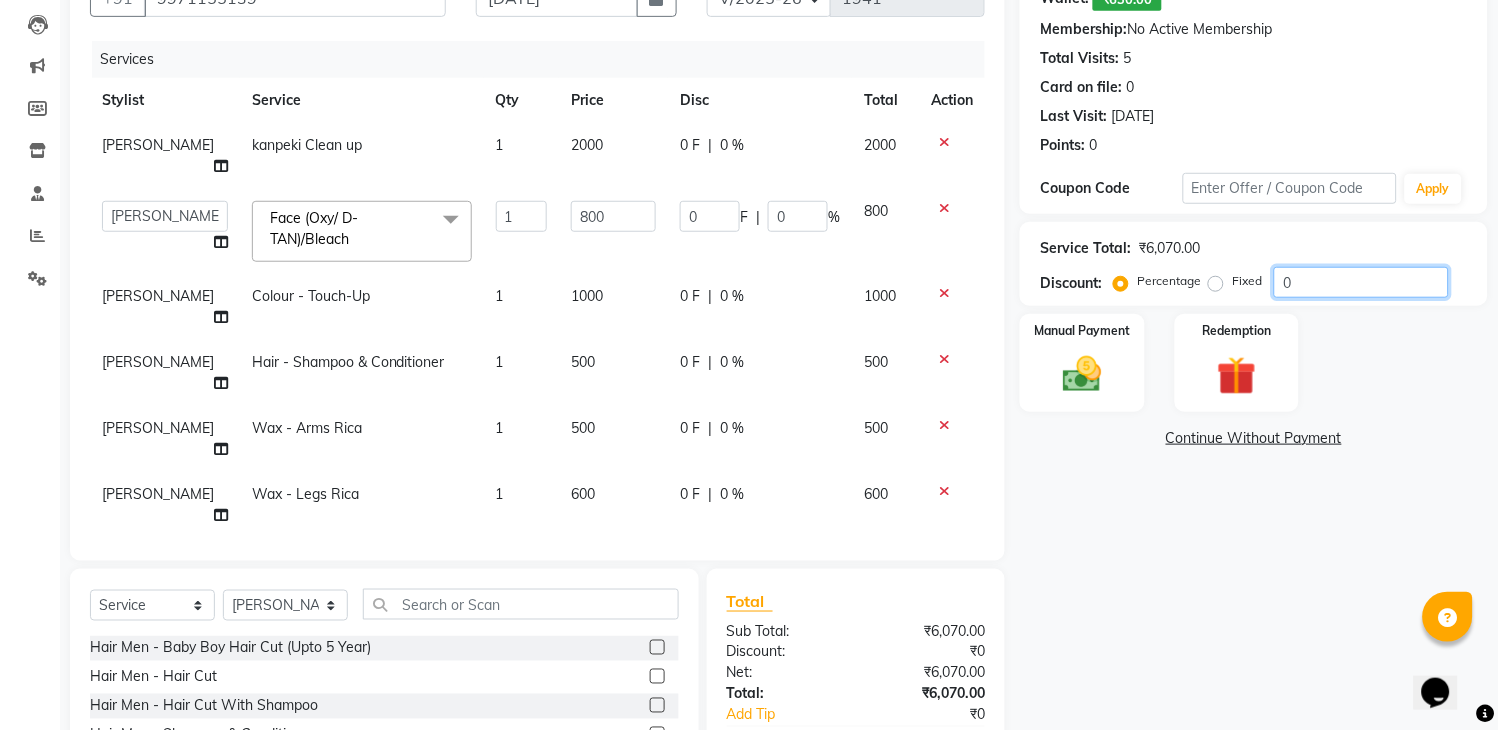 click on "0" 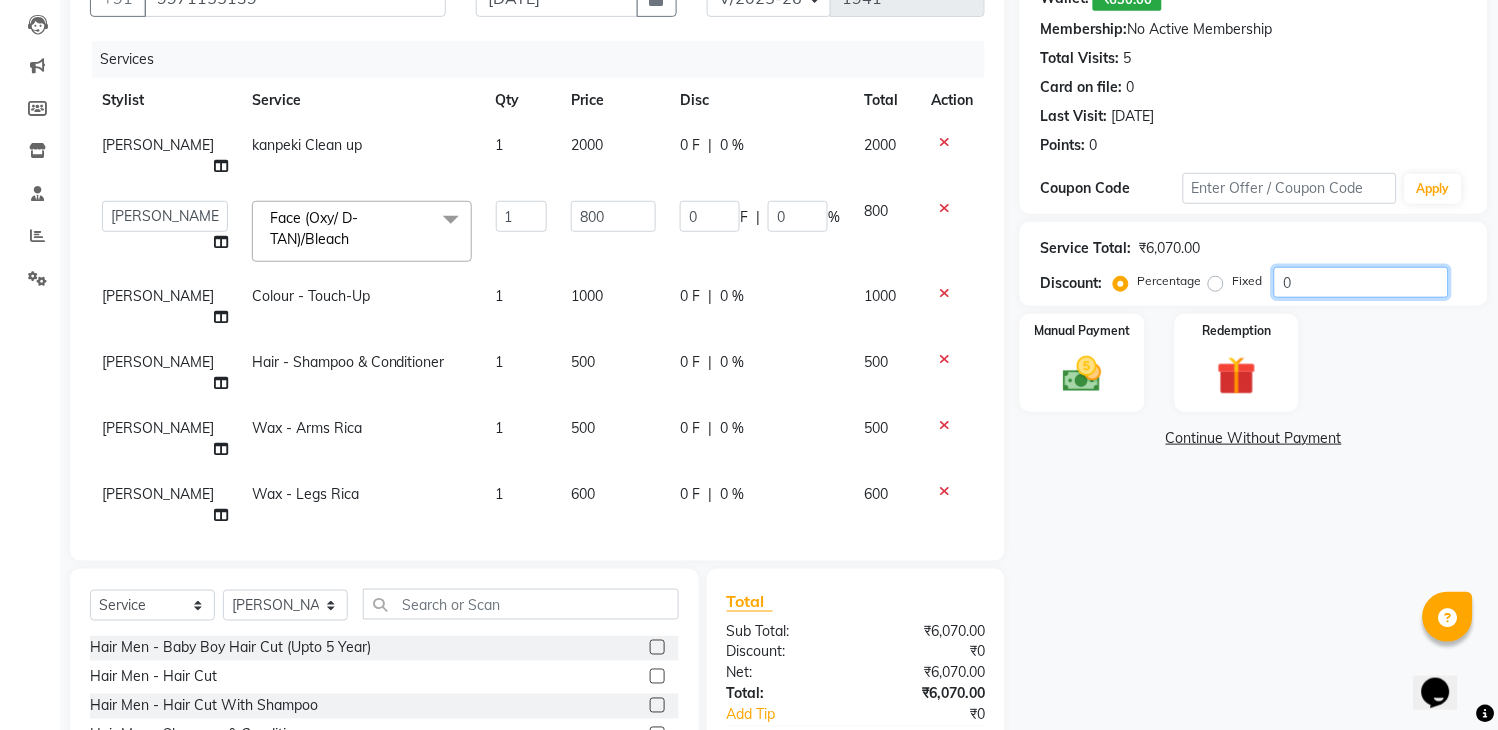type on "01" 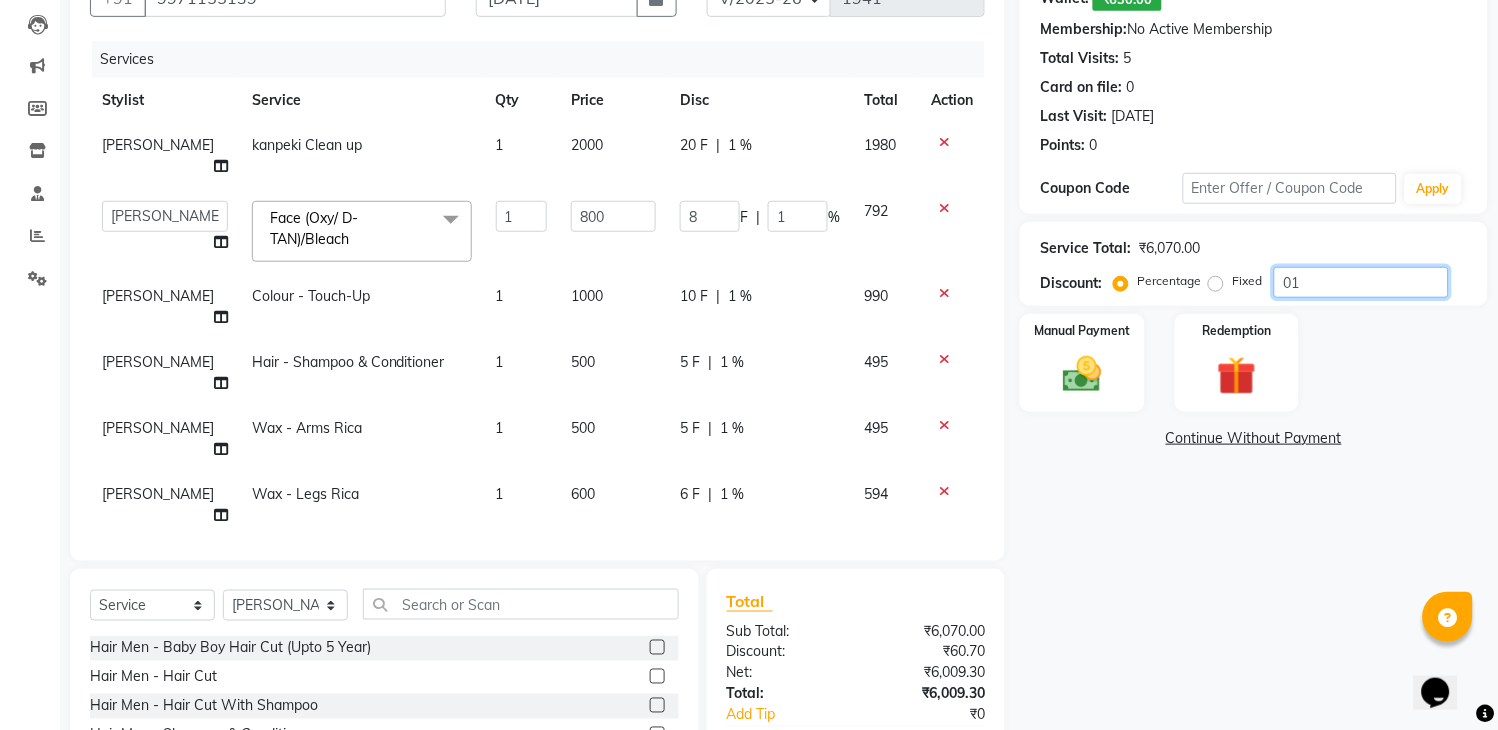 type on "010" 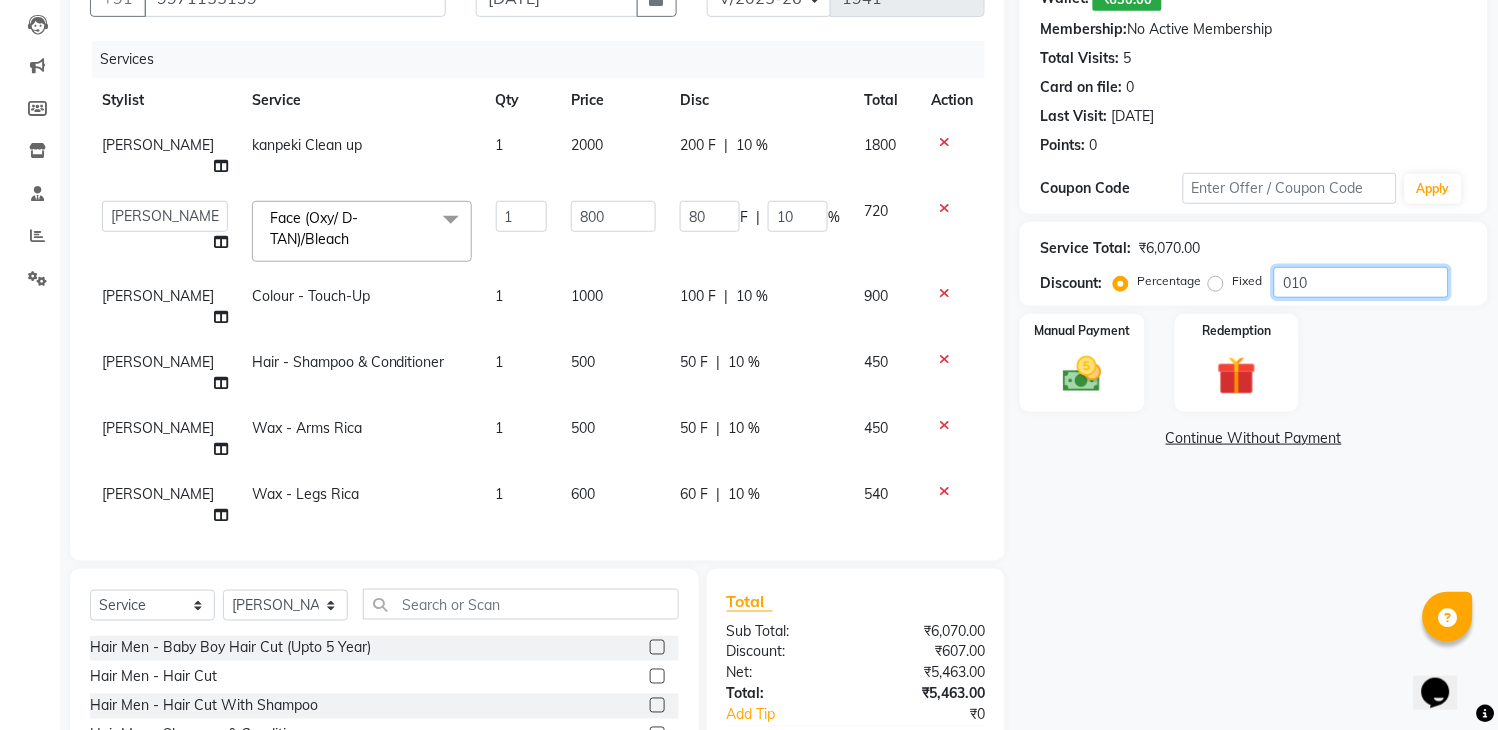 click on "010" 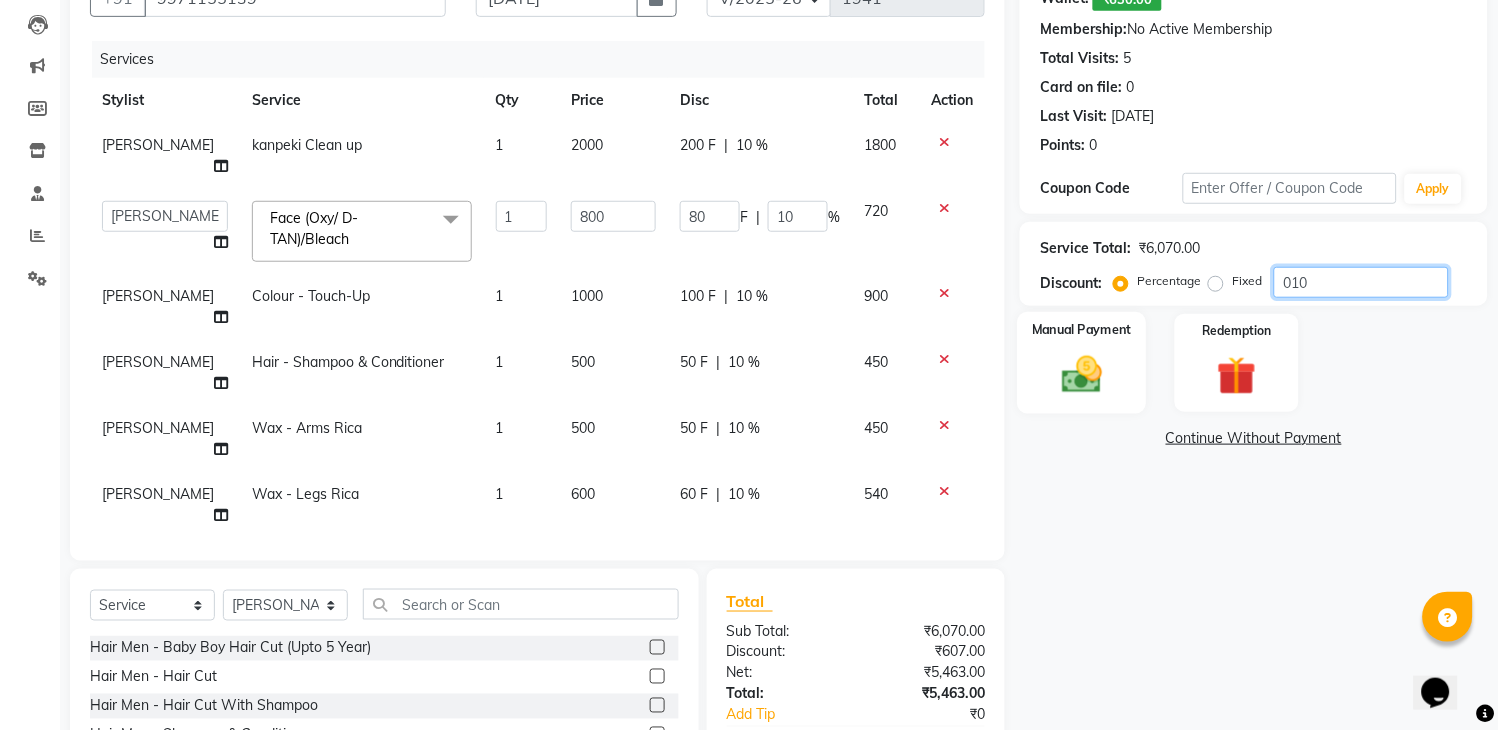 type on "010" 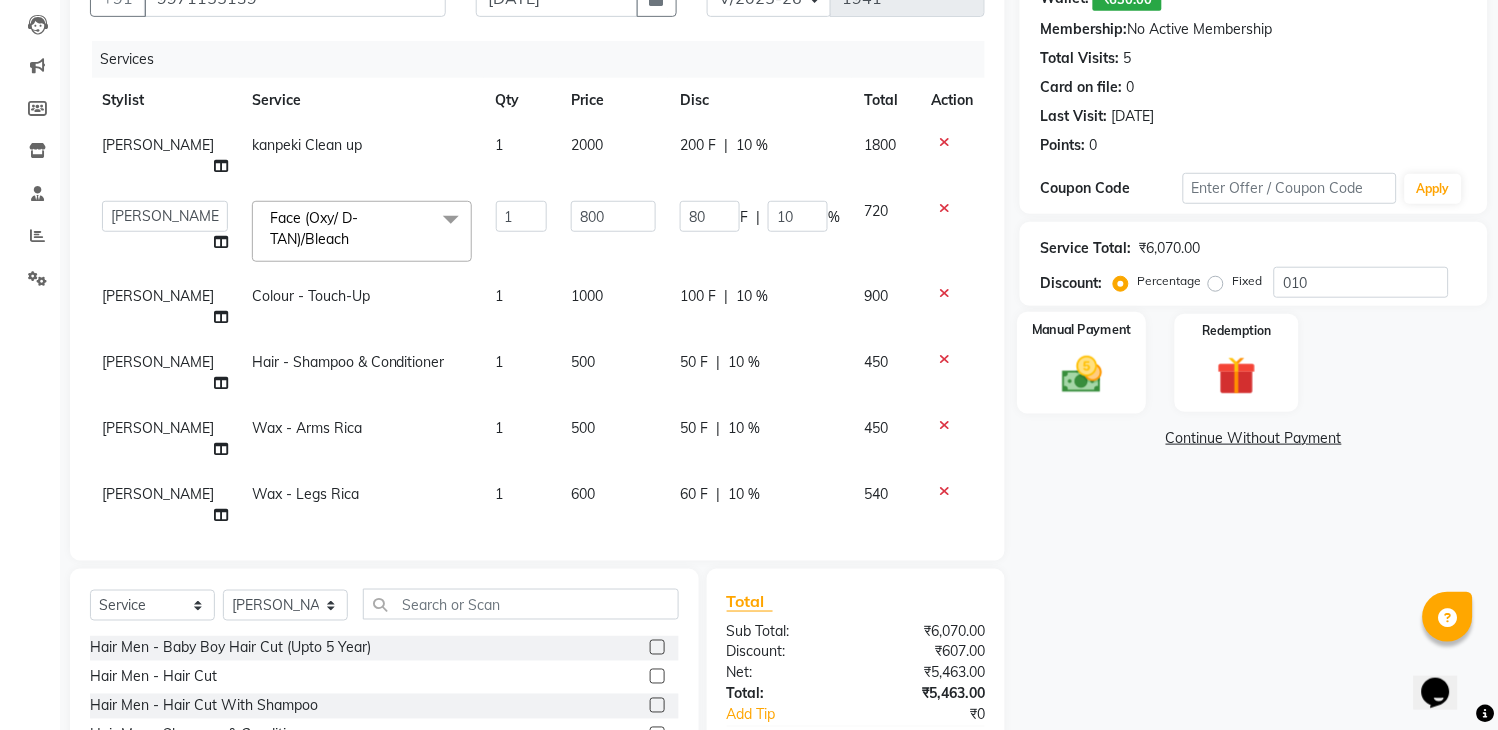 click 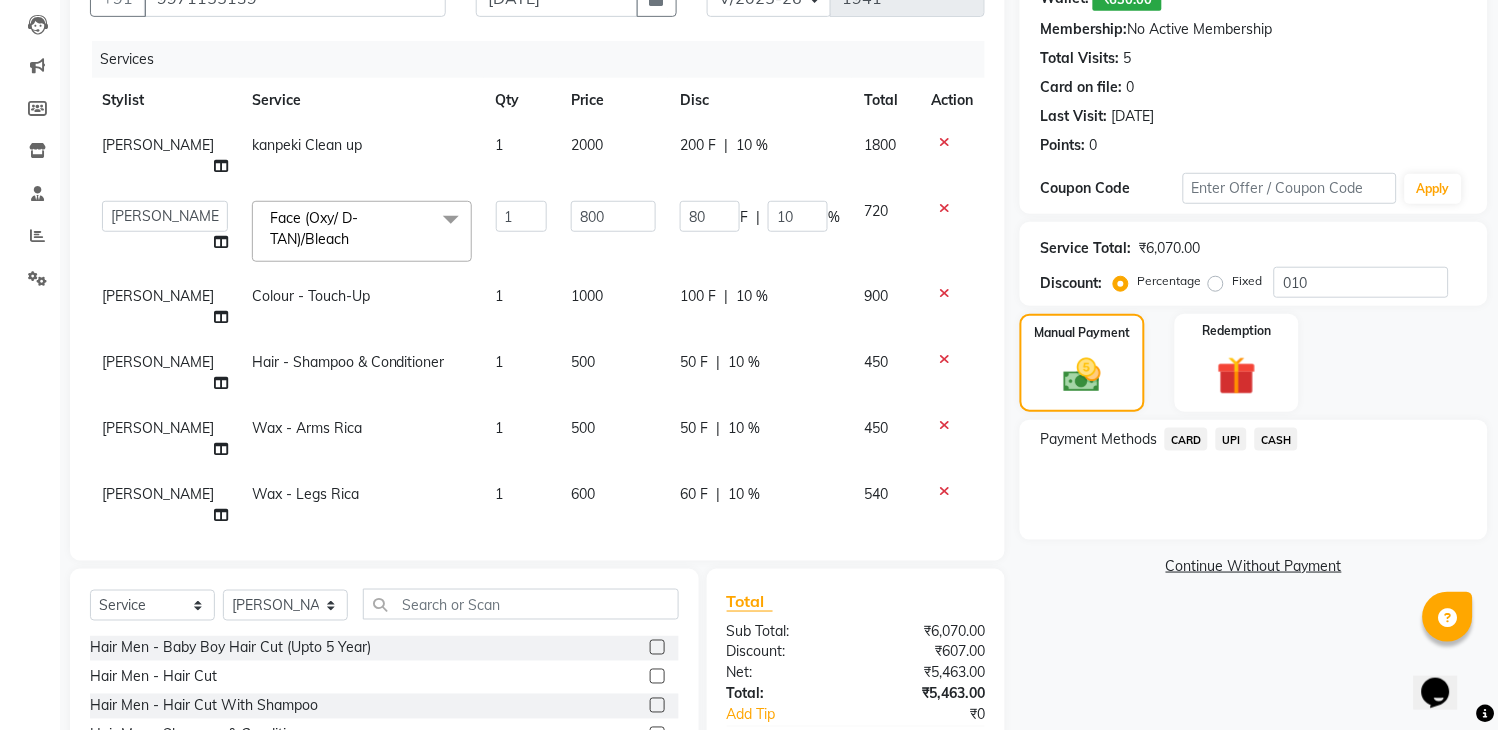 click on "Payment Methods  CARD   UPI   CASH" 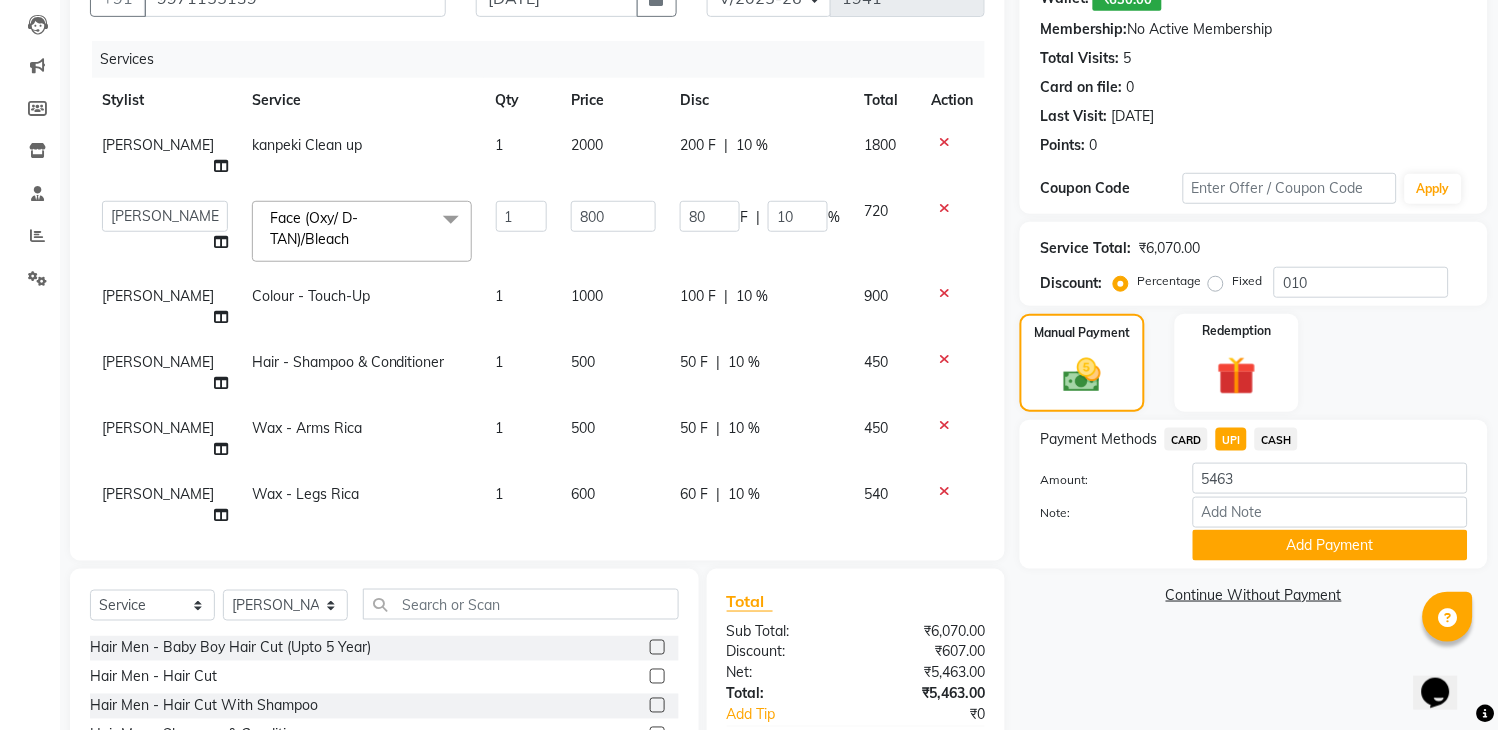 scroll, scrollTop: 371, scrollLeft: 0, axis: vertical 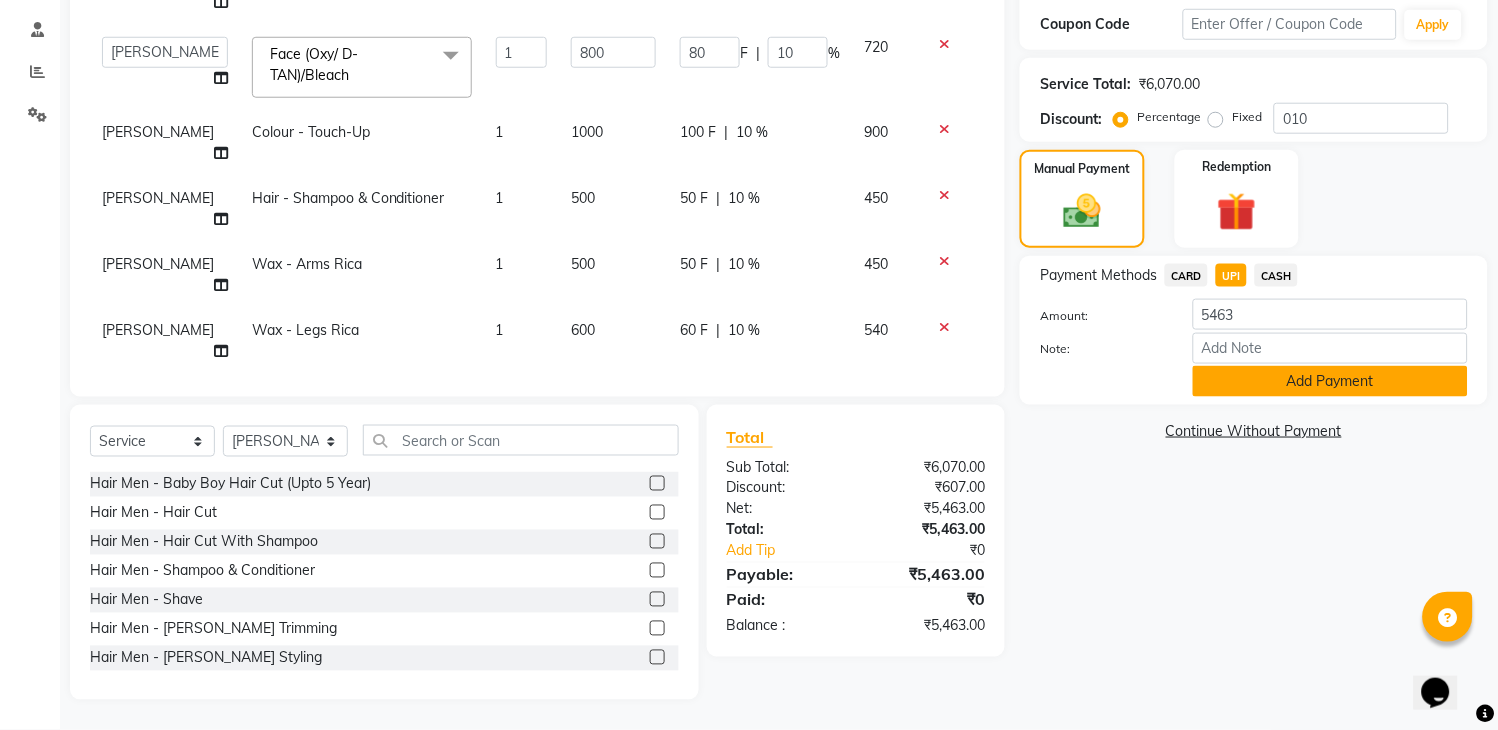 click on "Add Payment" 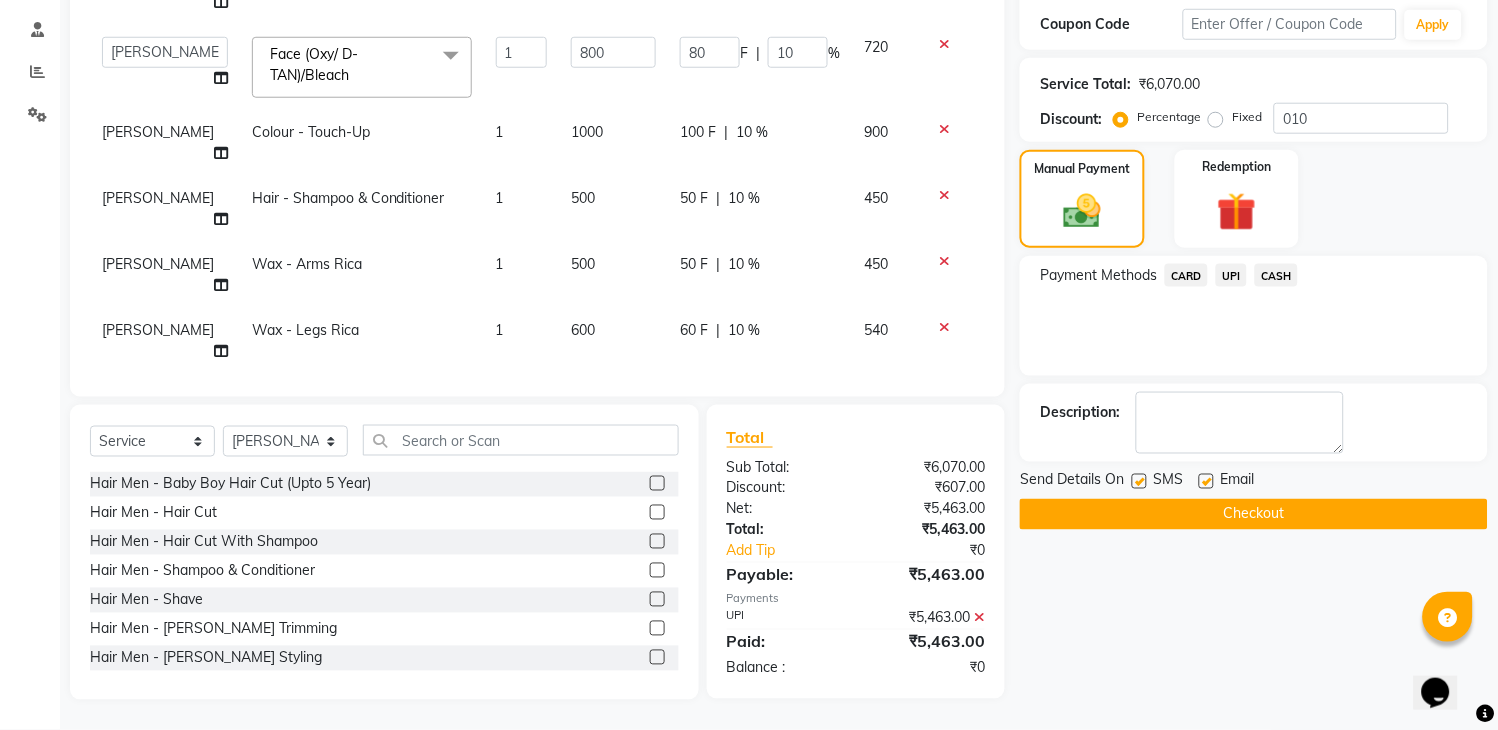 click 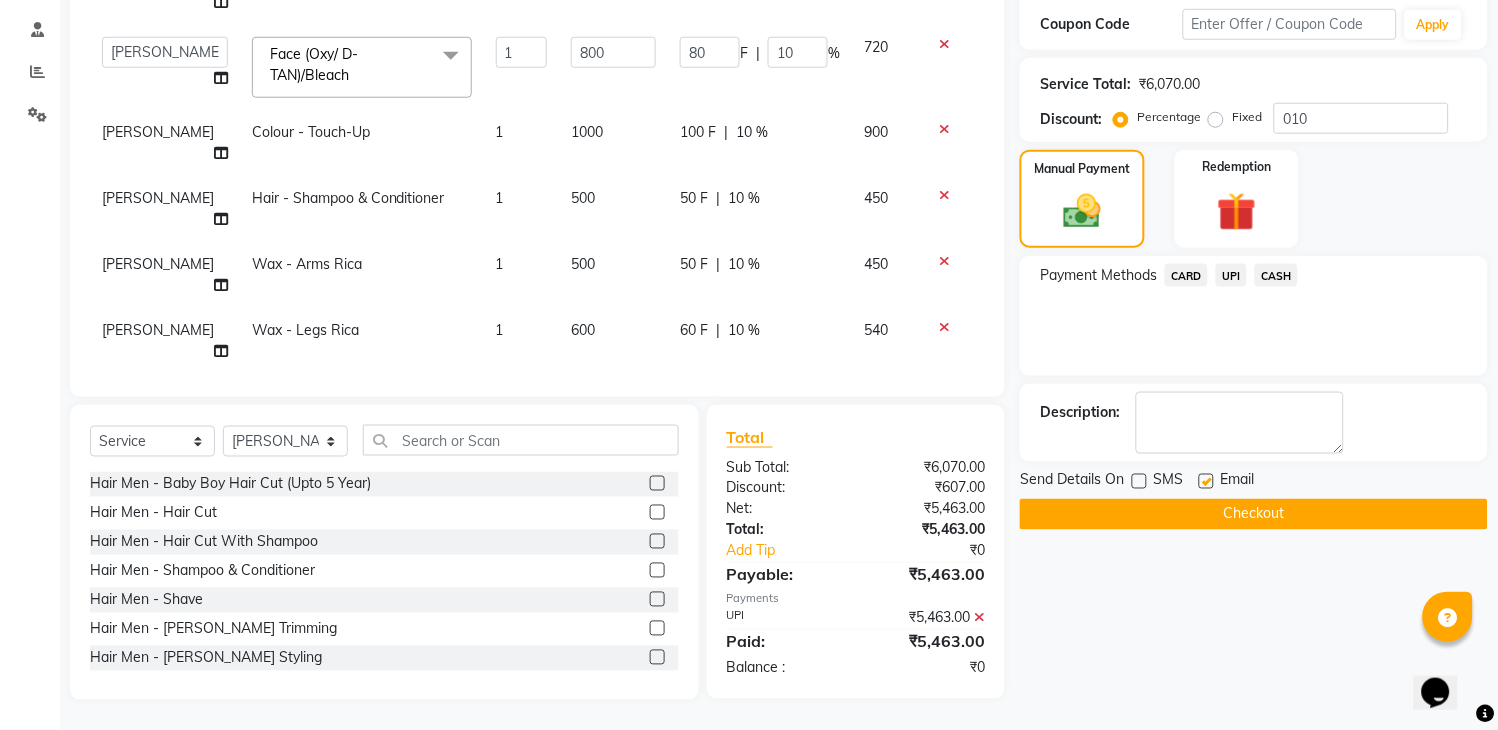 click on "Checkout" 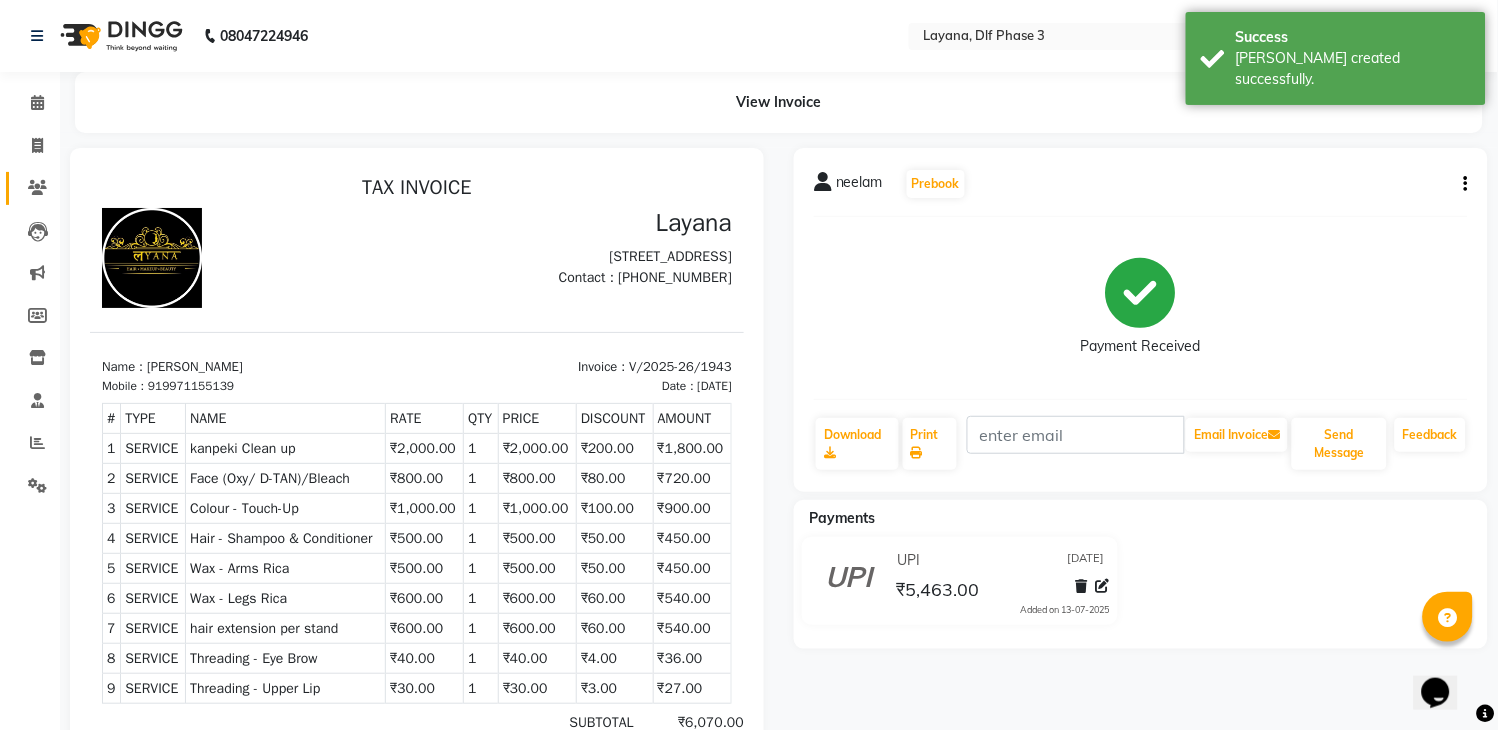 scroll, scrollTop: 0, scrollLeft: 0, axis: both 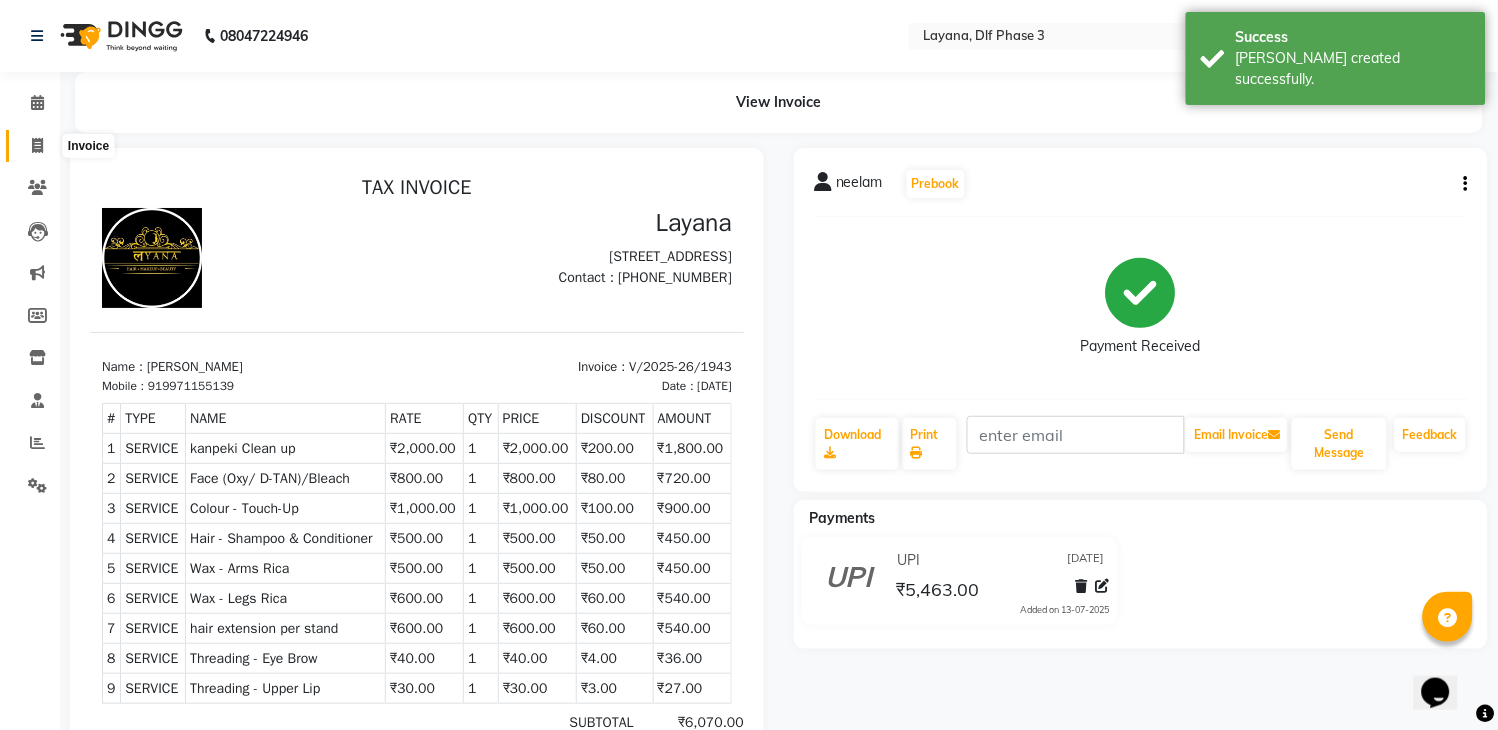 click 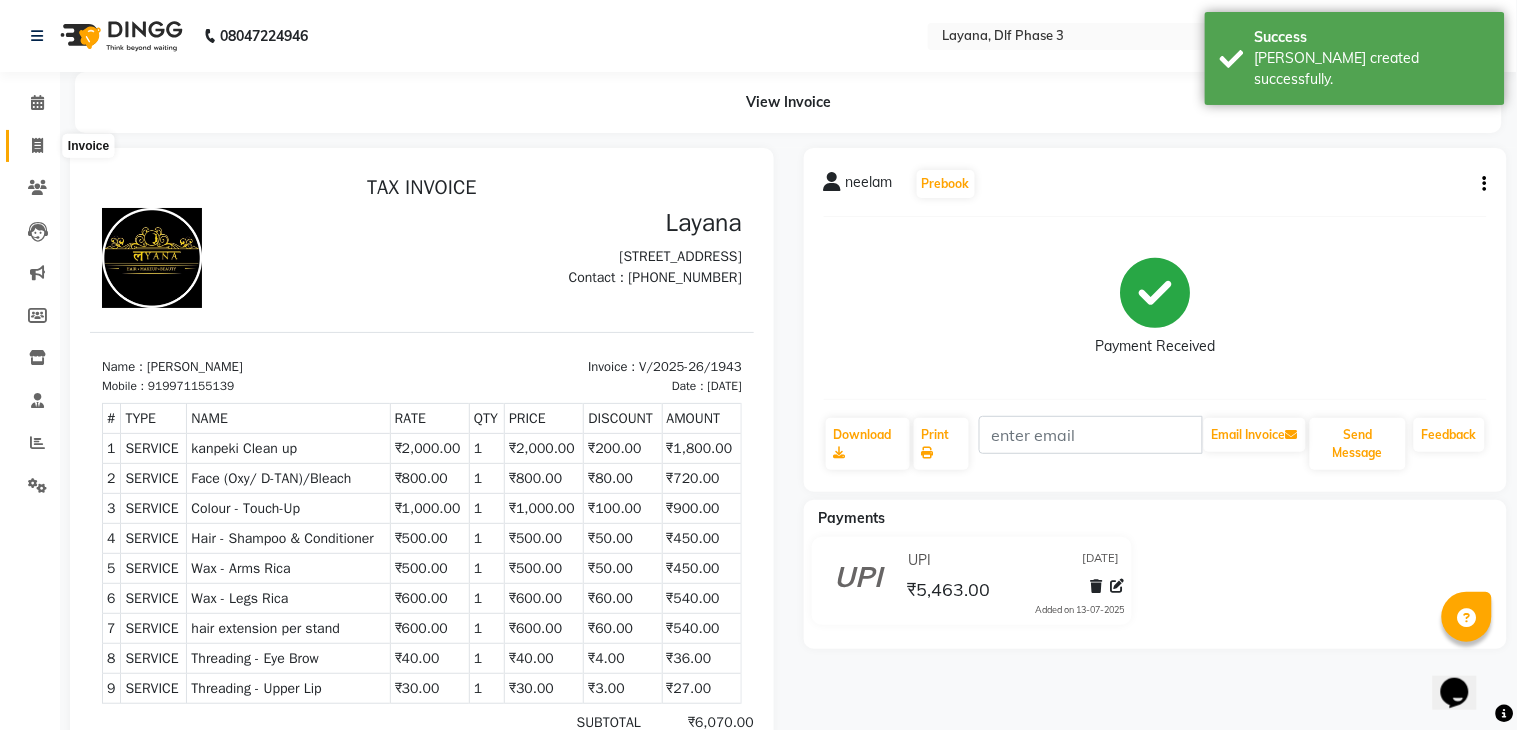 select on "service" 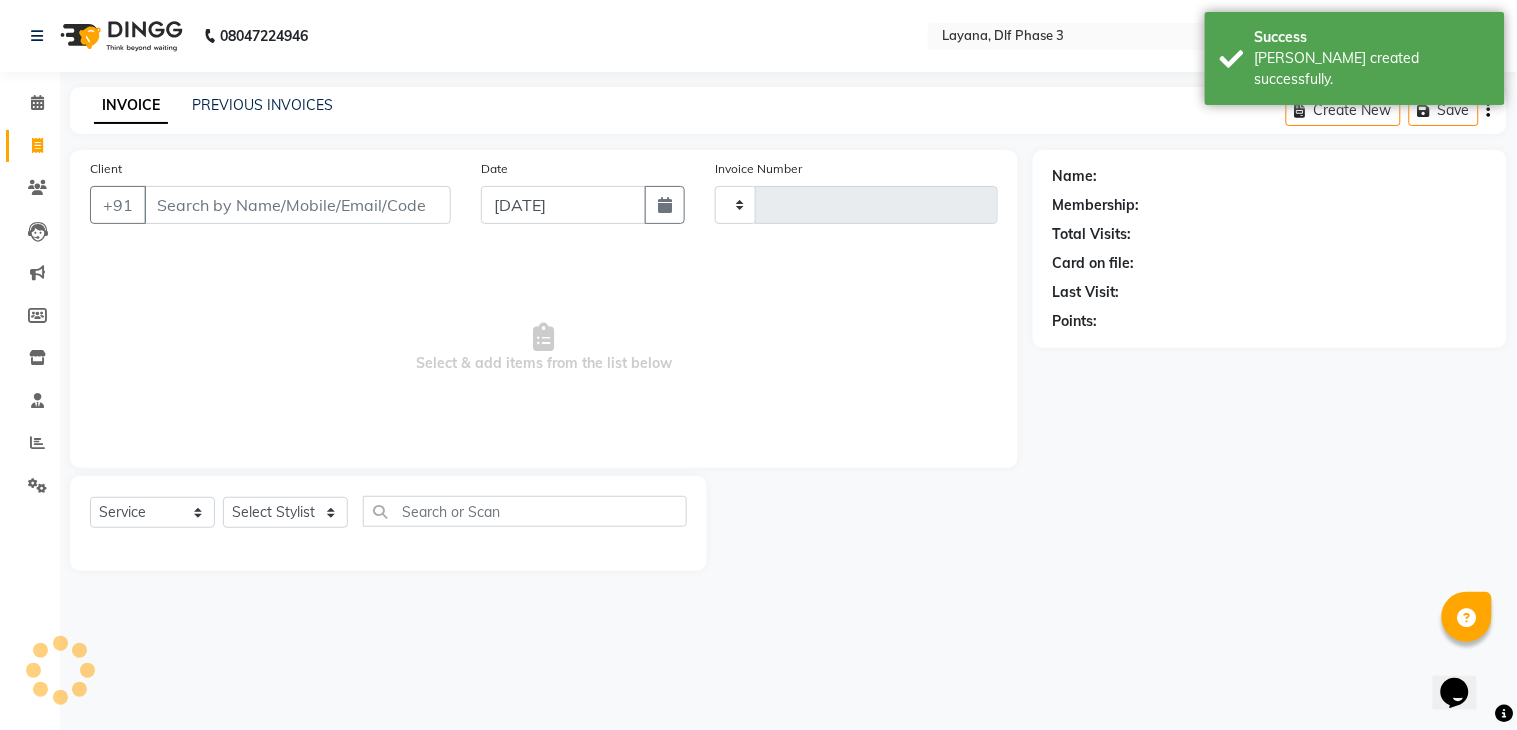 type on "1944" 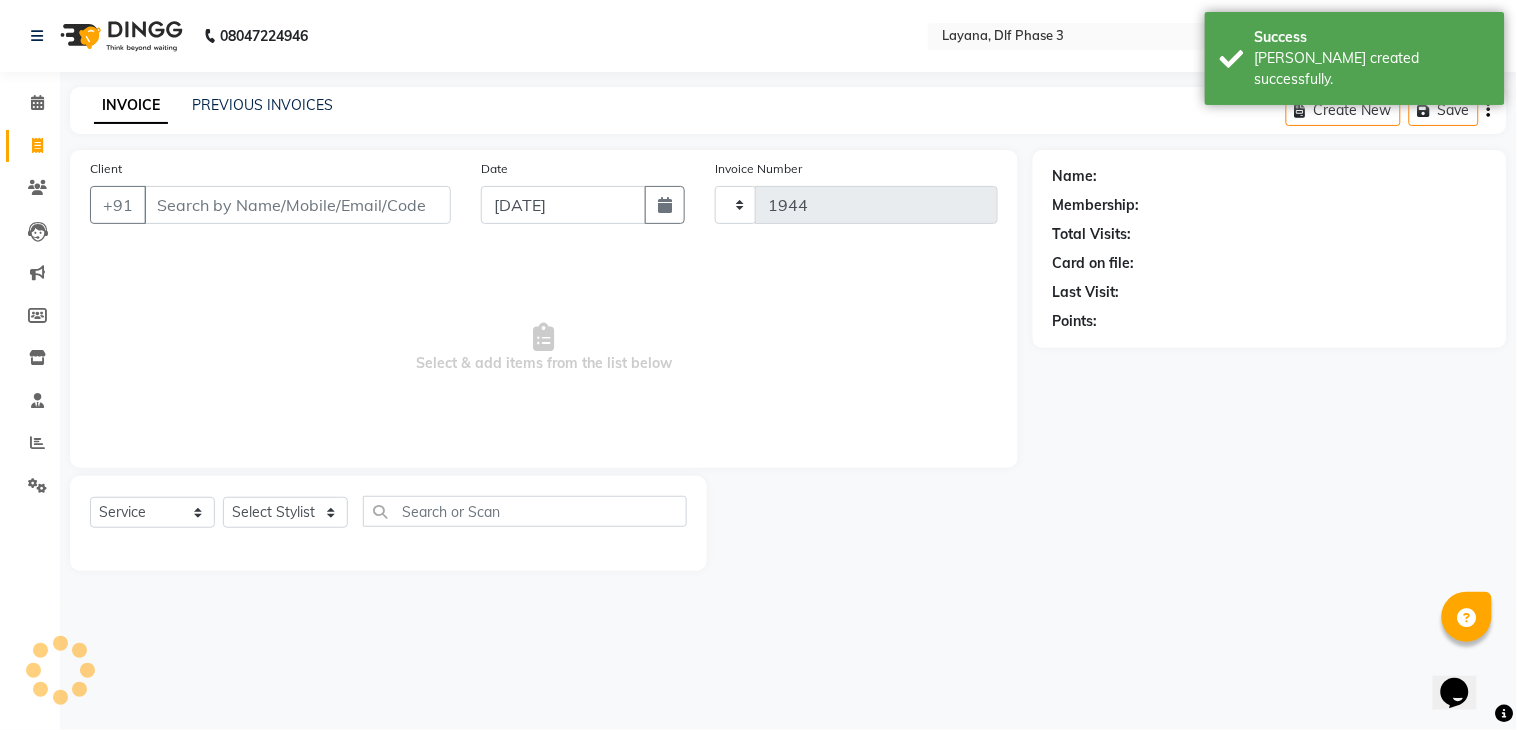 select on "6973" 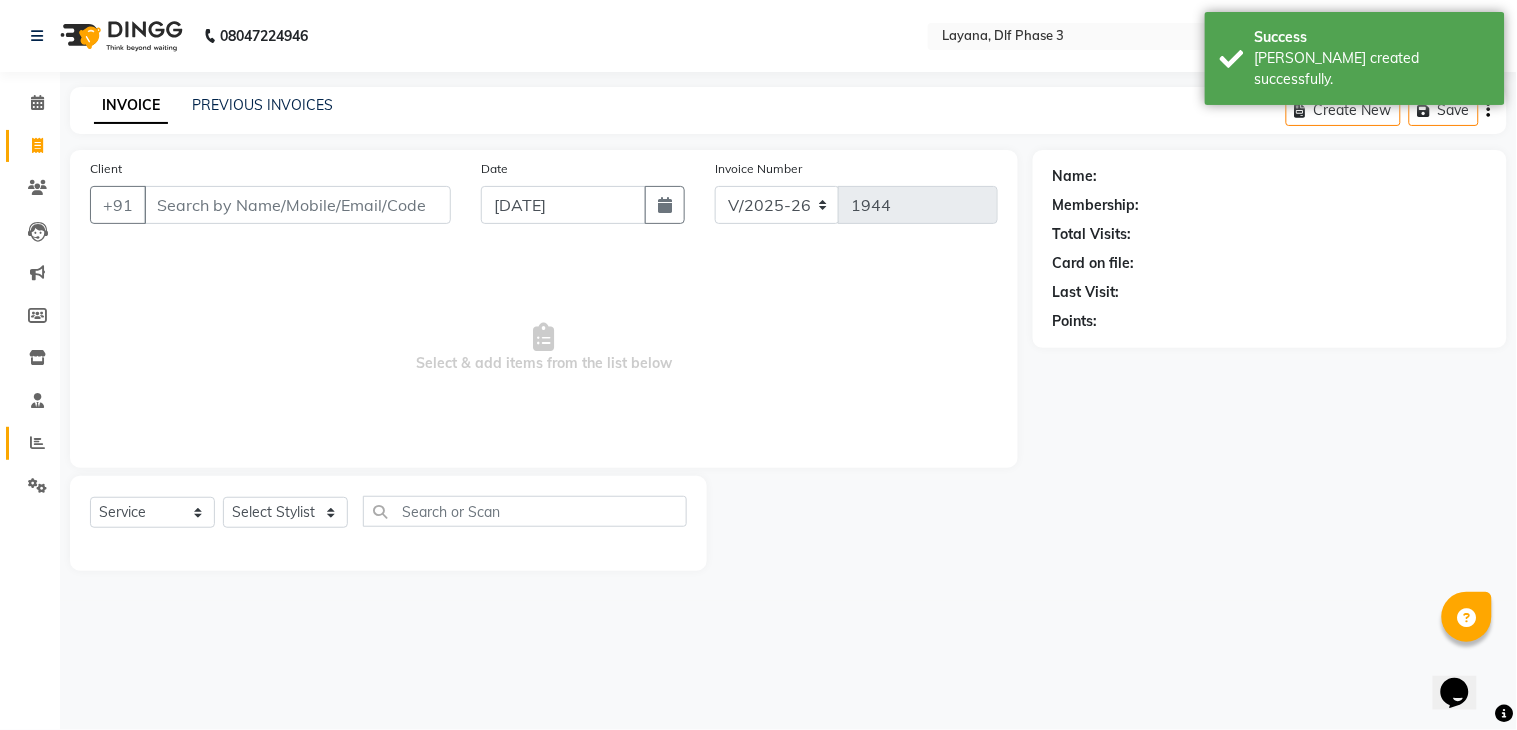 click 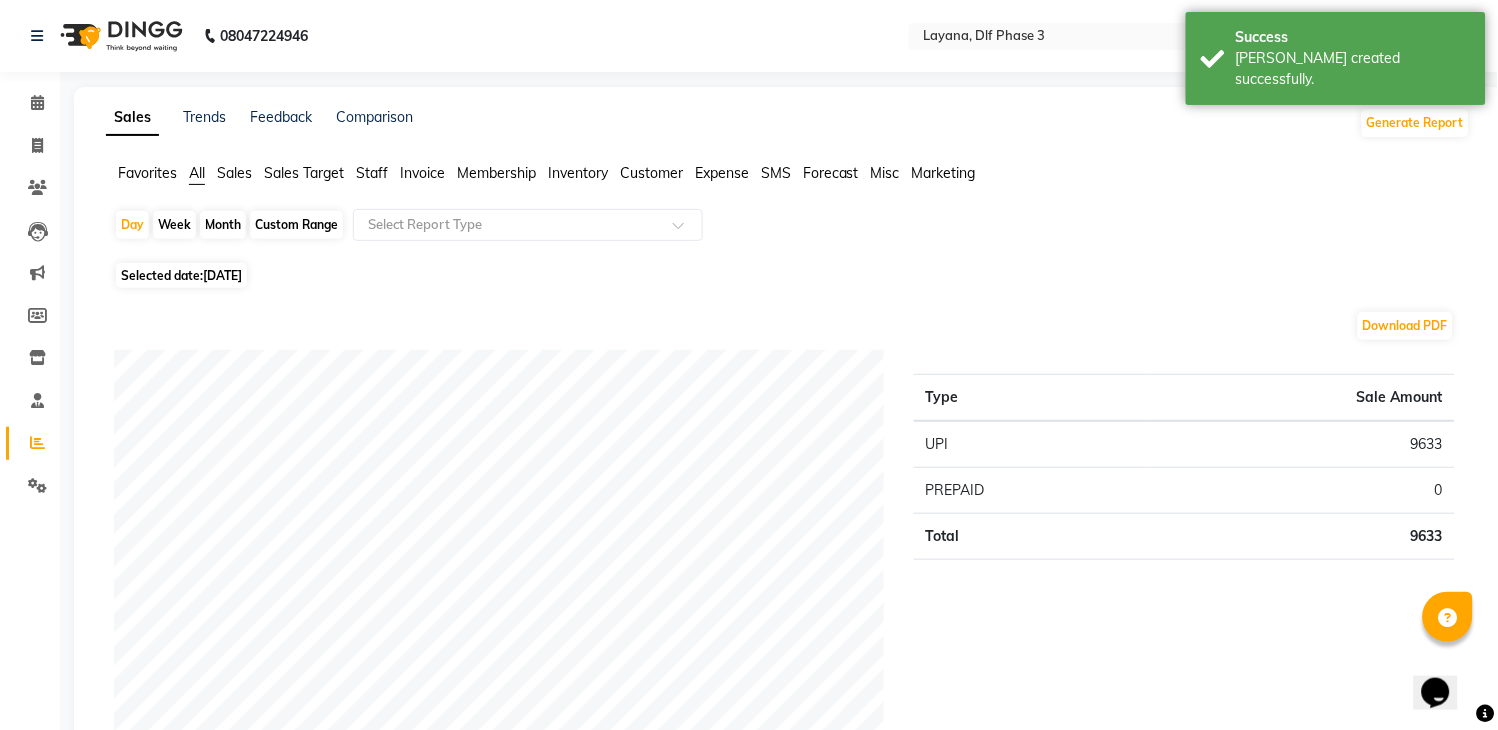 scroll, scrollTop: 638, scrollLeft: 0, axis: vertical 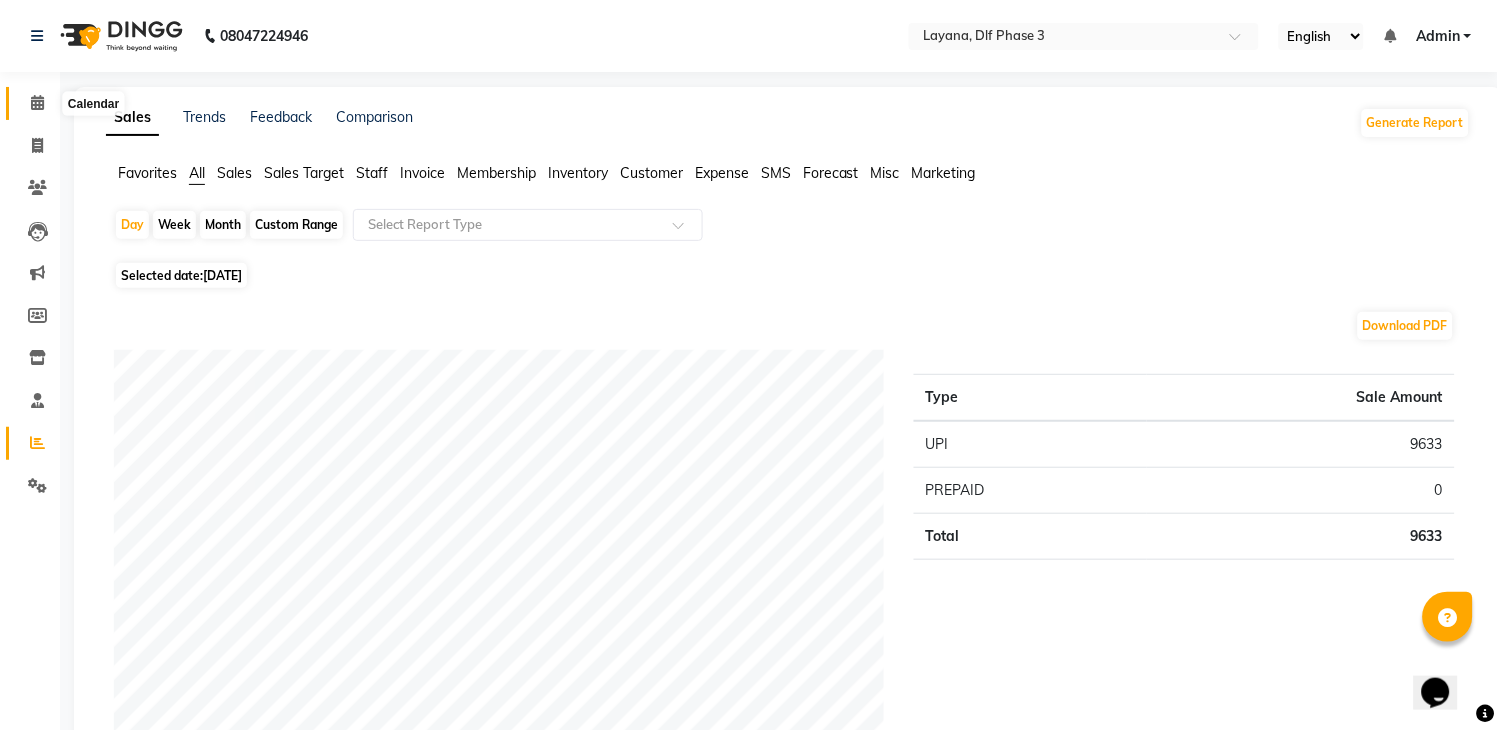 click 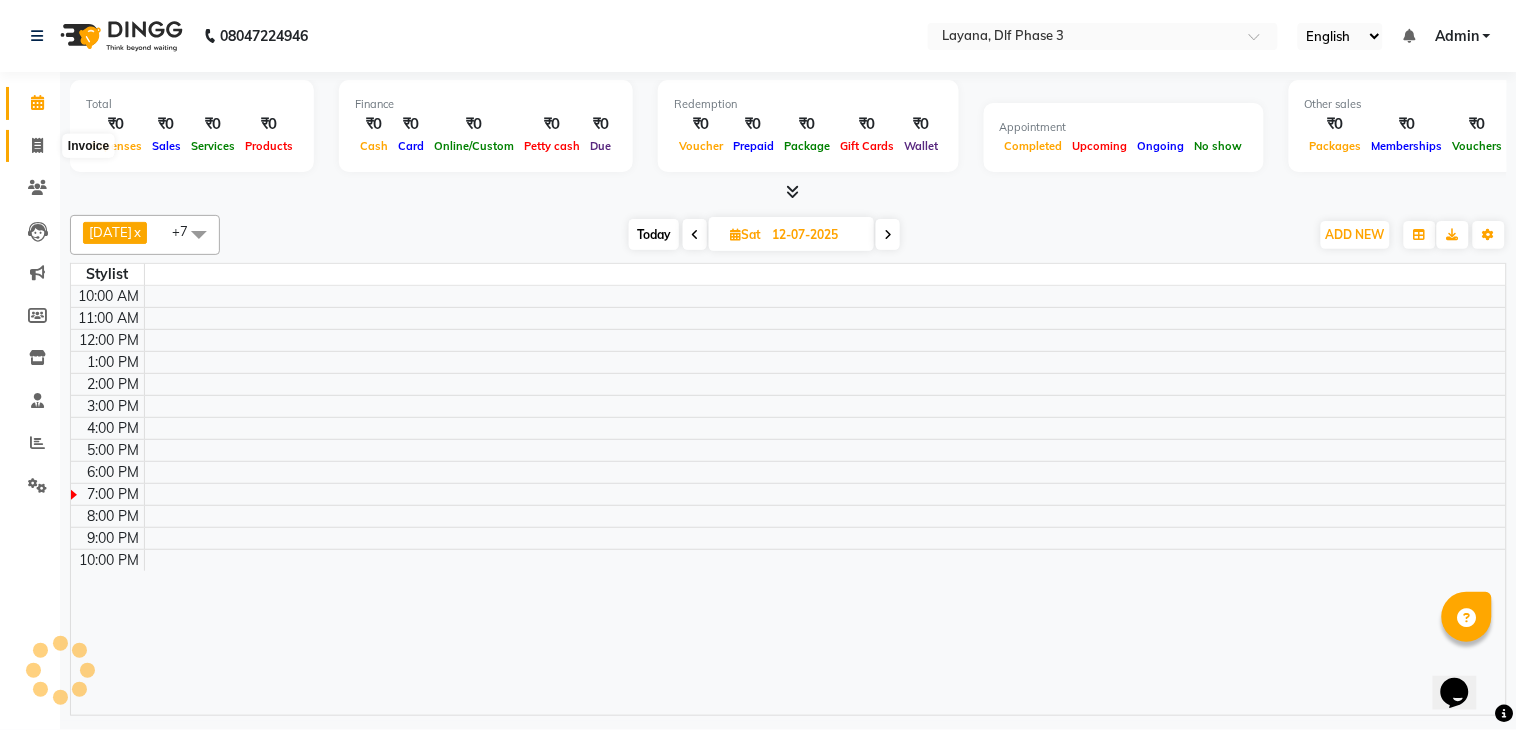 click 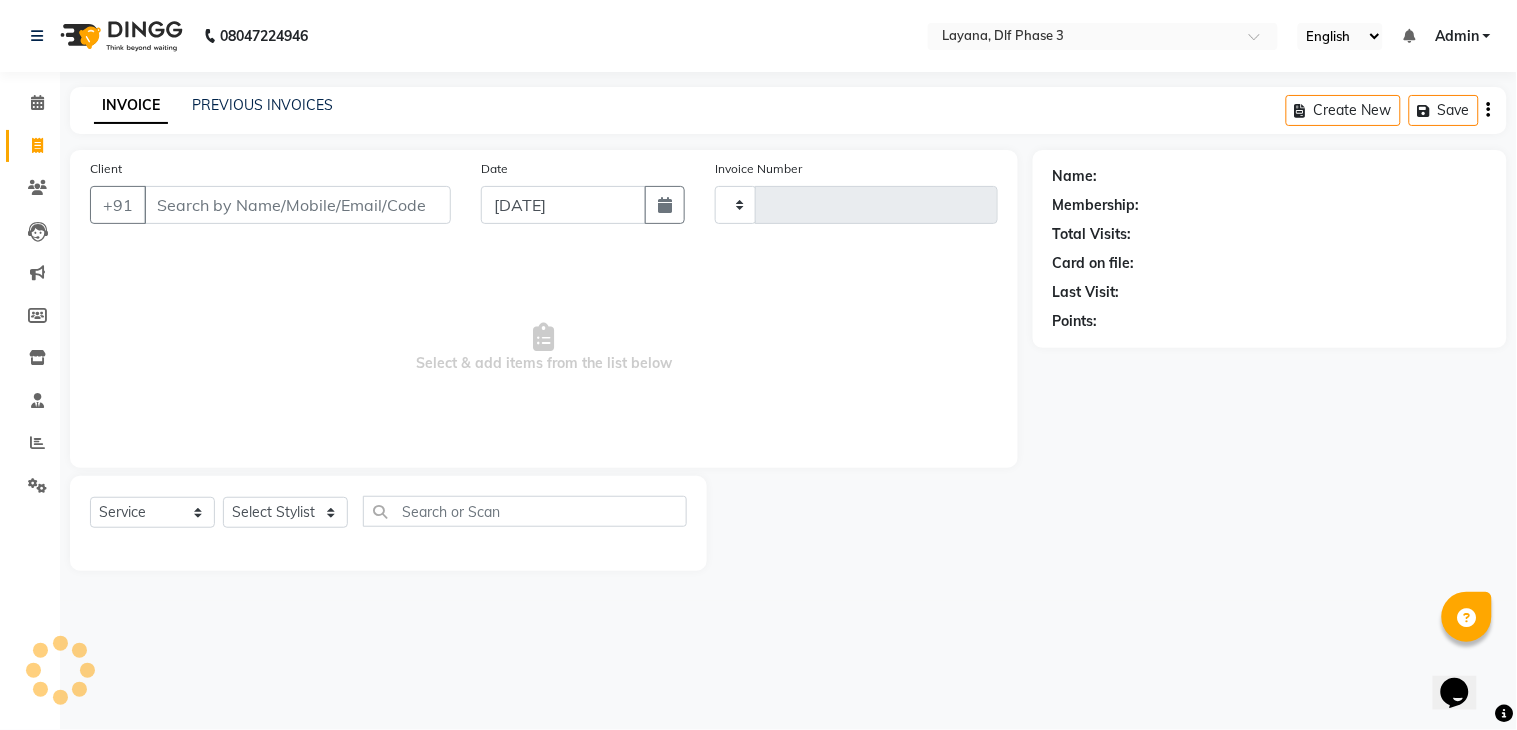 type on "1944" 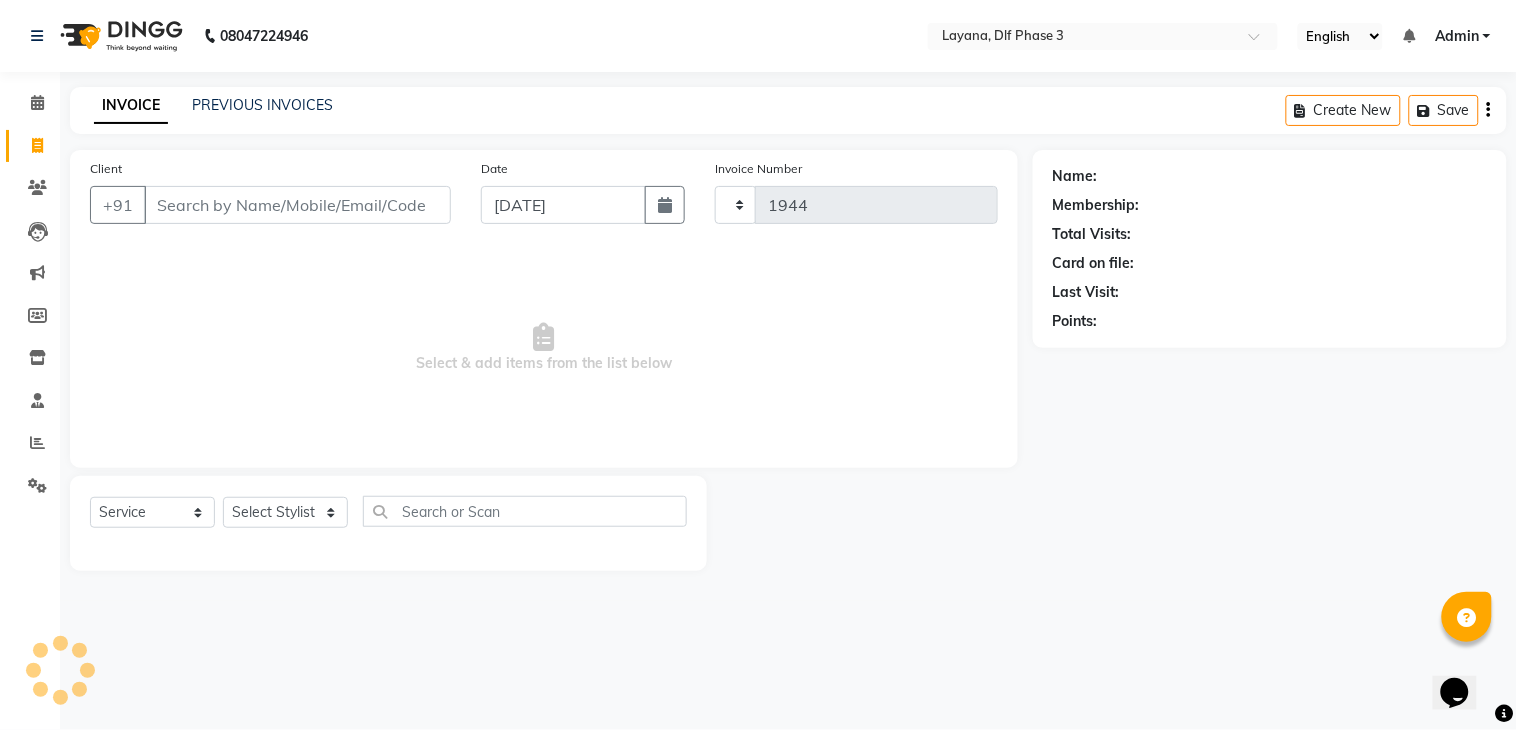 select on "6973" 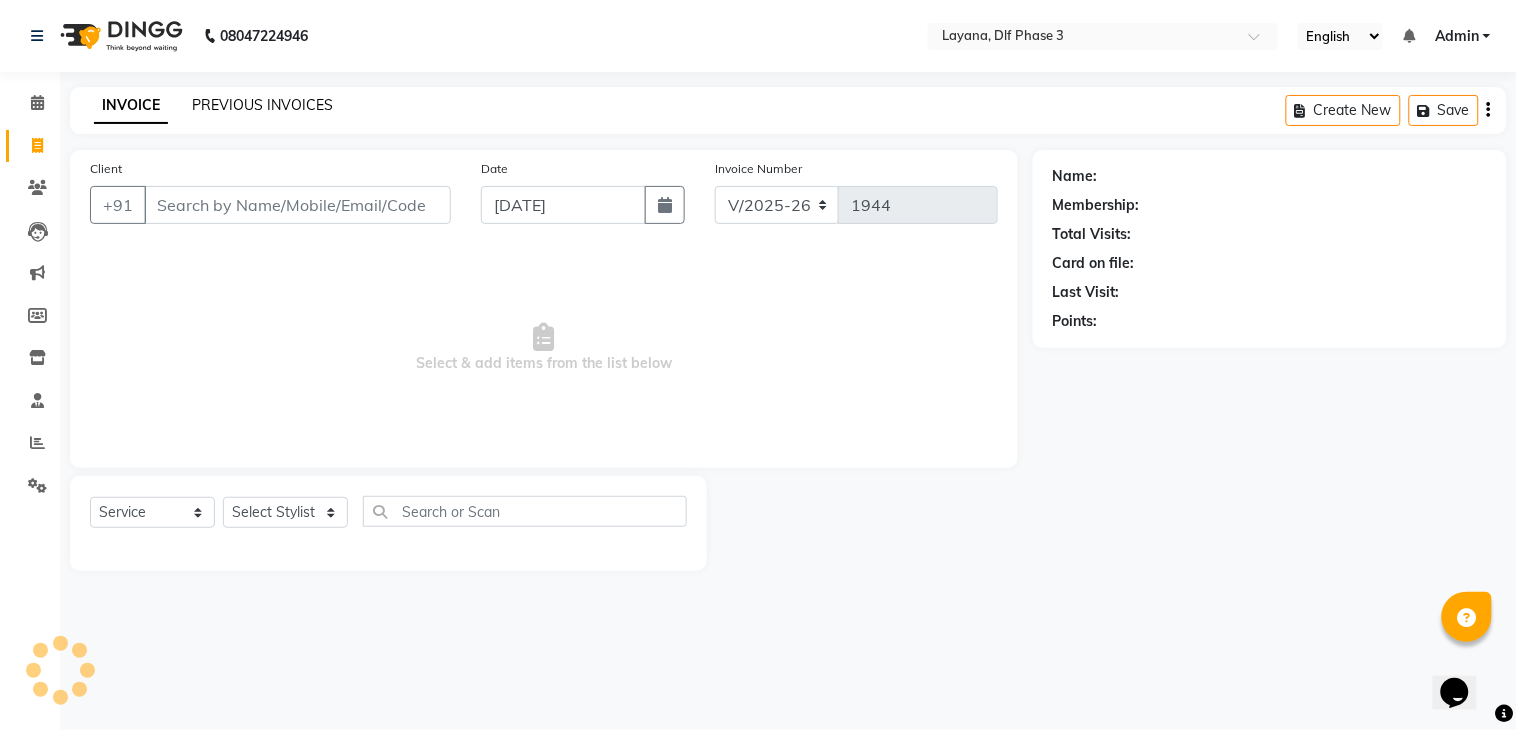 click on "PREVIOUS INVOICES" 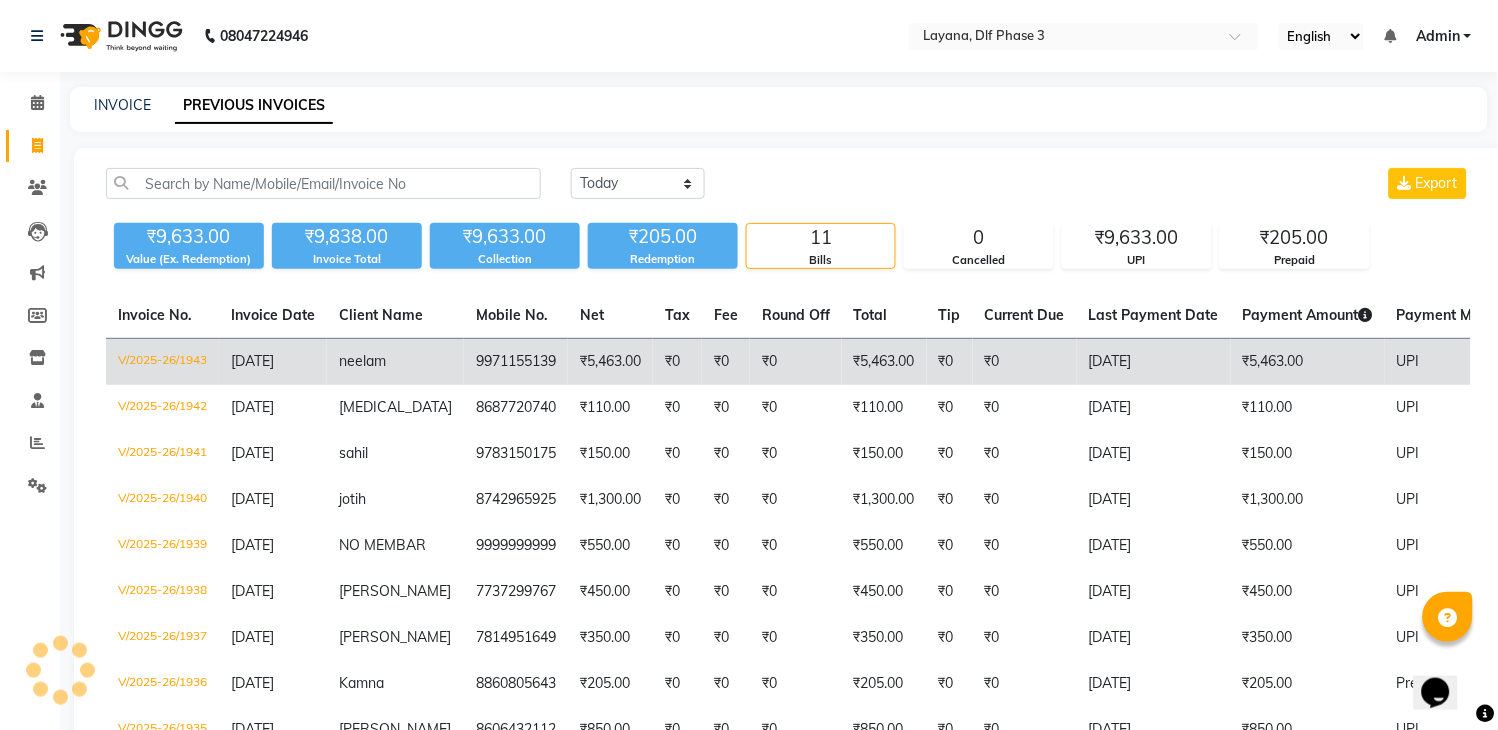 click on "[DATE]" 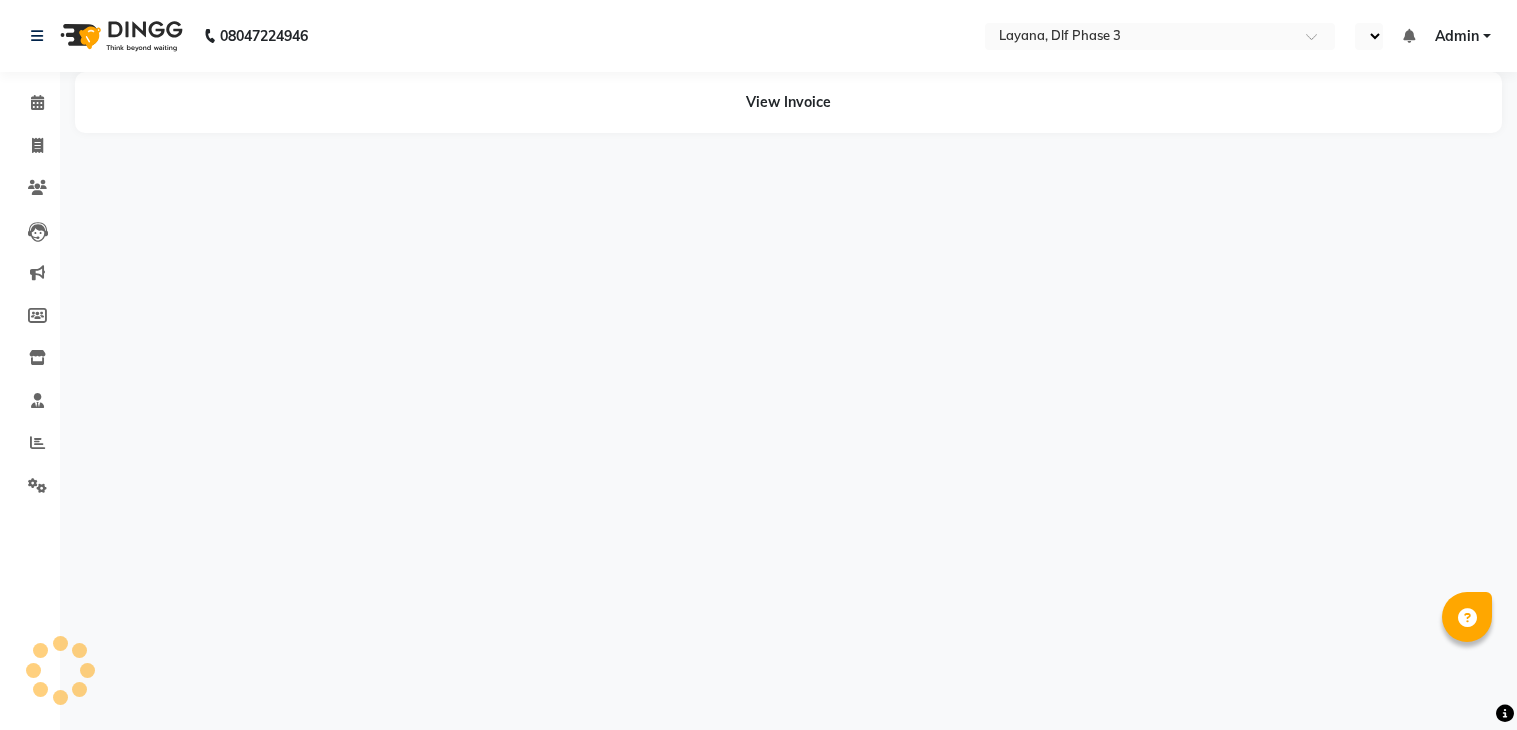 scroll, scrollTop: 0, scrollLeft: 0, axis: both 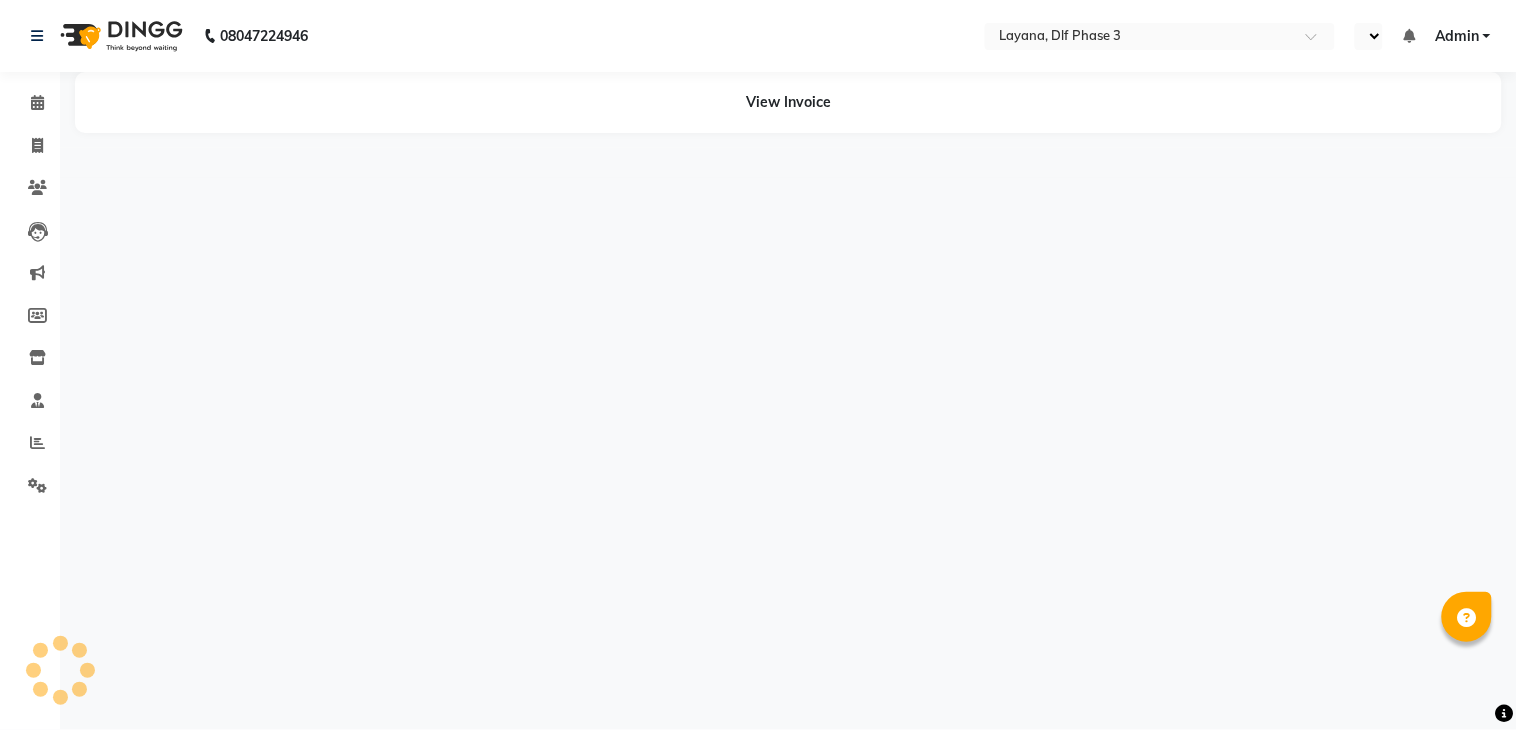 select on "en" 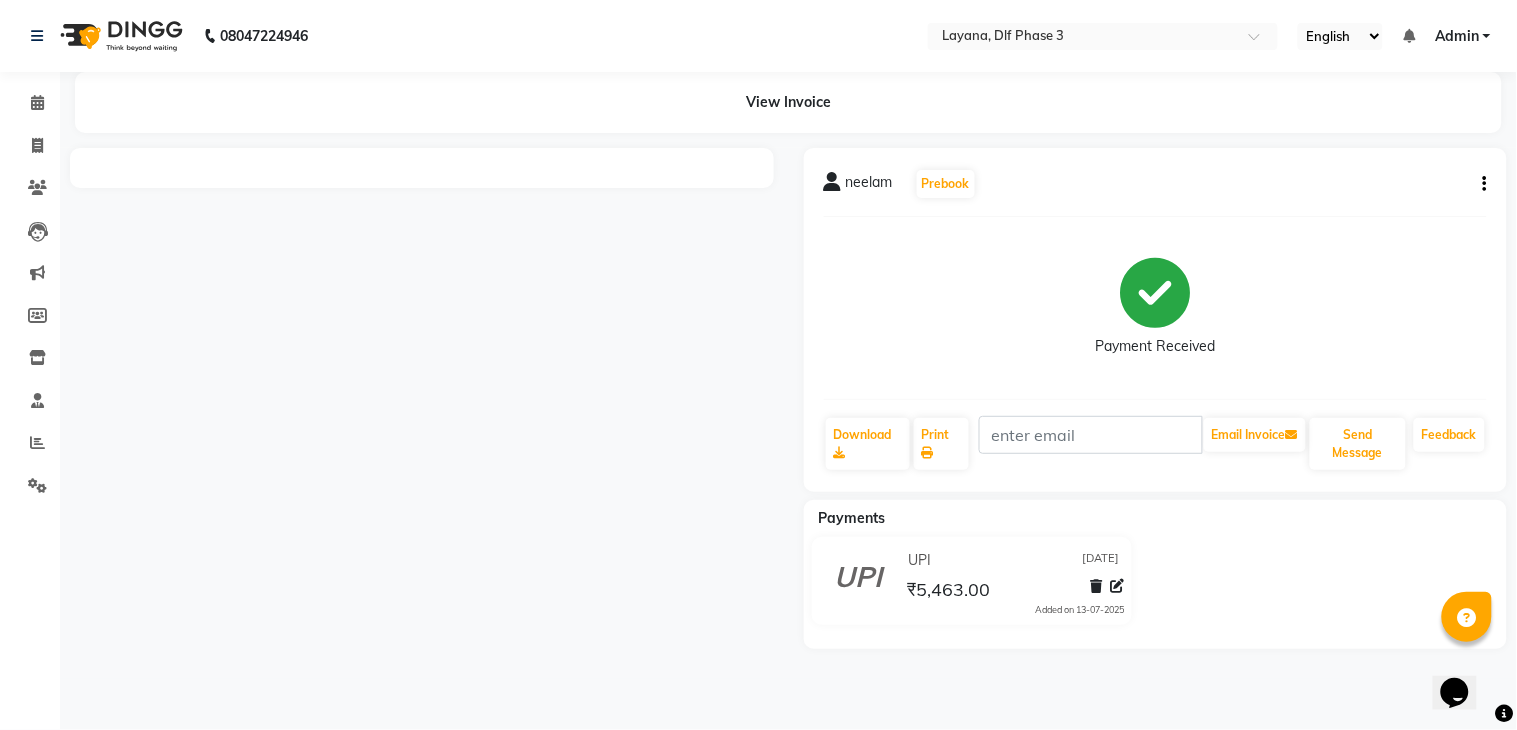 scroll, scrollTop: 0, scrollLeft: 0, axis: both 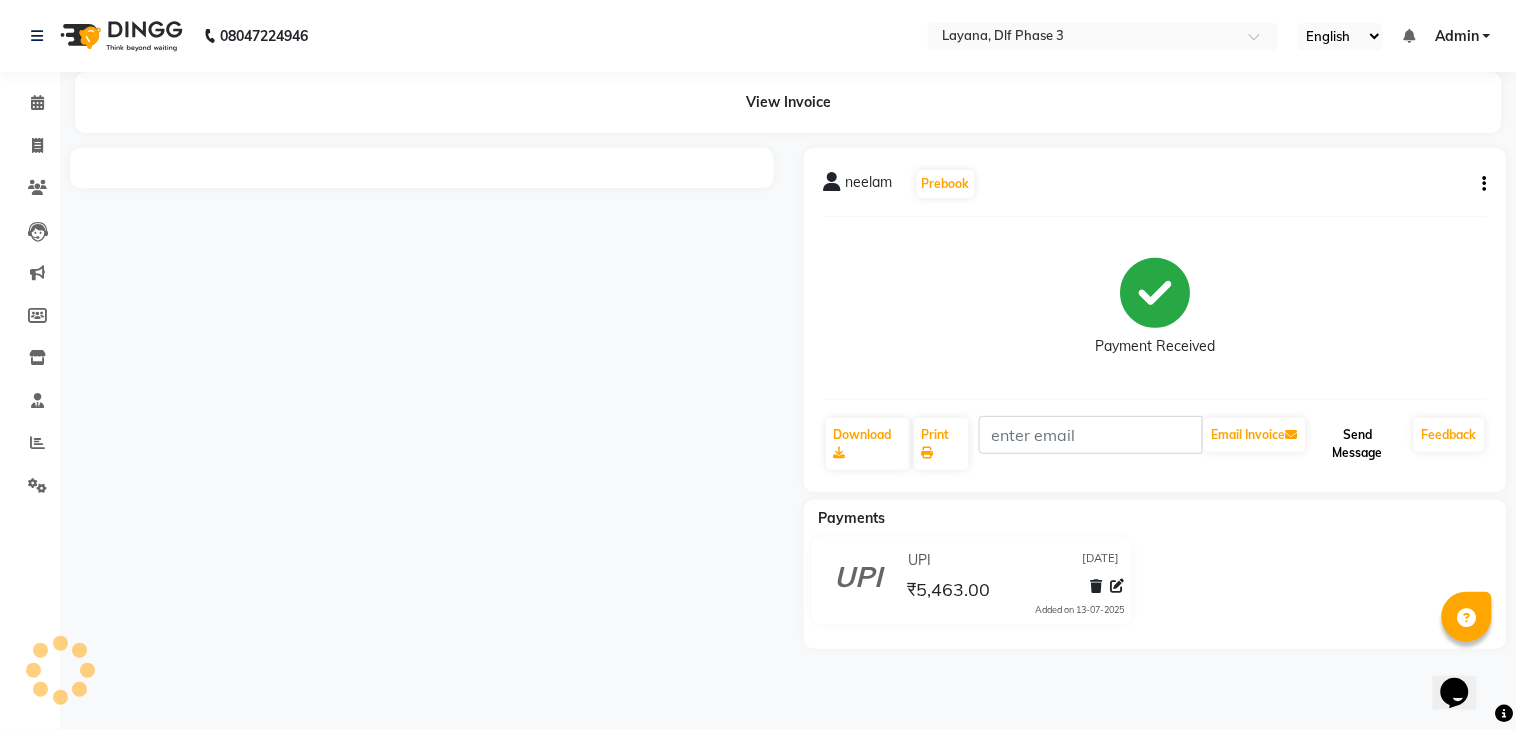 click on "Send Message" 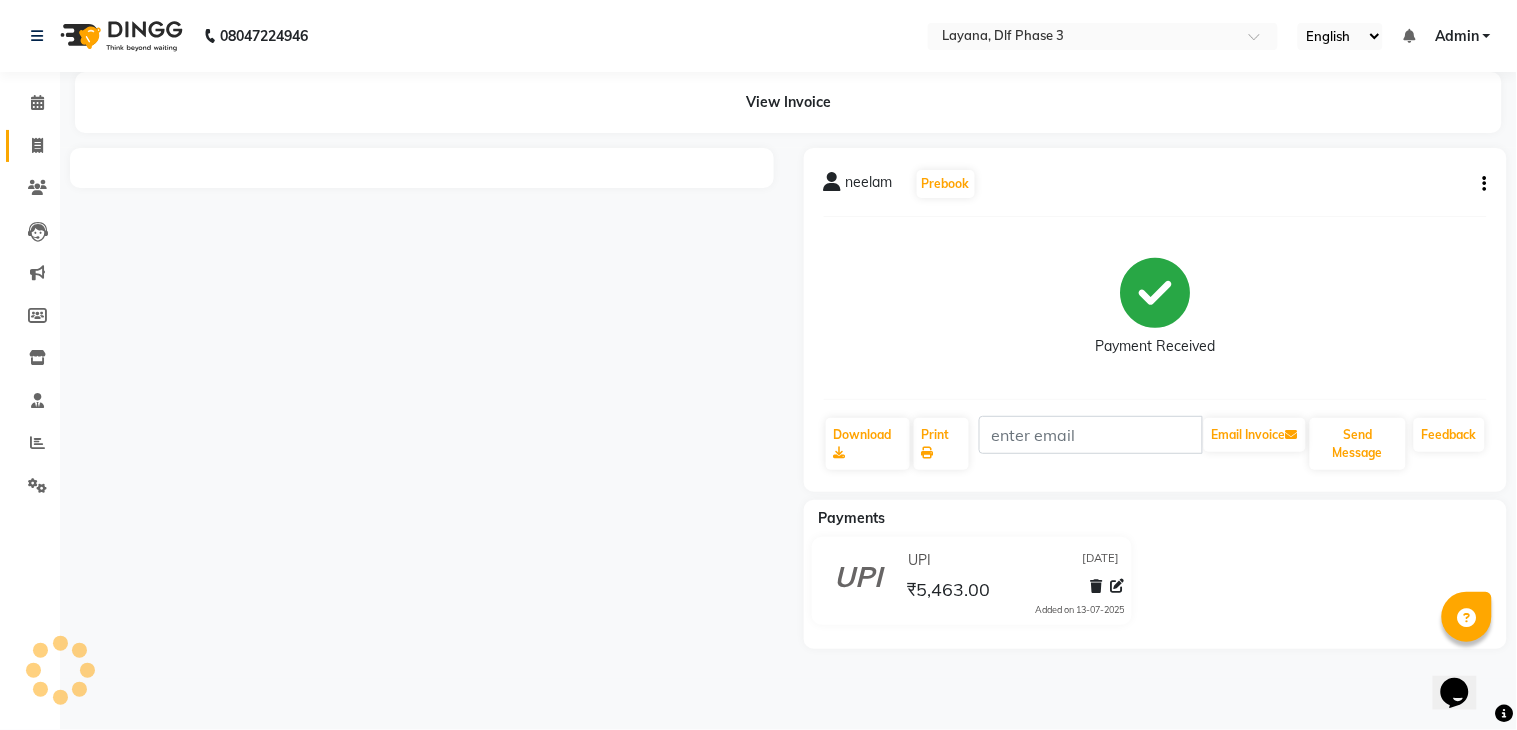 click on "Invoice" 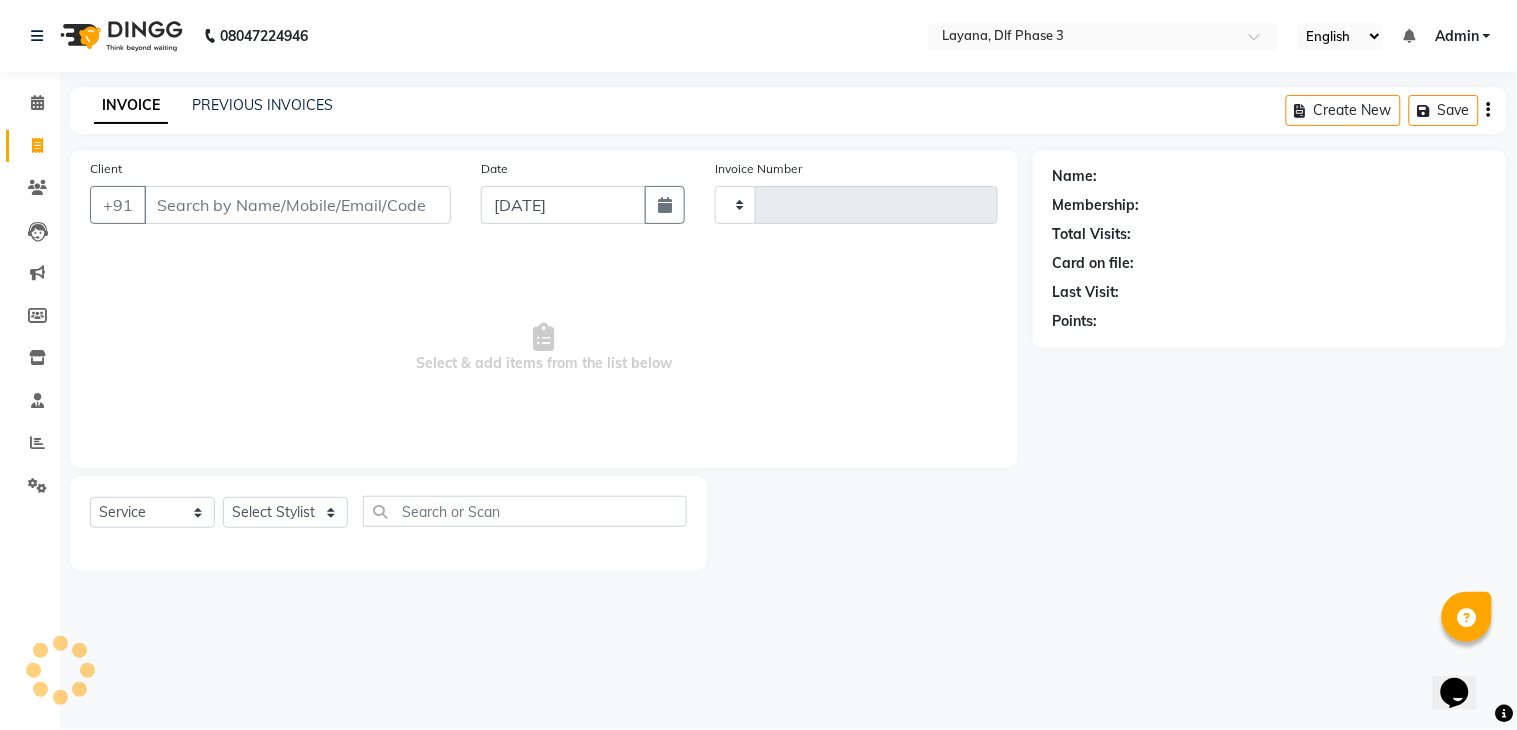 type on "1944" 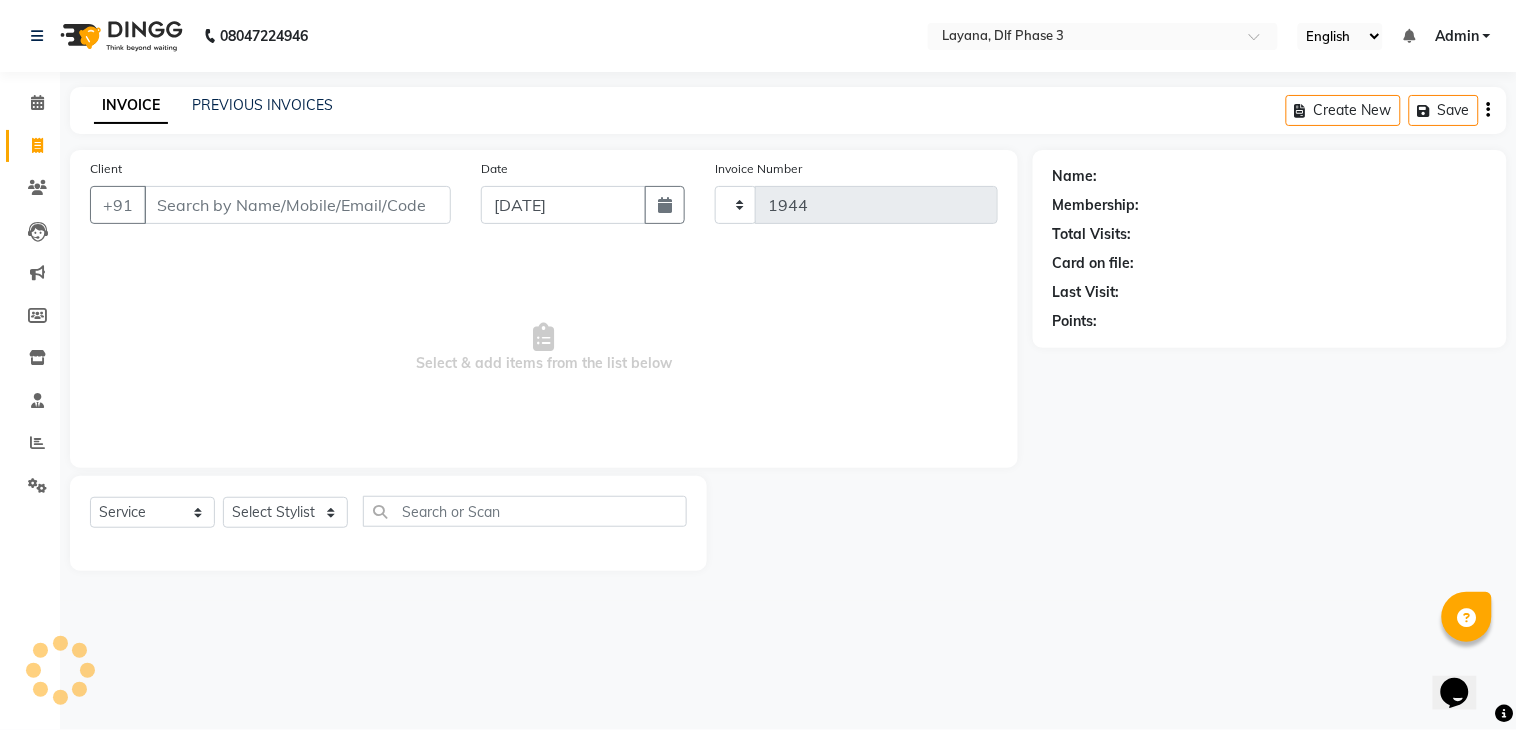select on "6973" 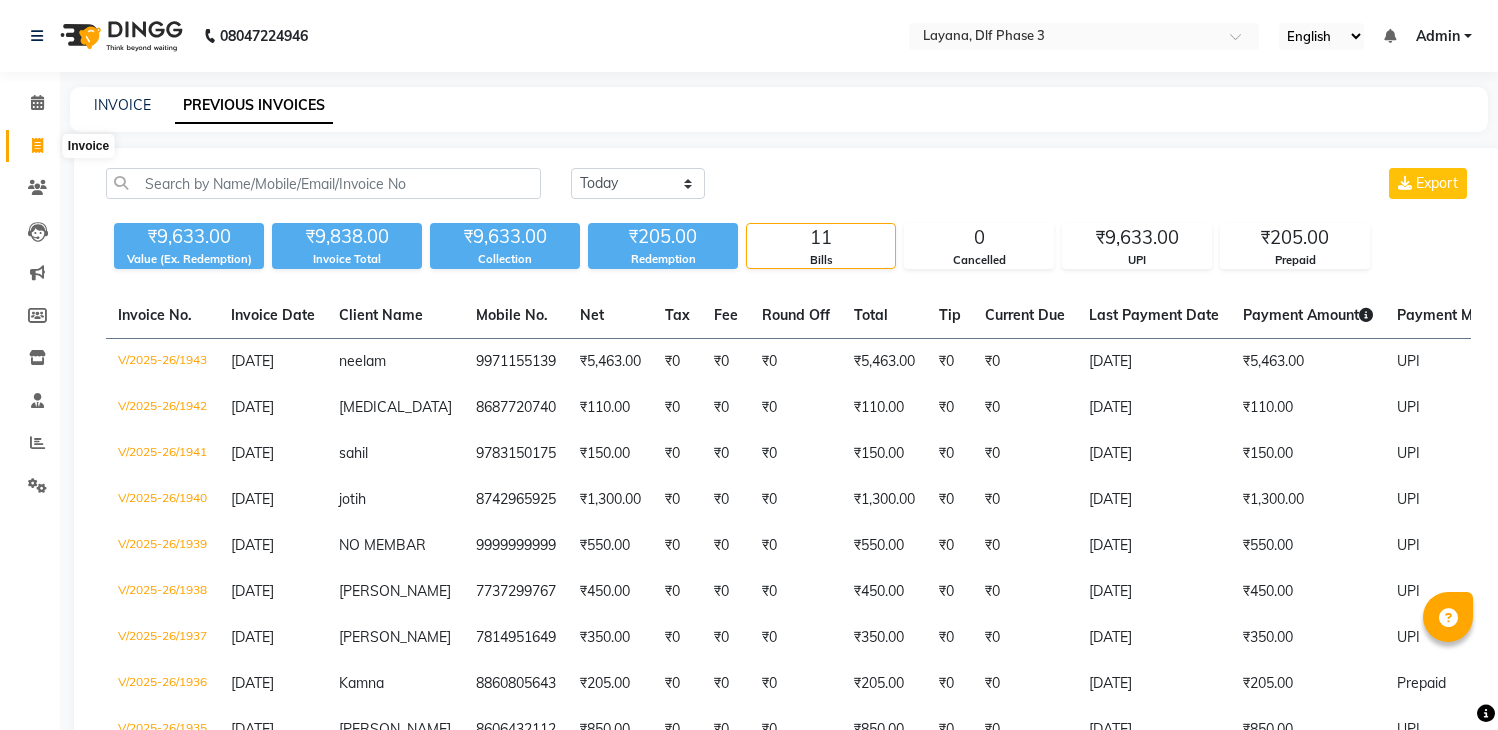 click 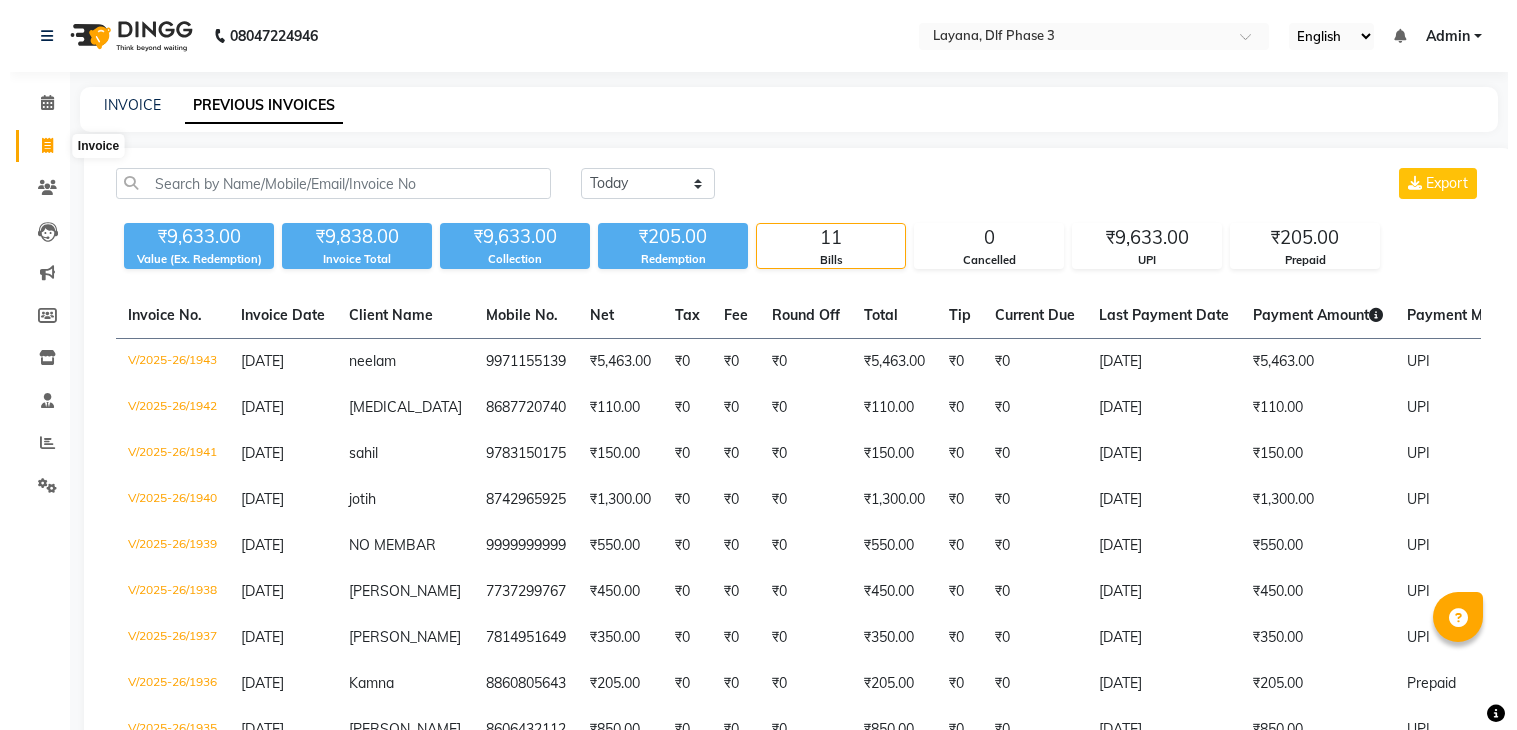 scroll, scrollTop: 0, scrollLeft: 0, axis: both 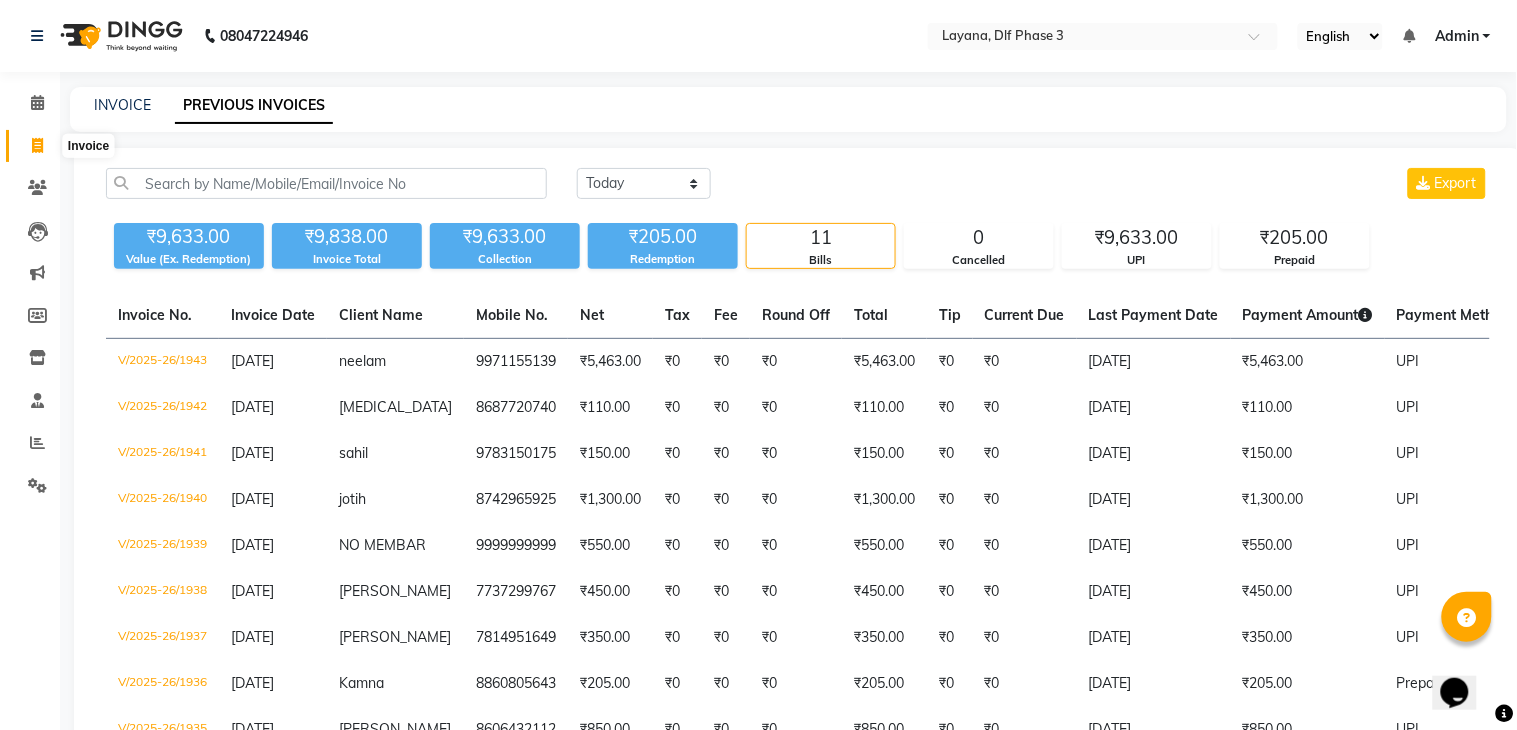 select on "service" 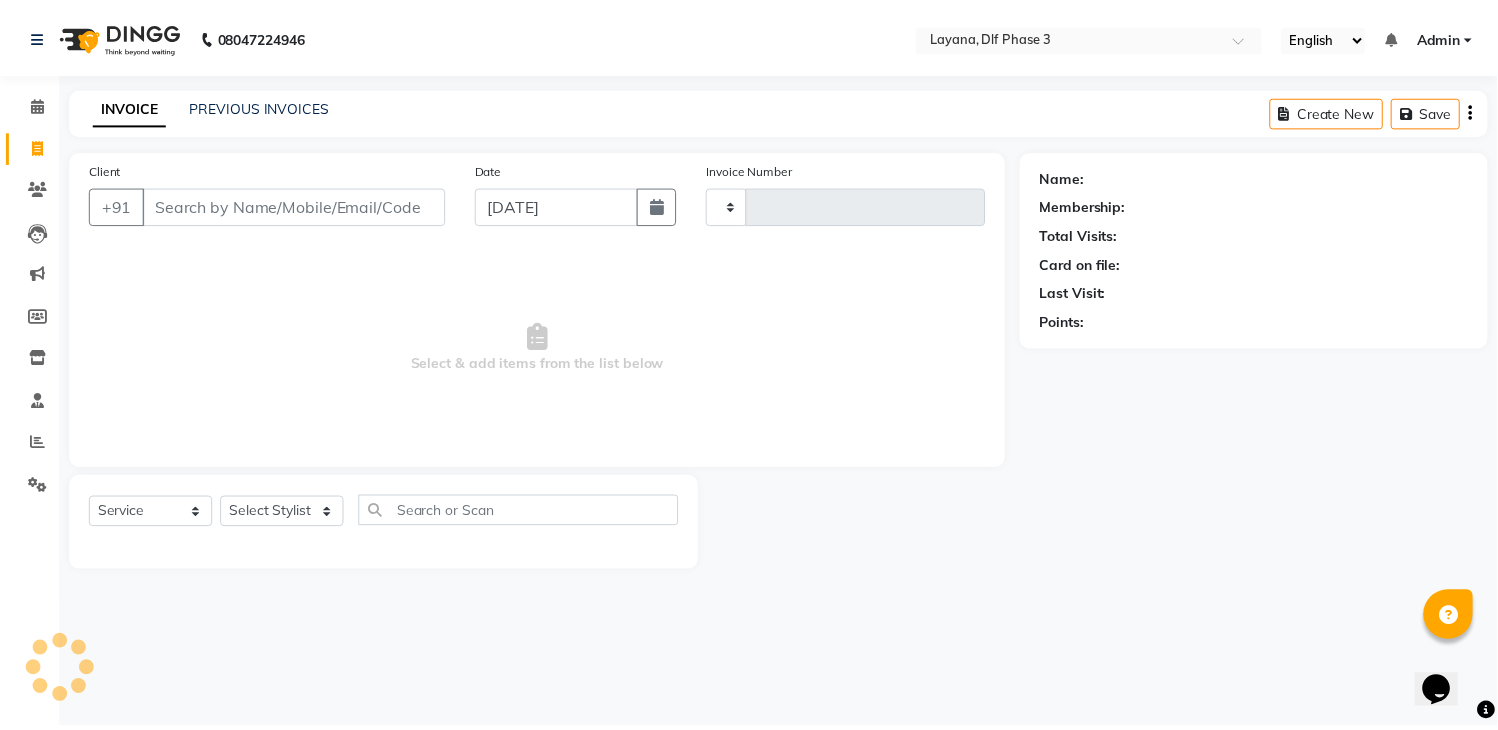 scroll, scrollTop: 0, scrollLeft: 0, axis: both 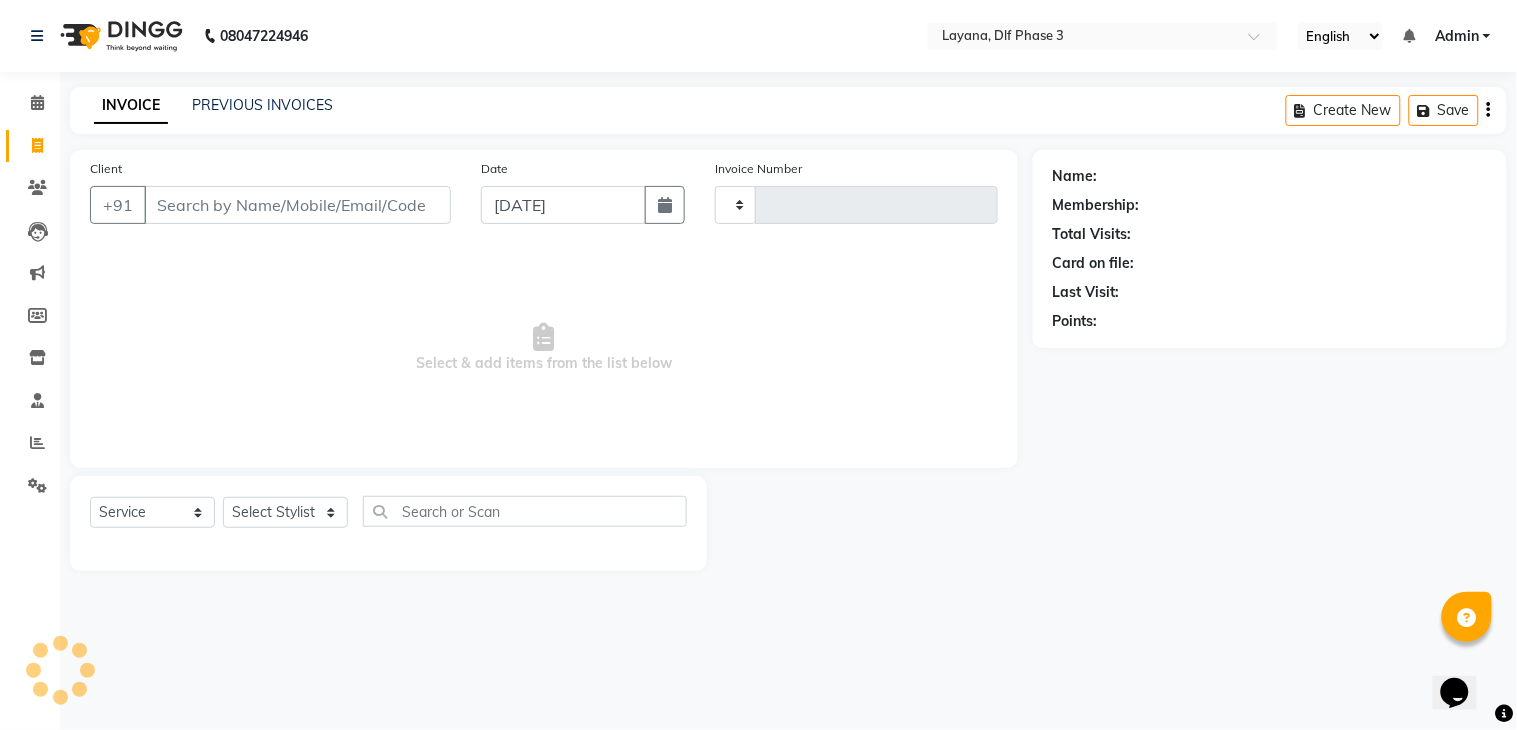 type on "1947" 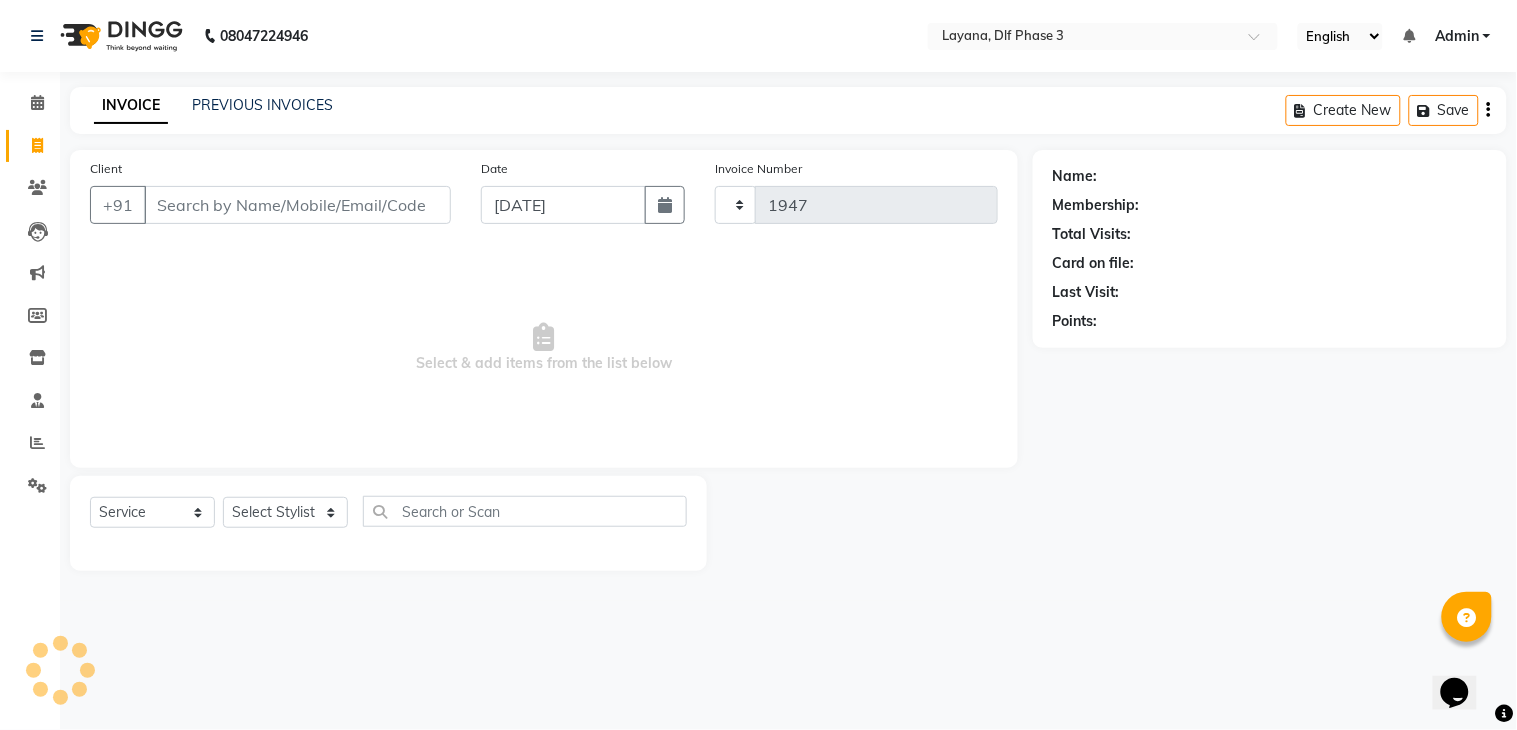 select on "6973" 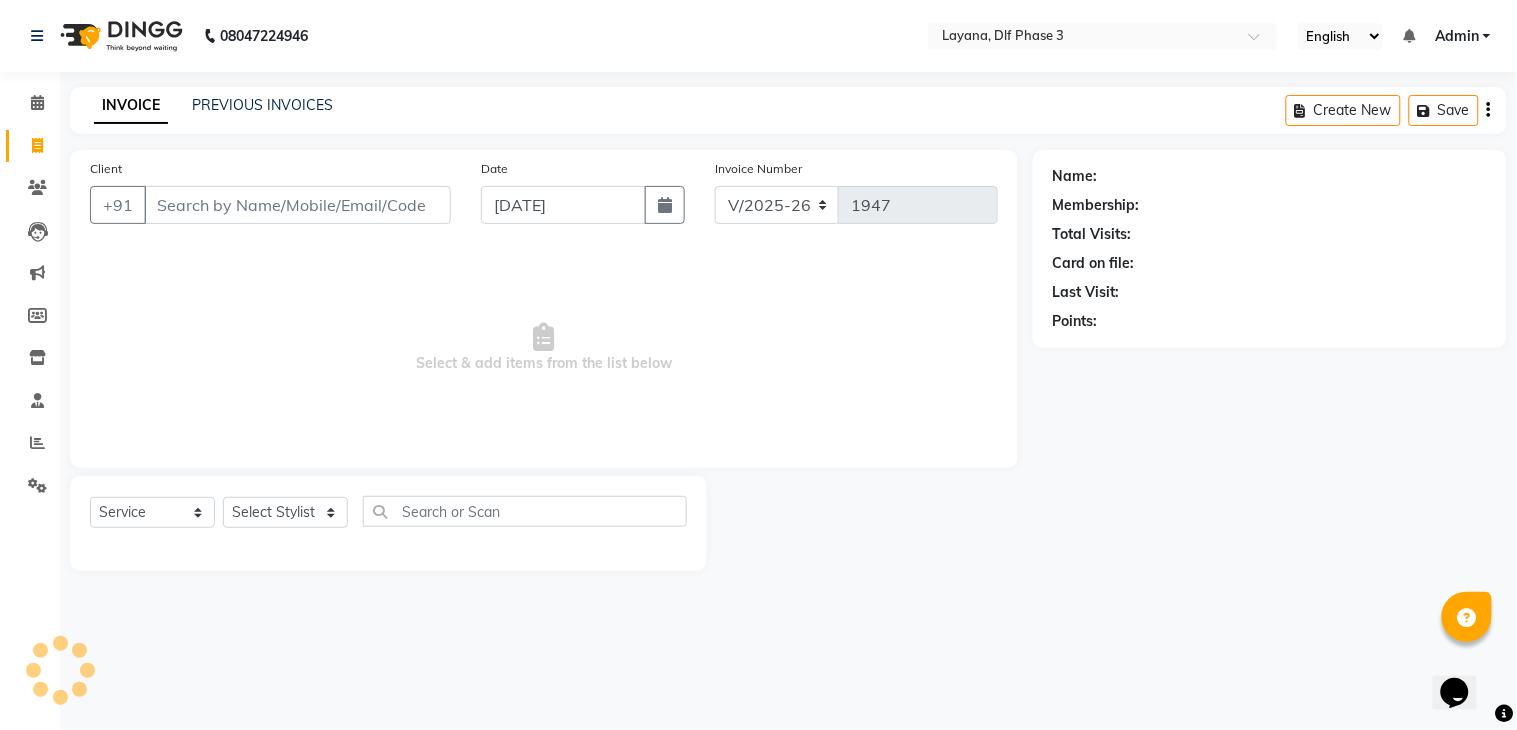 click on "Client" at bounding box center [297, 205] 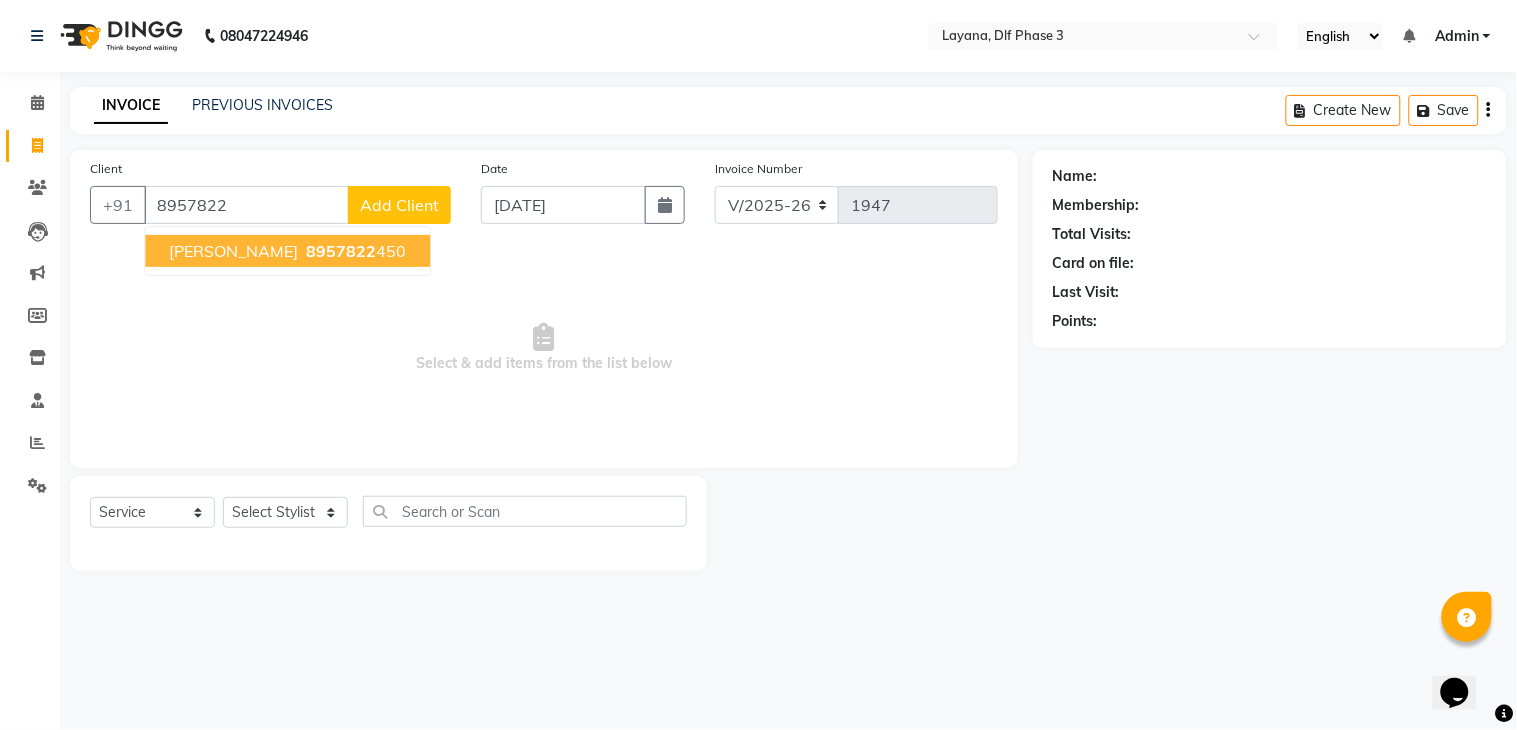 click on "8957822" at bounding box center (341, 251) 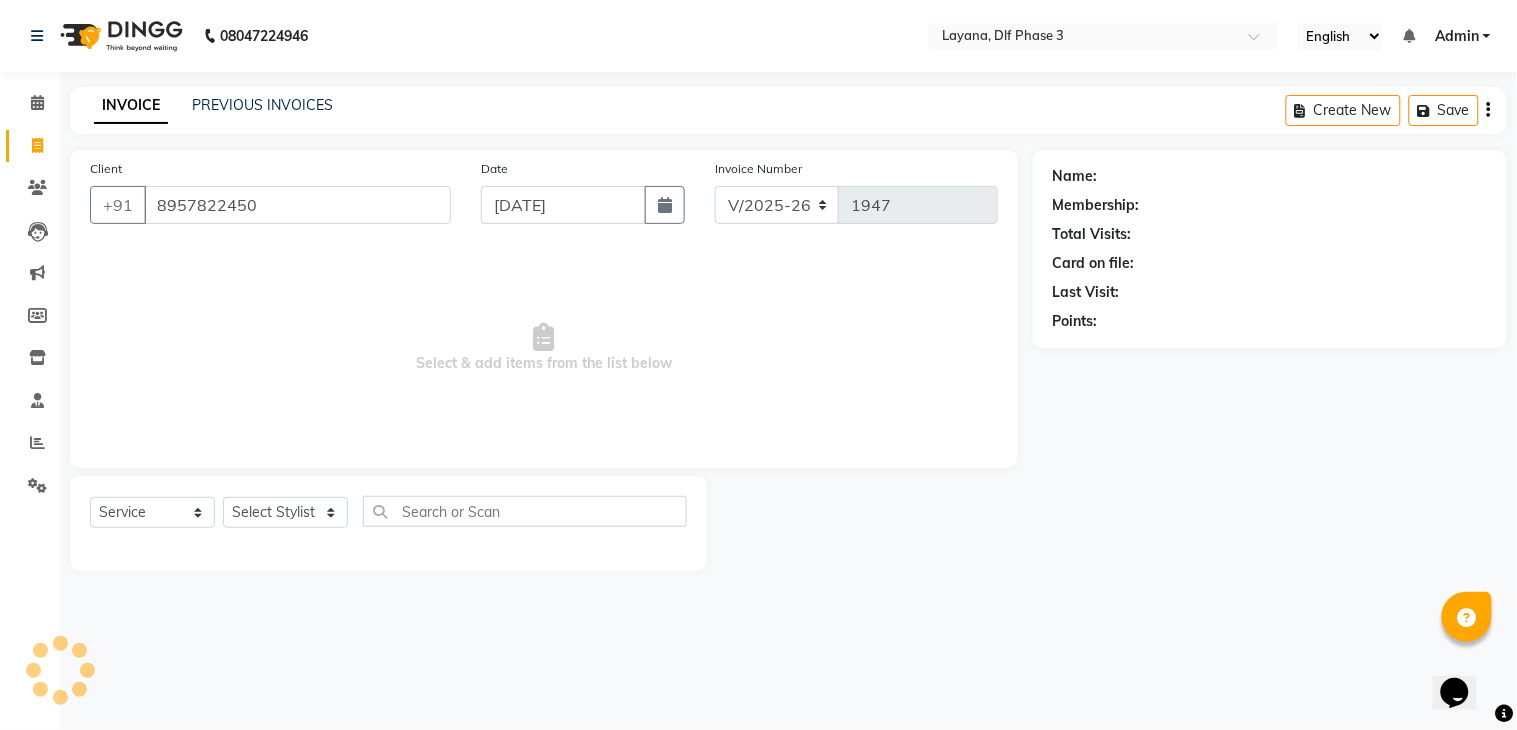 type on "8957822450" 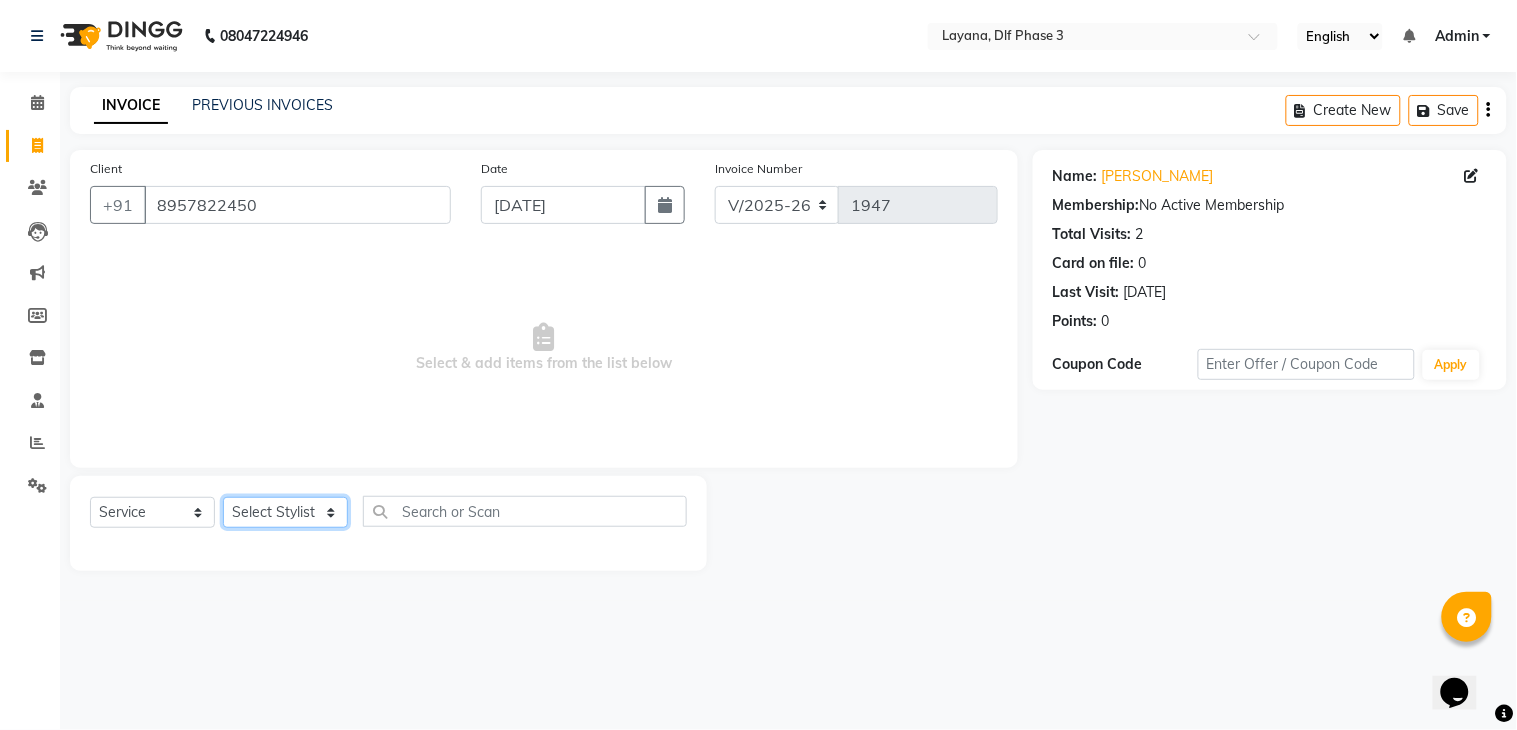 click on "Select Stylist aditya Attul kamal Kartik  keshav sanjana Shadab supriya" 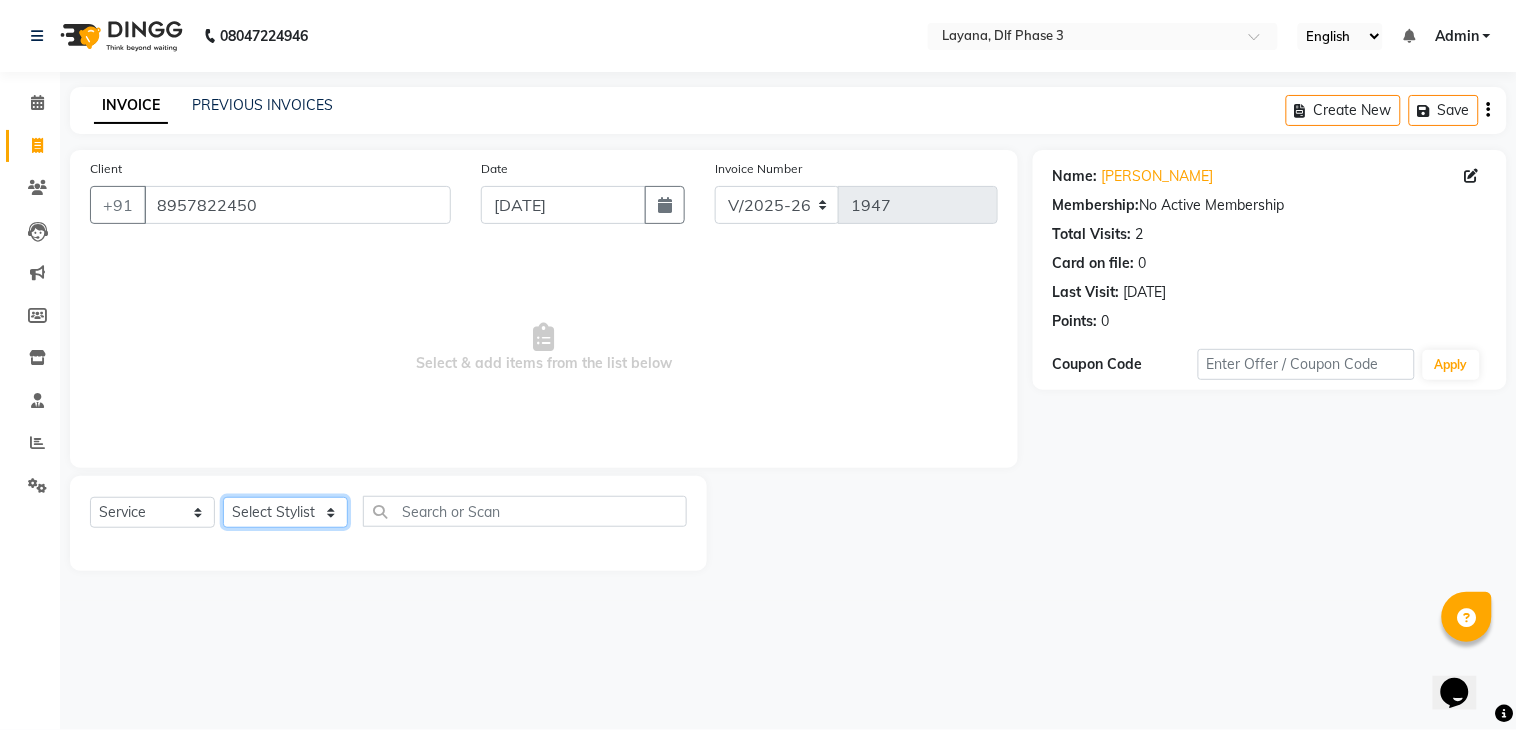 select on "57636" 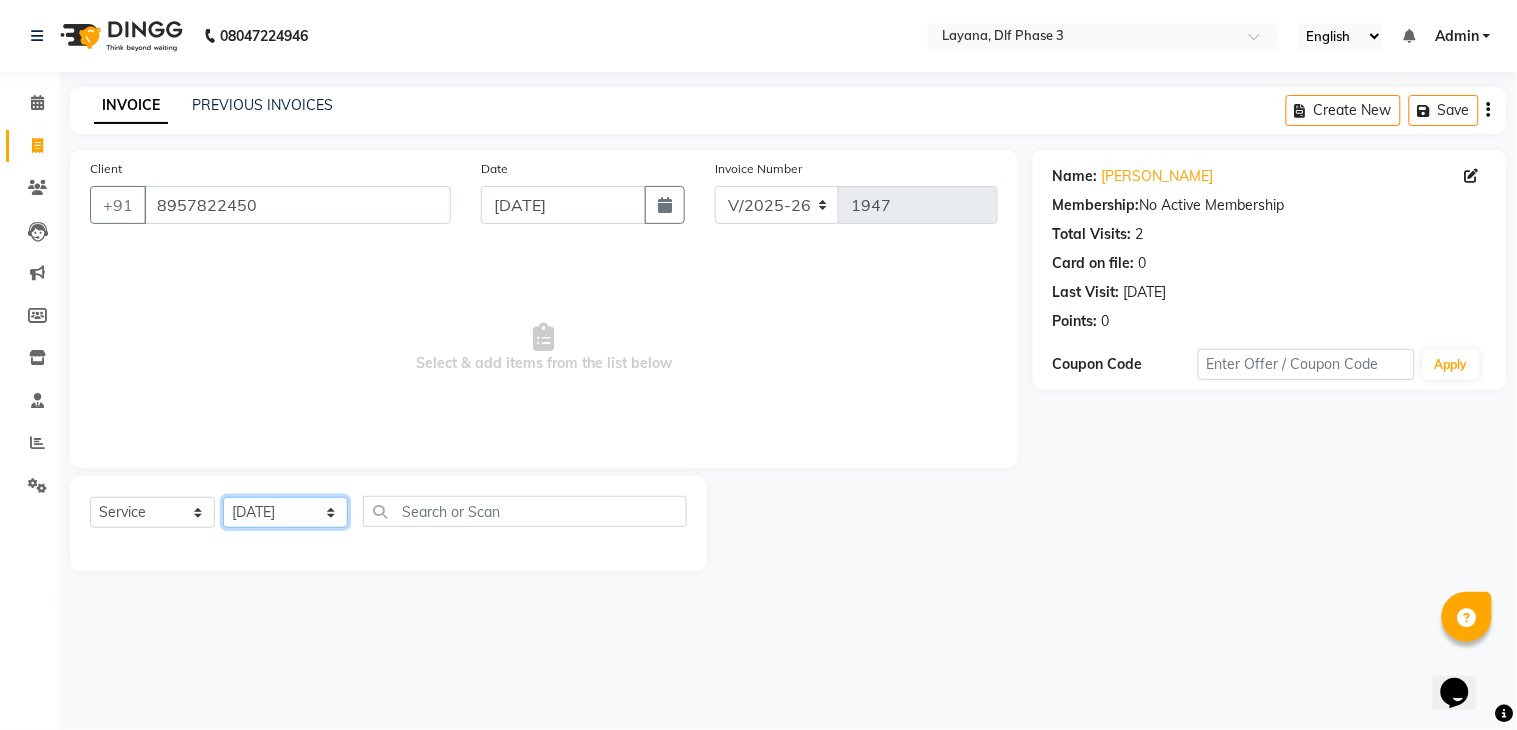 click on "Select Stylist aditya Attul kamal Kartik  keshav sanjana Shadab supriya" 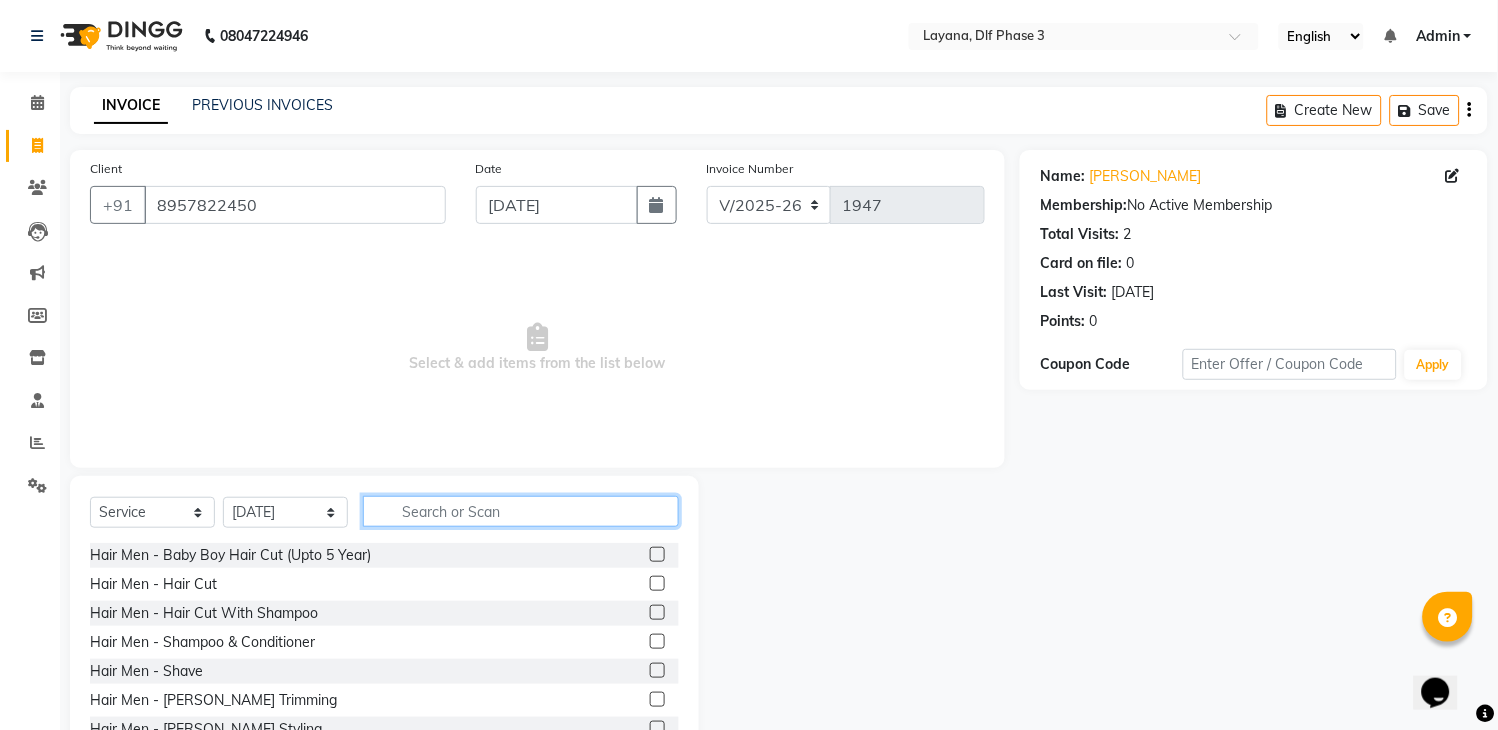 click 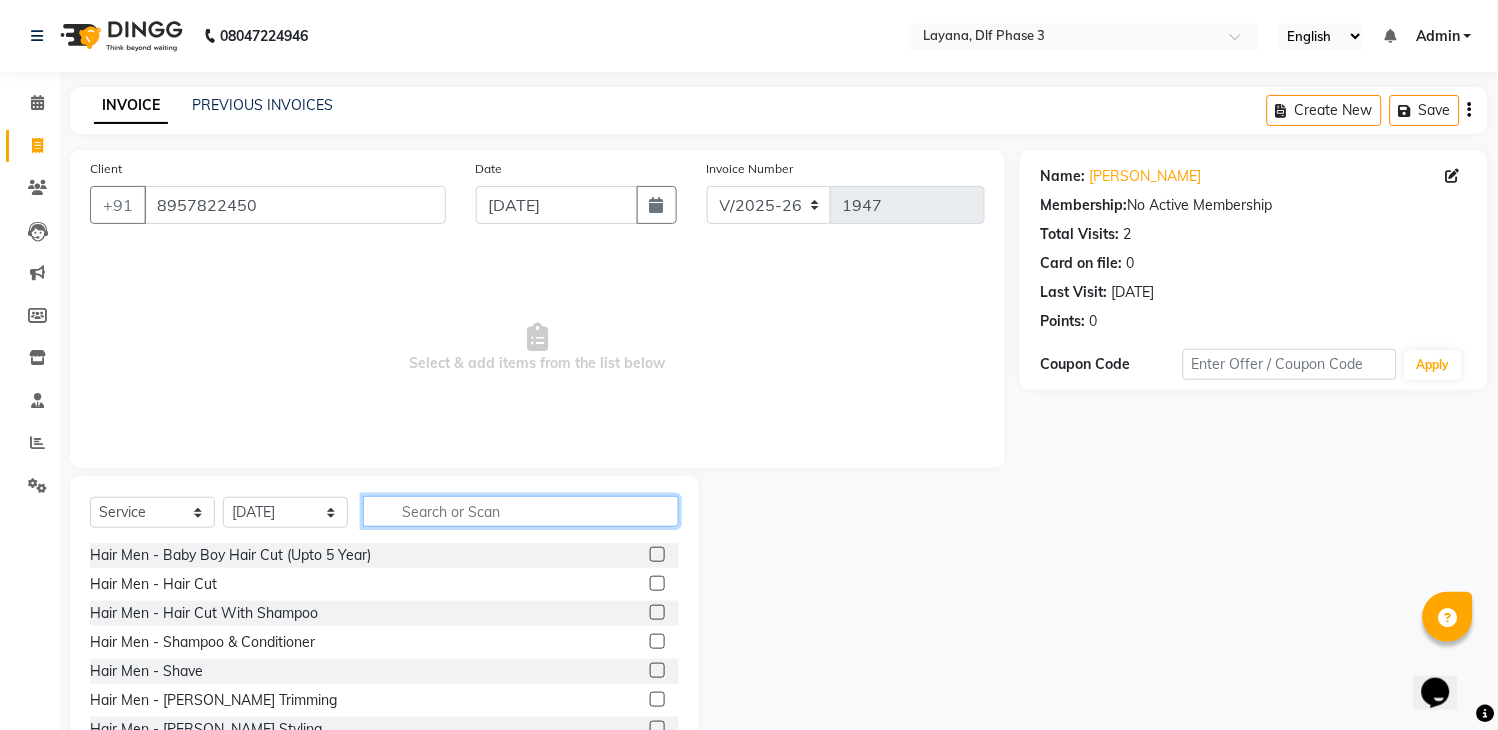 click 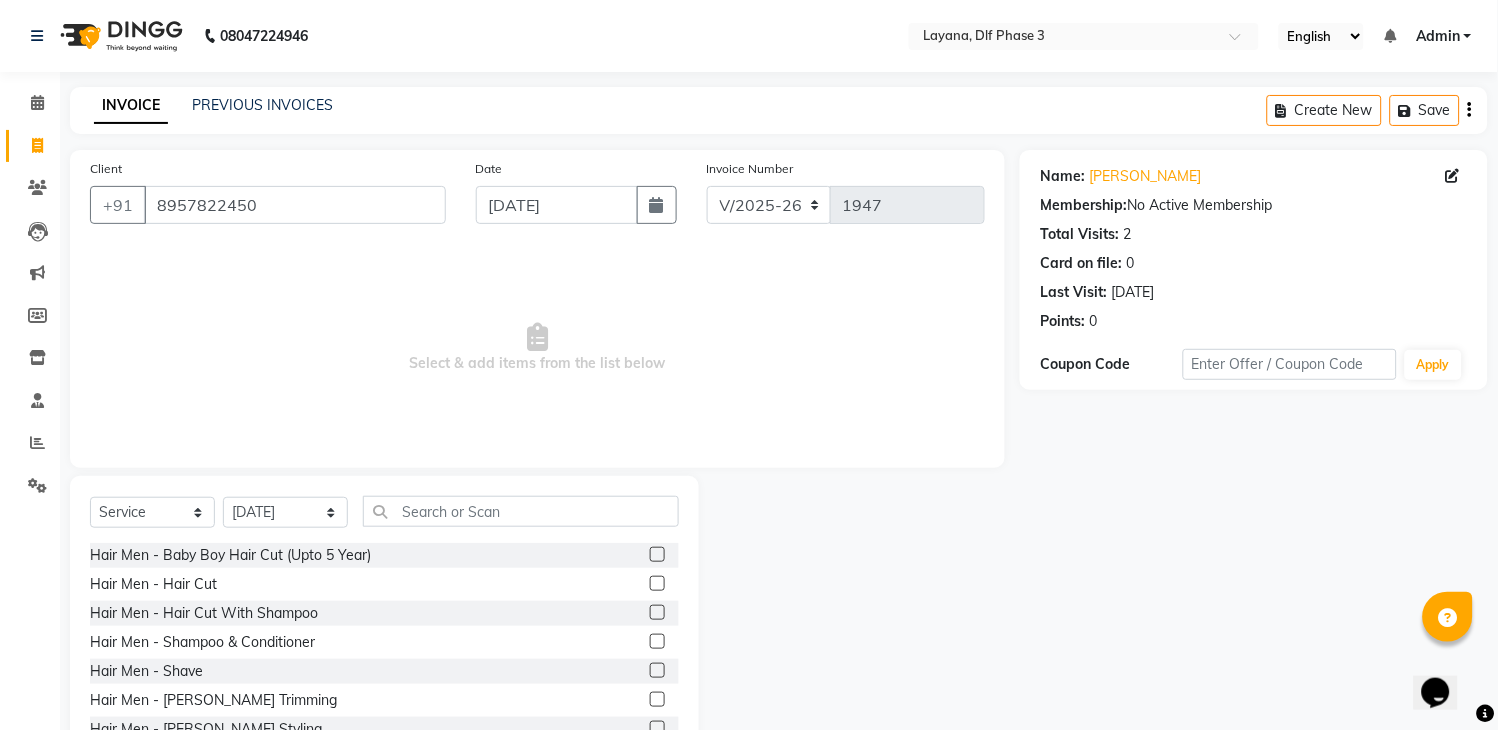 click on "Client +91 8957822450 Date 13-07-2025 Invoice Number V/2025 V/2025-26 1947  Select & add items from the list below" 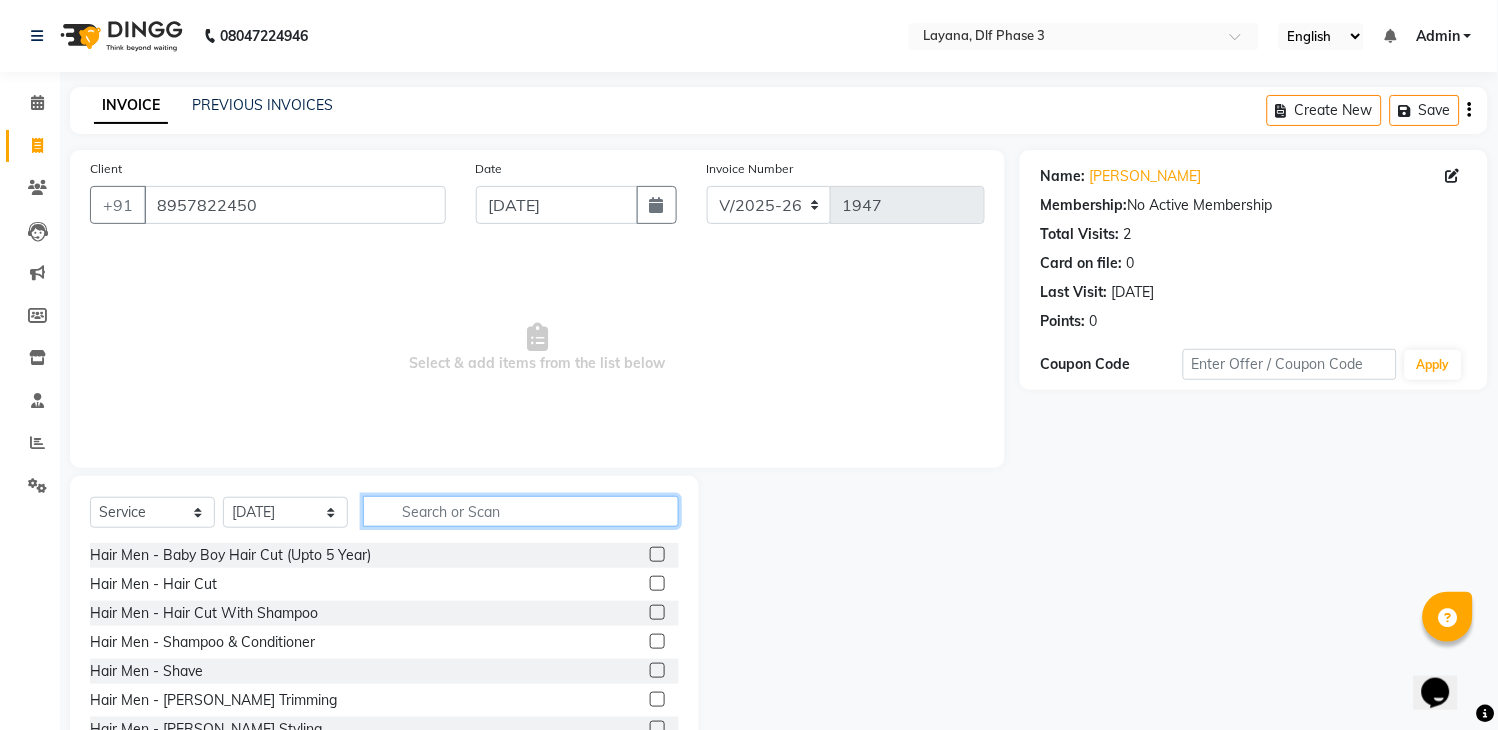 click 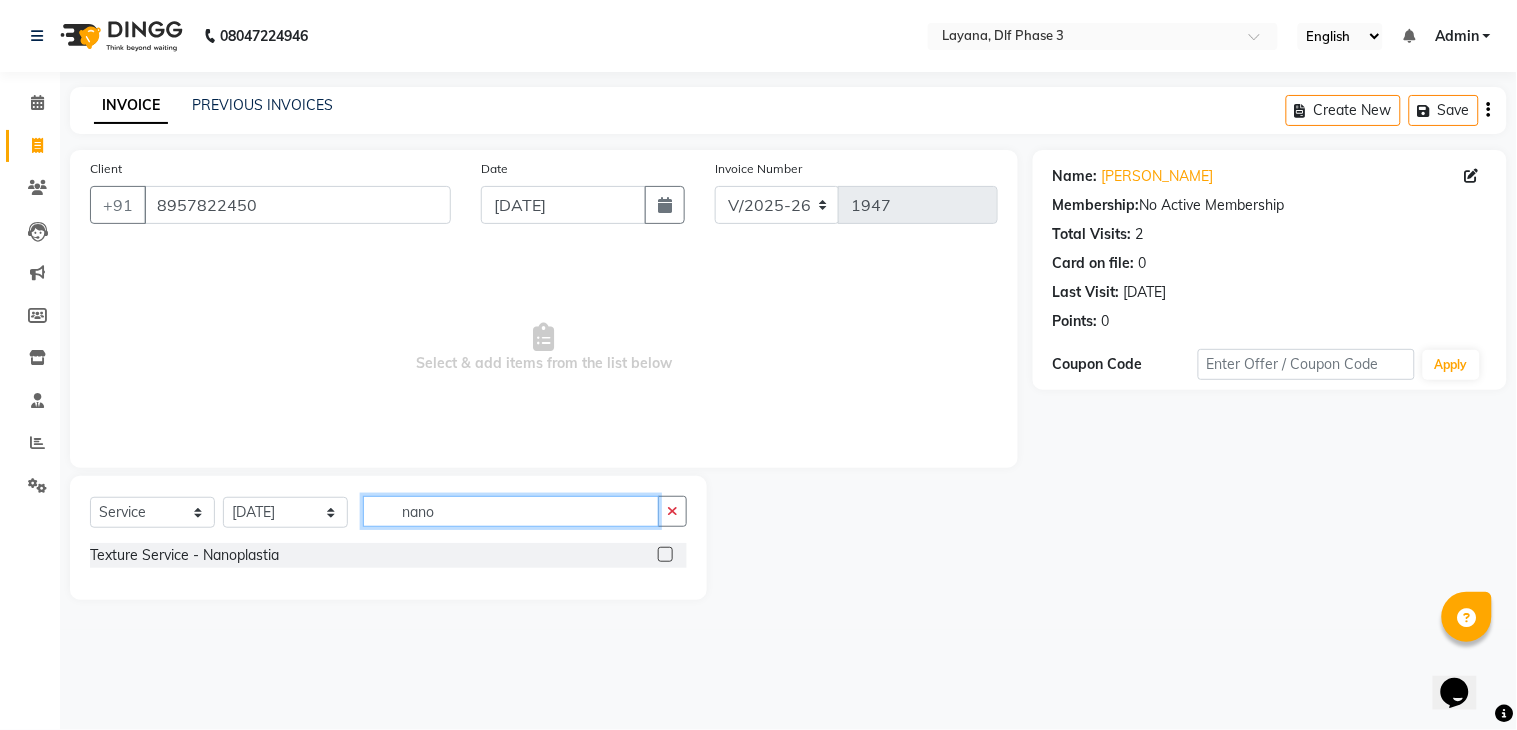 type on "nano" 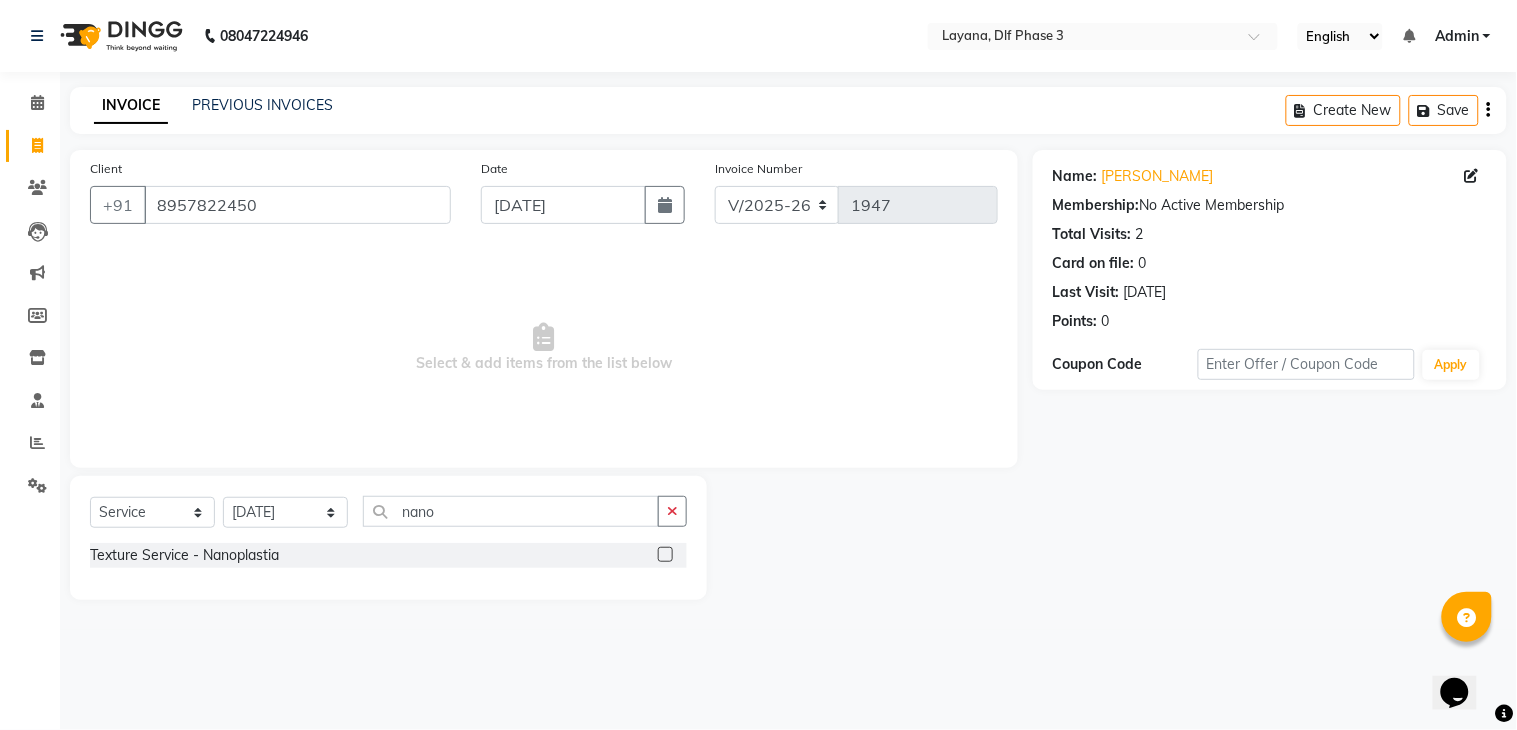 click 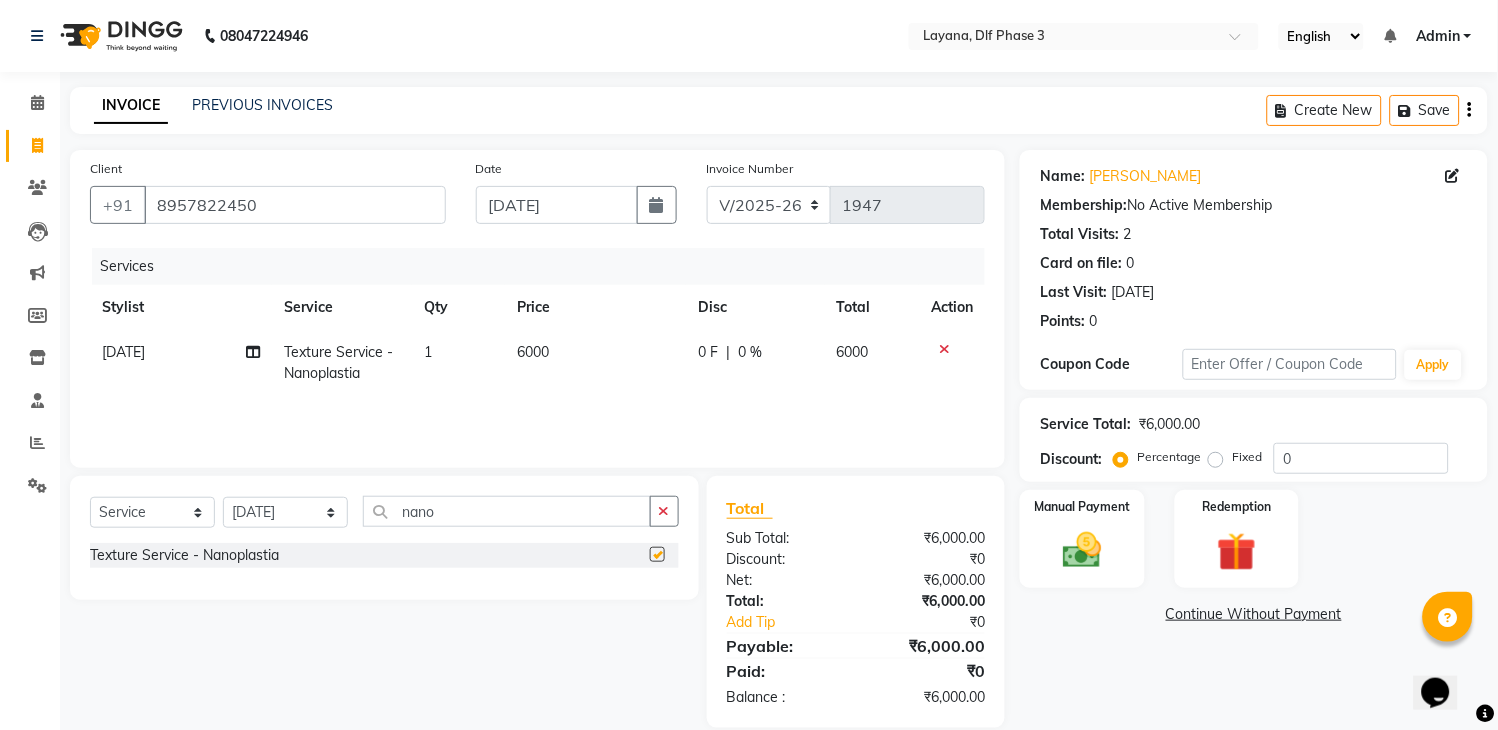 checkbox on "false" 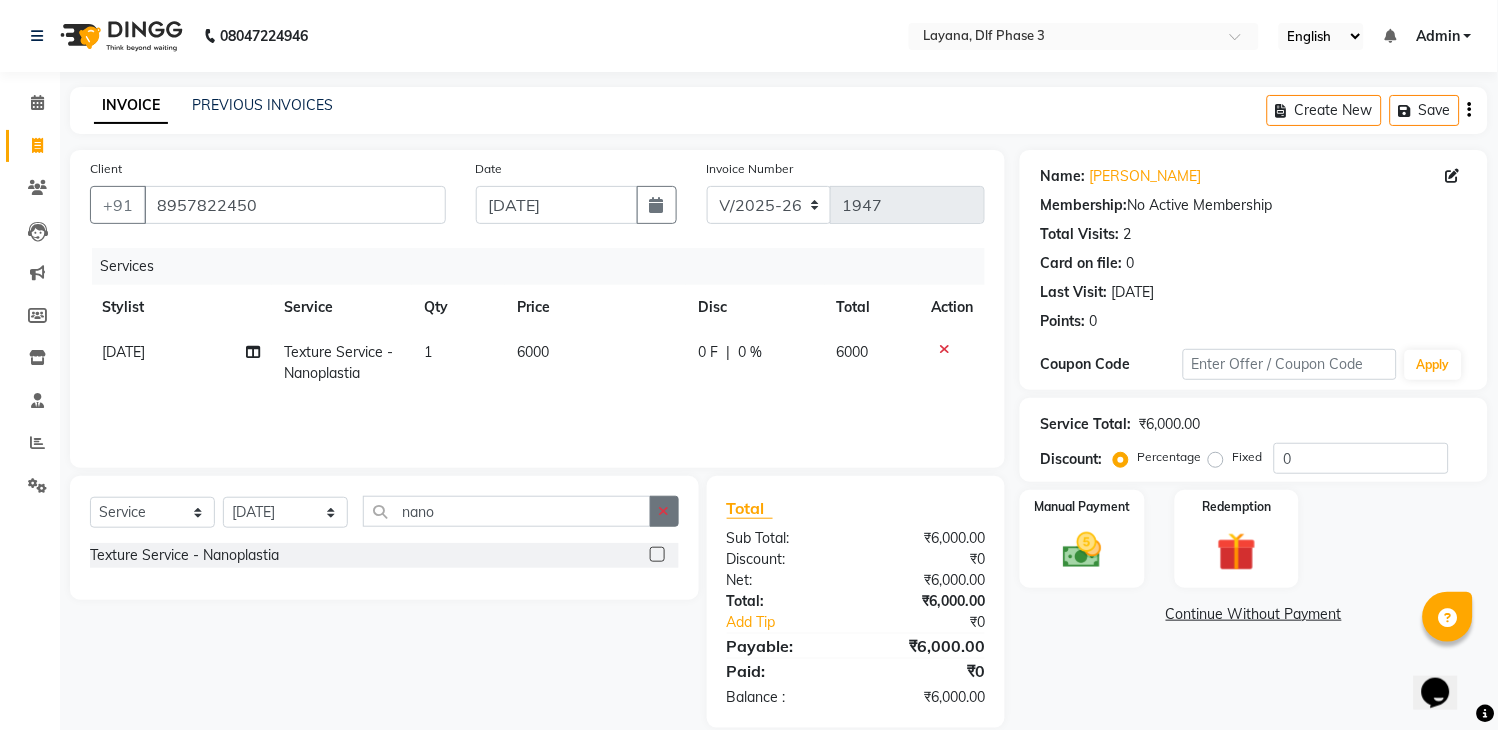 click 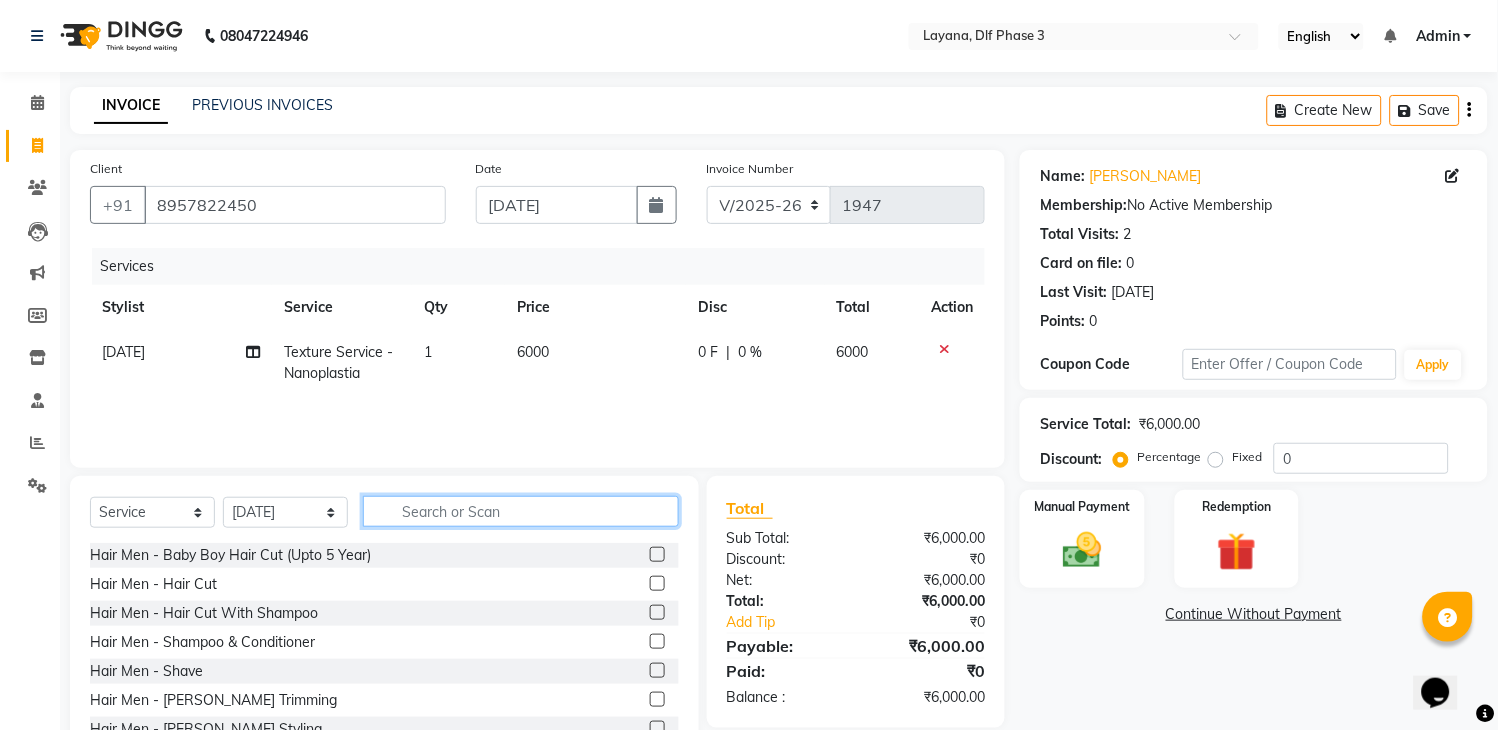 click 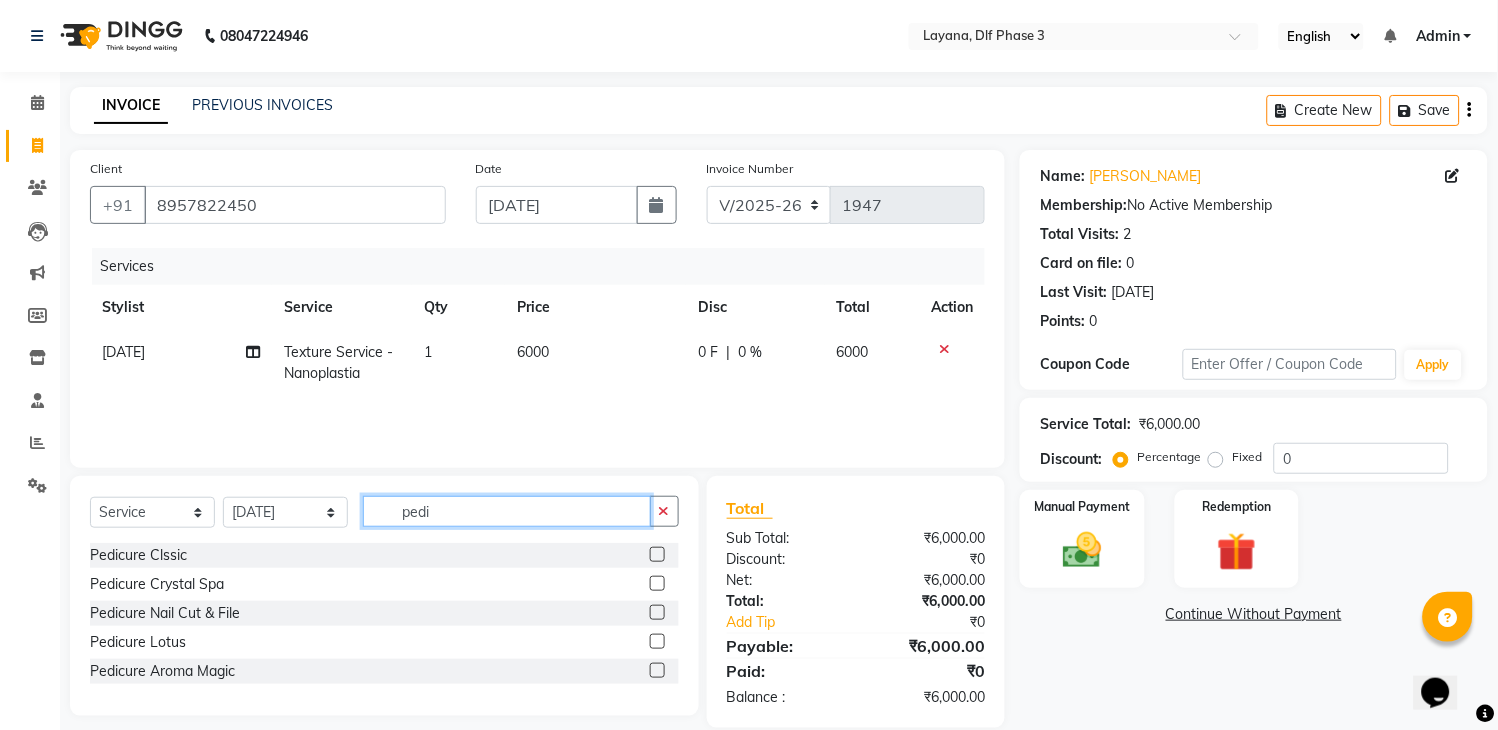type on "pedi" 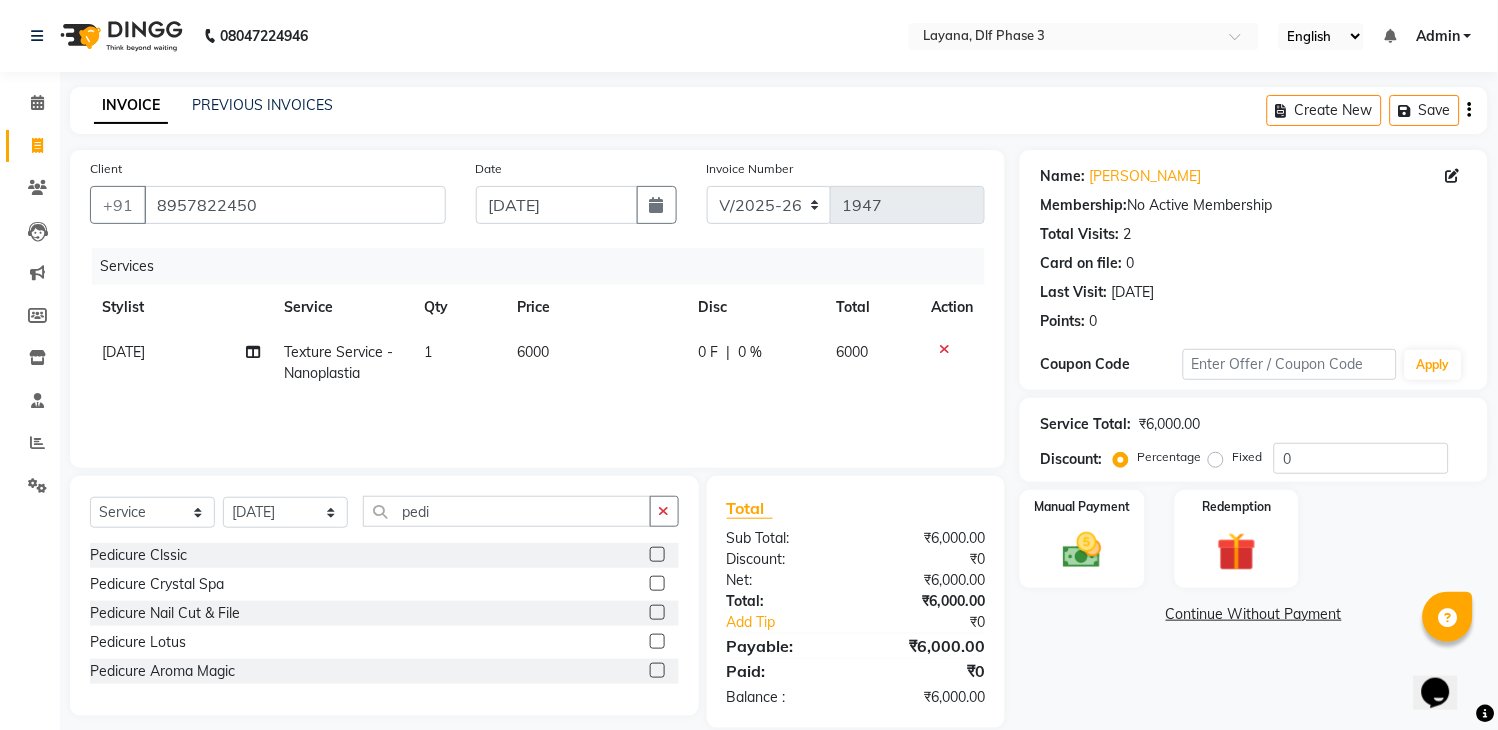 click 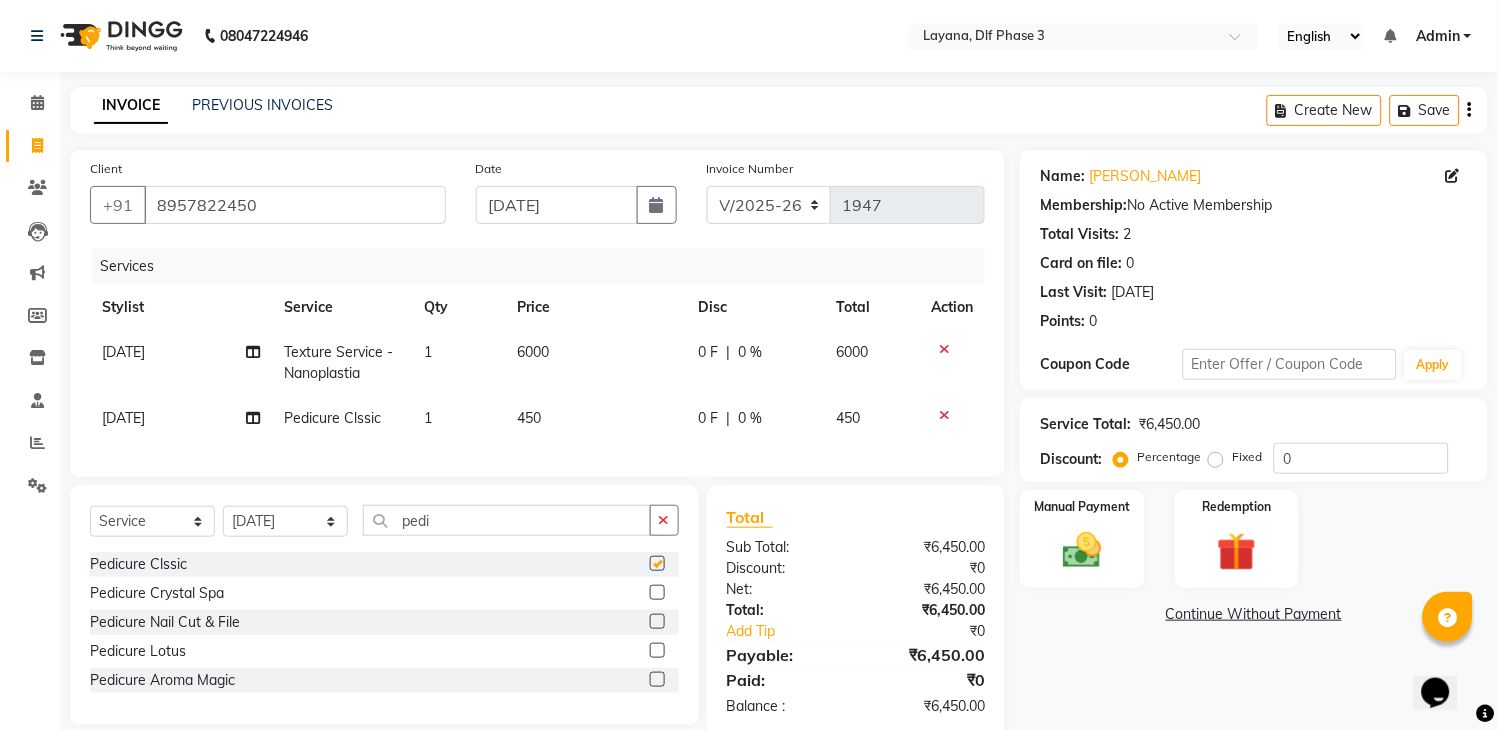 checkbox on "false" 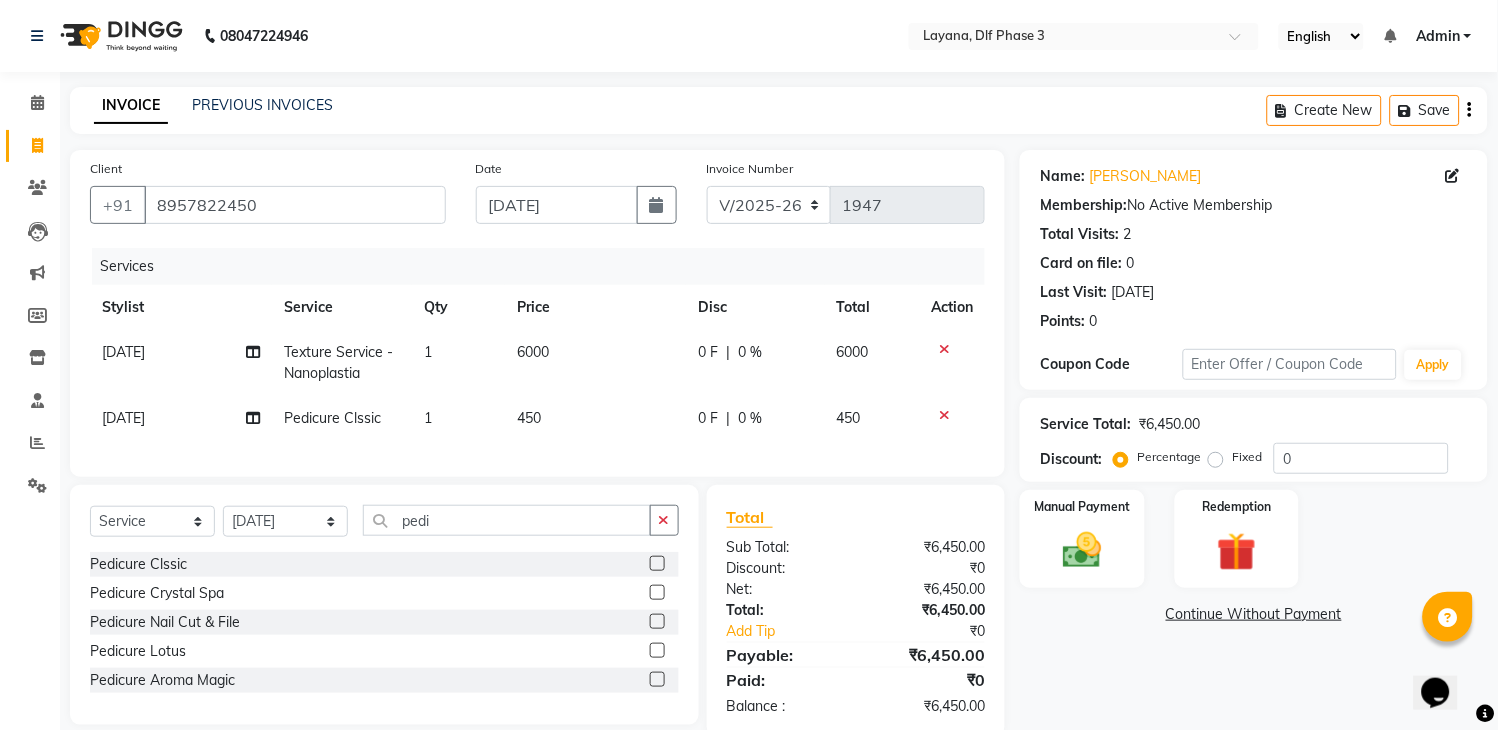 click on "6000" 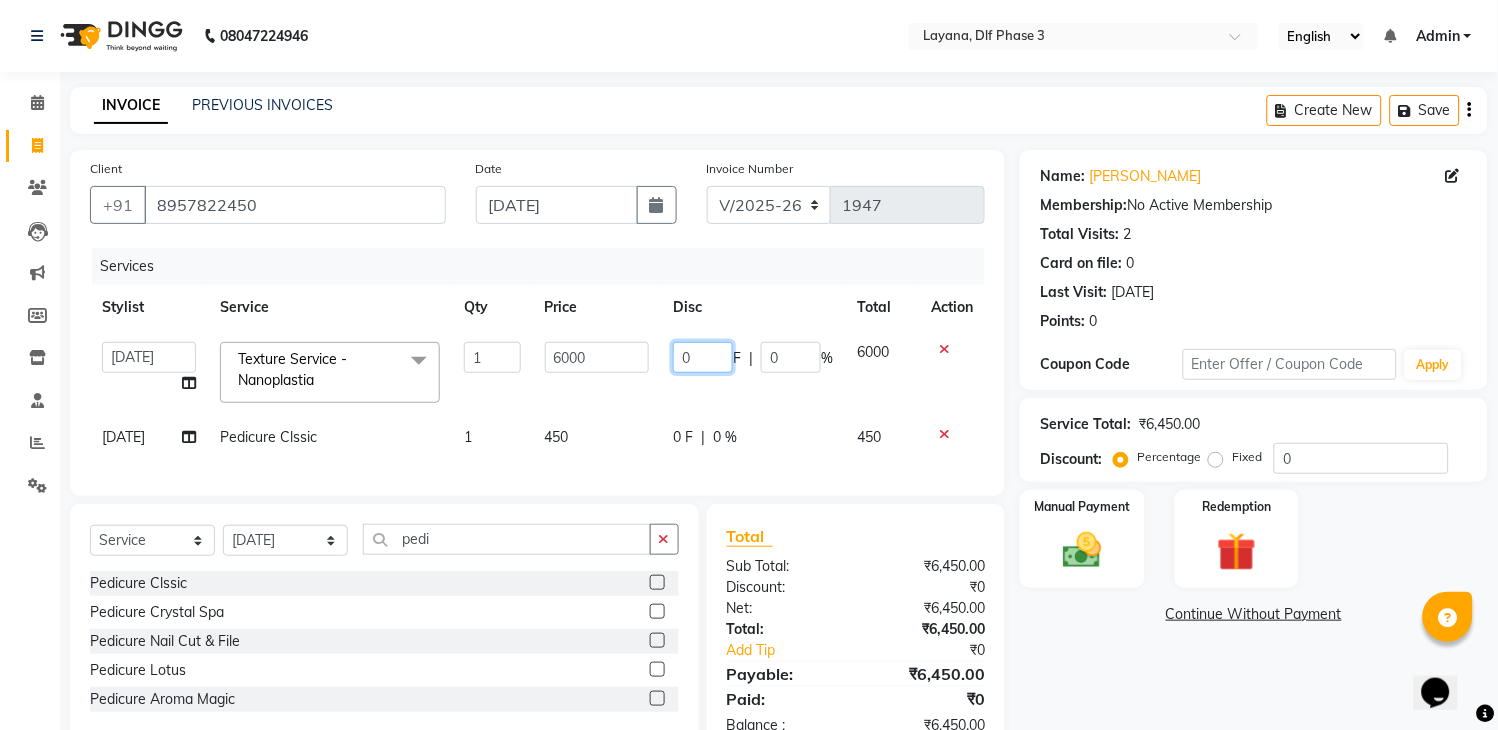 click on "0" 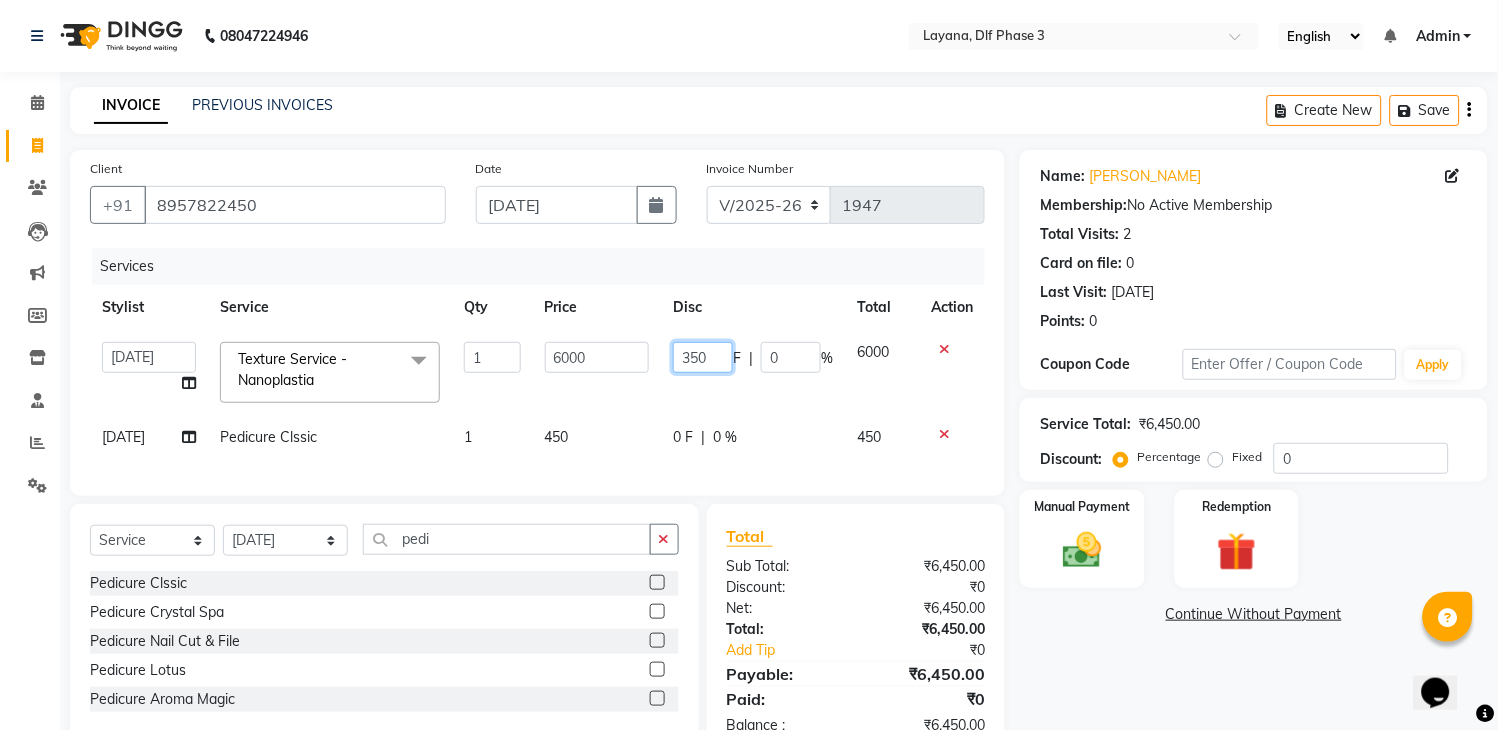 type on "3500" 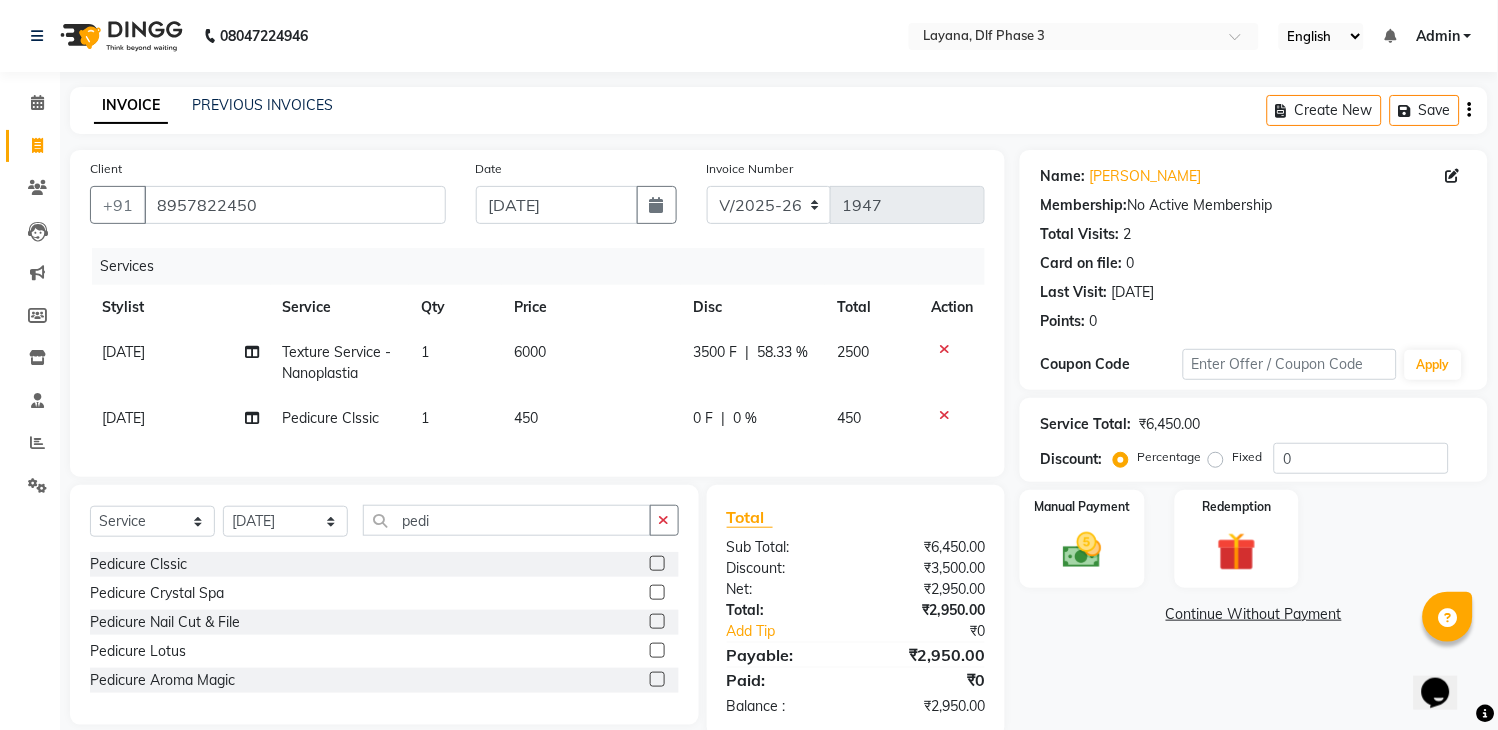 click on "3500 F | 58.33 %" 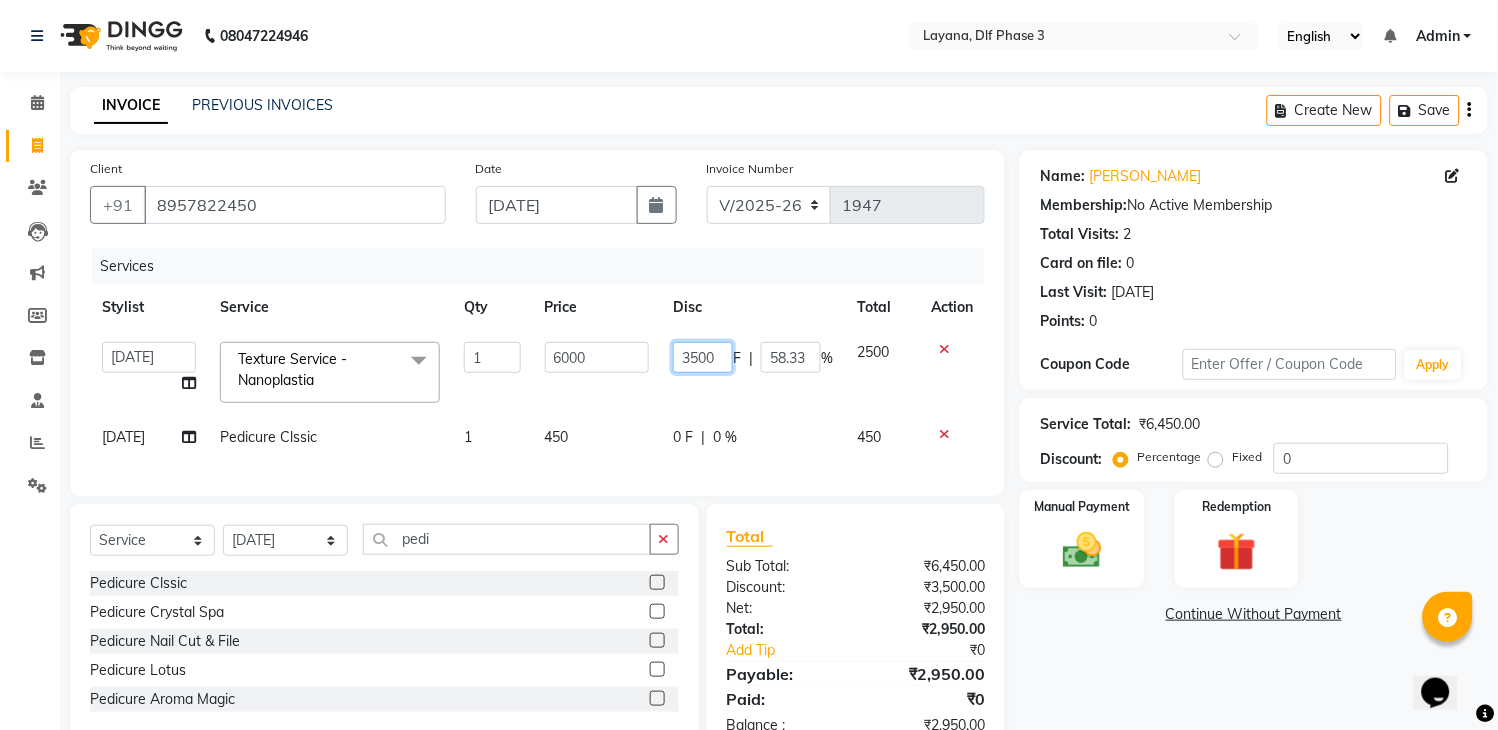 click on "3500" 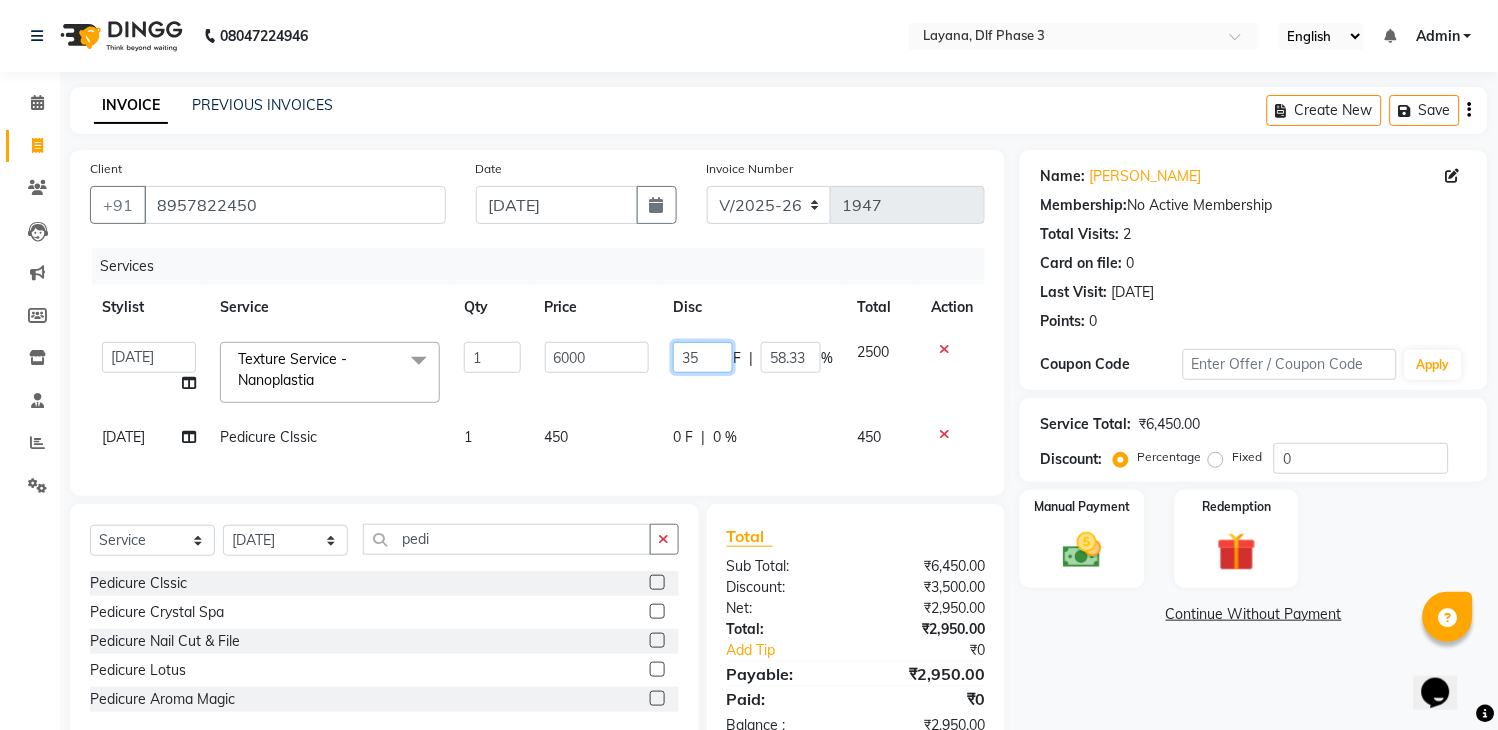 type on "3" 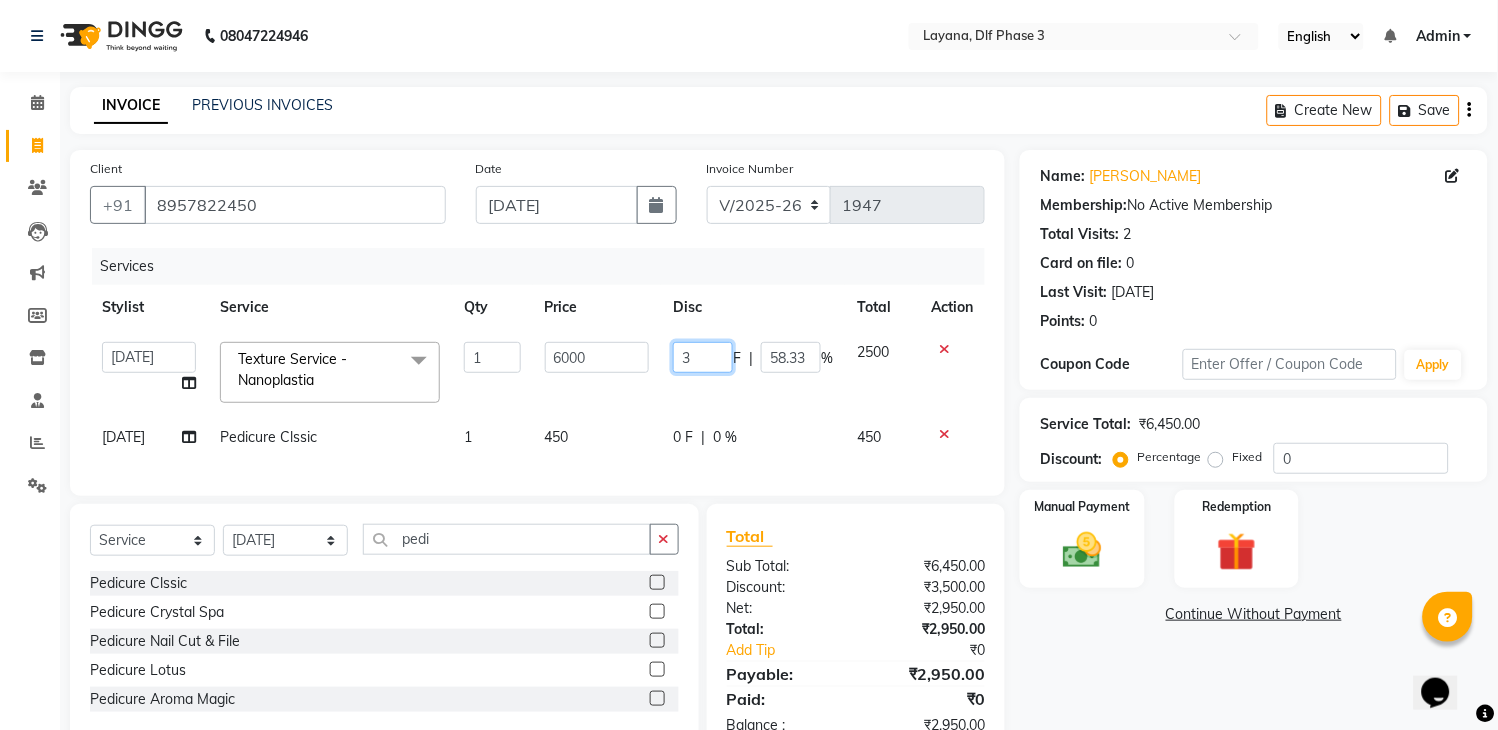 type 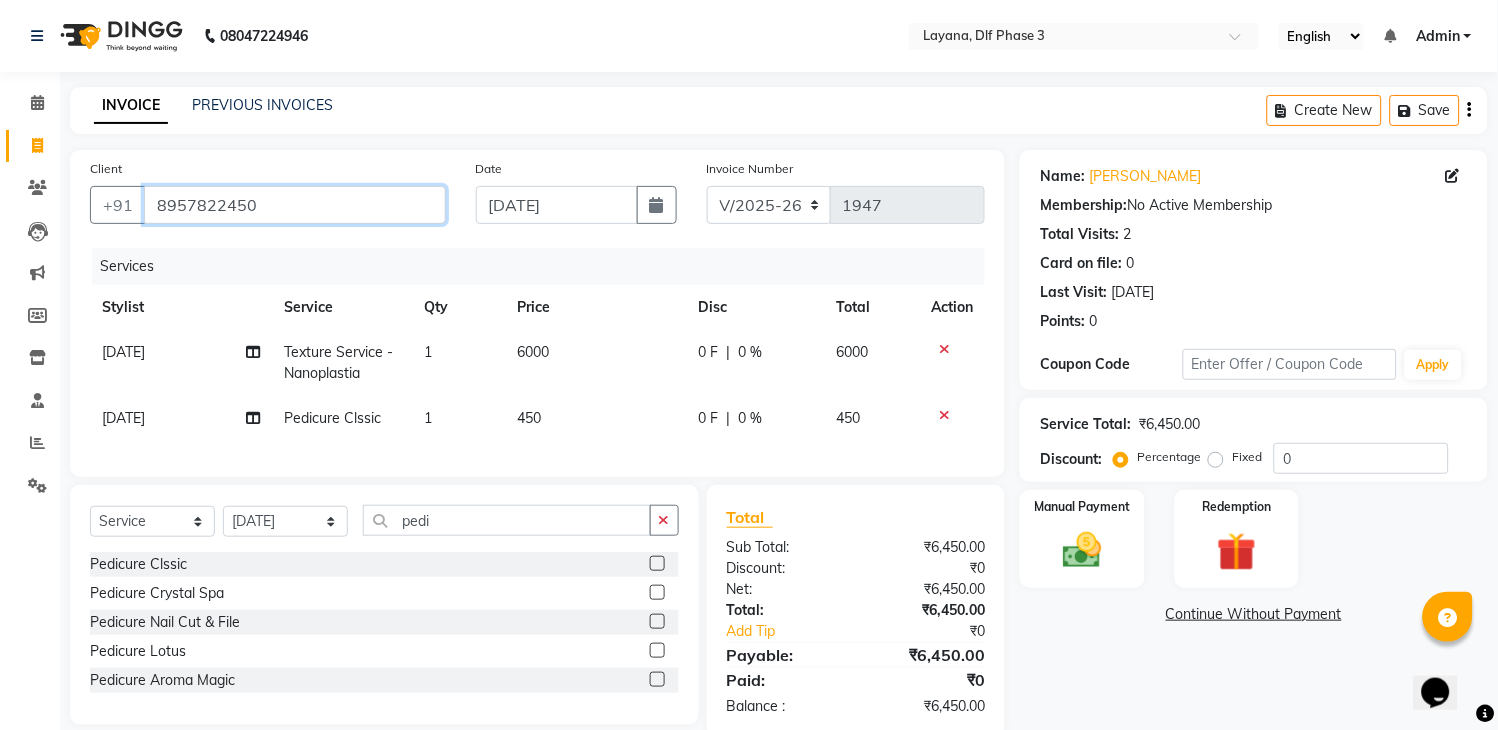 drag, startPoint x: 285, startPoint y: 201, endPoint x: 148, endPoint y: 215, distance: 137.71347 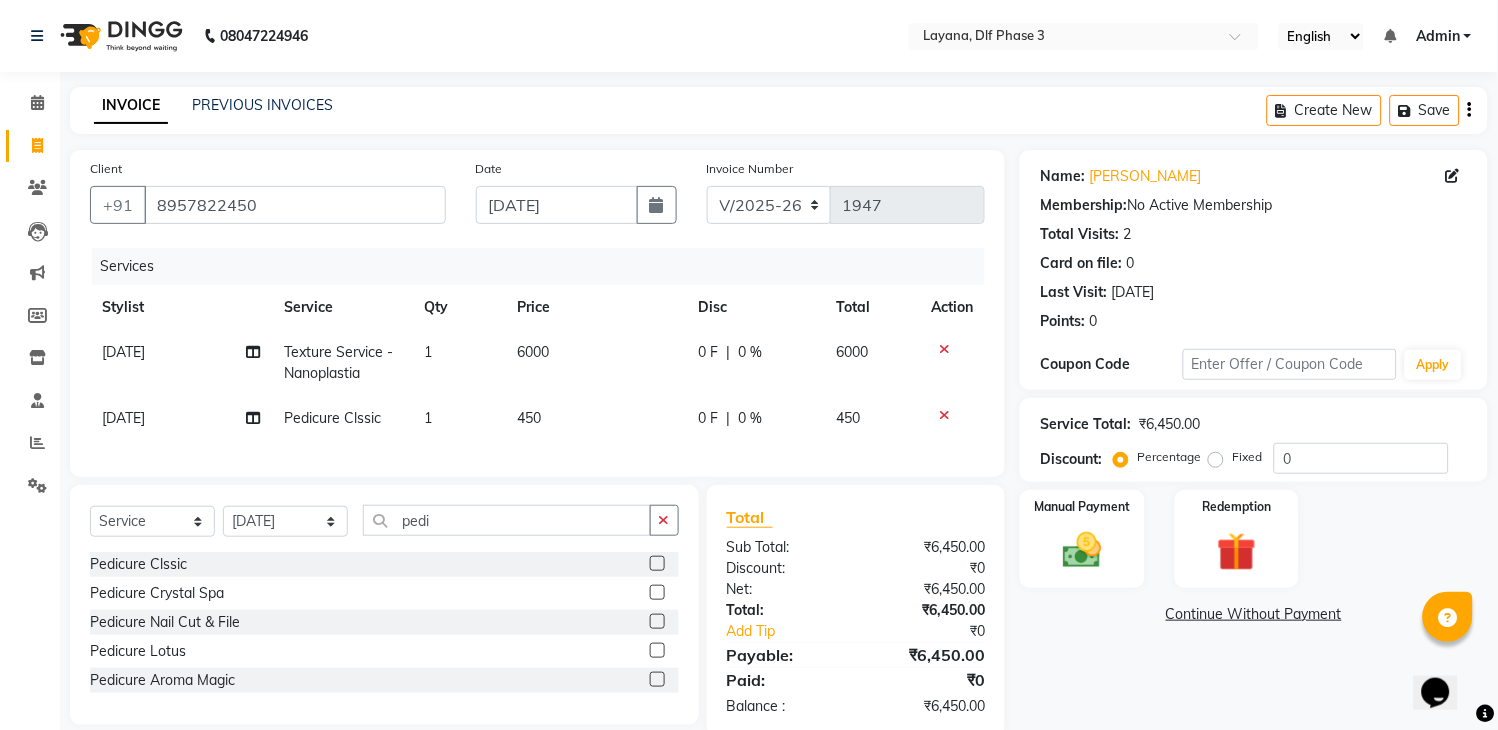 click on "0 %" 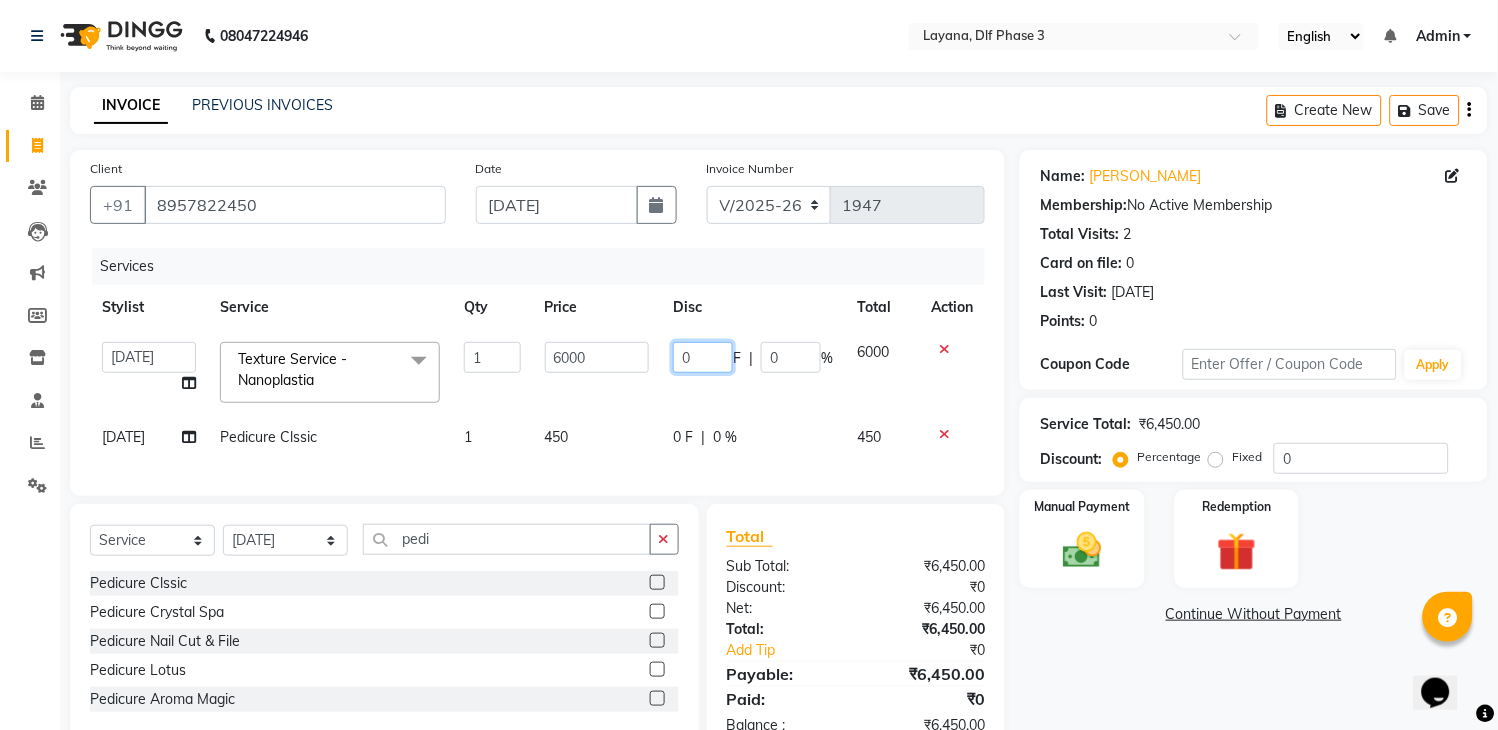 click on "0" 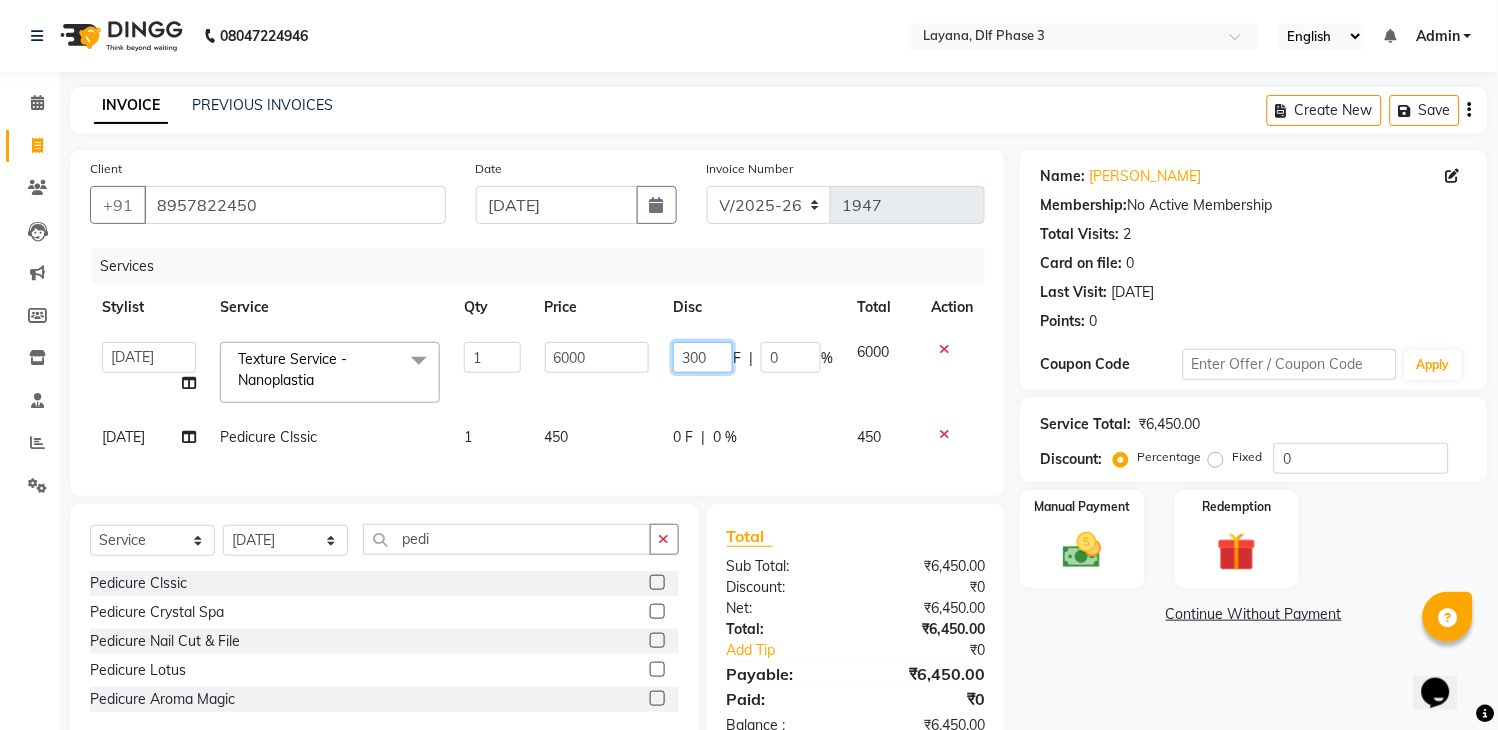 type on "3000" 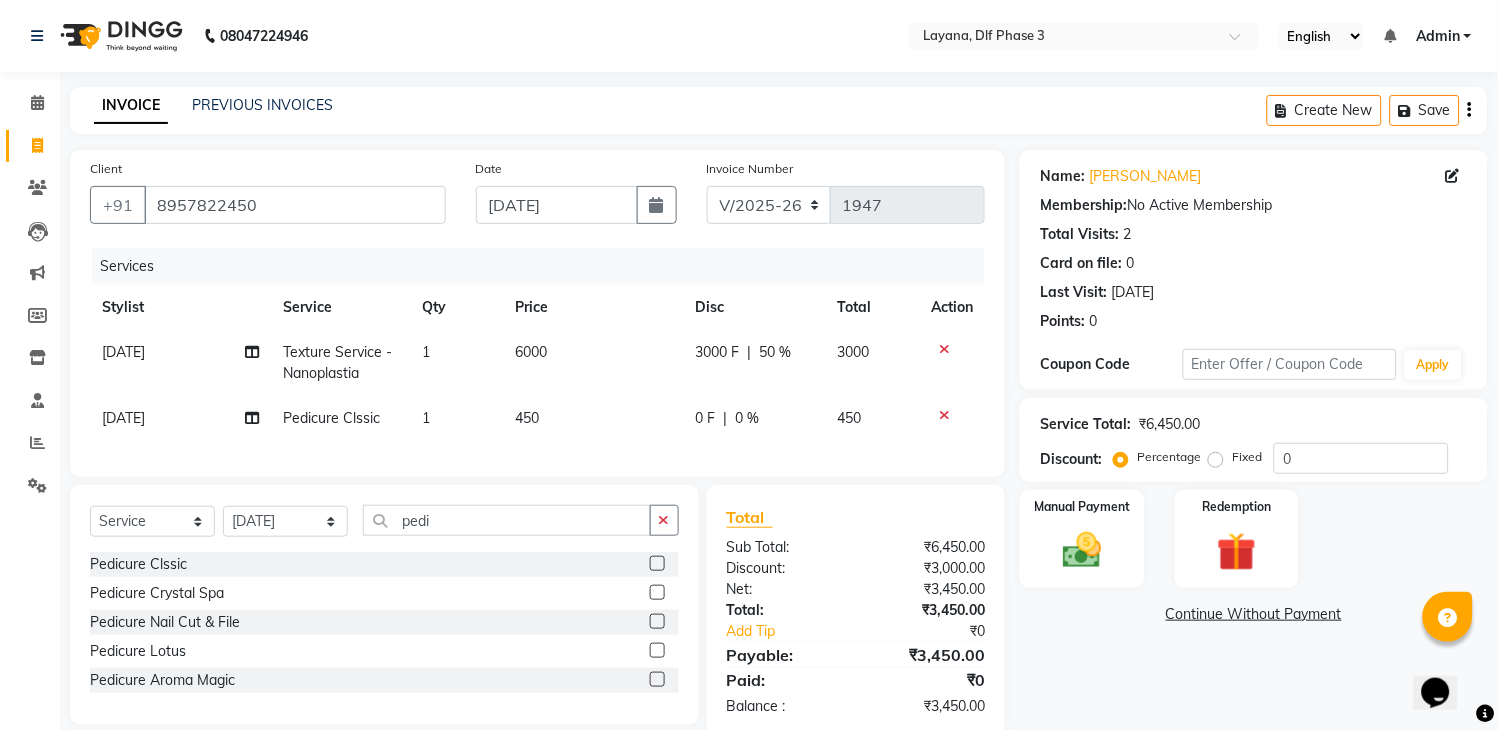 click on "Kartik  Texture Service - Nanoplastia 1 6000 3000 F | 50 % 3000 Kartik   Pedicure Clssic 1 450 0 F | 0 % 450" 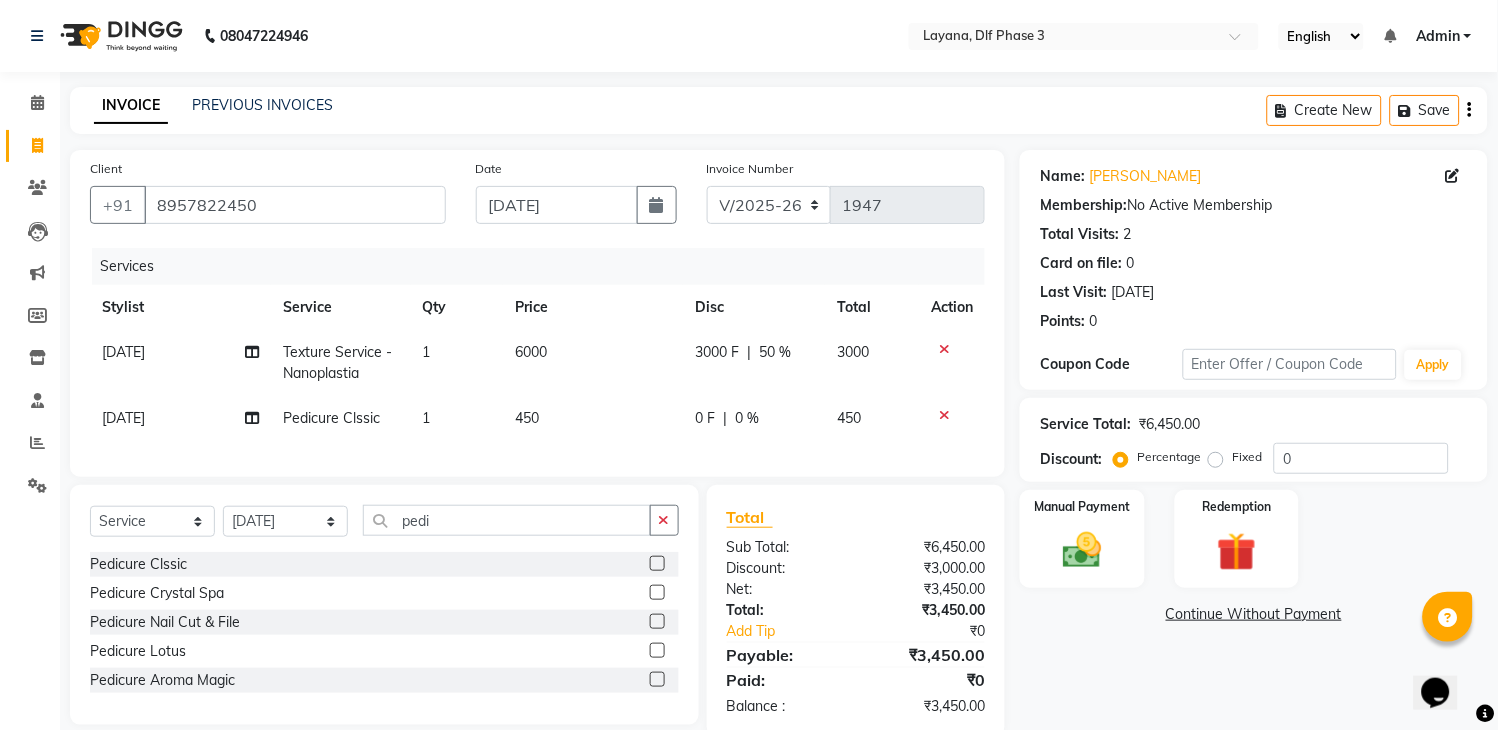 click on "450" 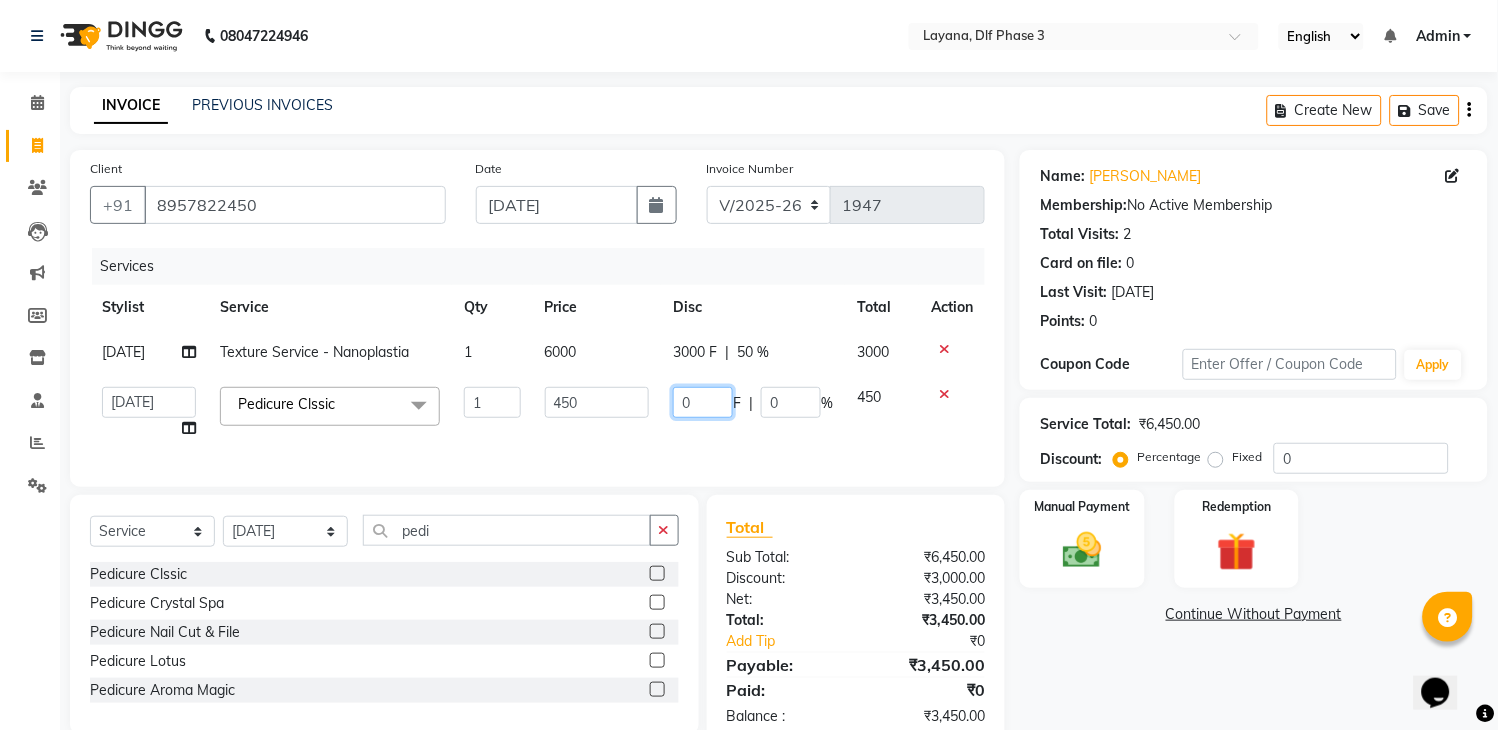 click on "0" 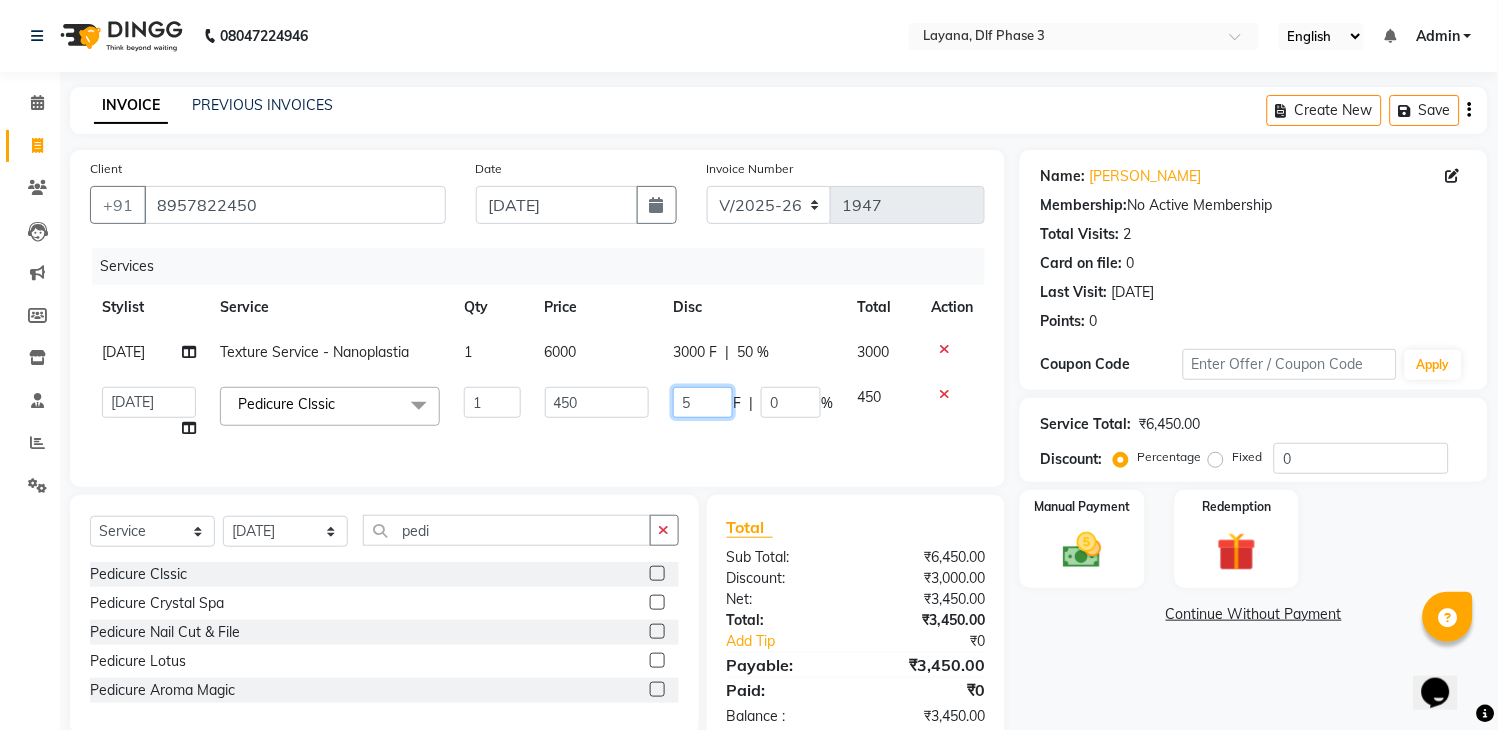 type on "50" 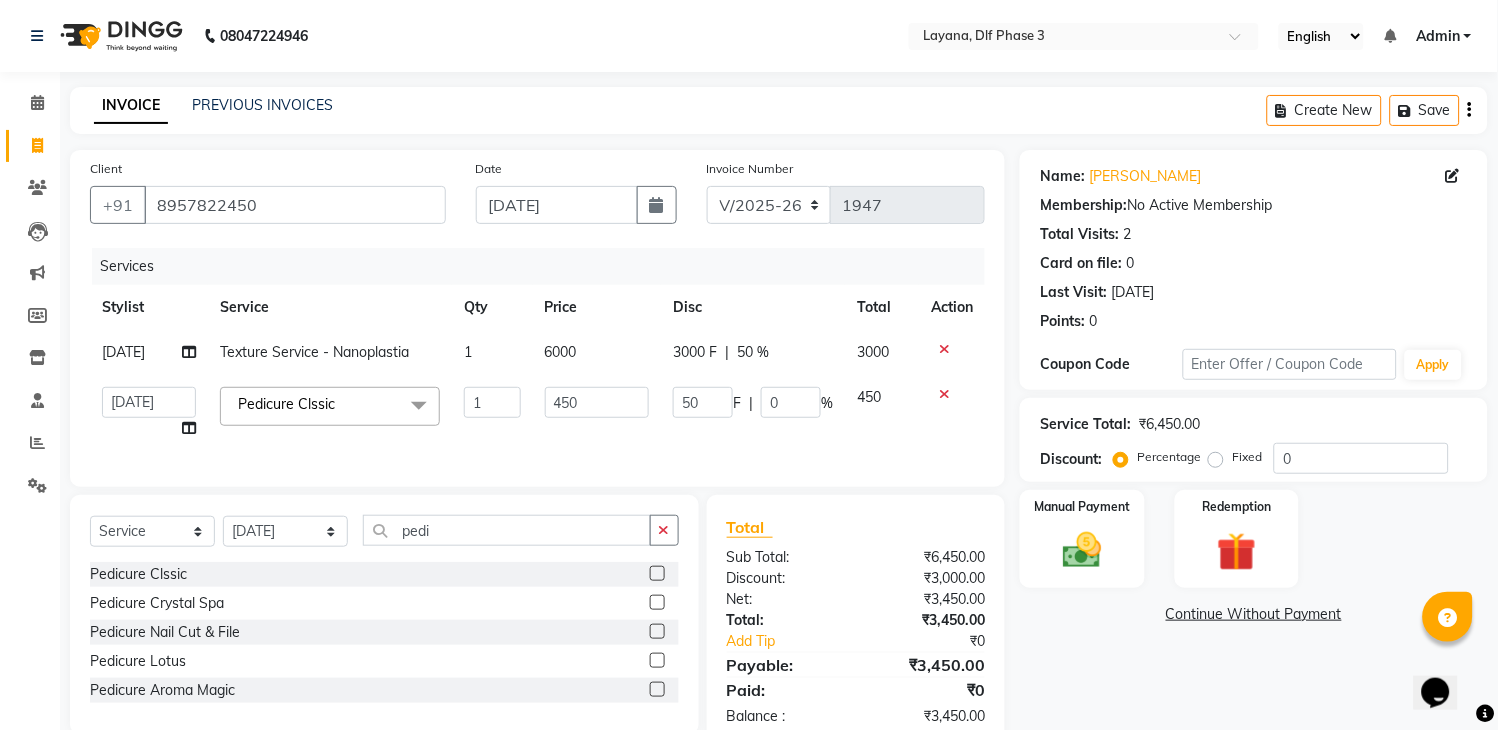click on "50 F | 0 %" 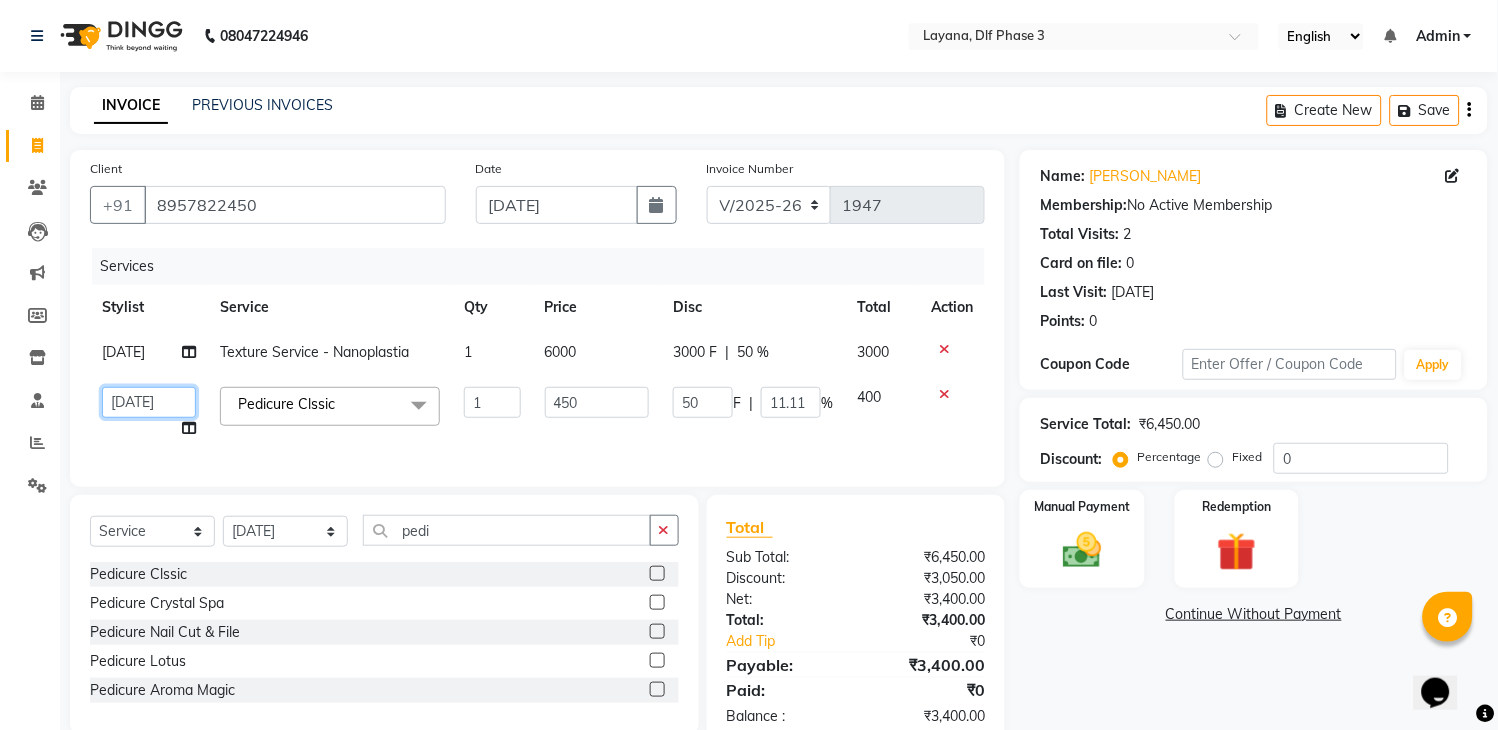 click on "aditya   Attul   kamal   Kartik    keshav   sanjana   Shadab   supriya" 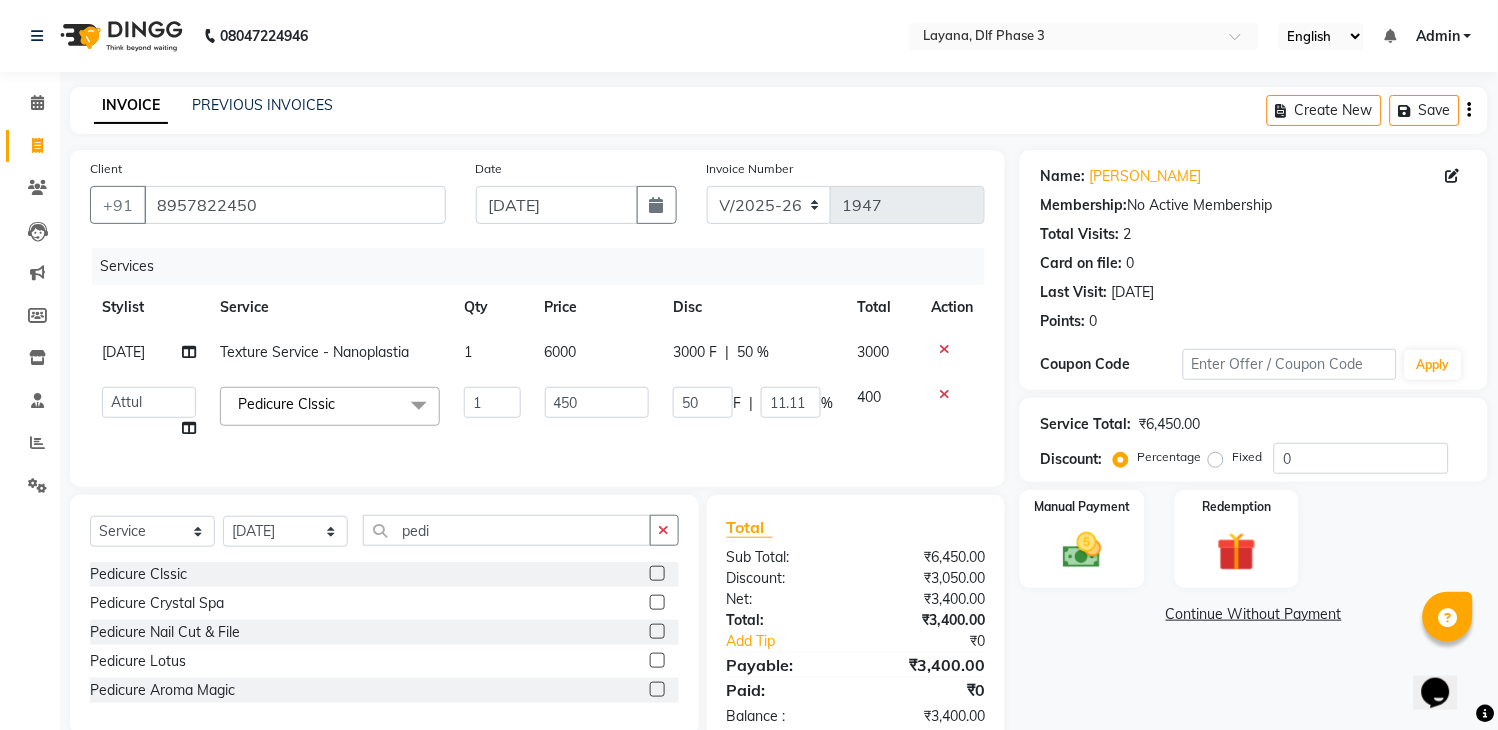 select on "68217" 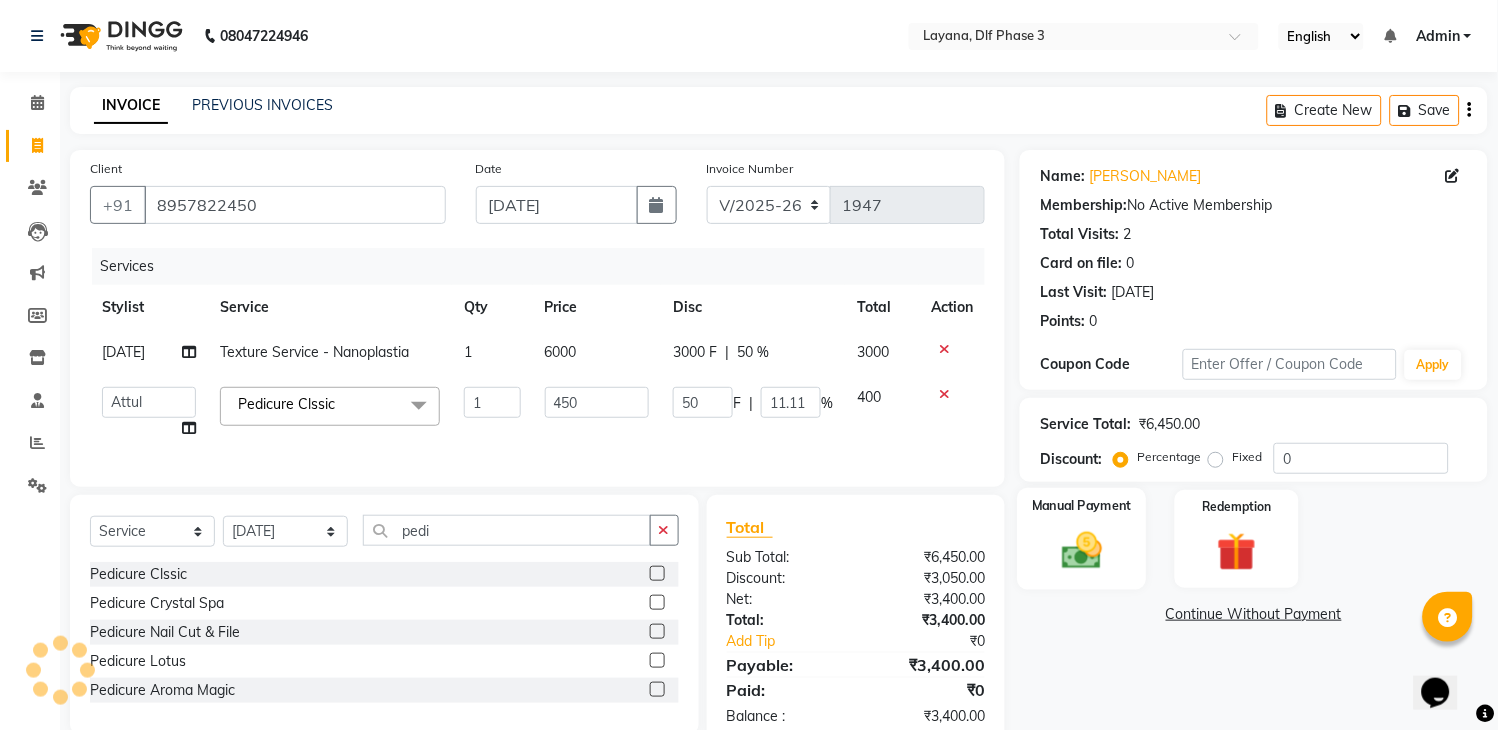 click 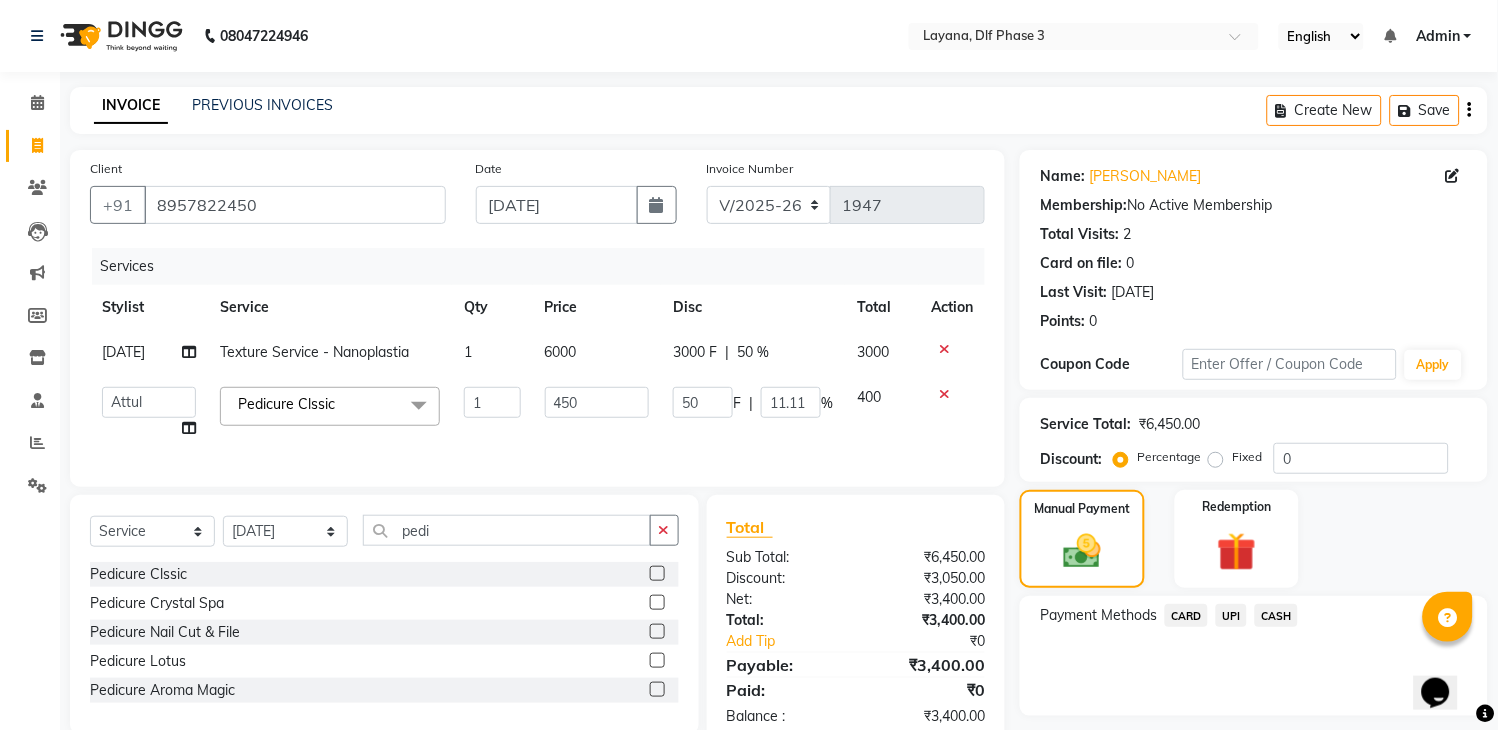 click on "UPI" 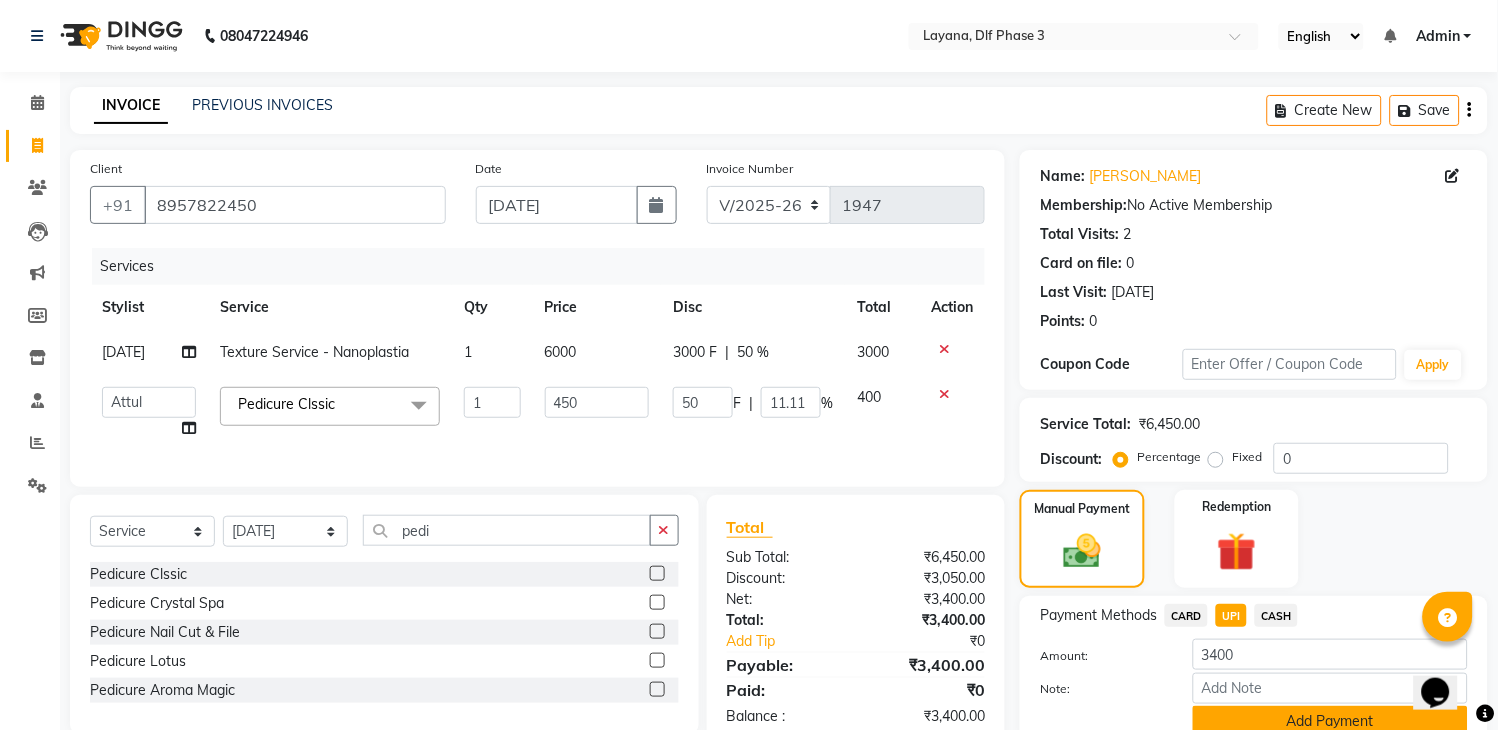 click on "Add Payment" 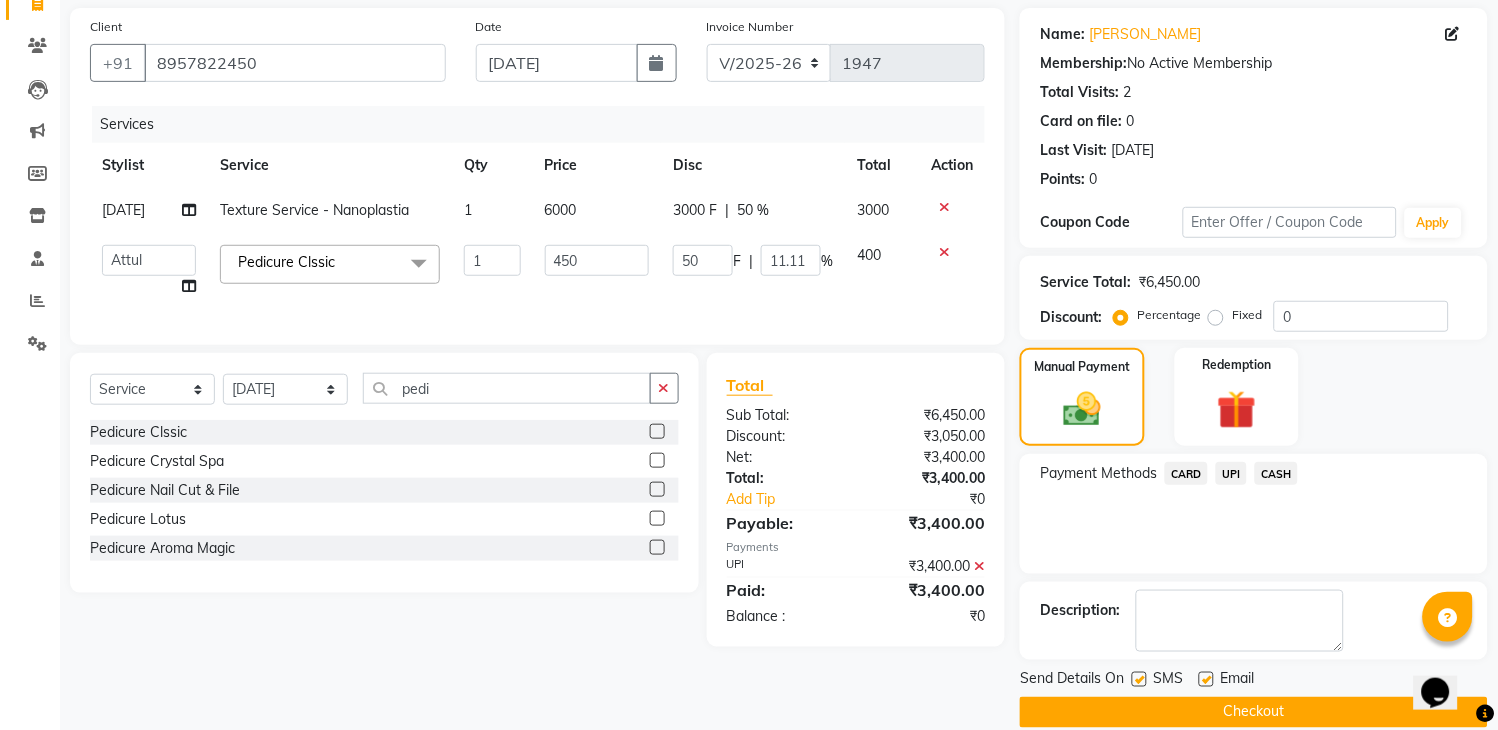 scroll, scrollTop: 148, scrollLeft: 0, axis: vertical 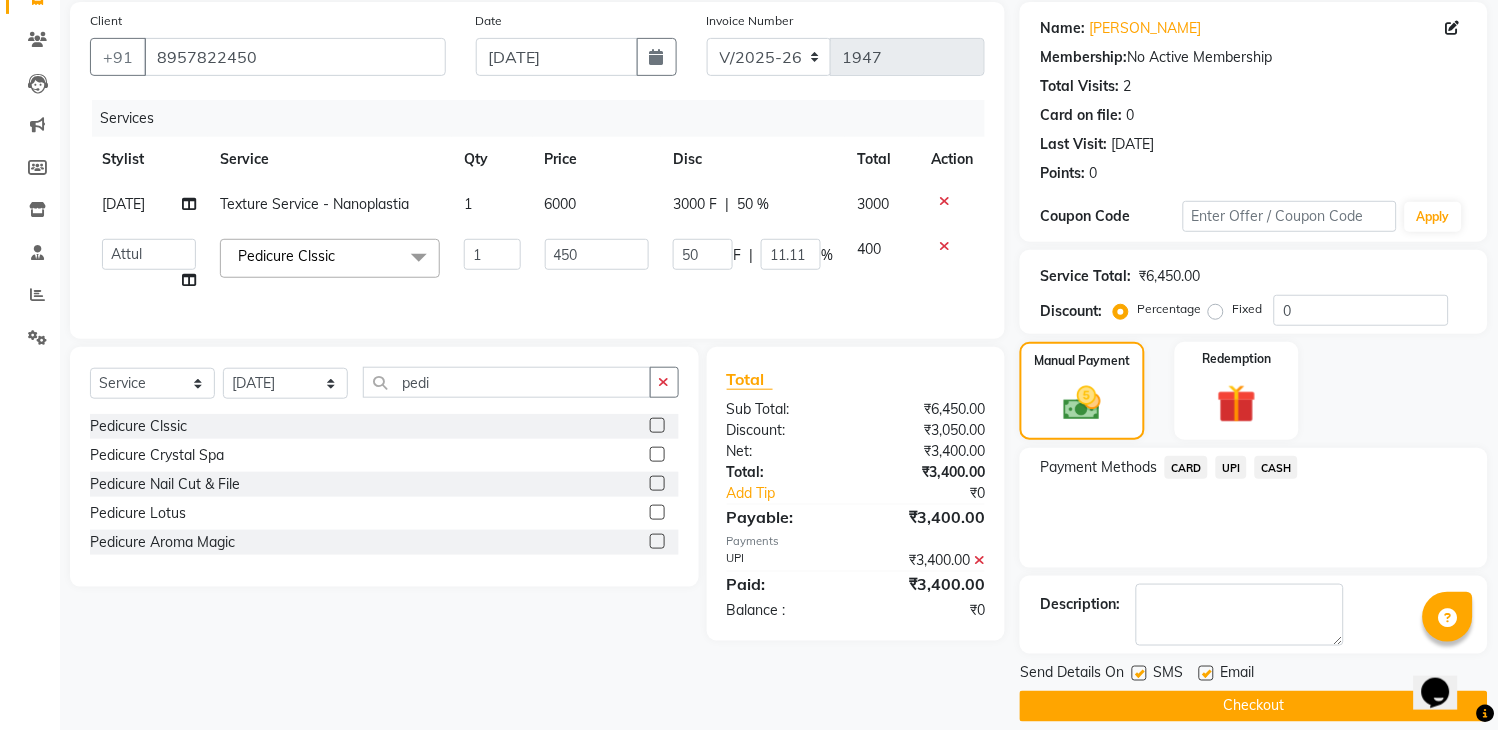 click 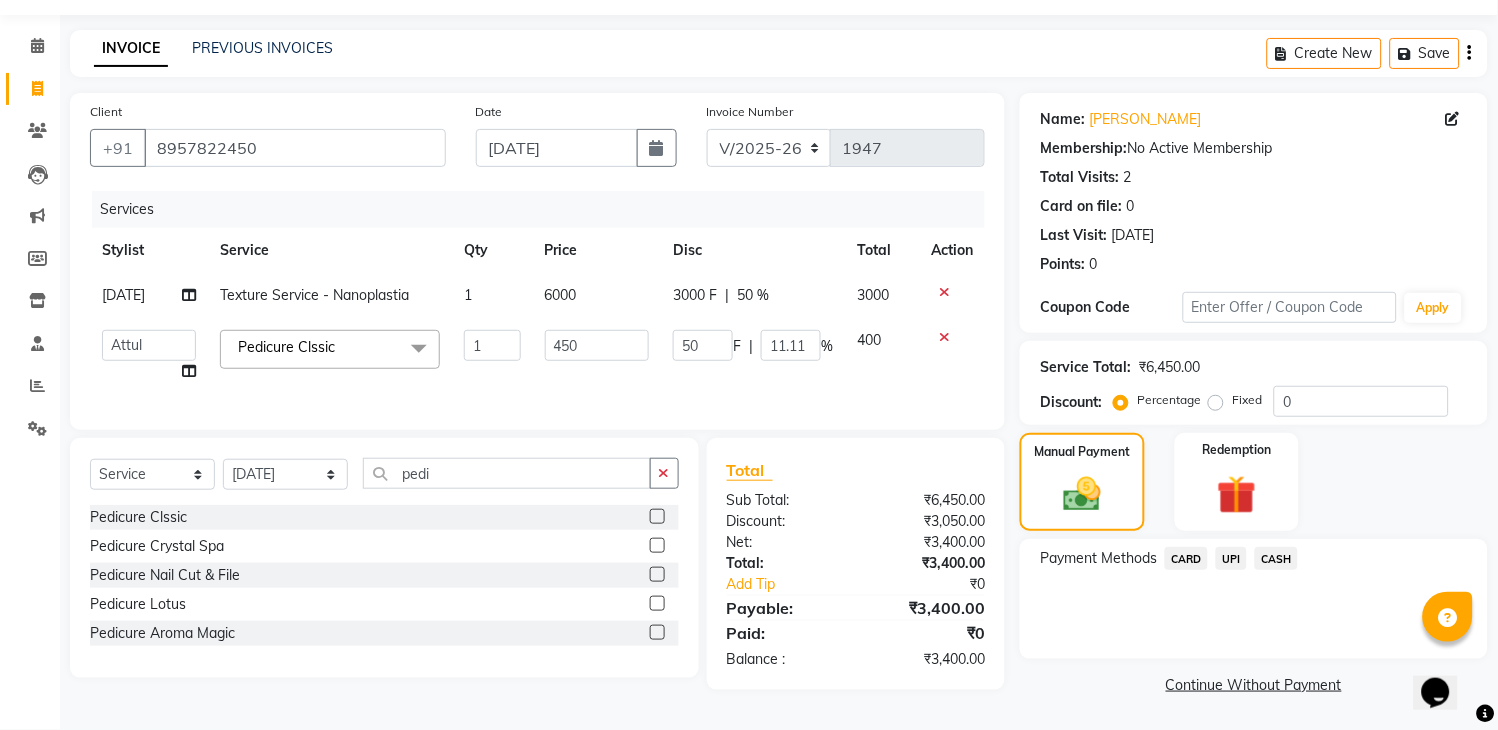 click on "UPI" 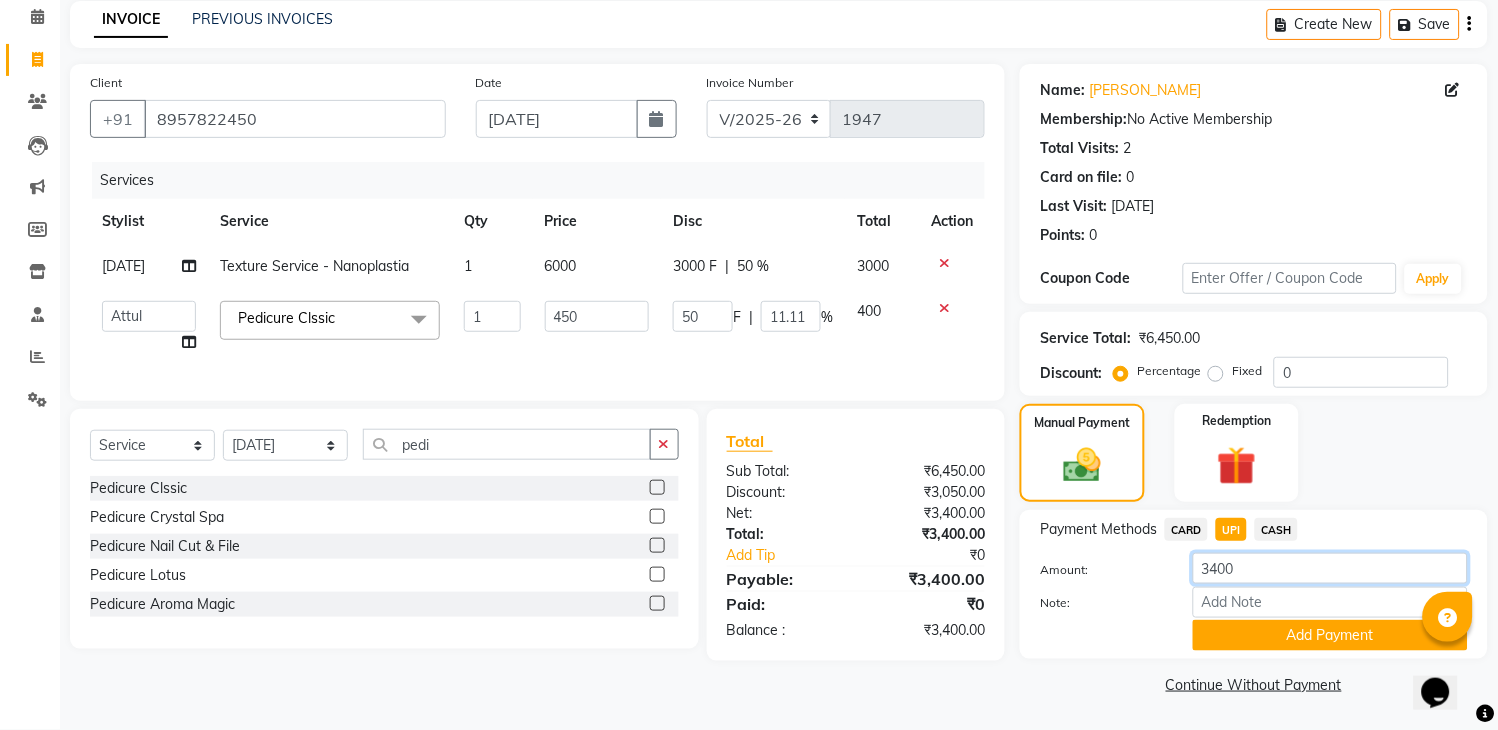 click on "3400" 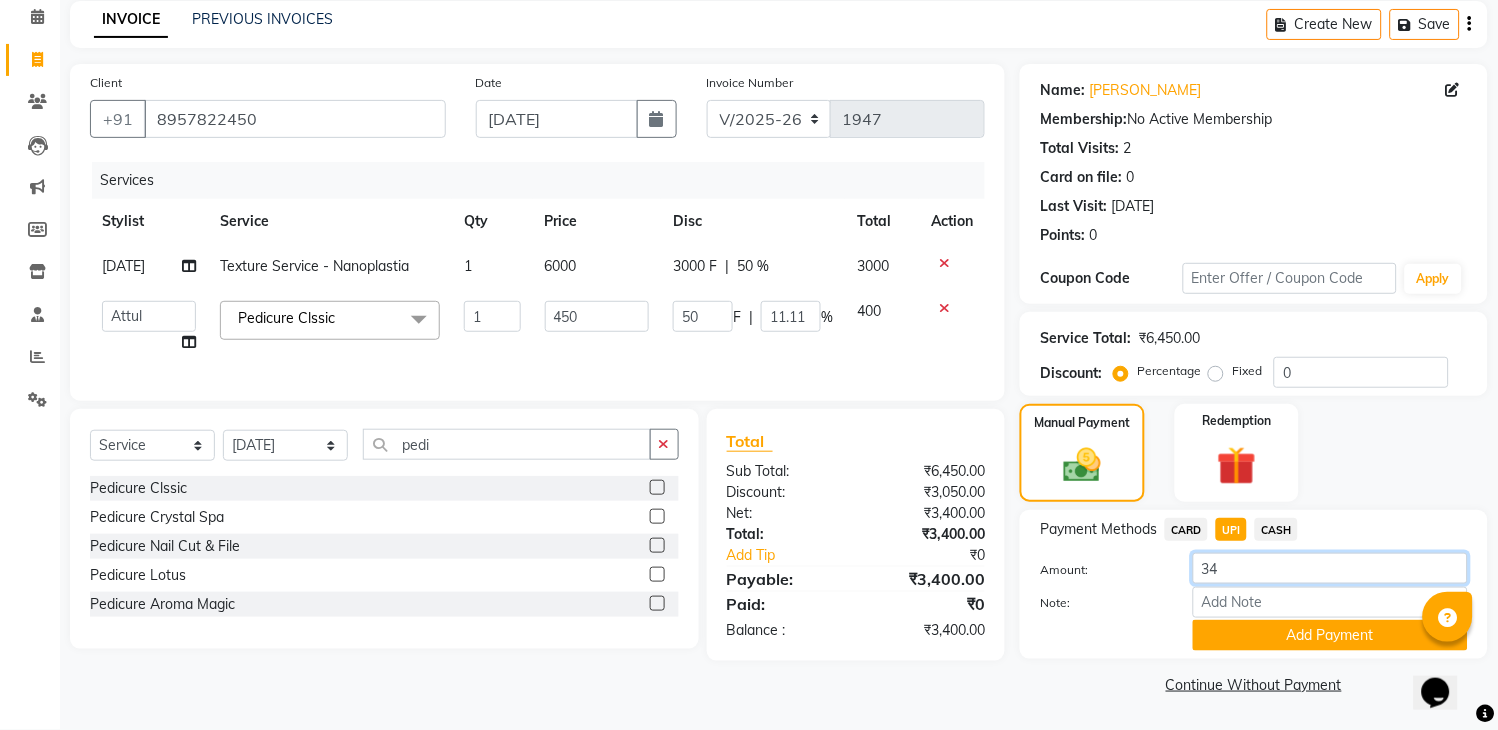 type on "3" 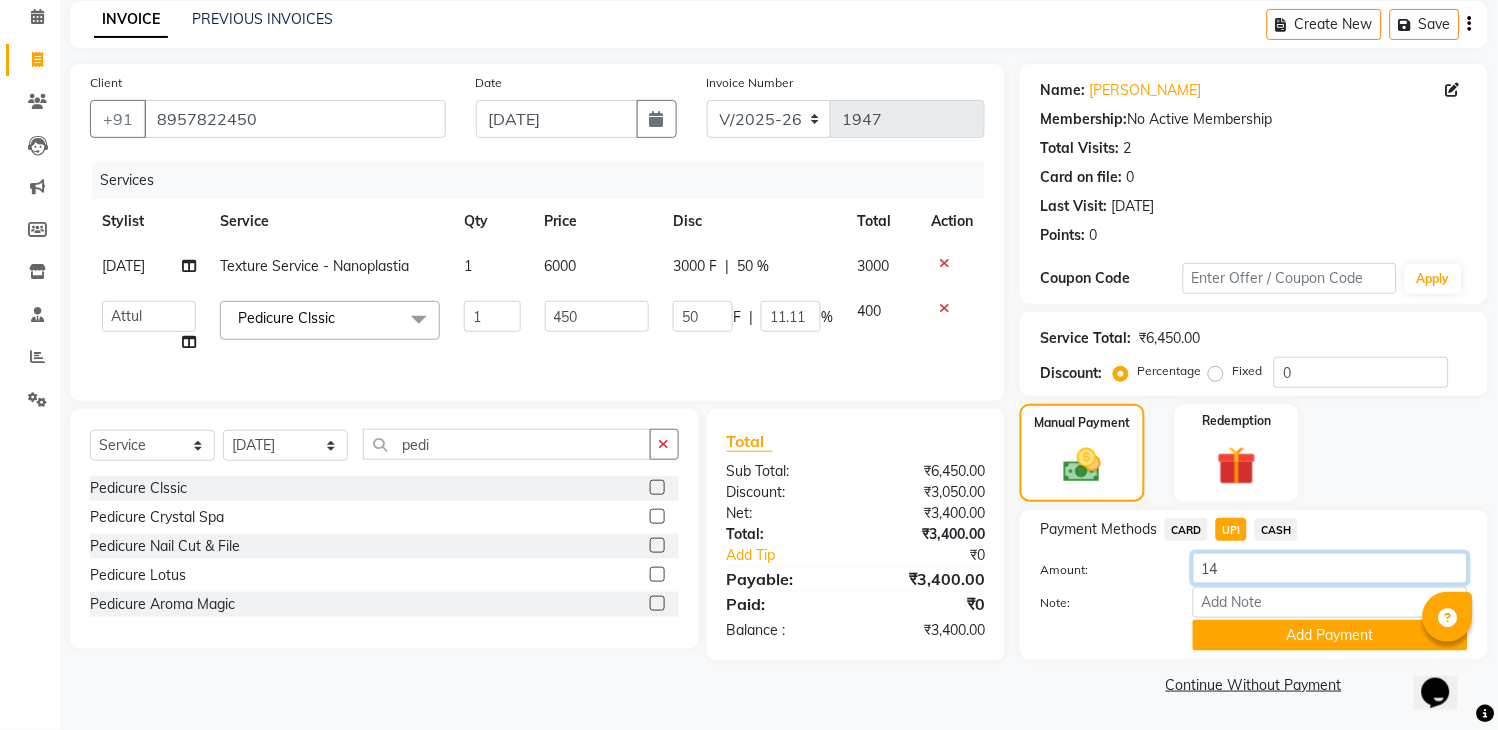 type on "1" 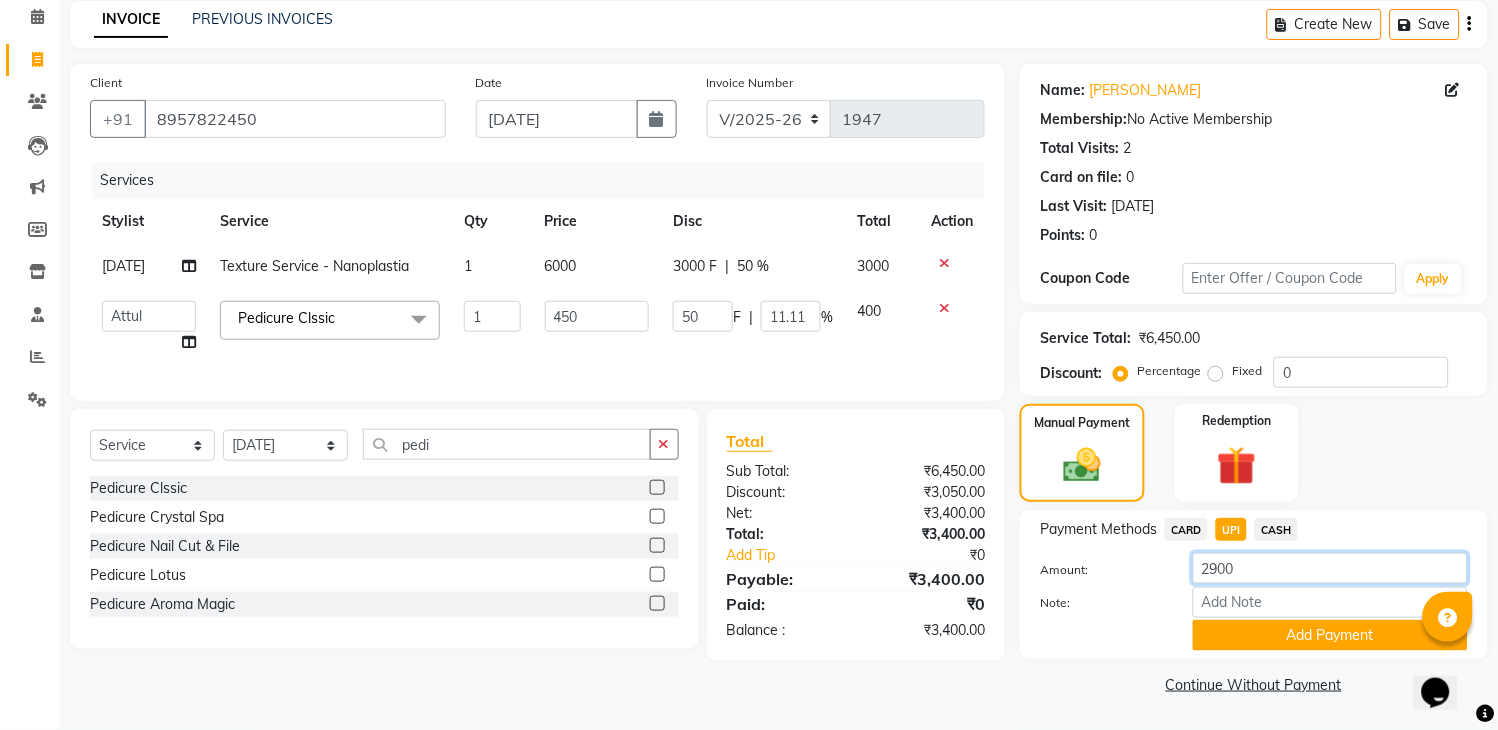 type on "2900" 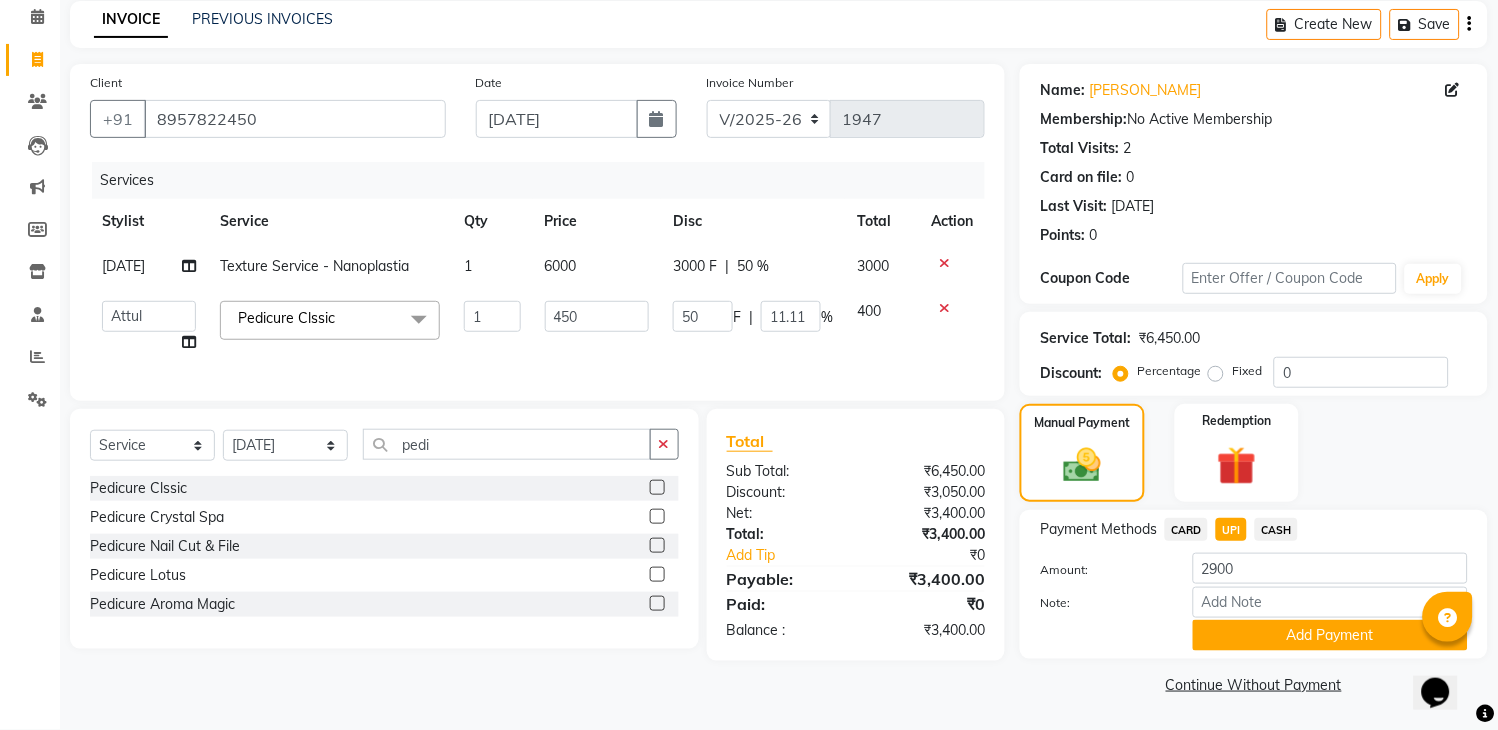 click on "Manual Payment Redemption" 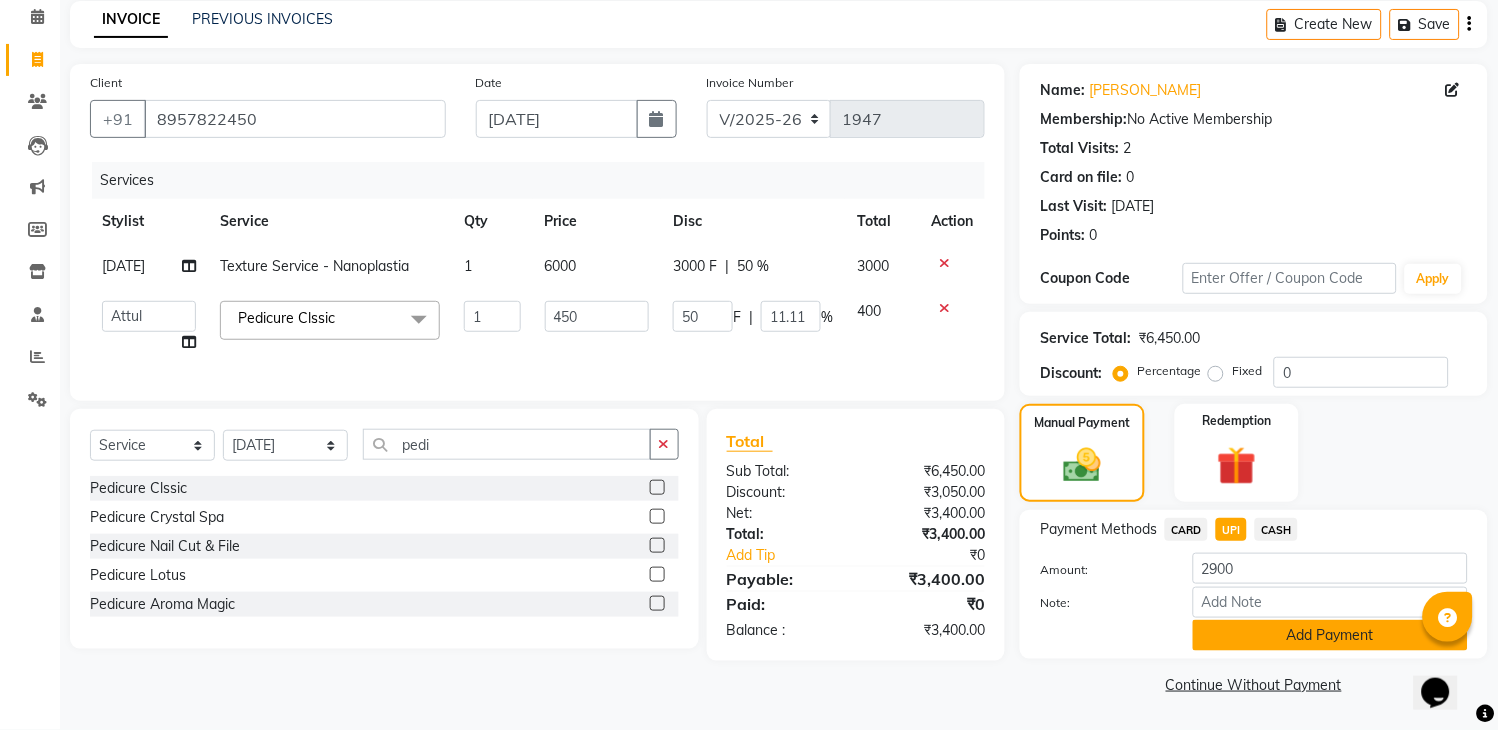 click on "Add Payment" 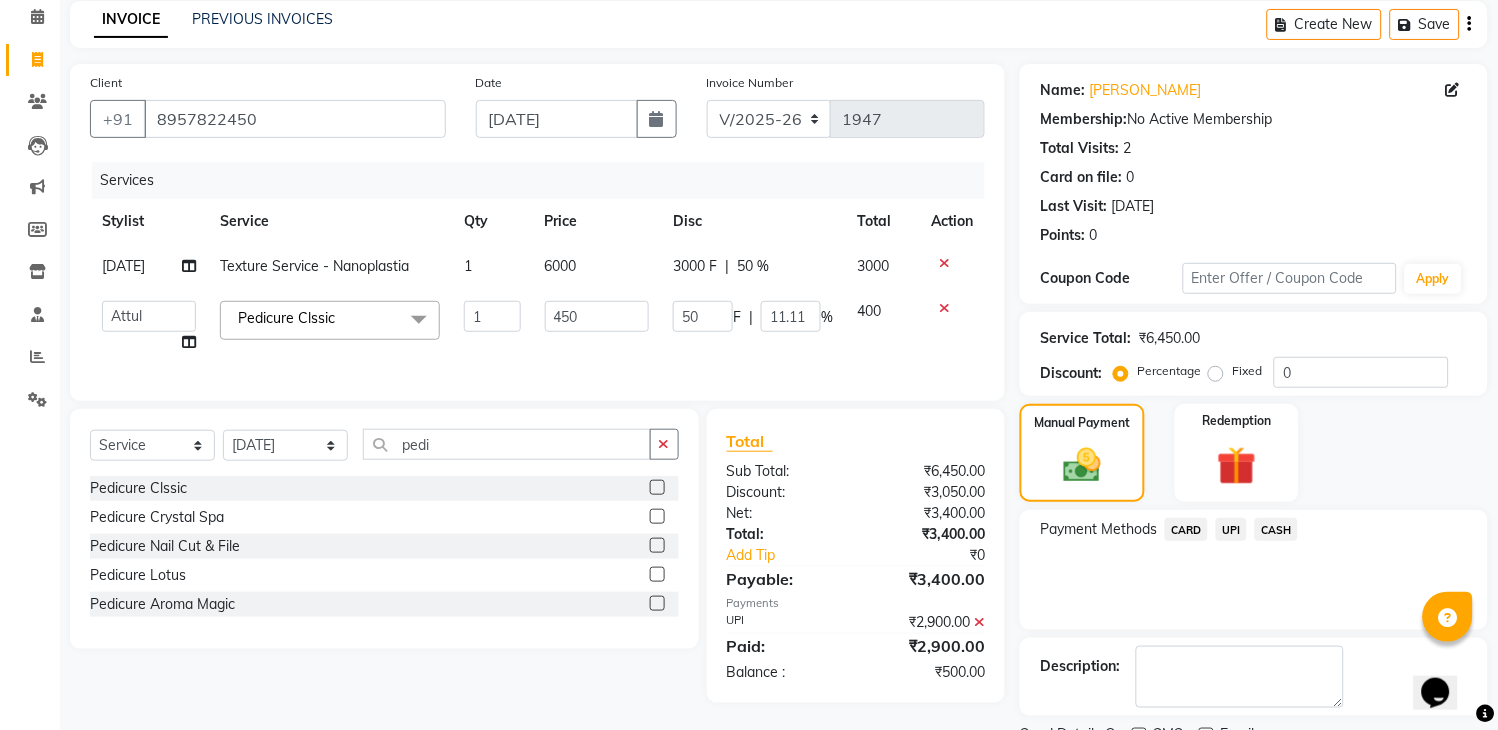 click on "CASH" 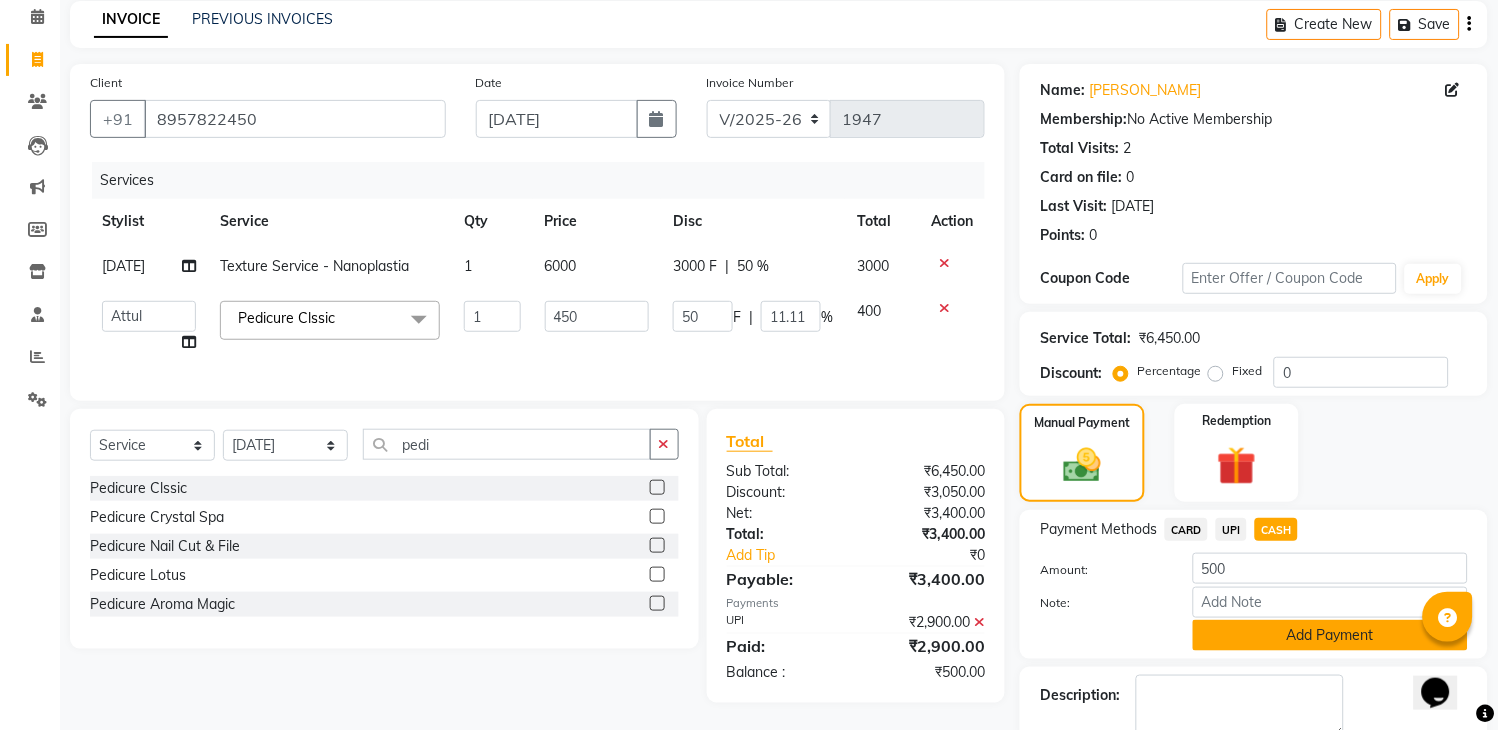 click on "Add Payment" 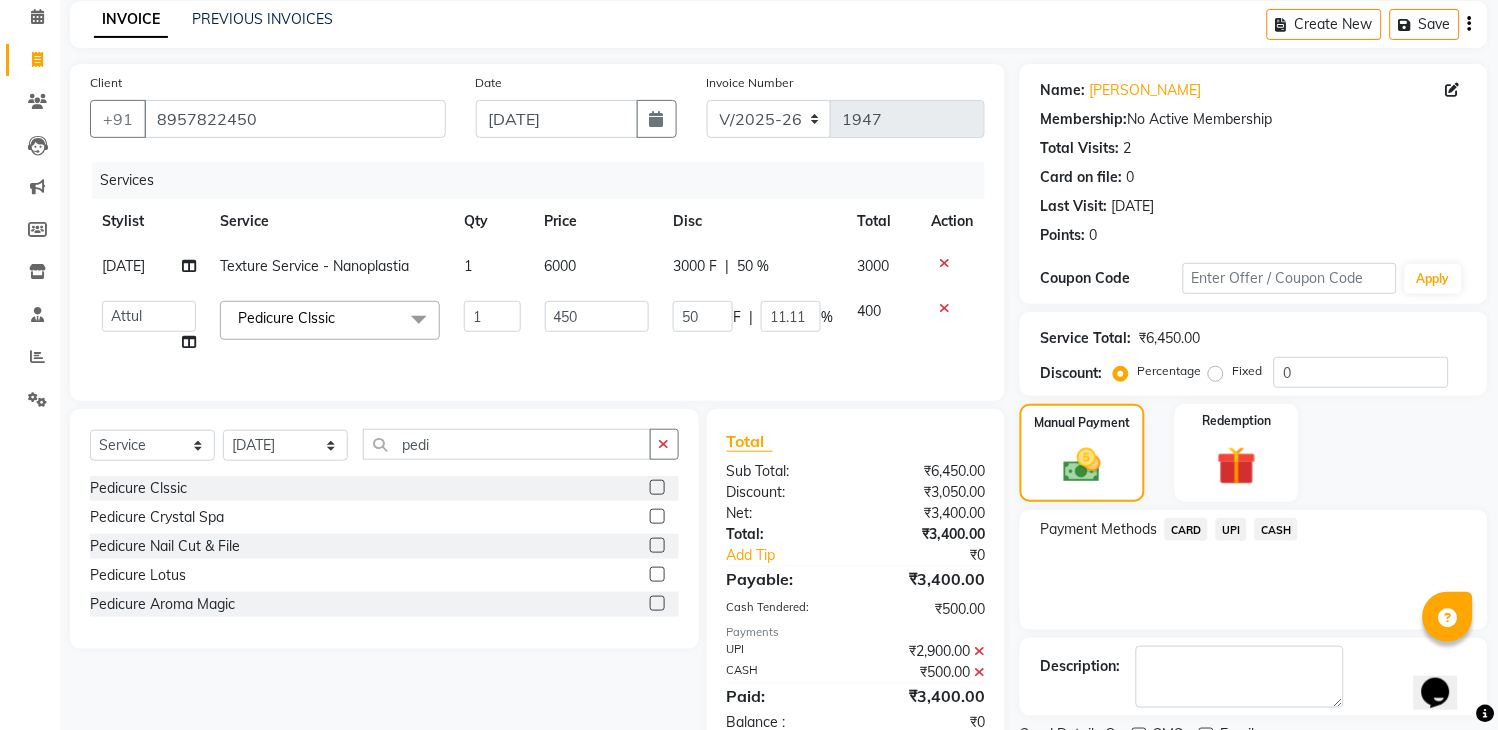 scroll, scrollTop: 170, scrollLeft: 0, axis: vertical 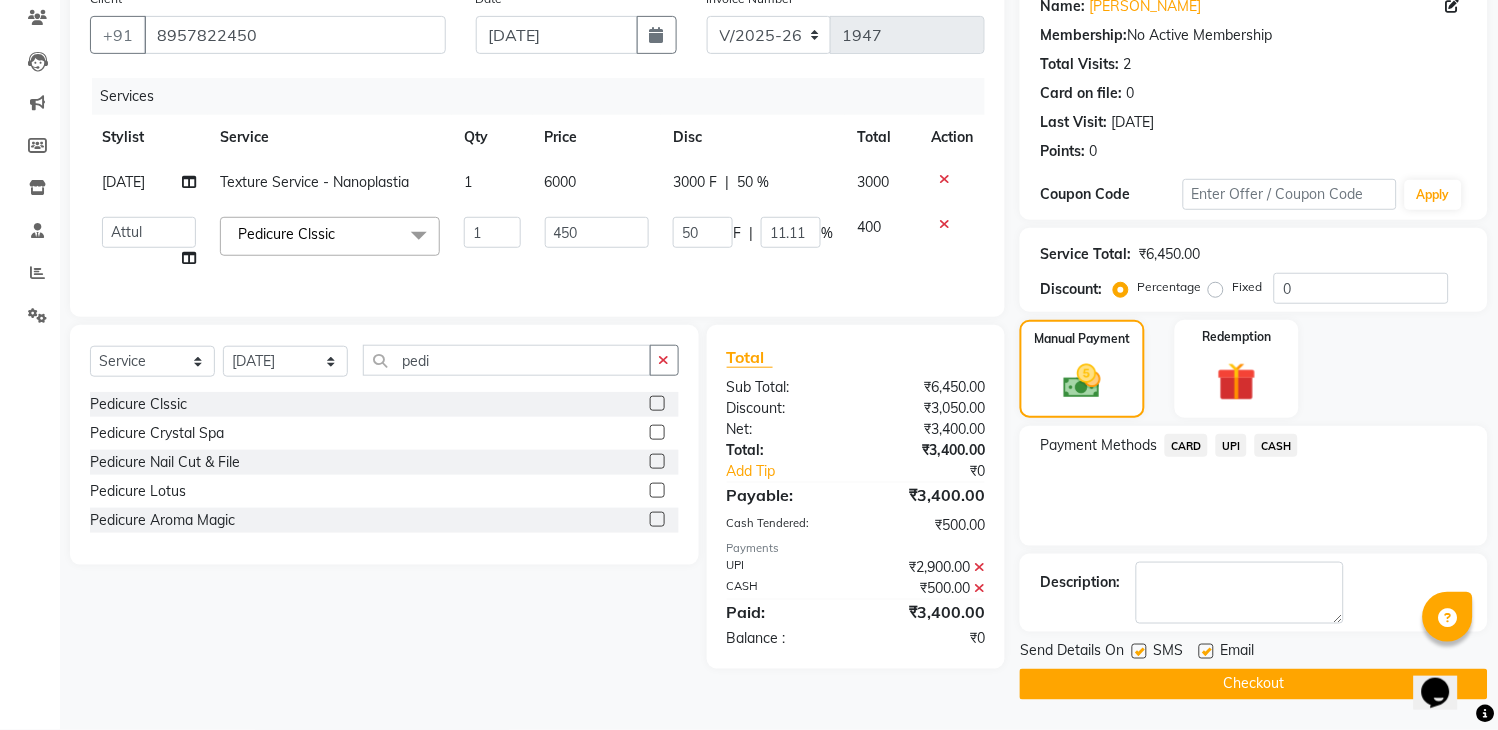 click 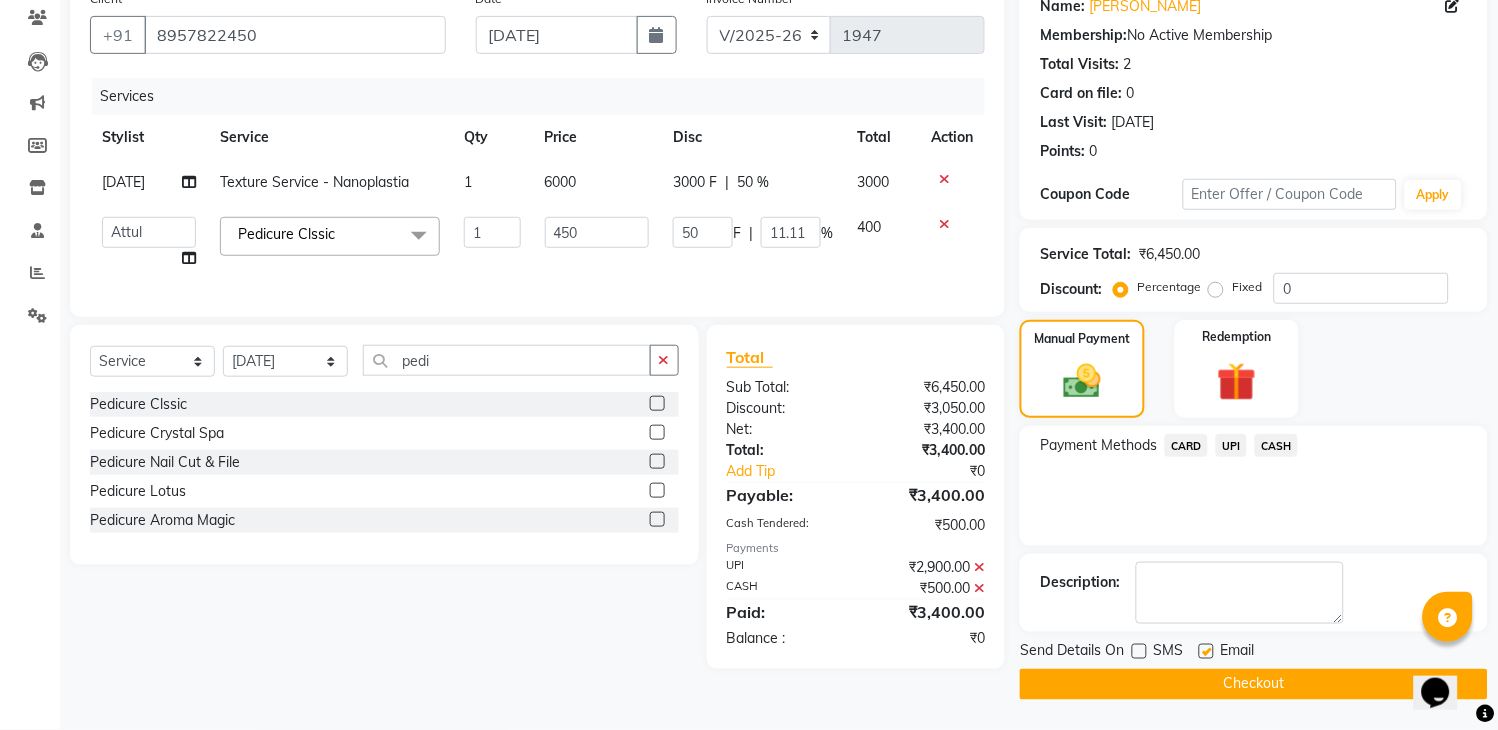 click on "Checkout" 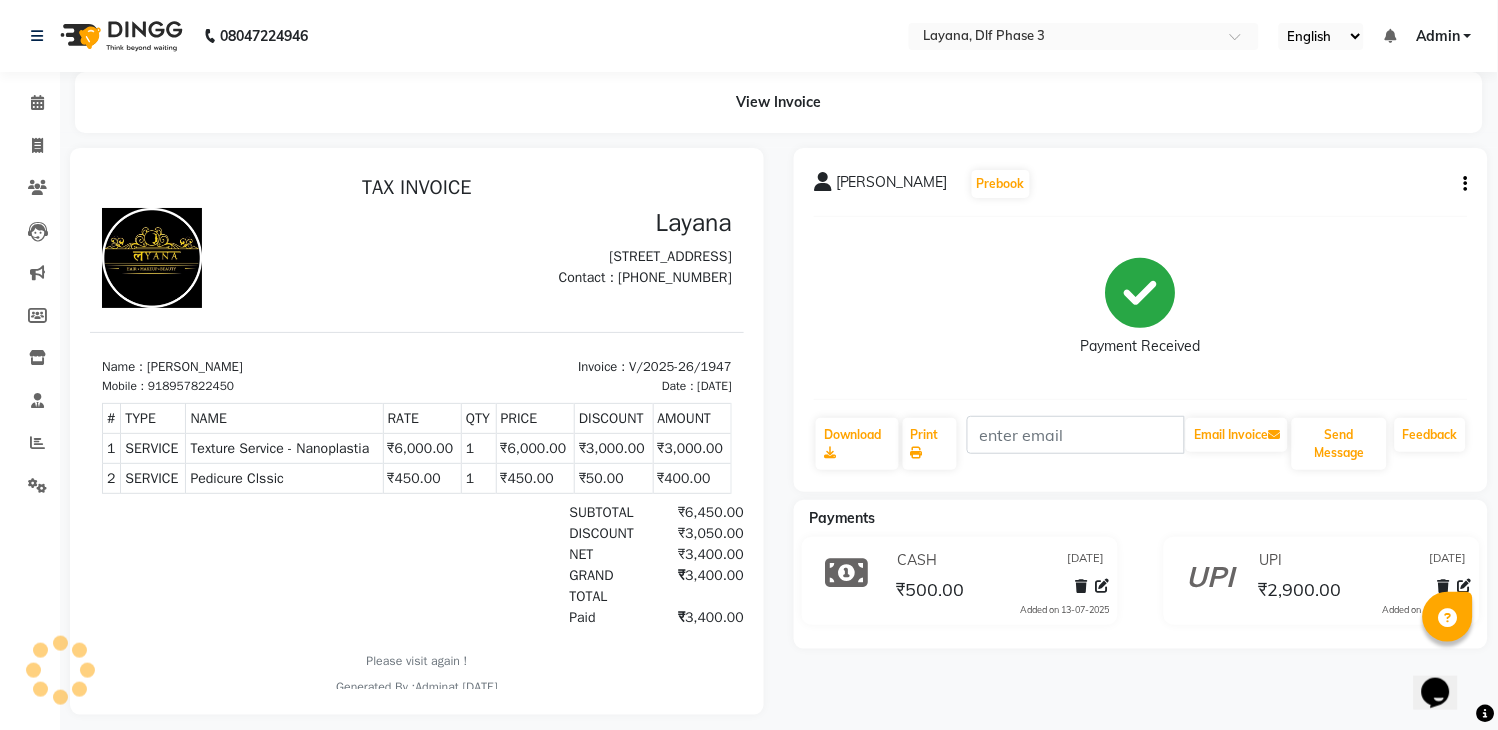 scroll, scrollTop: 0, scrollLeft: 0, axis: both 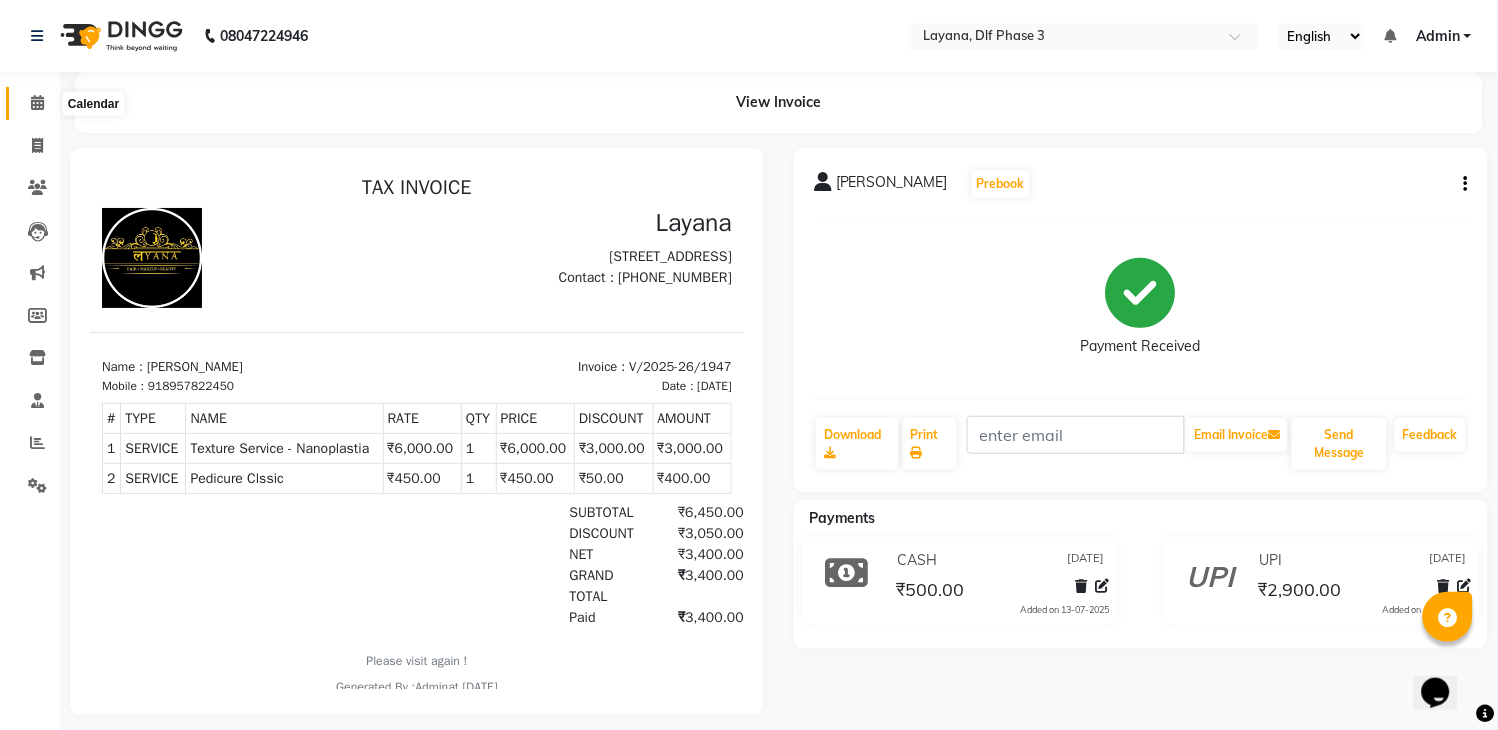 click 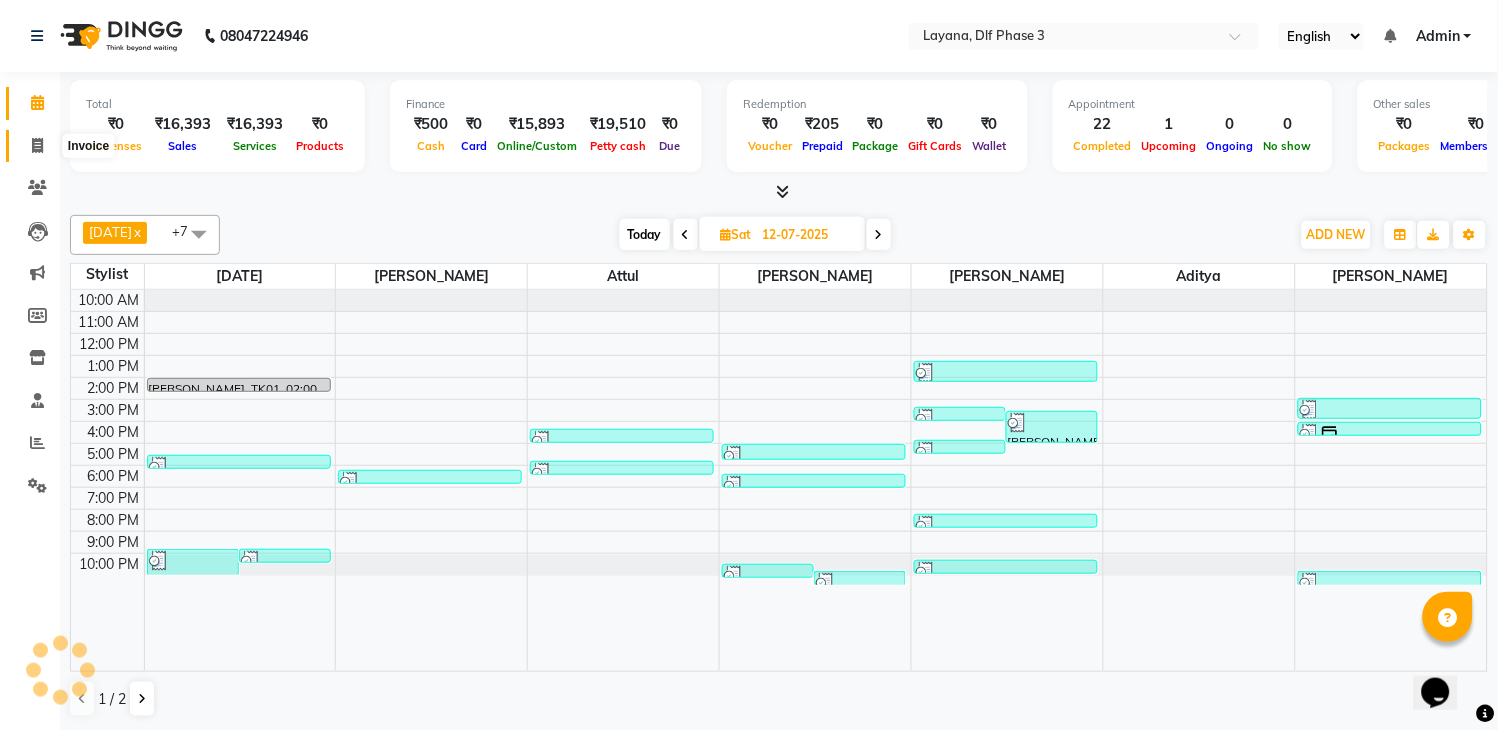 click 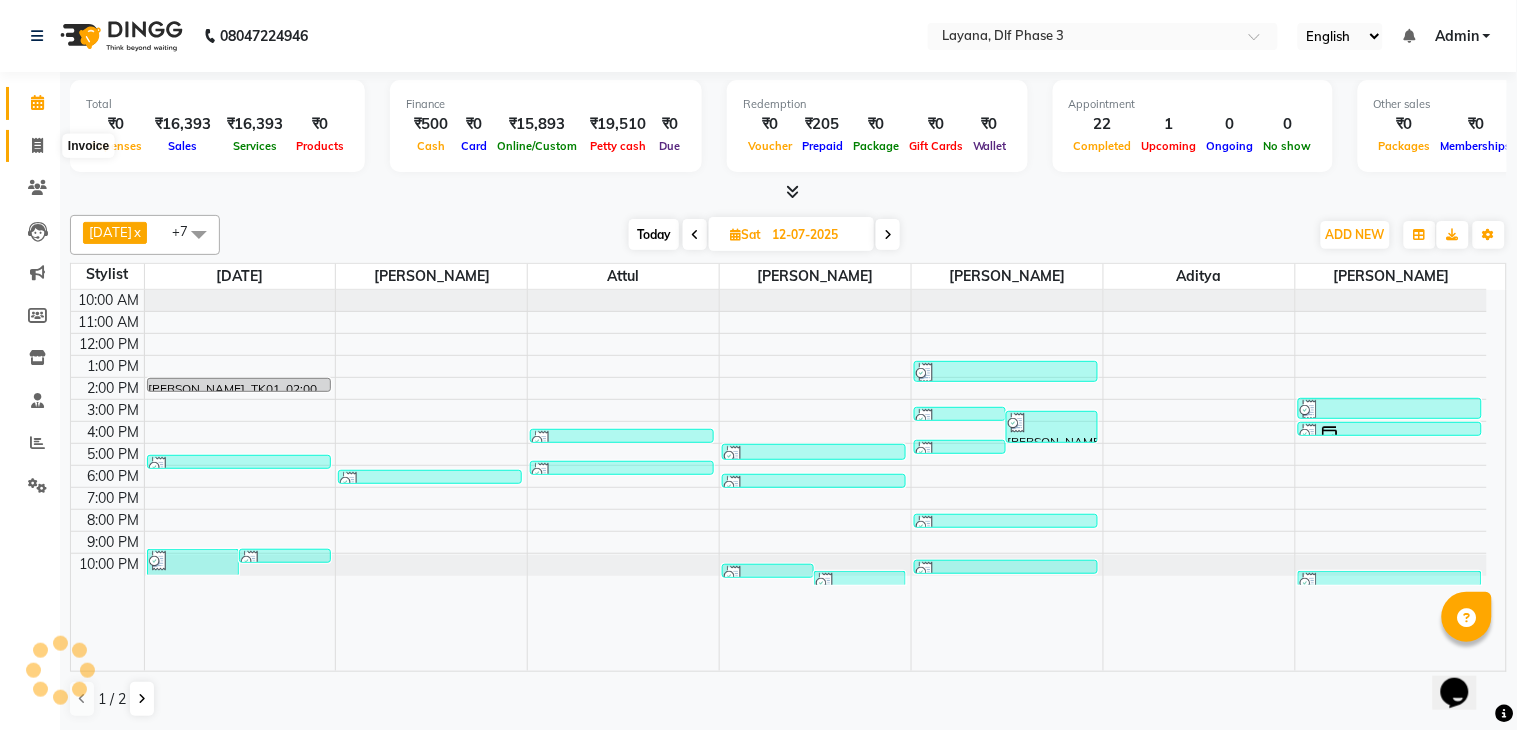 select on "service" 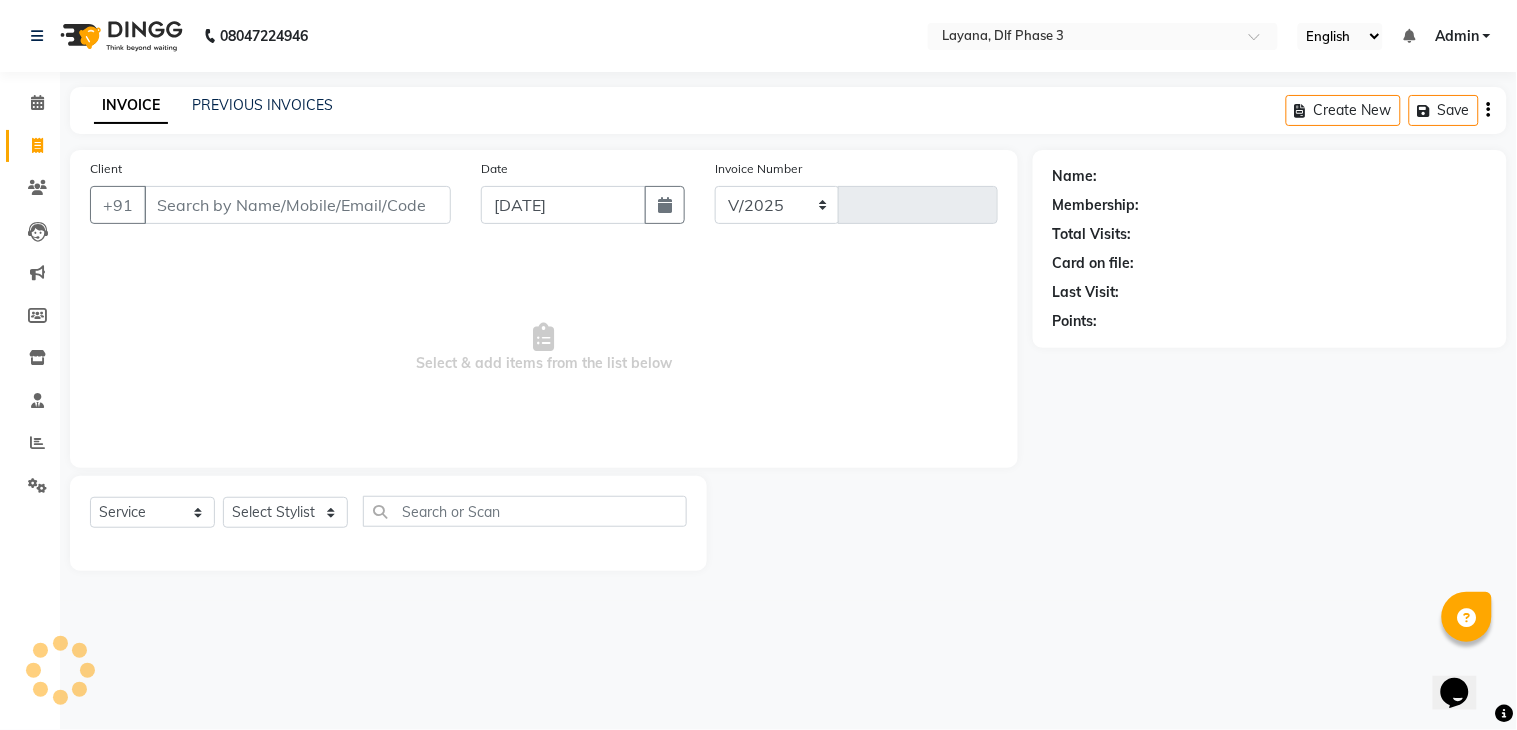select on "6973" 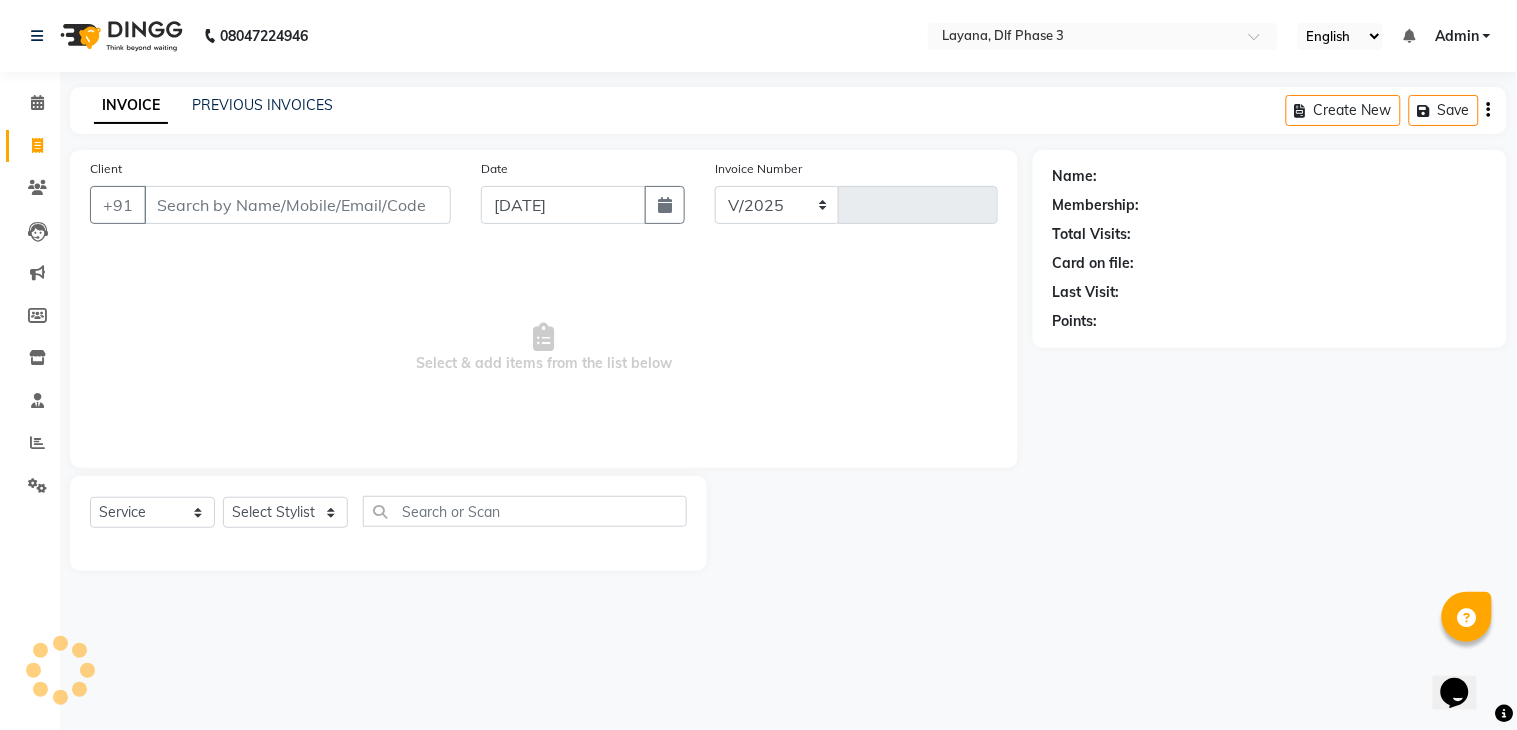 type on "1949" 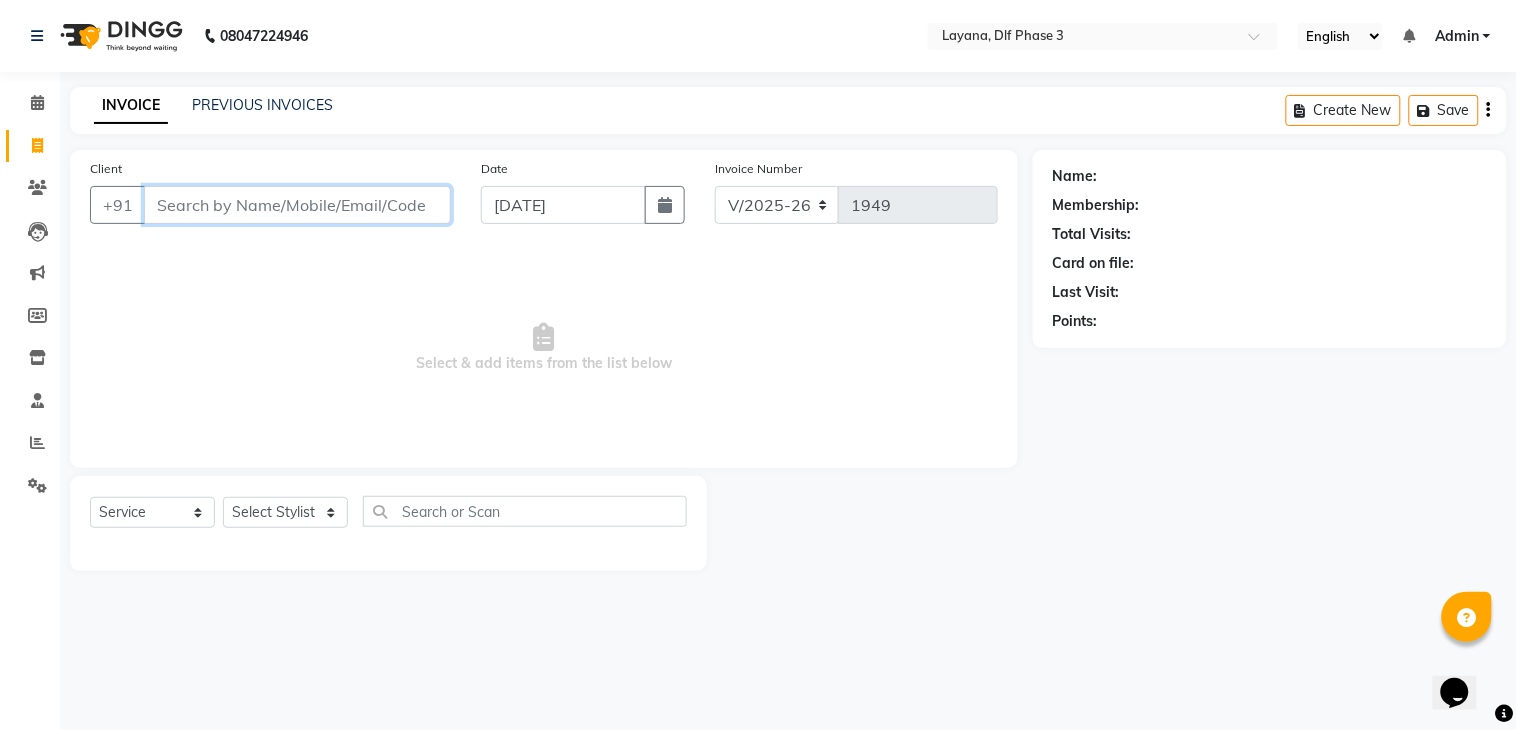 click on "Client" at bounding box center [297, 205] 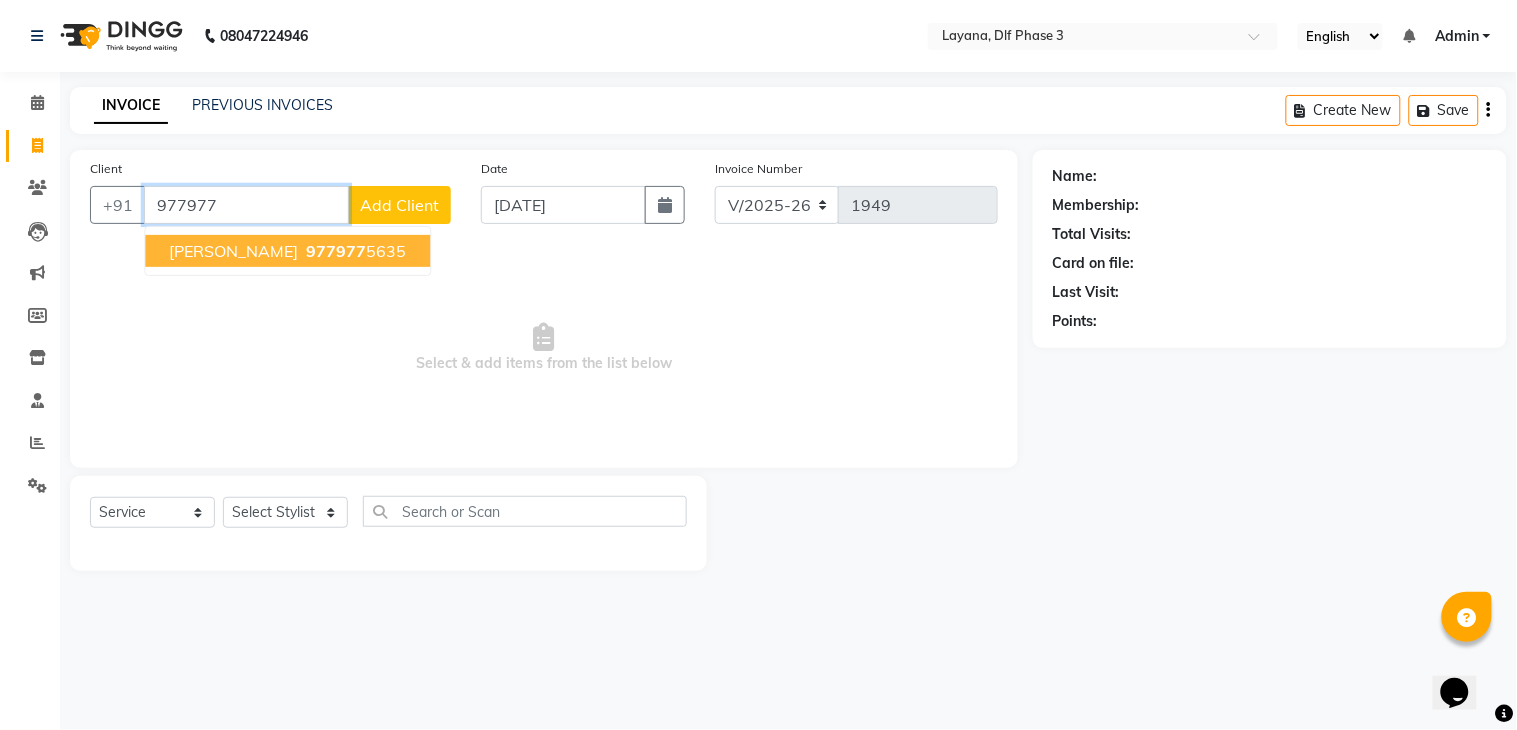 click on "977977 5635" at bounding box center (354, 251) 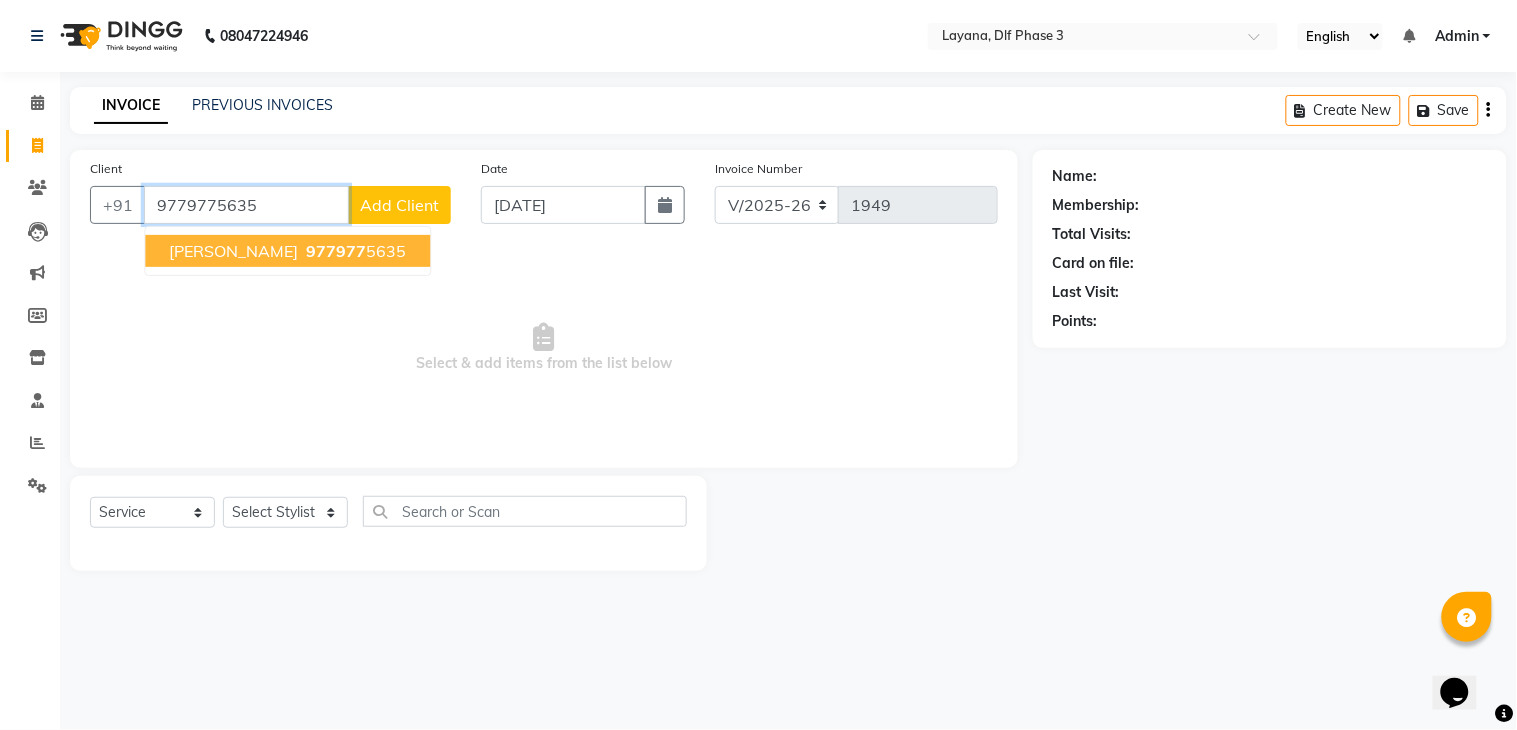 type on "9779775635" 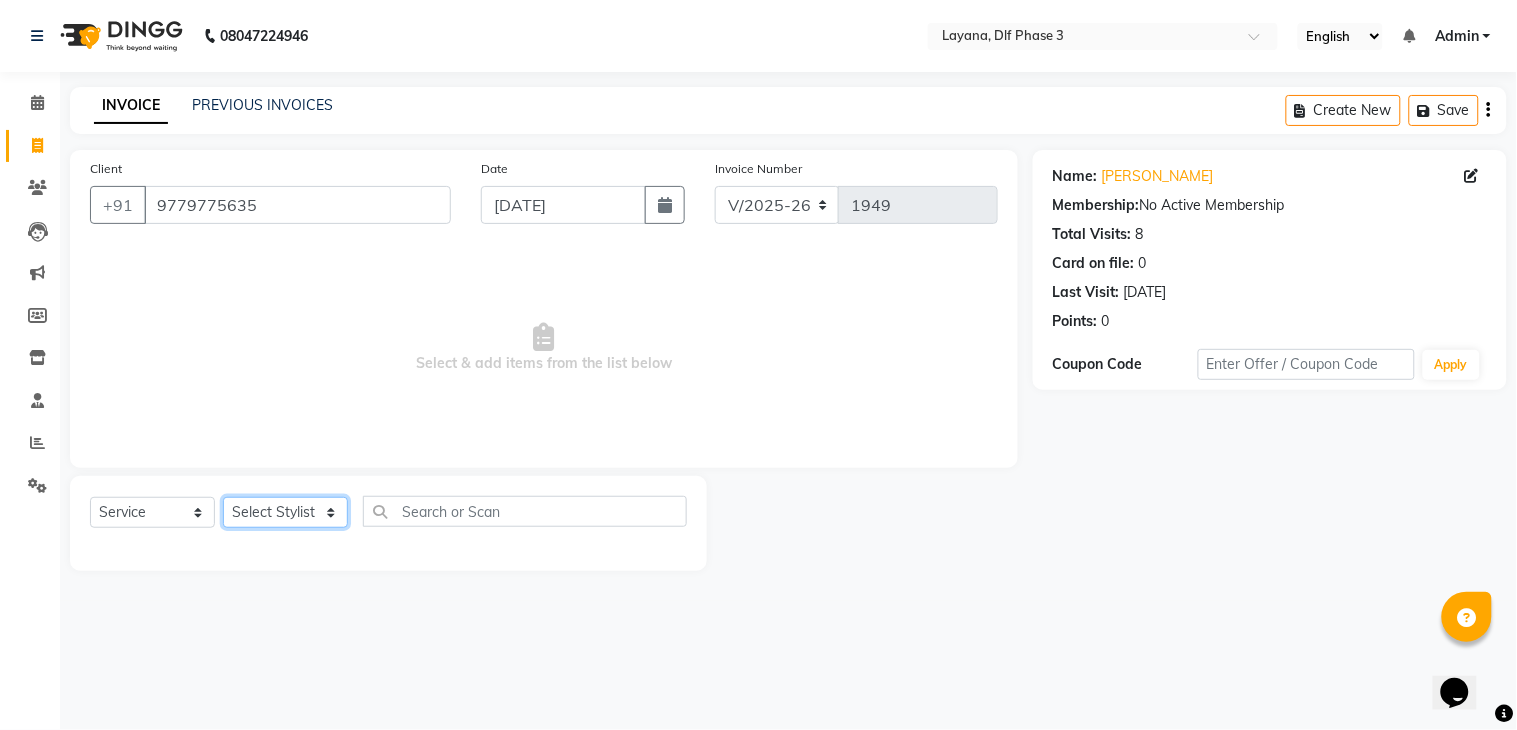click on "Select Stylist aditya Attul kamal [DATE][PERSON_NAME] [PERSON_NAME] [PERSON_NAME]" 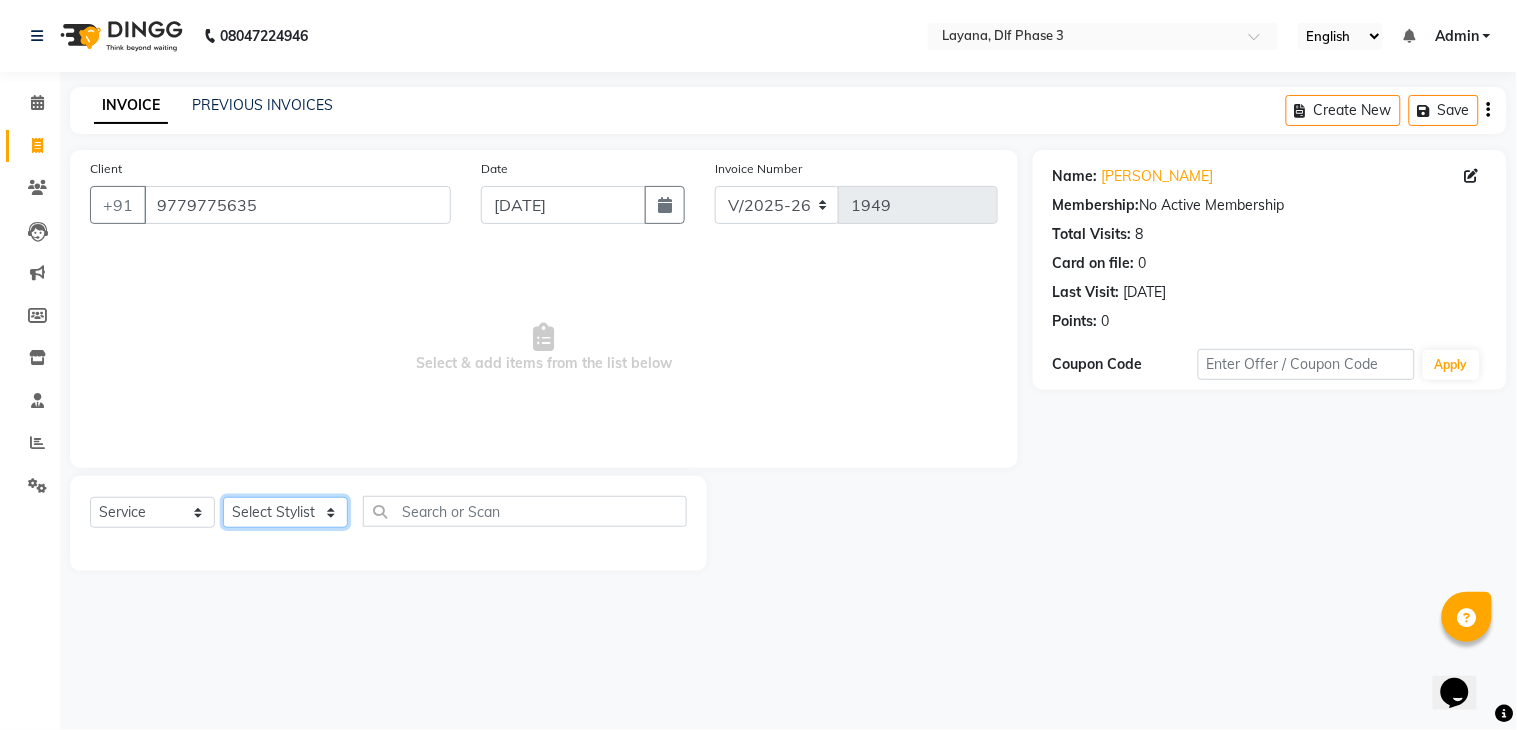 select on "68217" 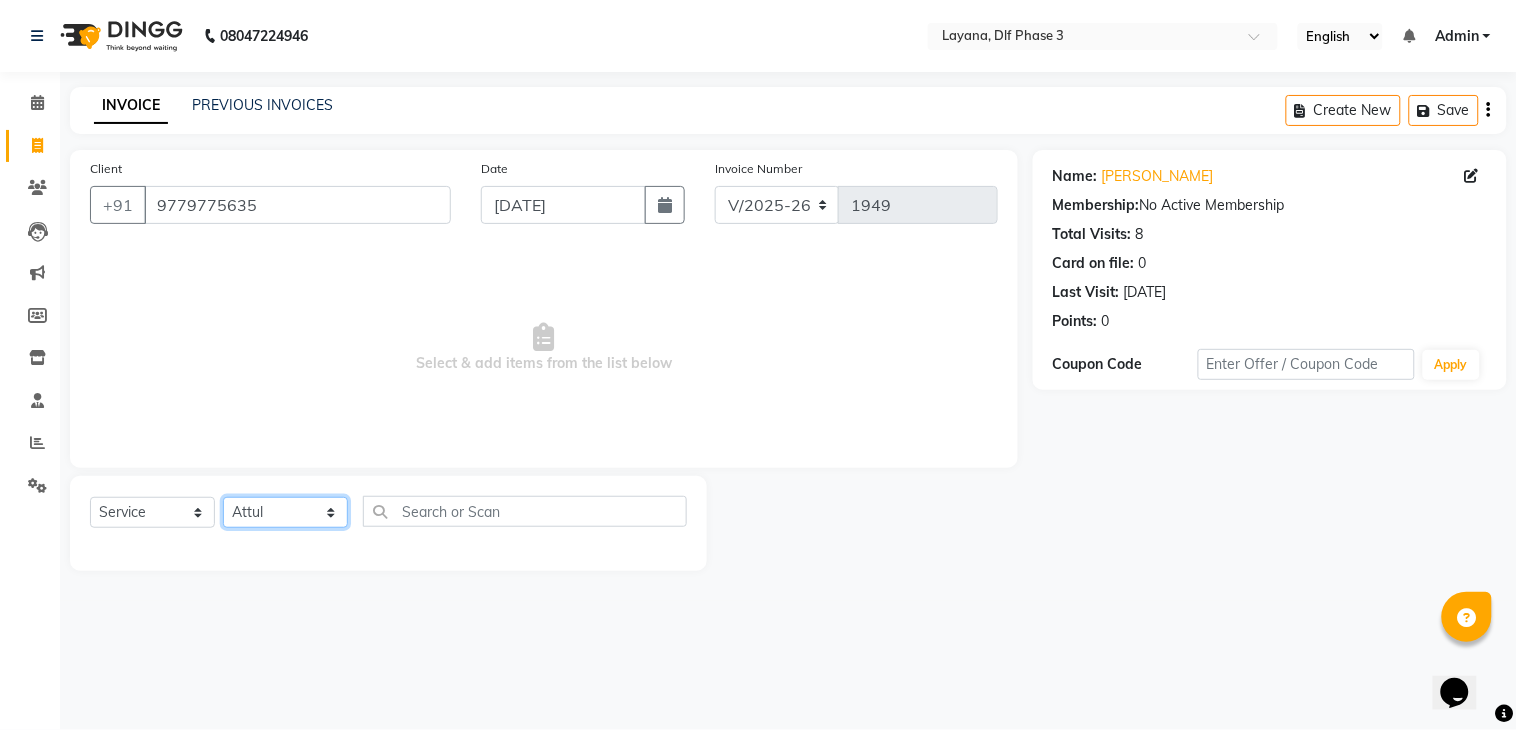 click on "Select Stylist aditya Attul kamal [DATE][PERSON_NAME] [PERSON_NAME] [PERSON_NAME]" 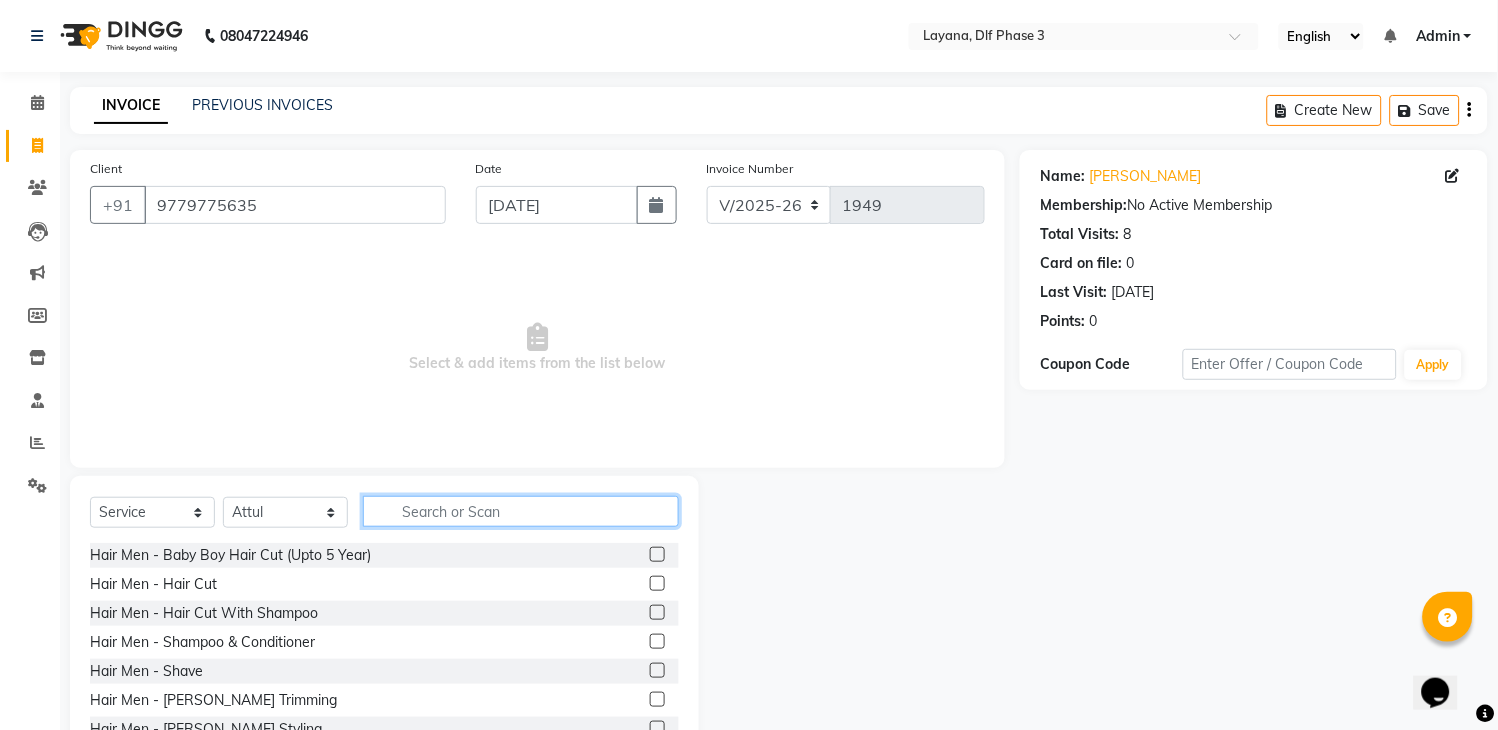 click 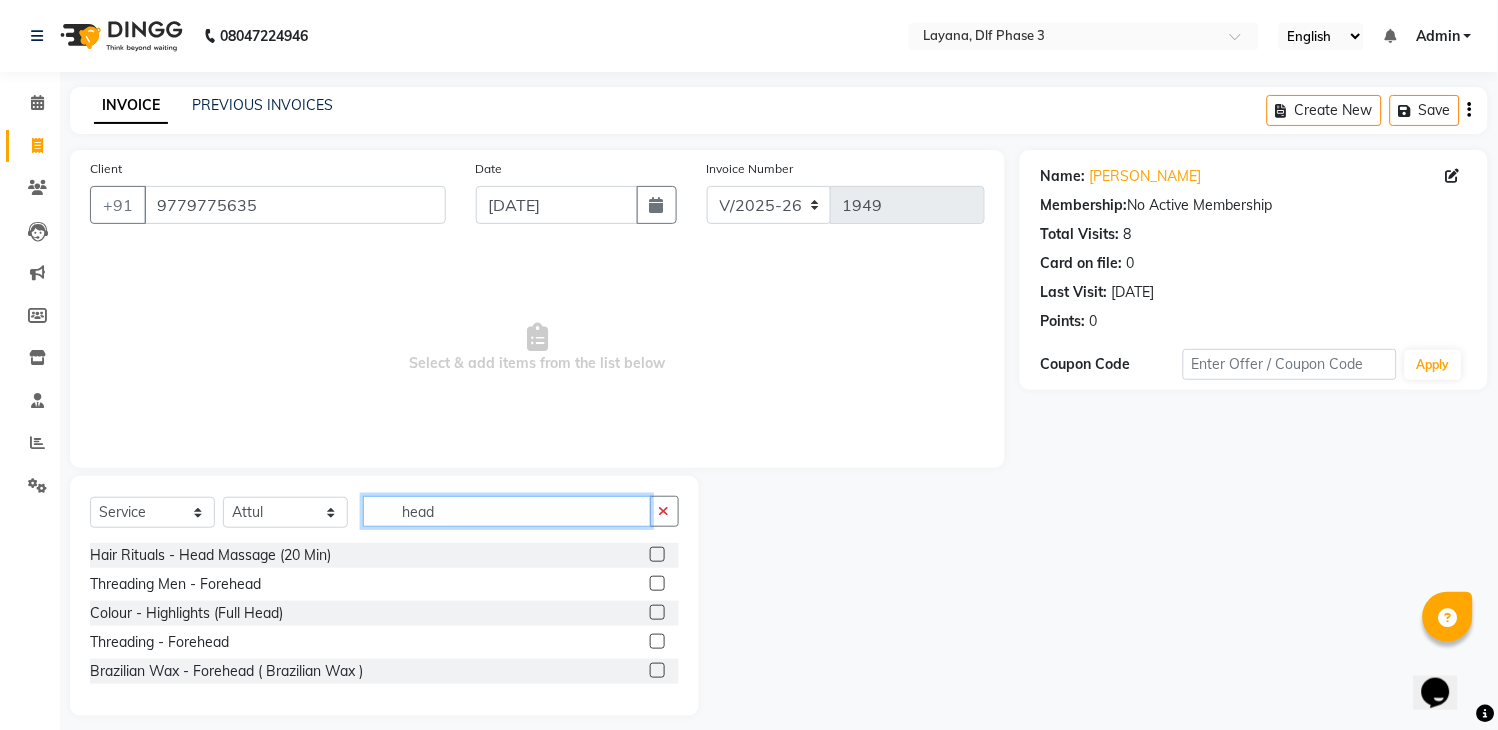 type on "head" 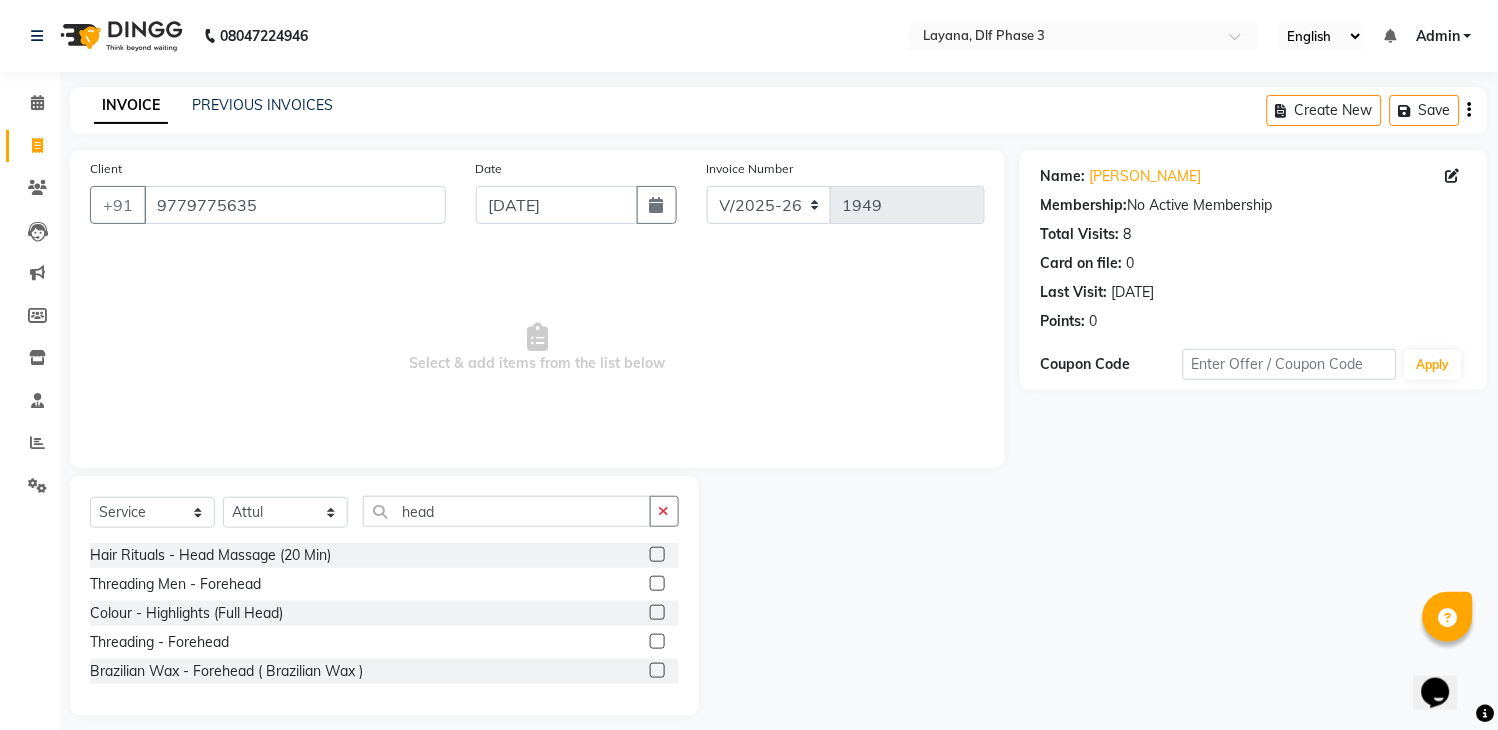 click 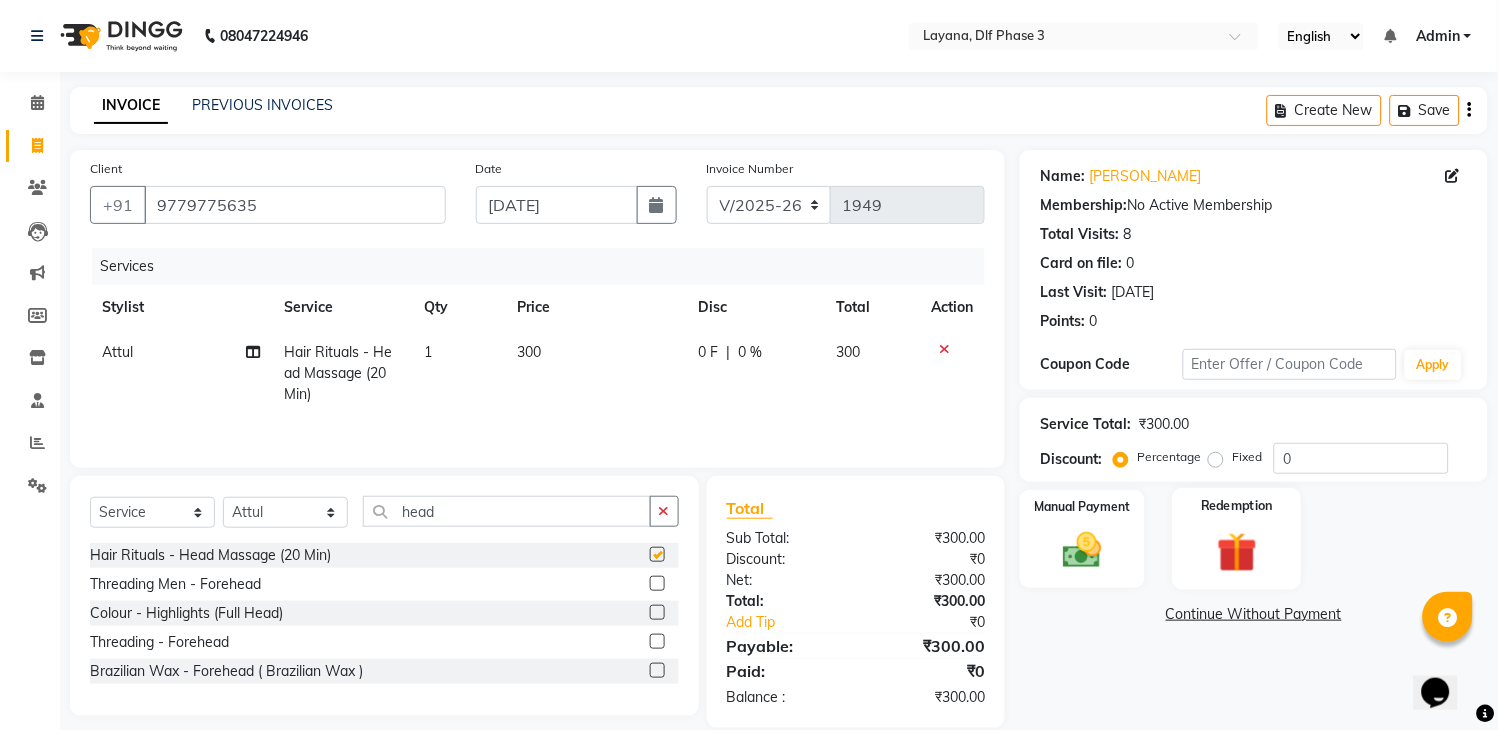 checkbox on "false" 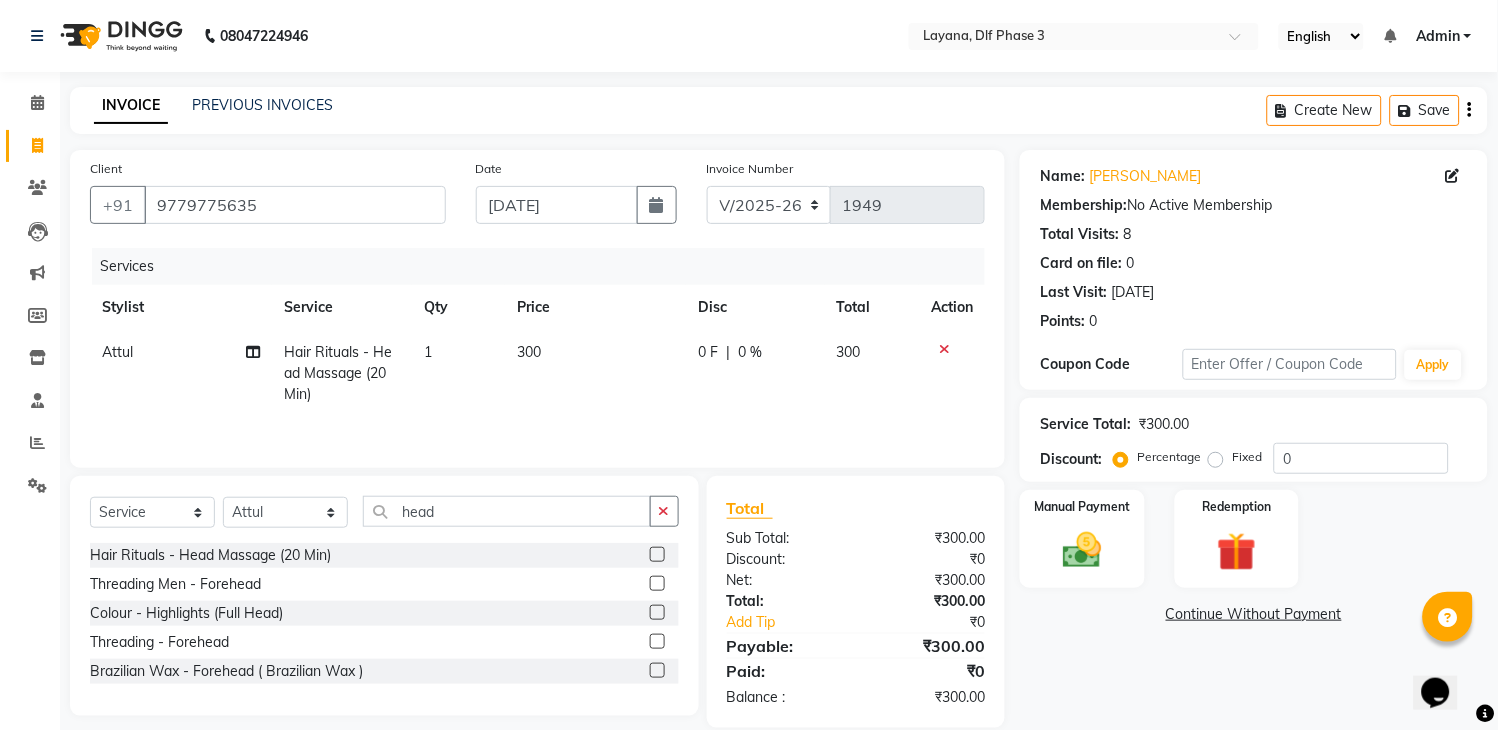 click on "300" 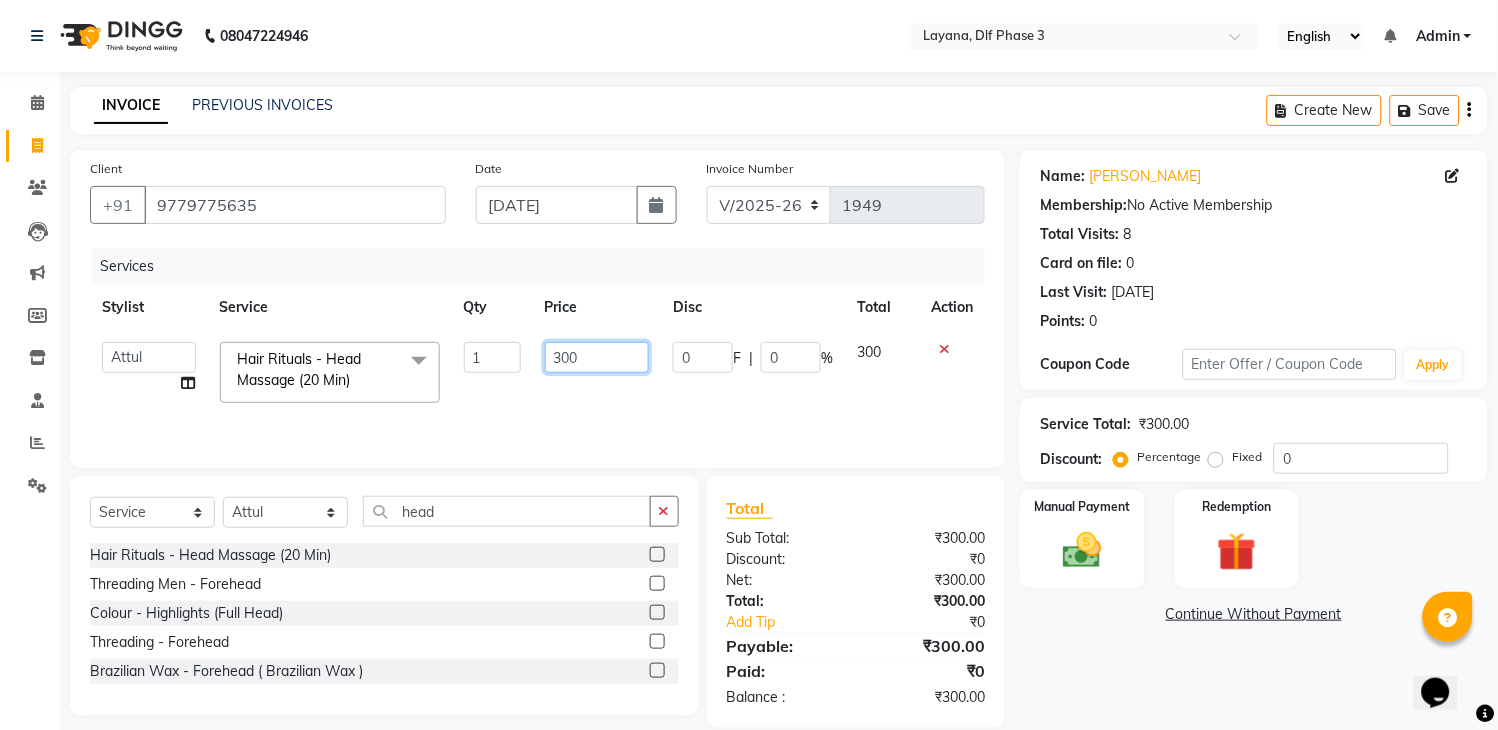 drag, startPoint x: 560, startPoint y: 355, endPoint x: 548, endPoint y: 356, distance: 12.0415945 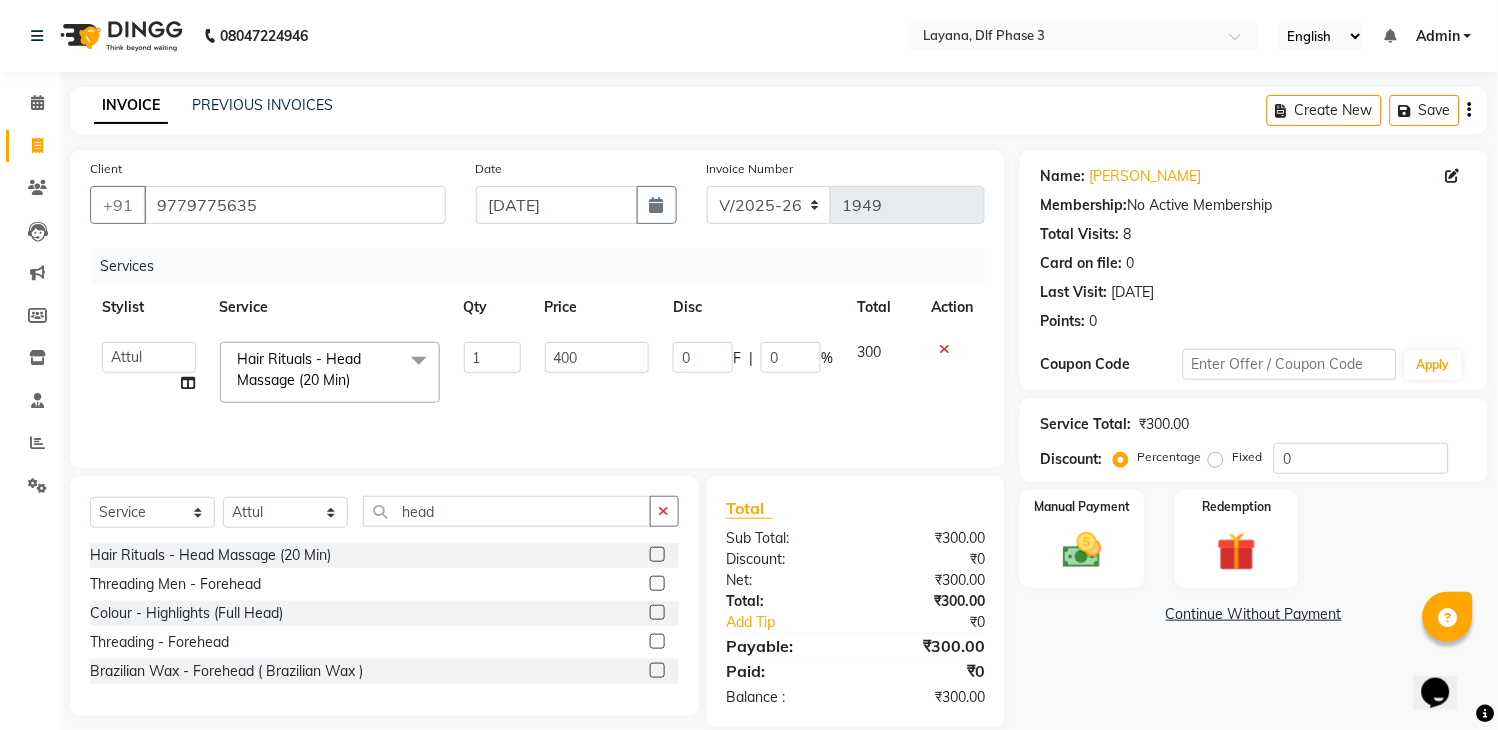 click on "400" 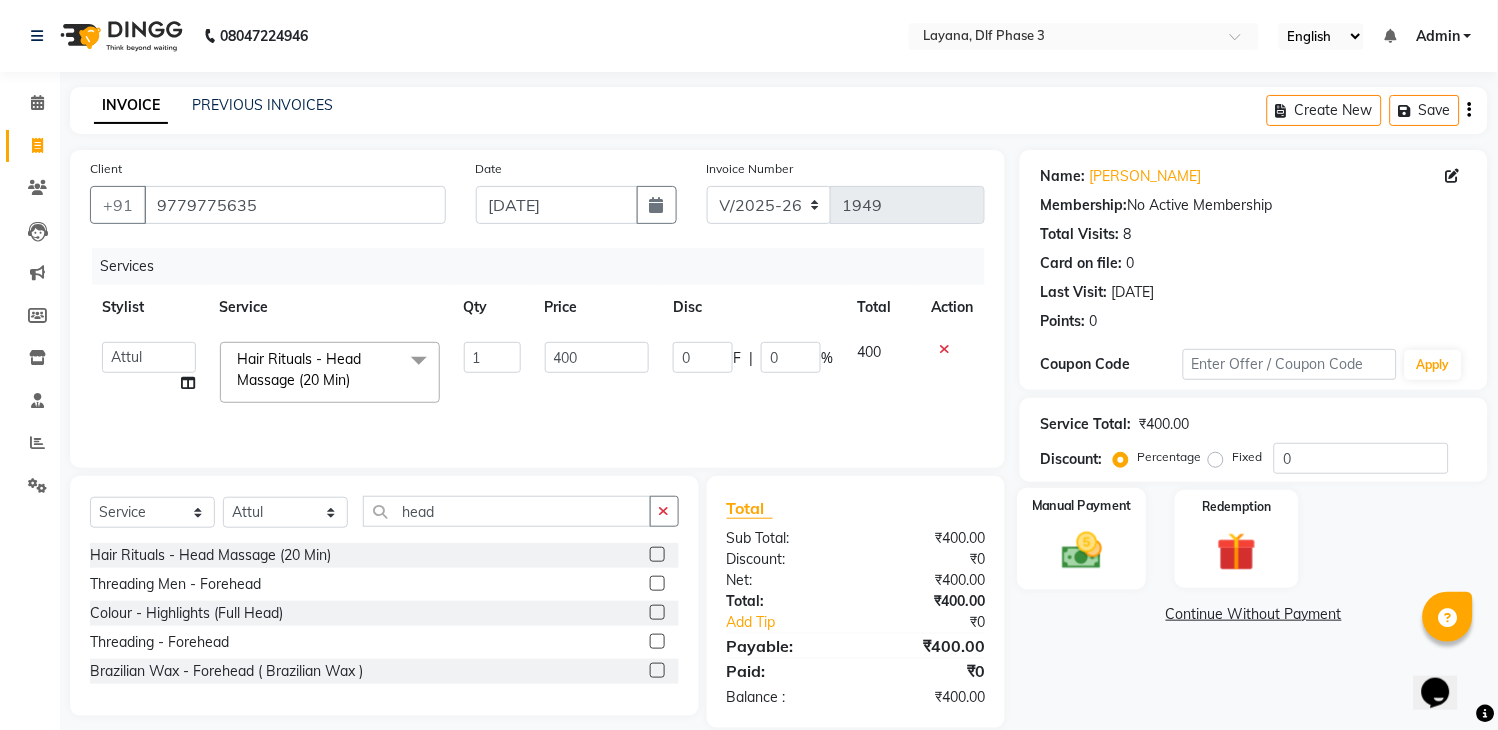 click on "Manual Payment" 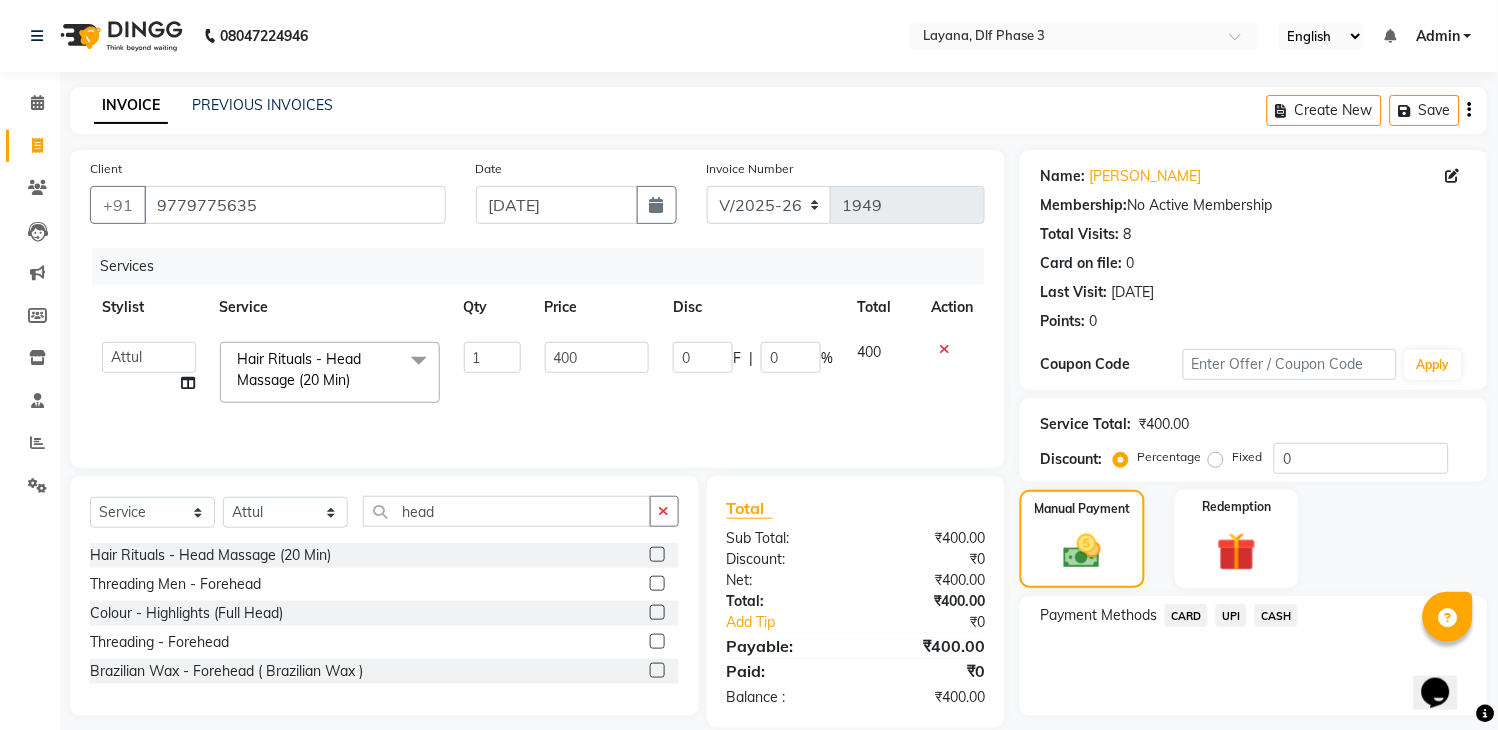 scroll, scrollTop: 56, scrollLeft: 0, axis: vertical 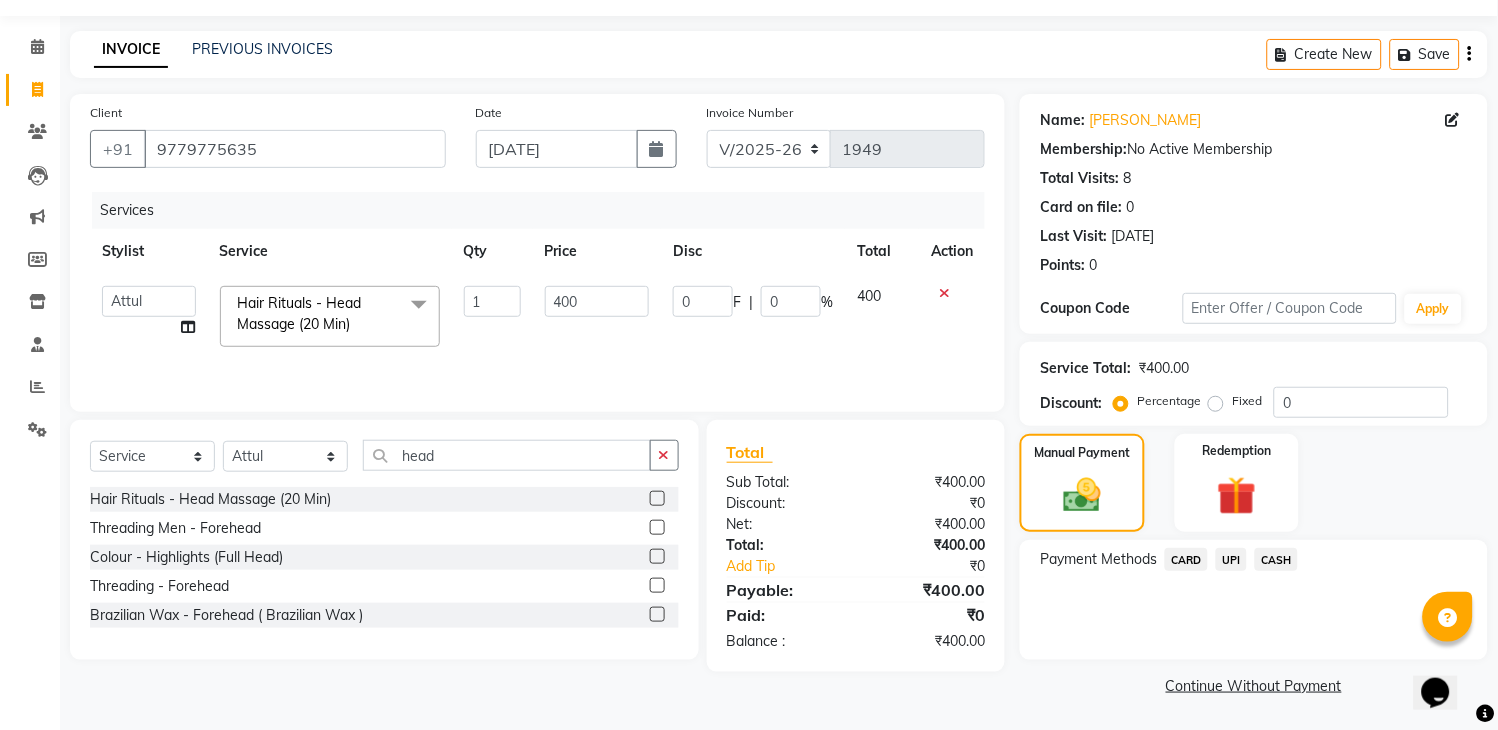 click on "UPI" 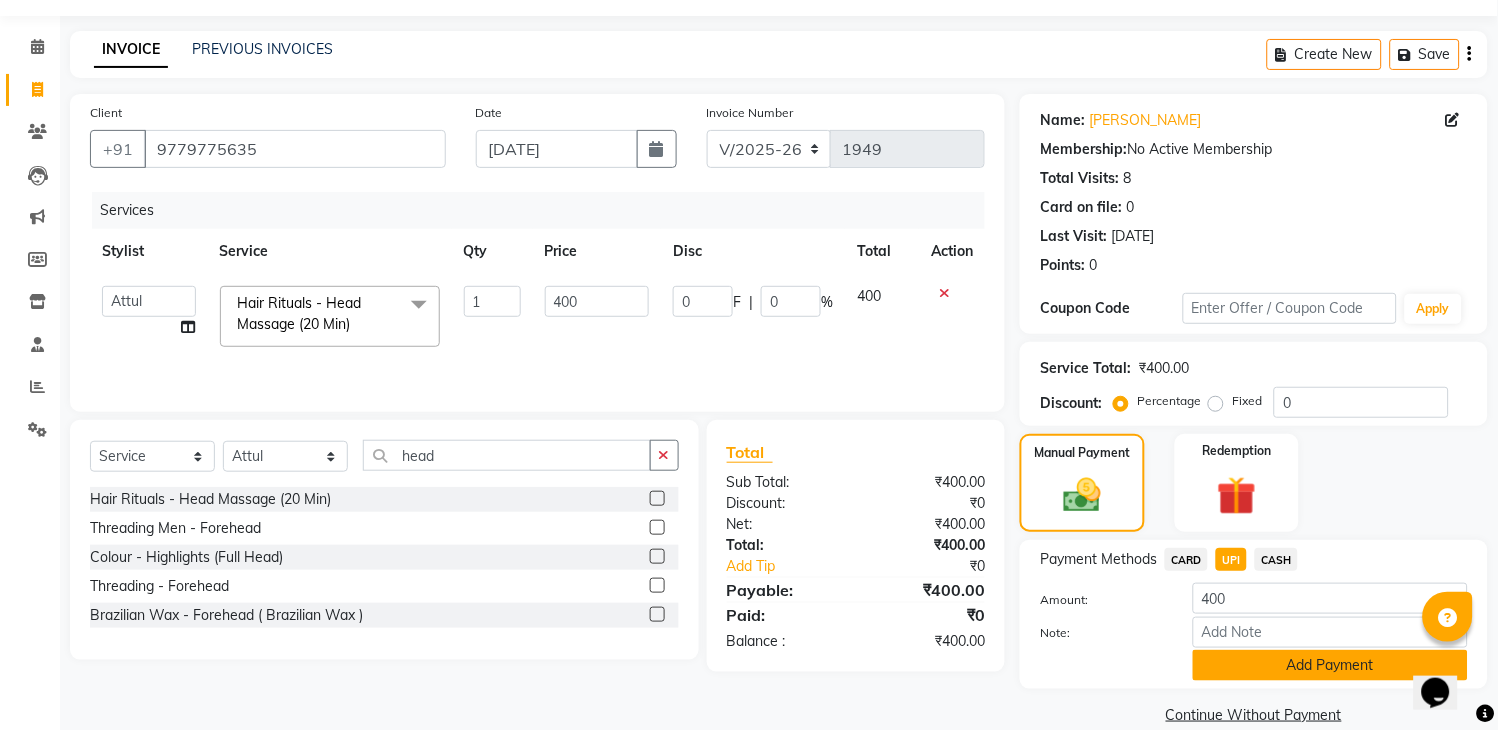 click on "Add Payment" 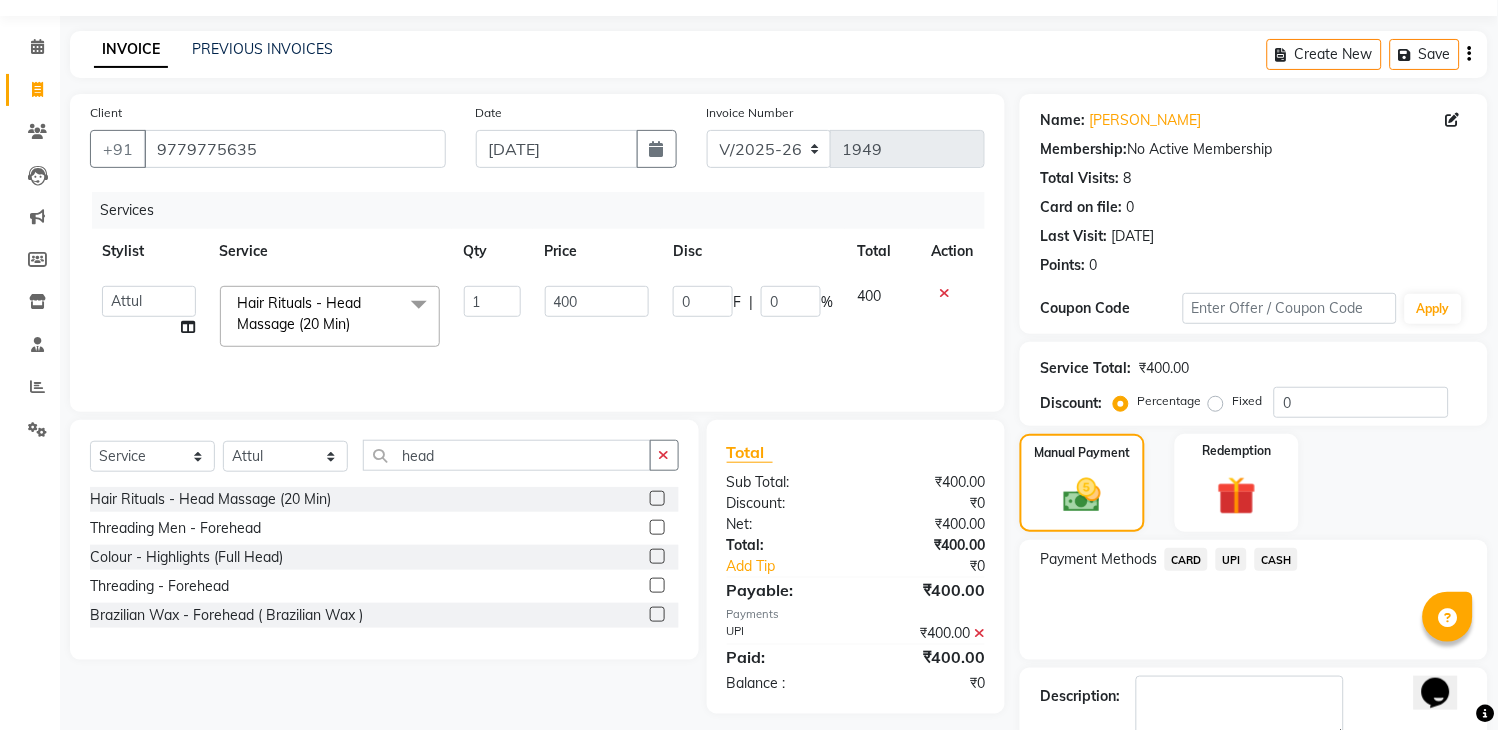 scroll, scrollTop: 170, scrollLeft: 0, axis: vertical 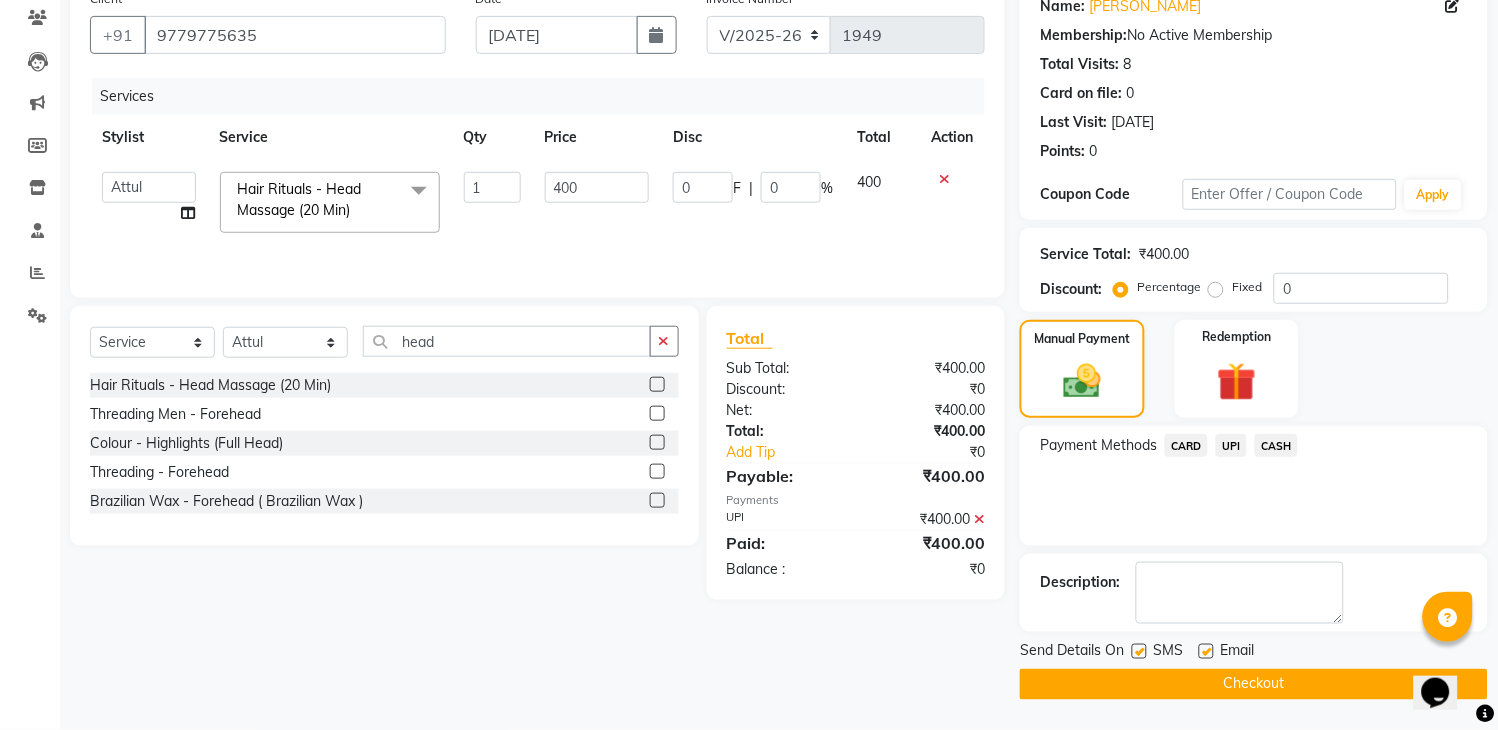 click 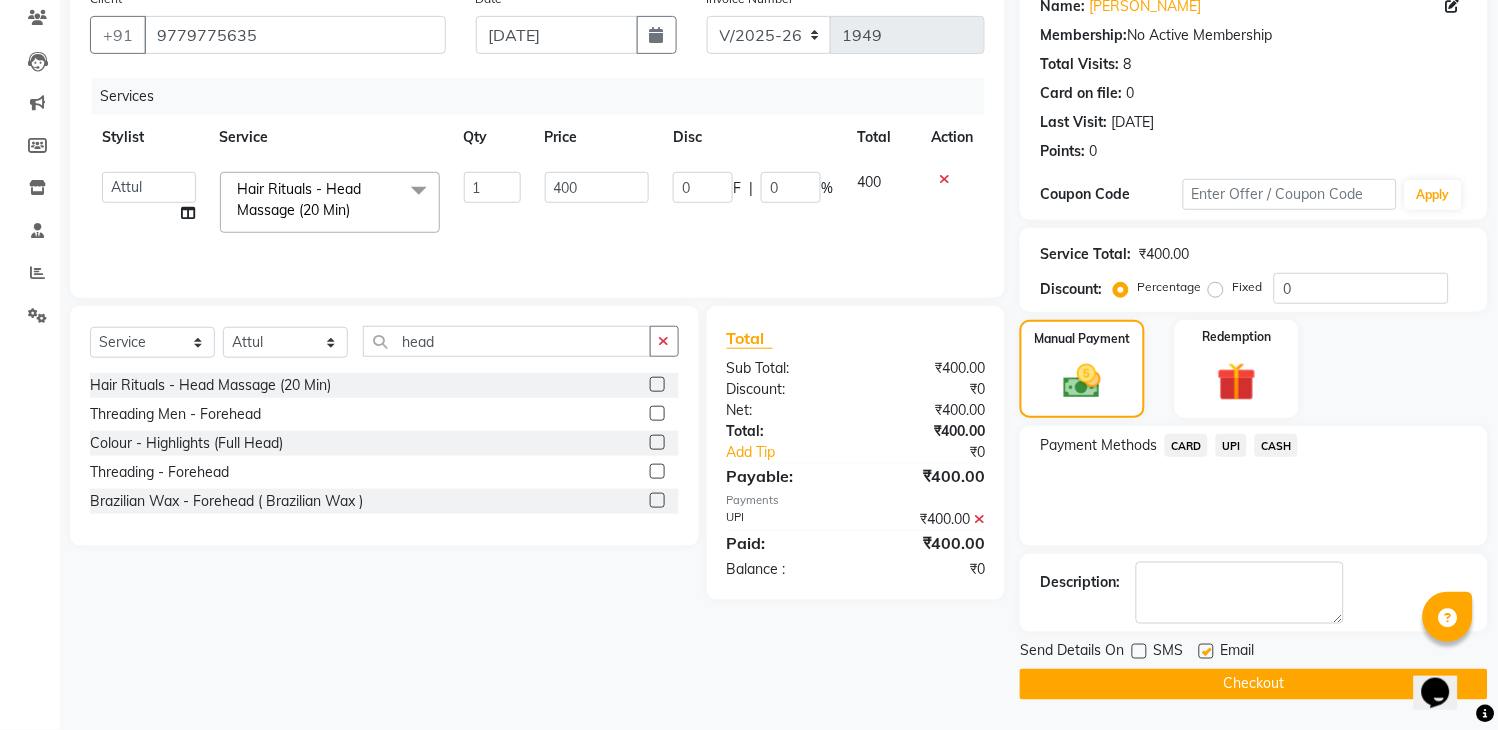 click on "Checkout" 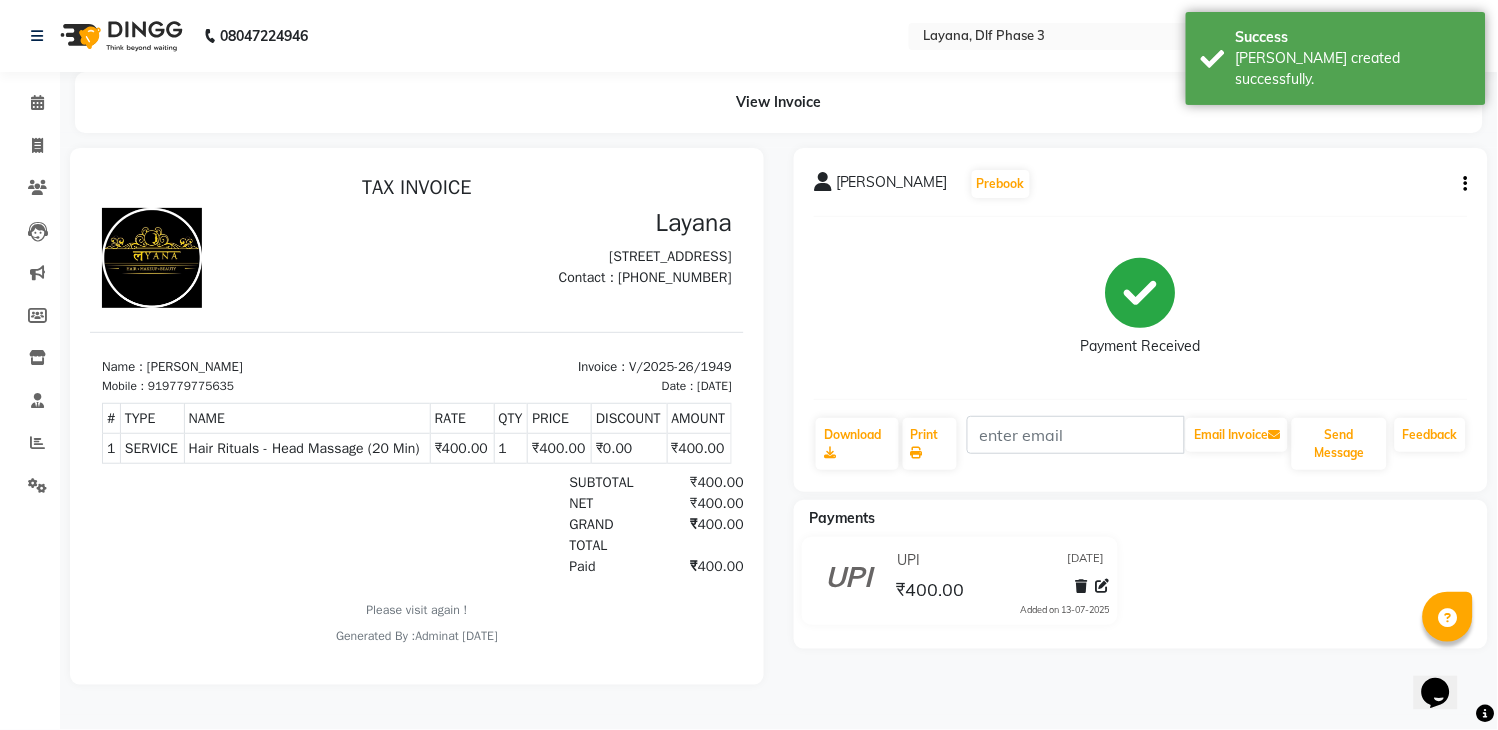 scroll, scrollTop: 0, scrollLeft: 0, axis: both 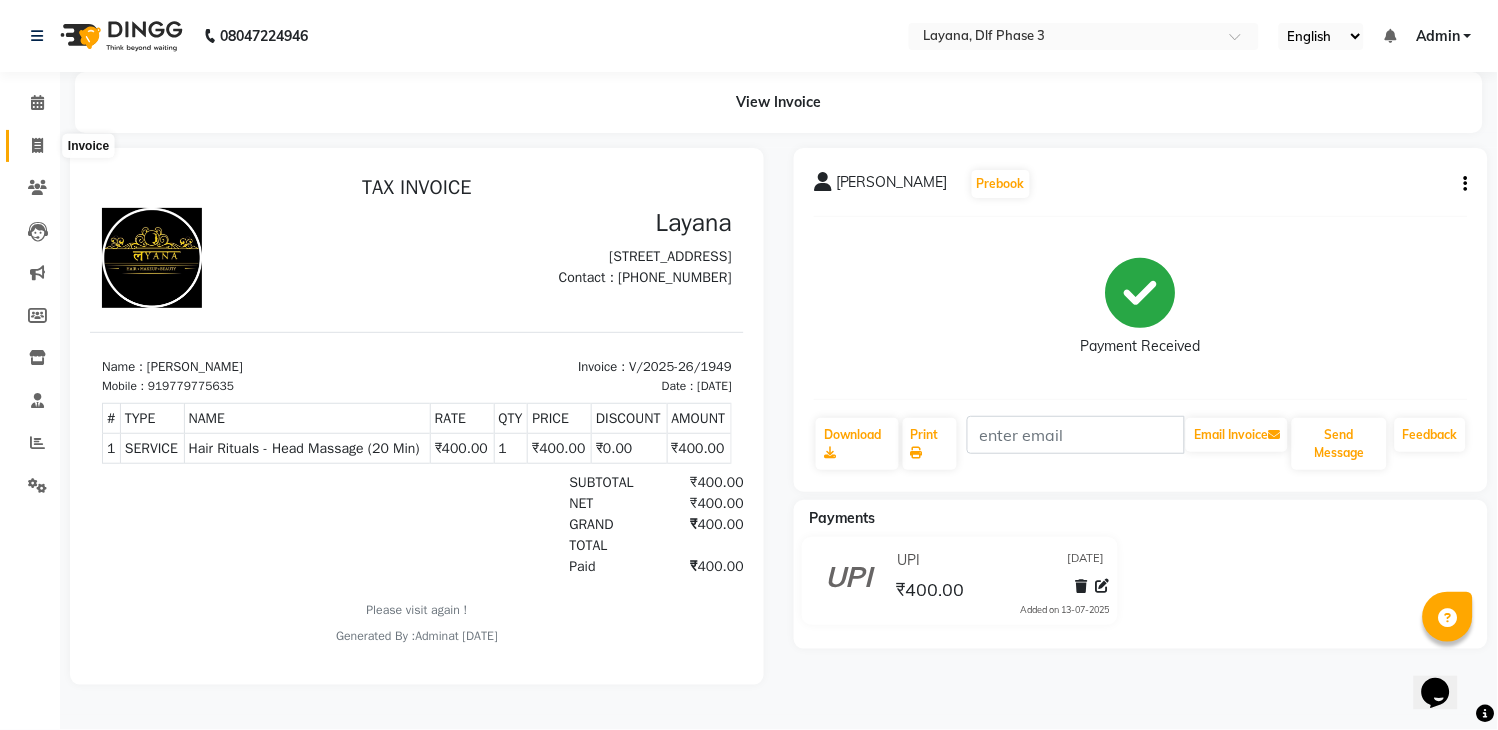 click 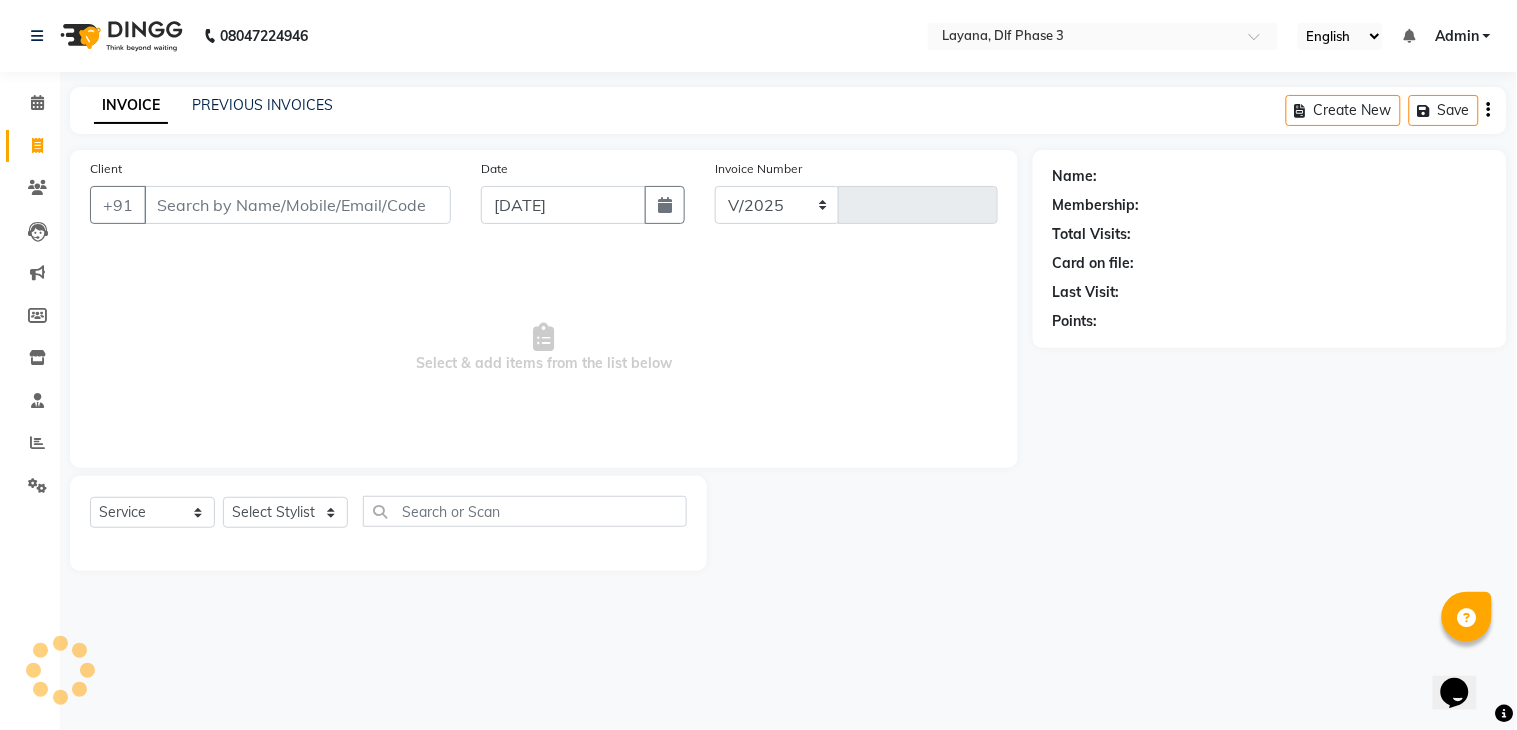 select on "6973" 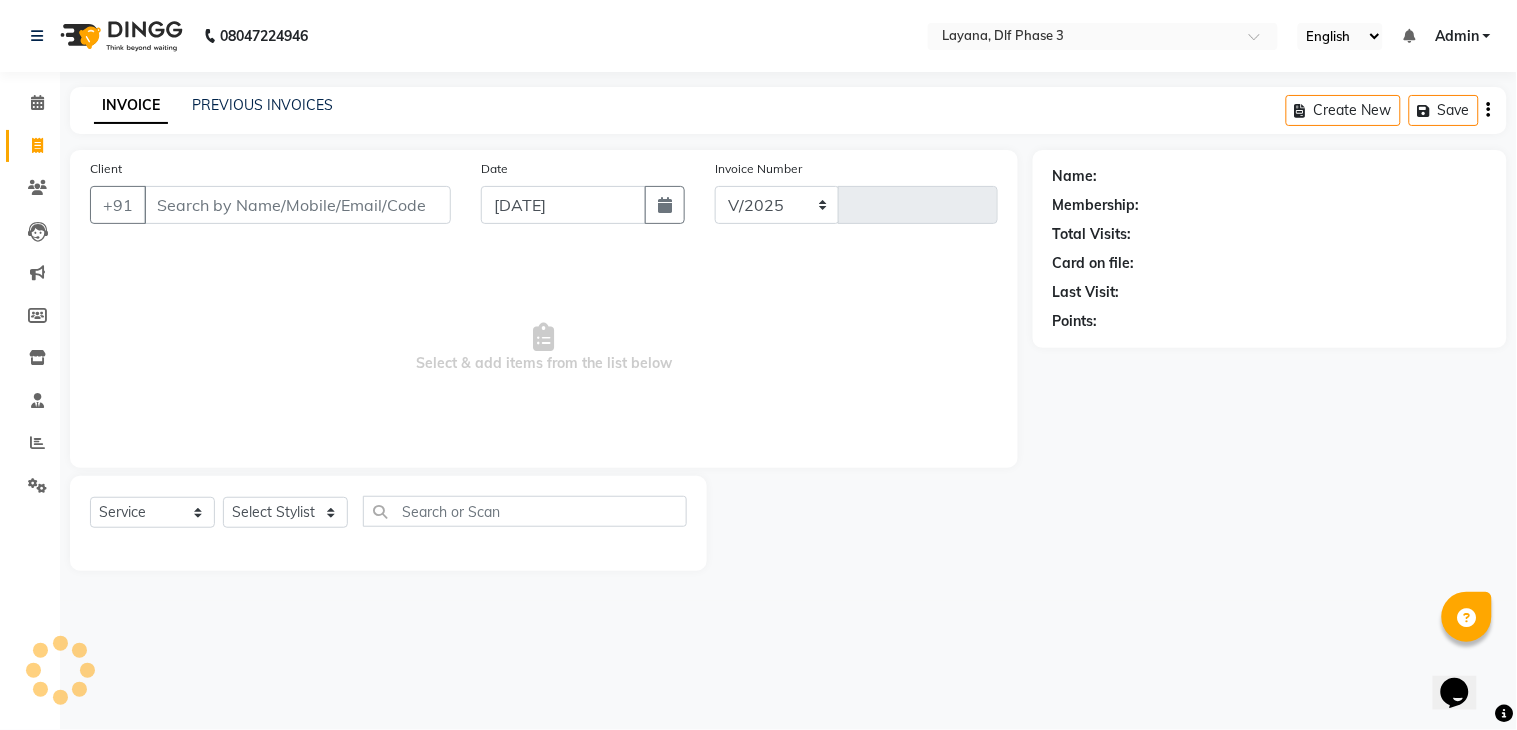 type on "1950" 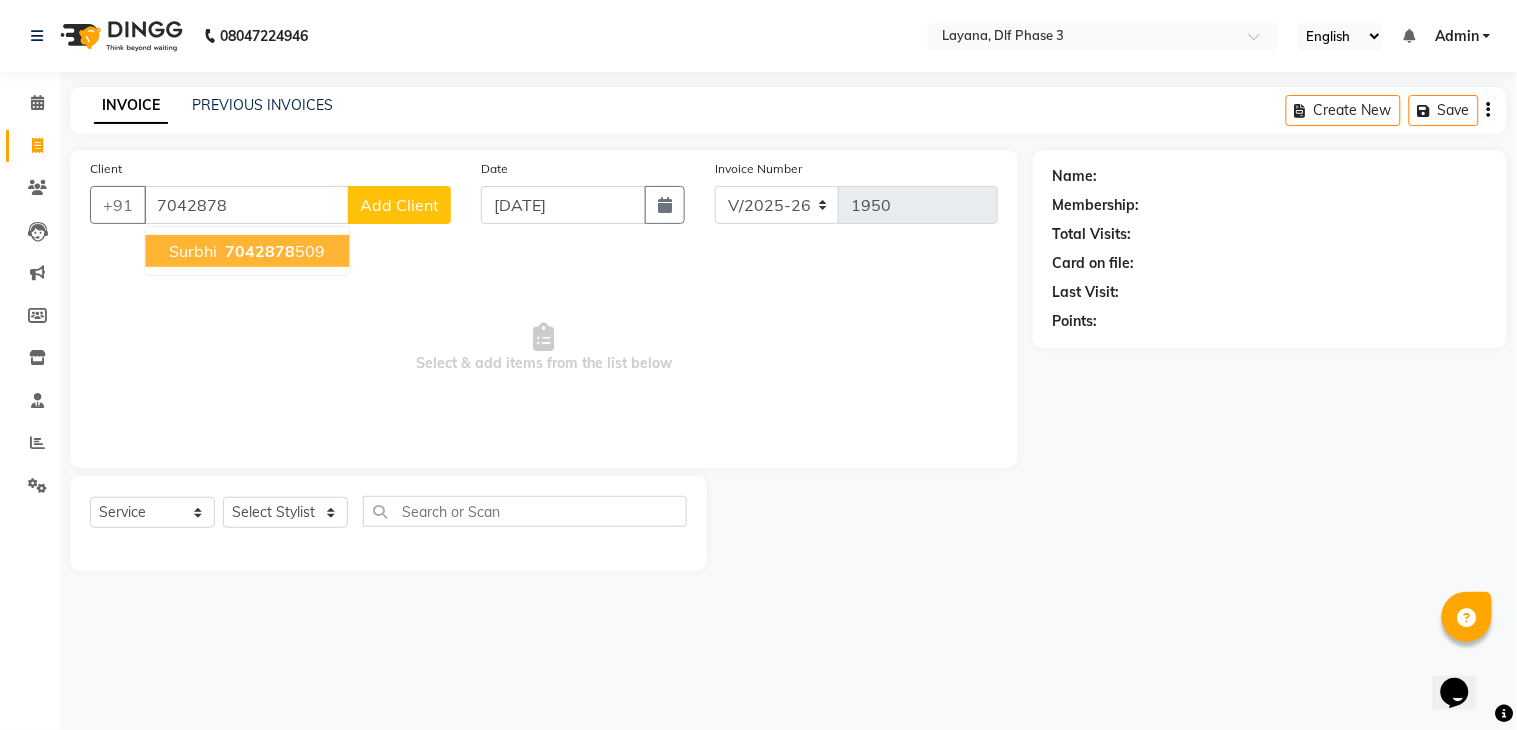 click on "7042878 509" at bounding box center (273, 251) 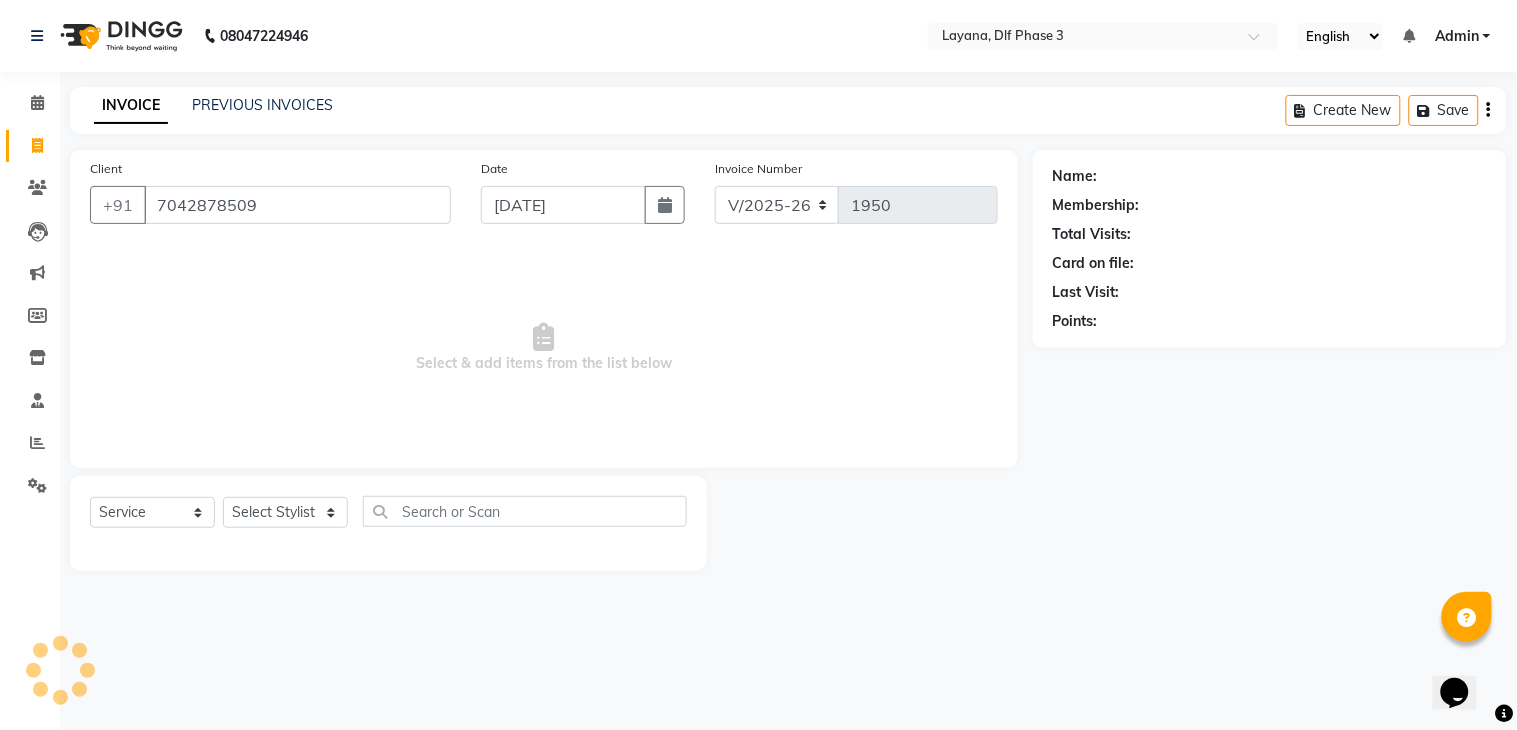 type on "7042878509" 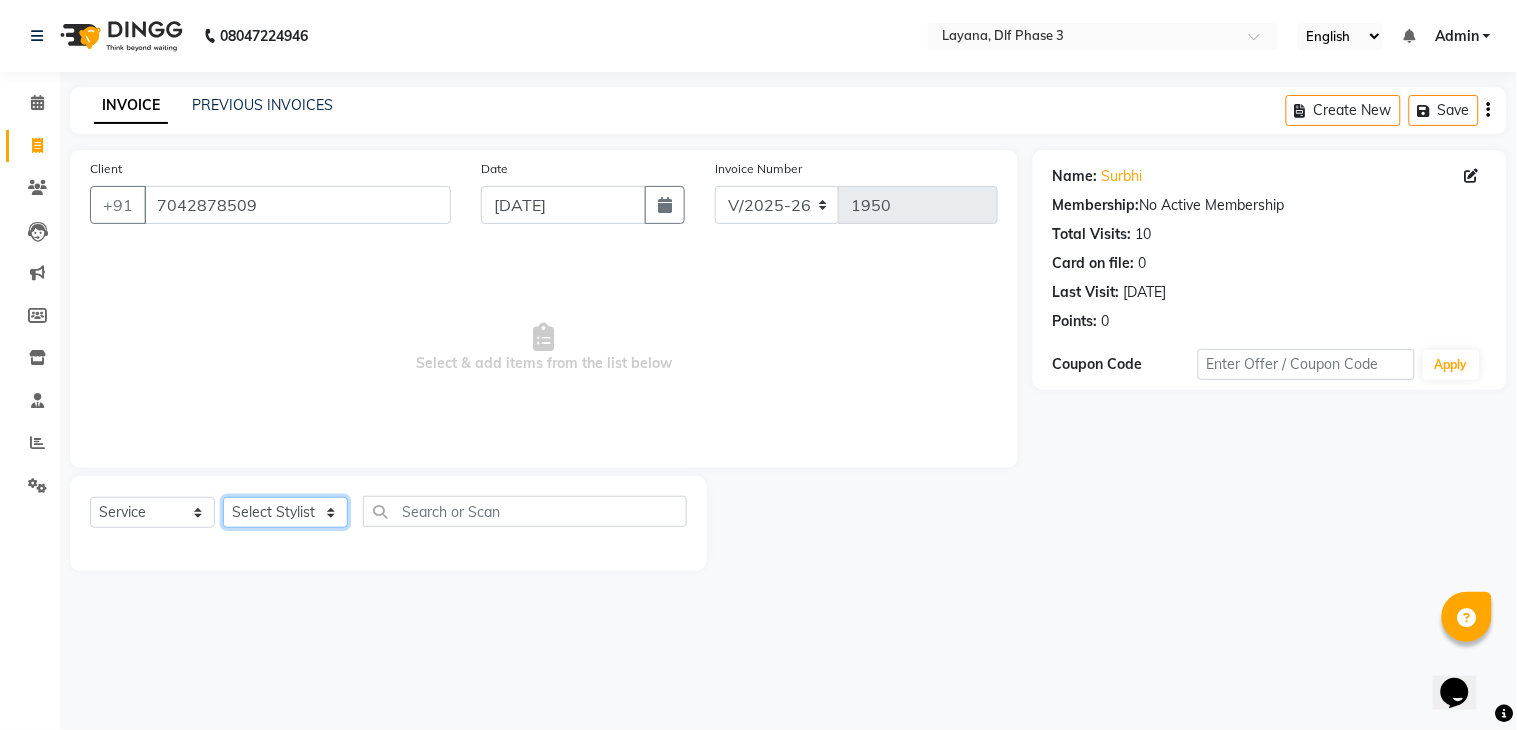 click on "Select Stylist aditya Attul kamal Kartik  keshav sanjana Shadab supriya" 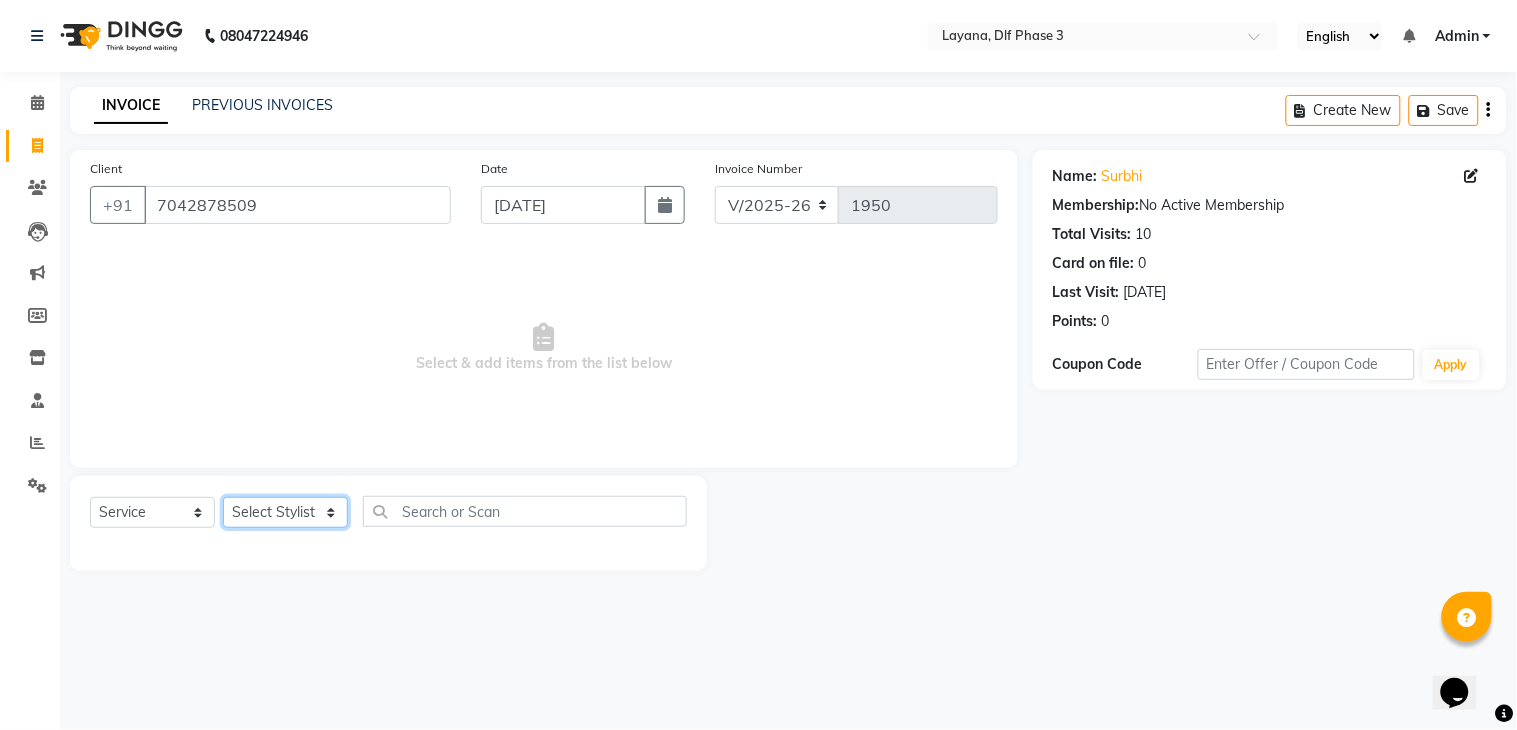 select on "70193" 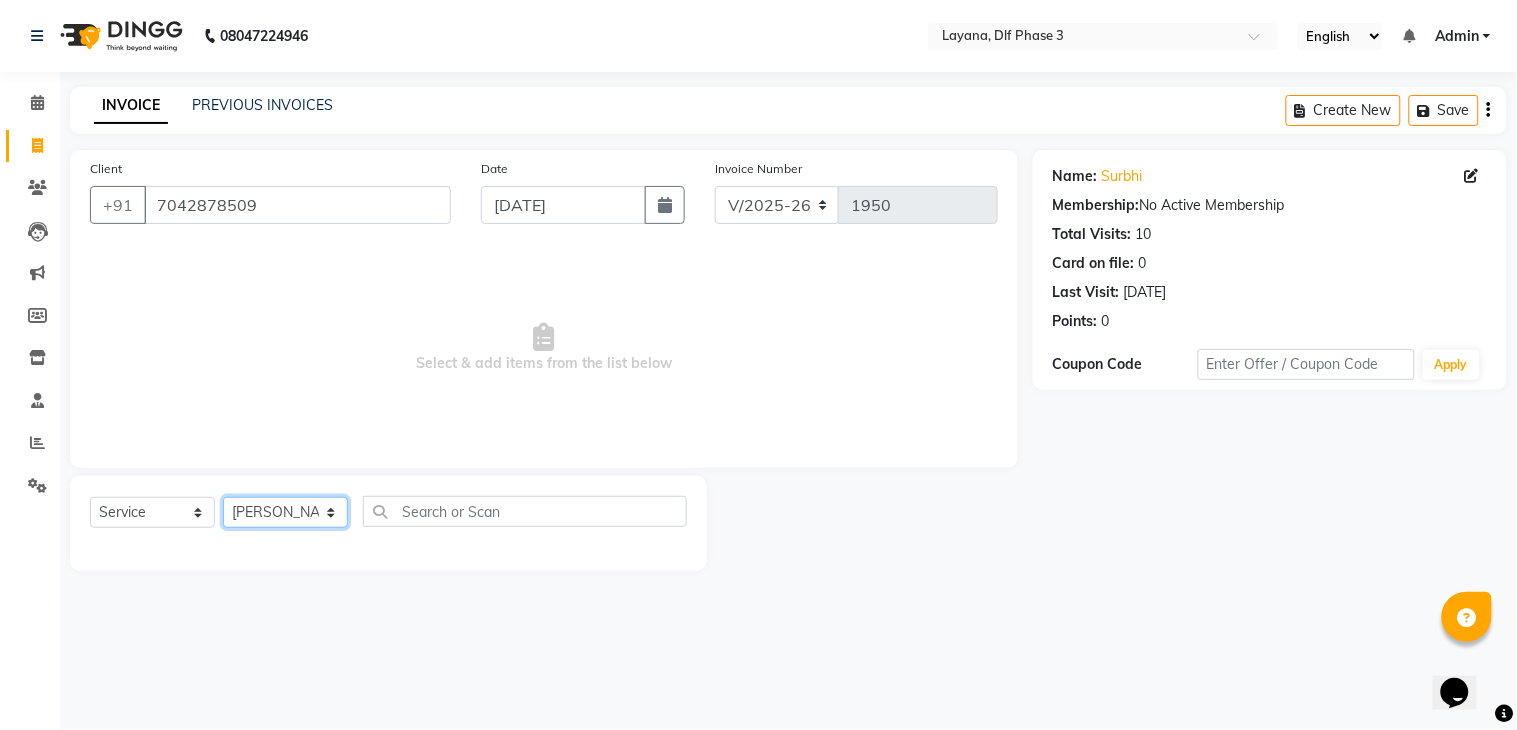 click on "Select Stylist aditya Attul kamal Kartik  keshav sanjana Shadab supriya" 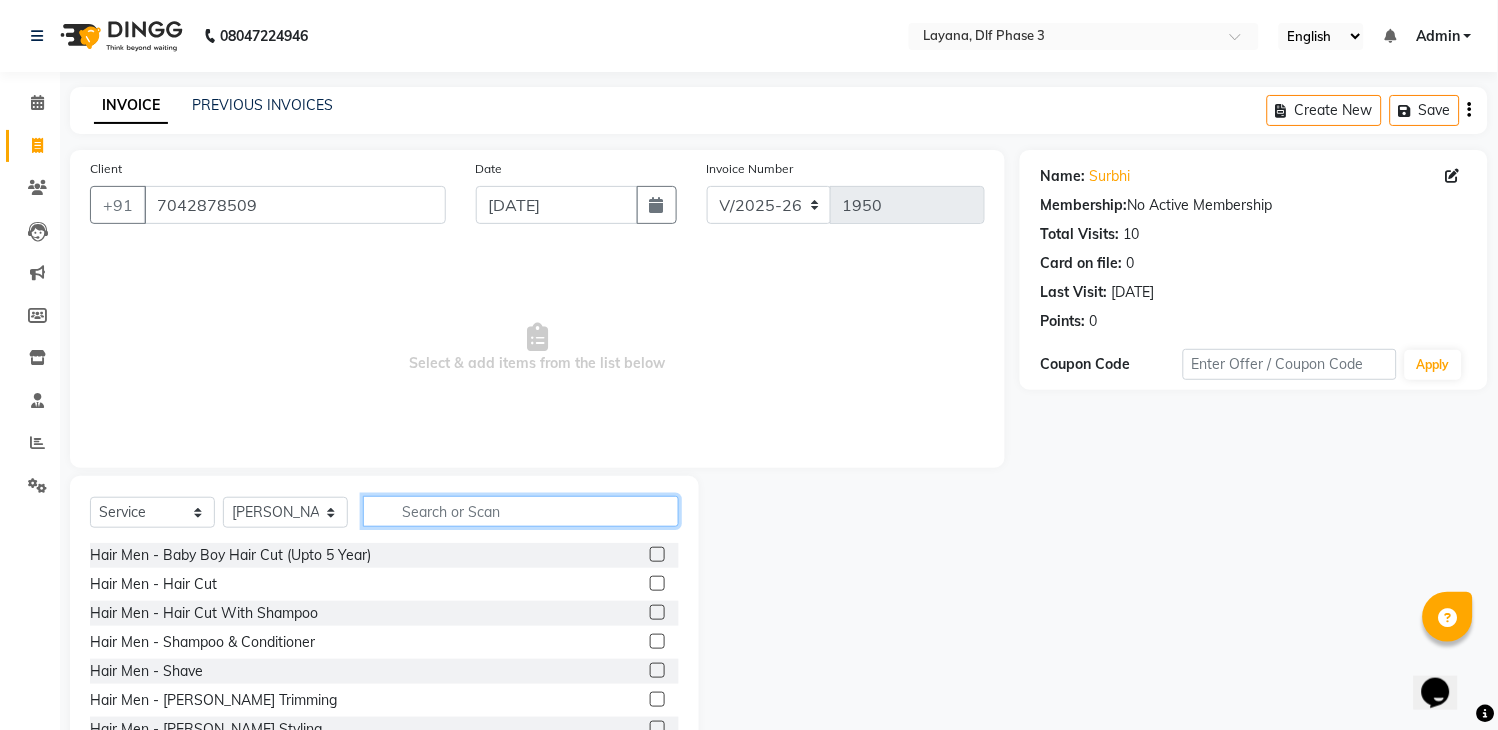 click 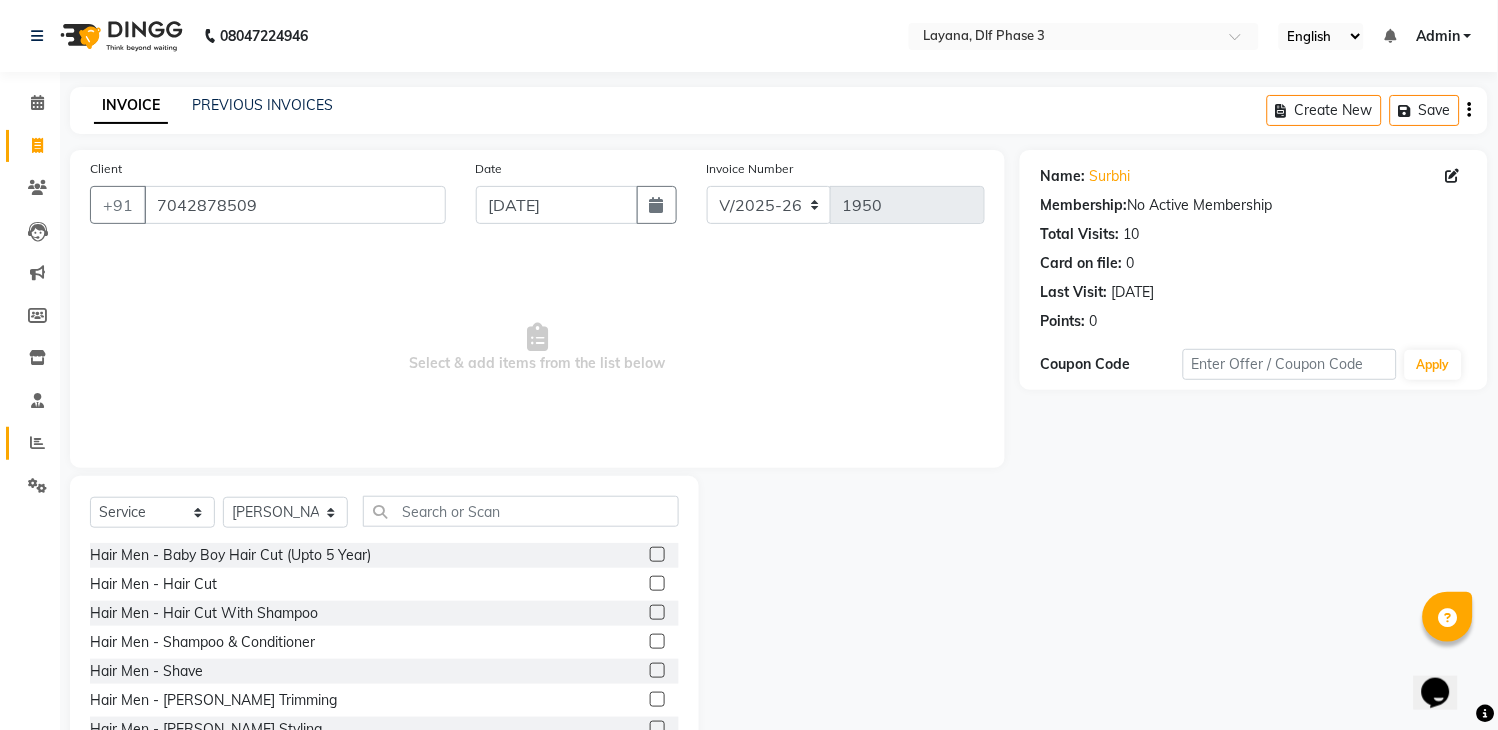 drag, startPoint x: 34, startPoint y: 431, endPoint x: 938, endPoint y: 130, distance: 952.7943 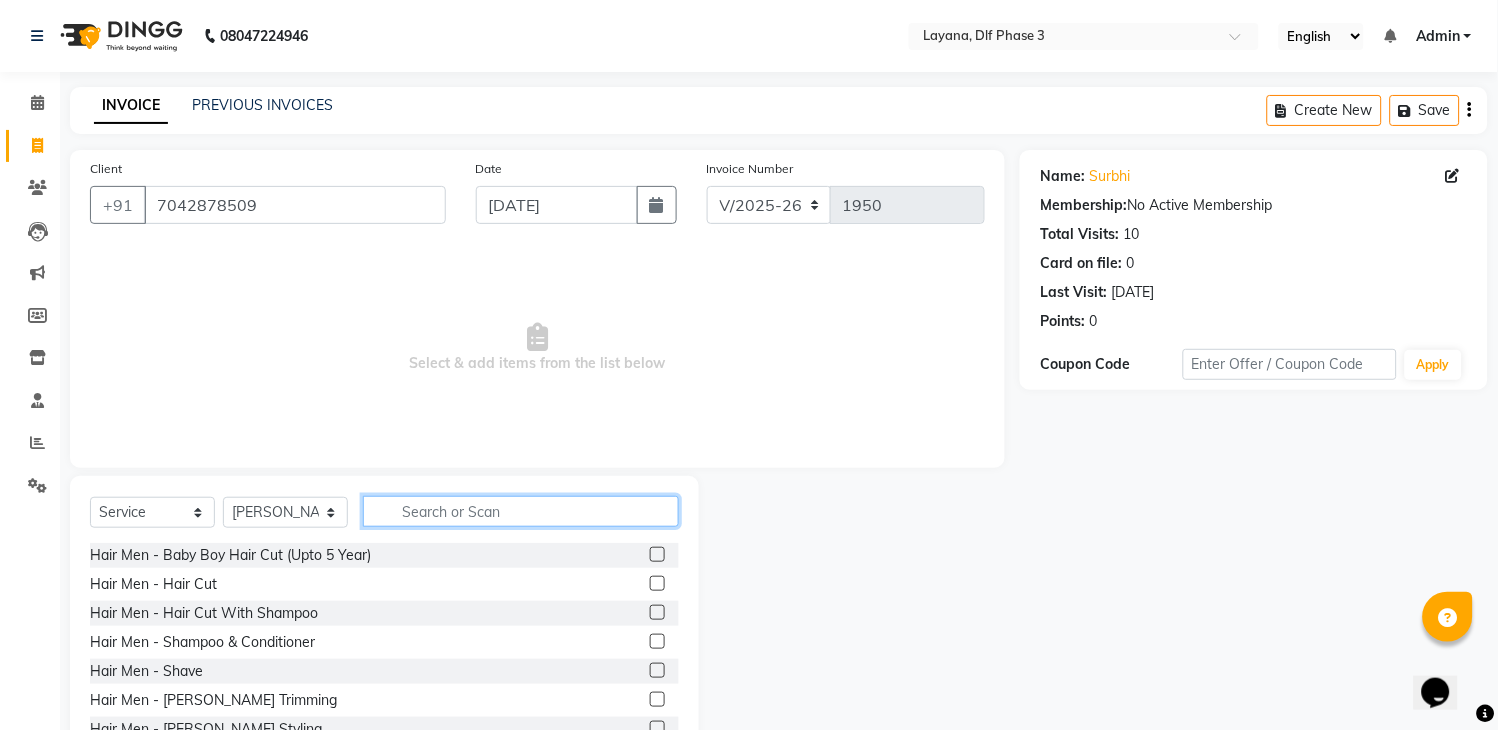click 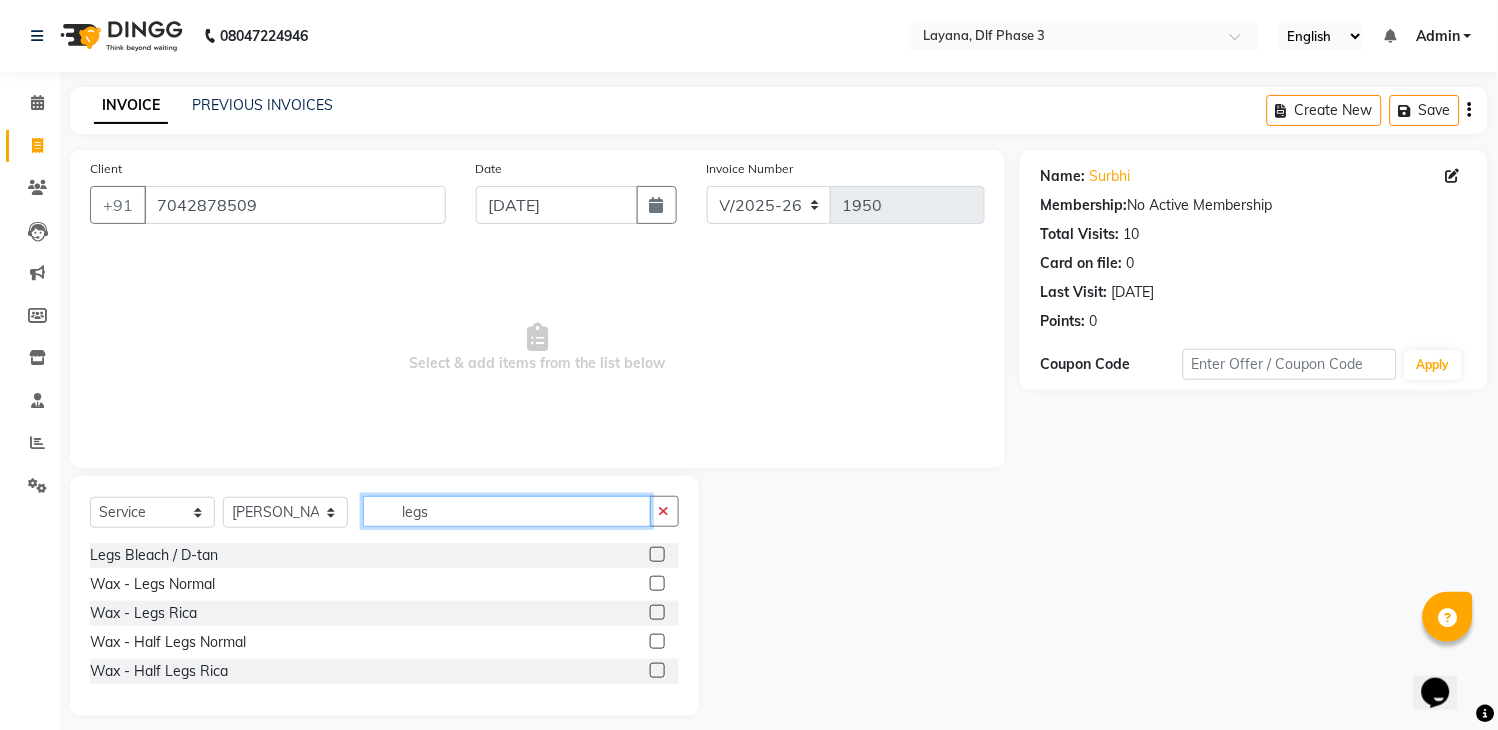 type on "legs" 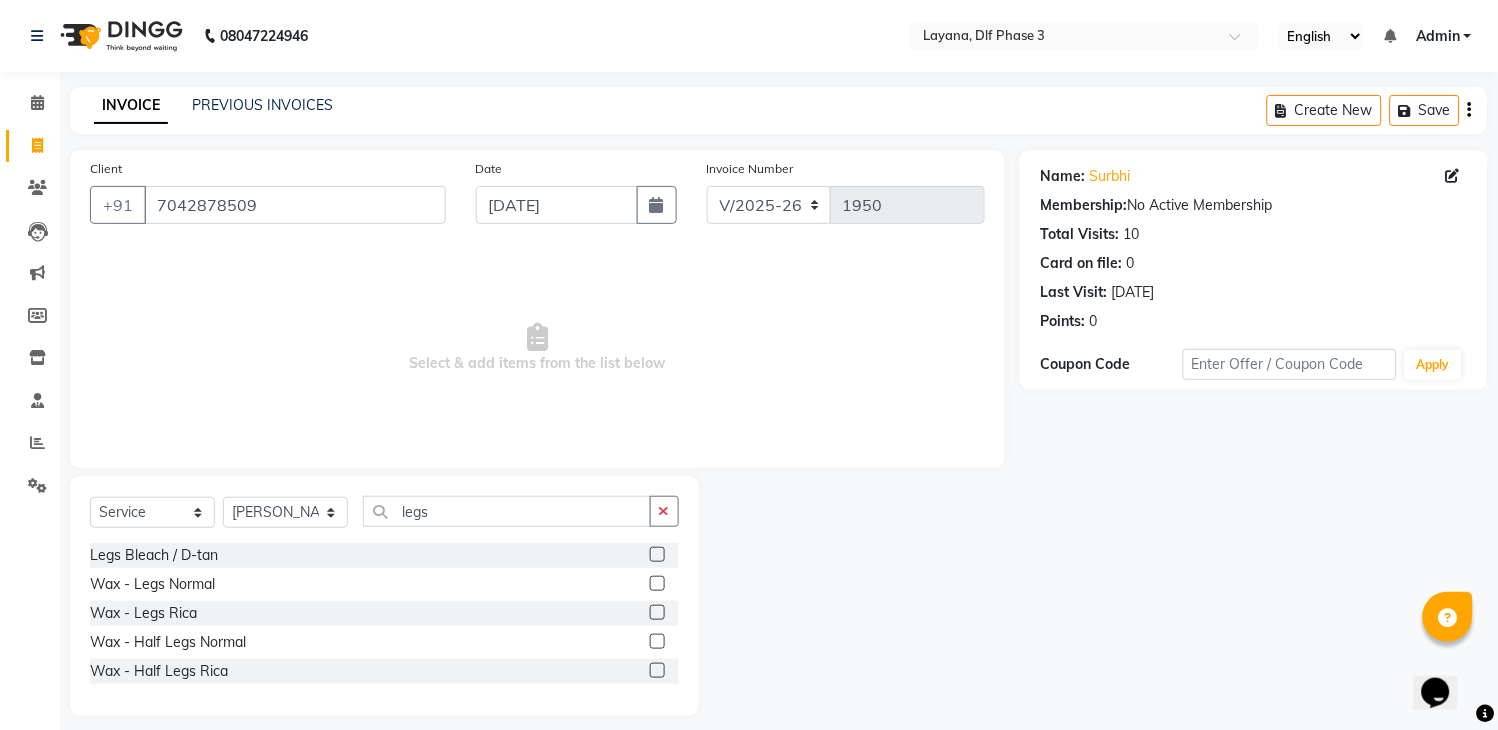 click 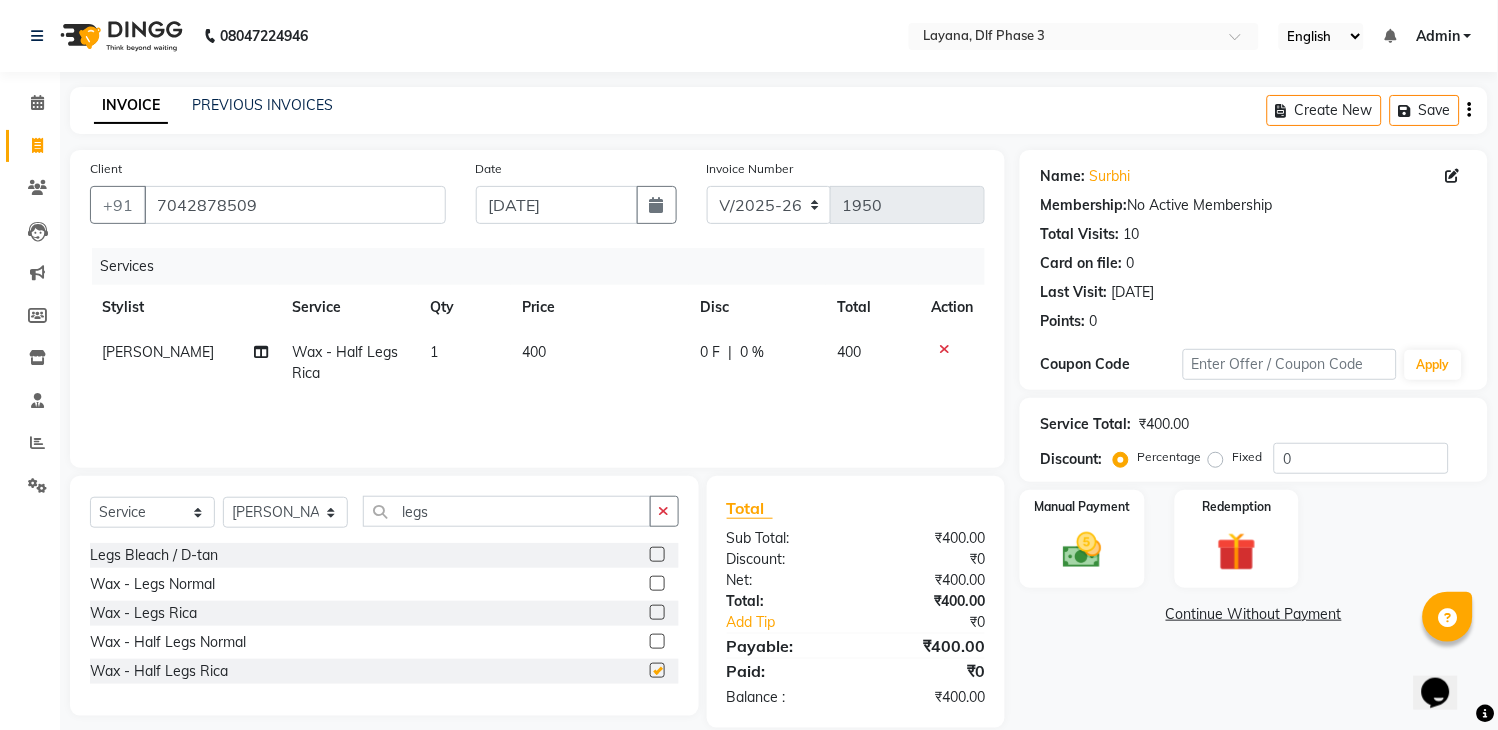 checkbox on "false" 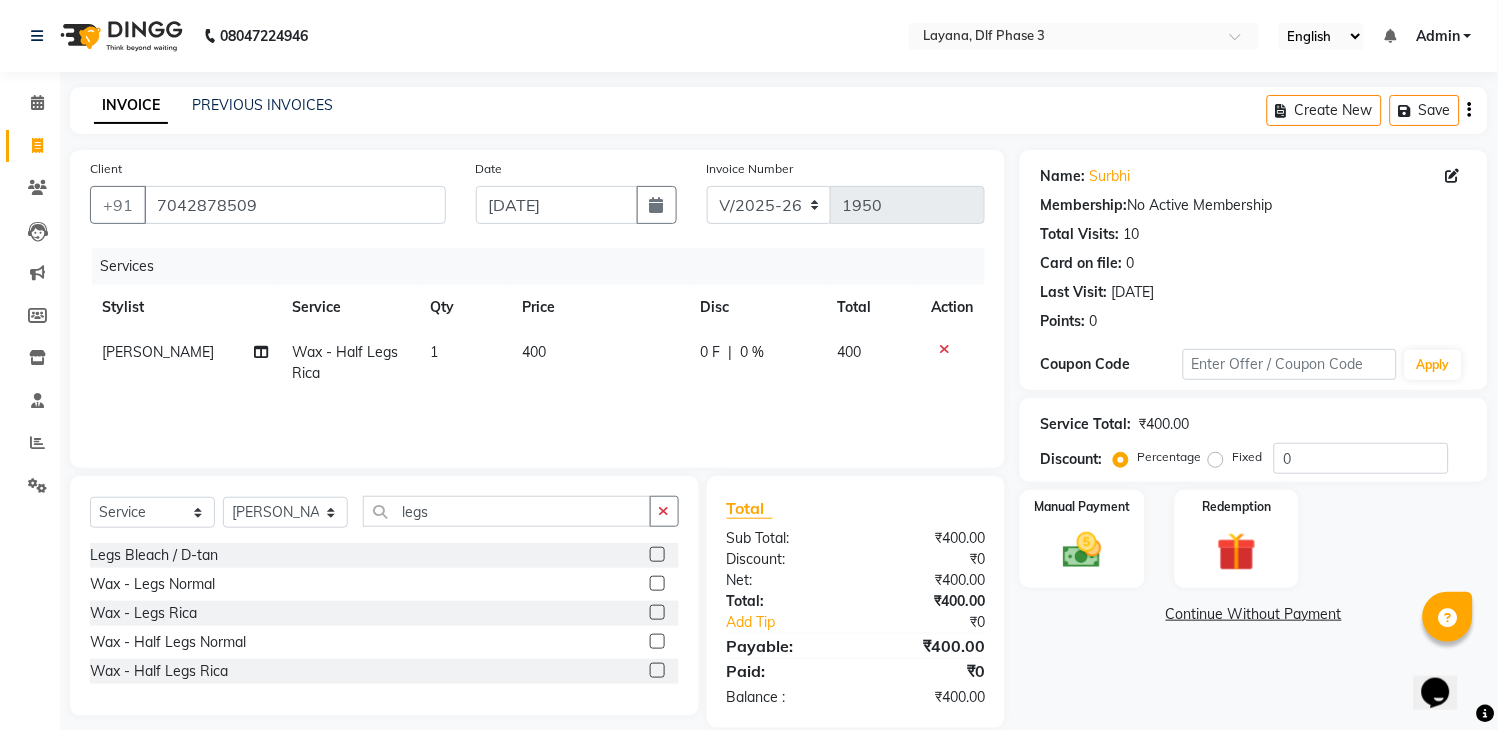 click on "0 F" 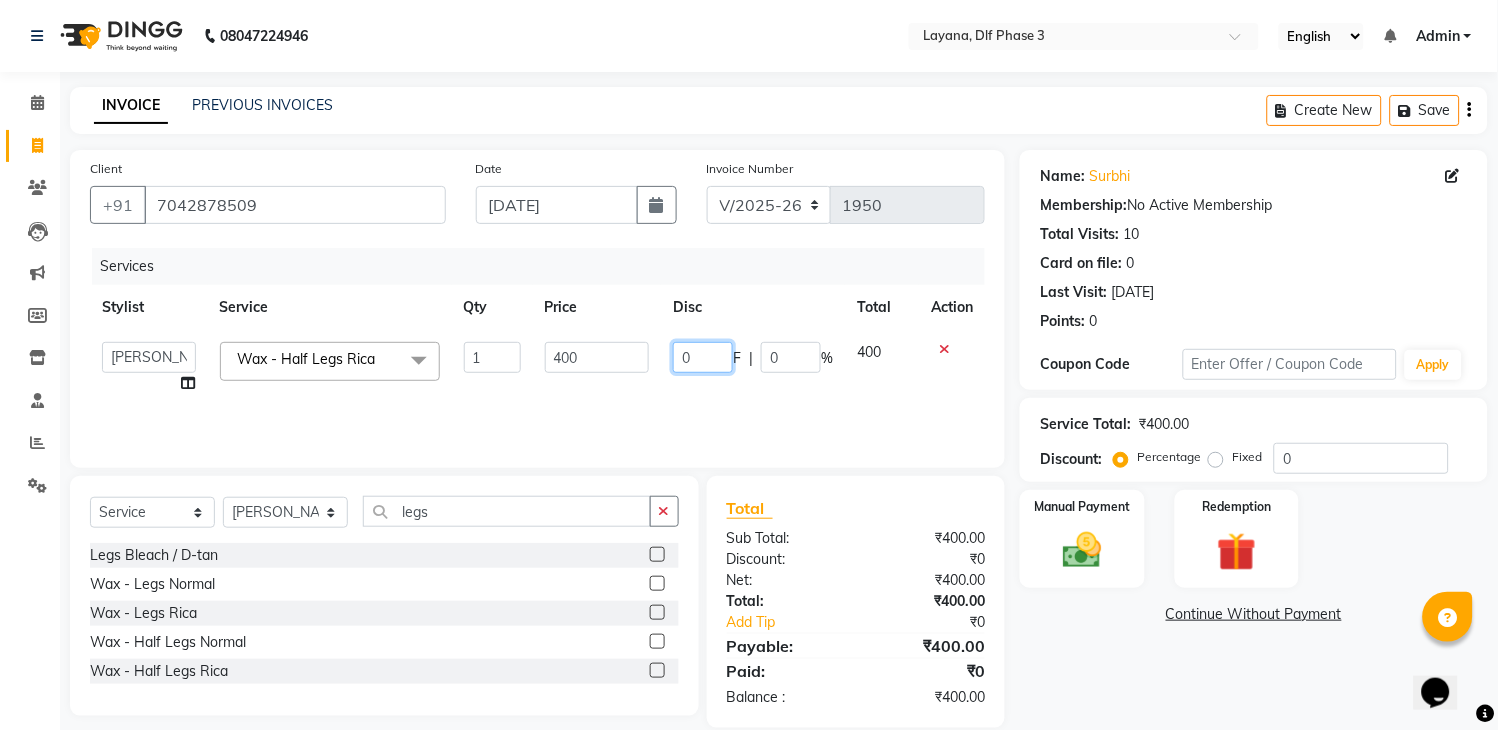 drag, startPoint x: 715, startPoint y: 356, endPoint x: 674, endPoint y: 352, distance: 41.19466 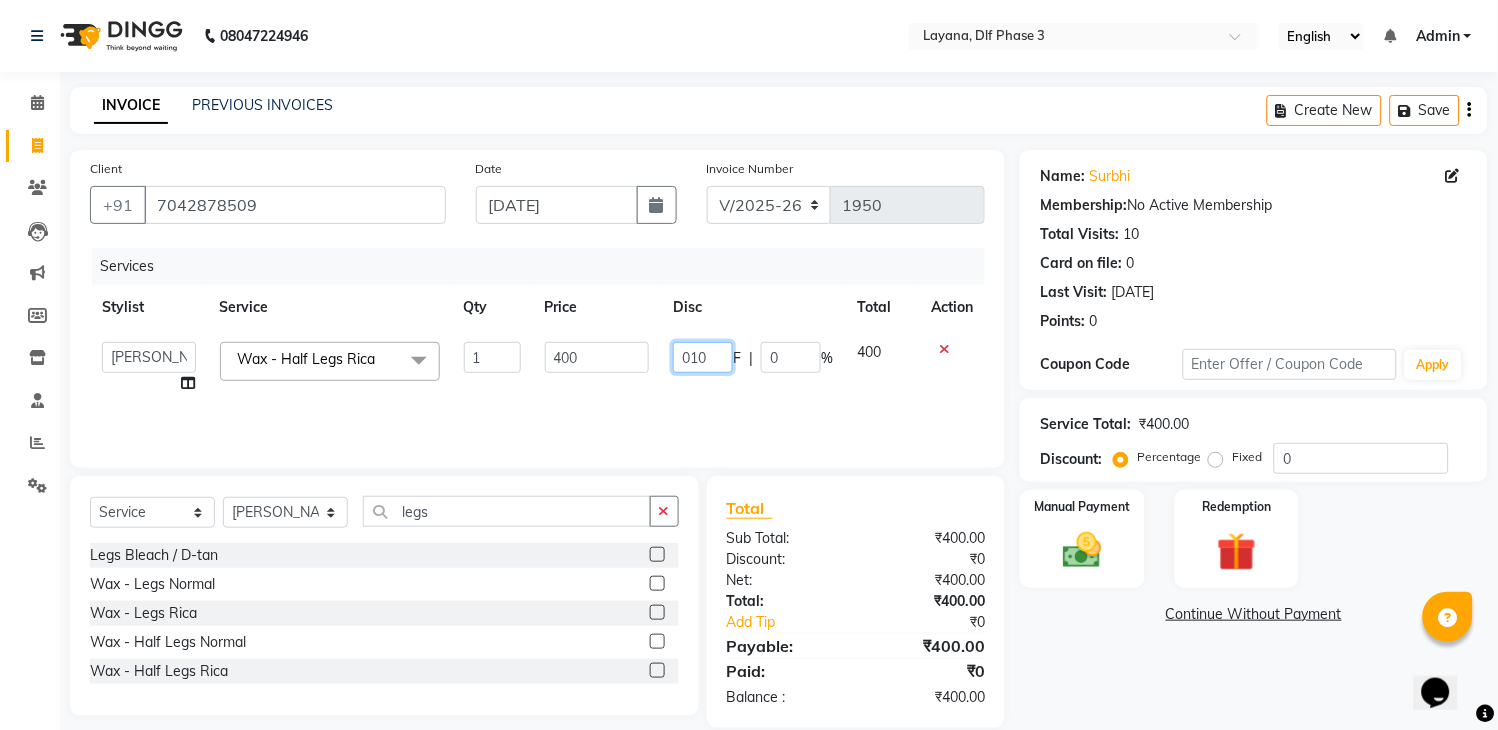 type on "0100" 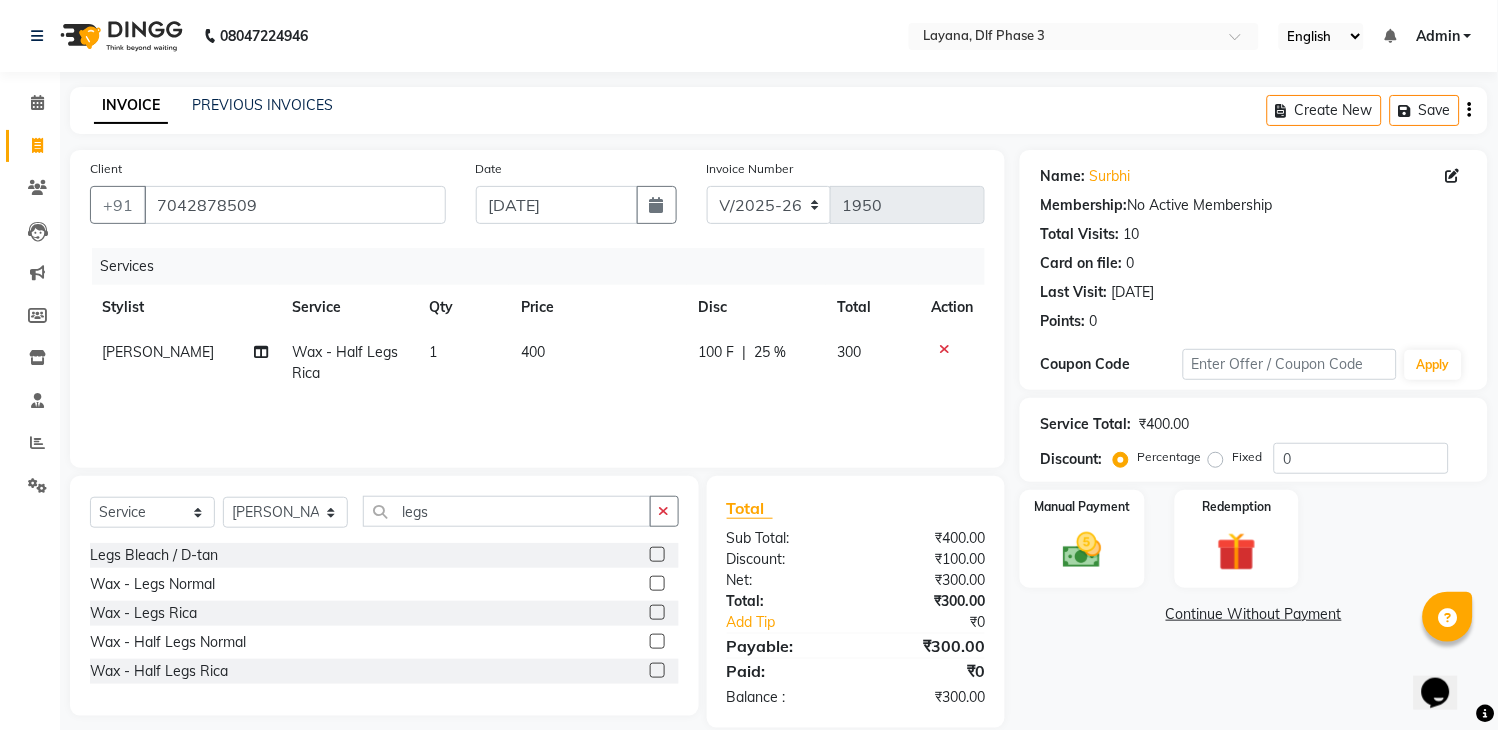 click on "Services Stylist Service Qty Price Disc Total Action sanjana Wax - Half Legs Rica 1 400 100 F | 25 % 300" 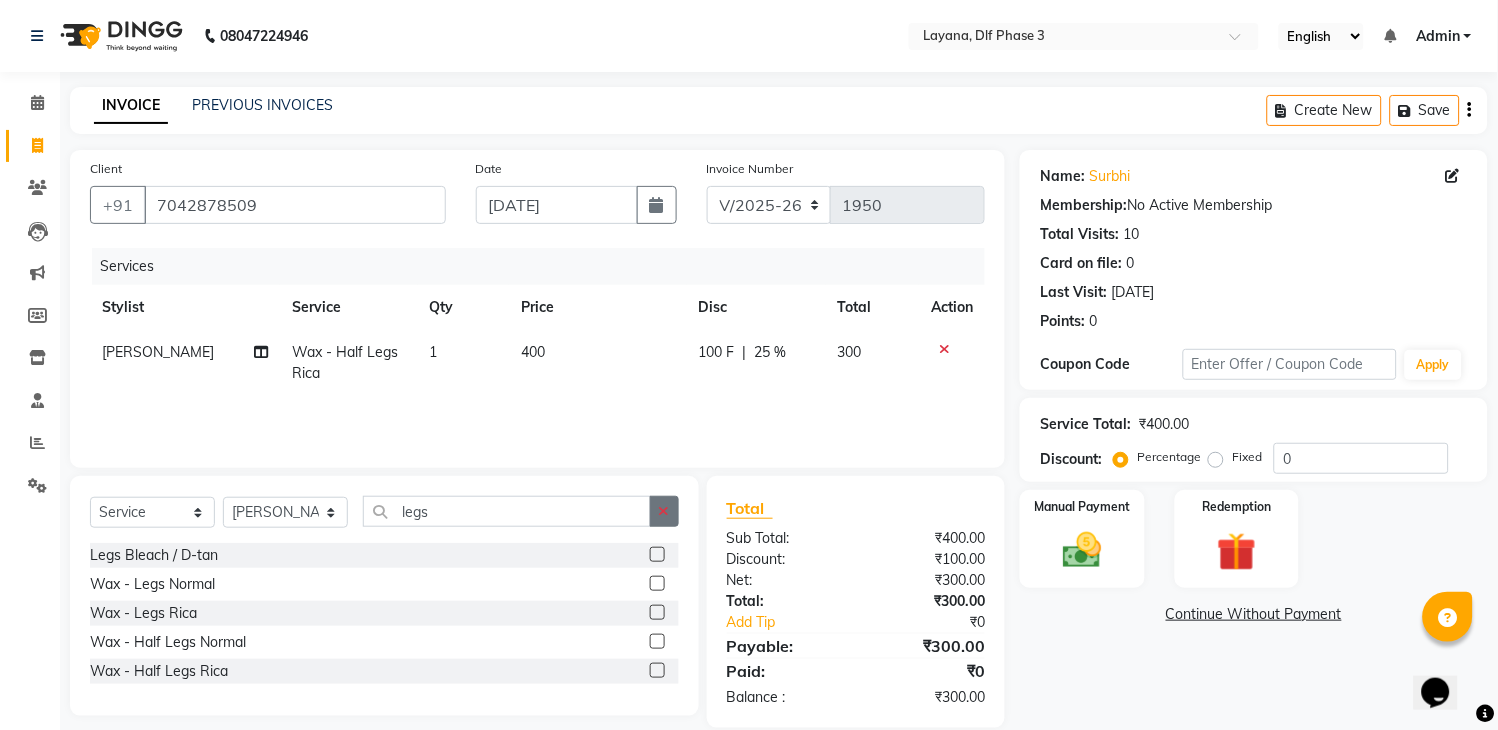 click 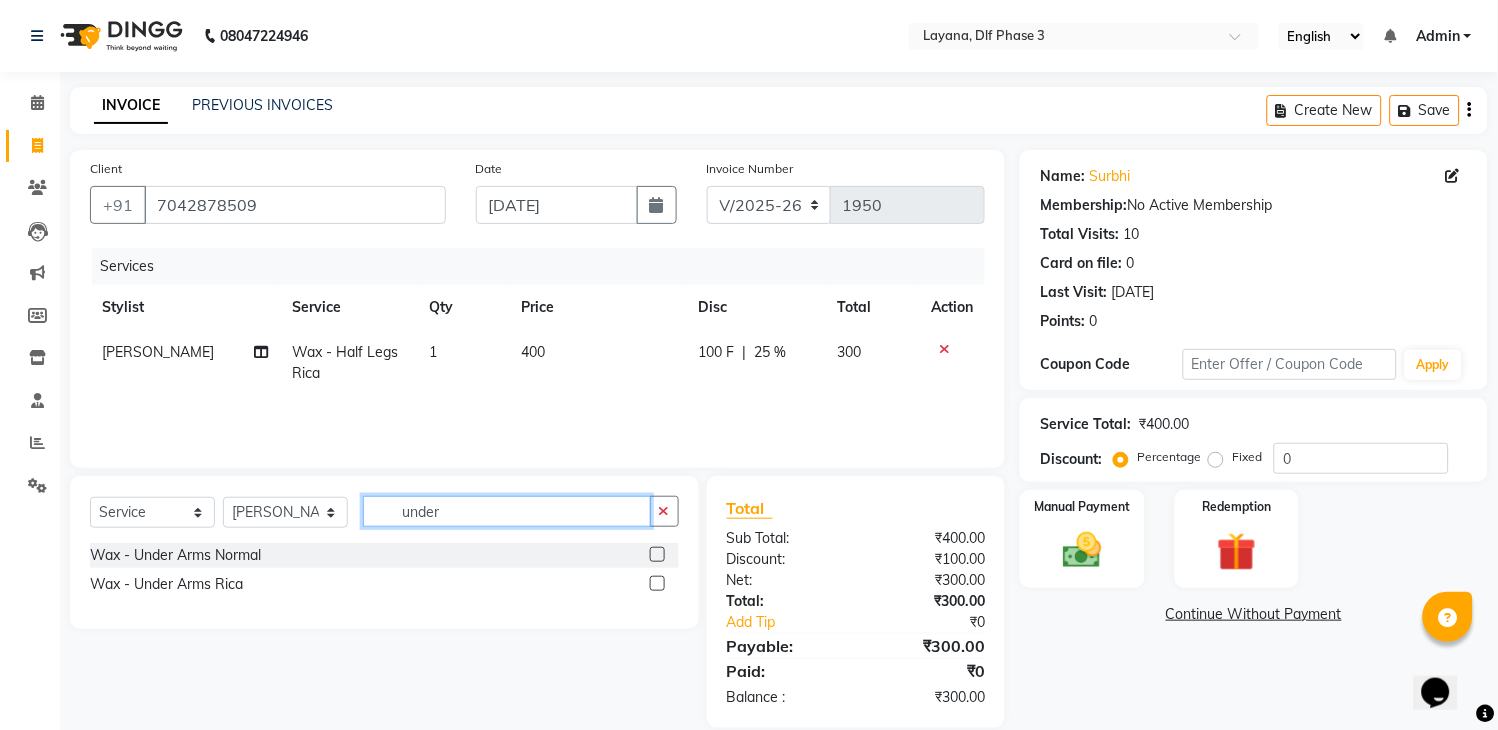 type on "under" 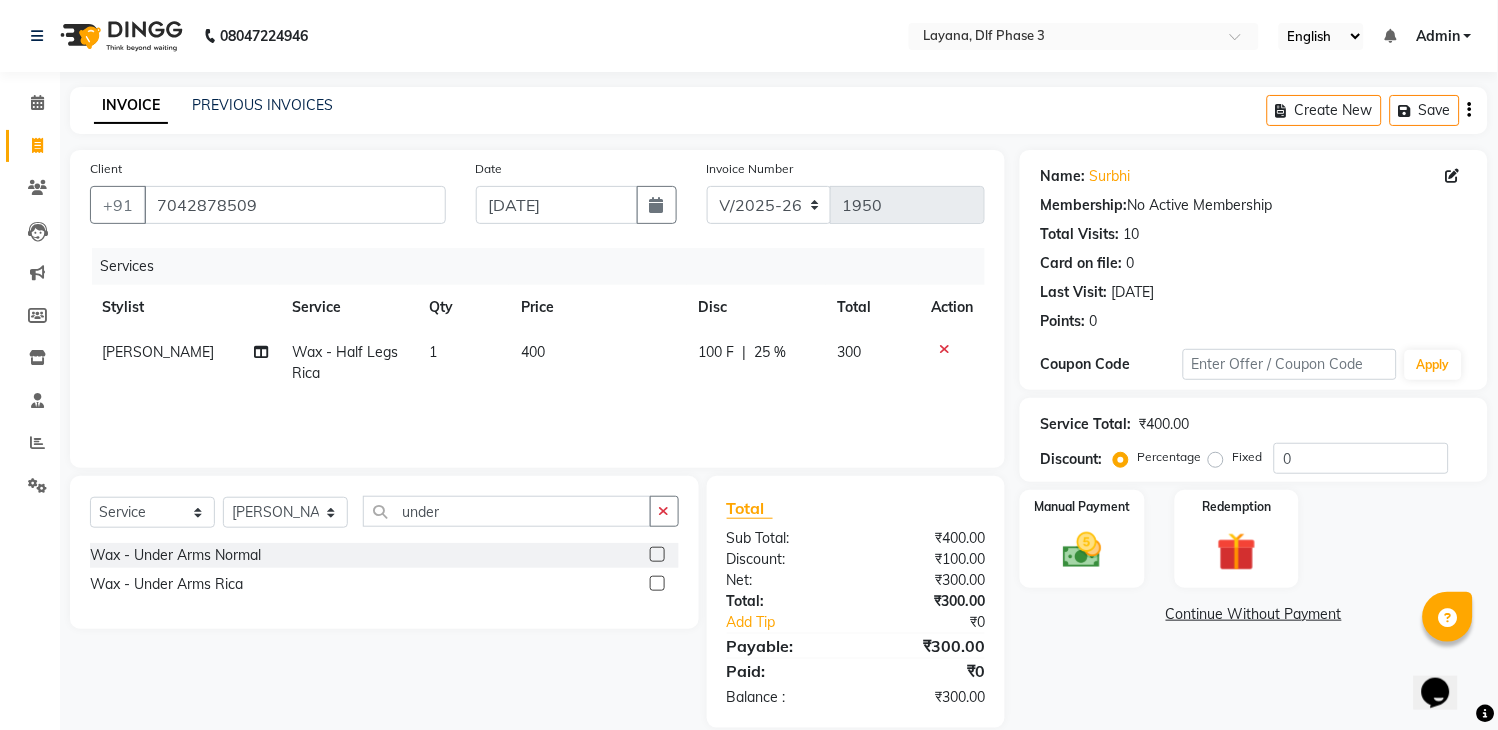 click 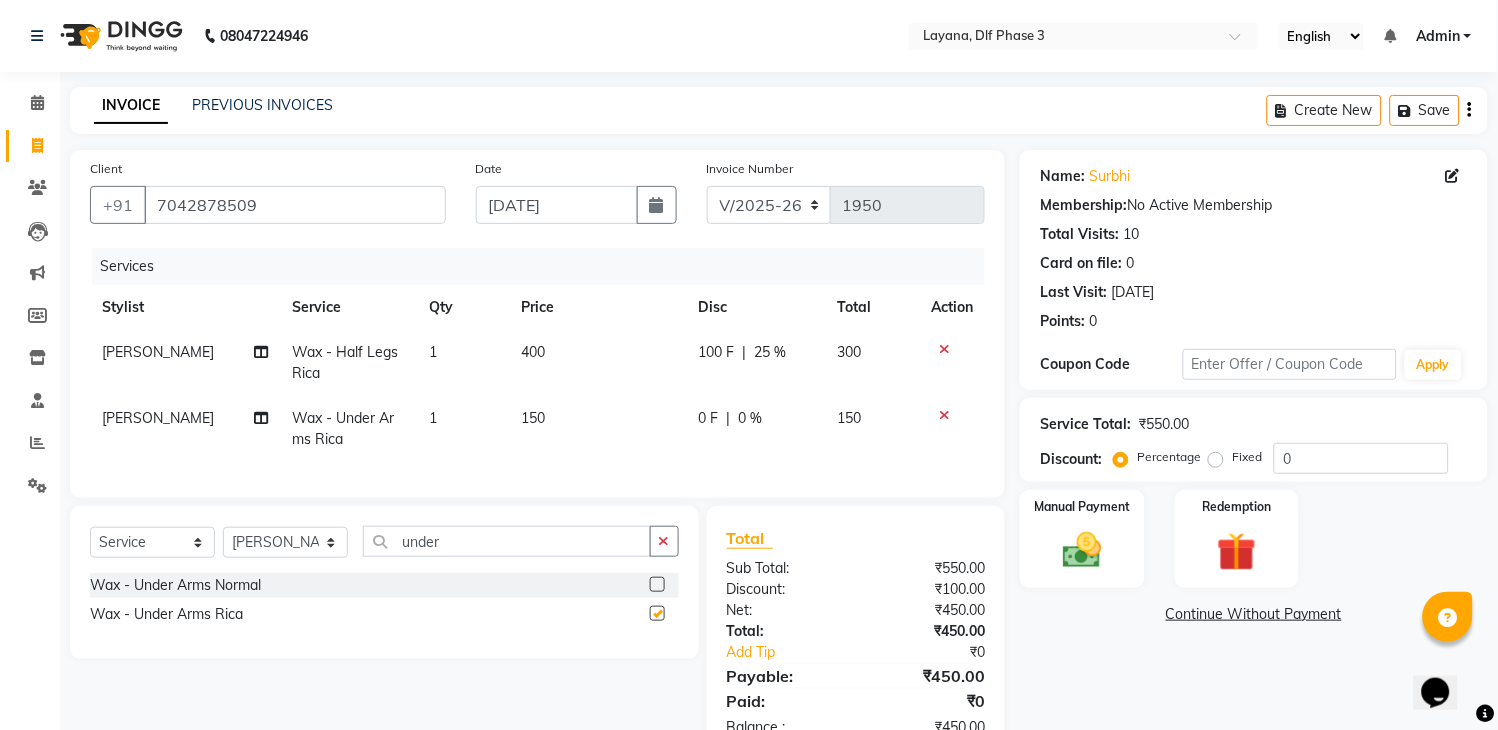 checkbox on "false" 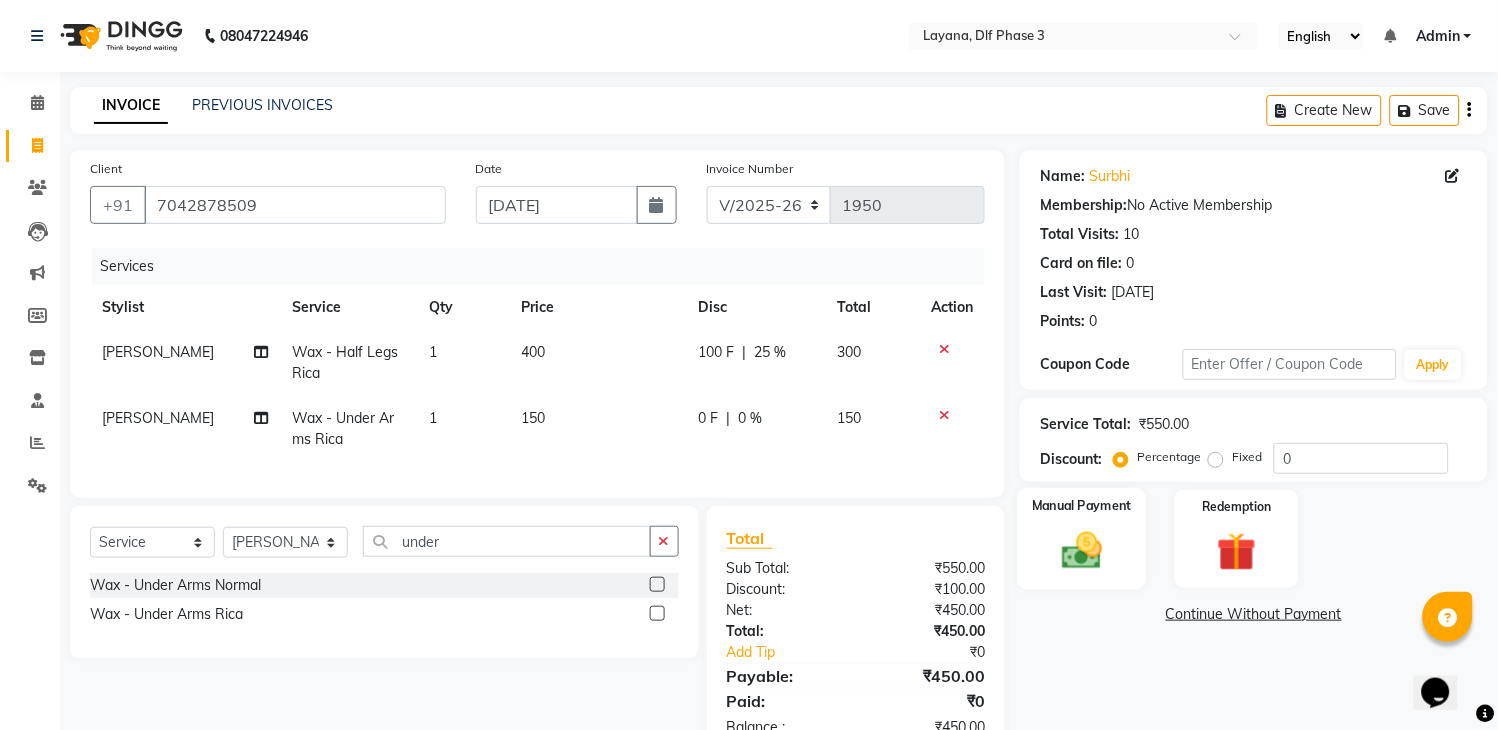 click on "Manual Payment" 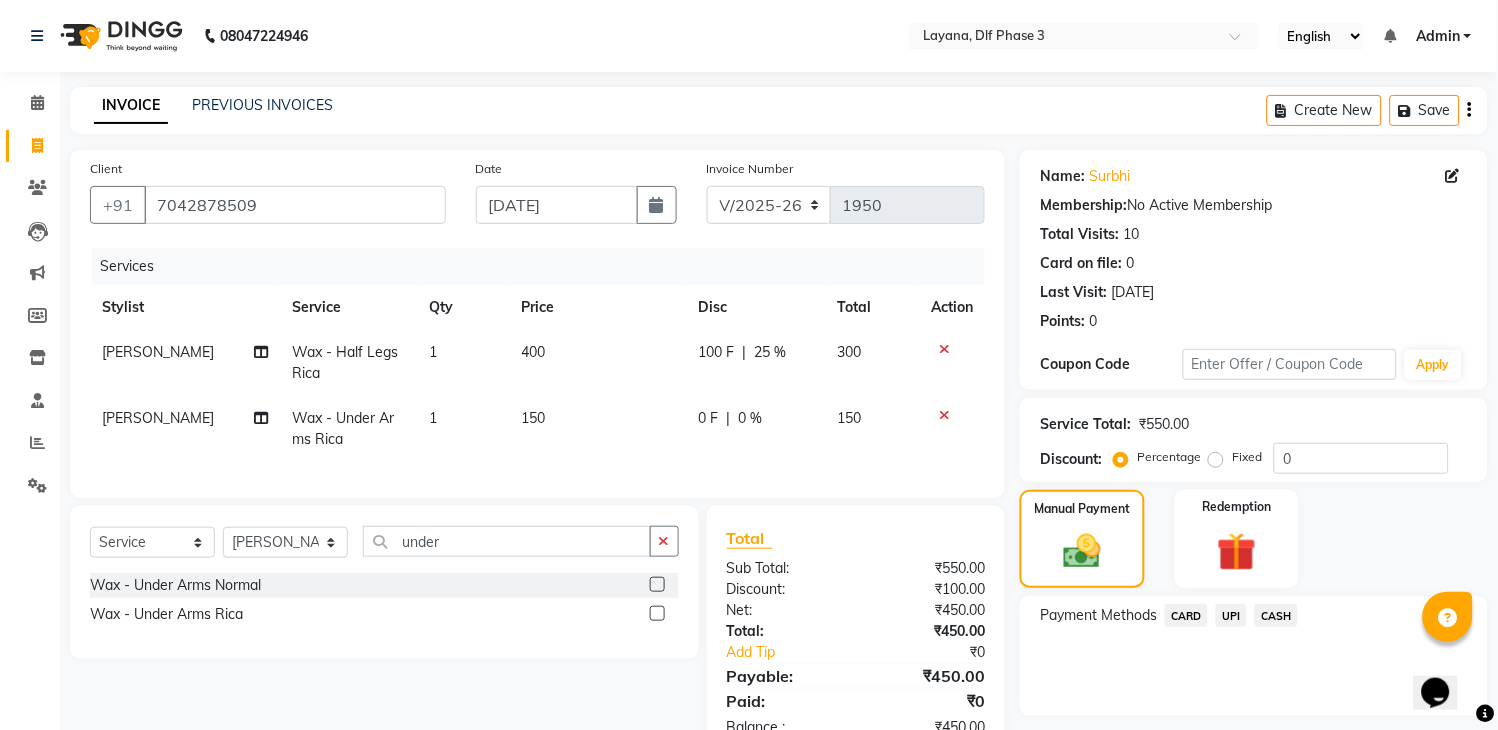 click on "UPI" 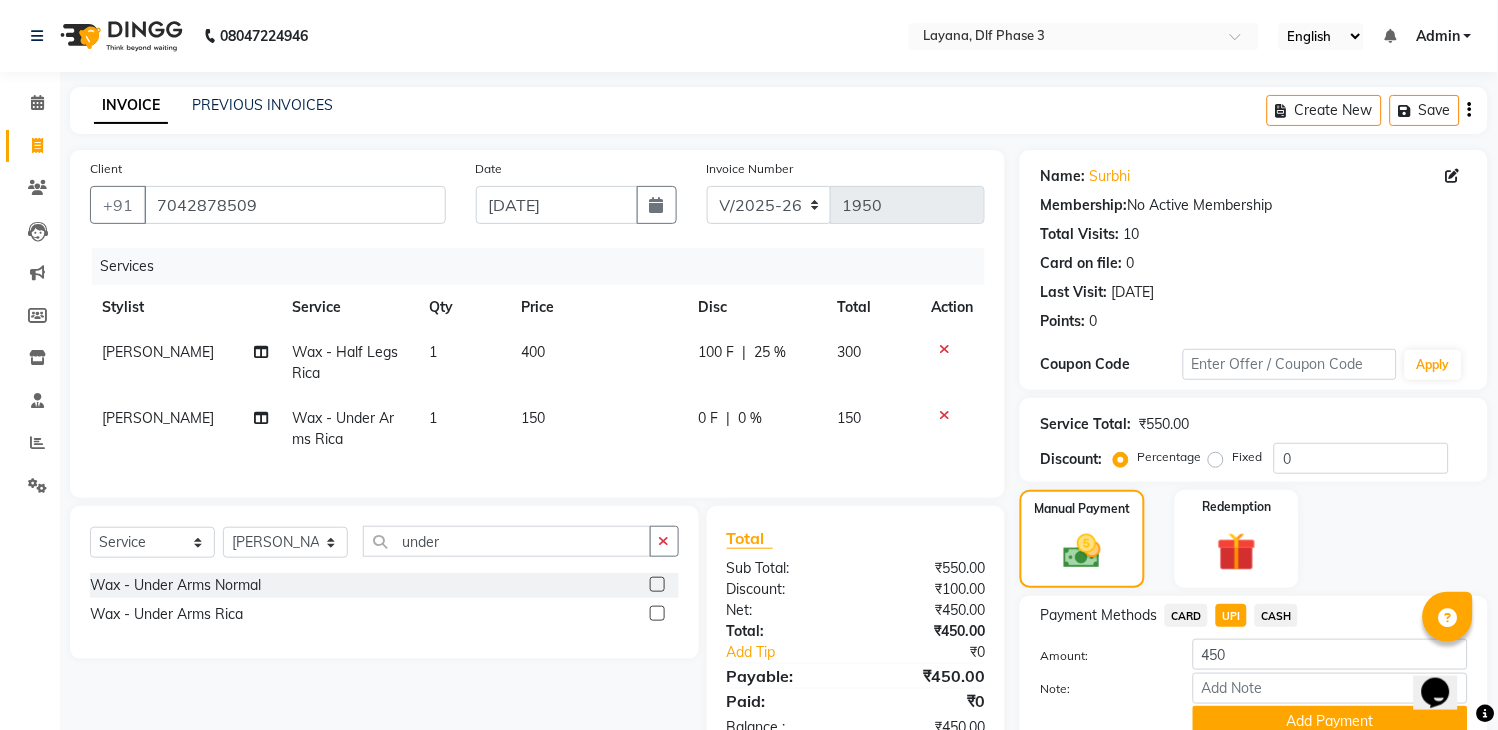 scroll, scrollTop: 86, scrollLeft: 0, axis: vertical 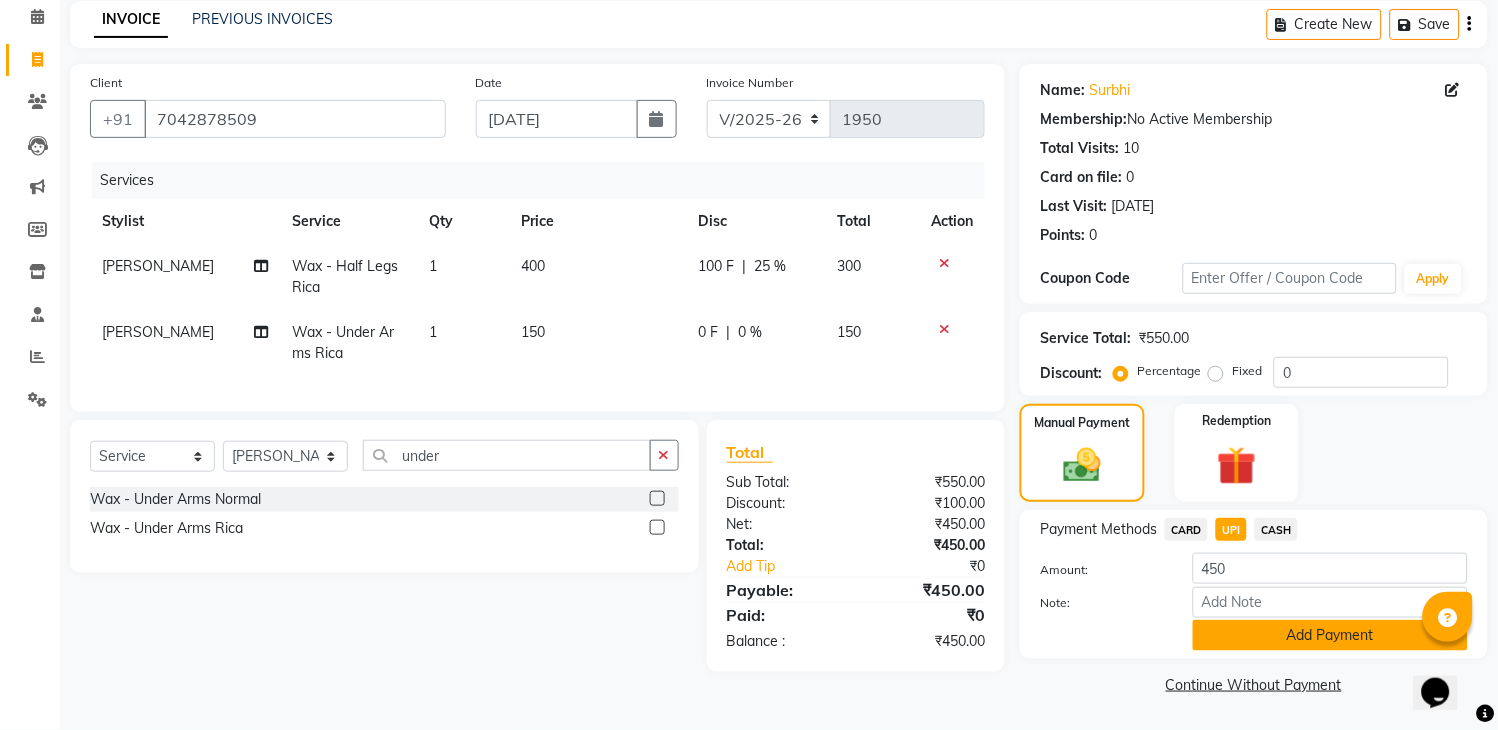 click on "Add Payment" 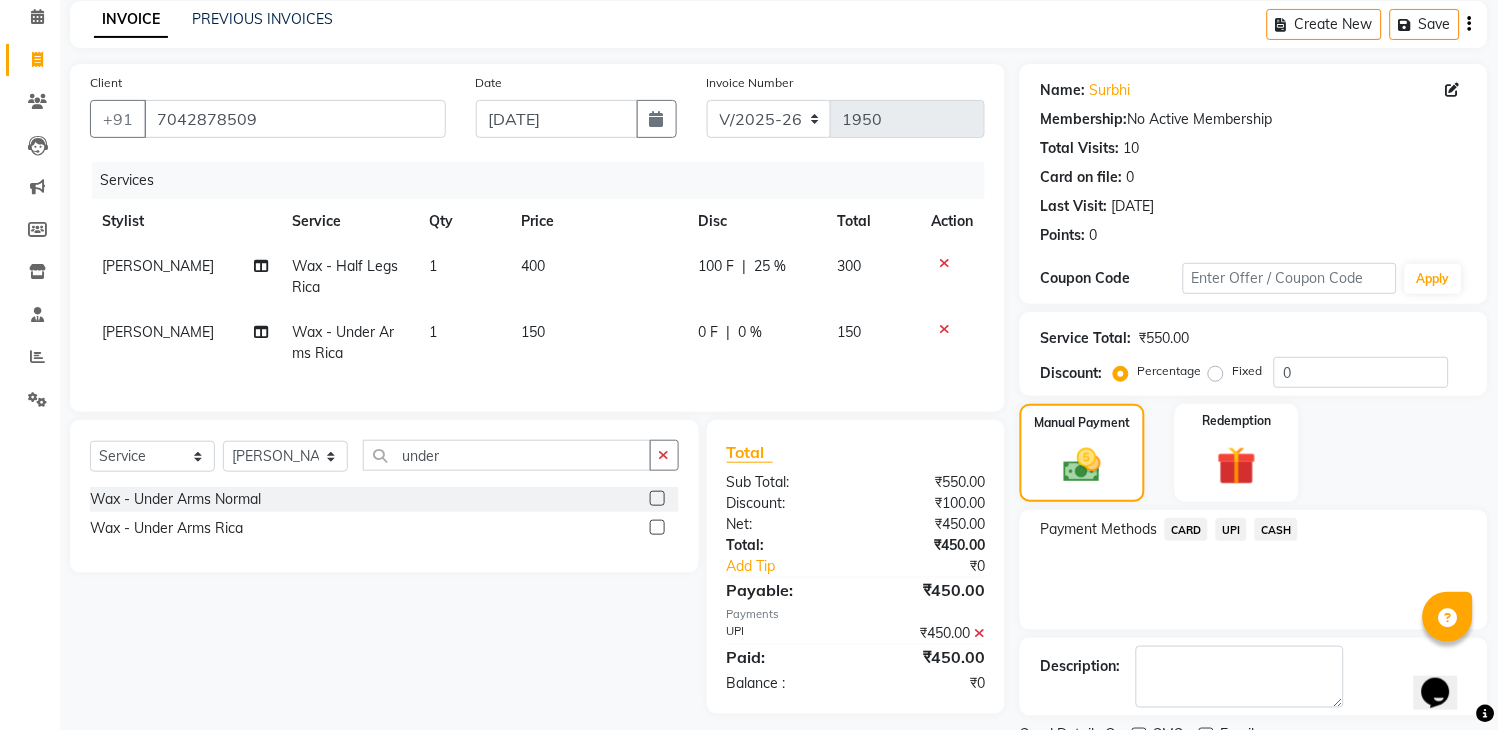 scroll, scrollTop: 170, scrollLeft: 0, axis: vertical 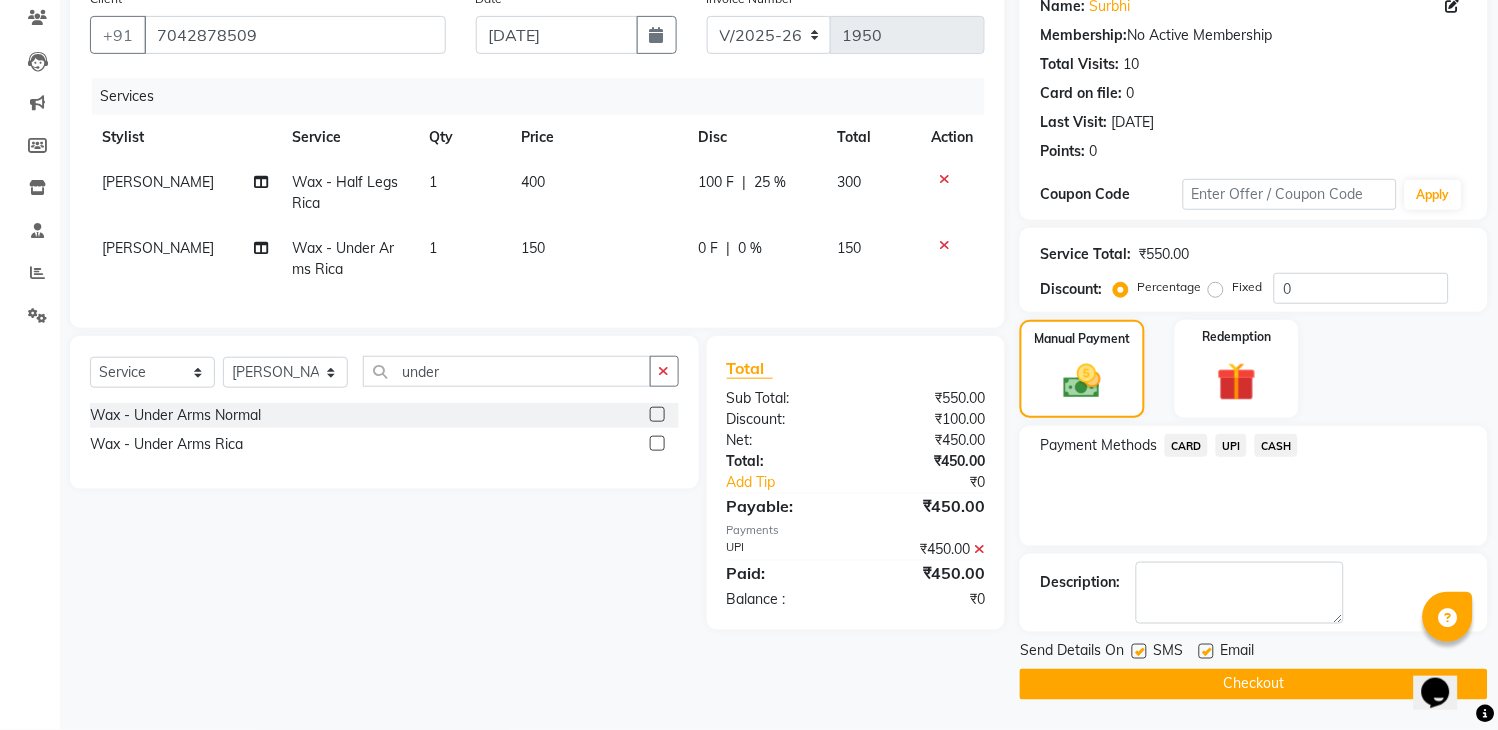 click 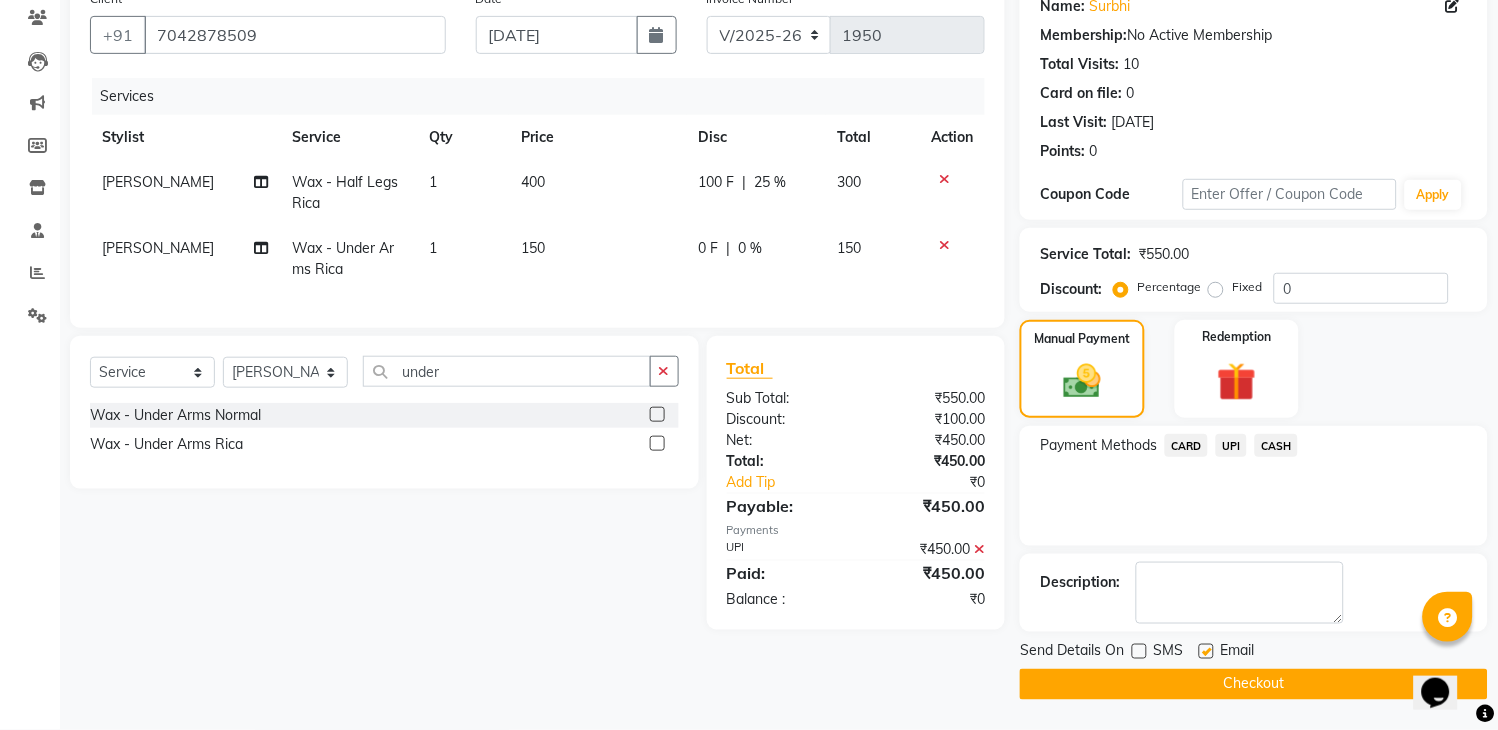 click on "Checkout" 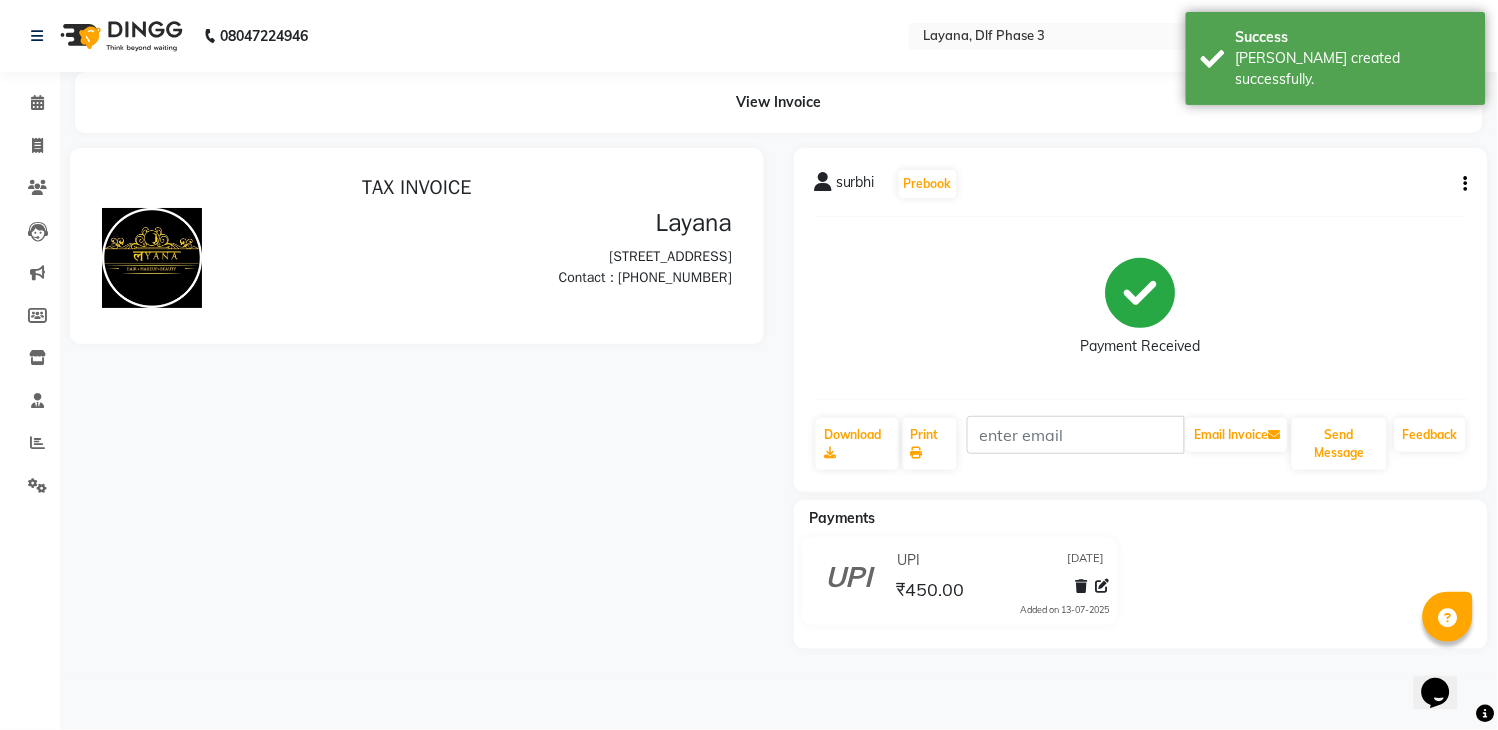 scroll, scrollTop: 0, scrollLeft: 0, axis: both 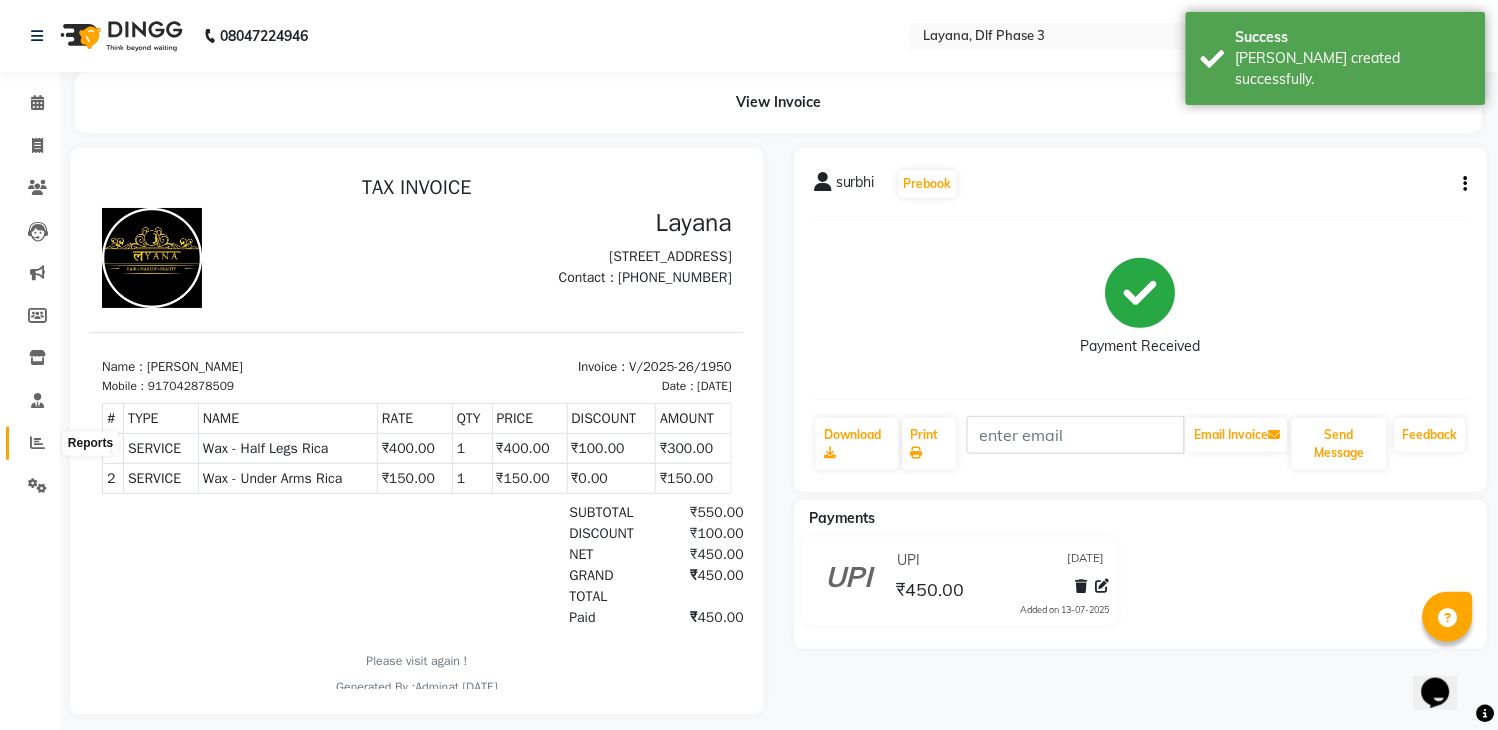 drag, startPoint x: 28, startPoint y: 434, endPoint x: 91, endPoint y: 432, distance: 63.03174 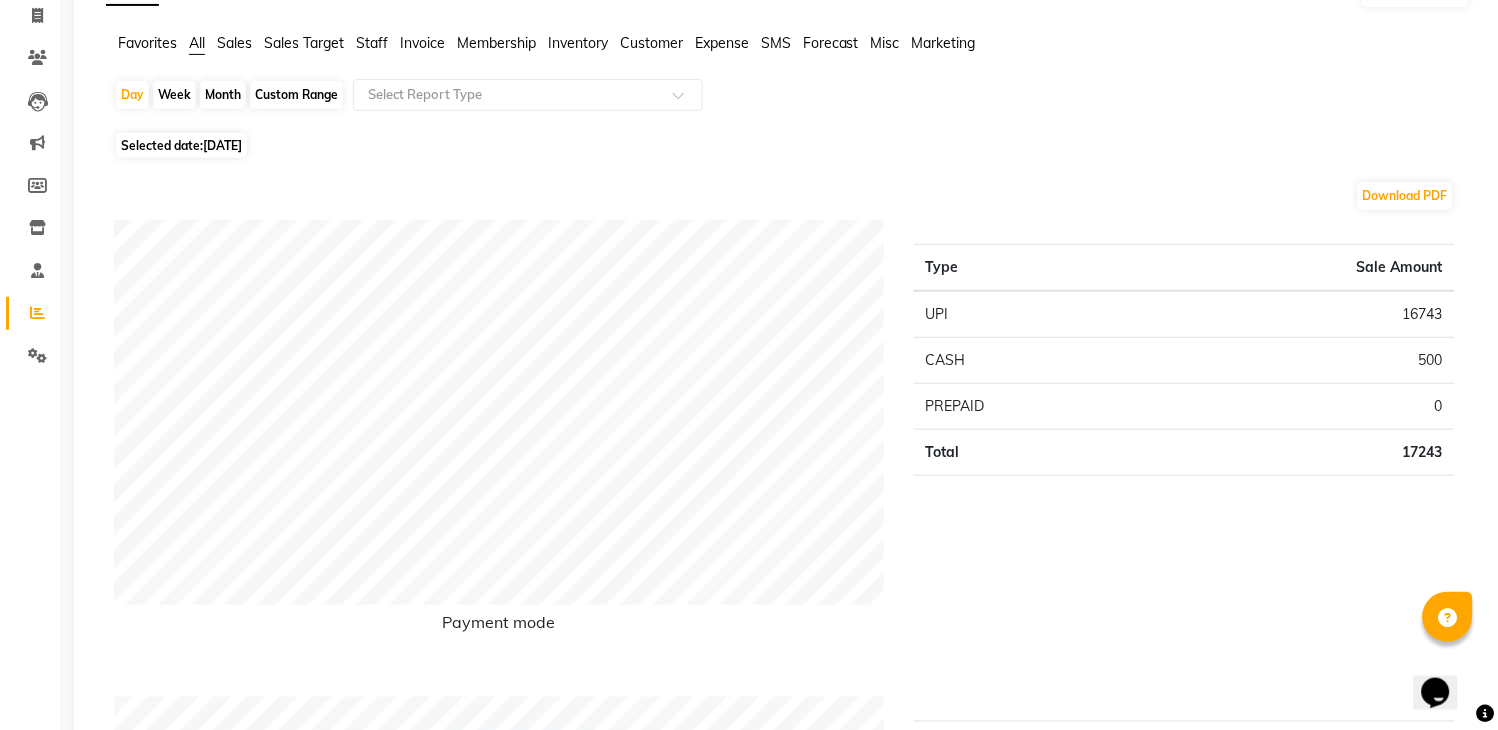 scroll, scrollTop: 0, scrollLeft: 0, axis: both 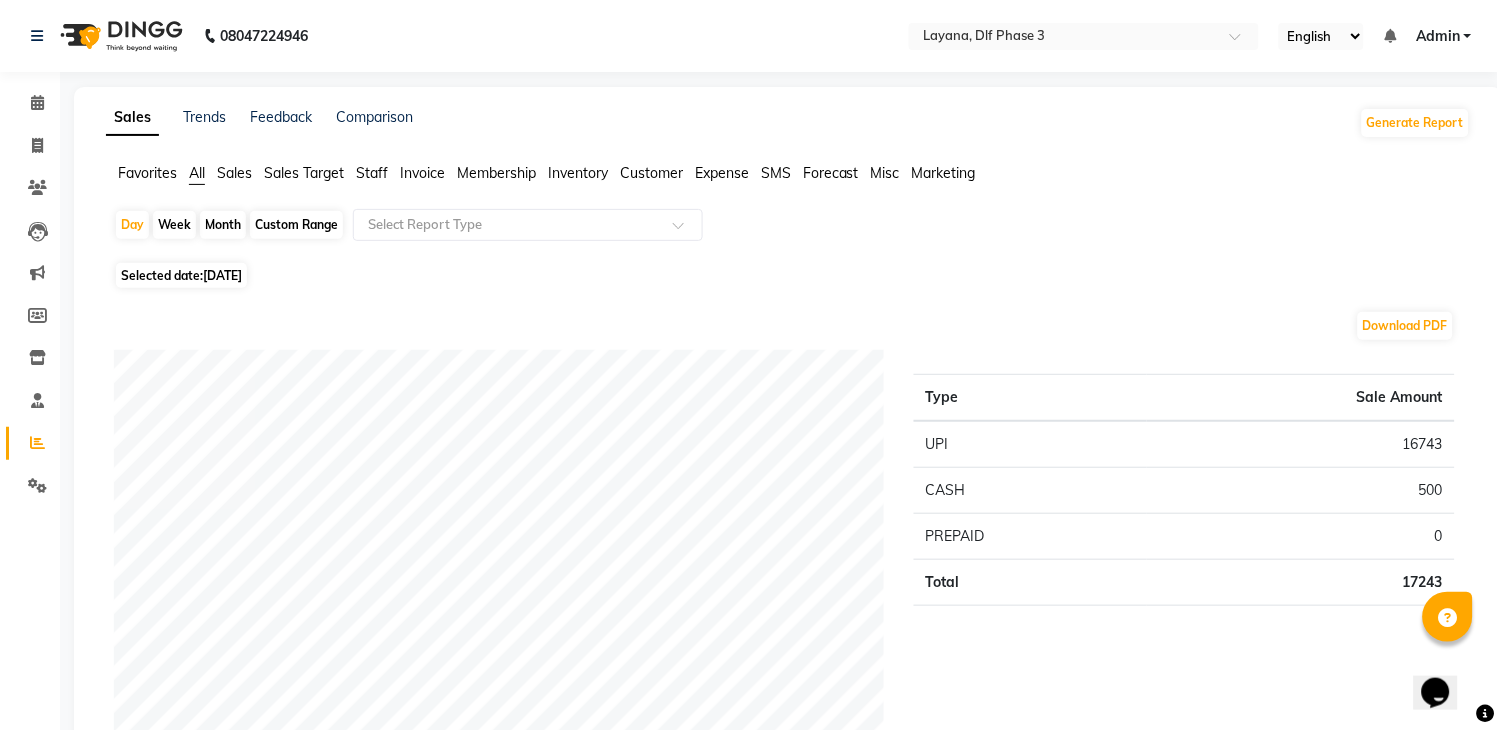 click on "Month" 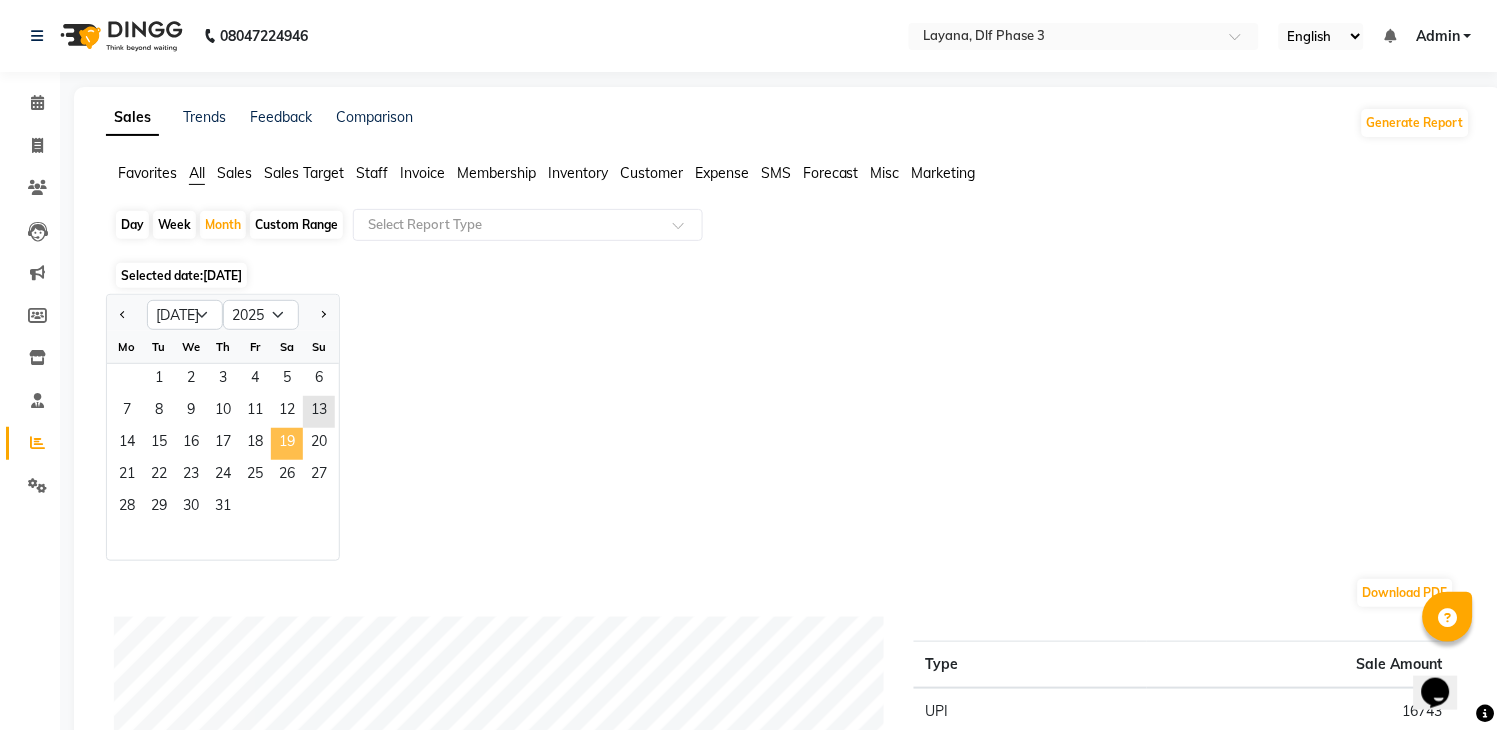 click on "19" 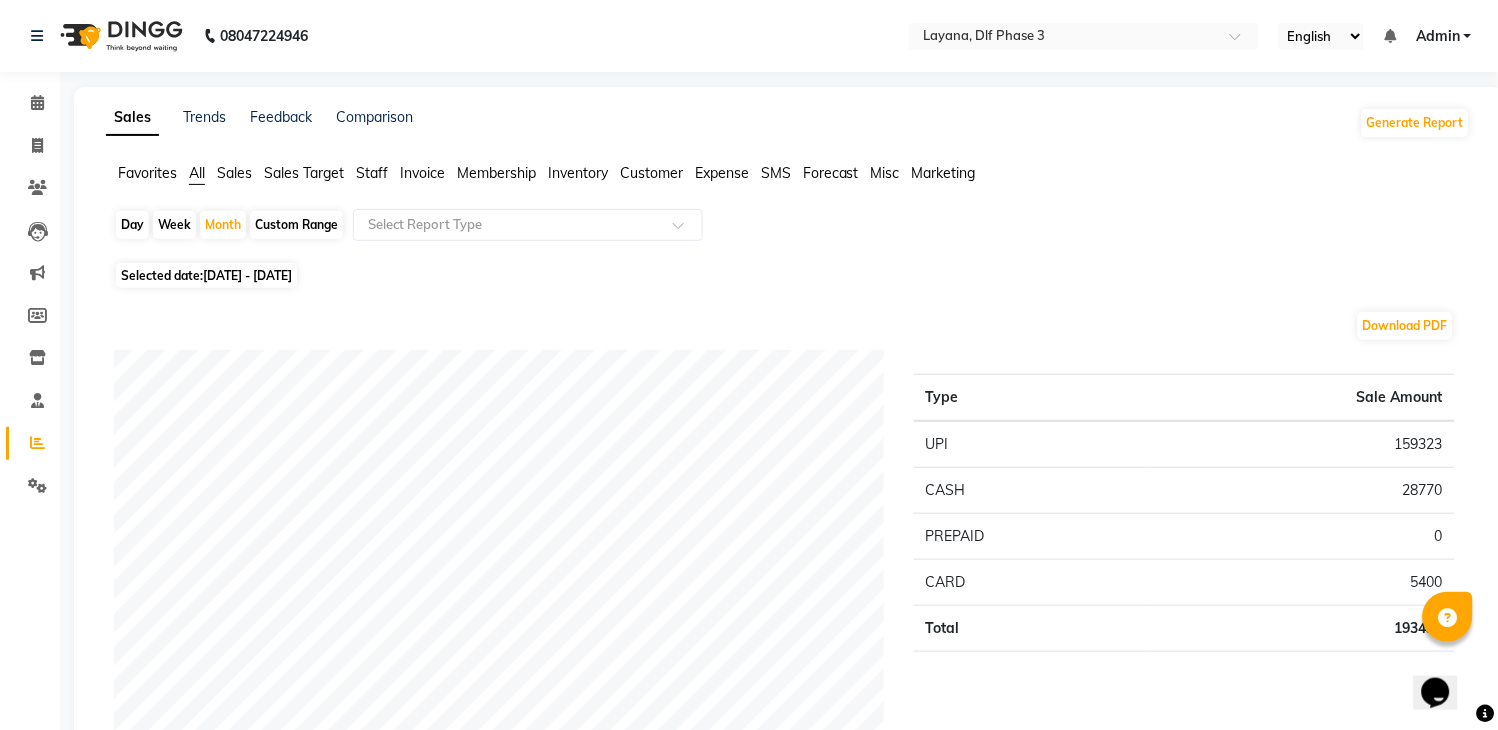 scroll, scrollTop: 638, scrollLeft: 0, axis: vertical 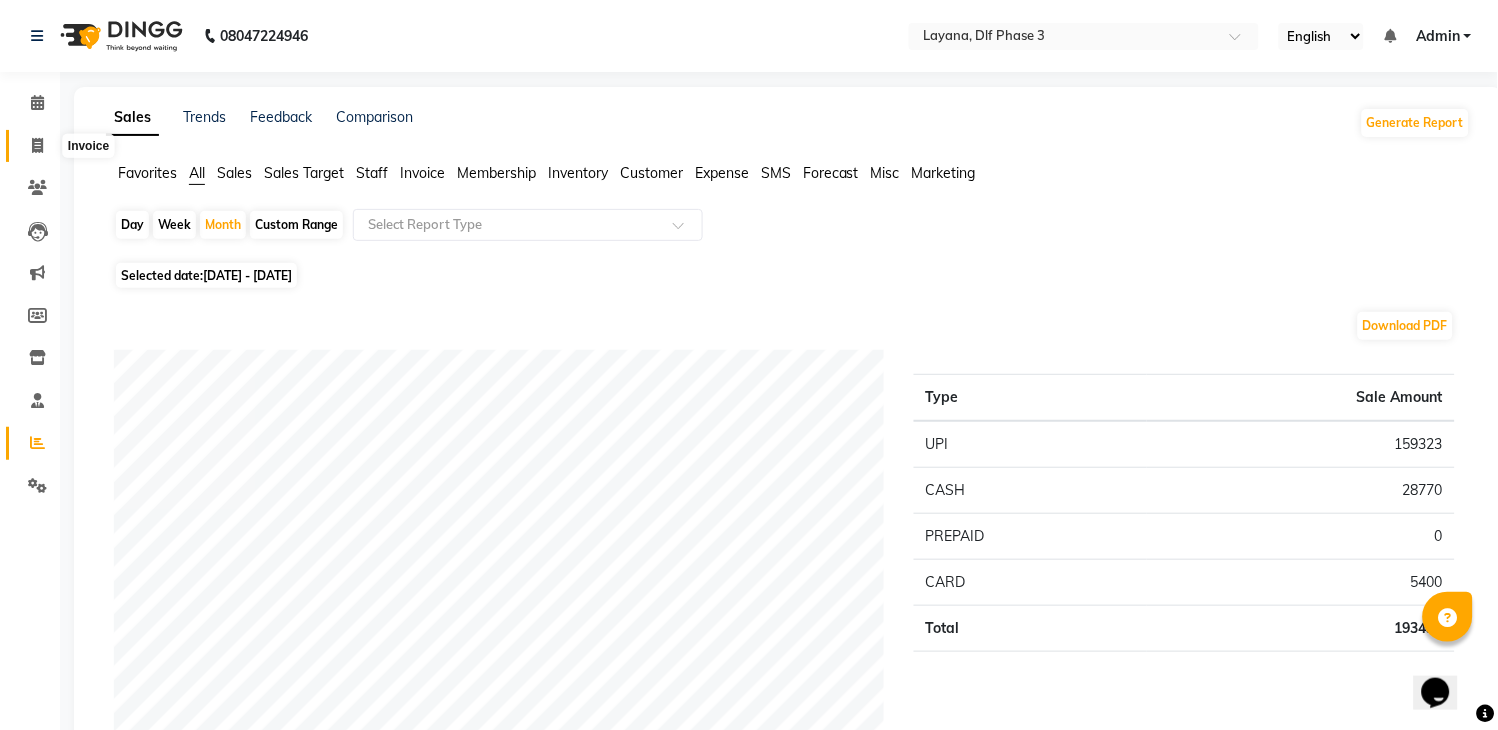 click 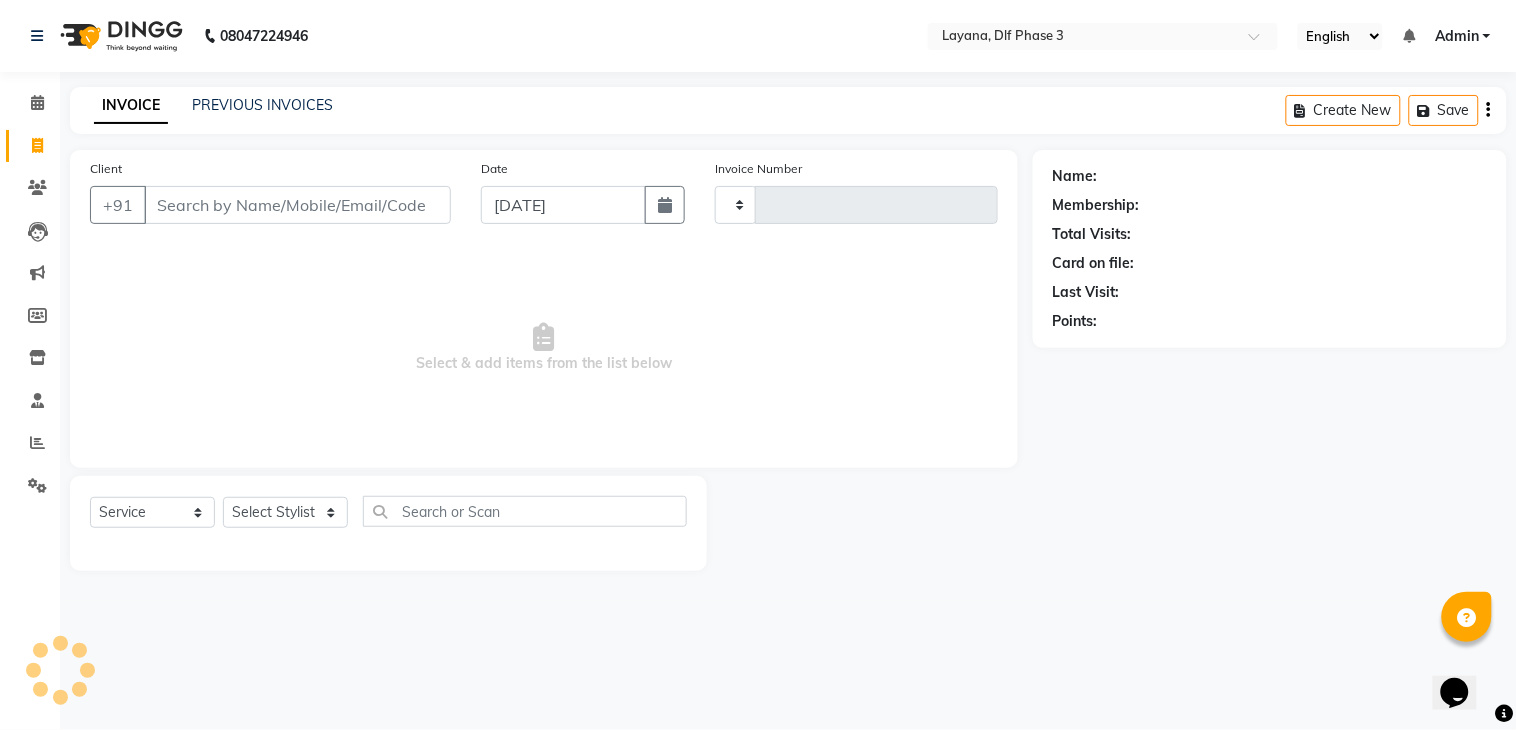 click 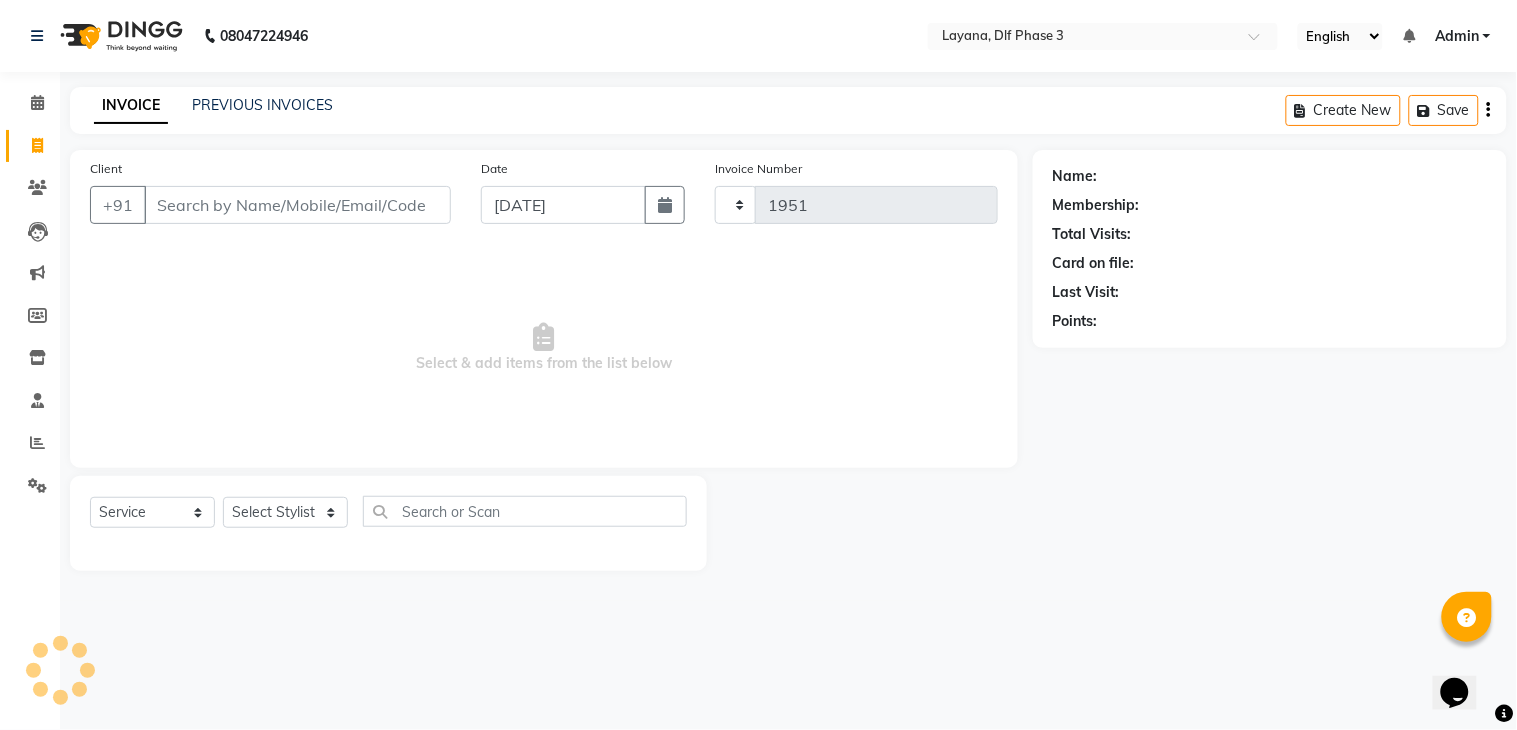 select on "service" 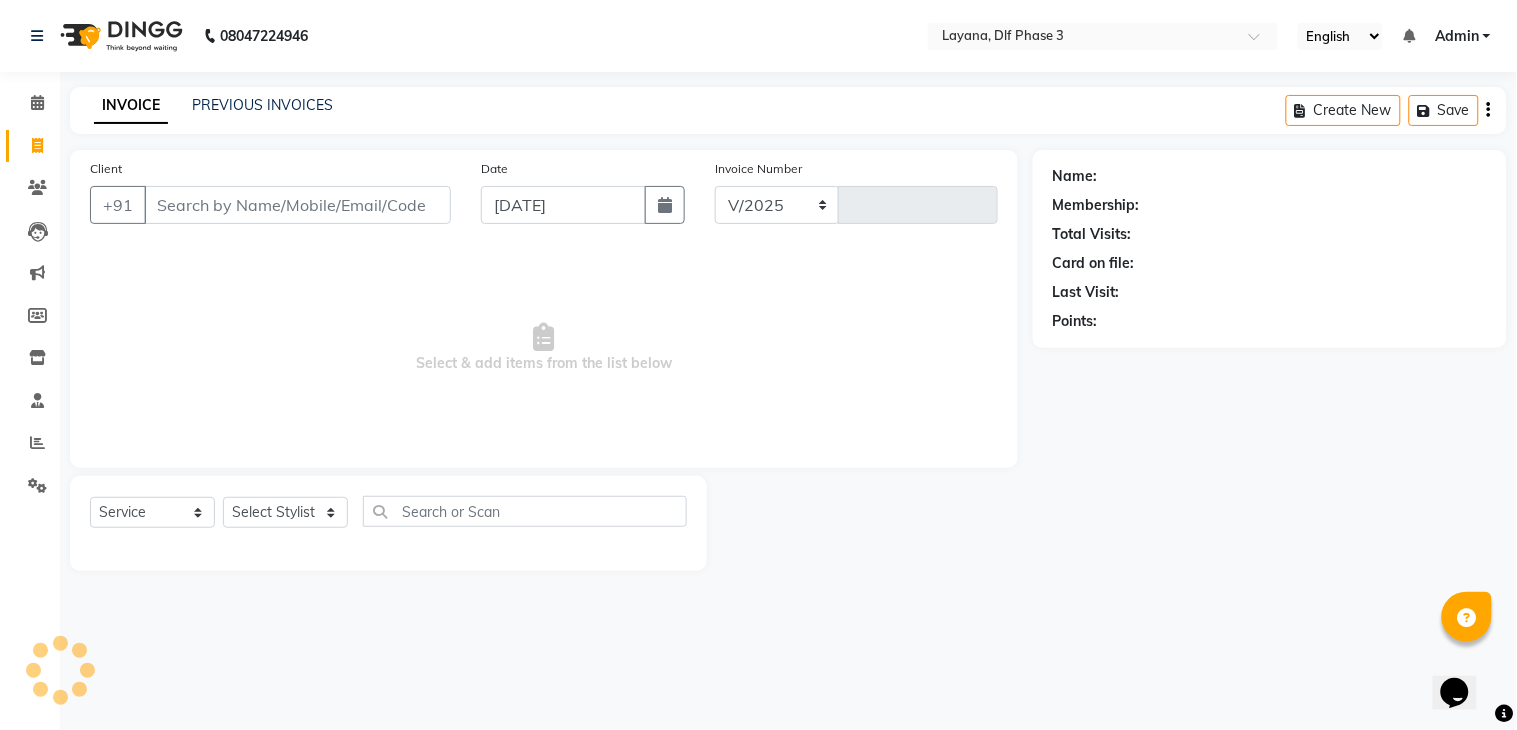 select on "6973" 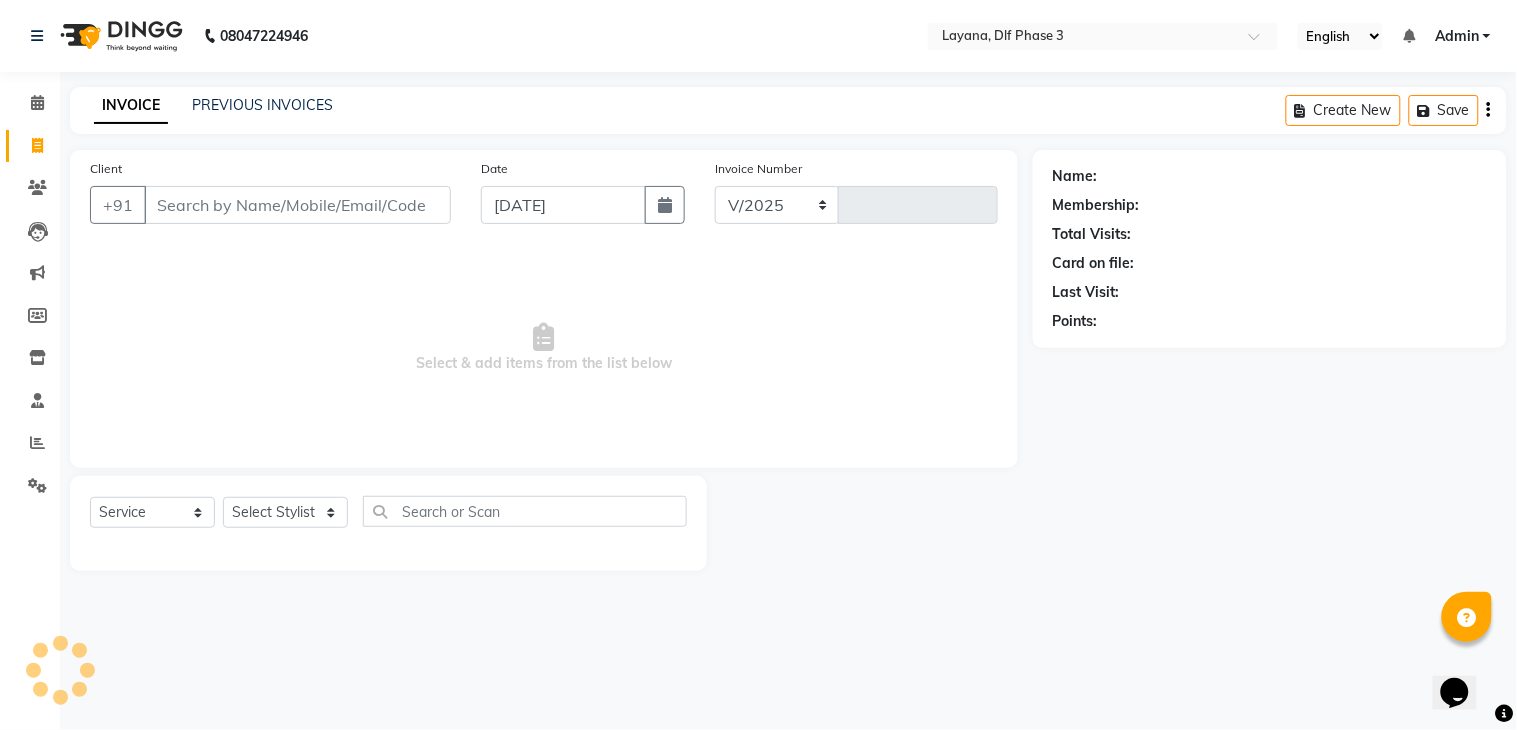 type on "1951" 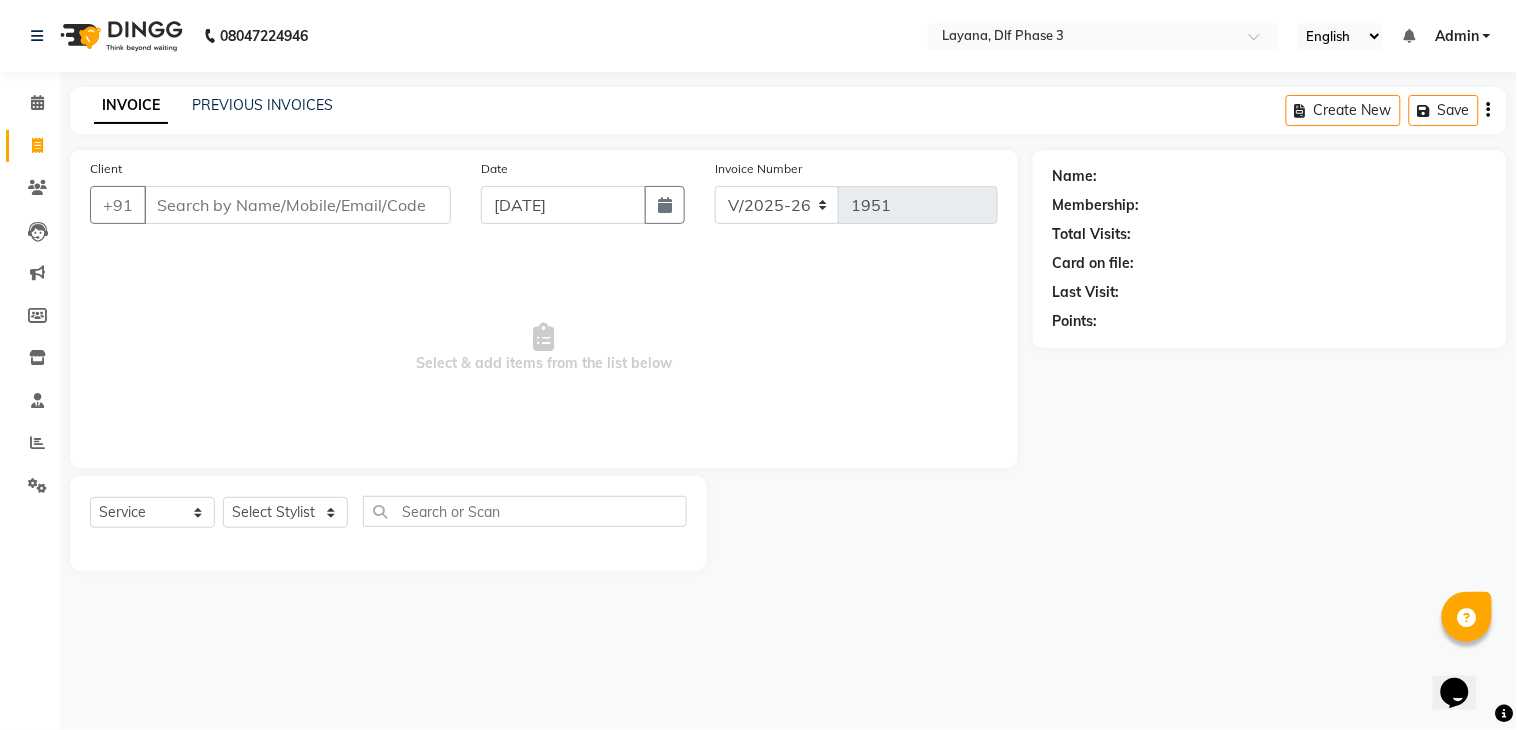 click on "Client" at bounding box center (297, 205) 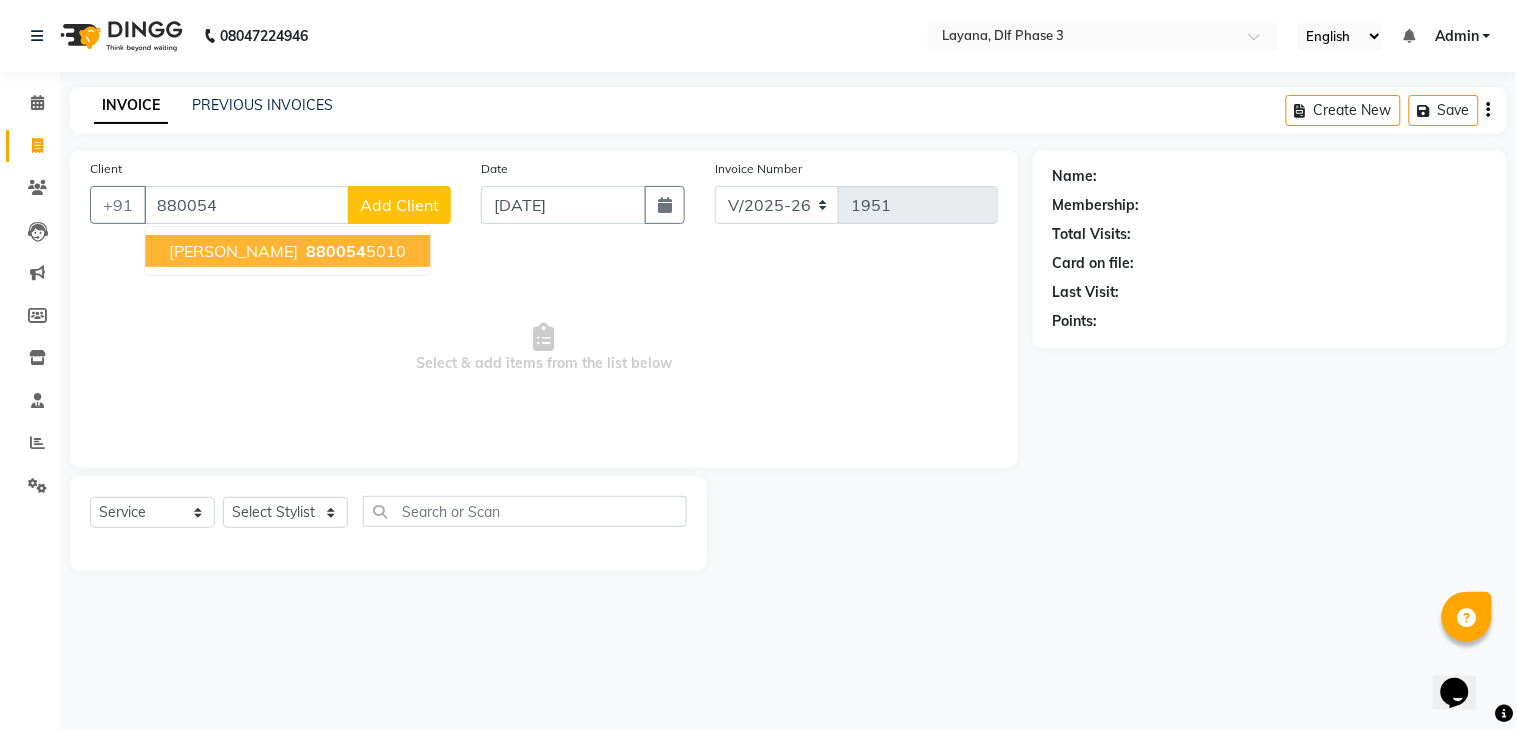 click on "880054" at bounding box center (336, 251) 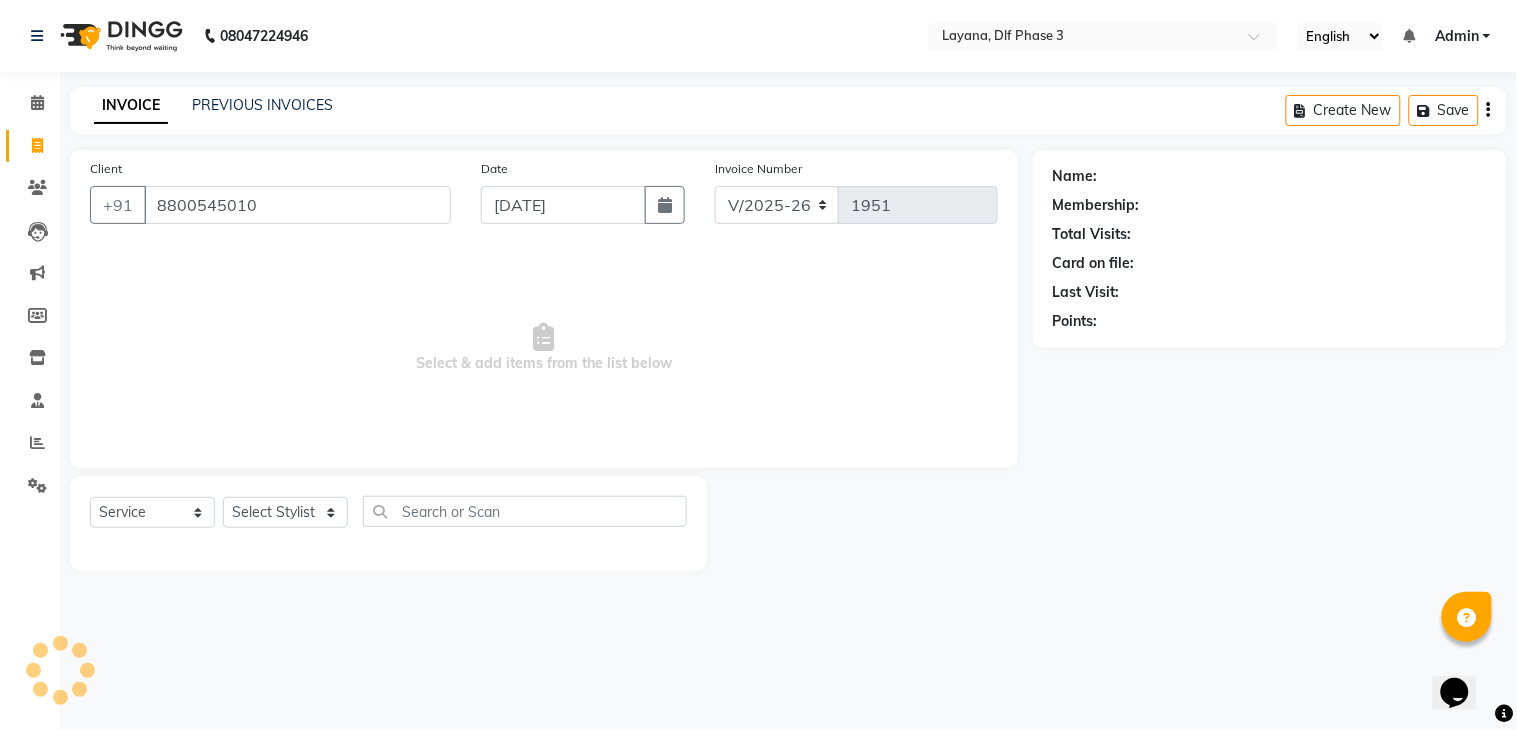 type on "8800545010" 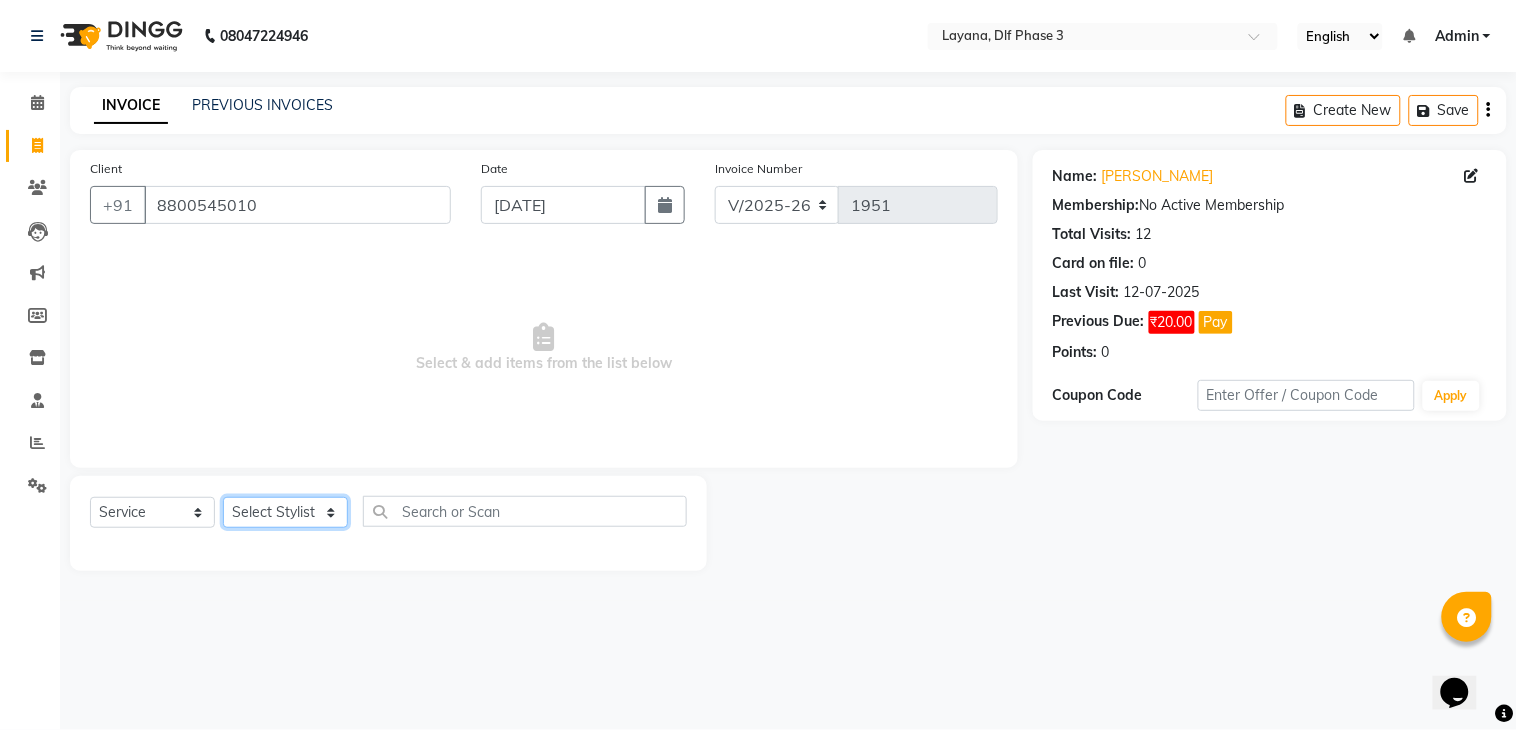 click on "Select Stylist aditya Attul kamal Kartik  keshav sanjana Shadab supriya" 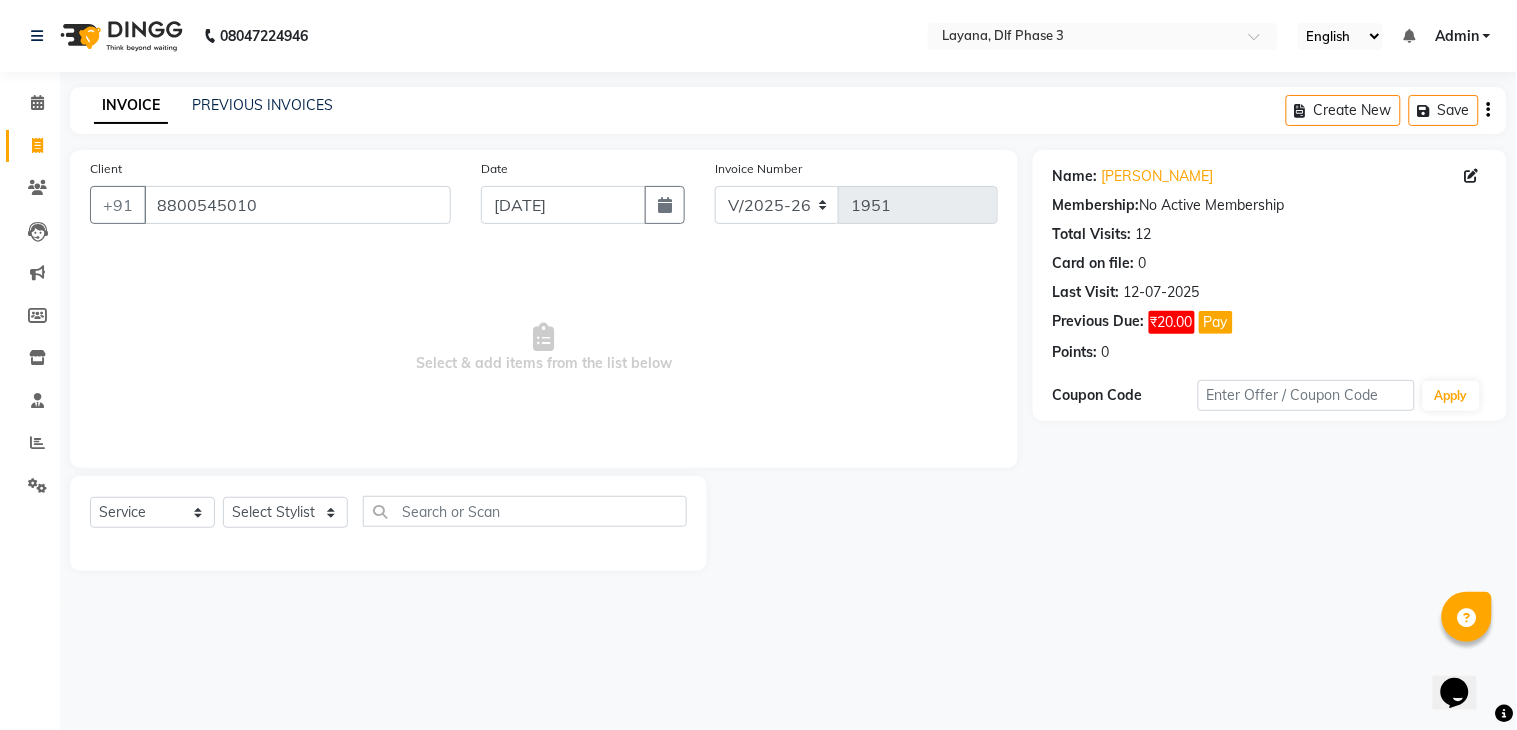 click on "Name: Niketa  Membership:  No Active Membership  Total Visits:  12 Card on file:  0 Last Visit:   12-07-2025 Previous Due:  ₹20.00 Pay Points:   0  Coupon Code Apply" 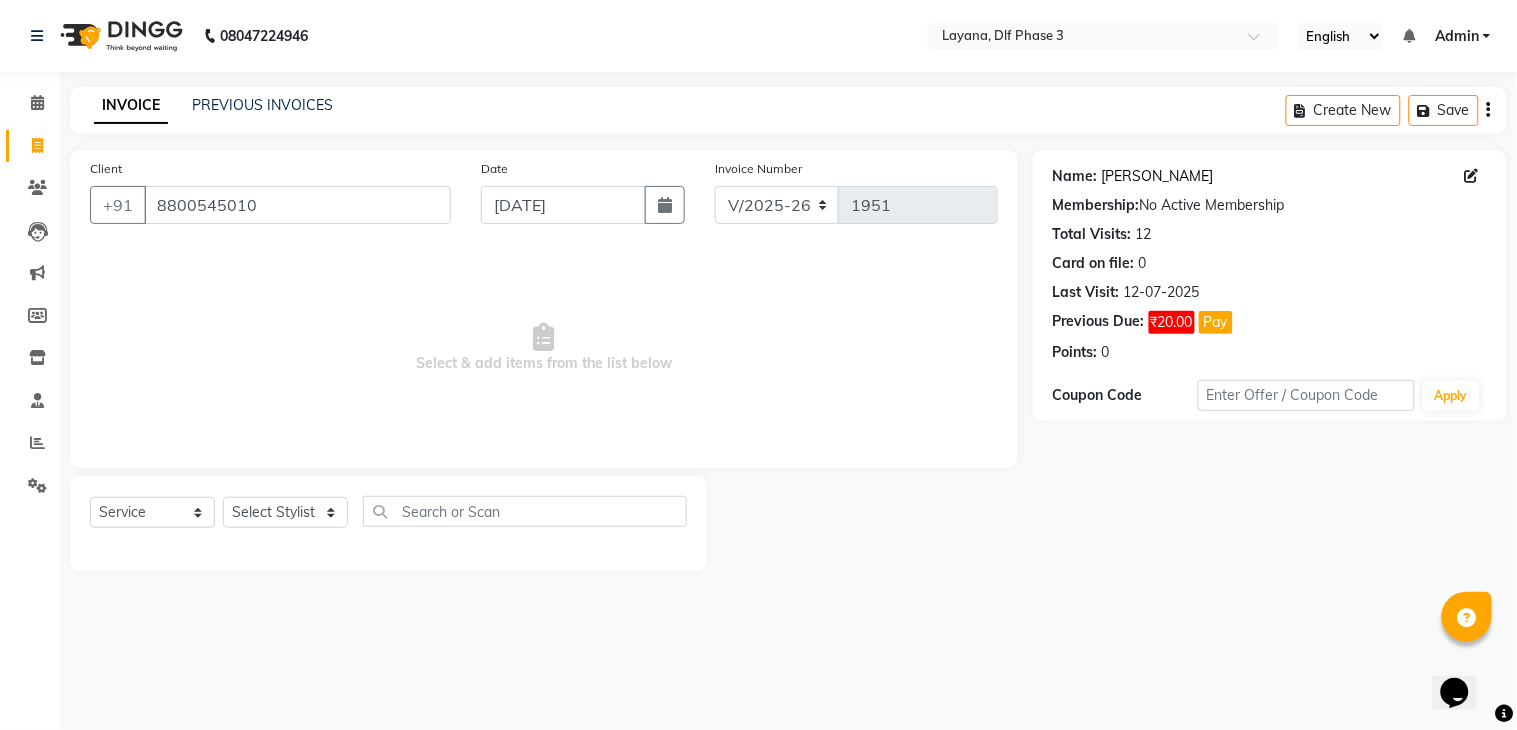 click on "Niketa" 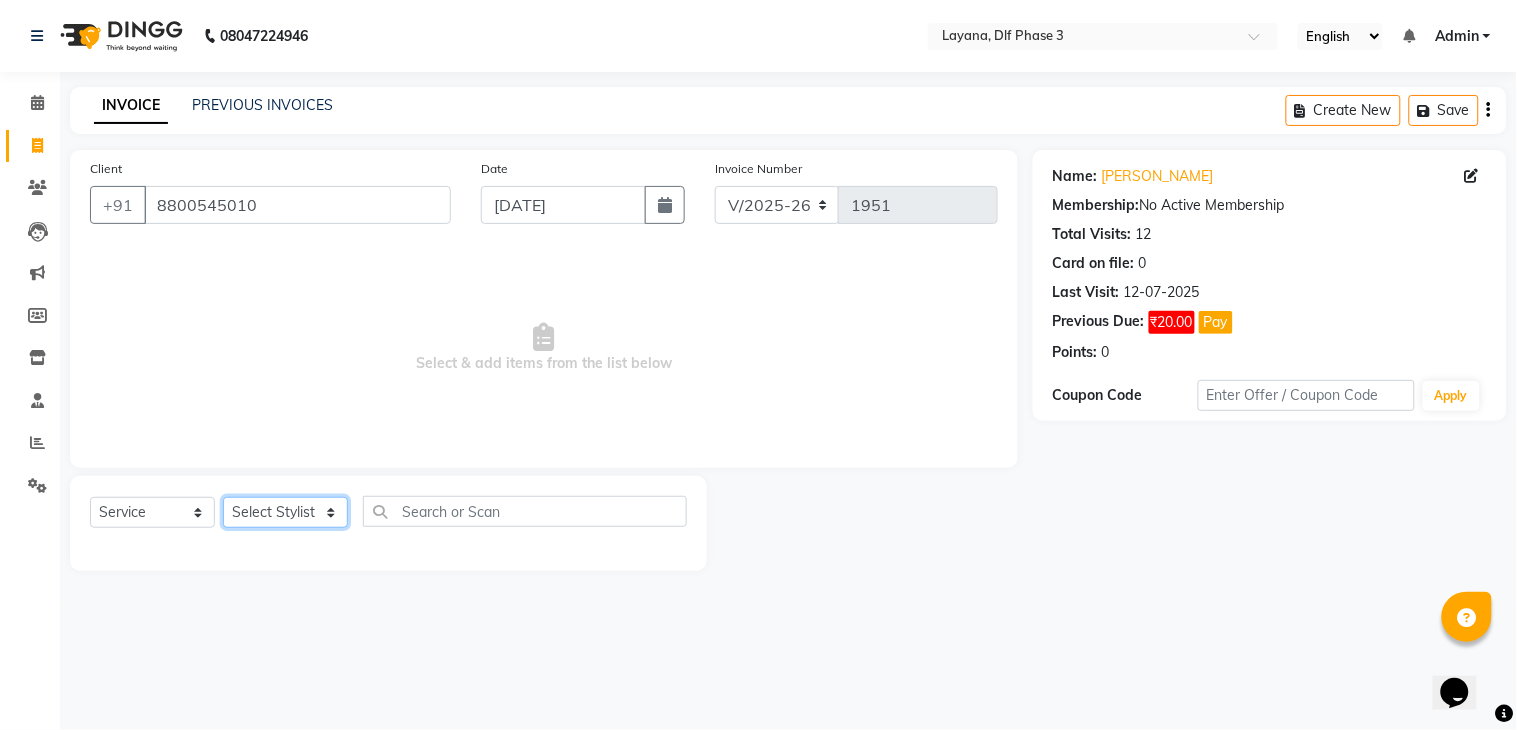 click on "Select Stylist aditya Attul kamal Kartik  keshav sanjana Shadab supriya" 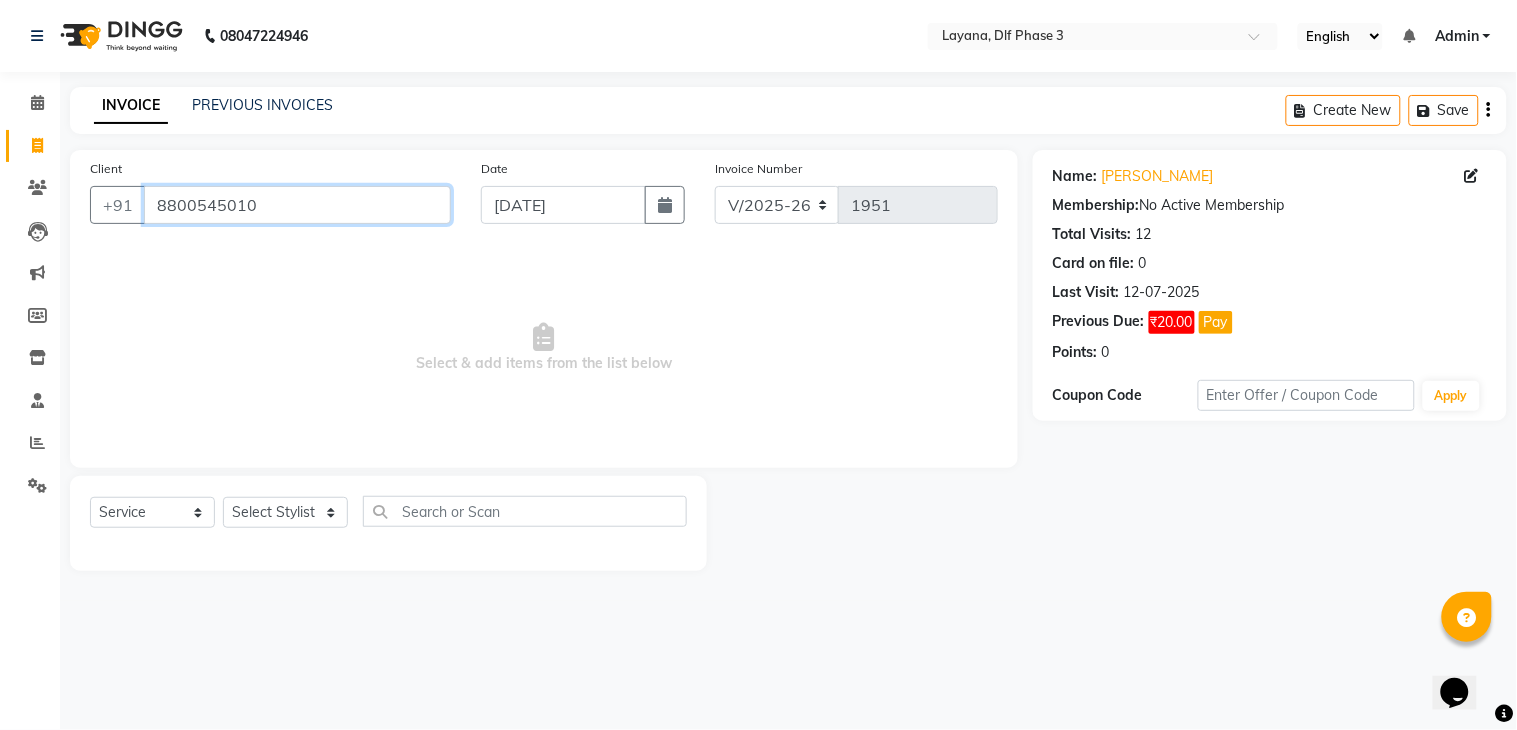 drag, startPoint x: 262, startPoint y: 195, endPoint x: 88, endPoint y: 187, distance: 174.1838 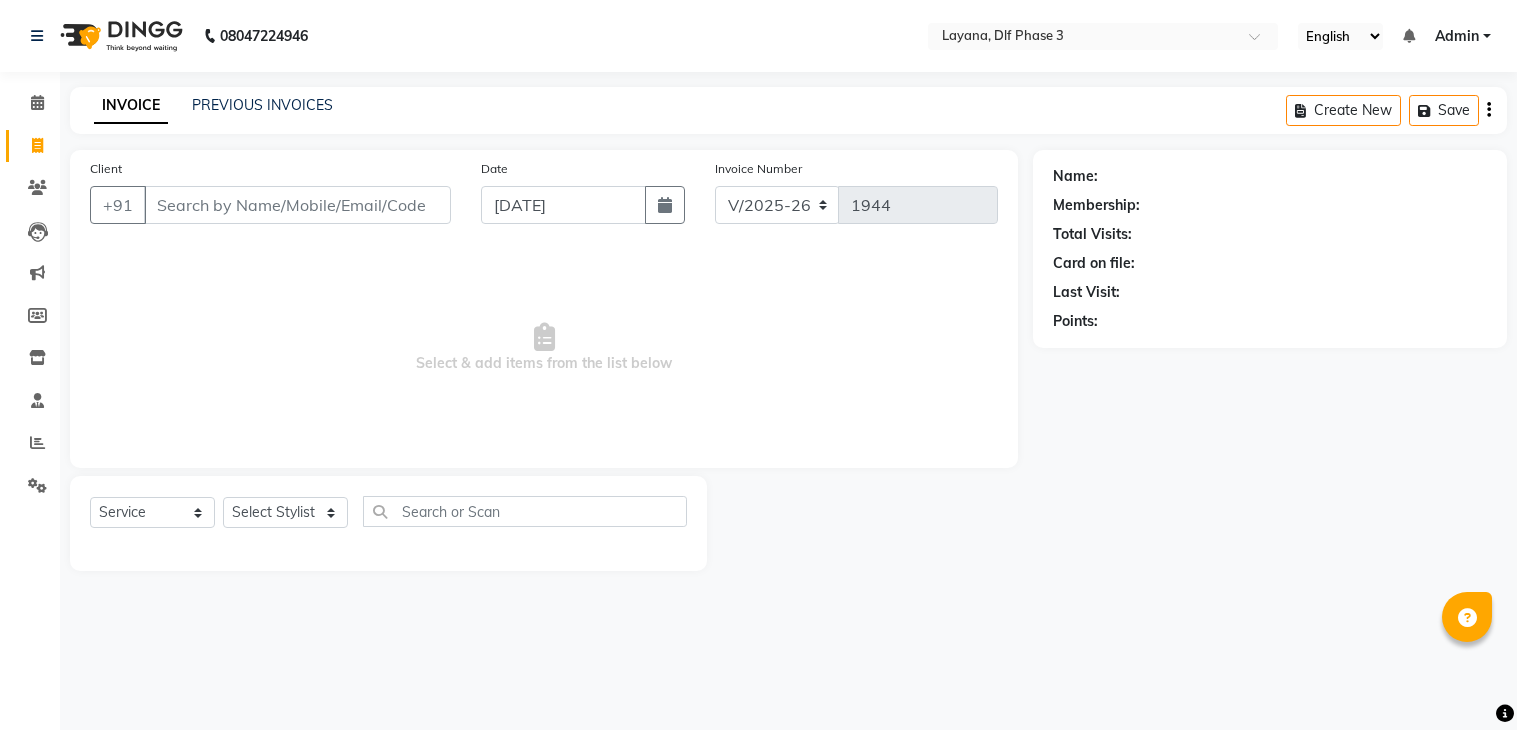 select on "6973" 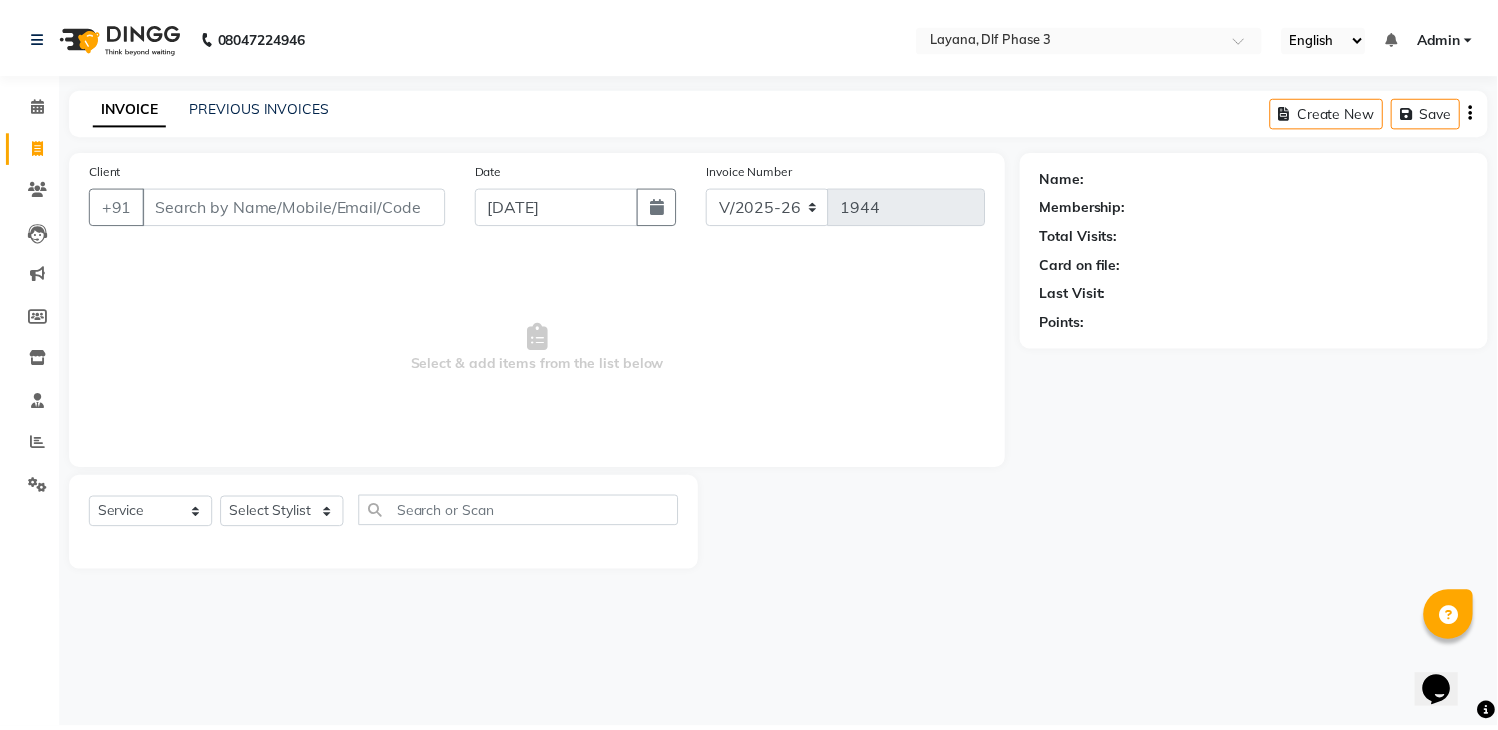 scroll, scrollTop: 0, scrollLeft: 0, axis: both 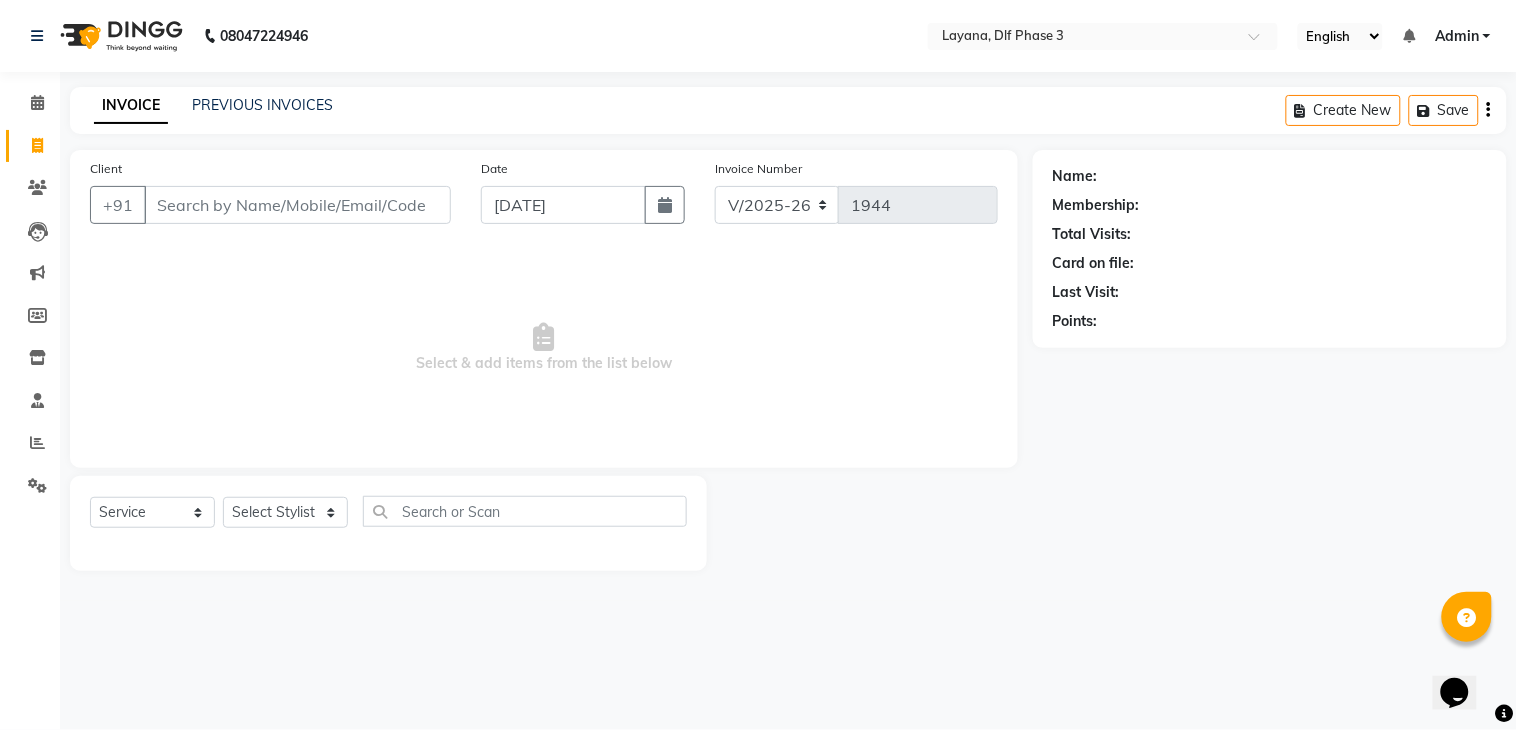 click on "Client" at bounding box center [297, 205] 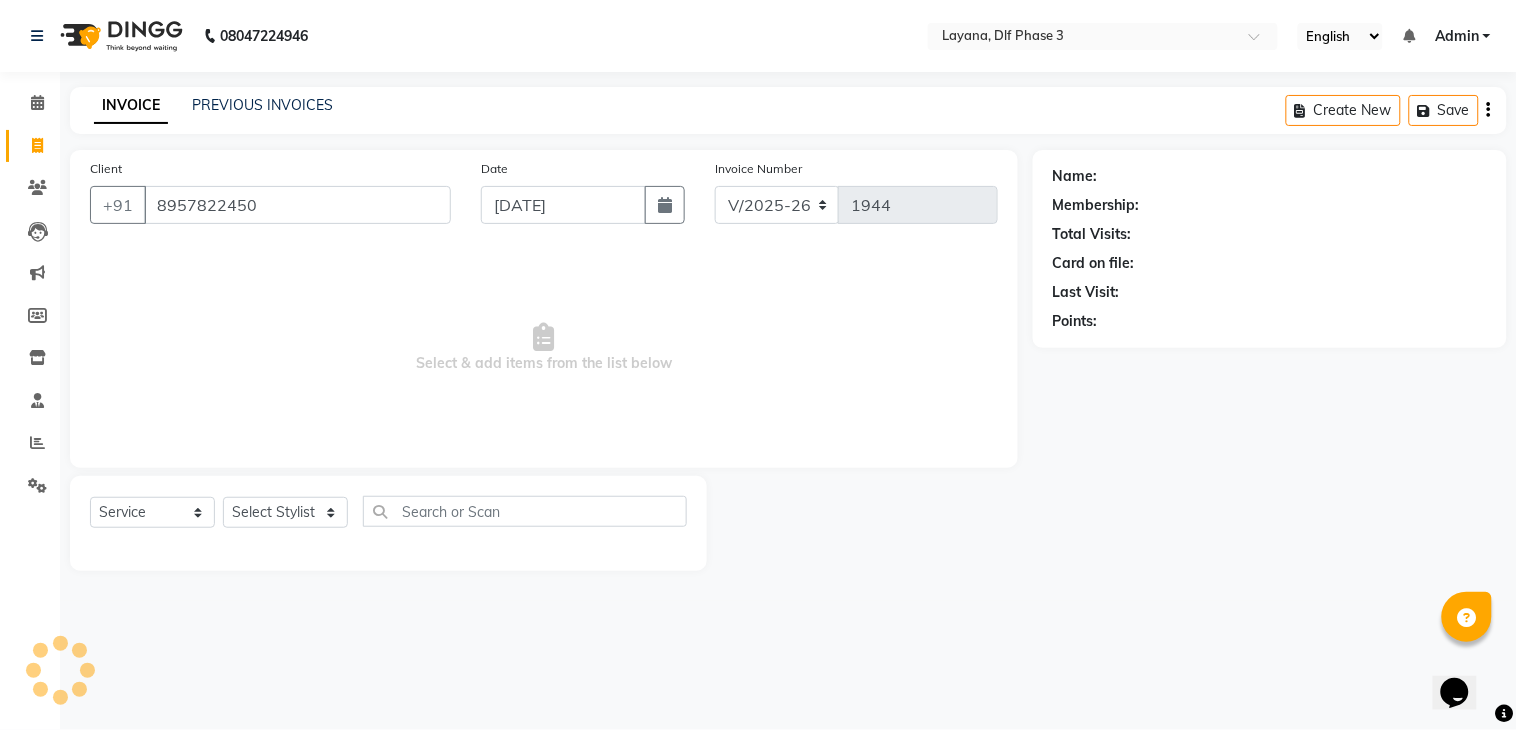 type on "8957822450" 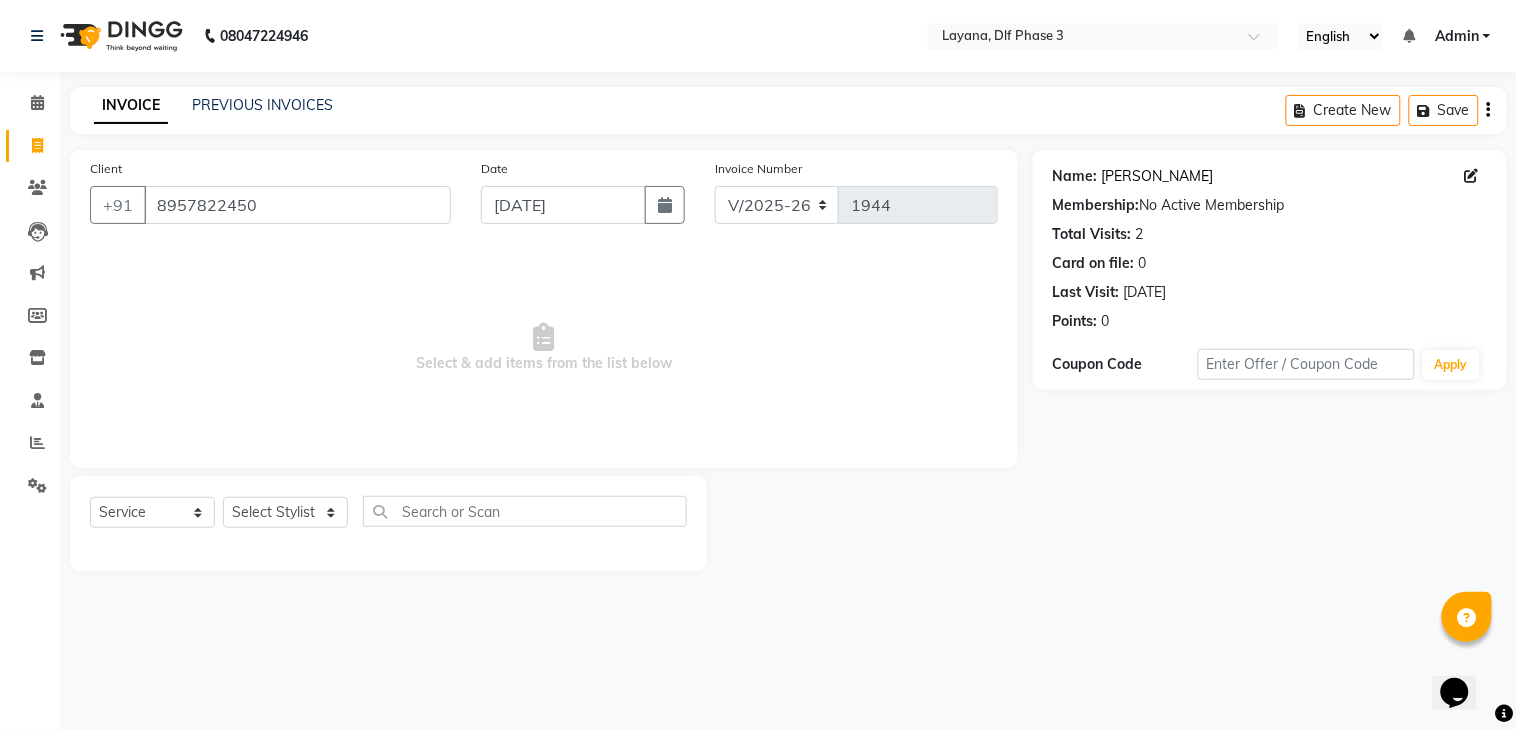 click on "[PERSON_NAME]" 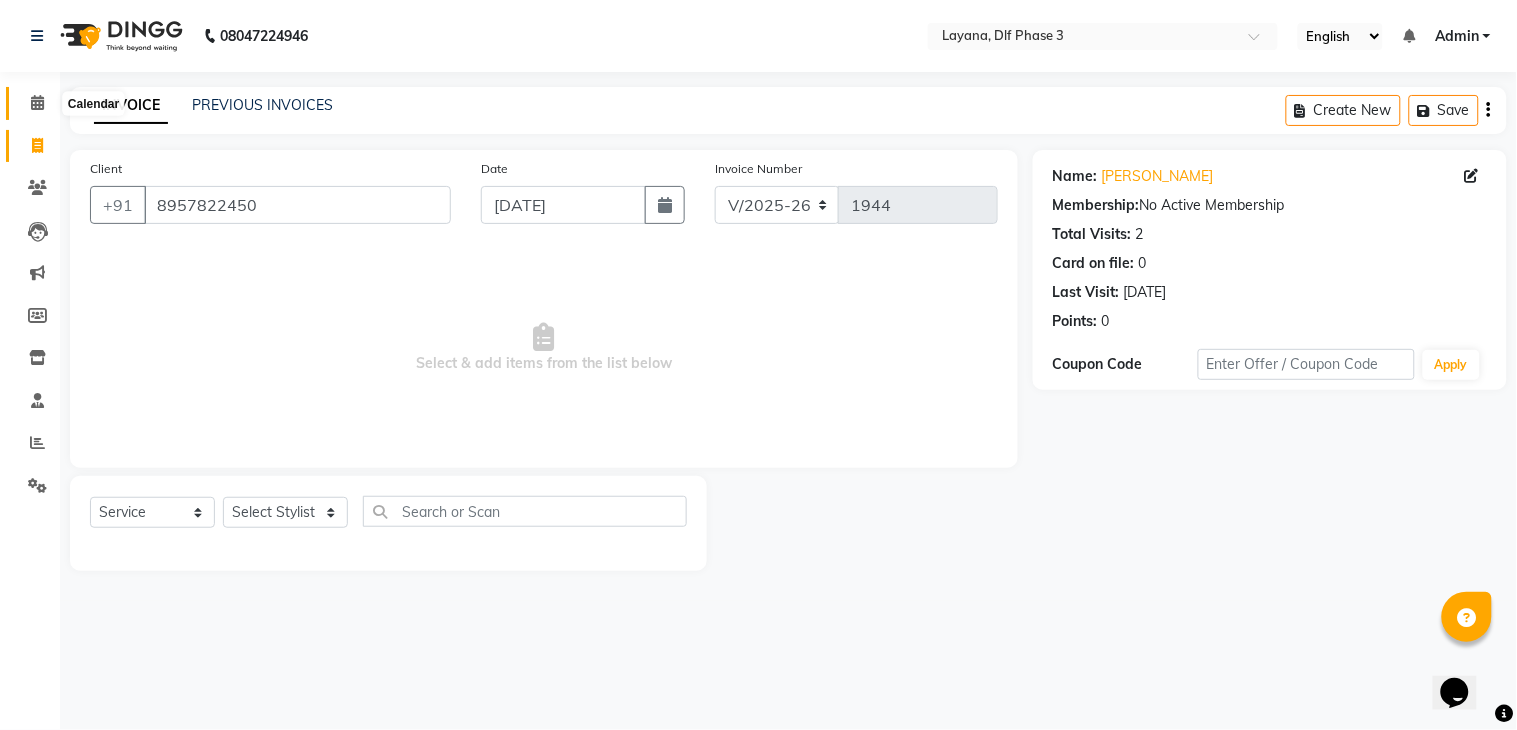 click 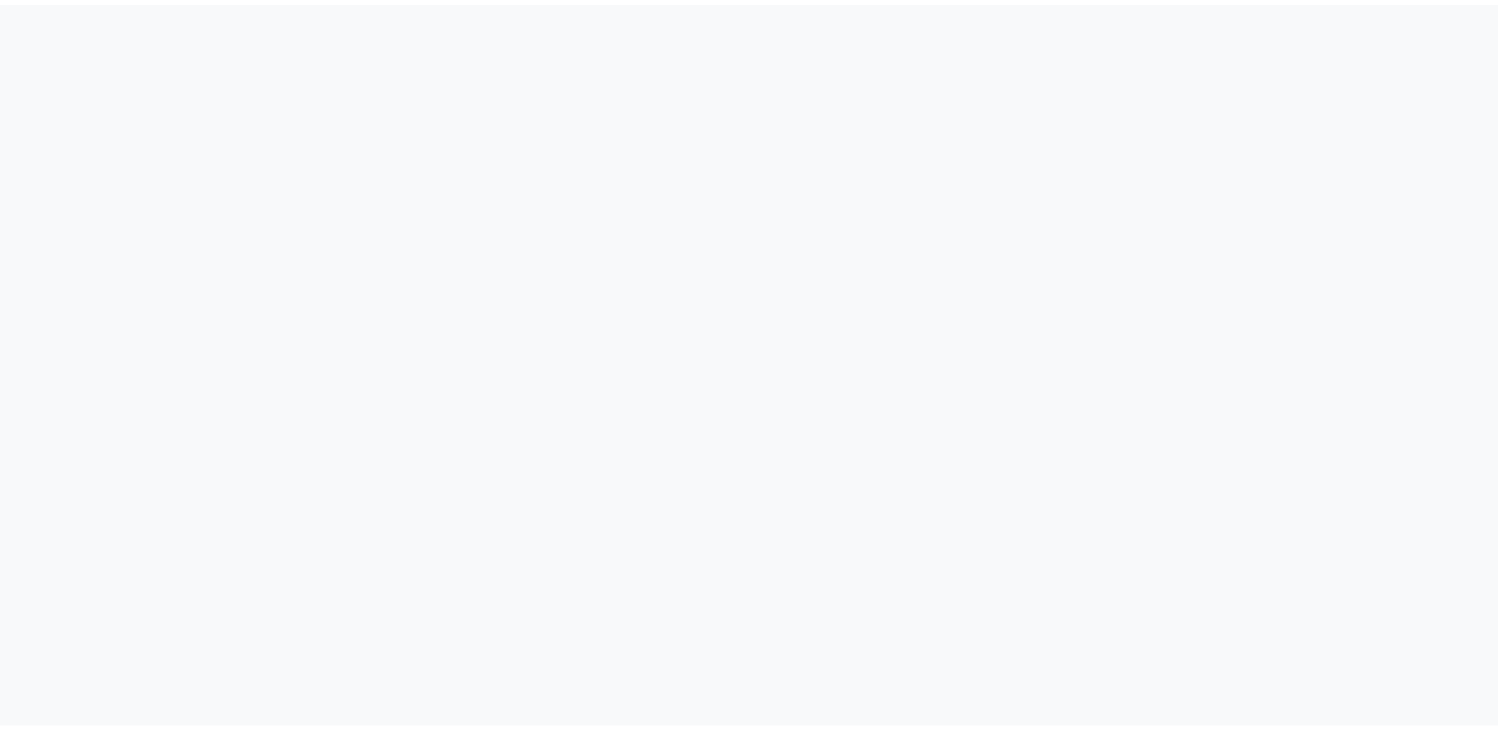 scroll, scrollTop: 0, scrollLeft: 0, axis: both 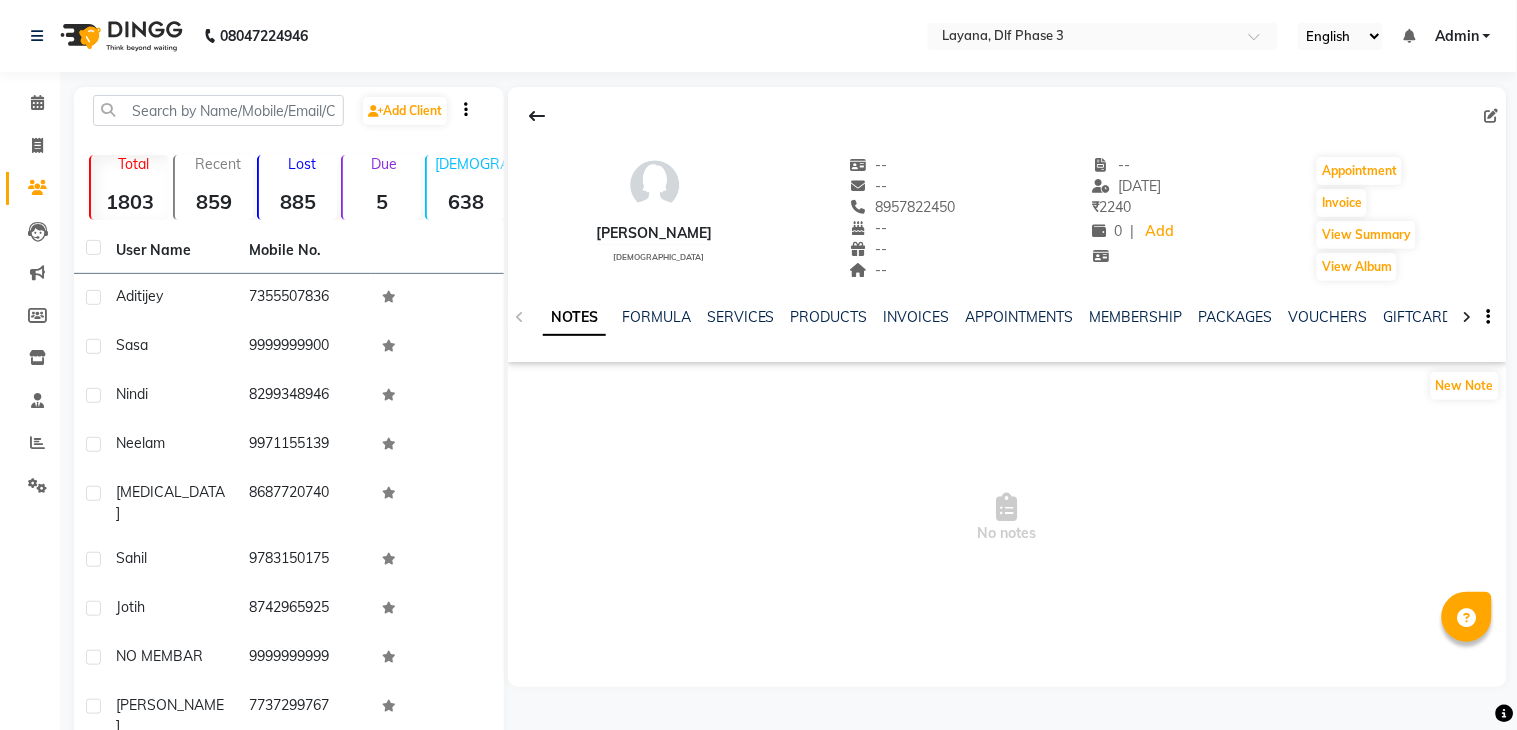select on "en" 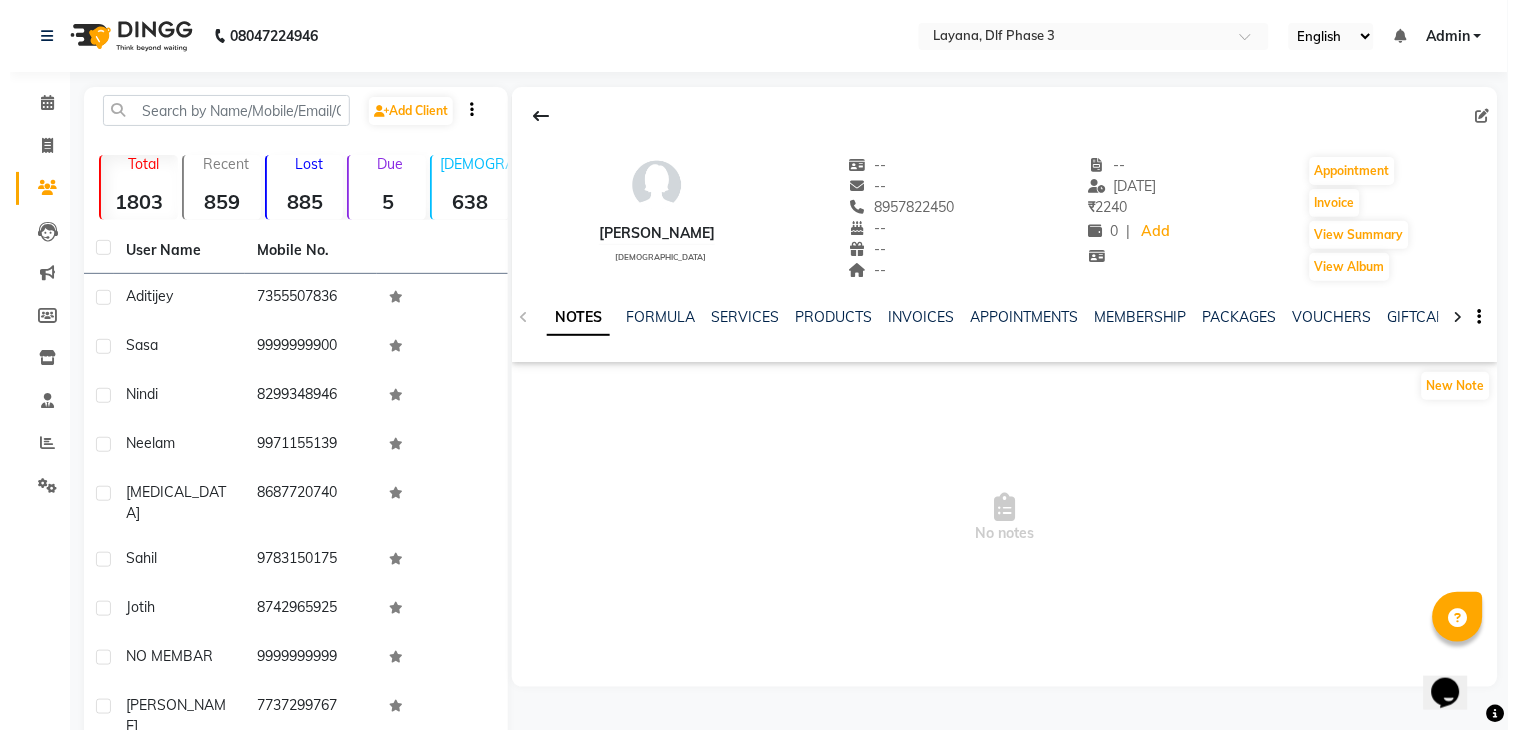 scroll, scrollTop: 0, scrollLeft: 0, axis: both 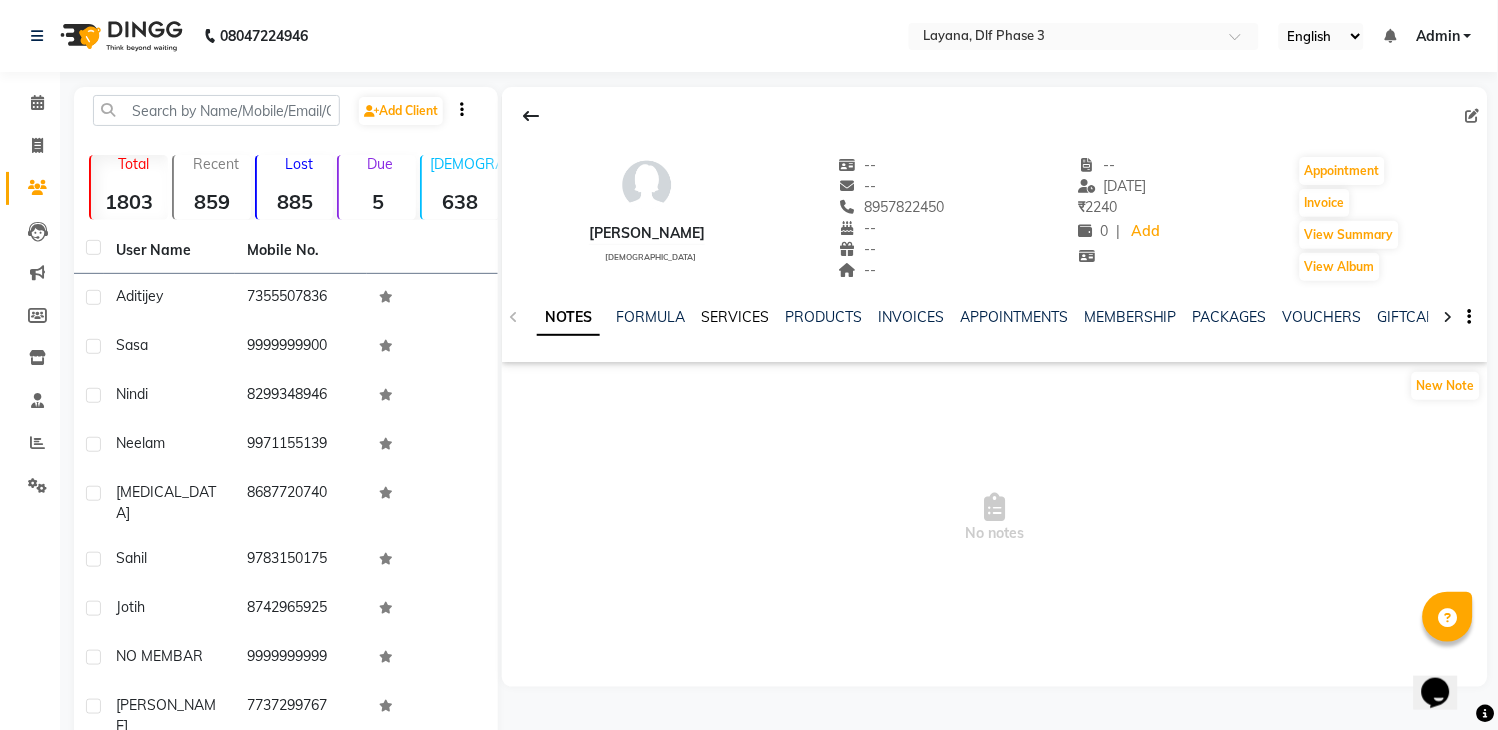 click on "SERVICES" 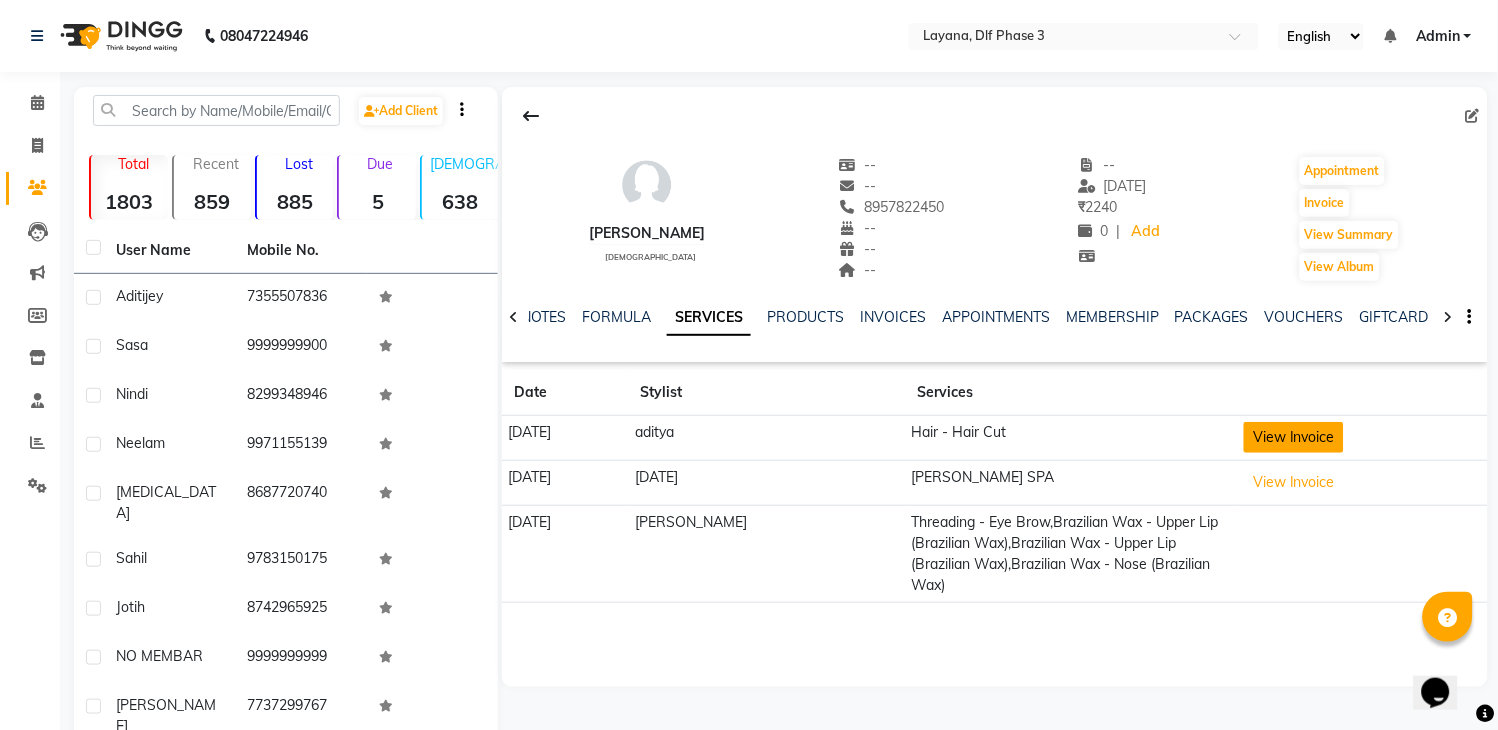 click on "View Invoice" 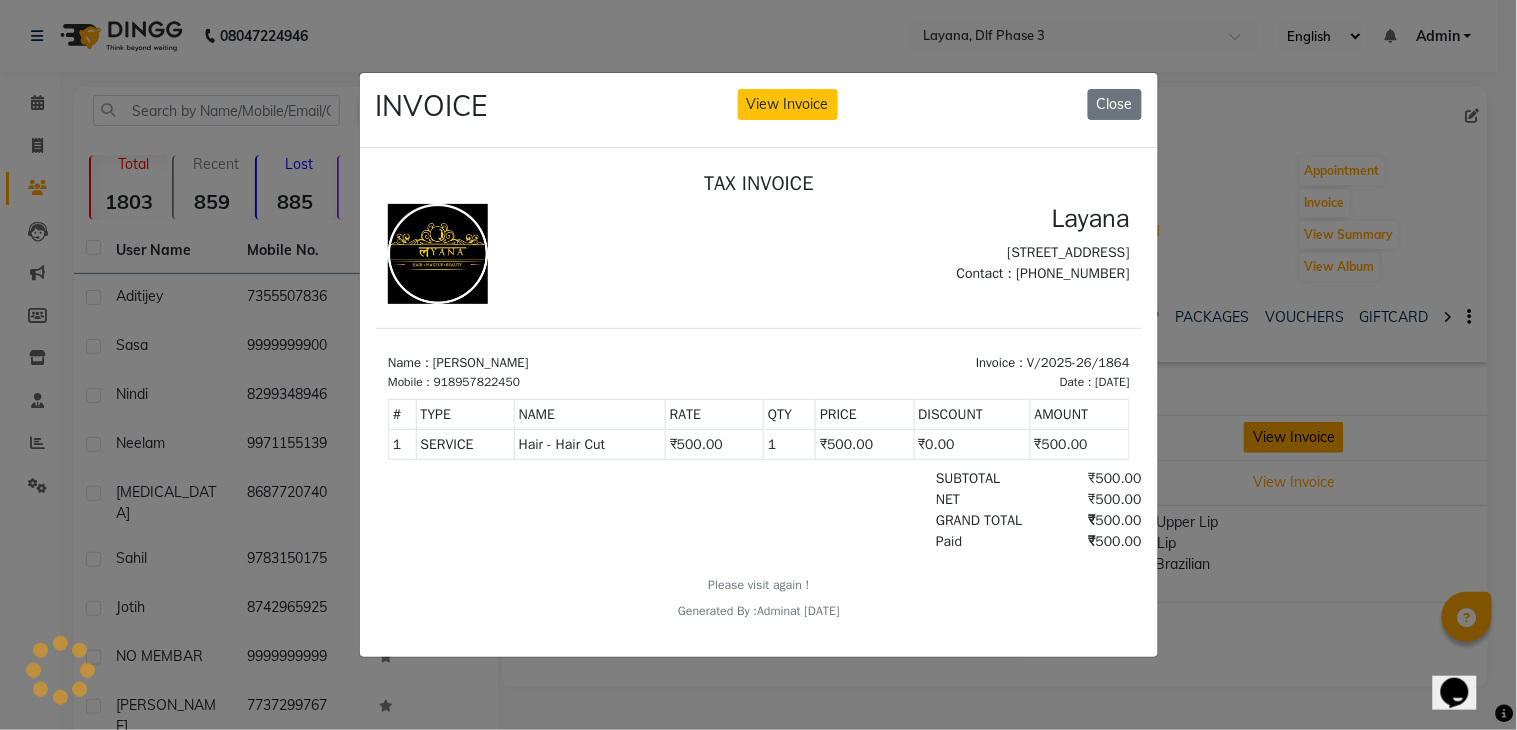 scroll, scrollTop: 0, scrollLeft: 0, axis: both 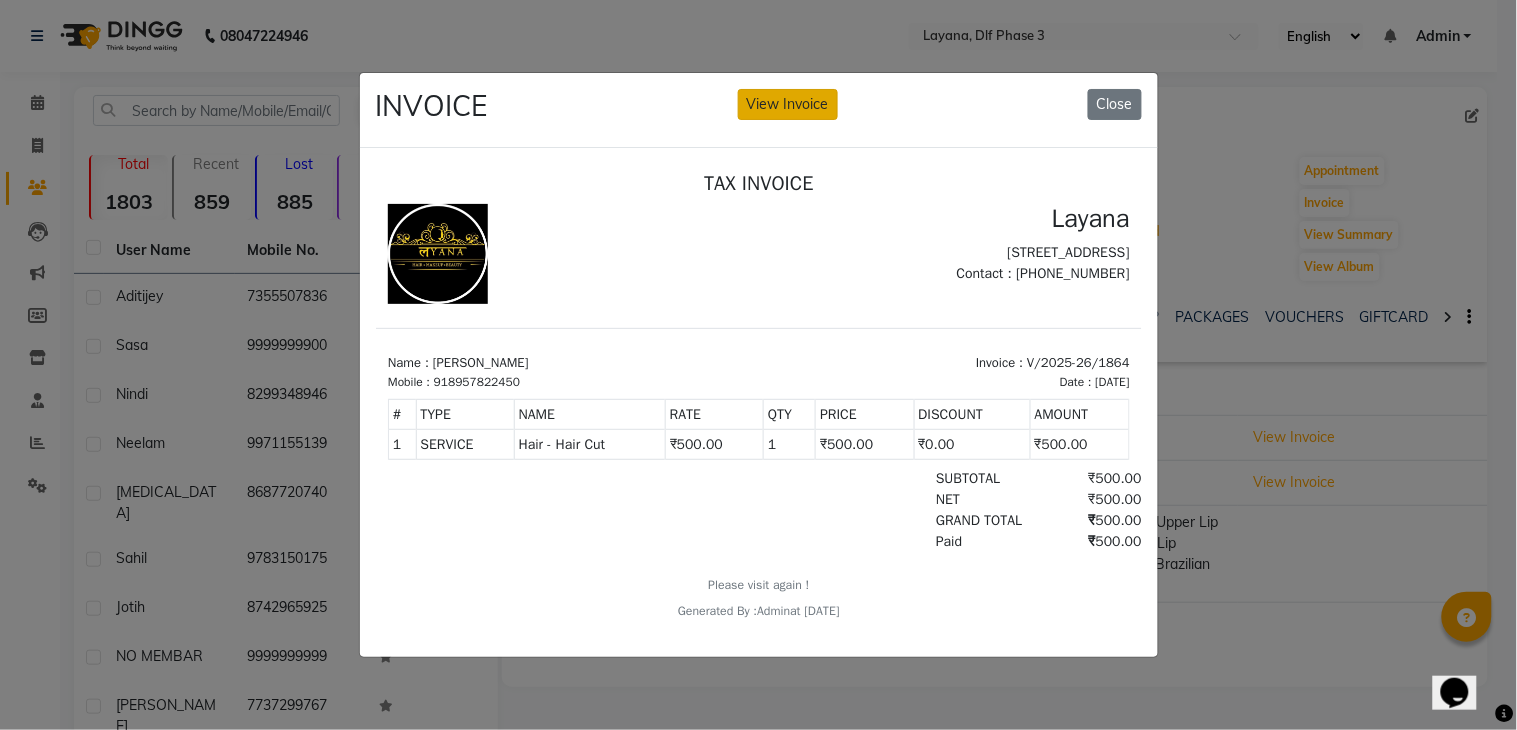 click on "View Invoice" 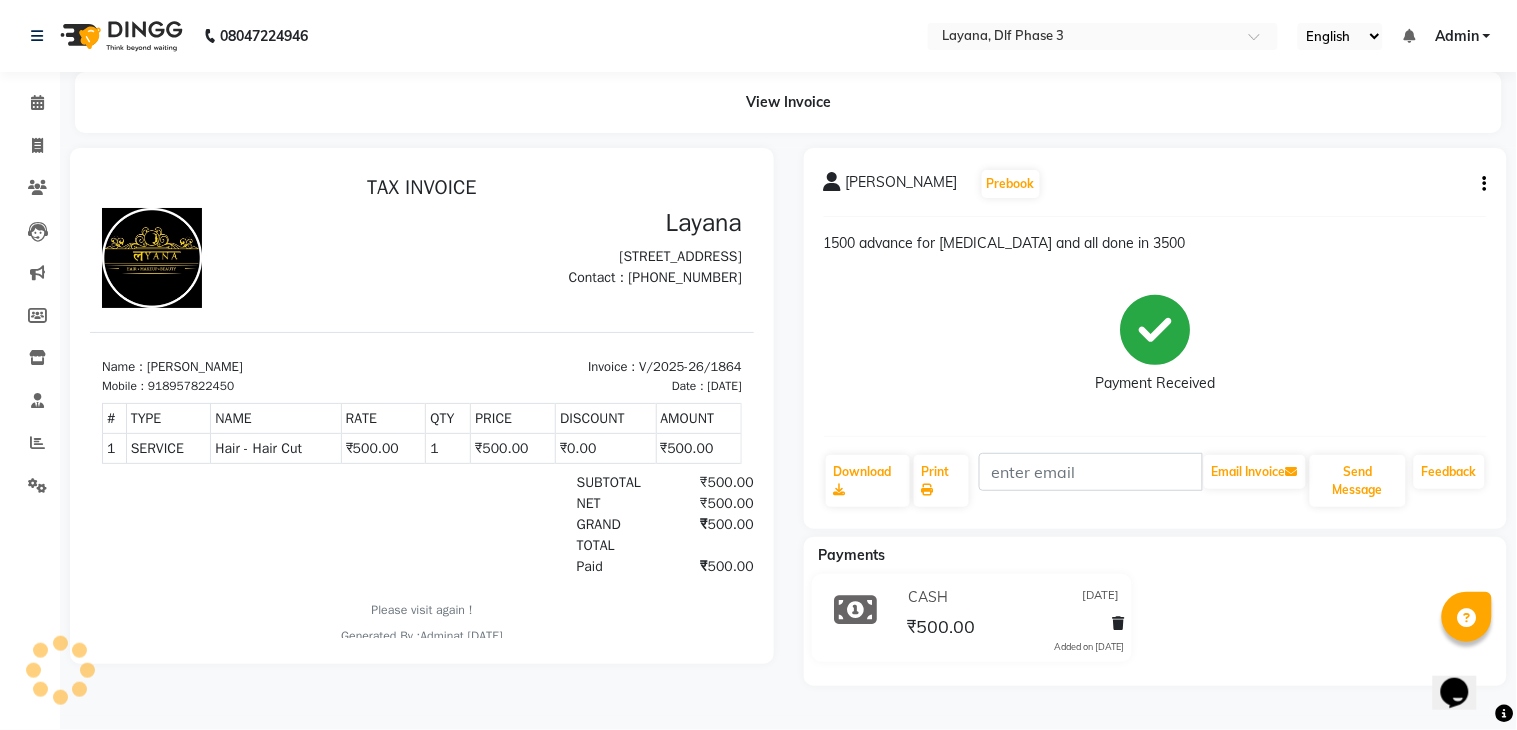 scroll, scrollTop: 0, scrollLeft: 0, axis: both 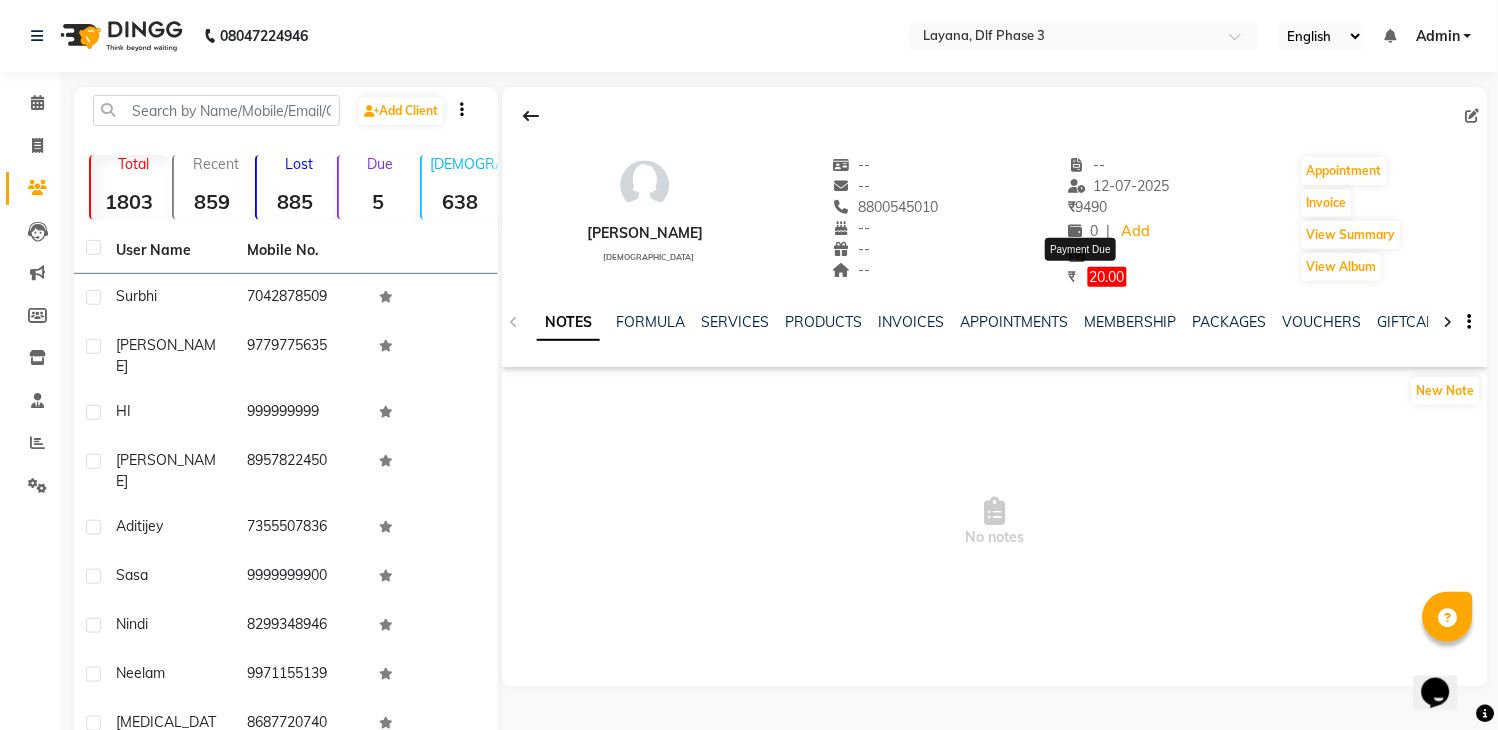 click on "20.00" 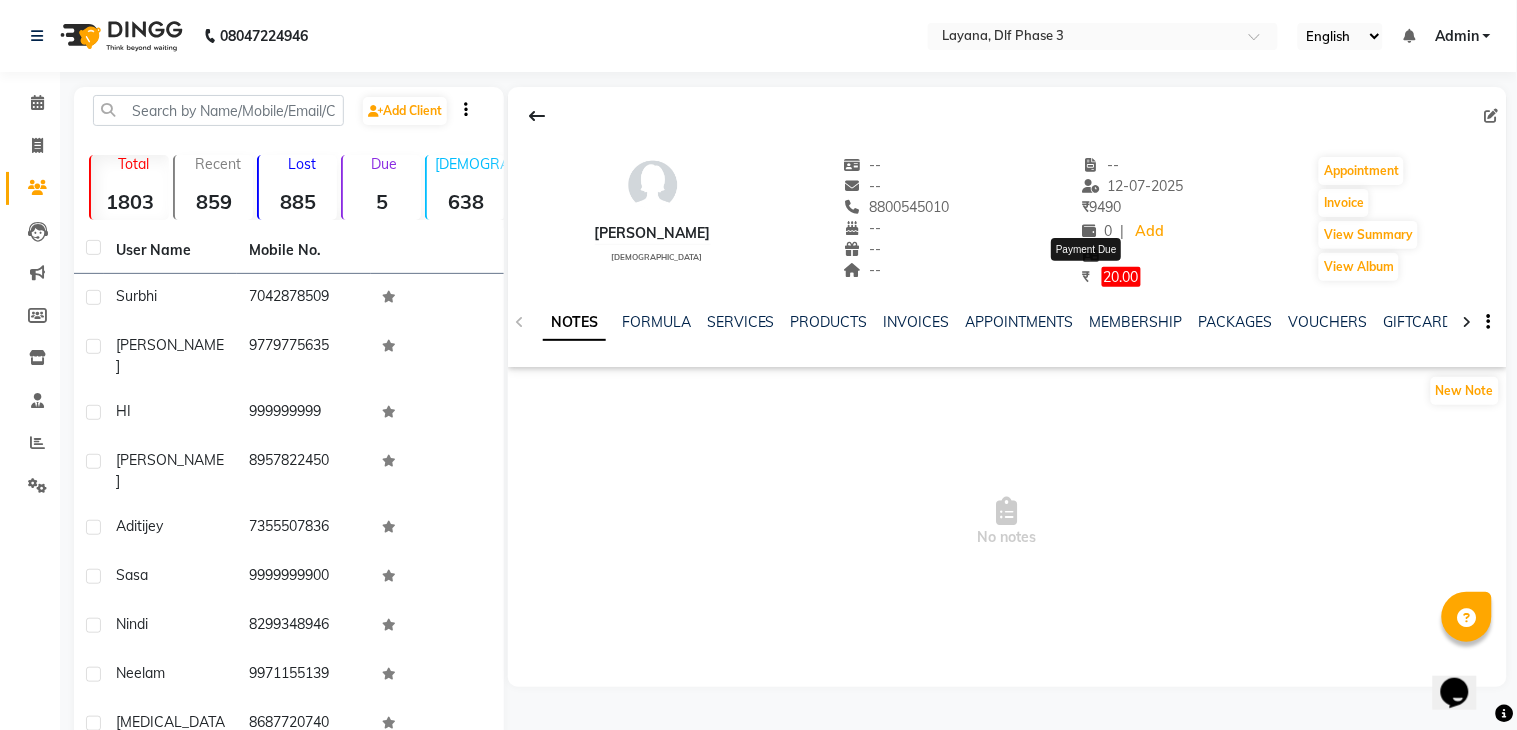select on "1" 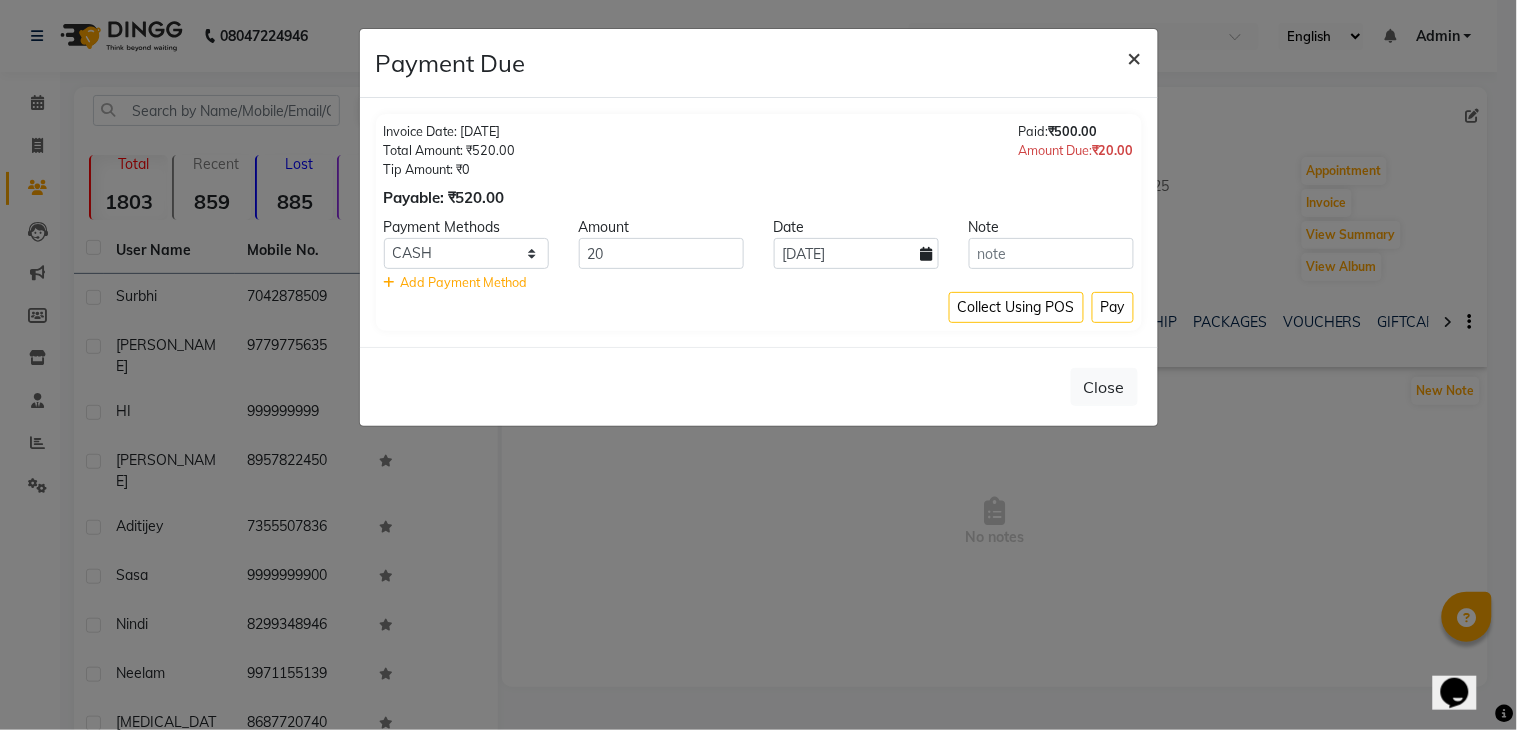 click on "×" 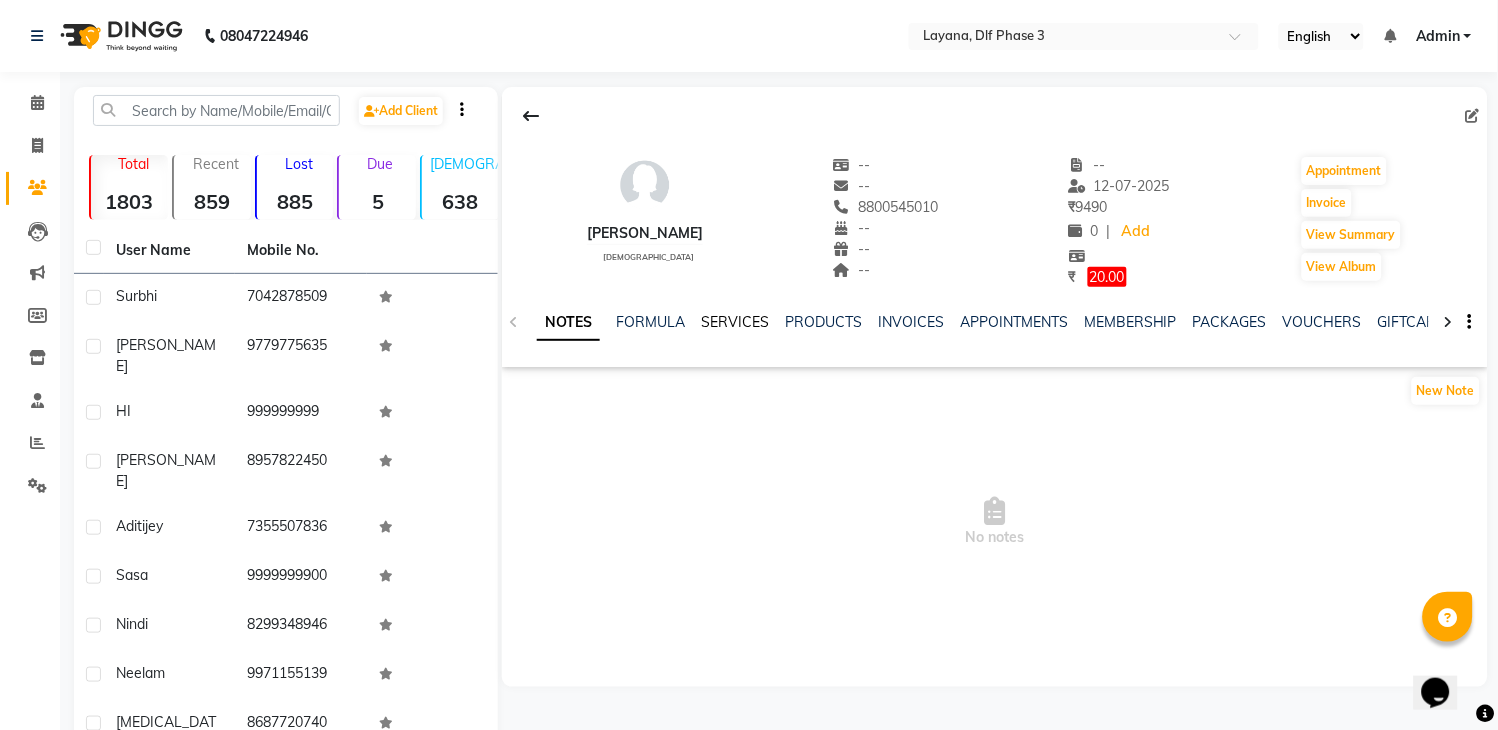 click on "SERVICES" 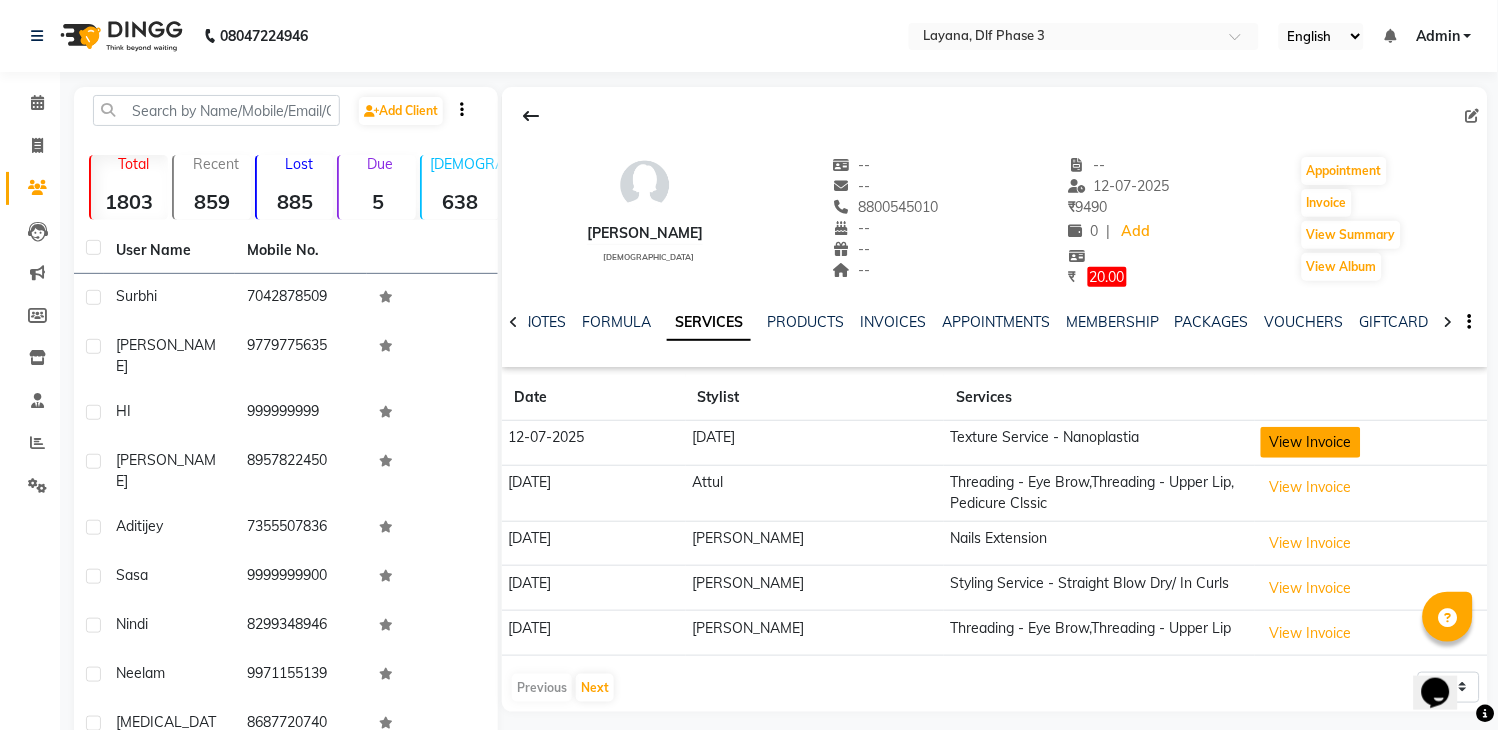 click on "View Invoice" 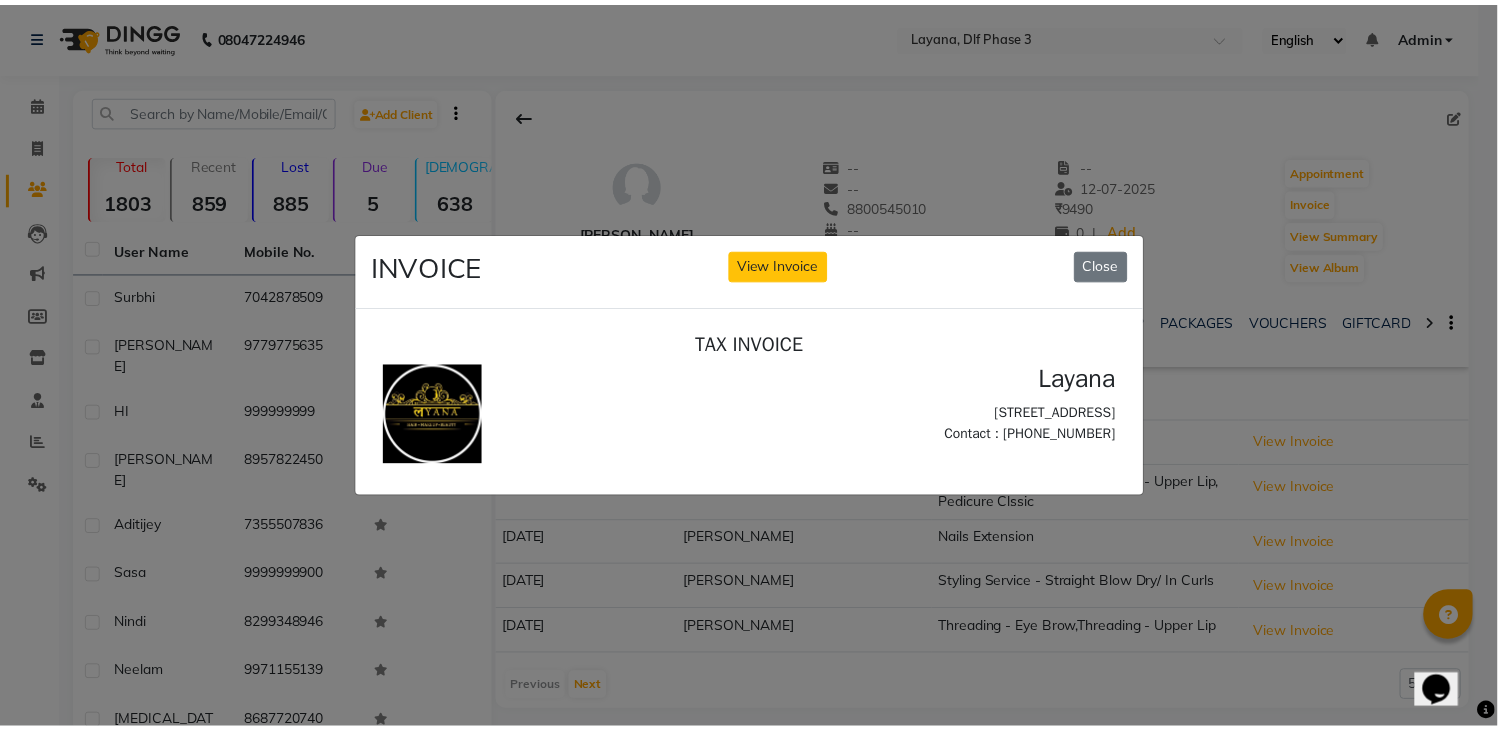 scroll, scrollTop: 0, scrollLeft: 0, axis: both 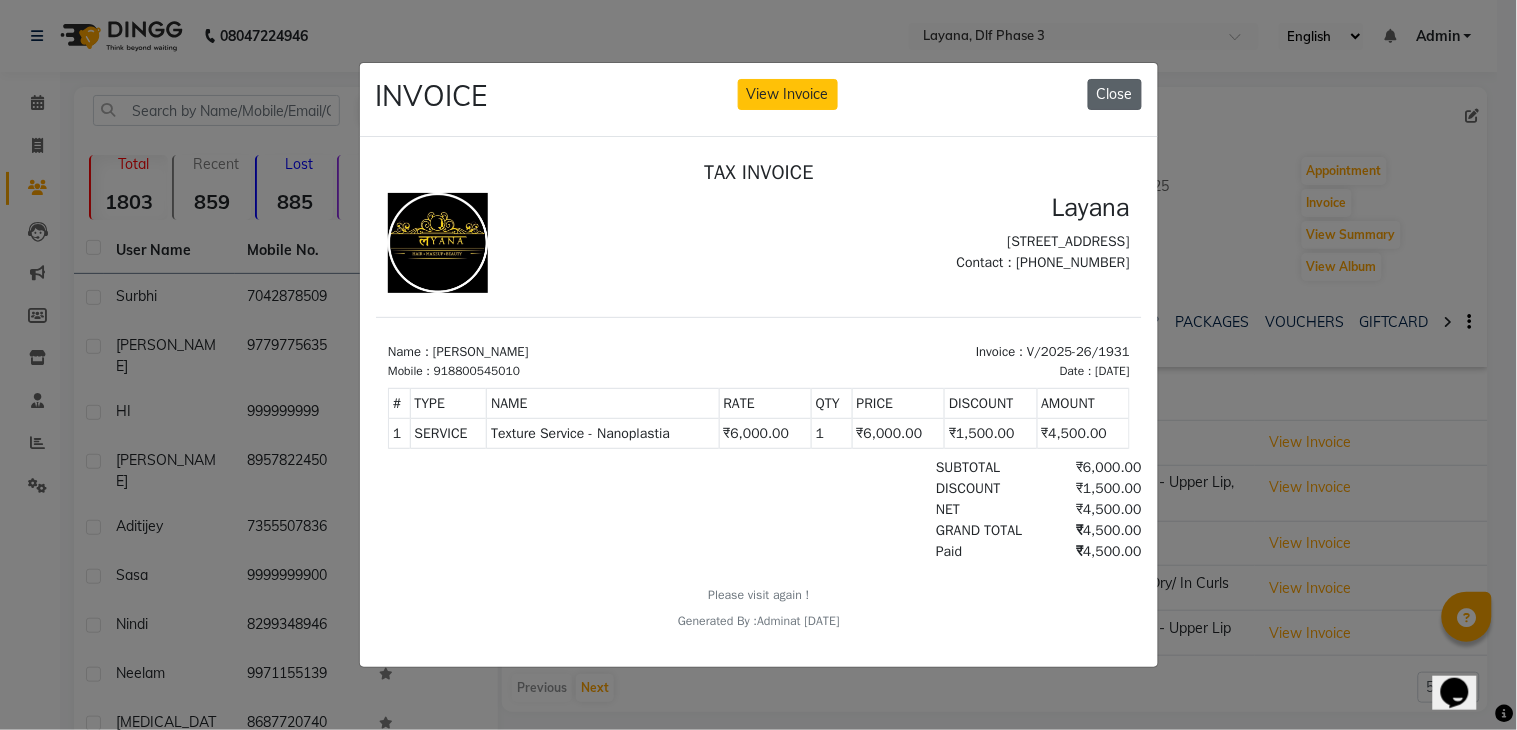 click on "Close" 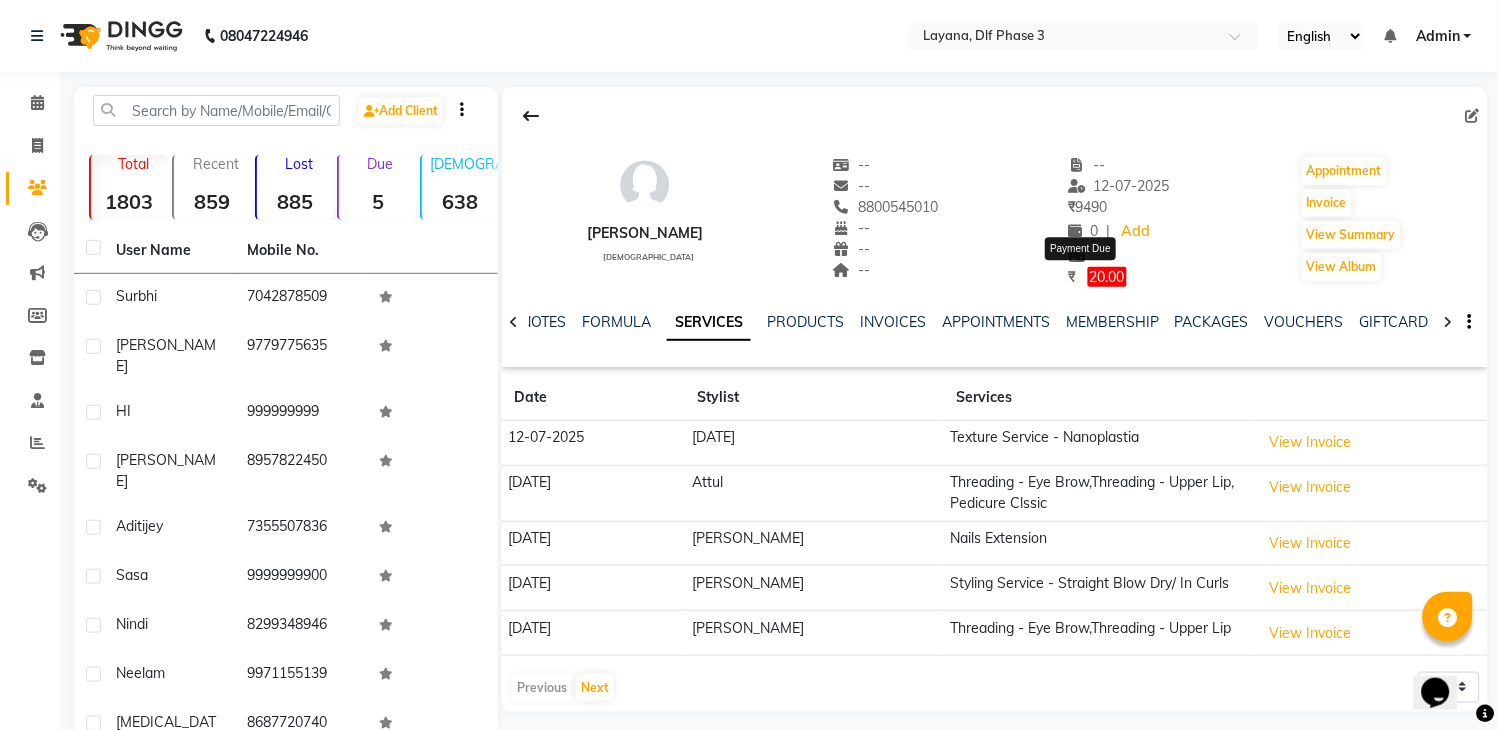 click on "20.00" 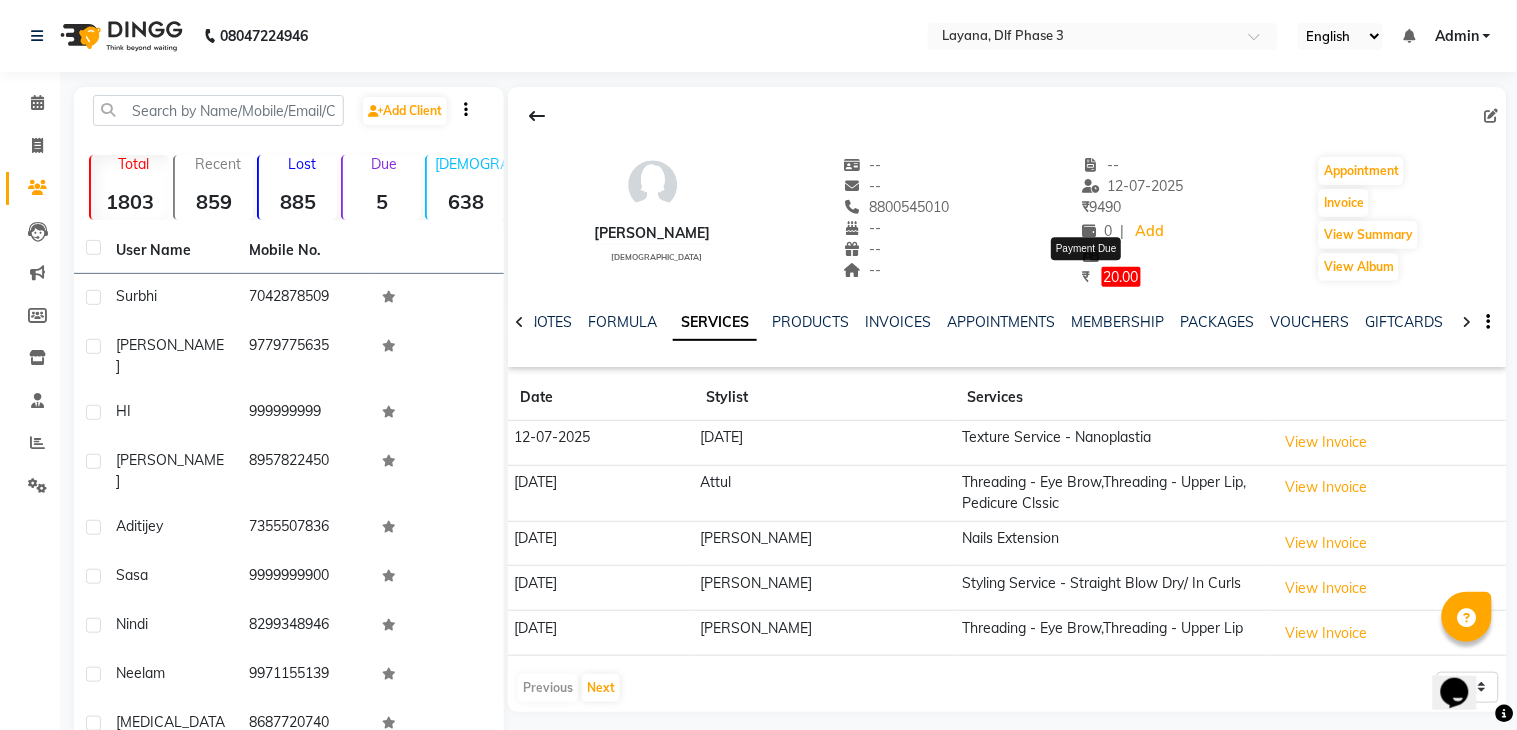 select on "1" 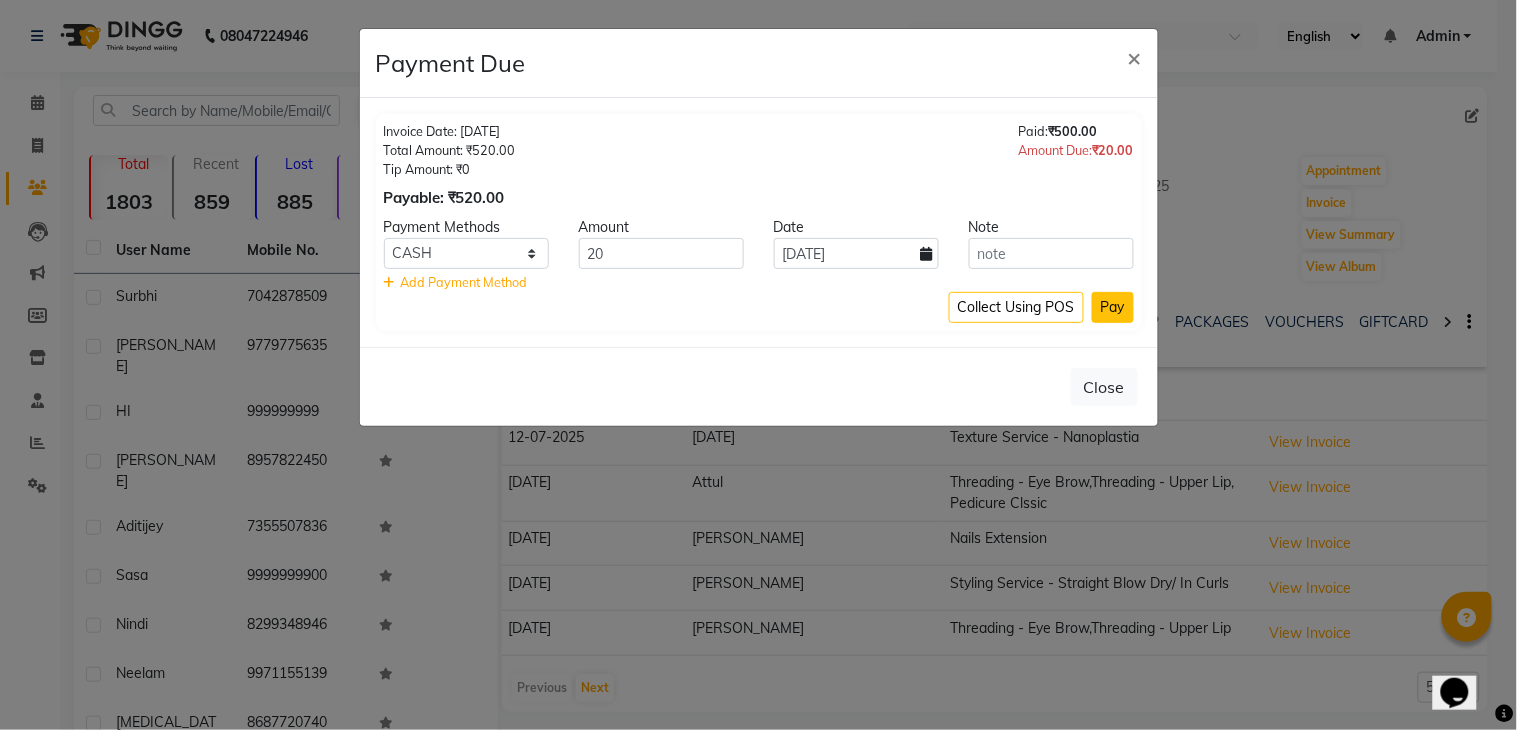 click on "Pay" 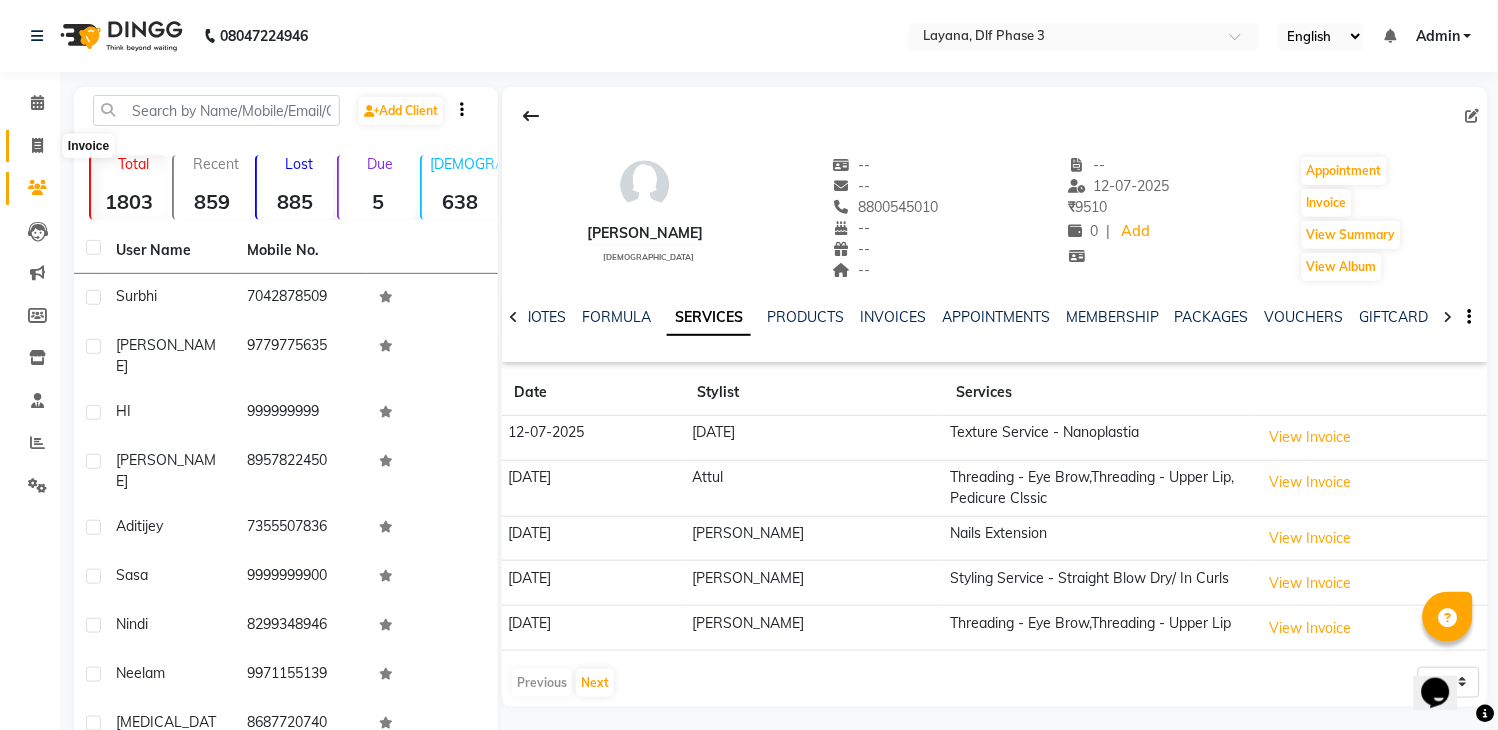 click 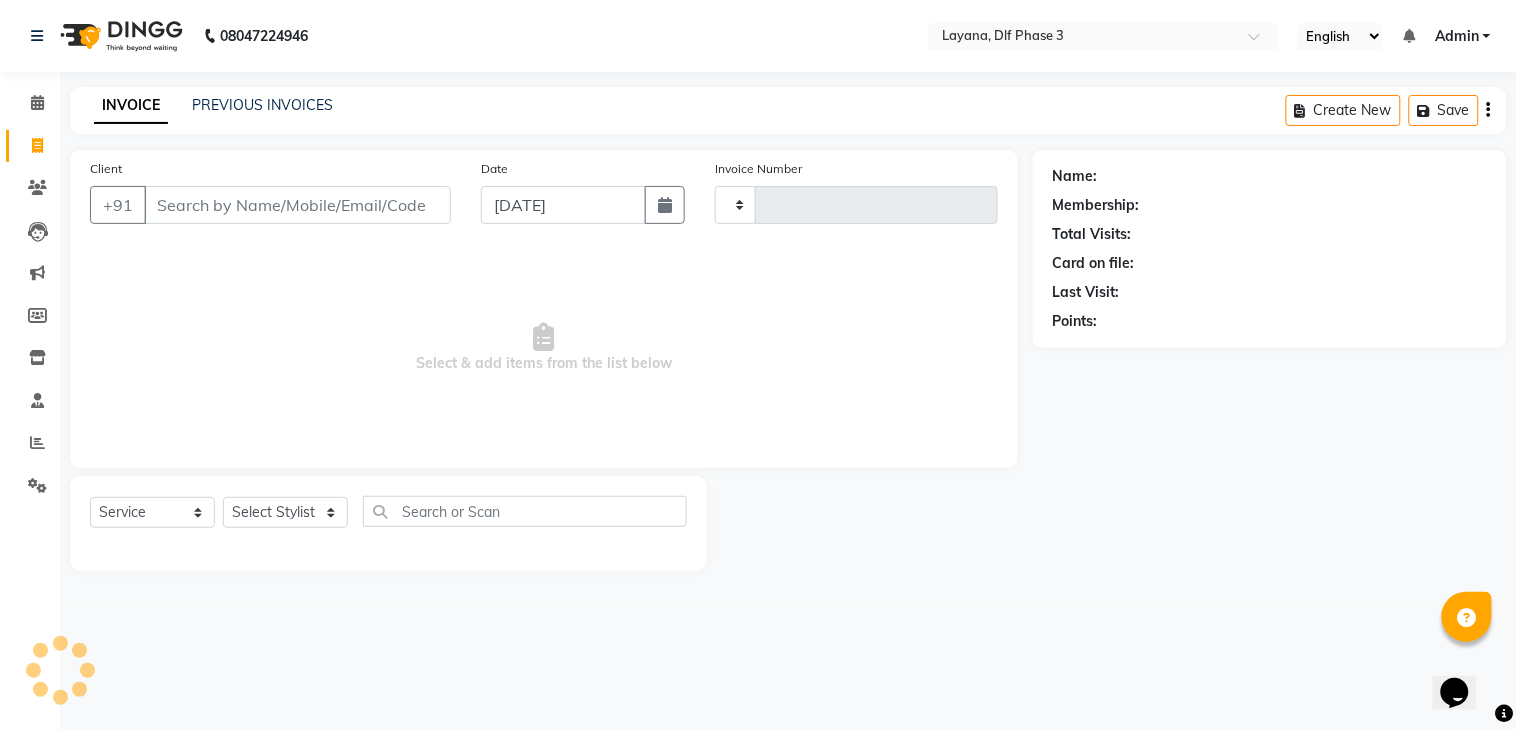 type on "1953" 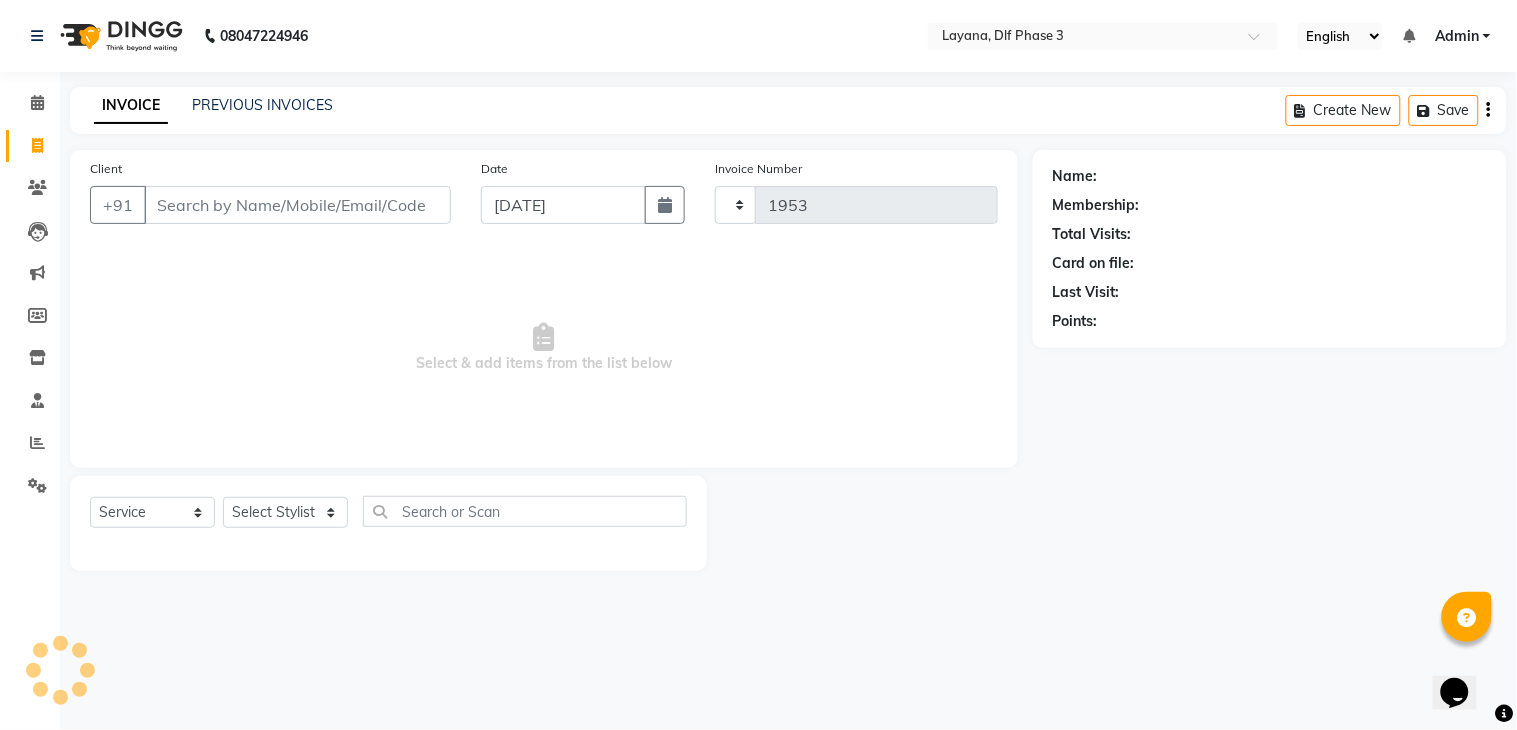 select on "6973" 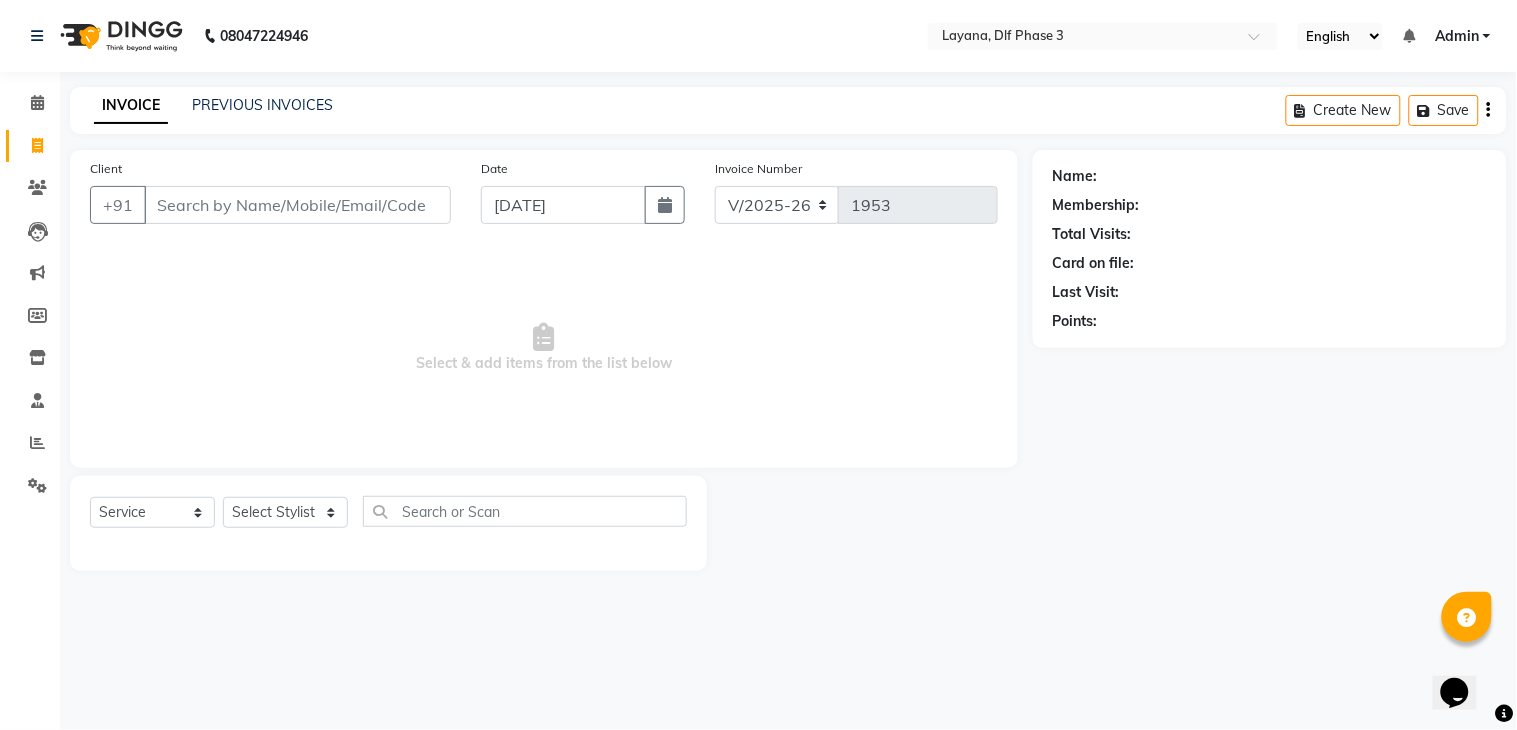 click on "PREVIOUS INVOICES" 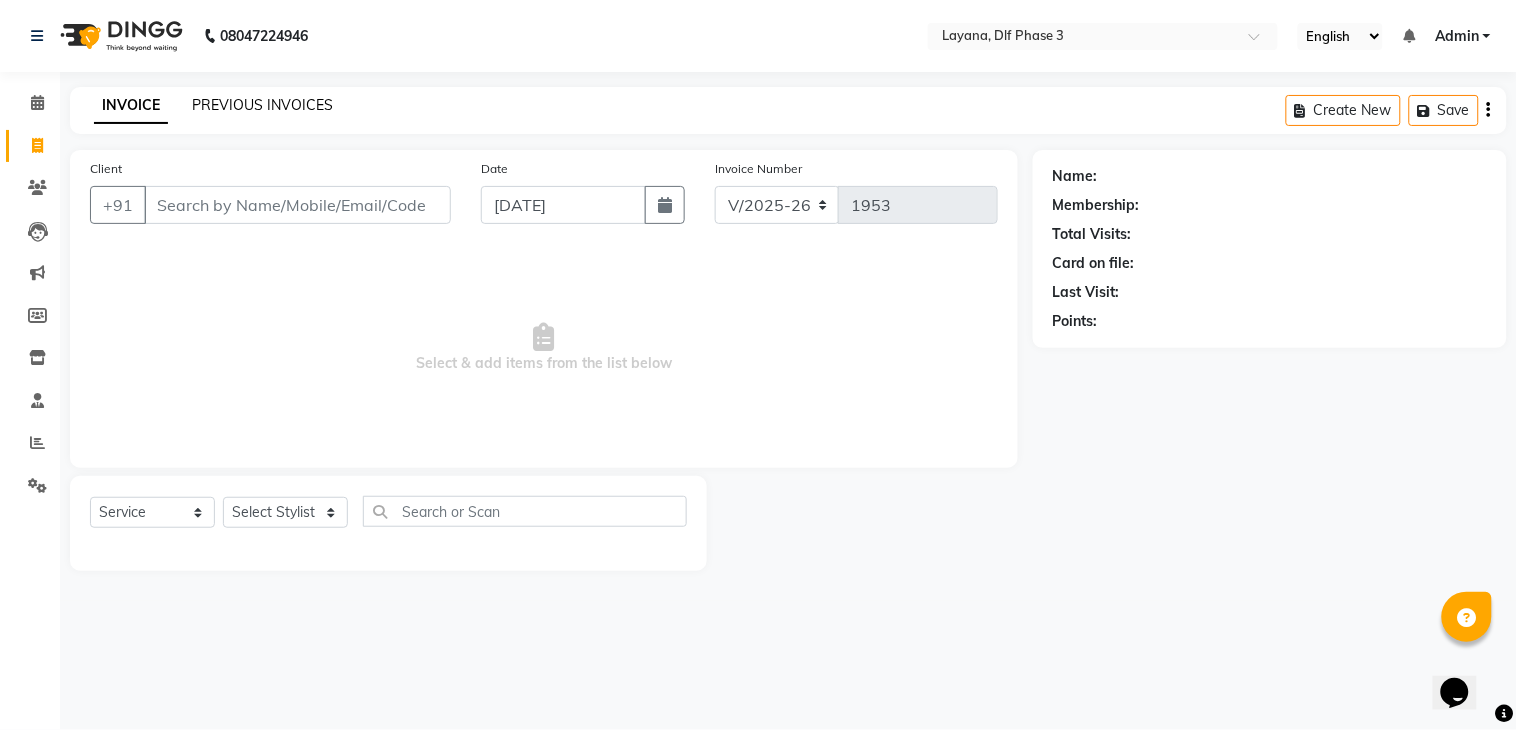 click on "PREVIOUS INVOICES" 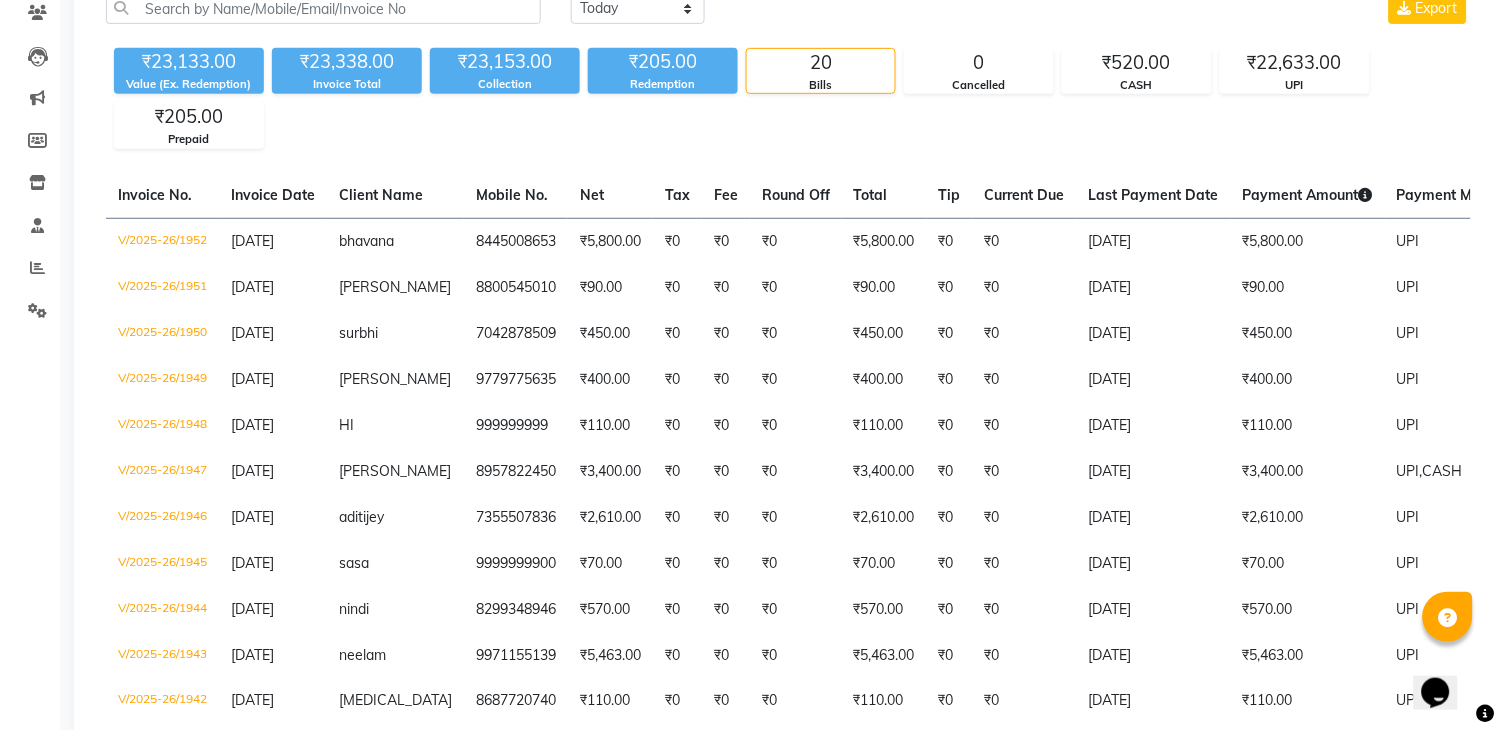 scroll, scrollTop: 185, scrollLeft: 0, axis: vertical 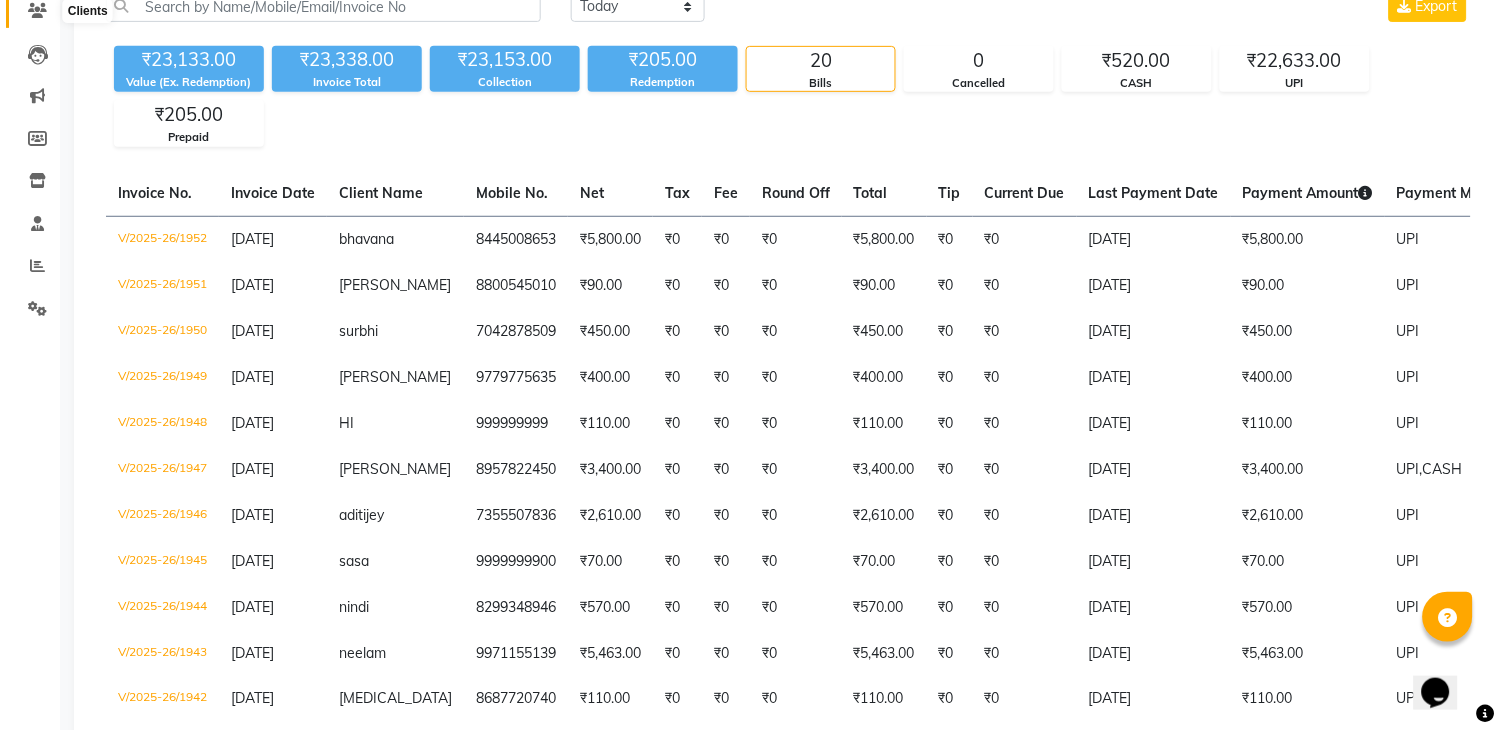 click 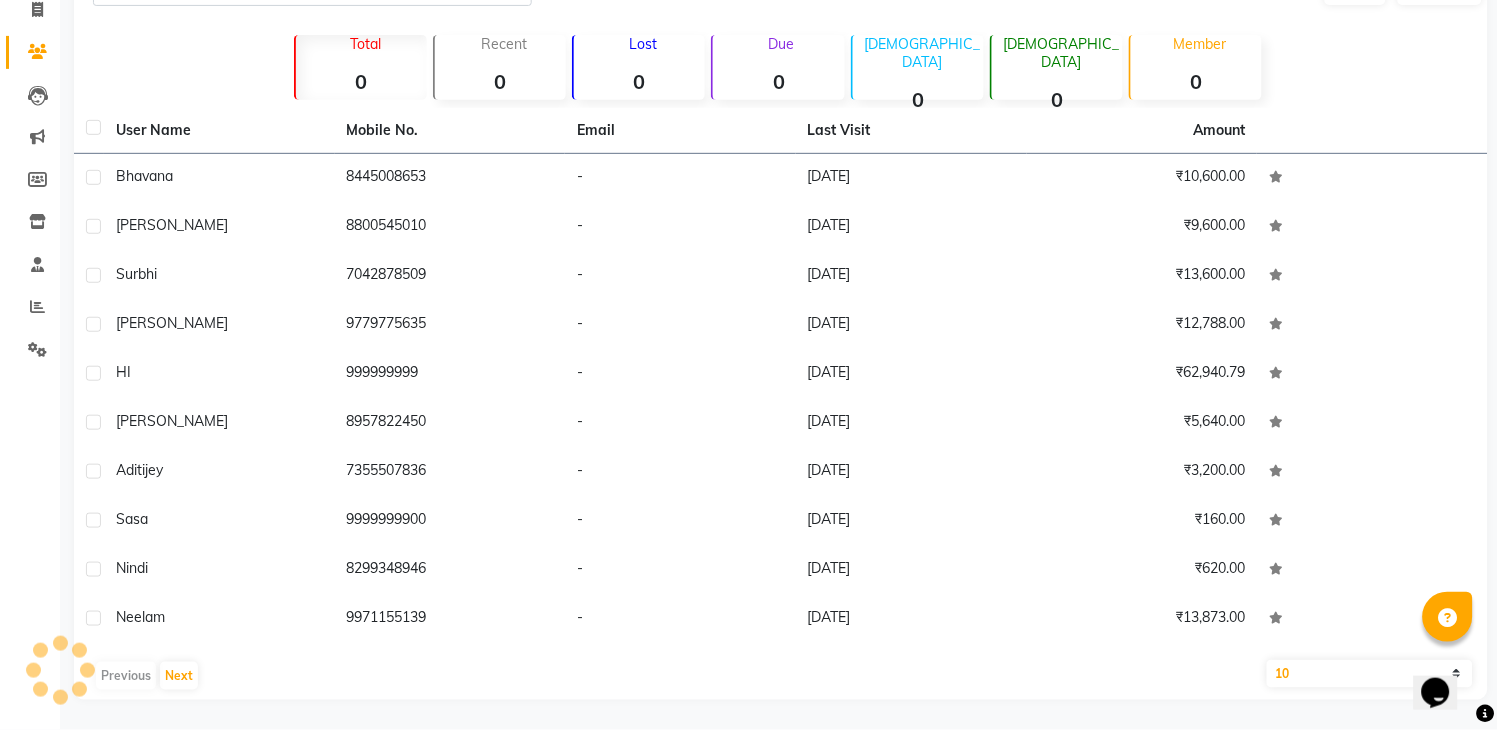 scroll, scrollTop: 135, scrollLeft: 0, axis: vertical 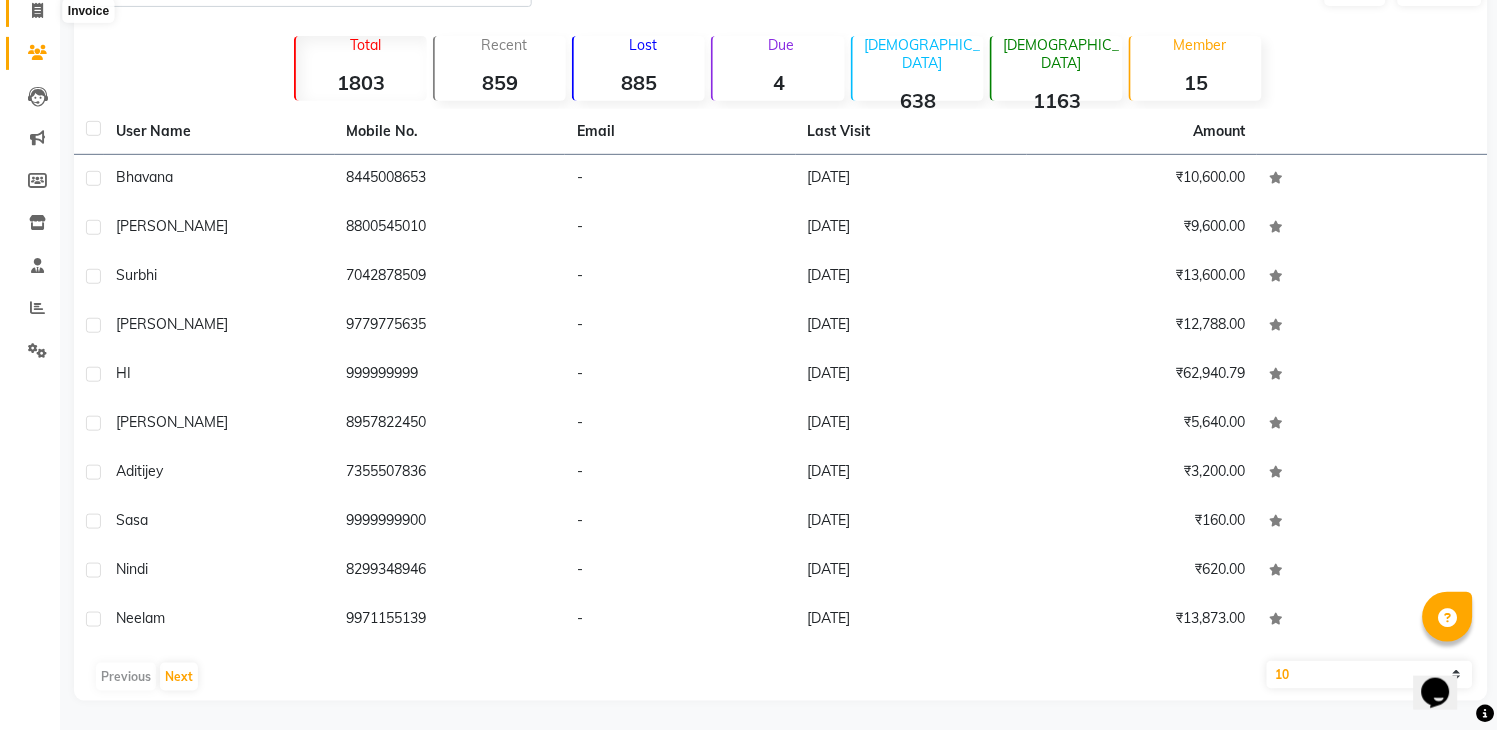 click 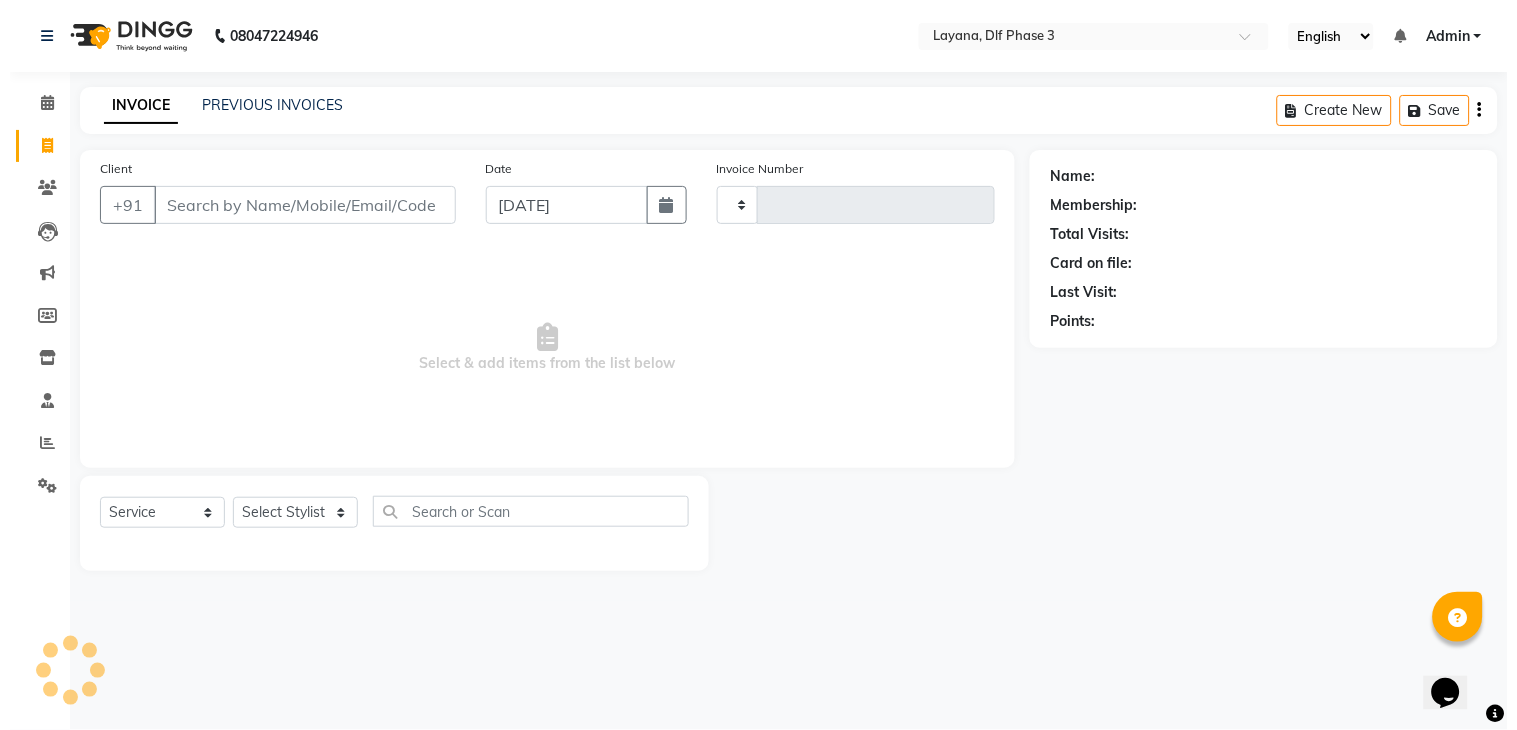 scroll, scrollTop: 0, scrollLeft: 0, axis: both 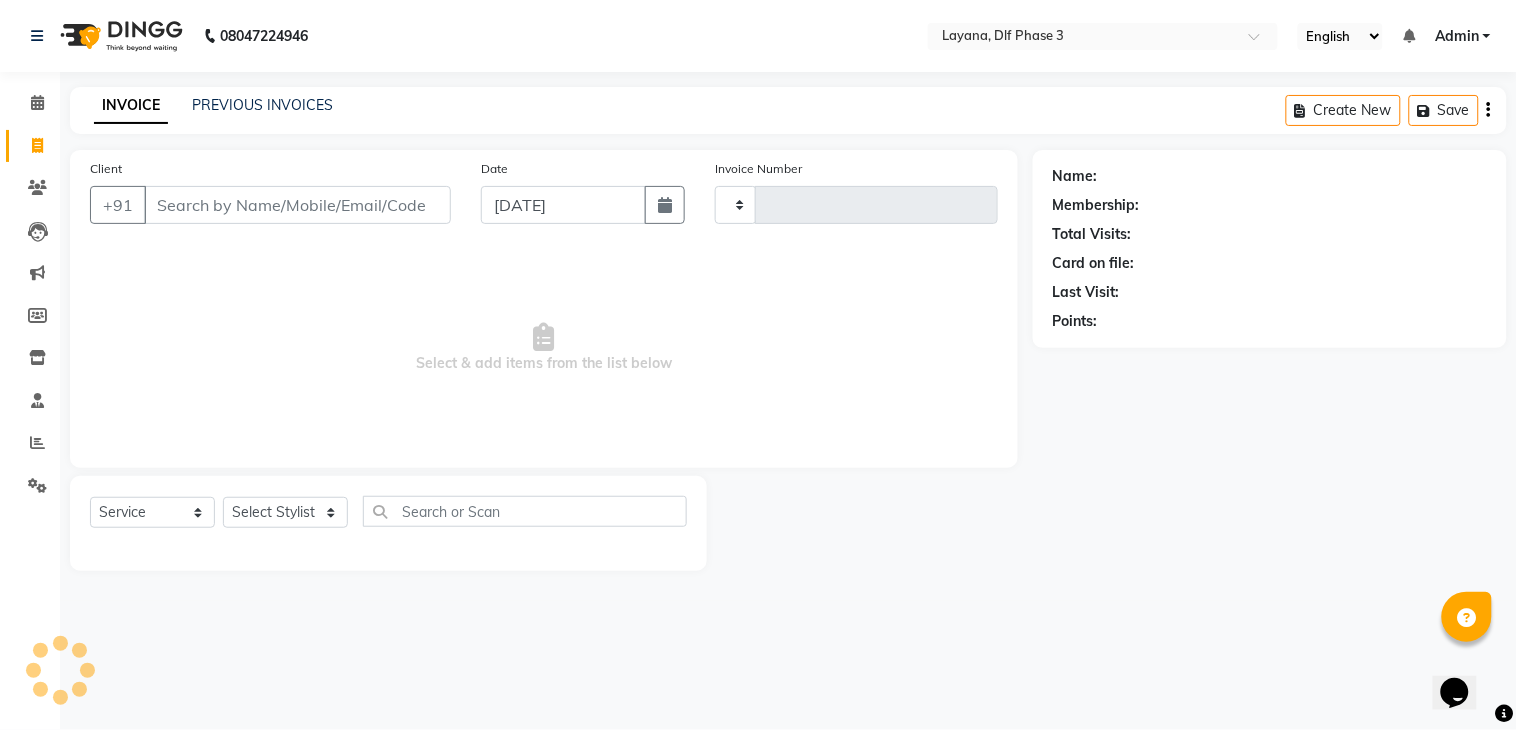 type on "1953" 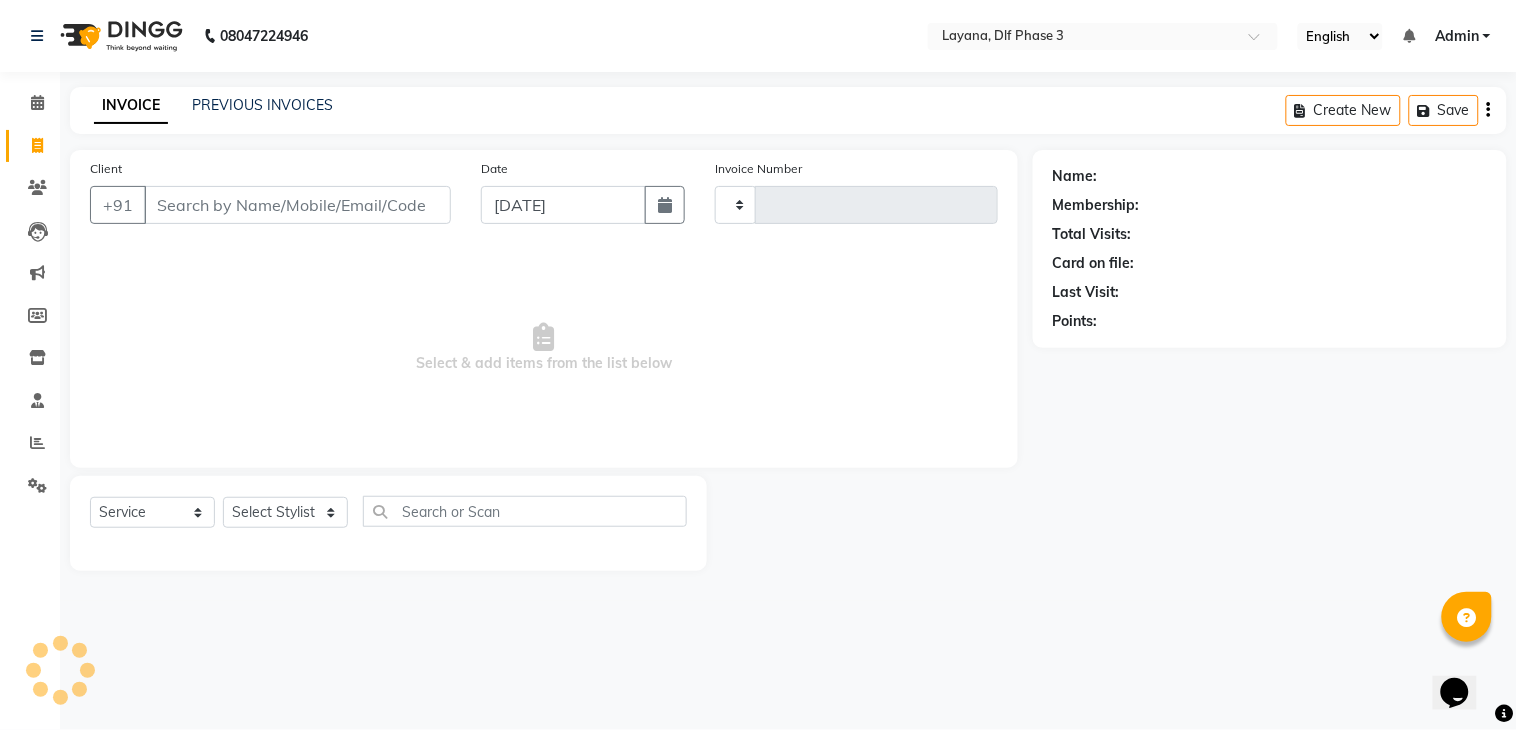 select on "6973" 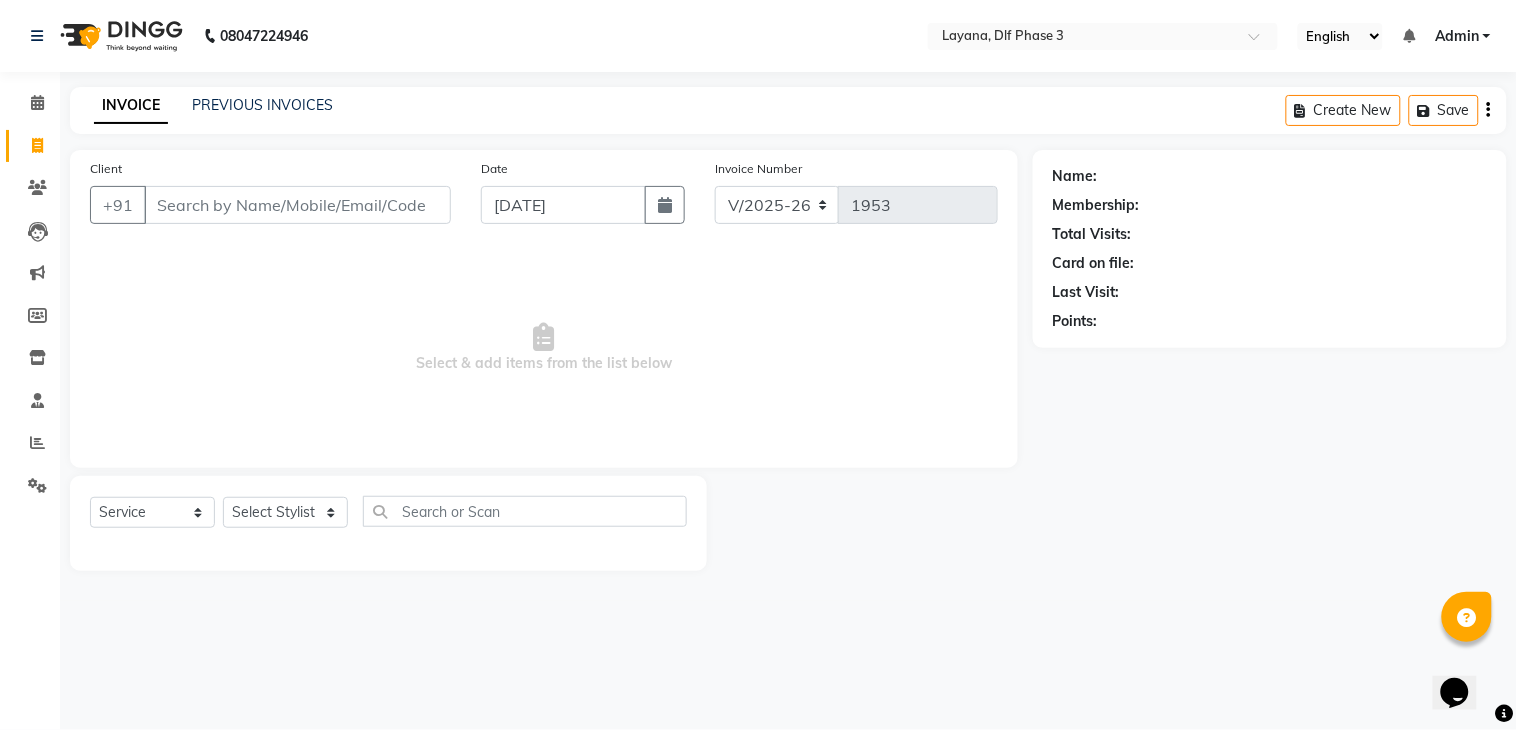 click on "Client" at bounding box center [297, 205] 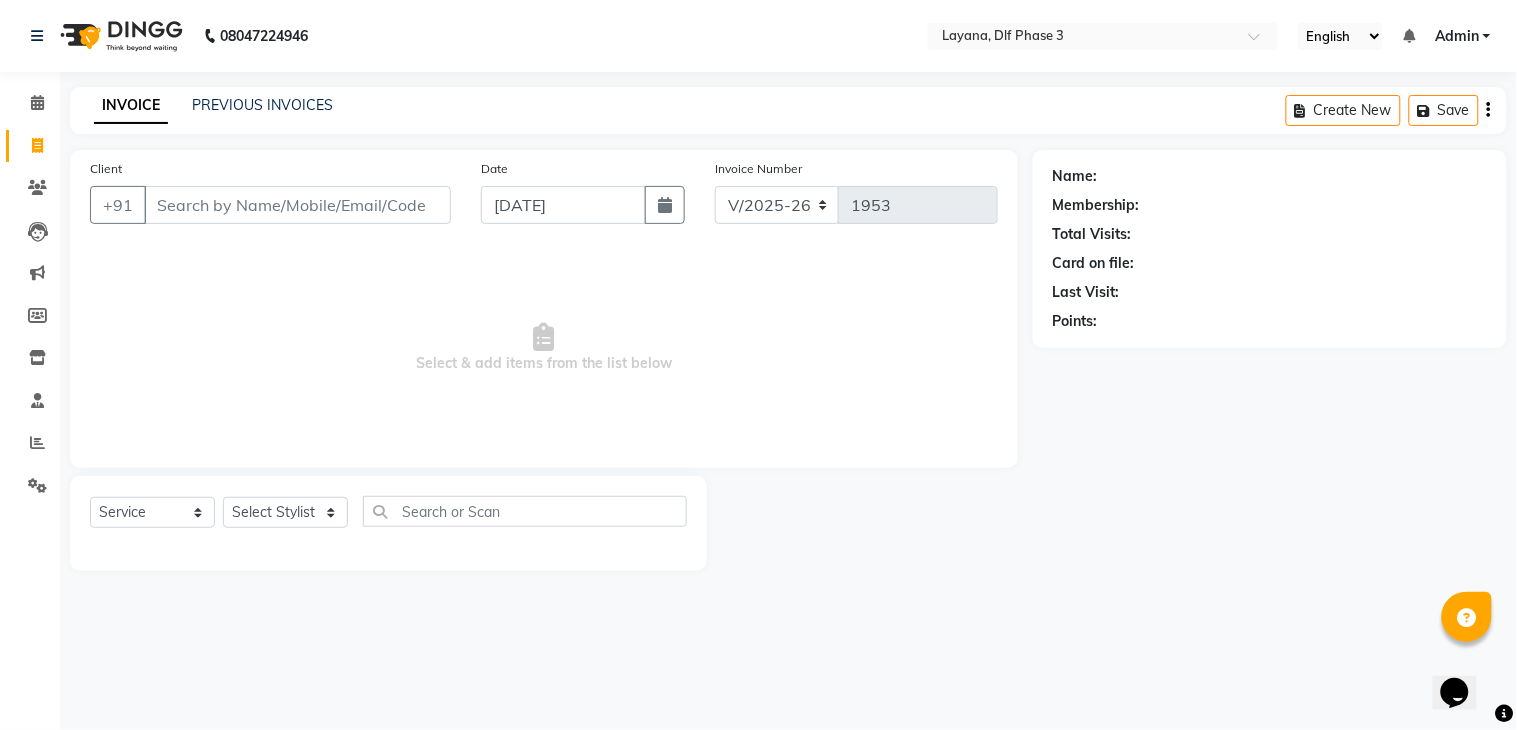 click on "Client" at bounding box center (297, 205) 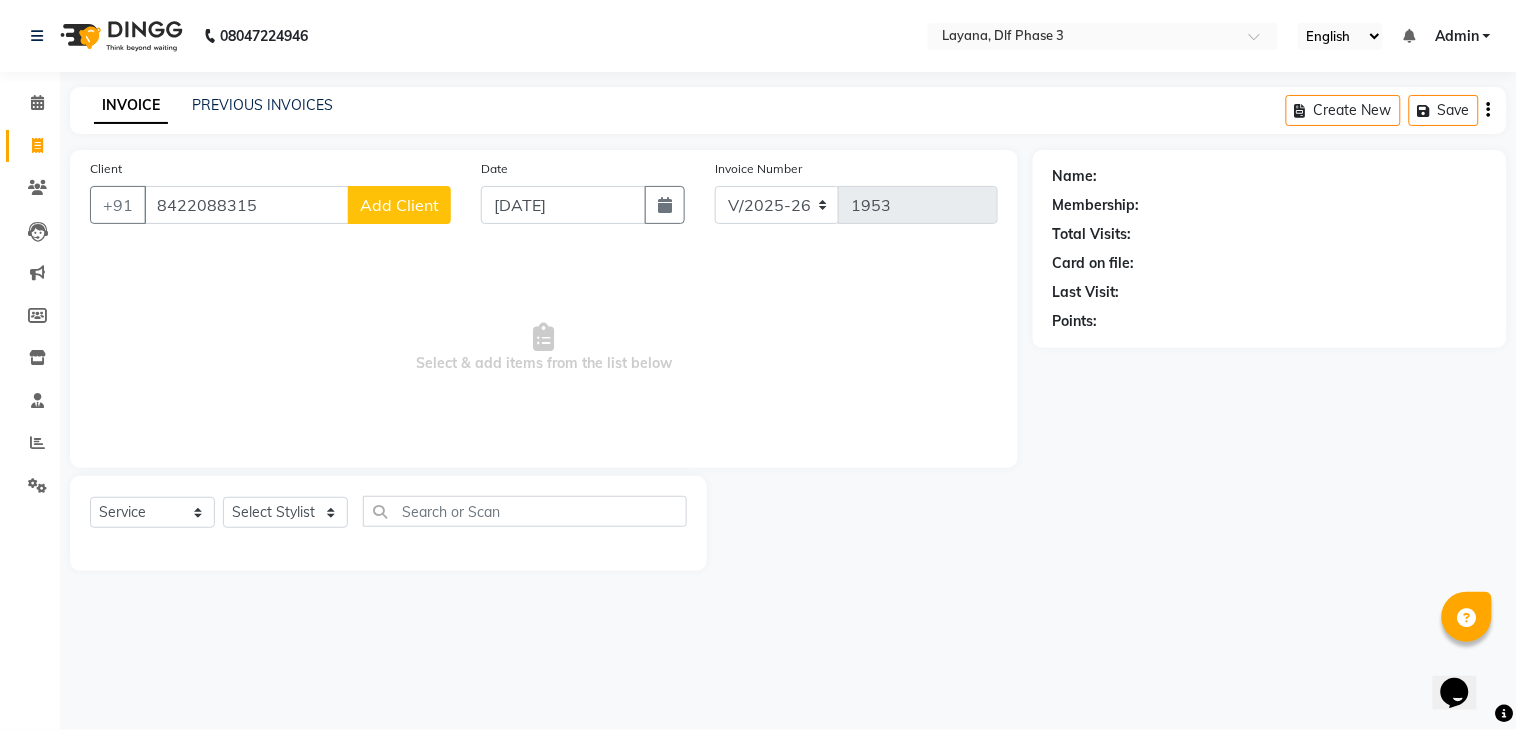 type on "8422088315" 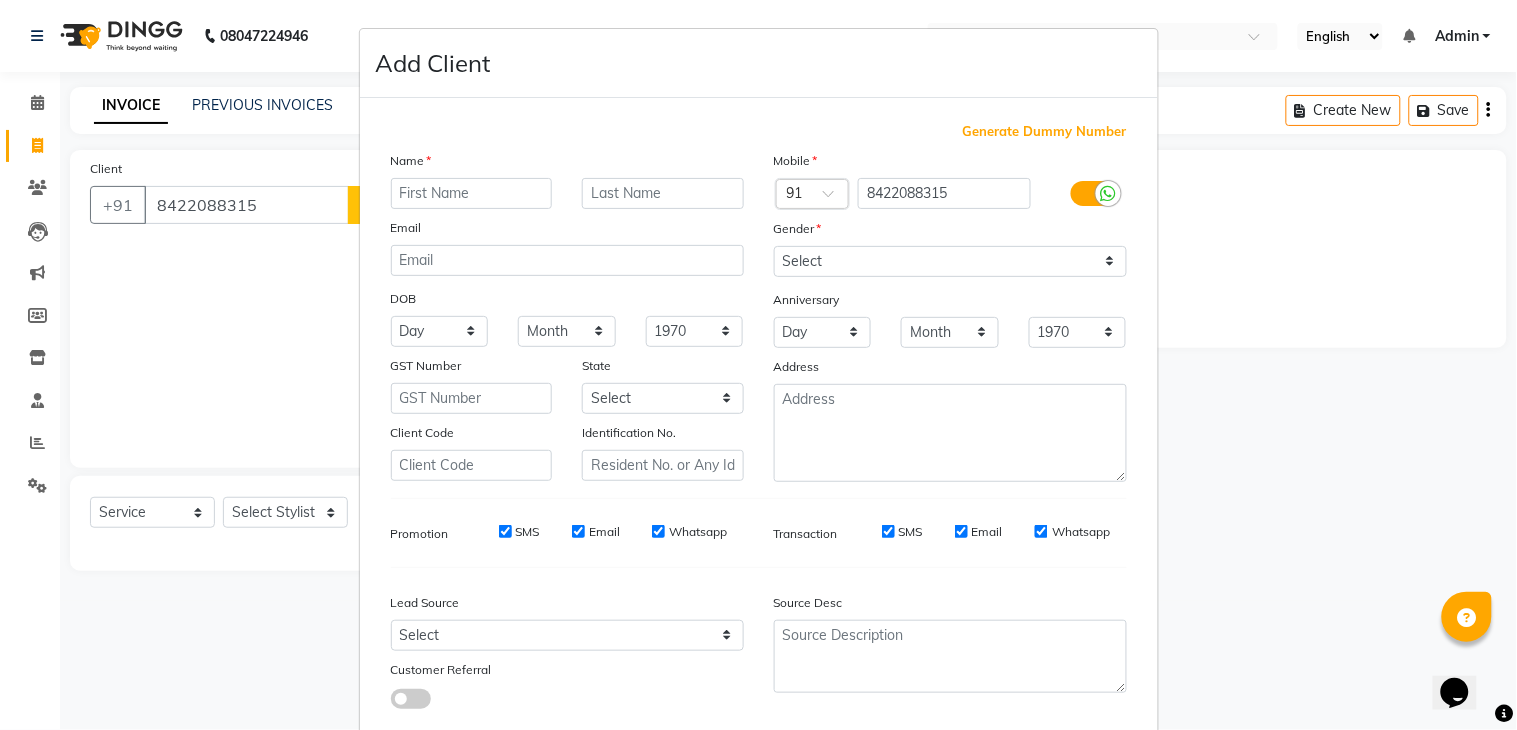 click at bounding box center [472, 193] 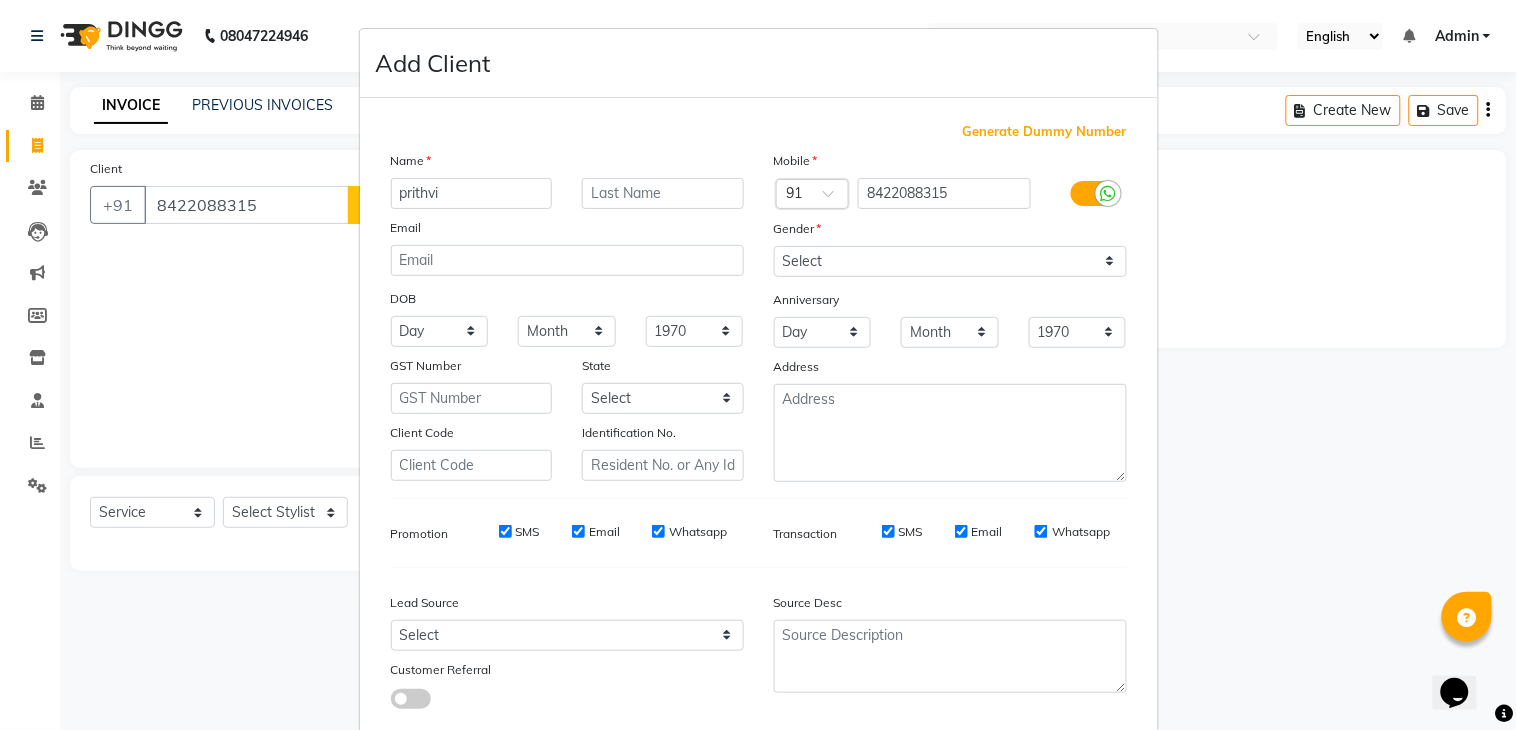 type on "prithvi" 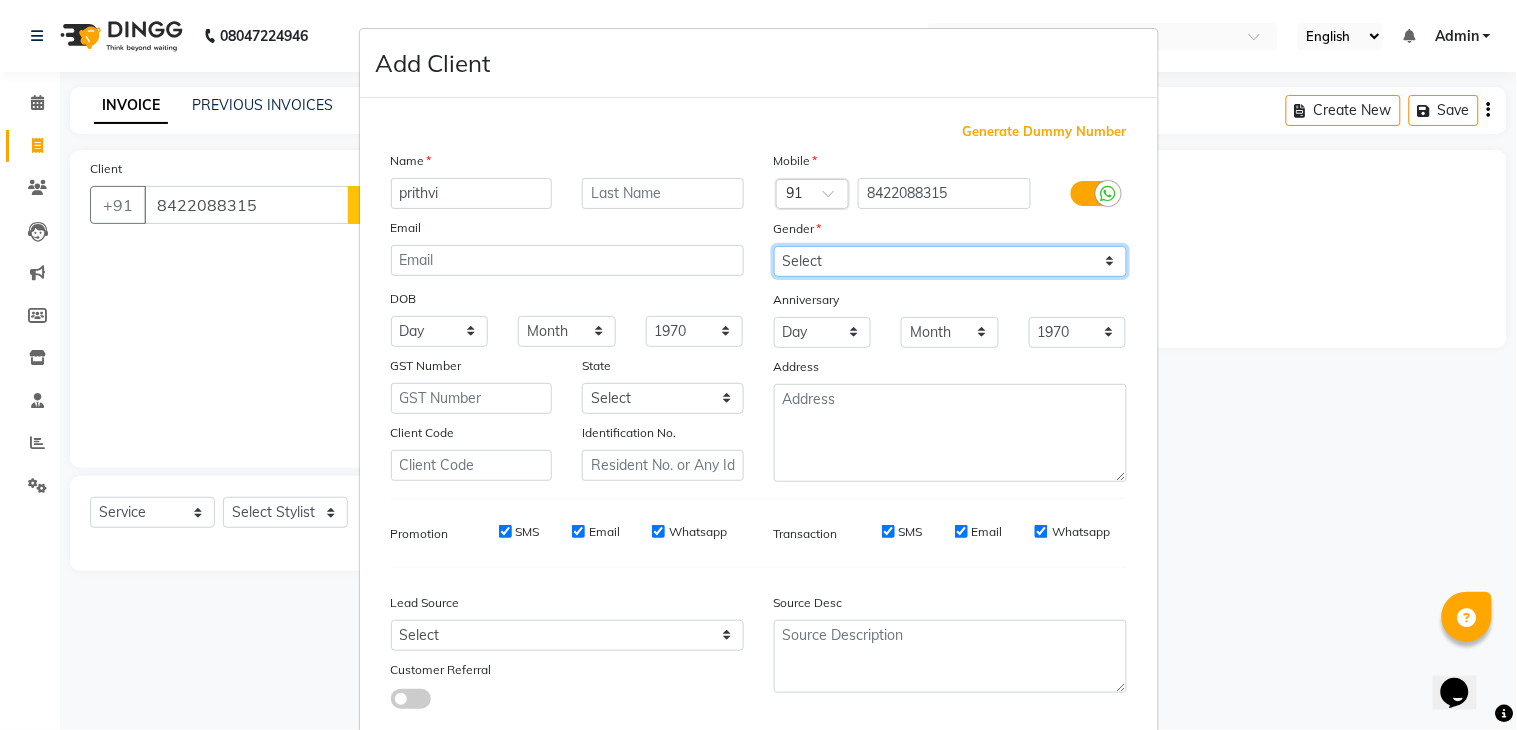 click on "Select [DEMOGRAPHIC_DATA] [DEMOGRAPHIC_DATA] Other Prefer Not To Say" at bounding box center (950, 261) 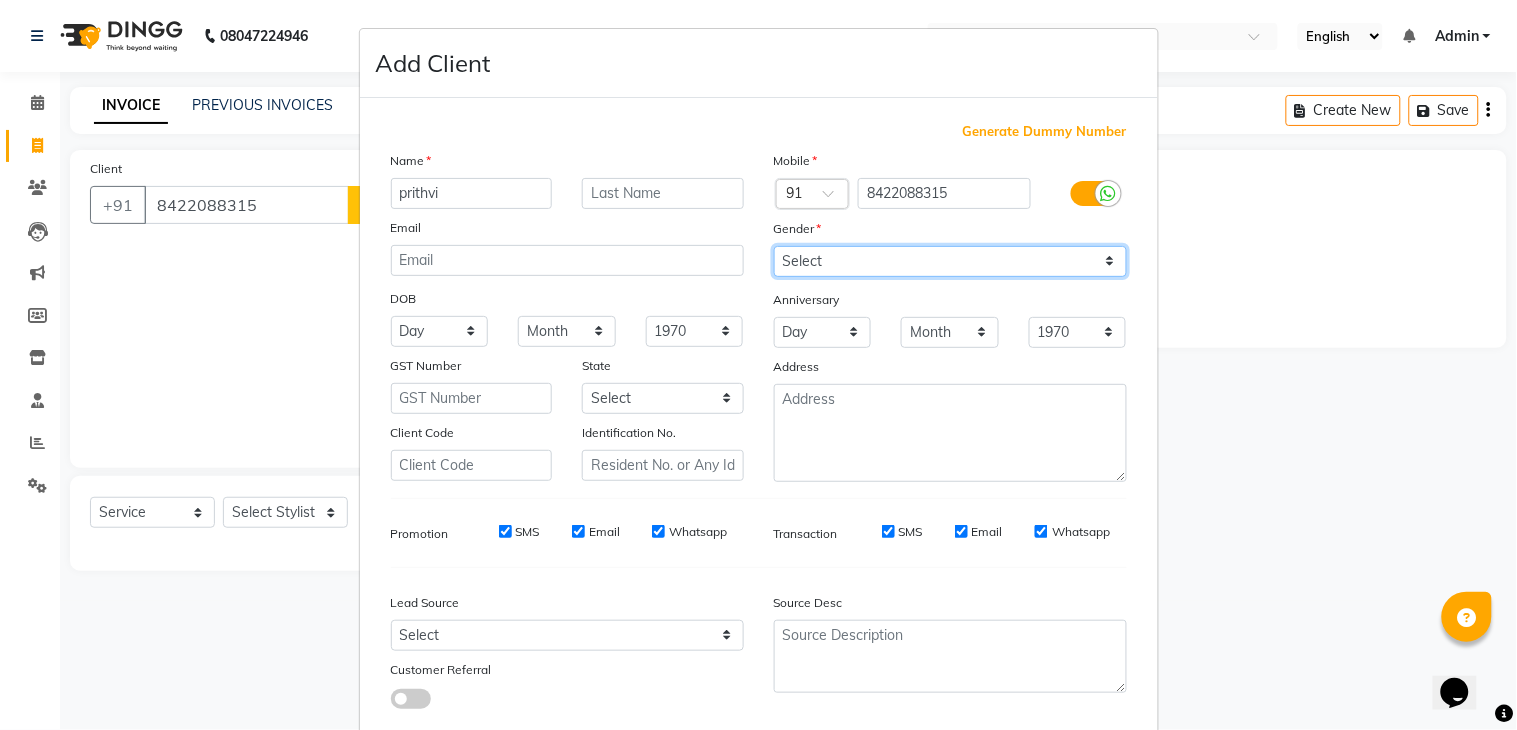 select on "[DEMOGRAPHIC_DATA]" 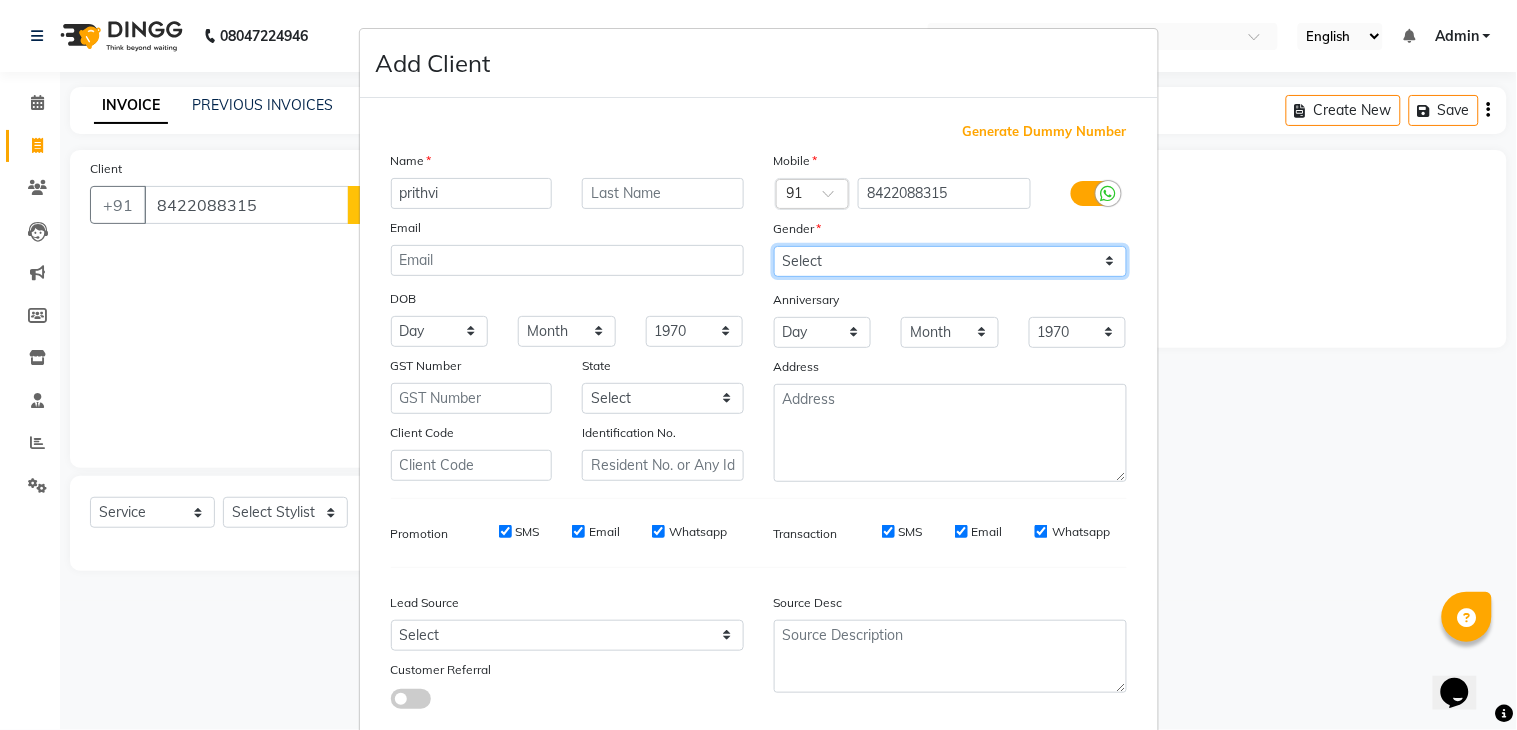 click on "Select [DEMOGRAPHIC_DATA] [DEMOGRAPHIC_DATA] Other Prefer Not To Say" at bounding box center [950, 261] 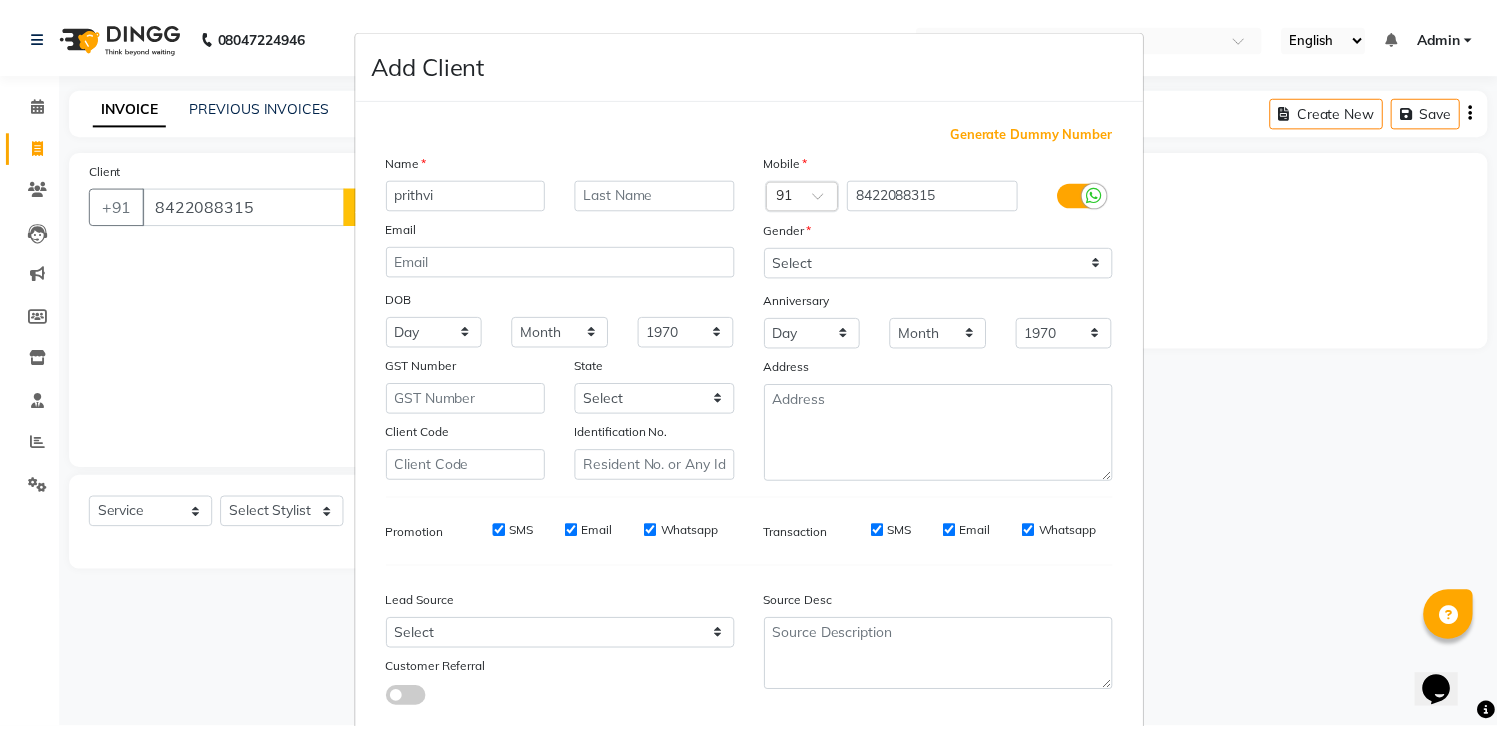 scroll, scrollTop: 121, scrollLeft: 0, axis: vertical 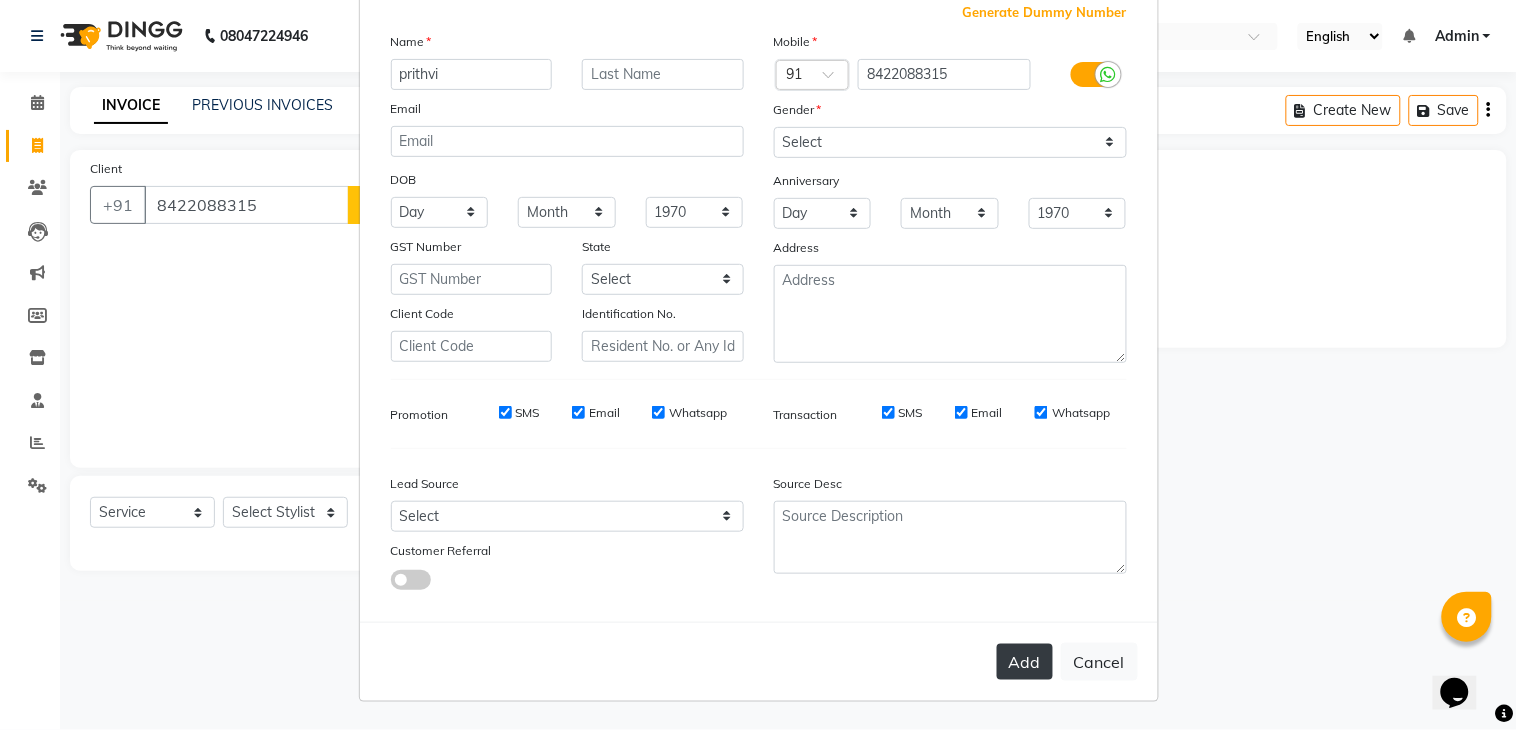 click on "Add" at bounding box center (1025, 662) 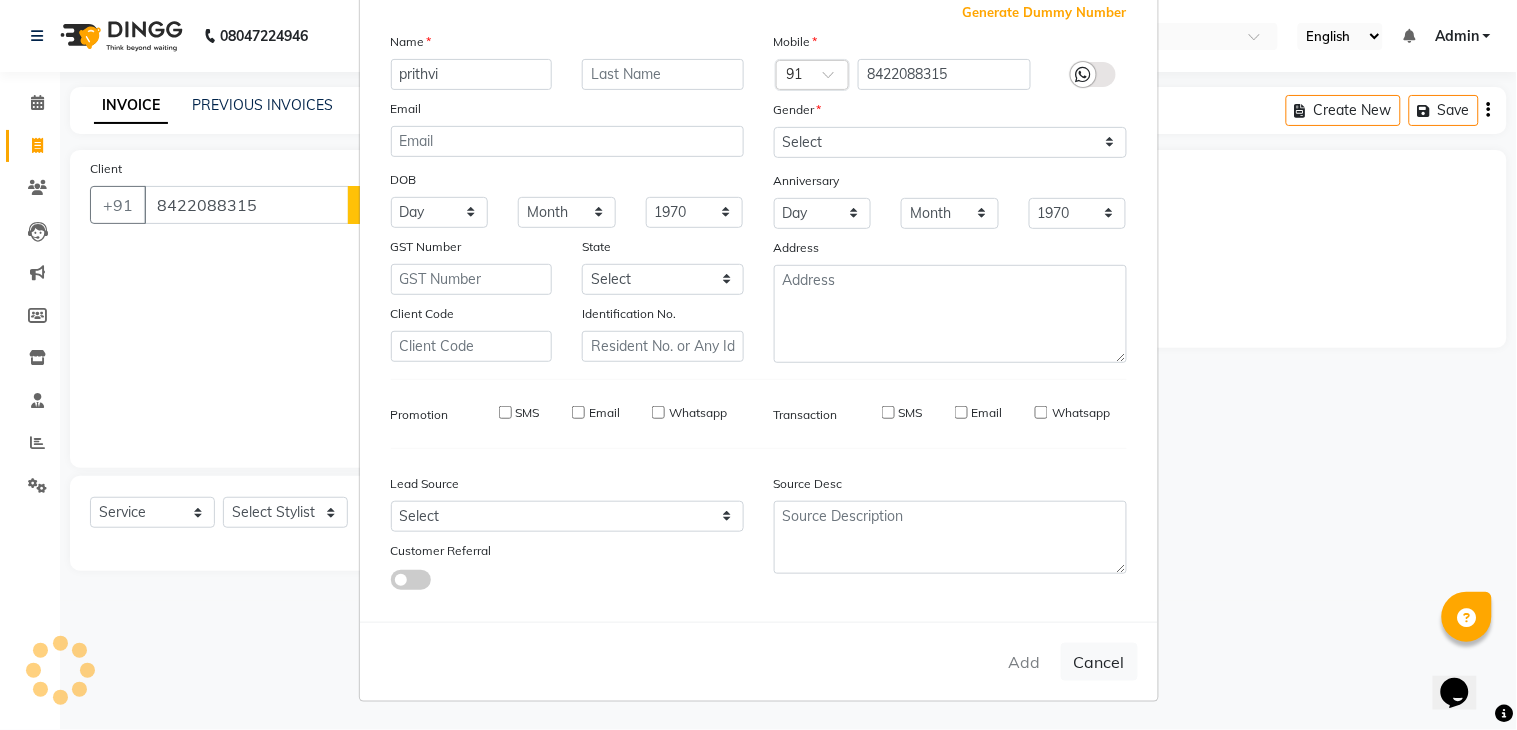 type 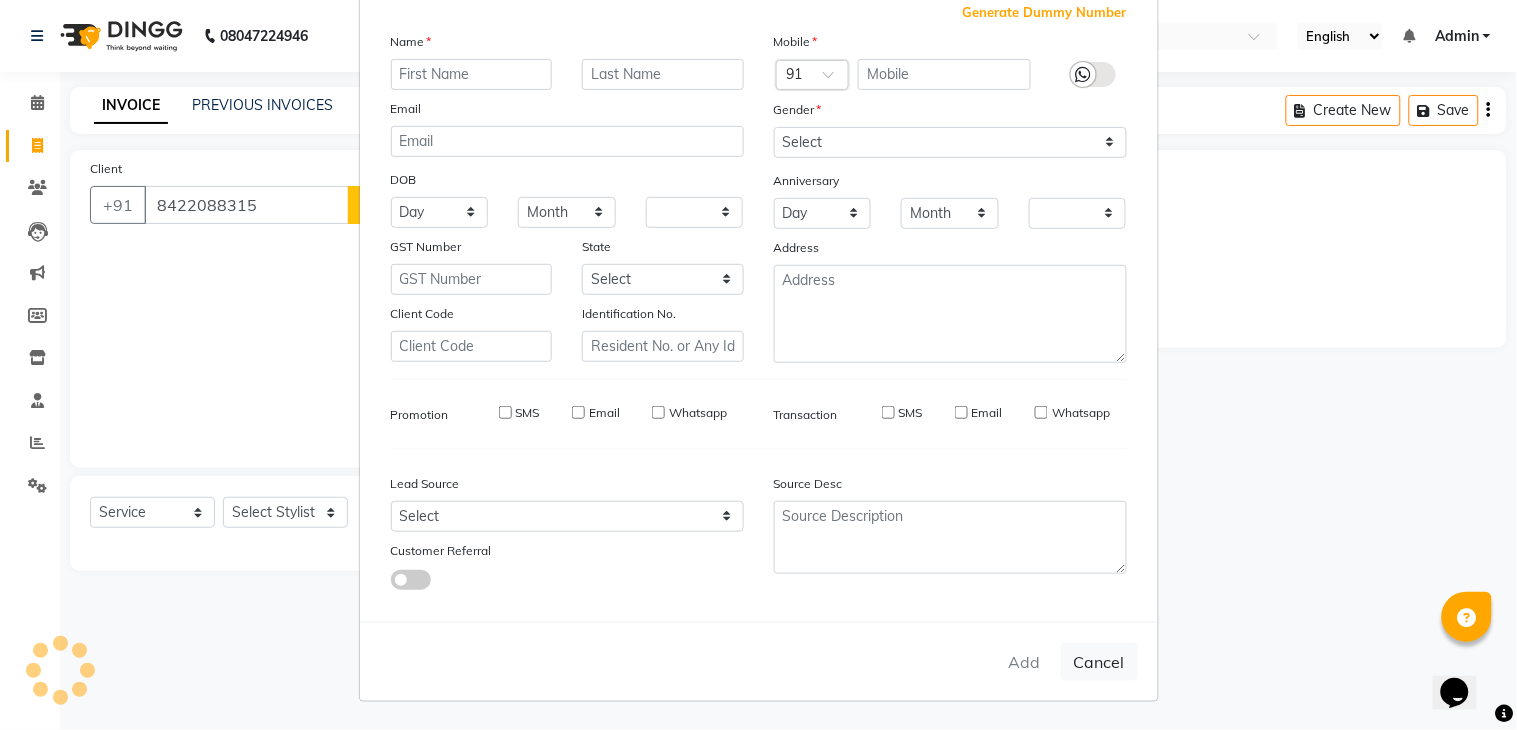 checkbox on "false" 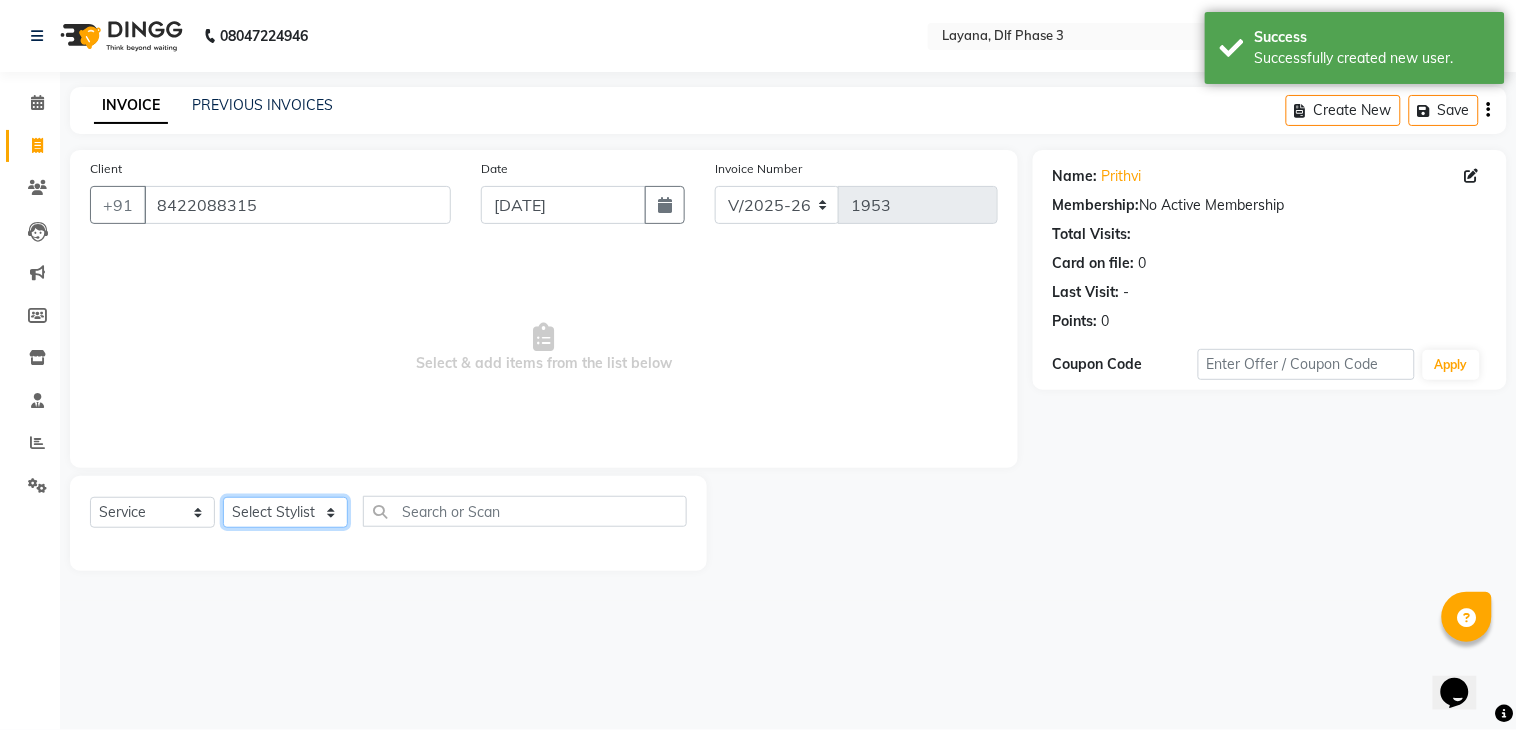 click on "Select Stylist aditya Attul kamal [DATE][PERSON_NAME] [PERSON_NAME] [PERSON_NAME]" 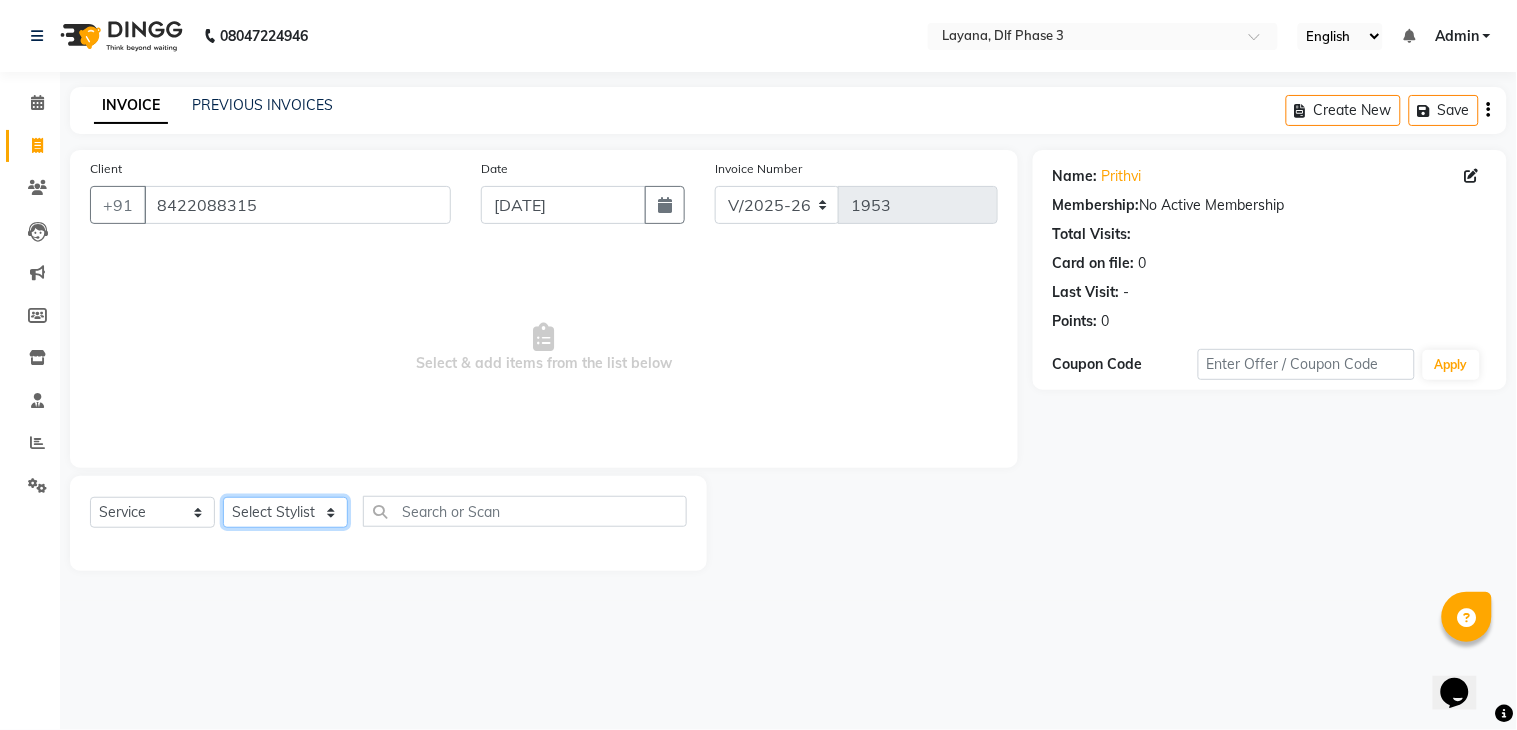 click on "Select Stylist aditya Attul kamal [DATE][PERSON_NAME] [PERSON_NAME] [PERSON_NAME]" 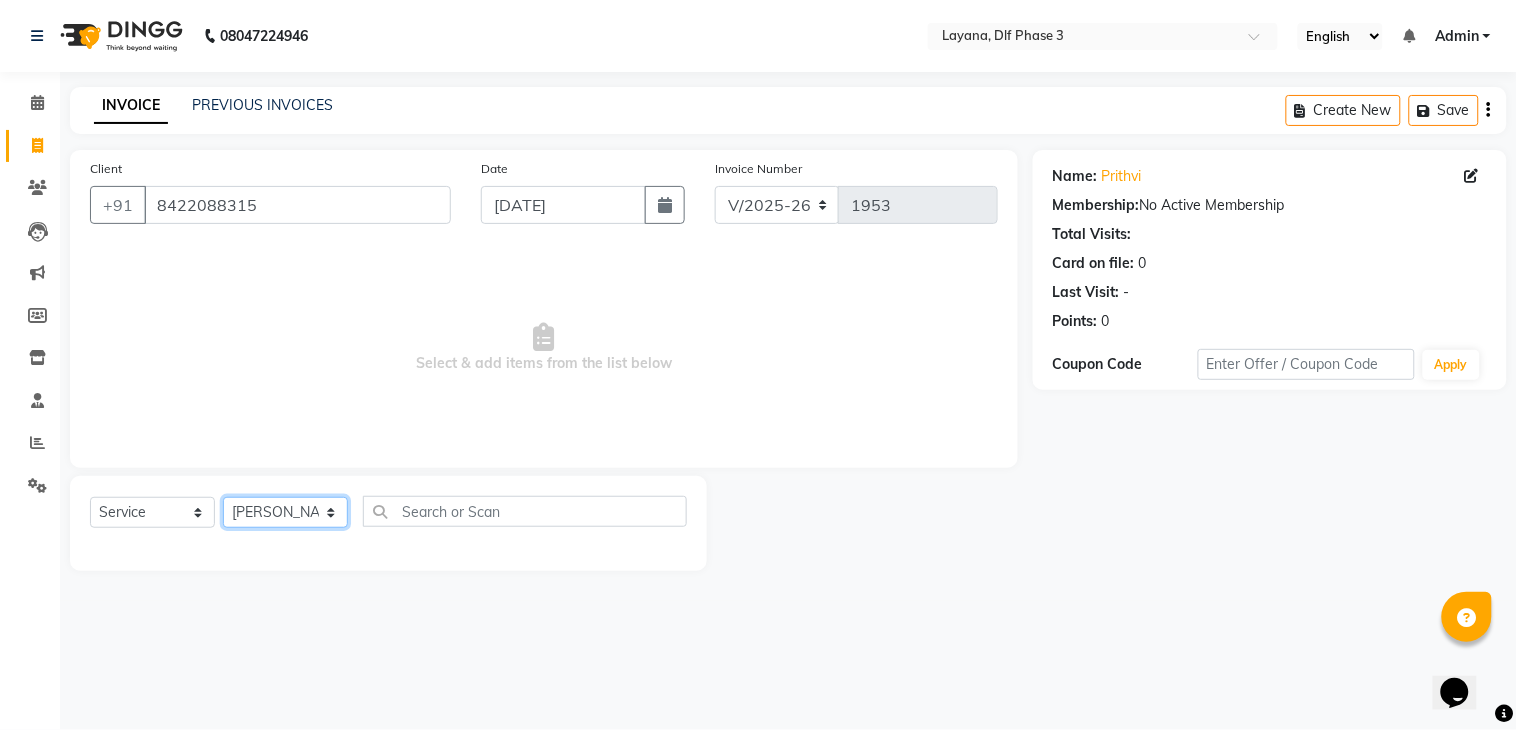 click on "Select Stylist aditya Attul kamal [DATE][PERSON_NAME] [PERSON_NAME] [PERSON_NAME]" 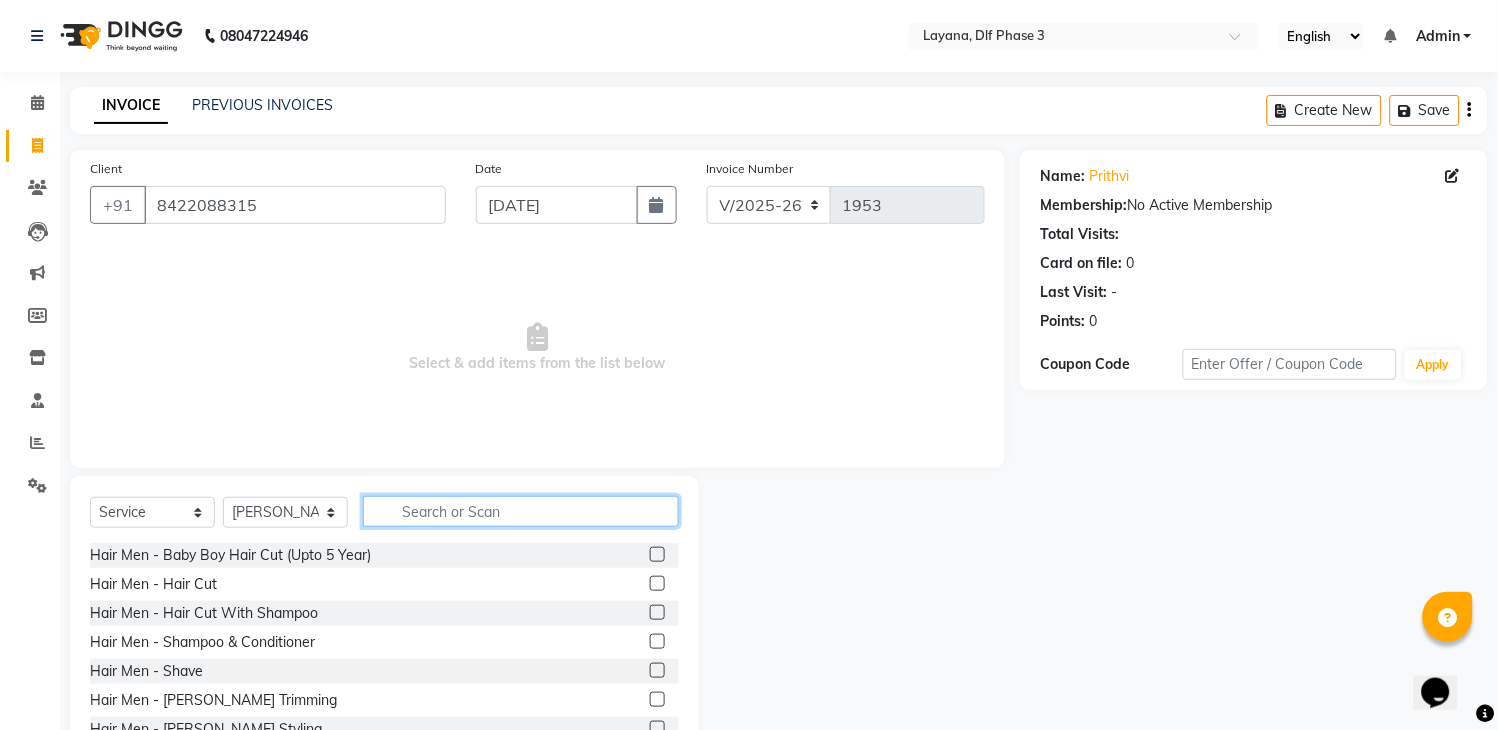 click 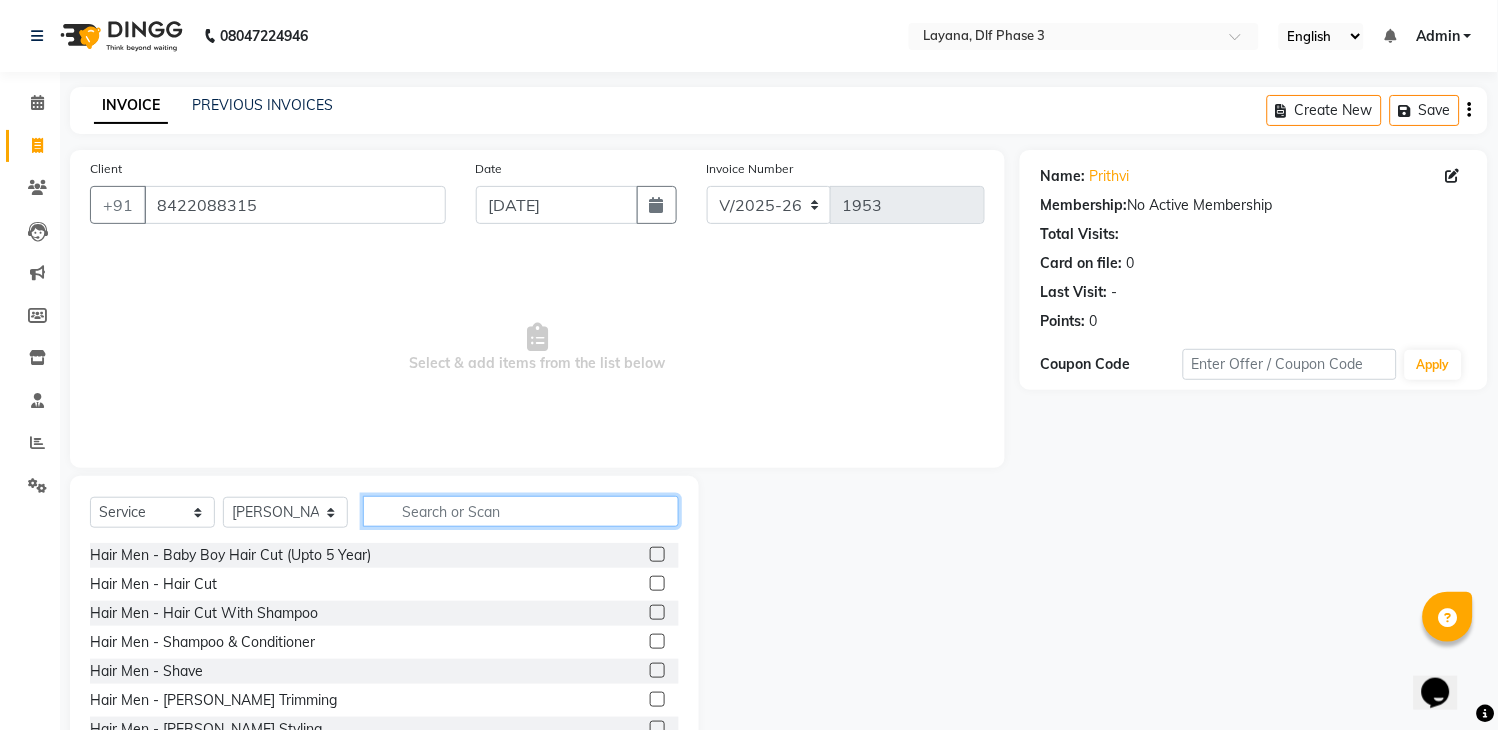 click 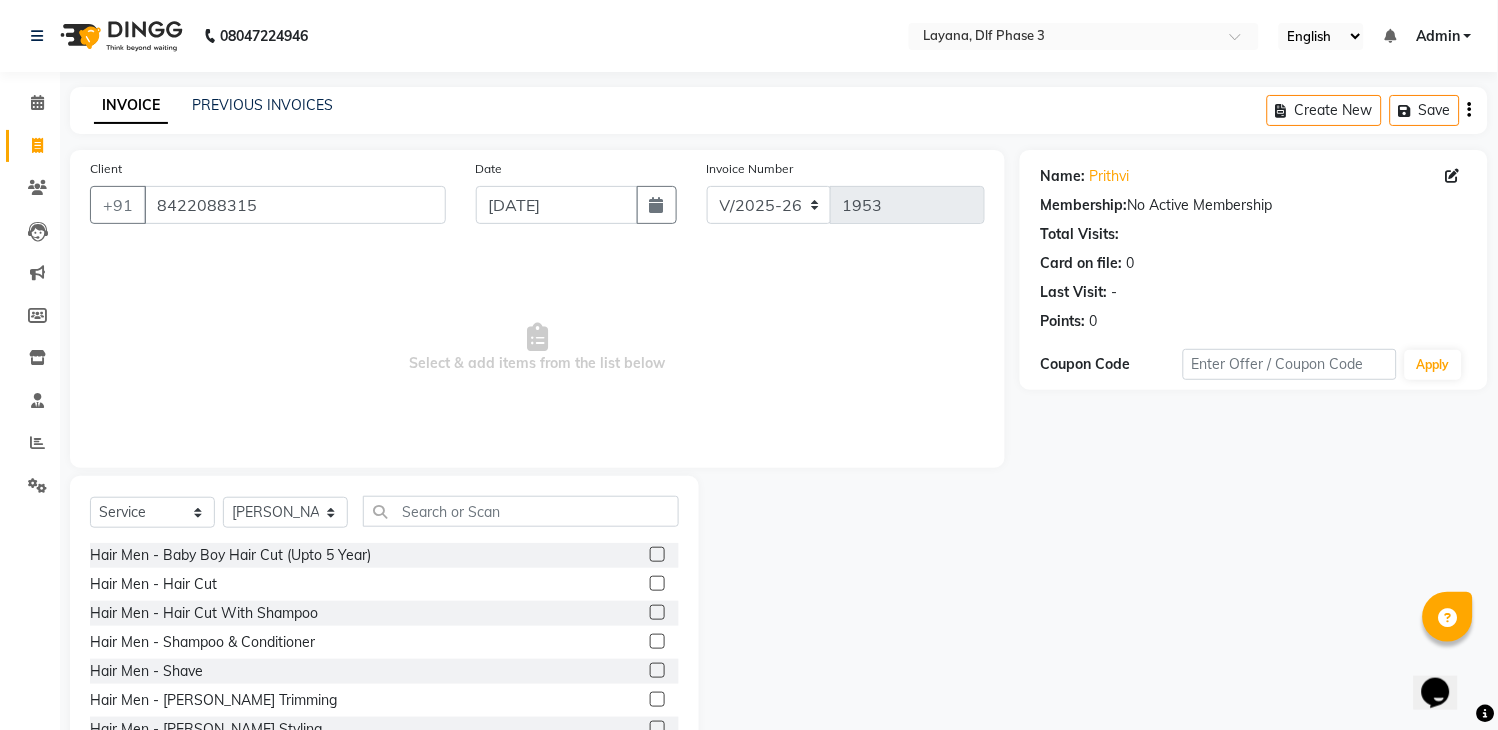 click 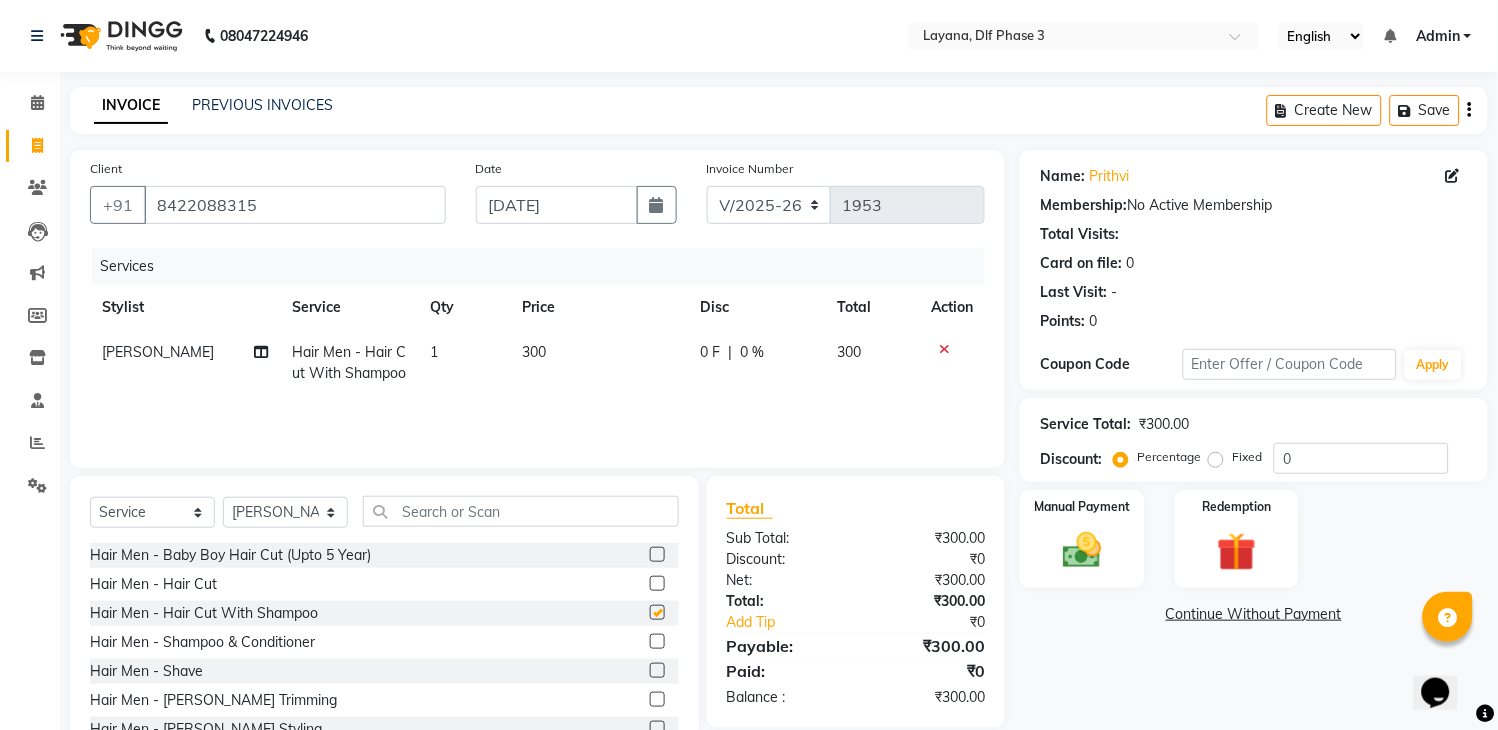 checkbox on "false" 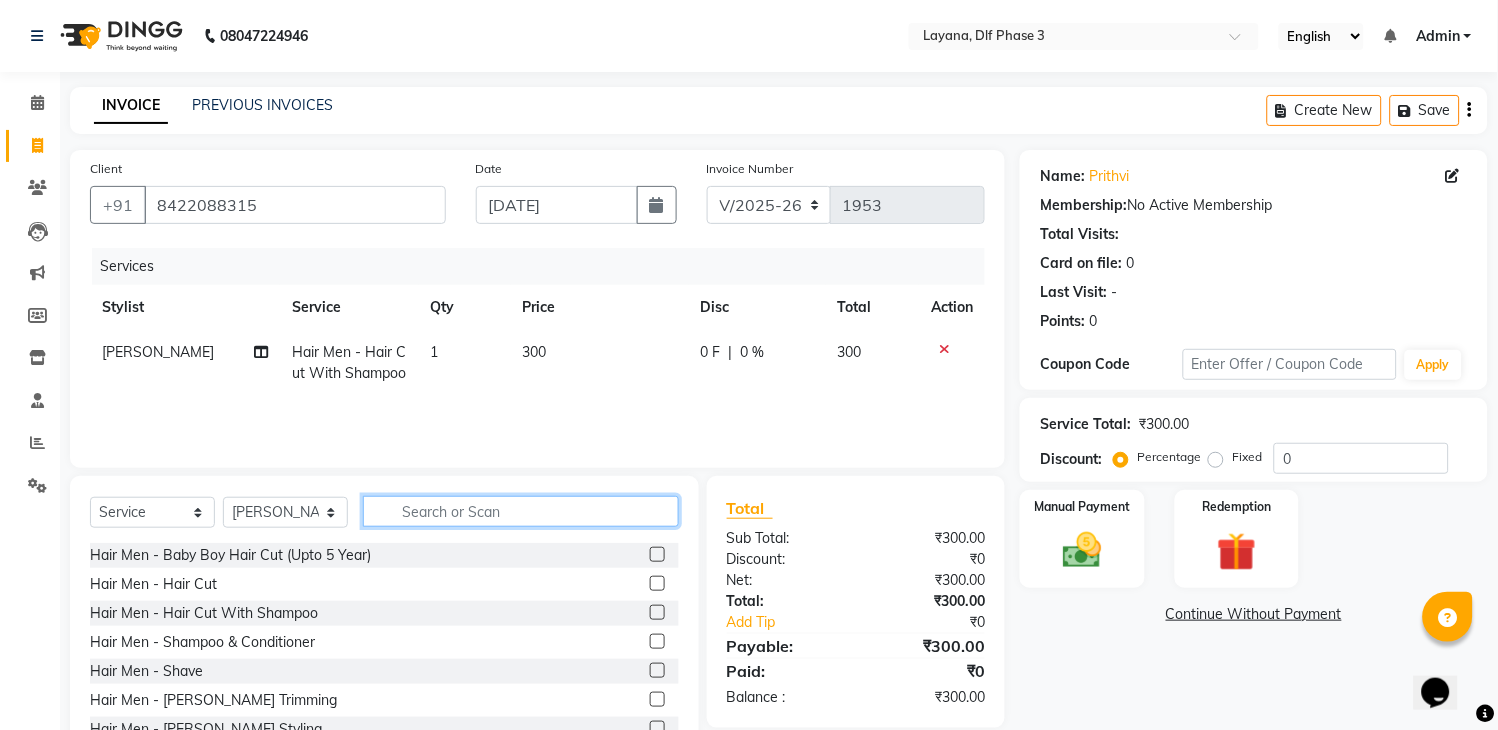 click 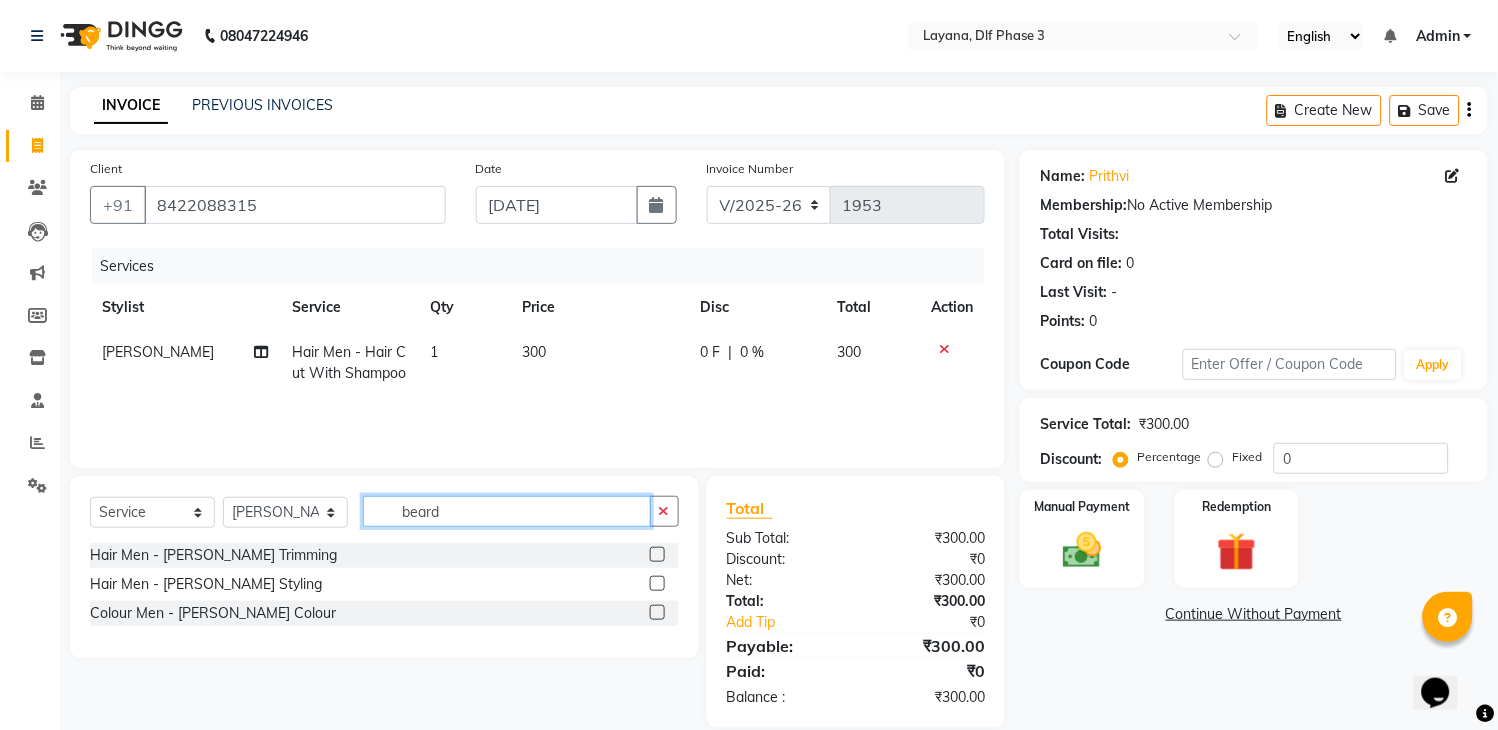type on "beard" 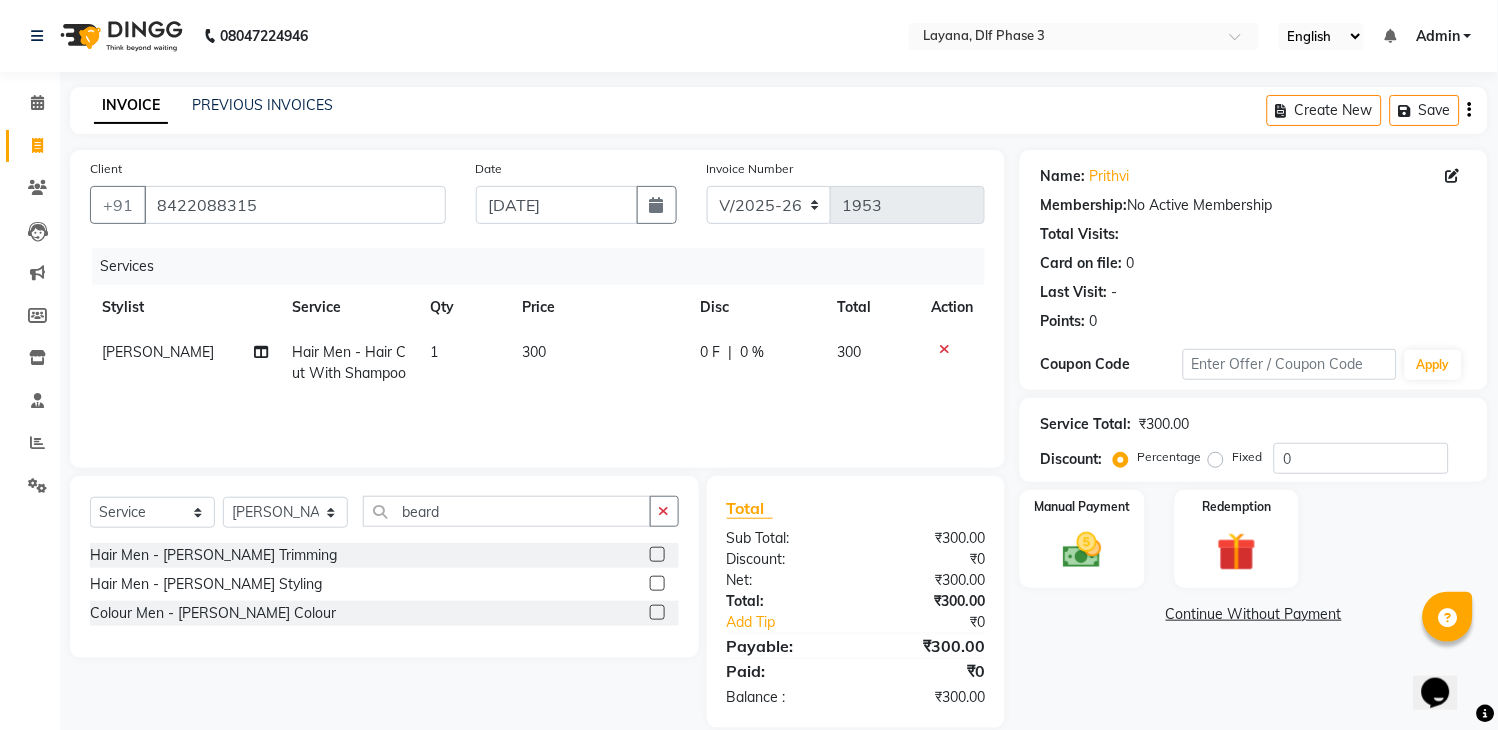 click 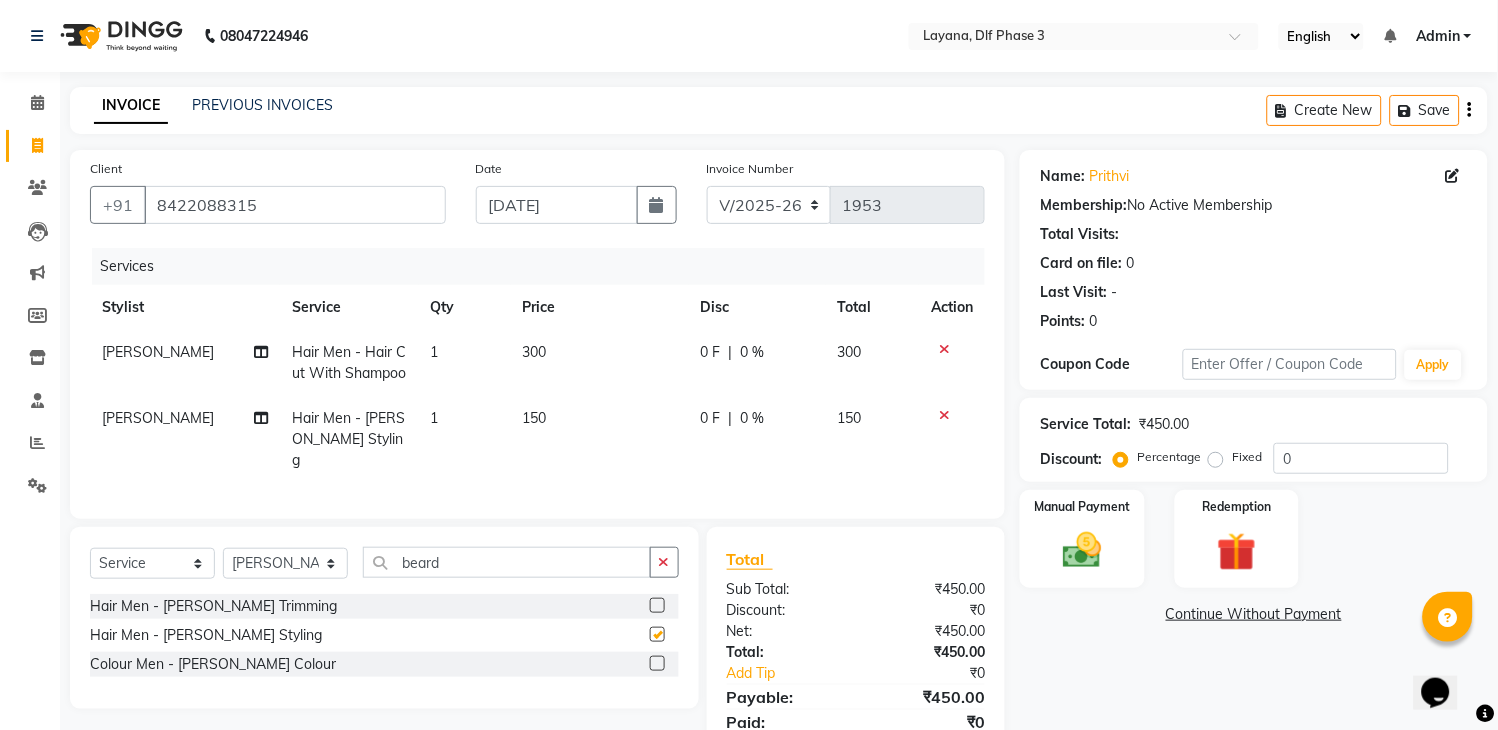 checkbox on "false" 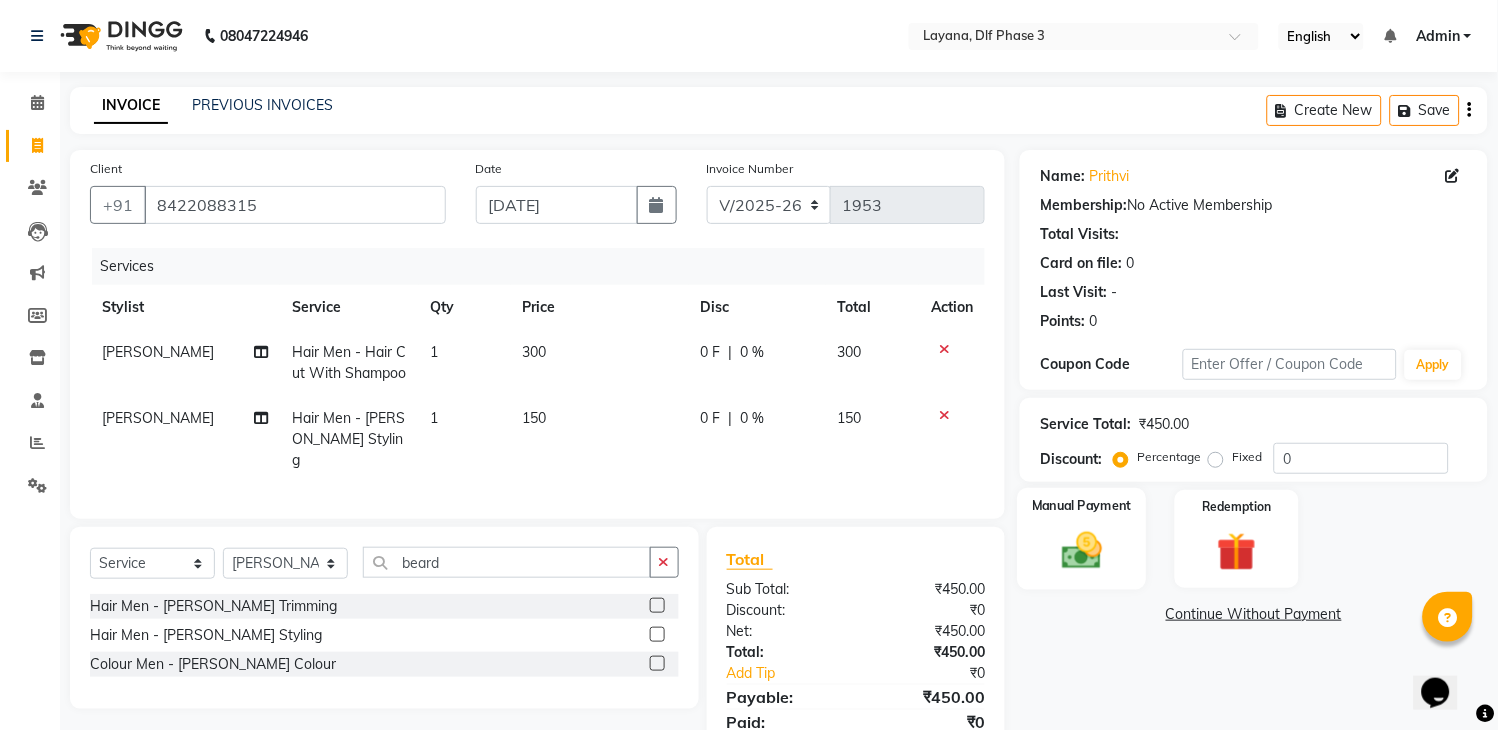 click 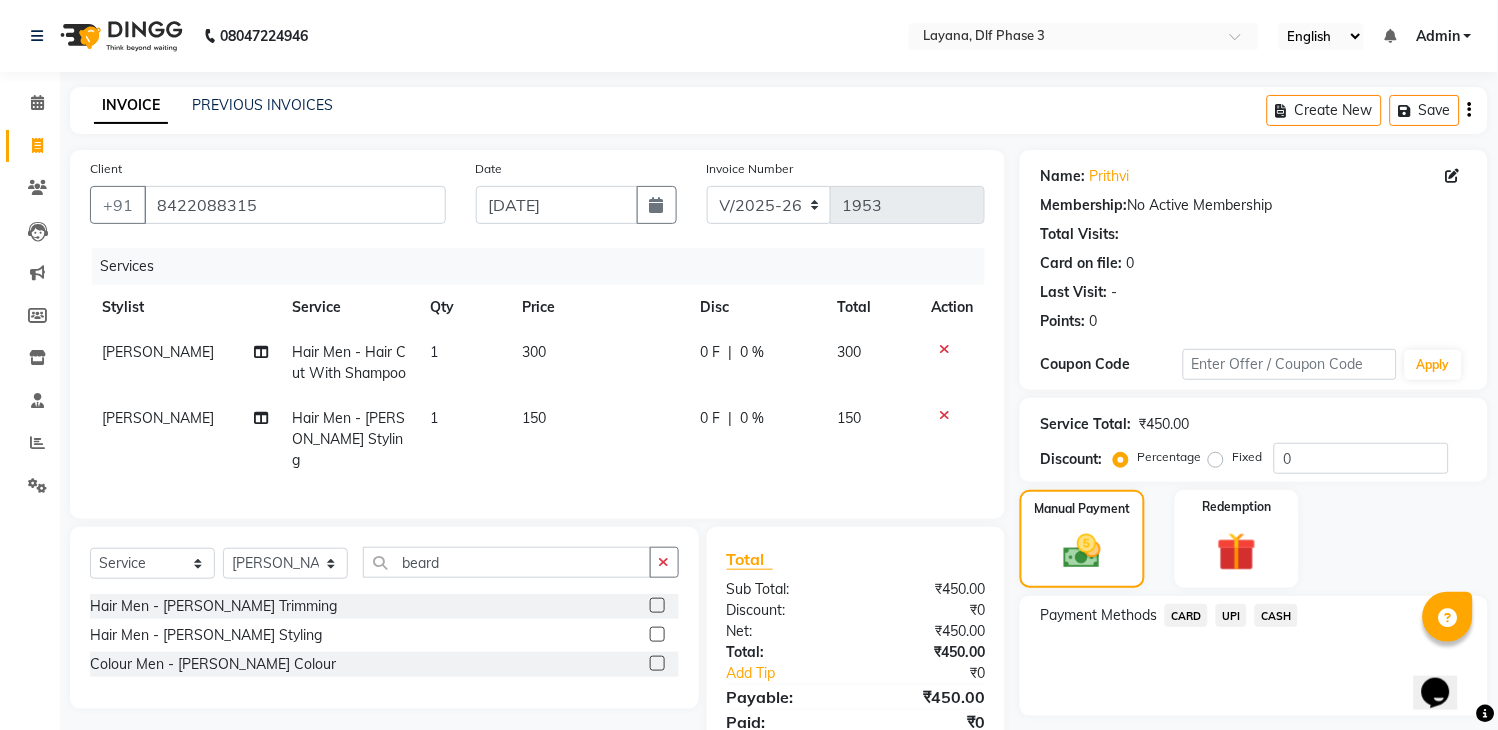 click on "UPI" 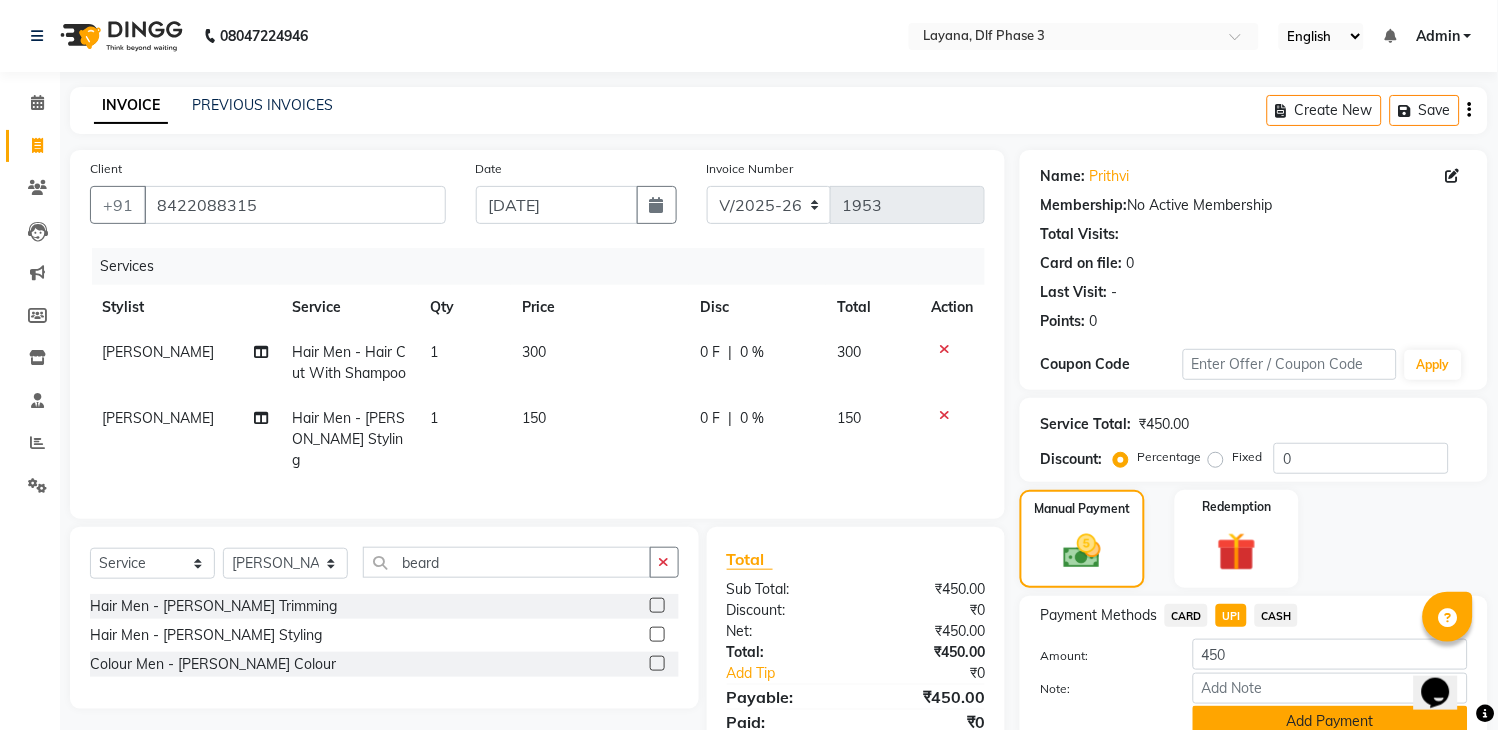 click on "Add Payment" 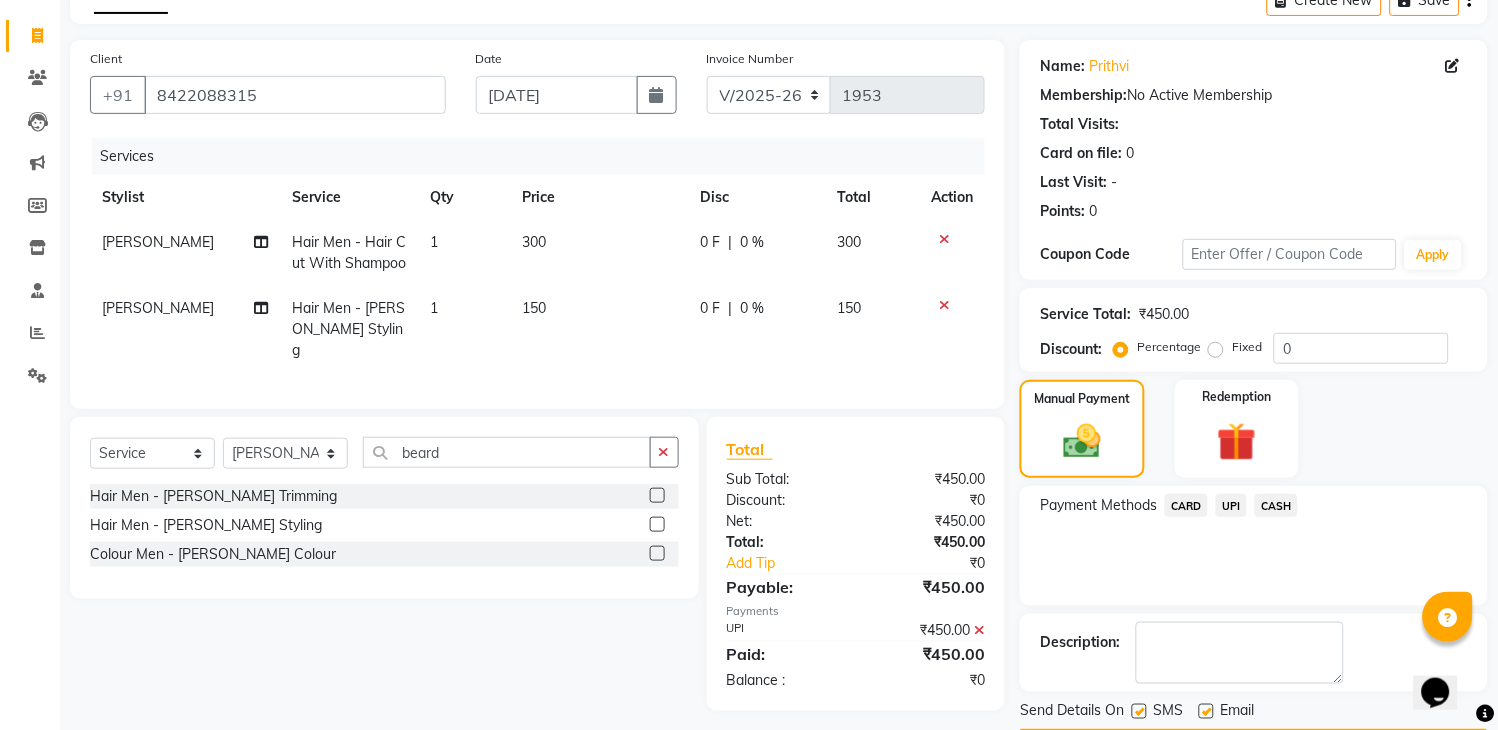 scroll, scrollTop: 156, scrollLeft: 0, axis: vertical 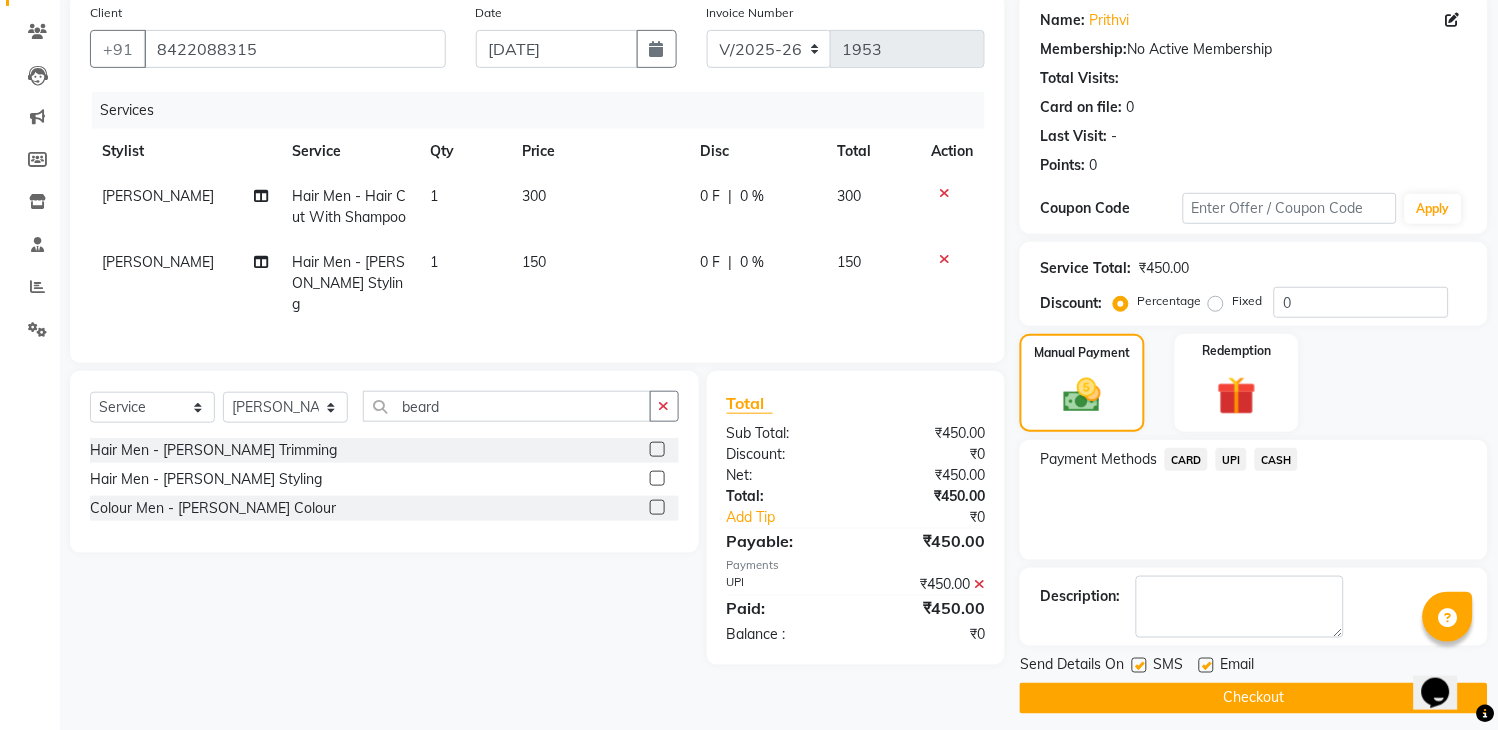 click on "Checkout" 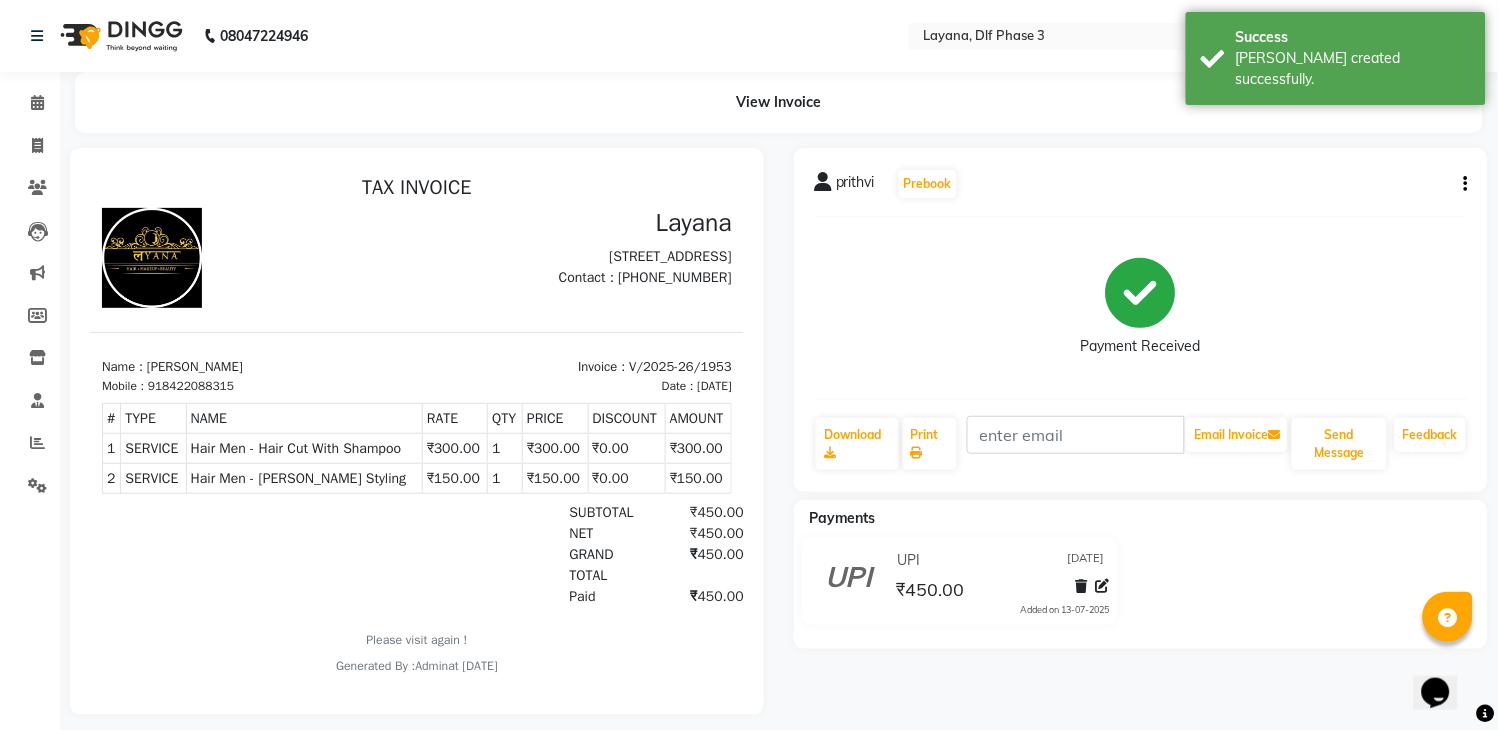 scroll, scrollTop: 0, scrollLeft: 0, axis: both 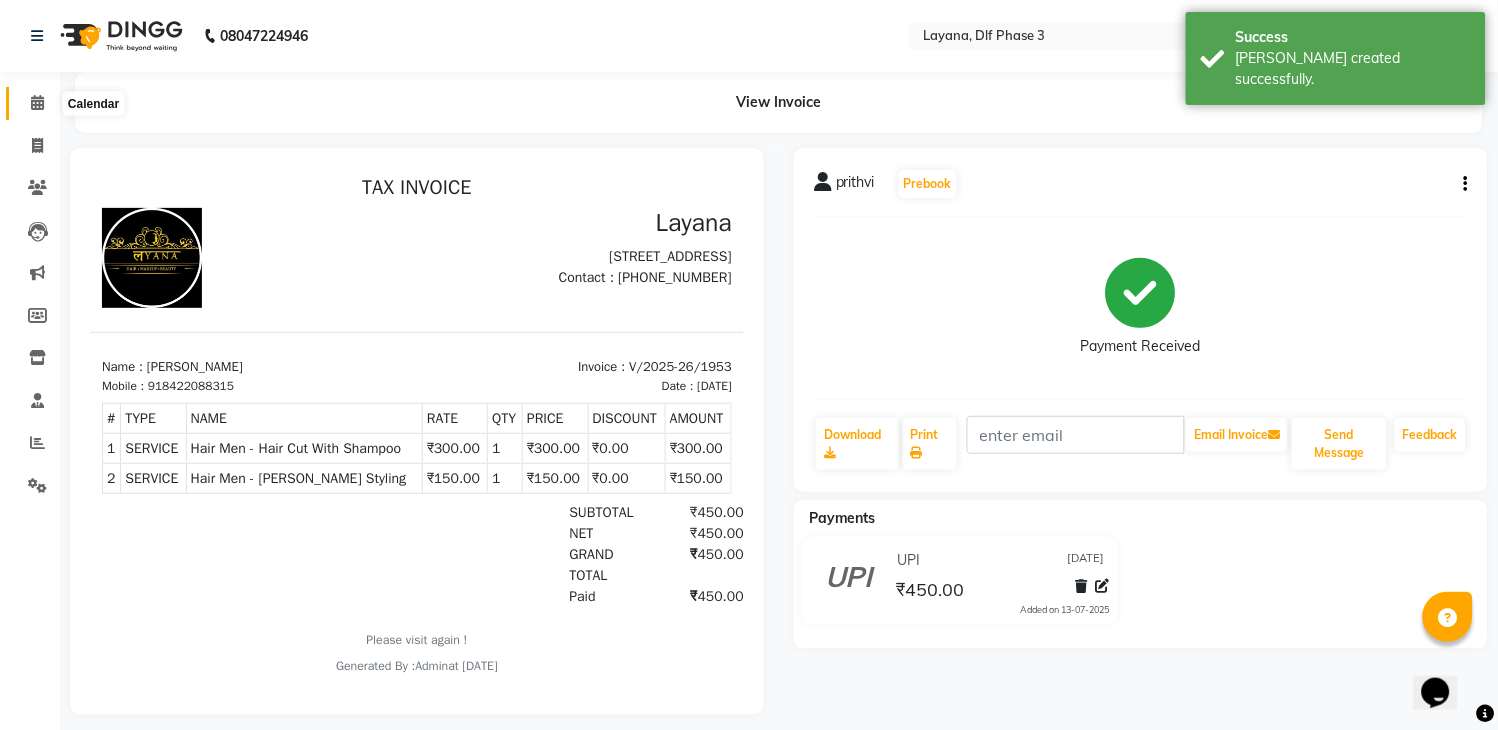 click 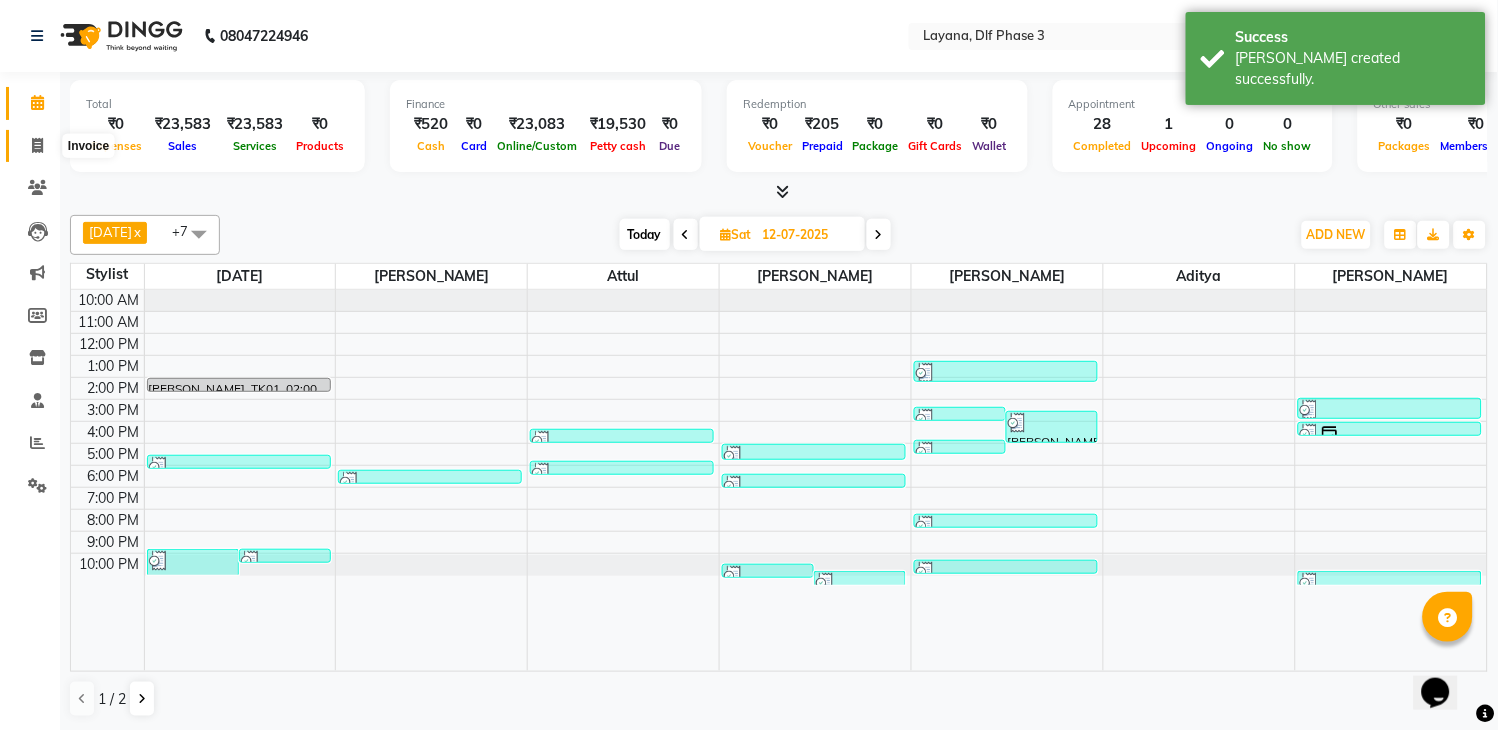 click 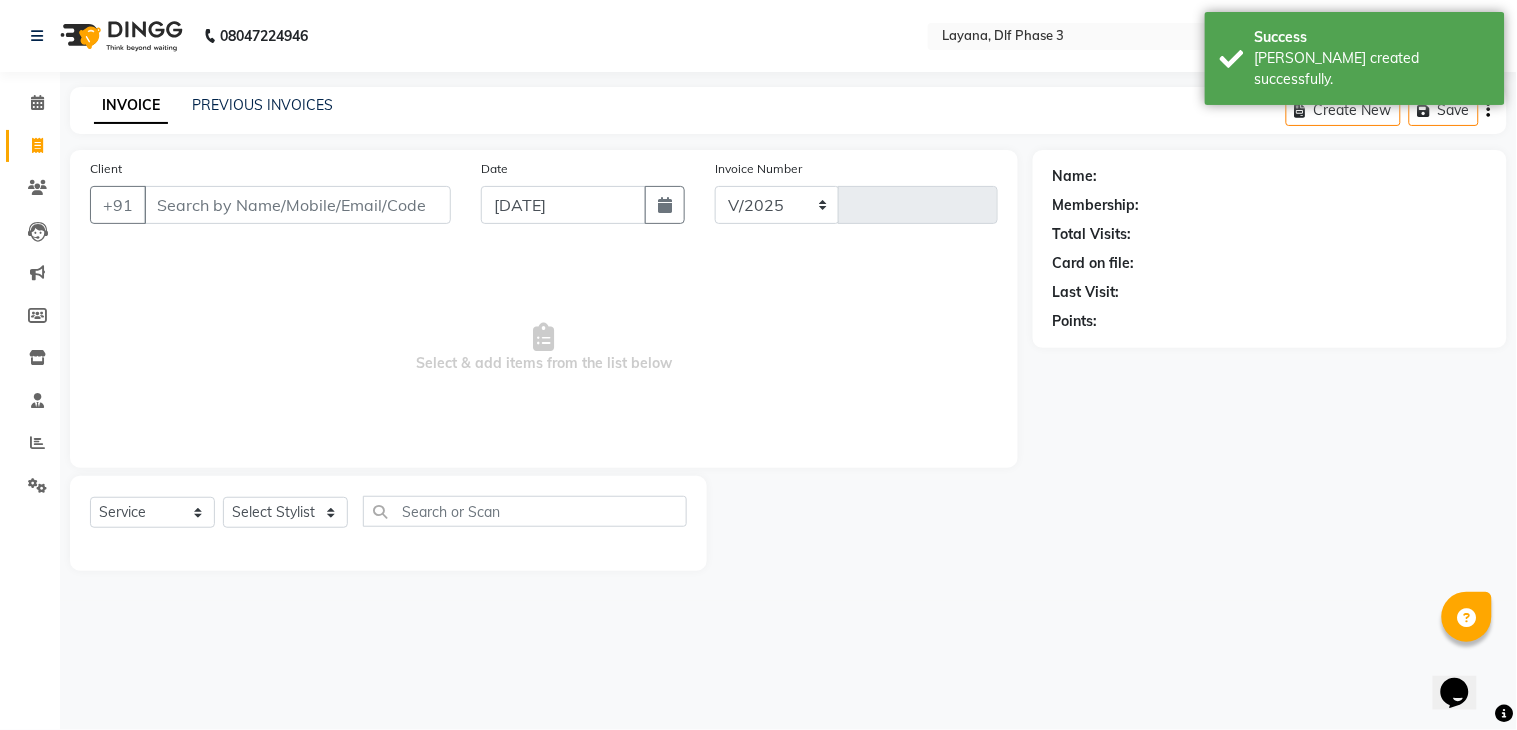 select on "6973" 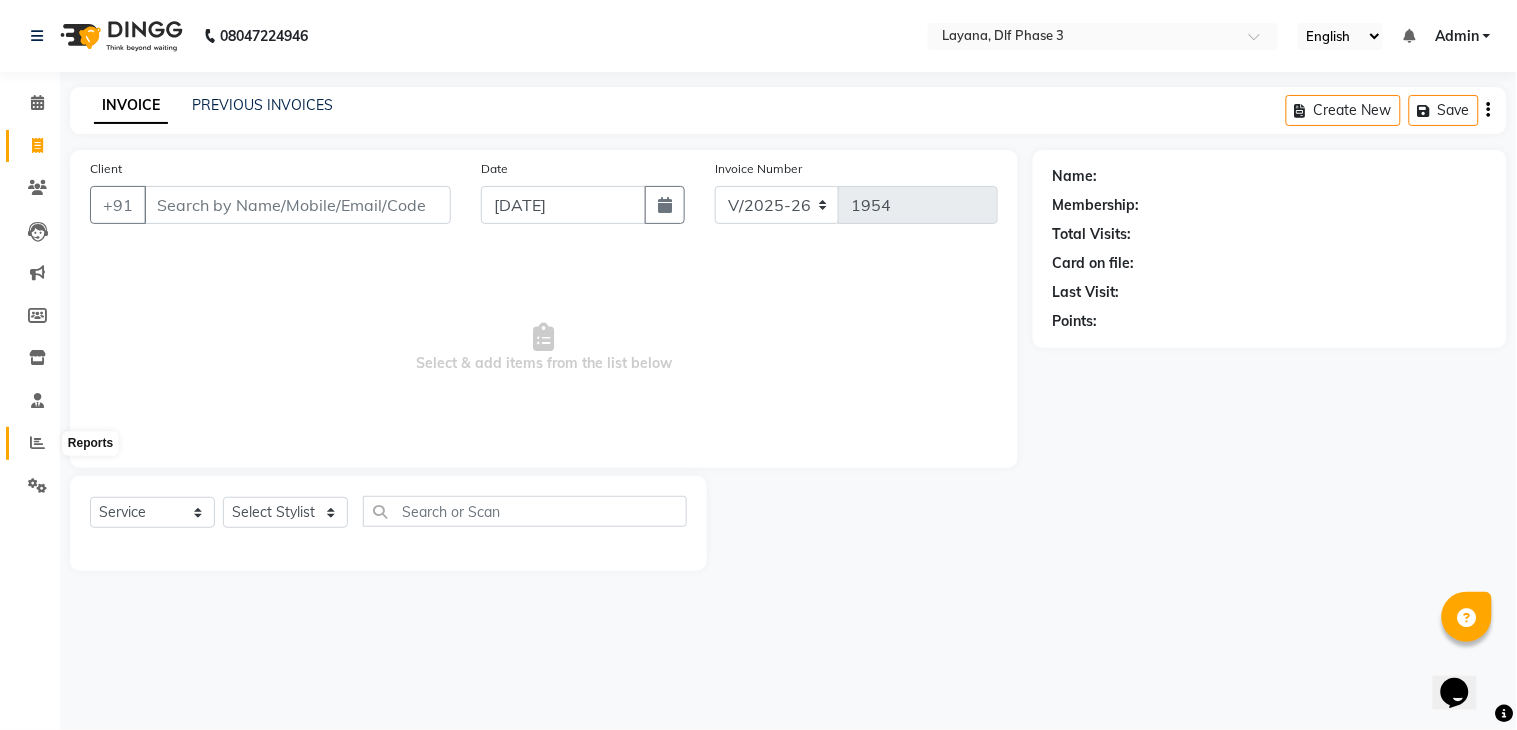 click 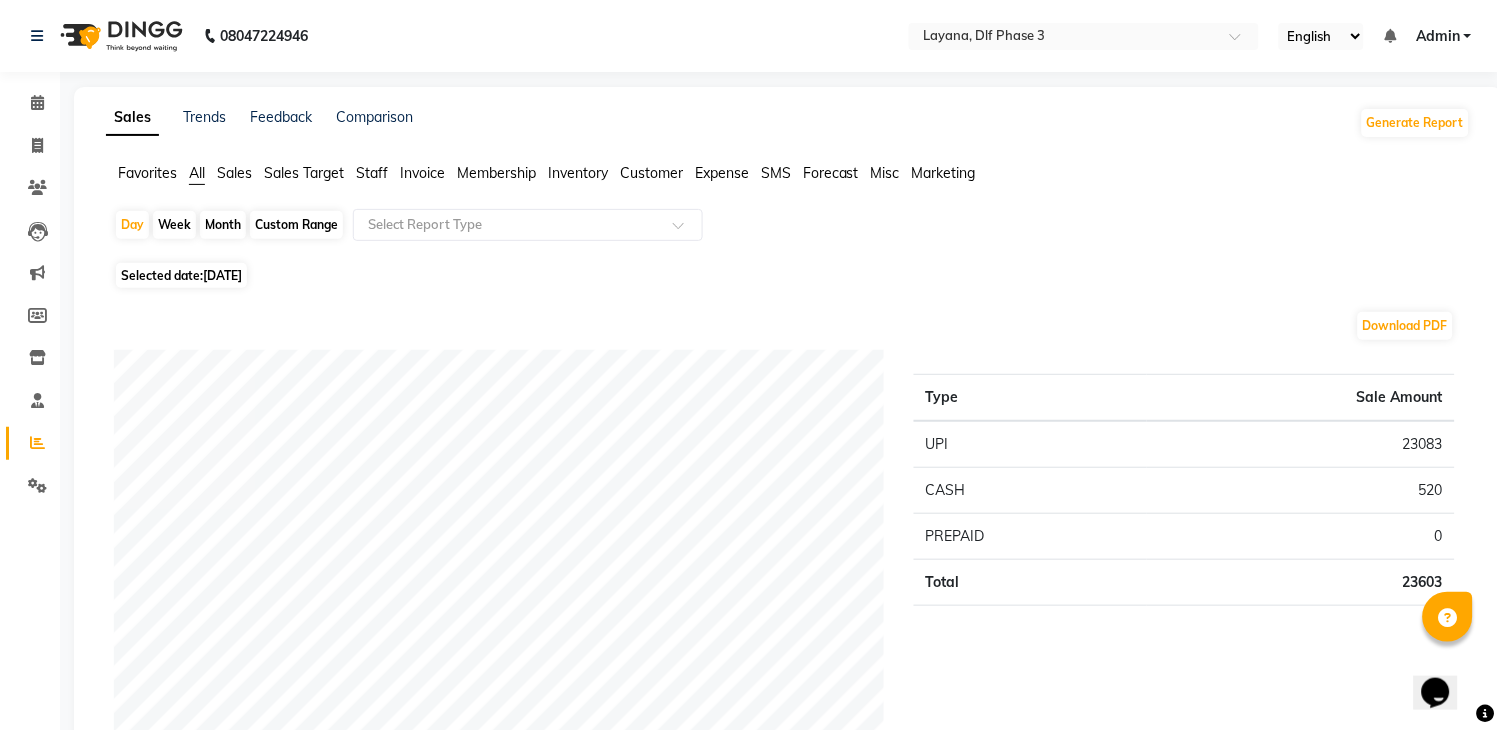 scroll, scrollTop: 638, scrollLeft: 0, axis: vertical 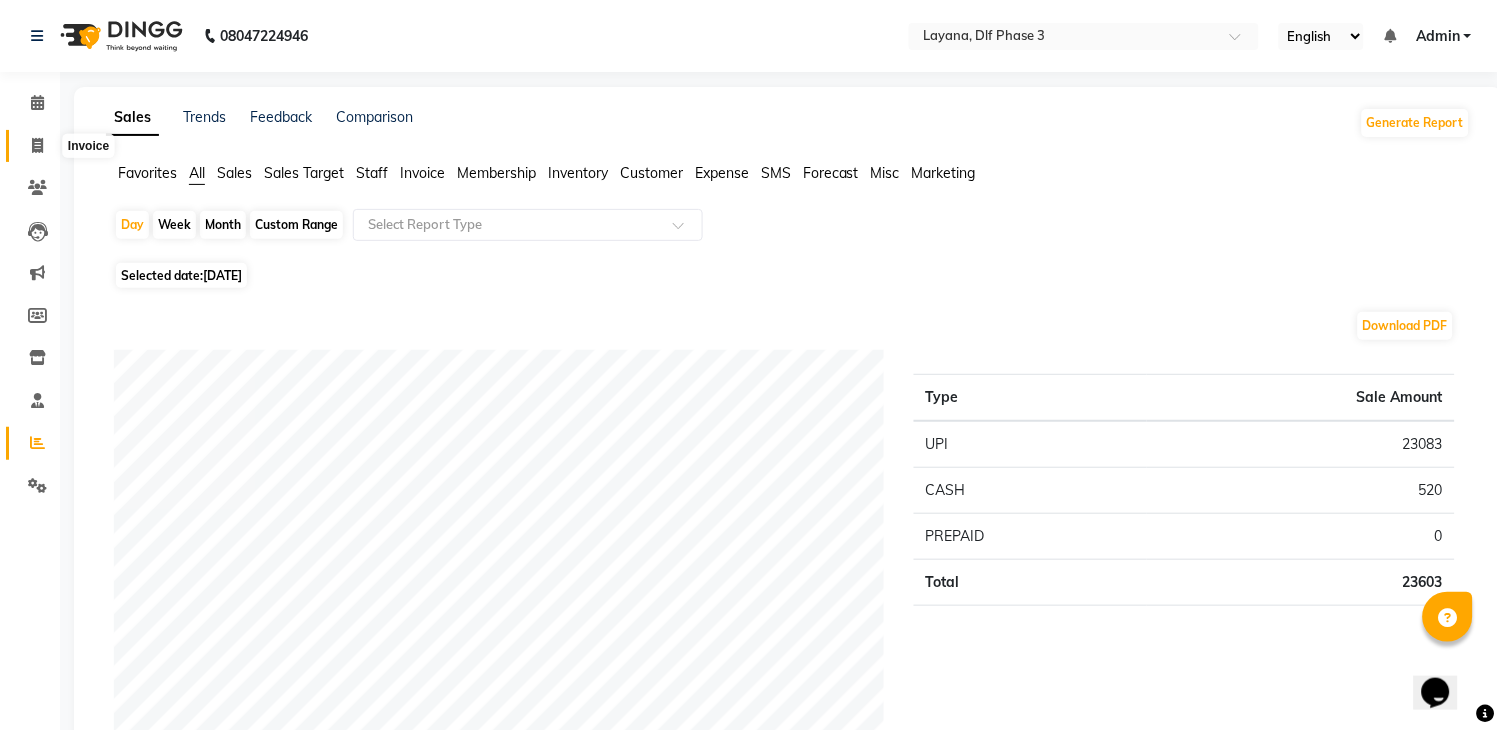click 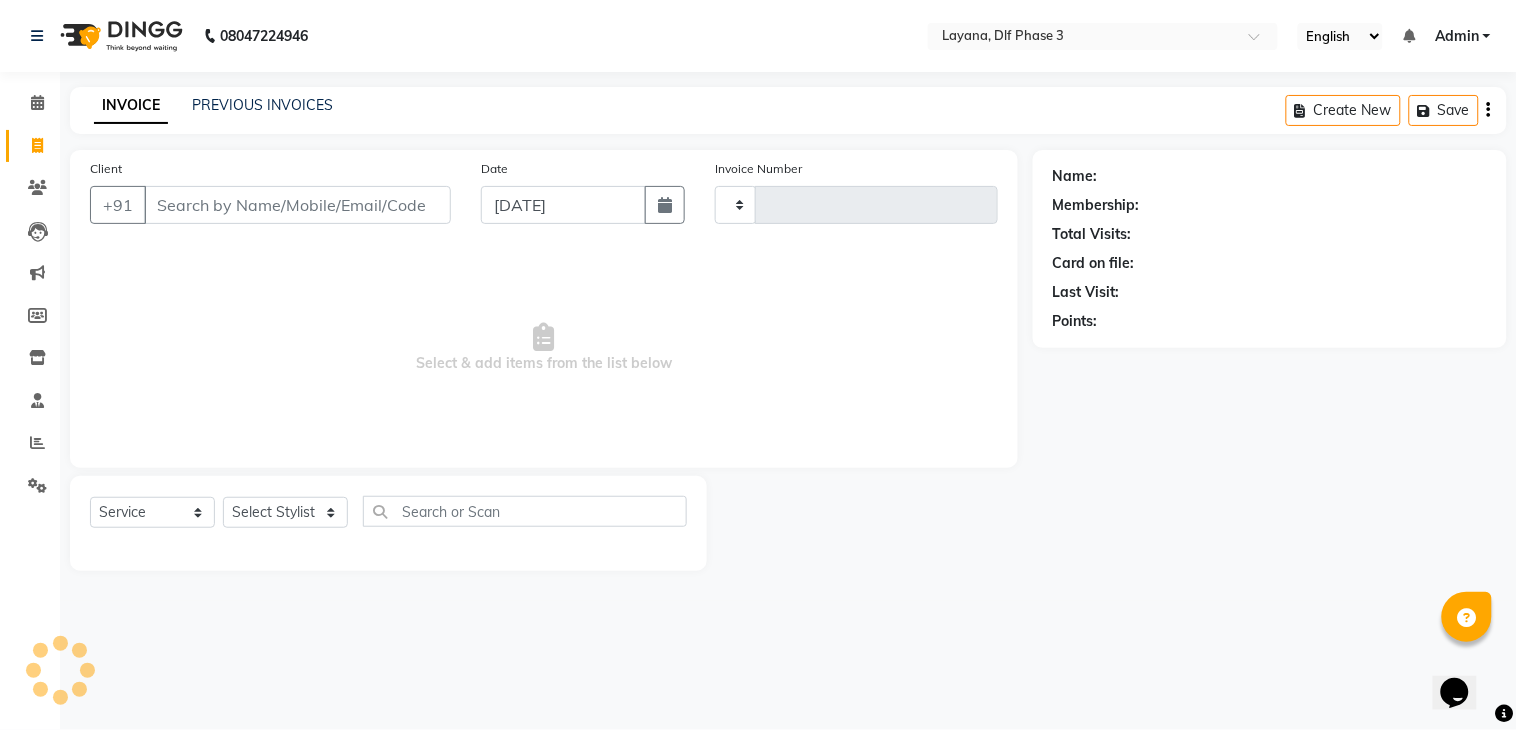 type on "1954" 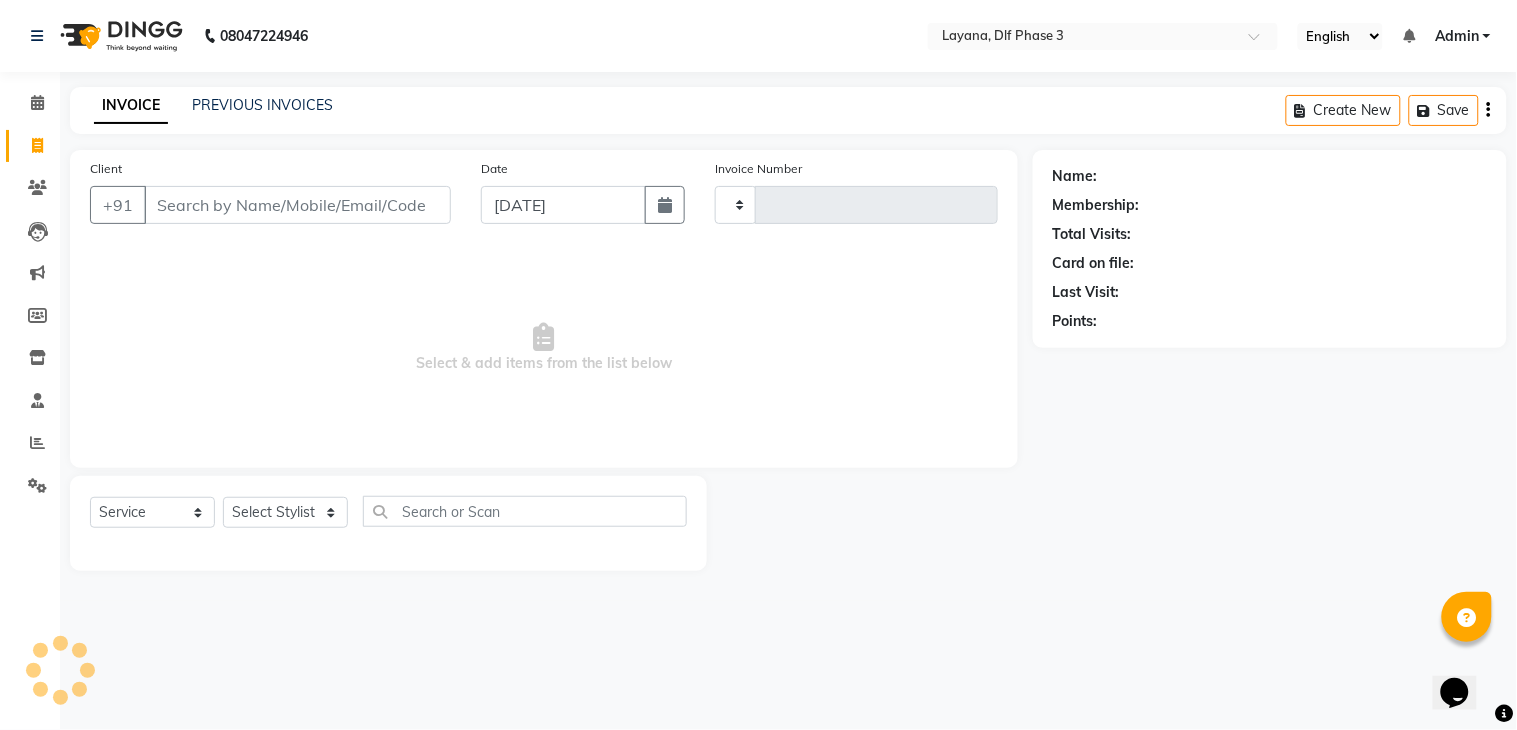 select on "6973" 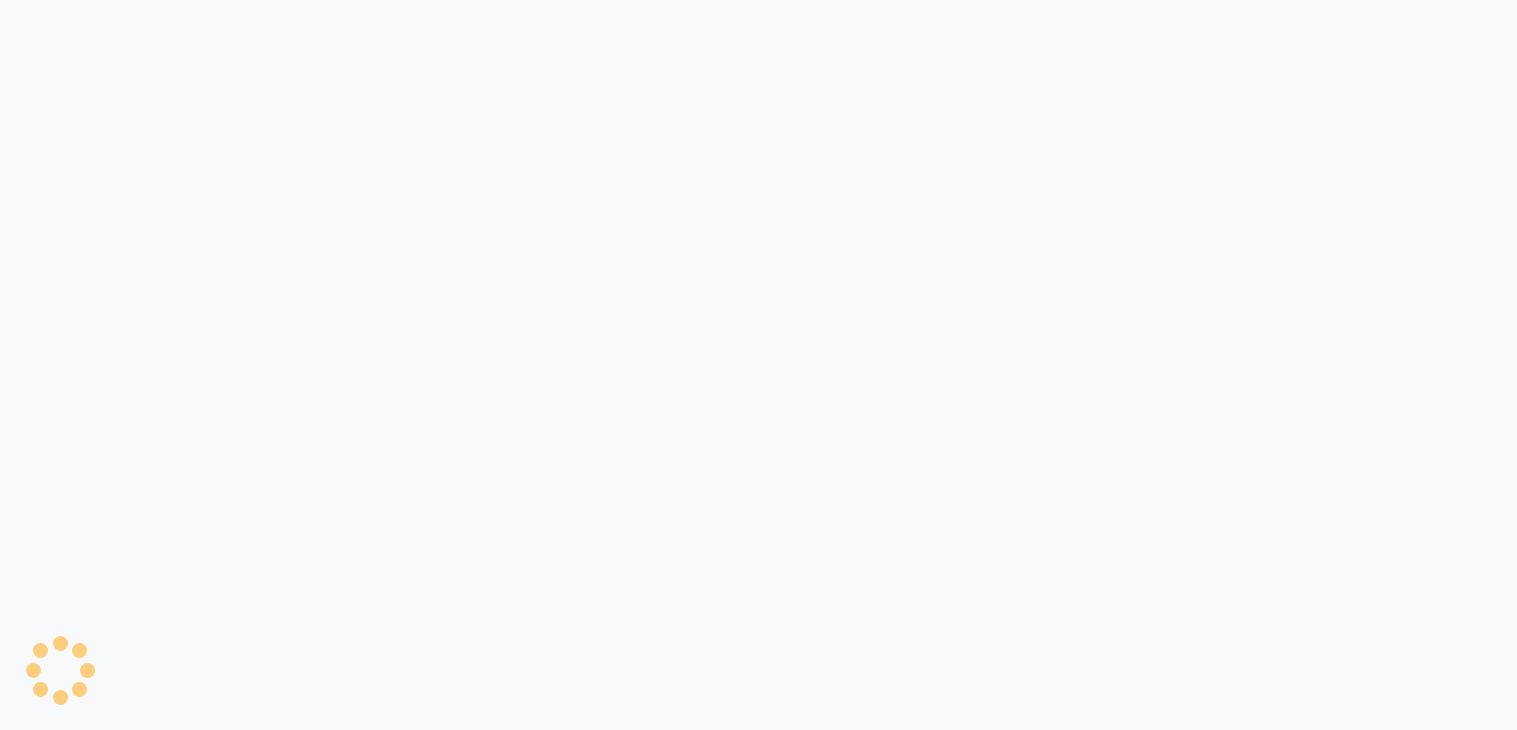 scroll, scrollTop: 0, scrollLeft: 0, axis: both 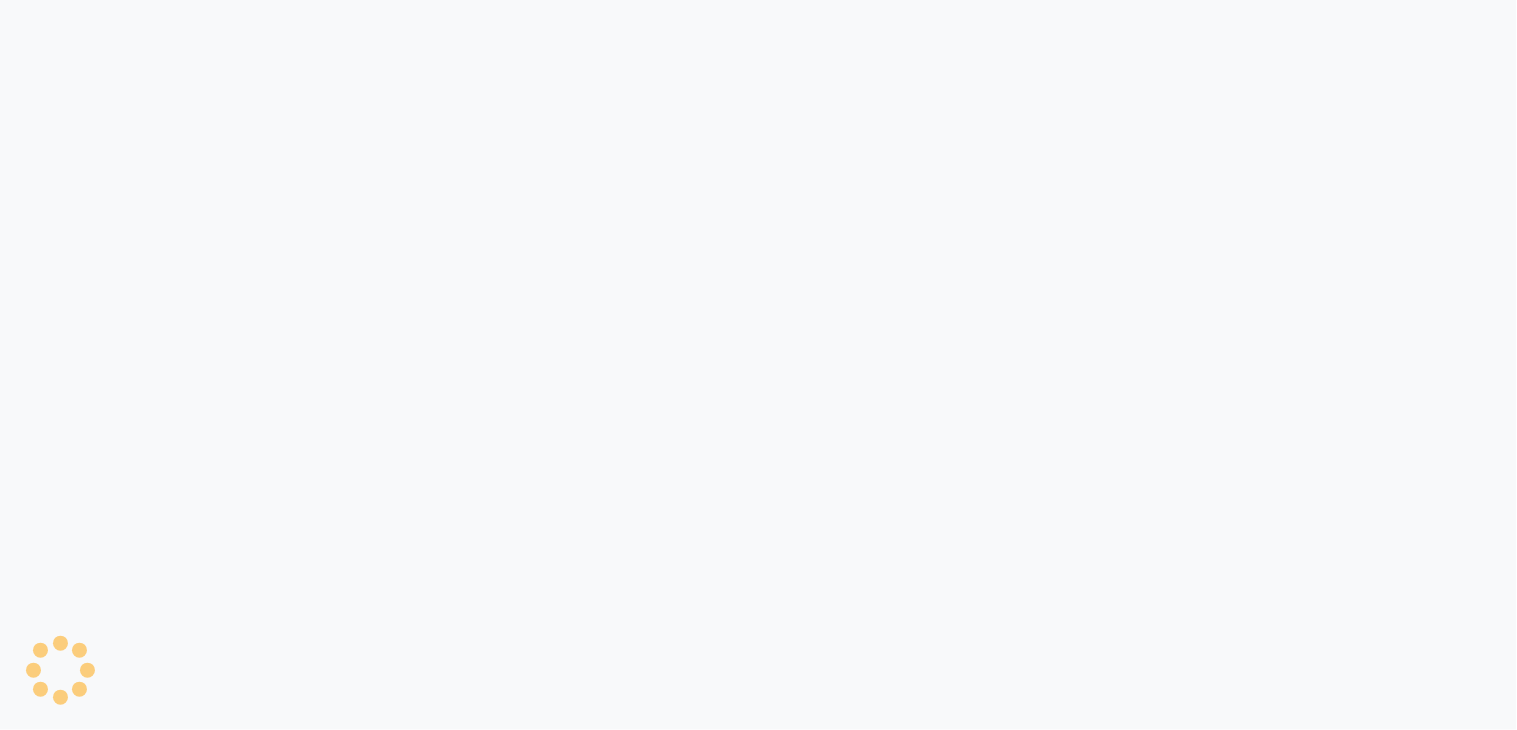 select on "6973" 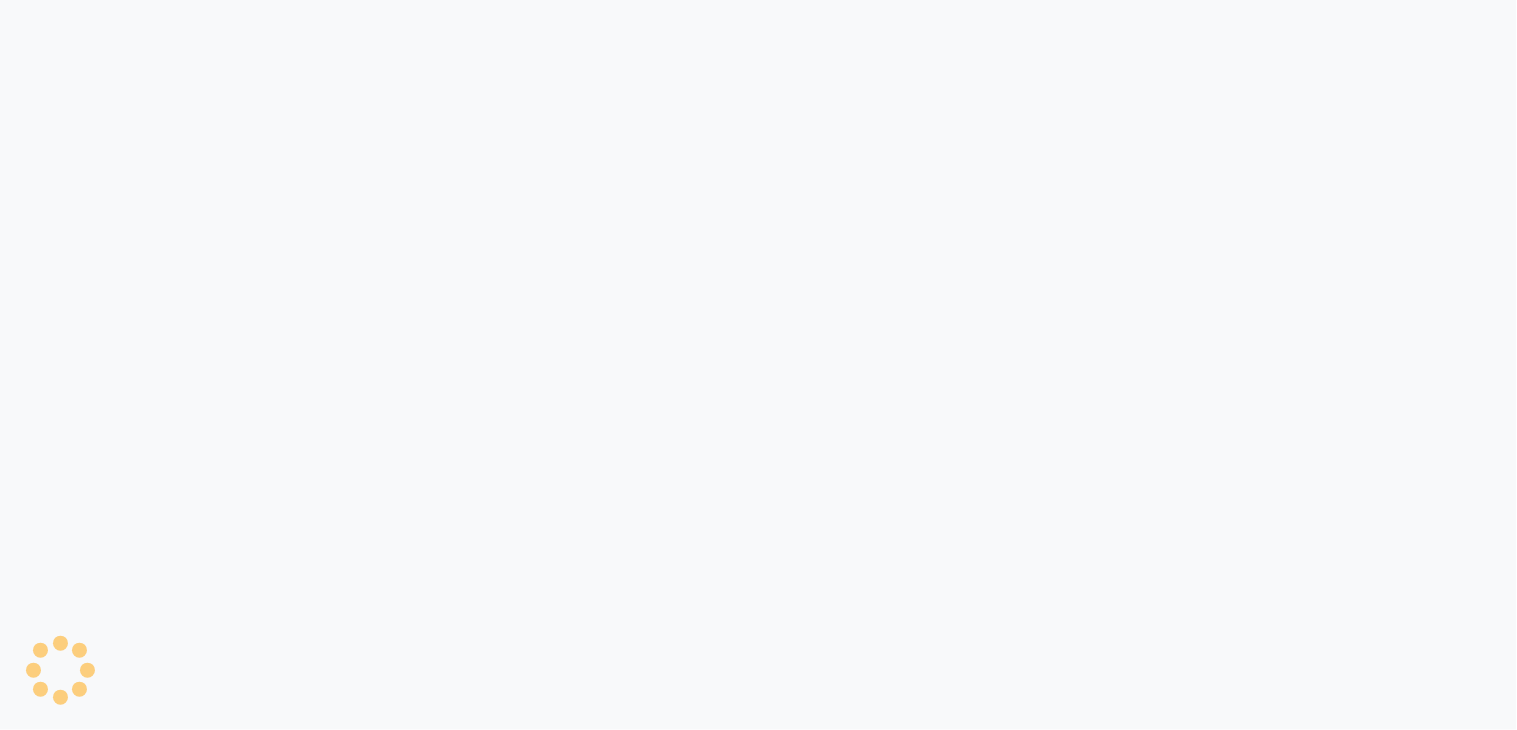 select on "service" 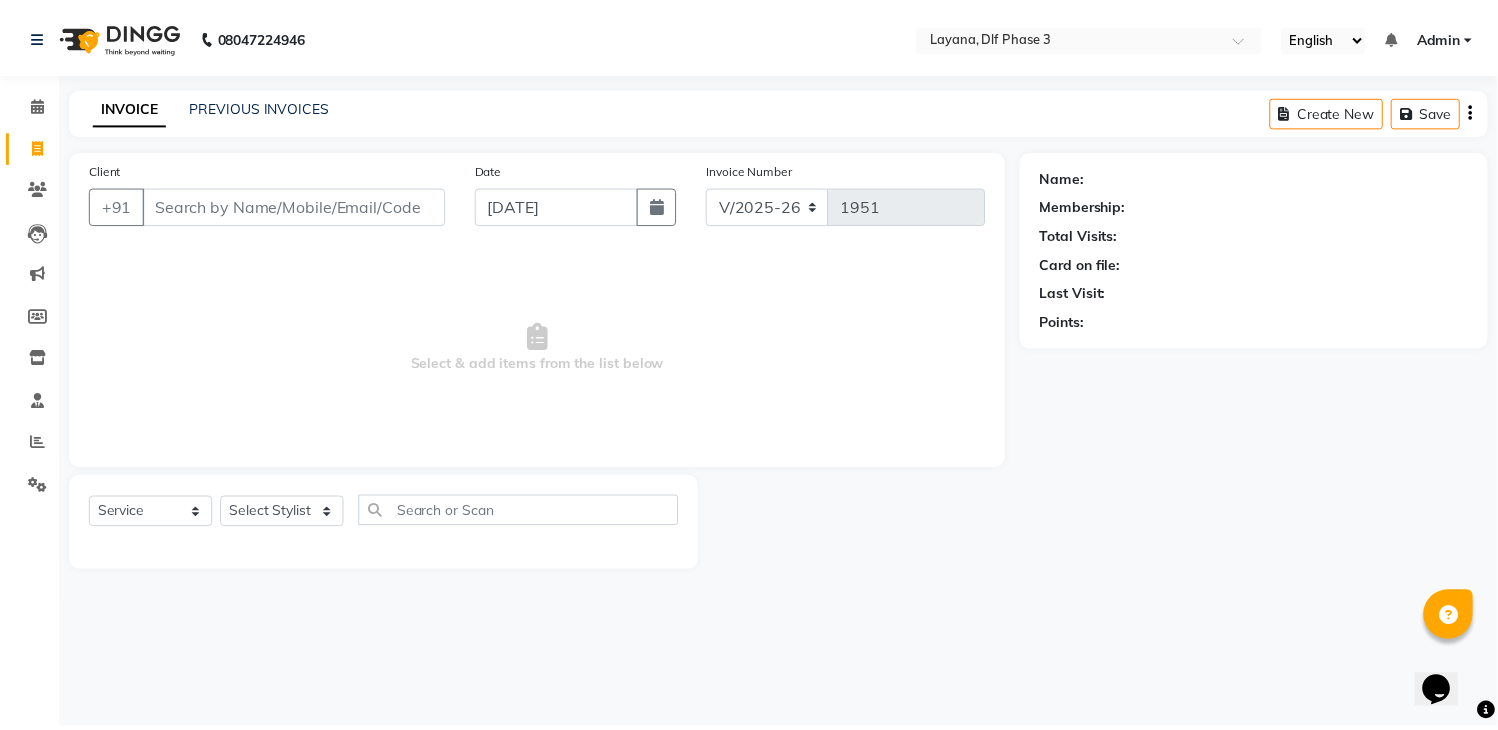 scroll, scrollTop: 0, scrollLeft: 0, axis: both 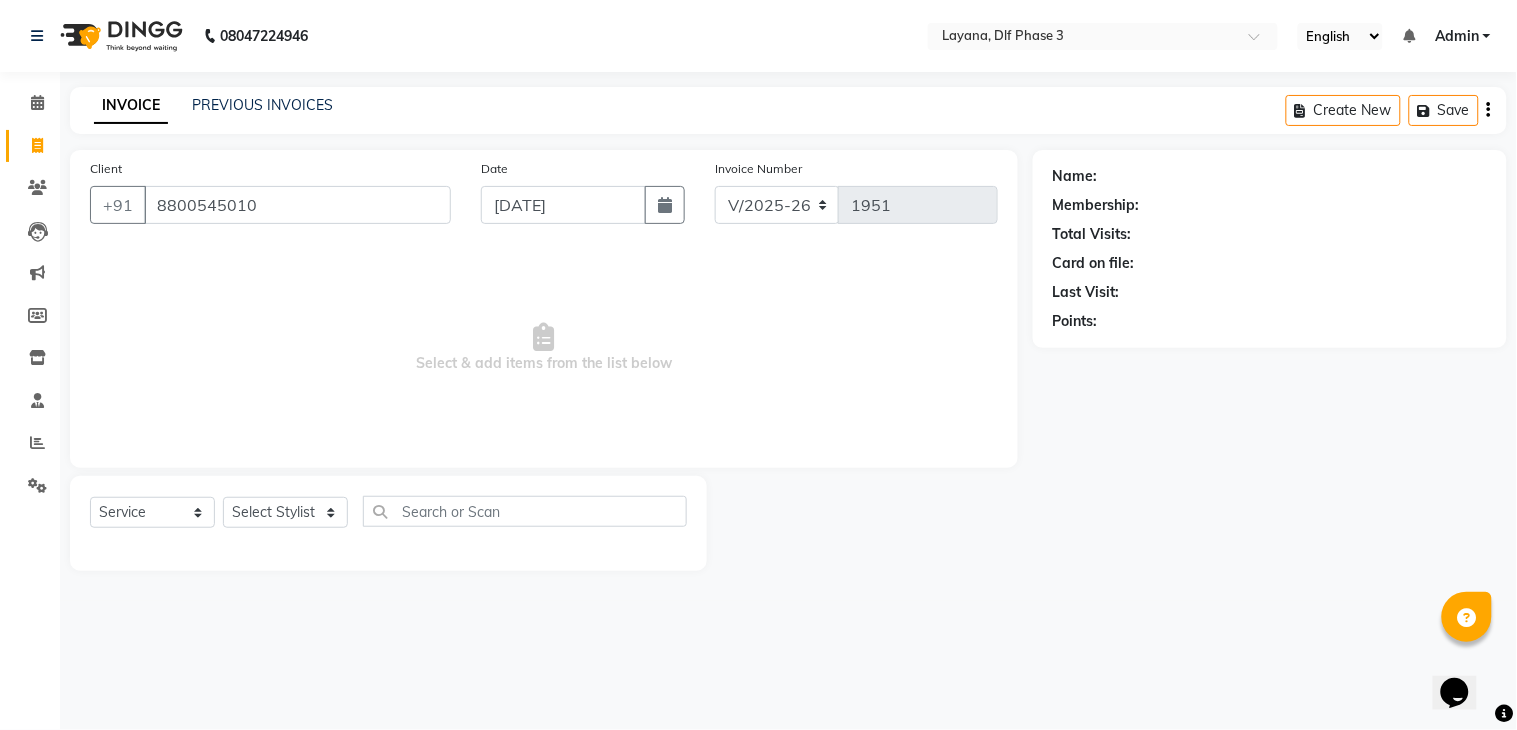type on "8800545010" 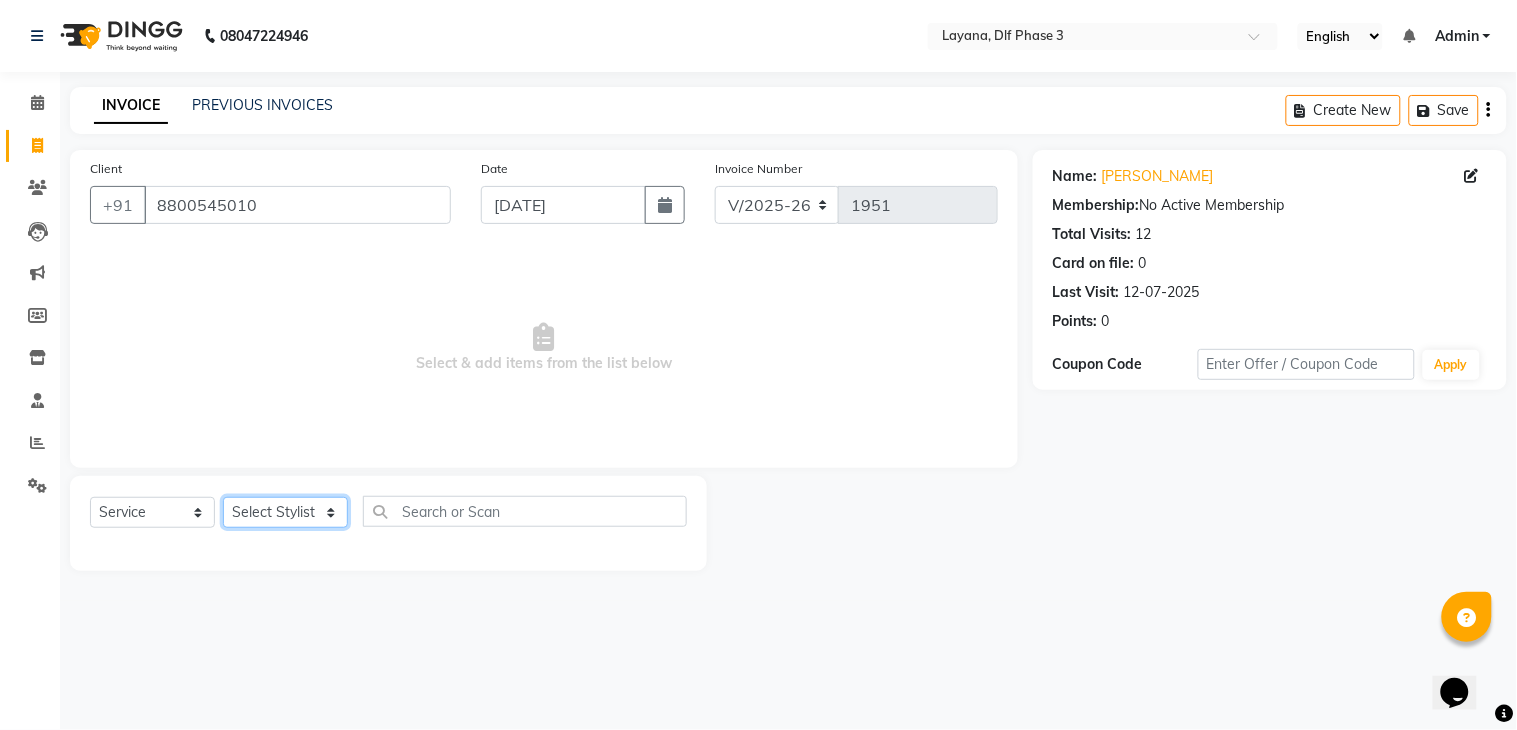 click on "Select Stylist aditya Attul kamal [DATE][PERSON_NAME] [PERSON_NAME] [PERSON_NAME]" 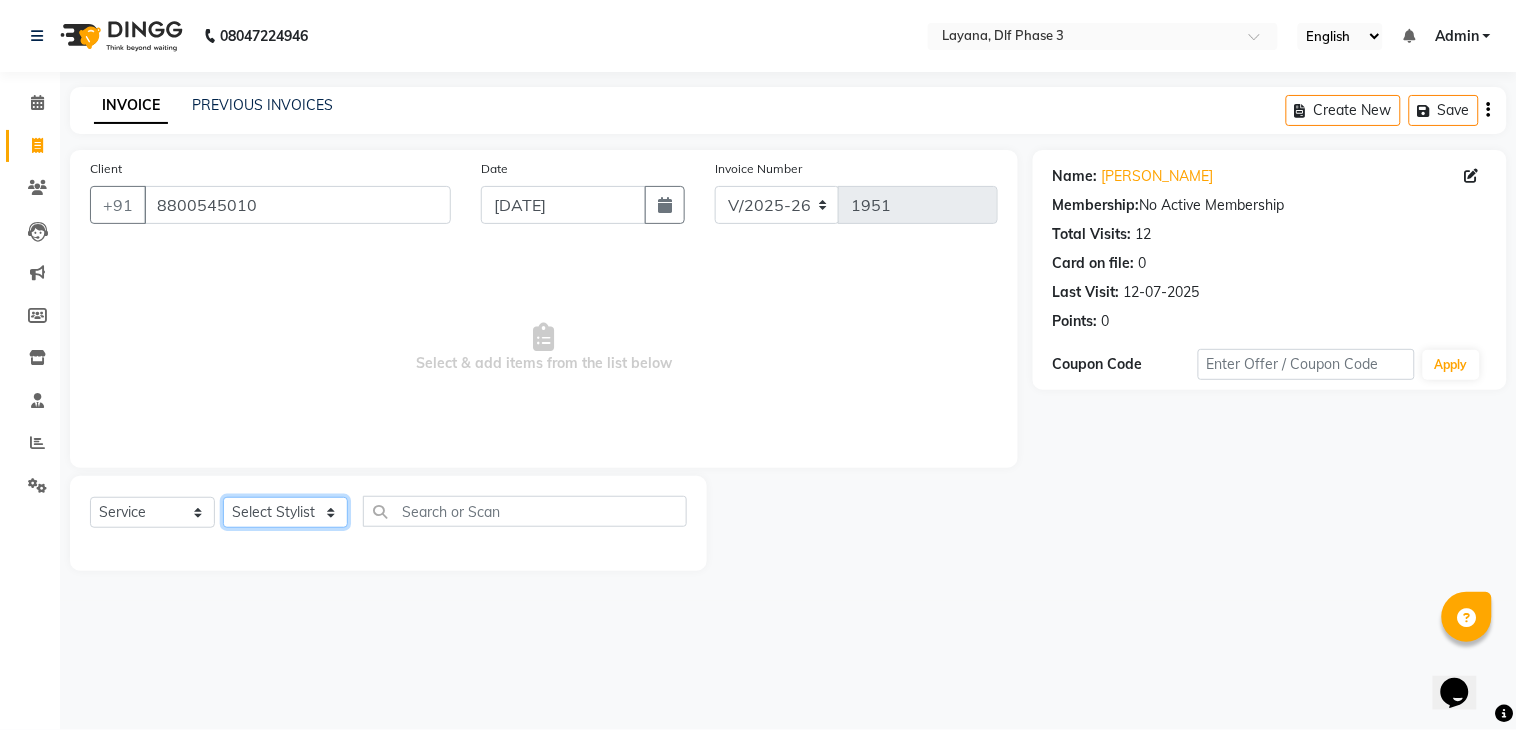 select on "70193" 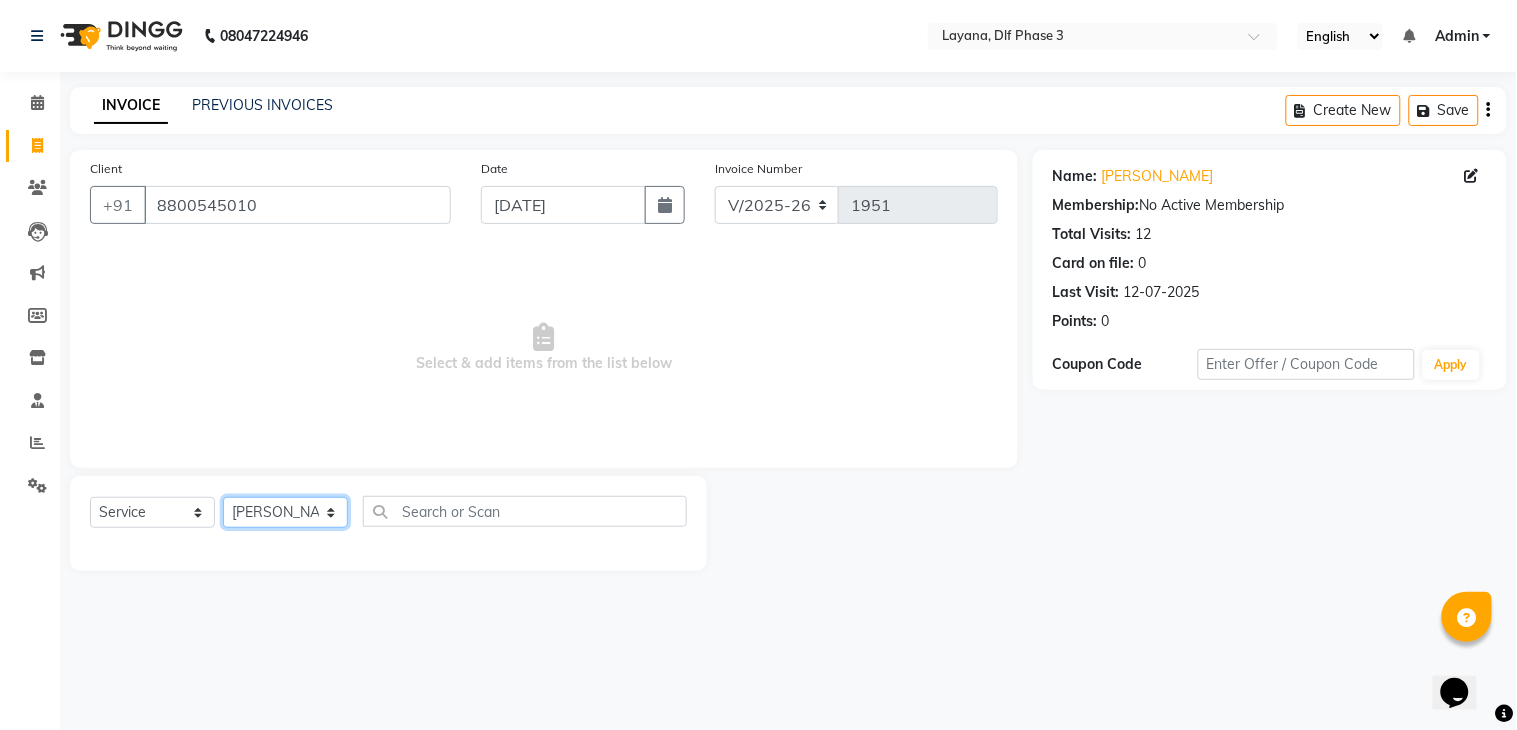 click on "Select Stylist aditya Attul kamal [DATE][PERSON_NAME] [PERSON_NAME] [PERSON_NAME]" 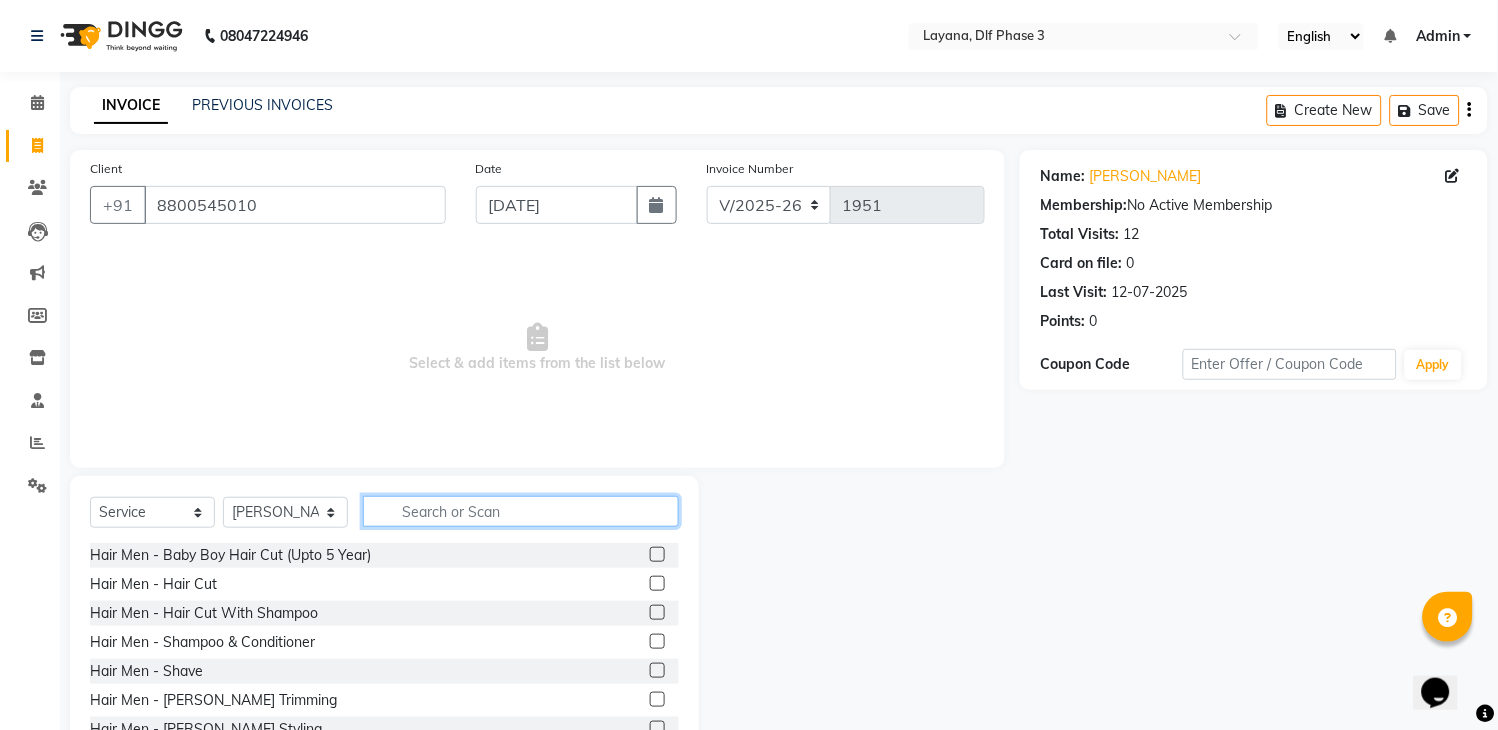 click 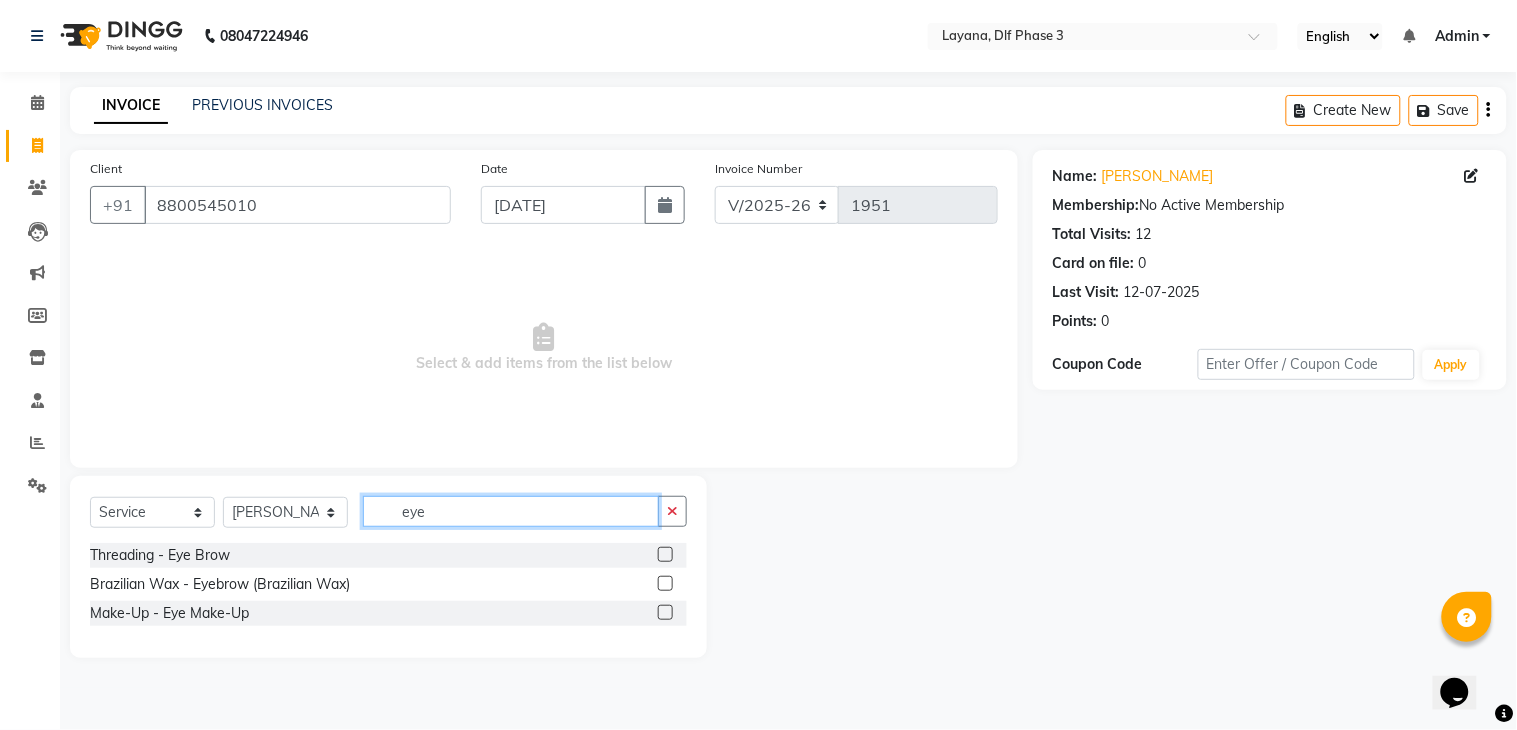 type on "eye" 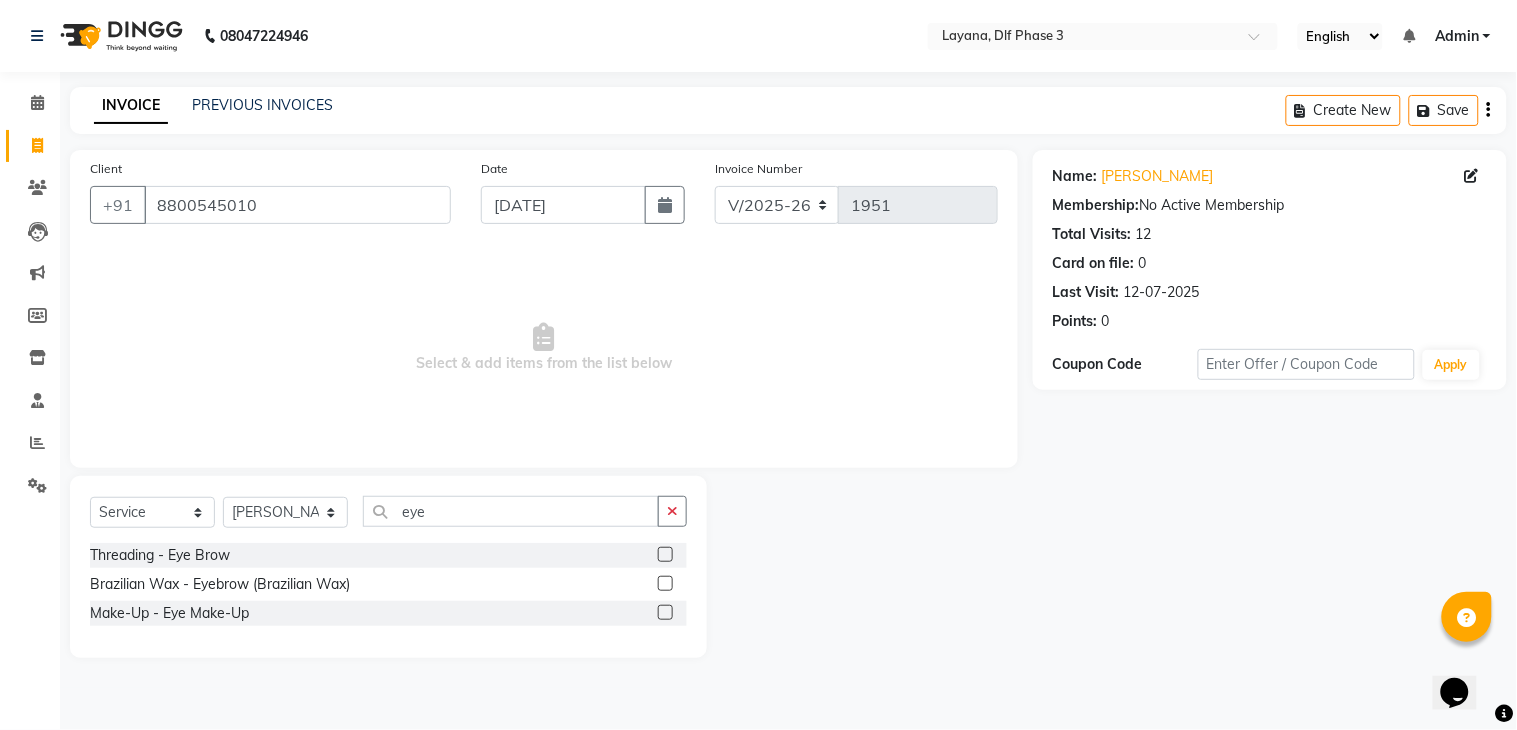 click 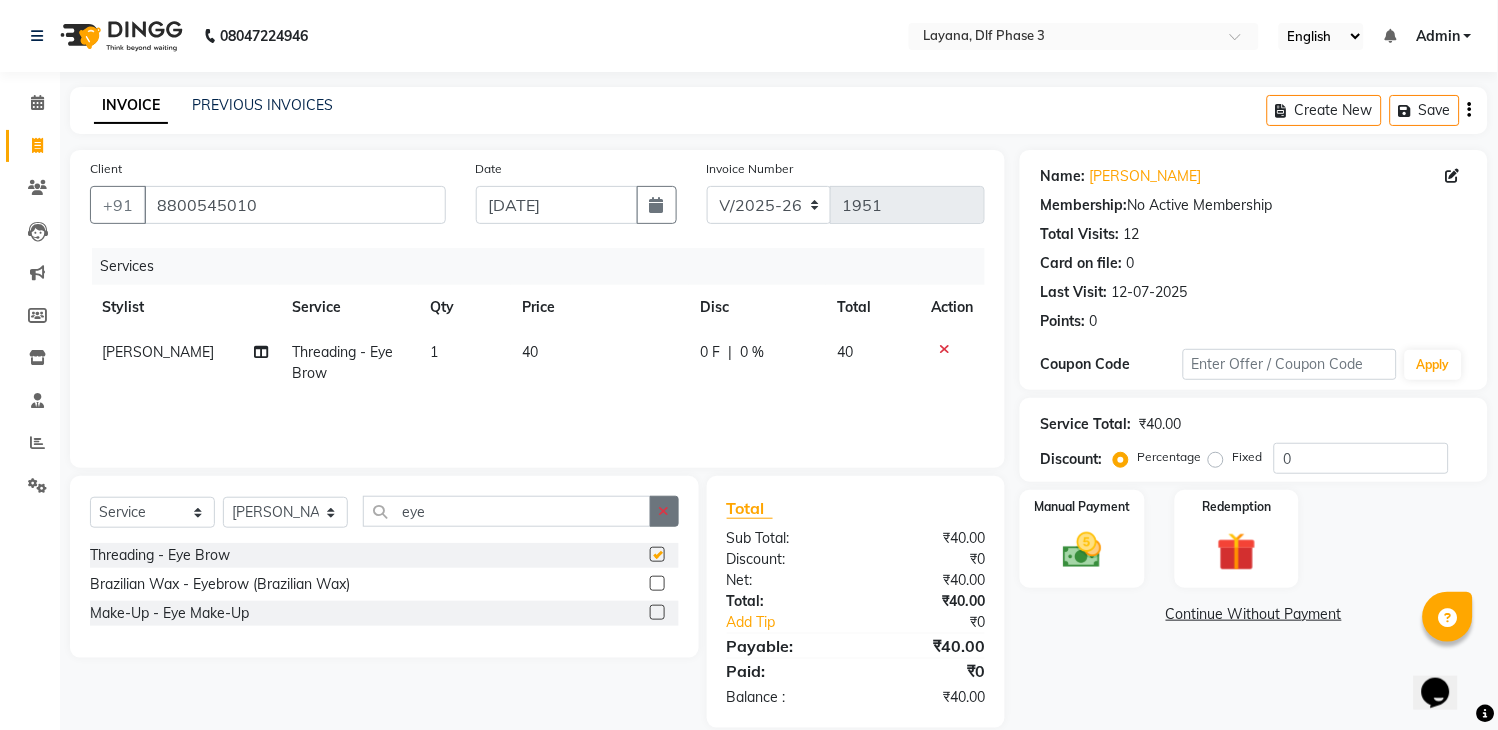 checkbox on "false" 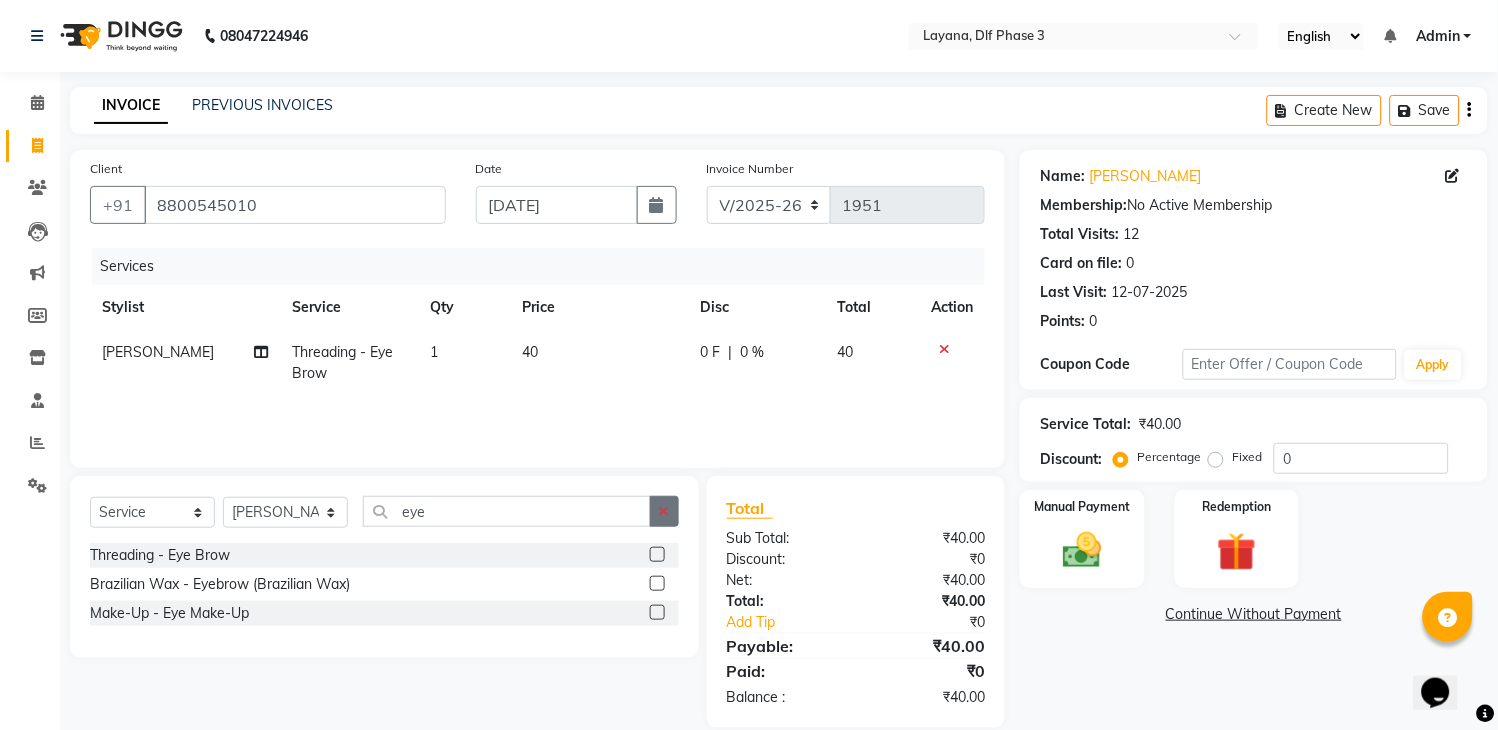 click 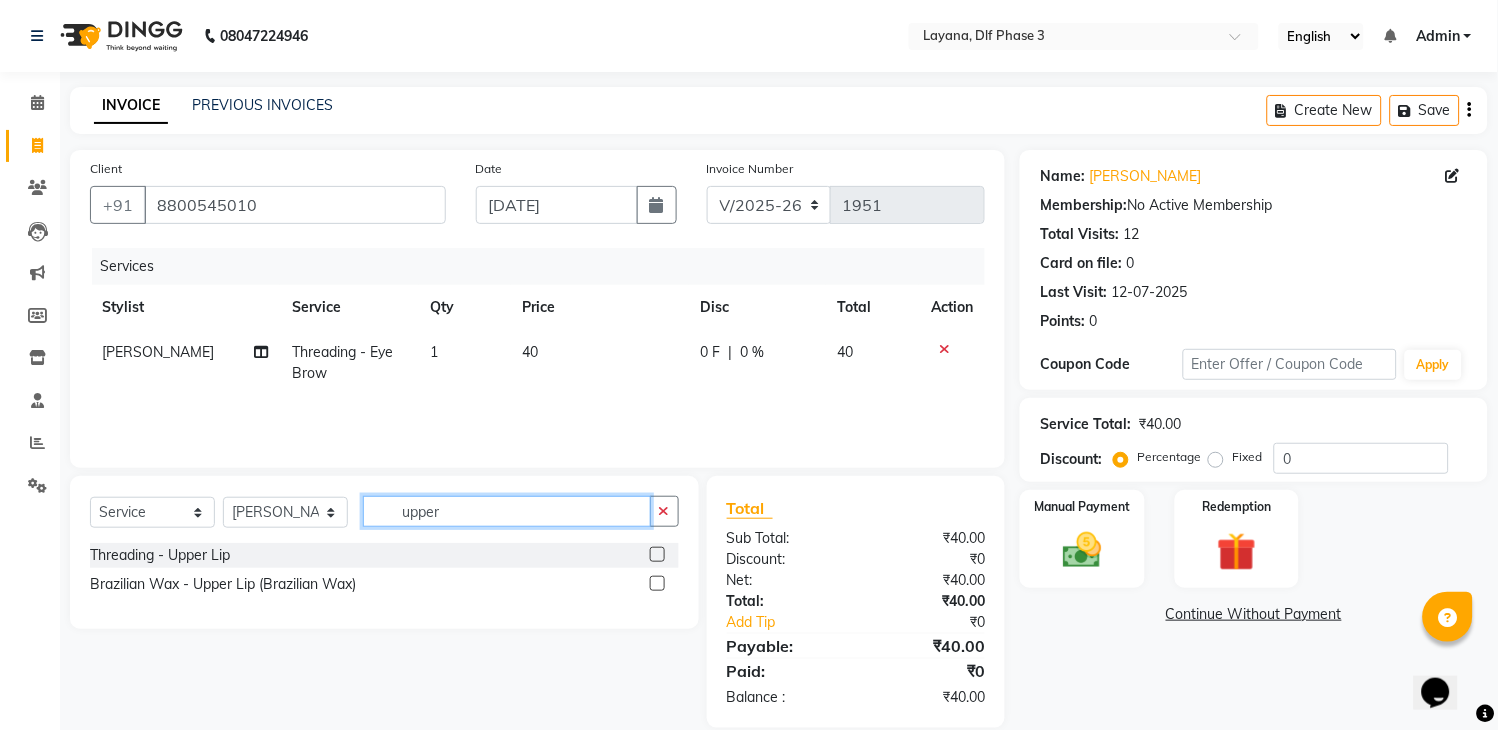 type on "upper" 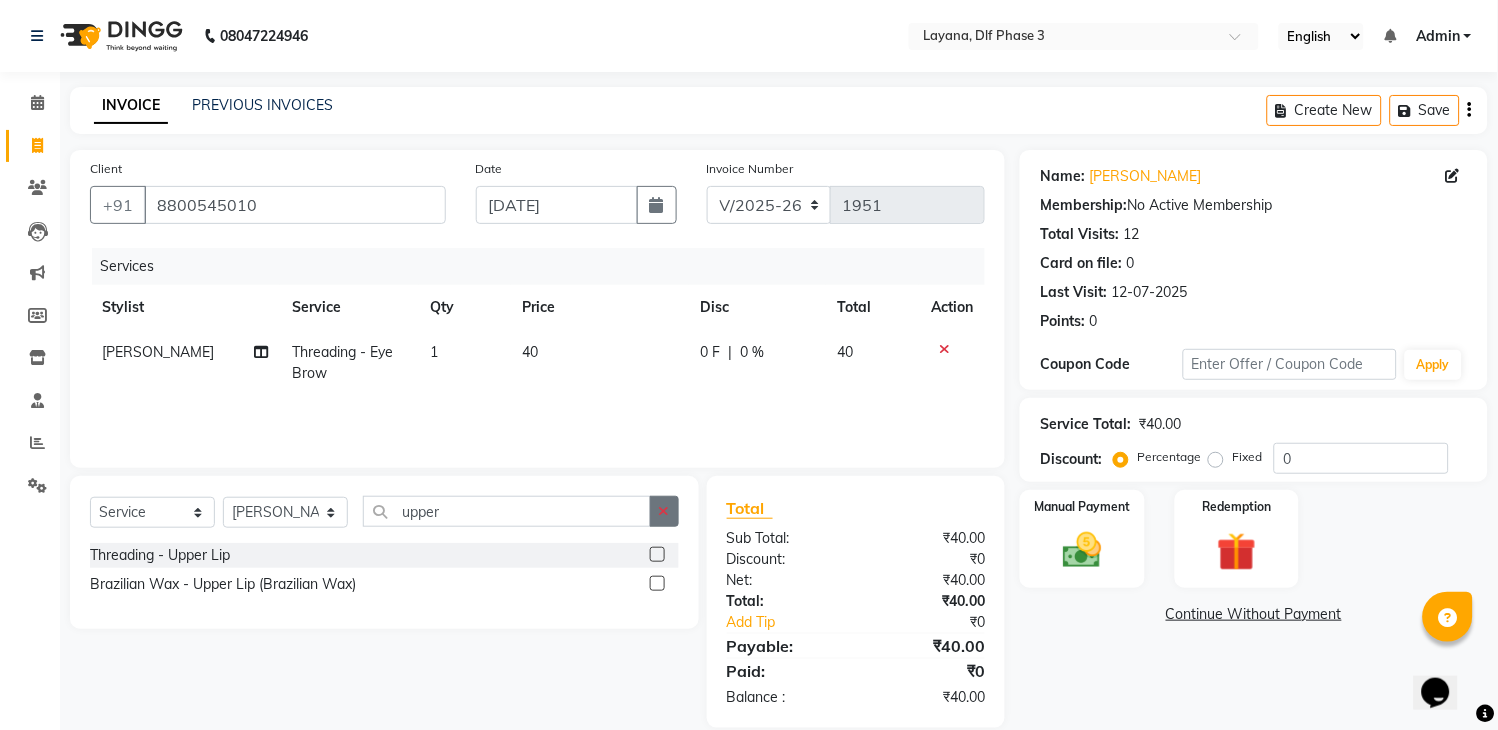click 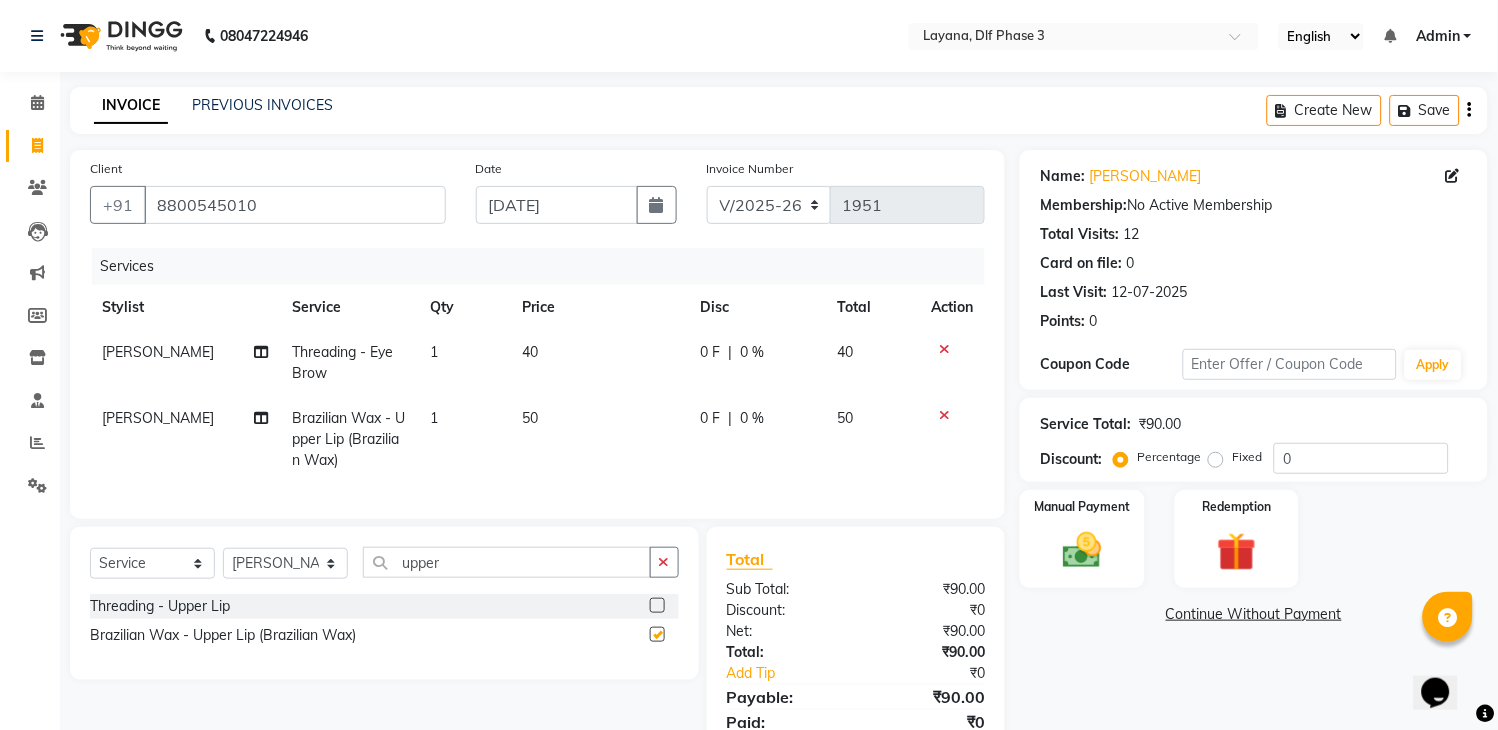 checkbox on "false" 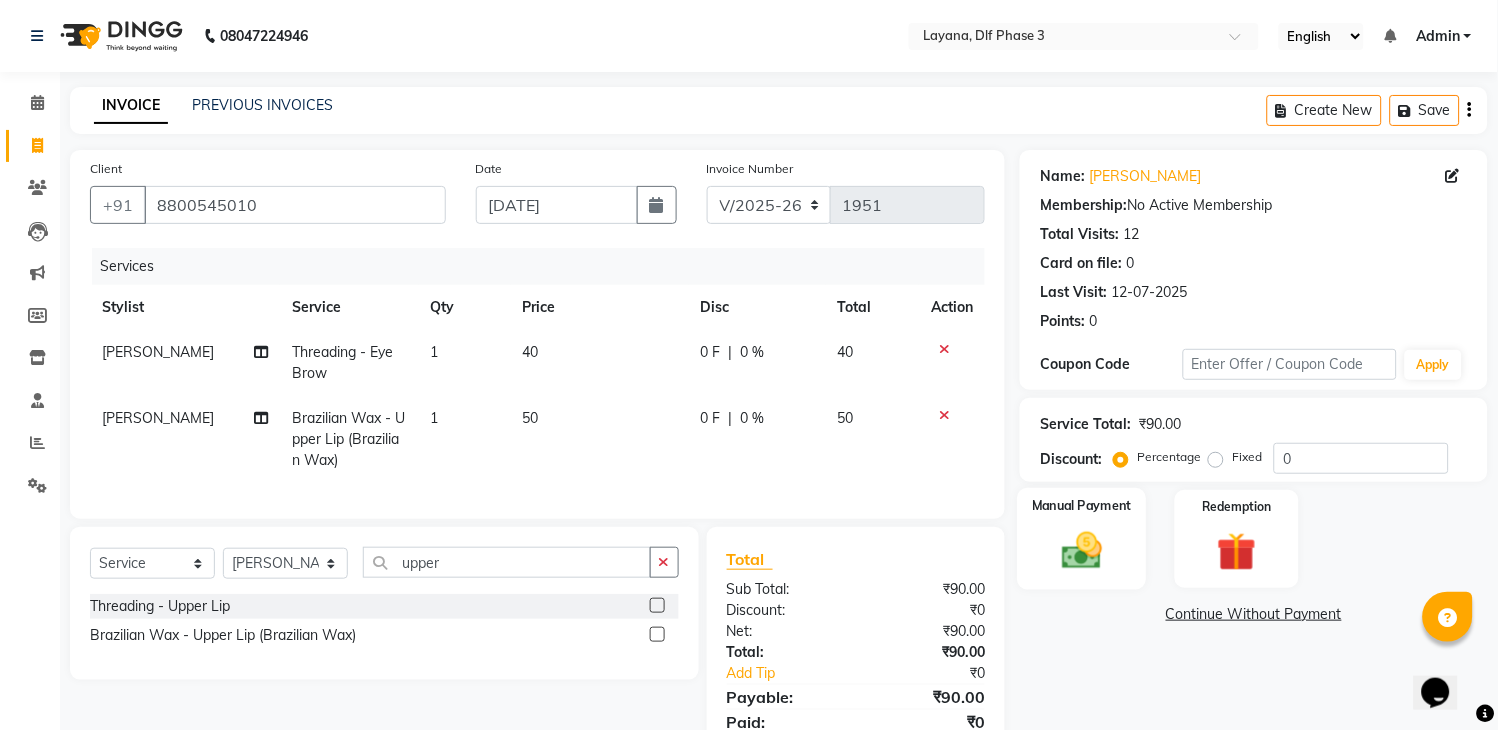 click 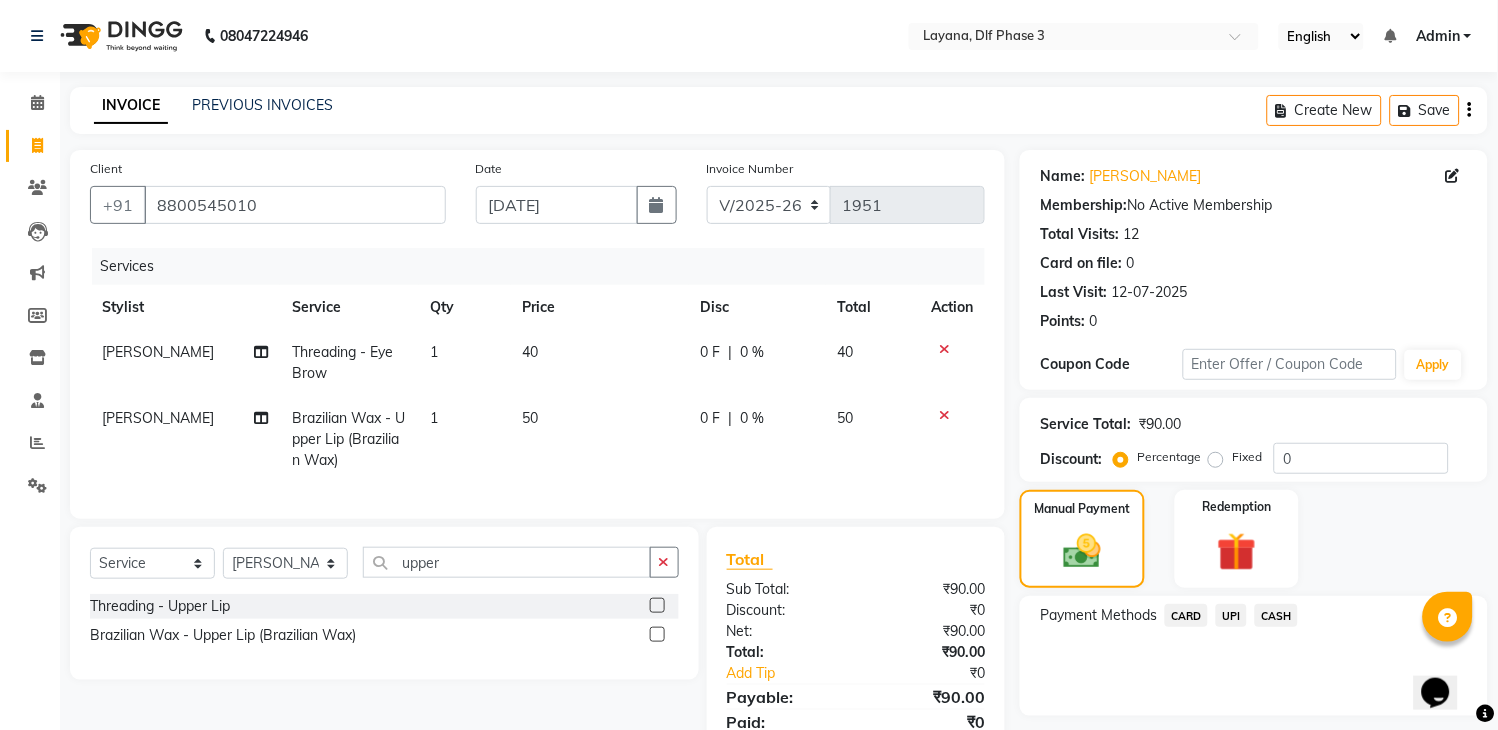 click on "UPI" 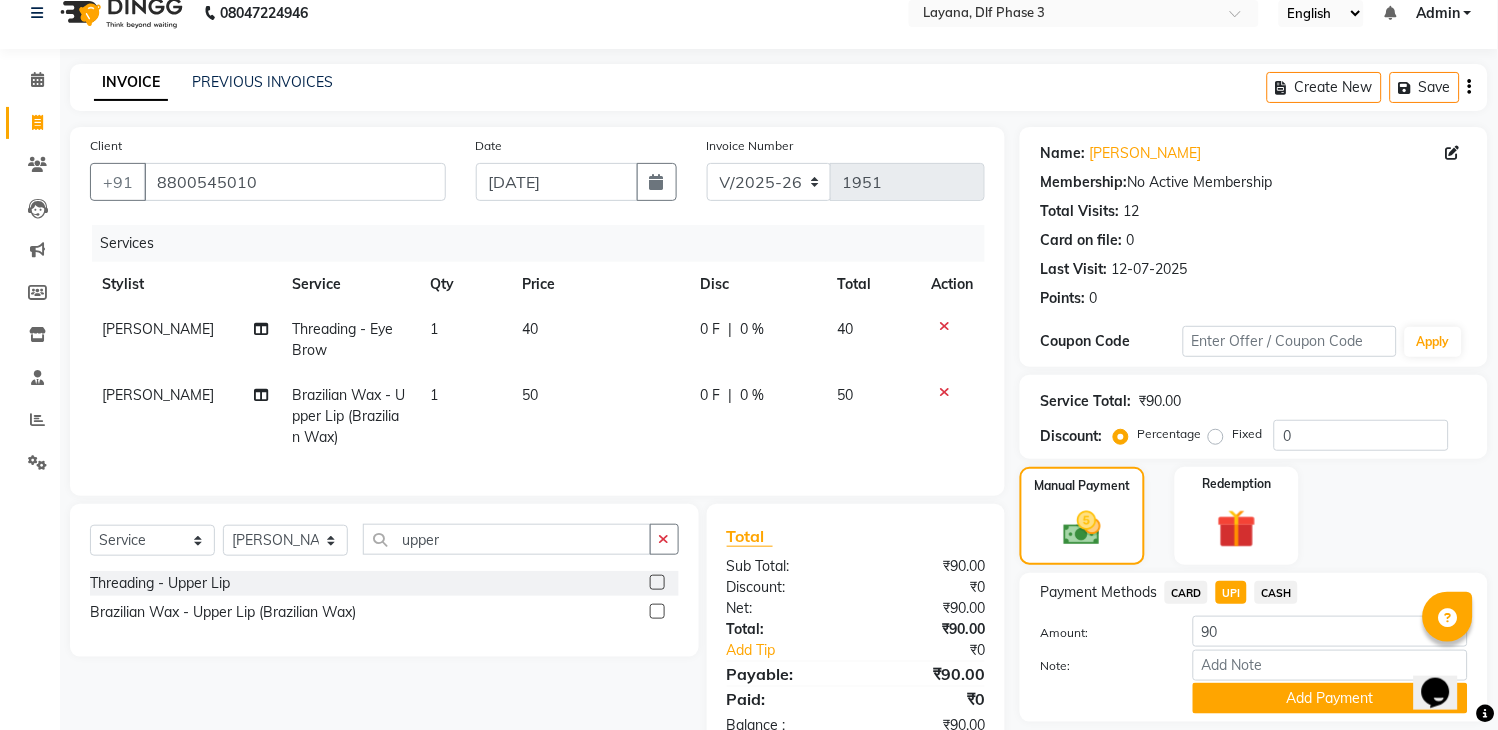 scroll, scrollTop: 34, scrollLeft: 0, axis: vertical 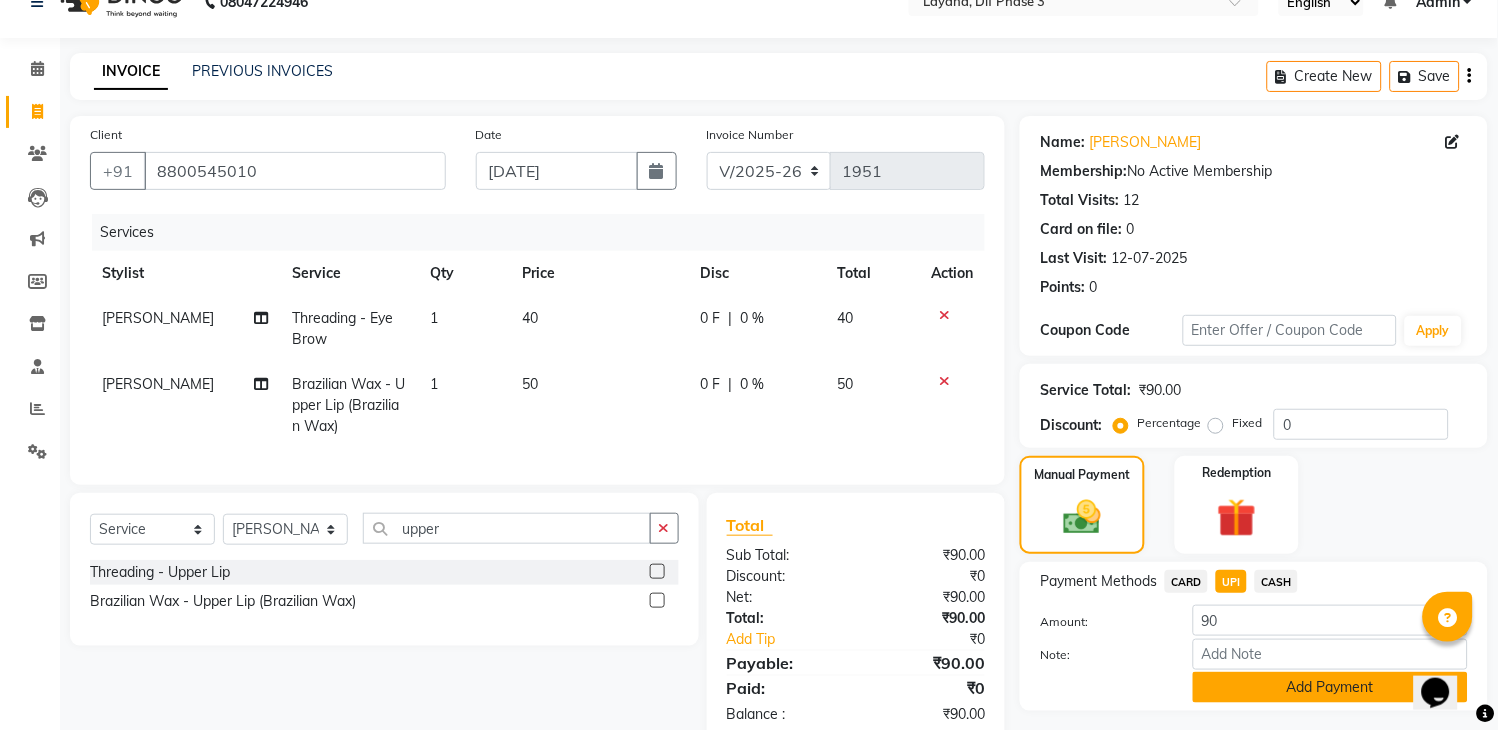 click on "Add Payment" 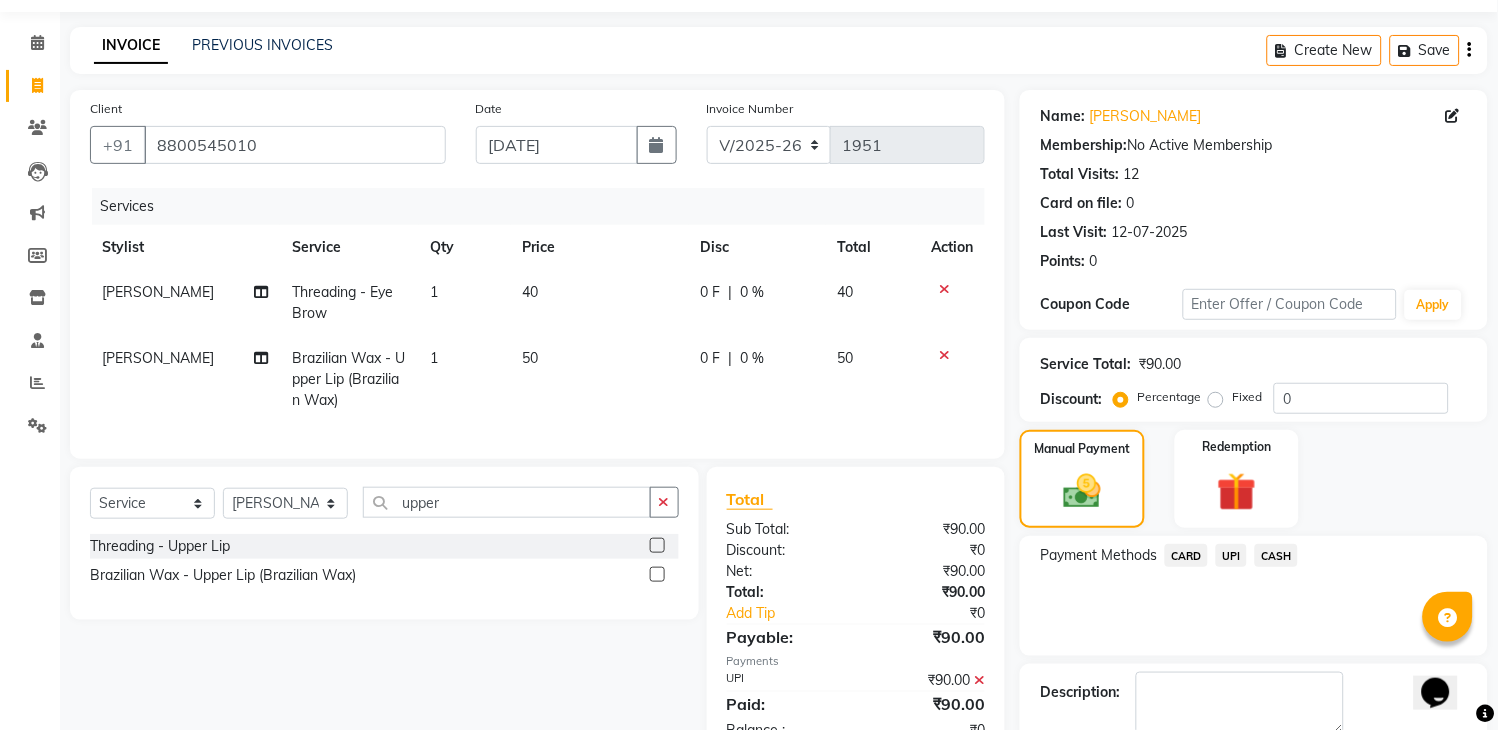 scroll, scrollTop: 170, scrollLeft: 0, axis: vertical 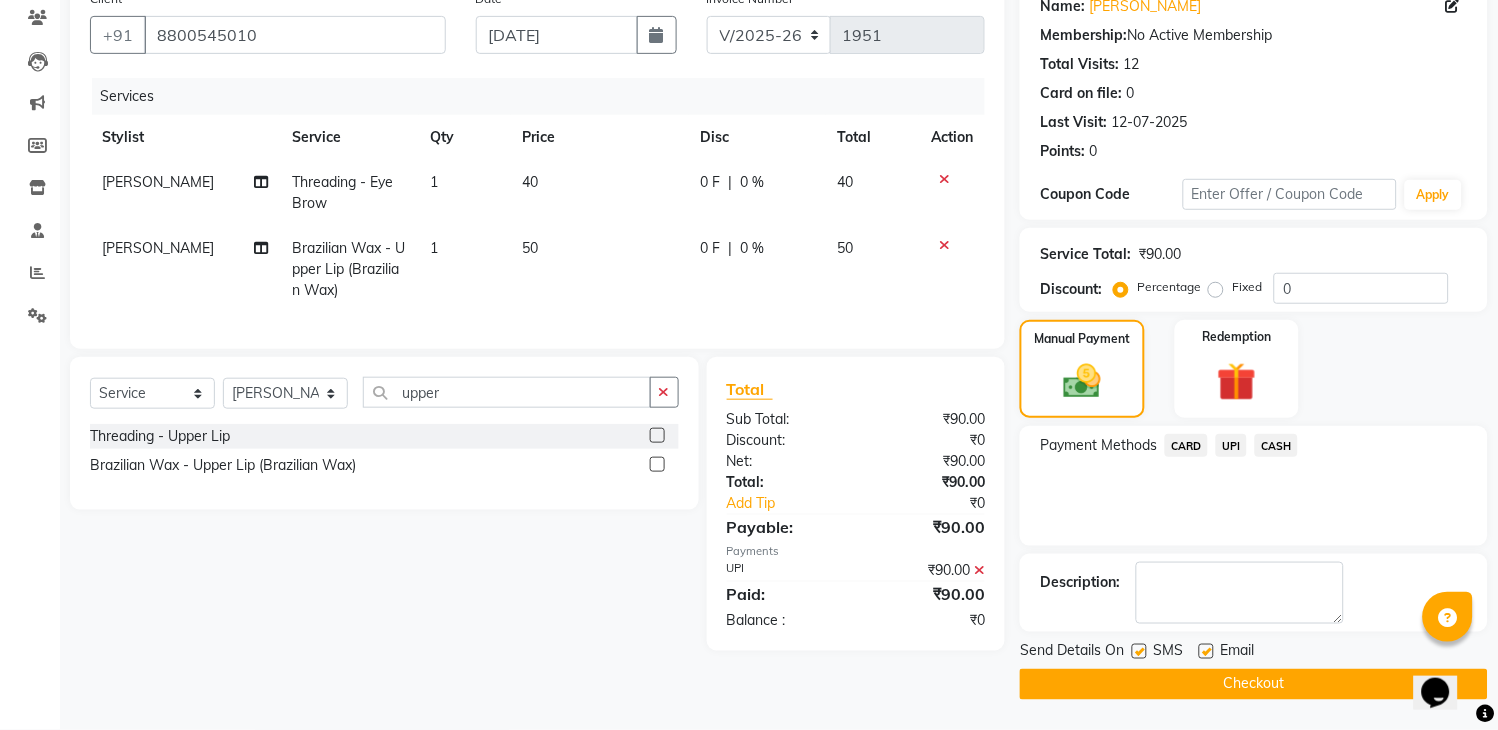 click 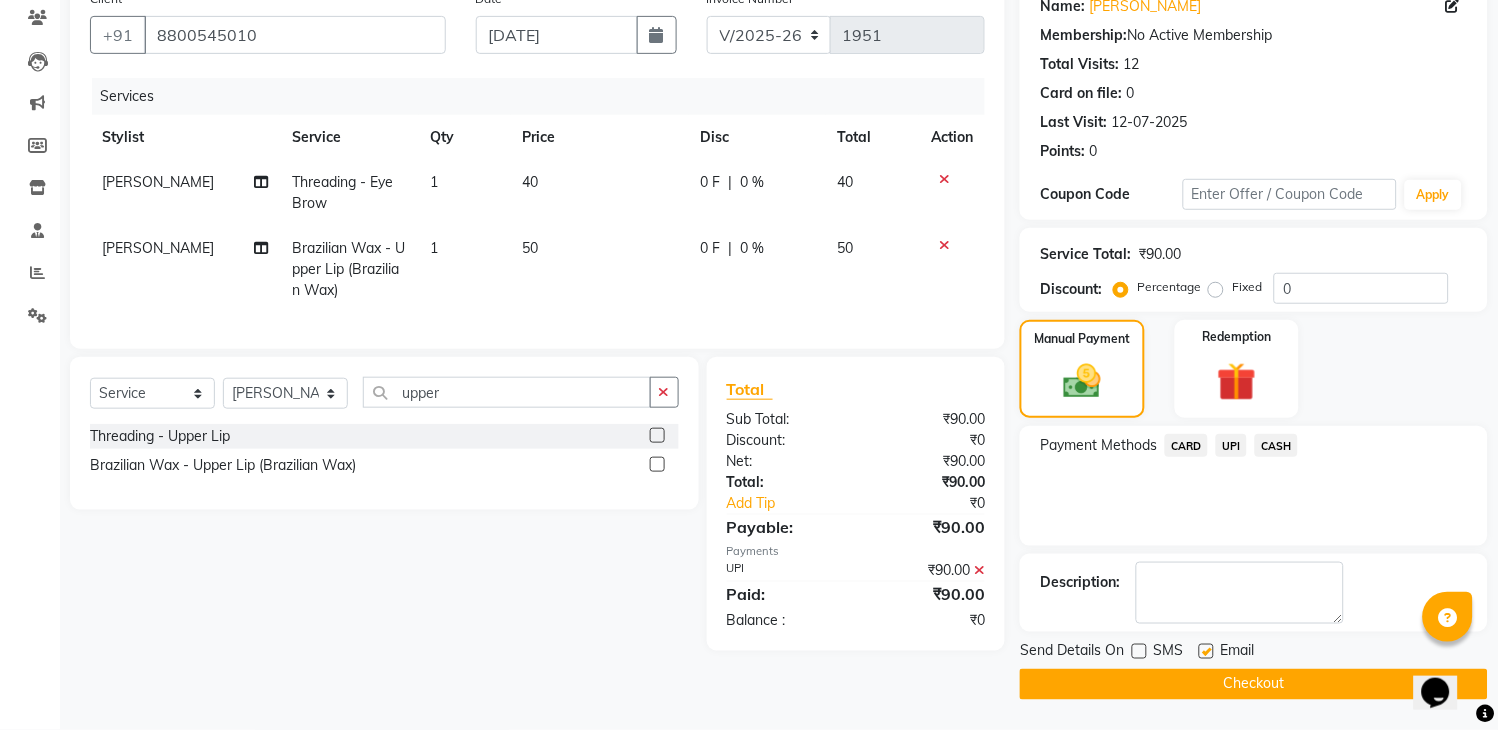 click on "Checkout" 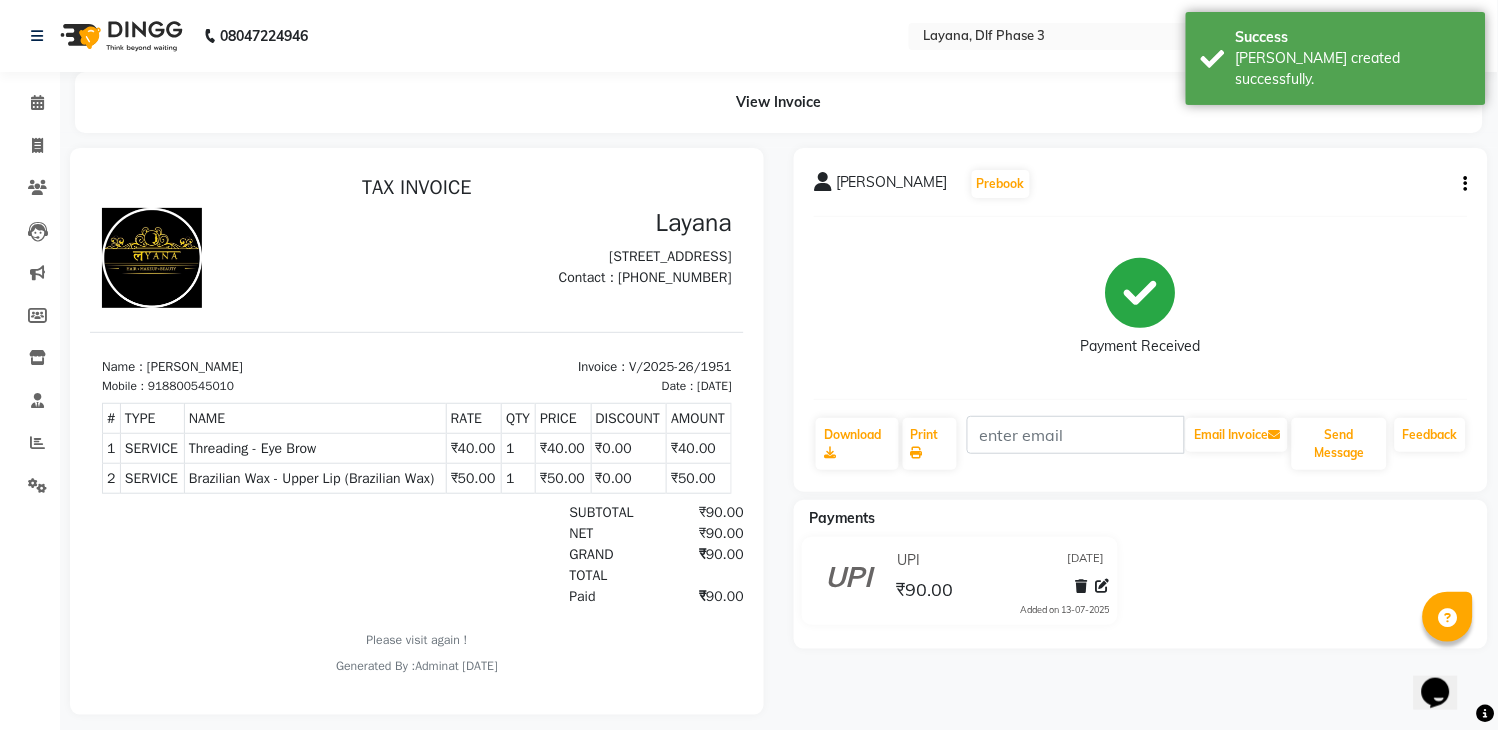 scroll, scrollTop: 0, scrollLeft: 0, axis: both 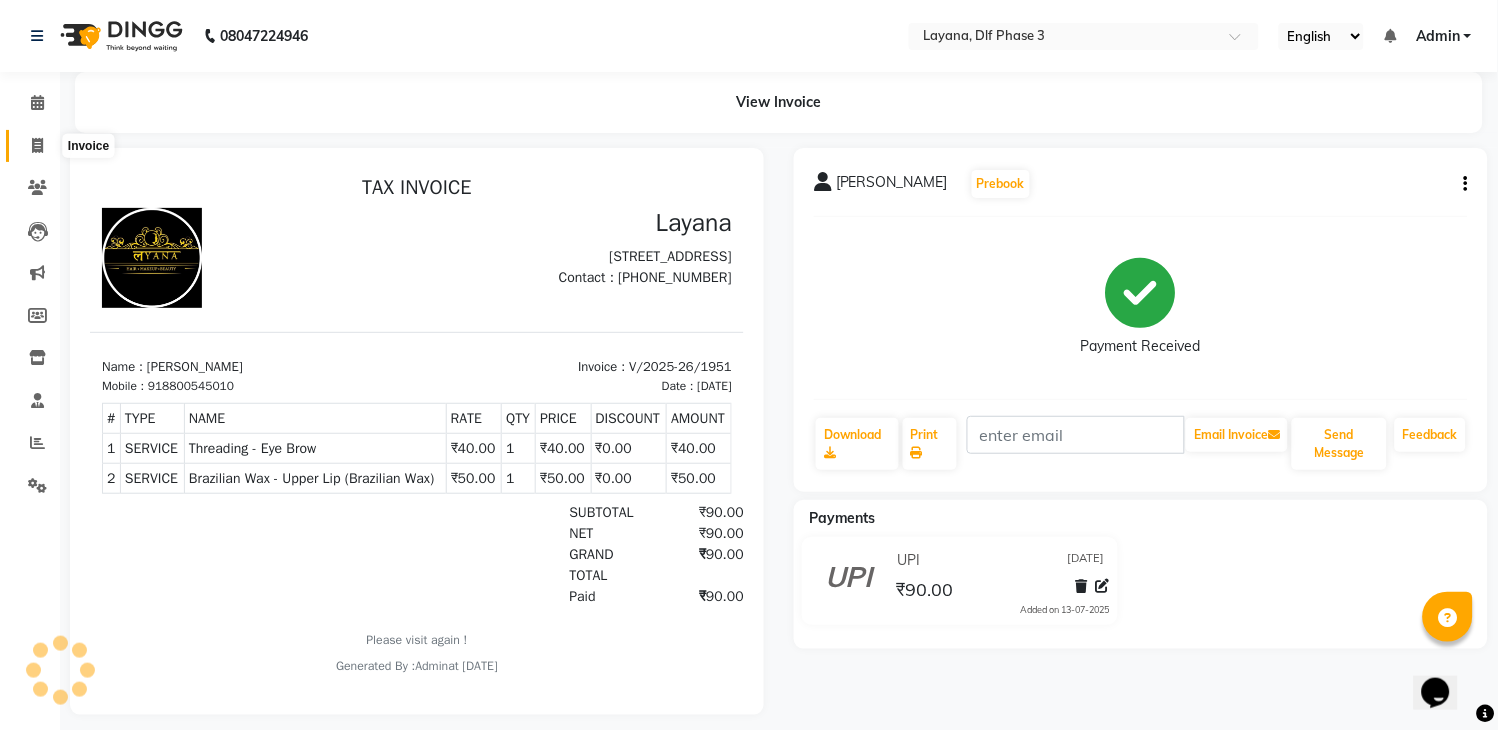 click 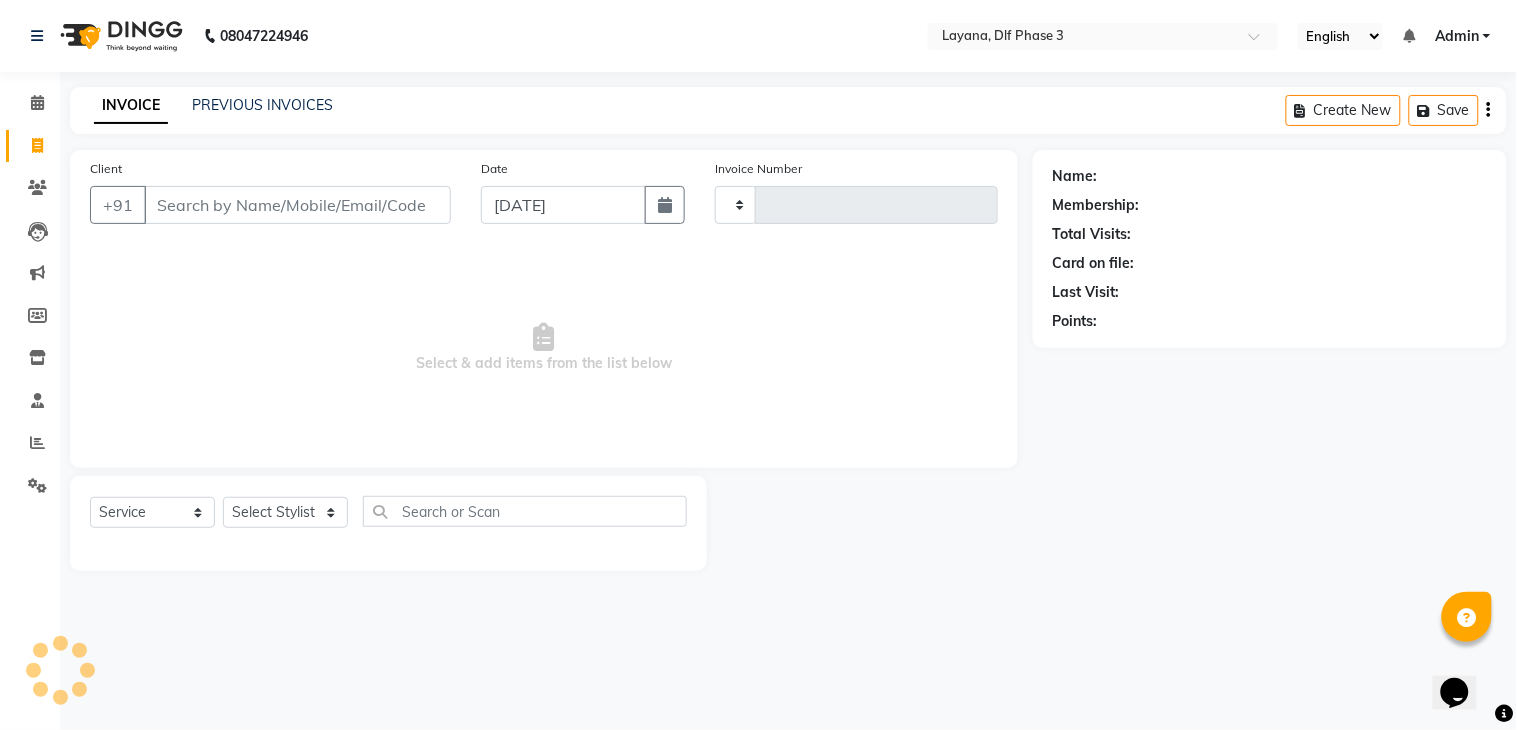 type on "1952" 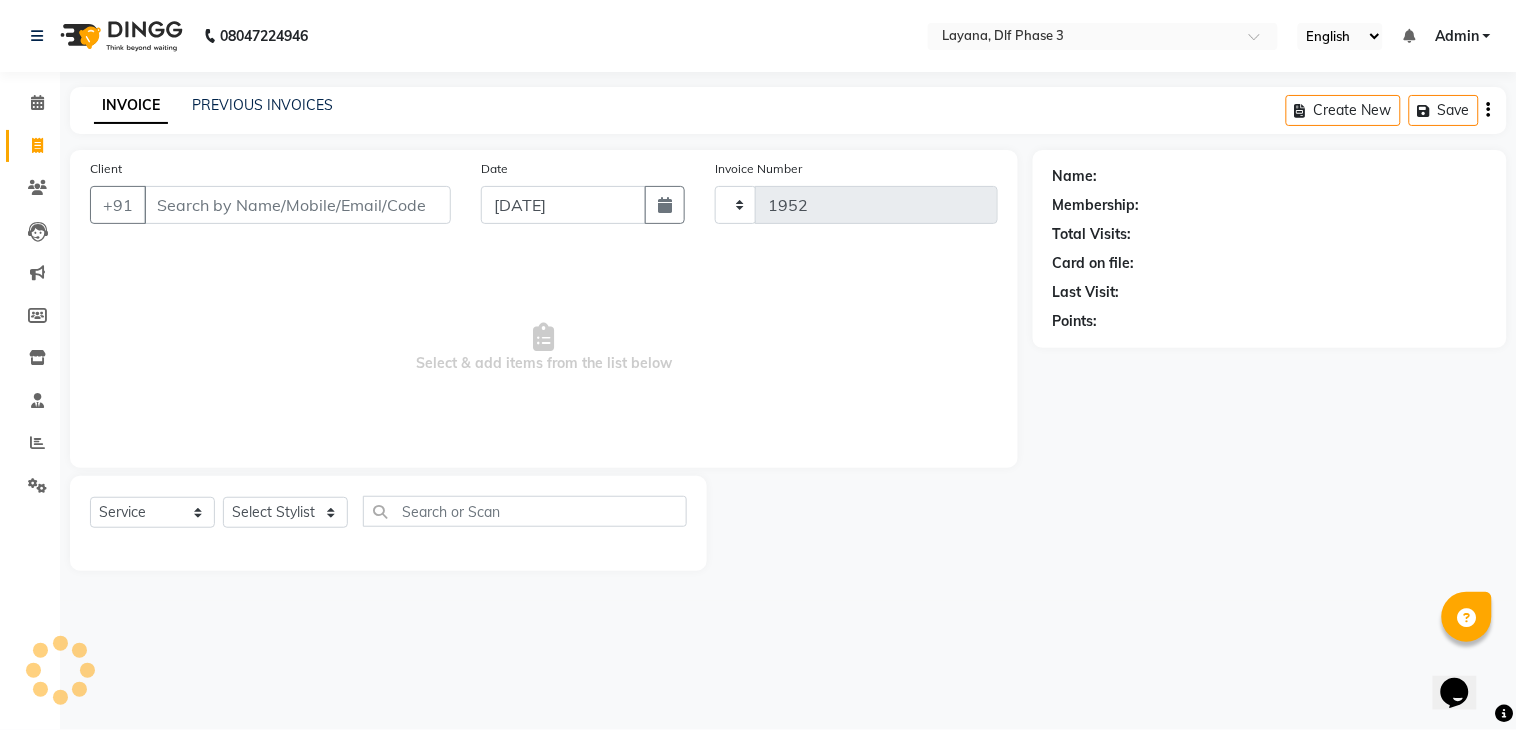 select on "6973" 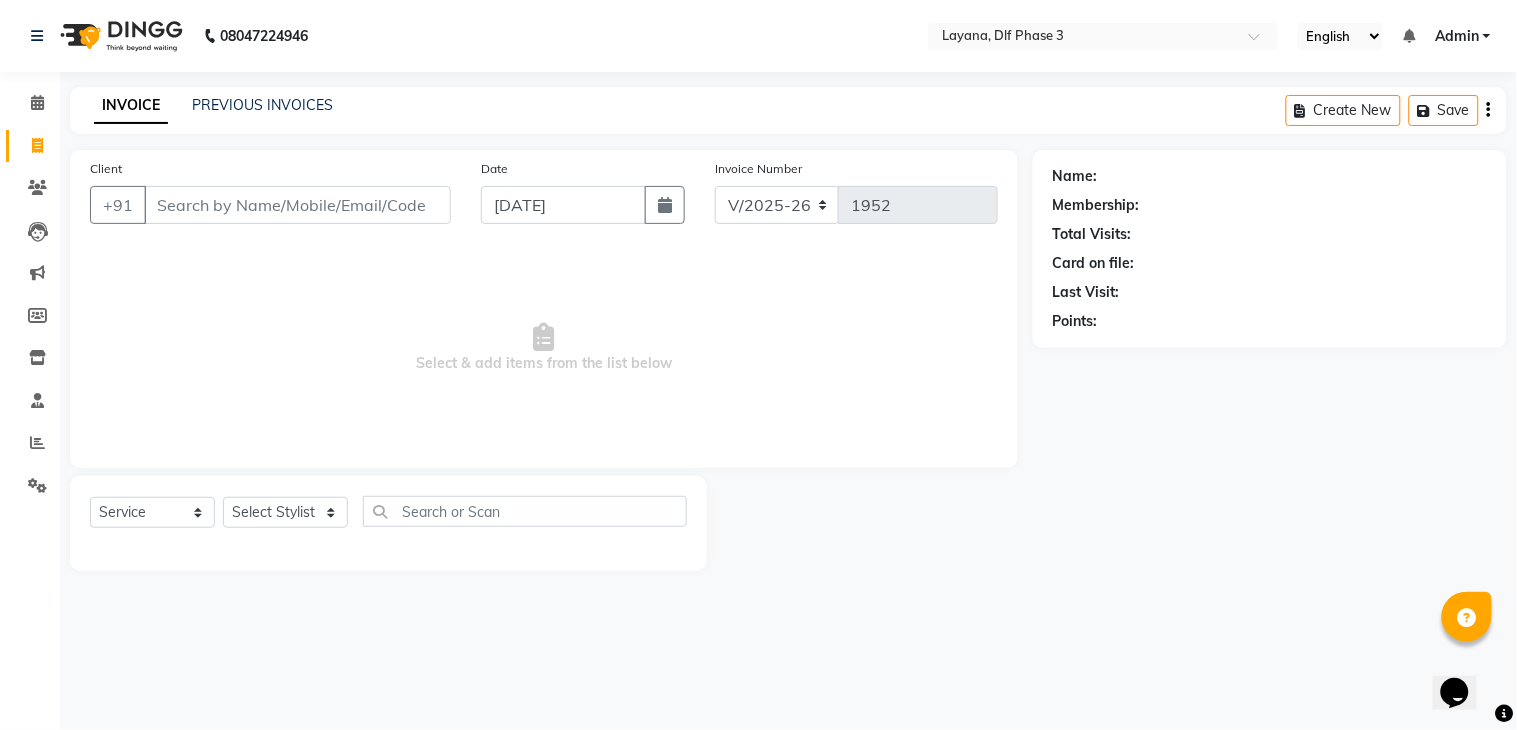 click on "Client" at bounding box center [297, 205] 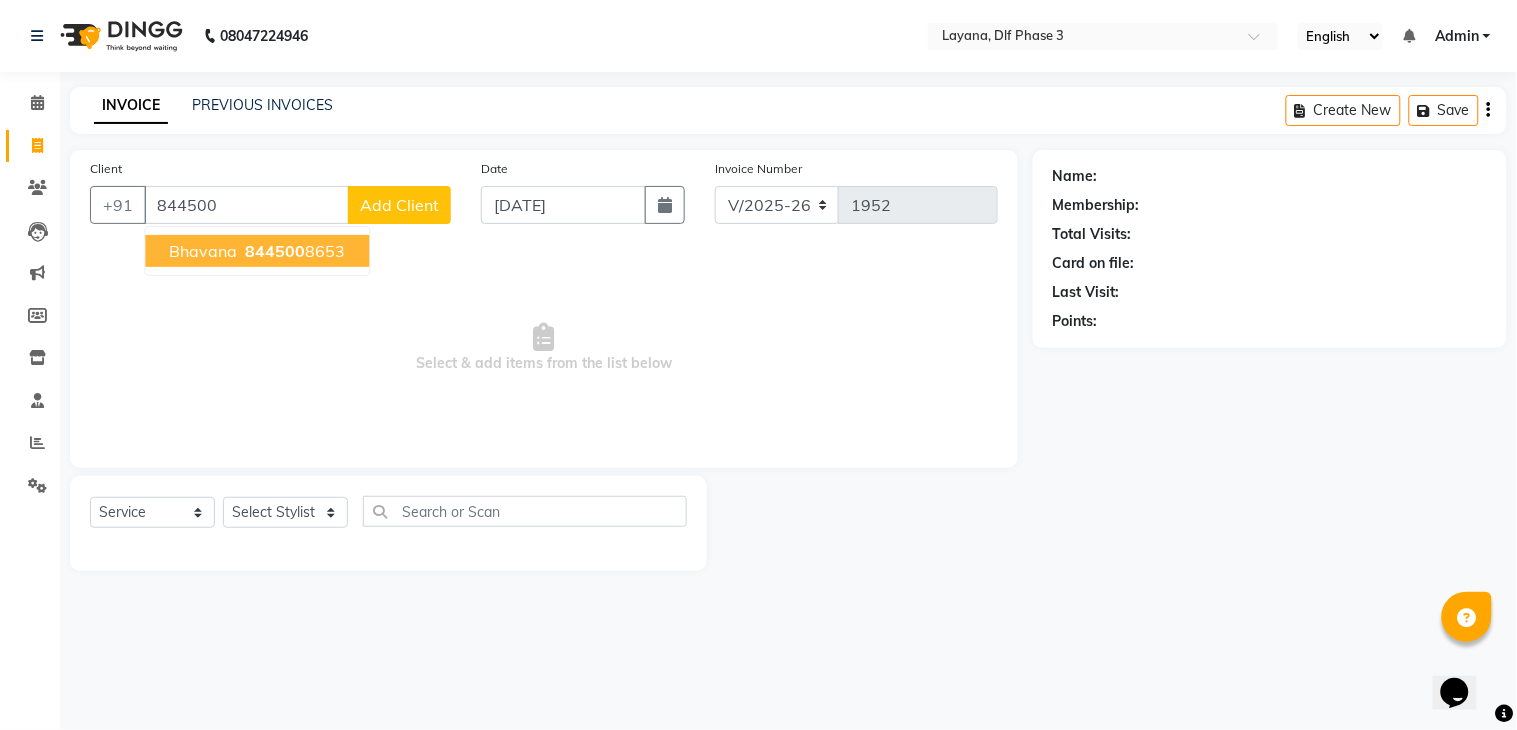 click on "844500 8653" at bounding box center [293, 251] 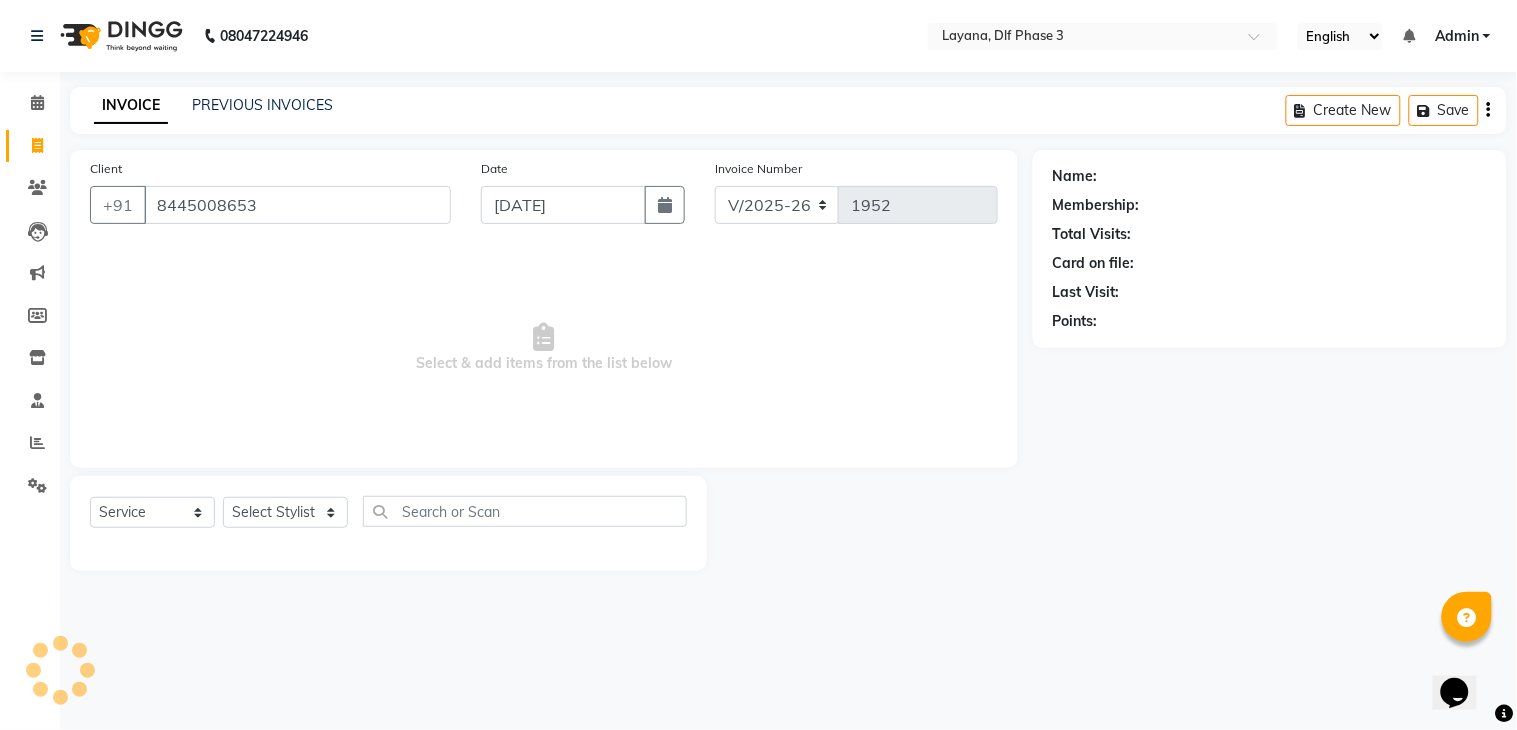 type on "8445008653" 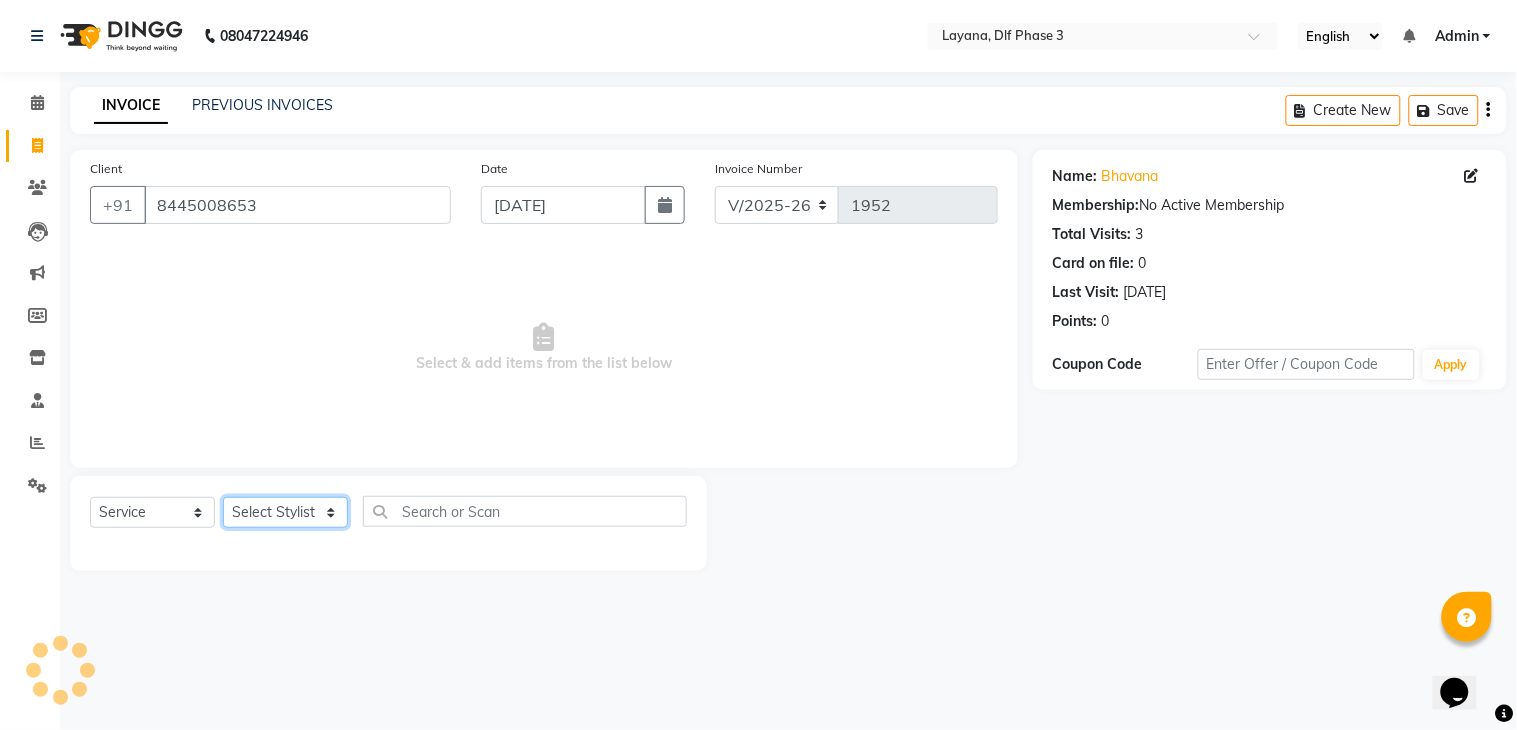click on "Select Stylist aditya Attul kamal Kartik  keshav sanjana Shadab supriya" 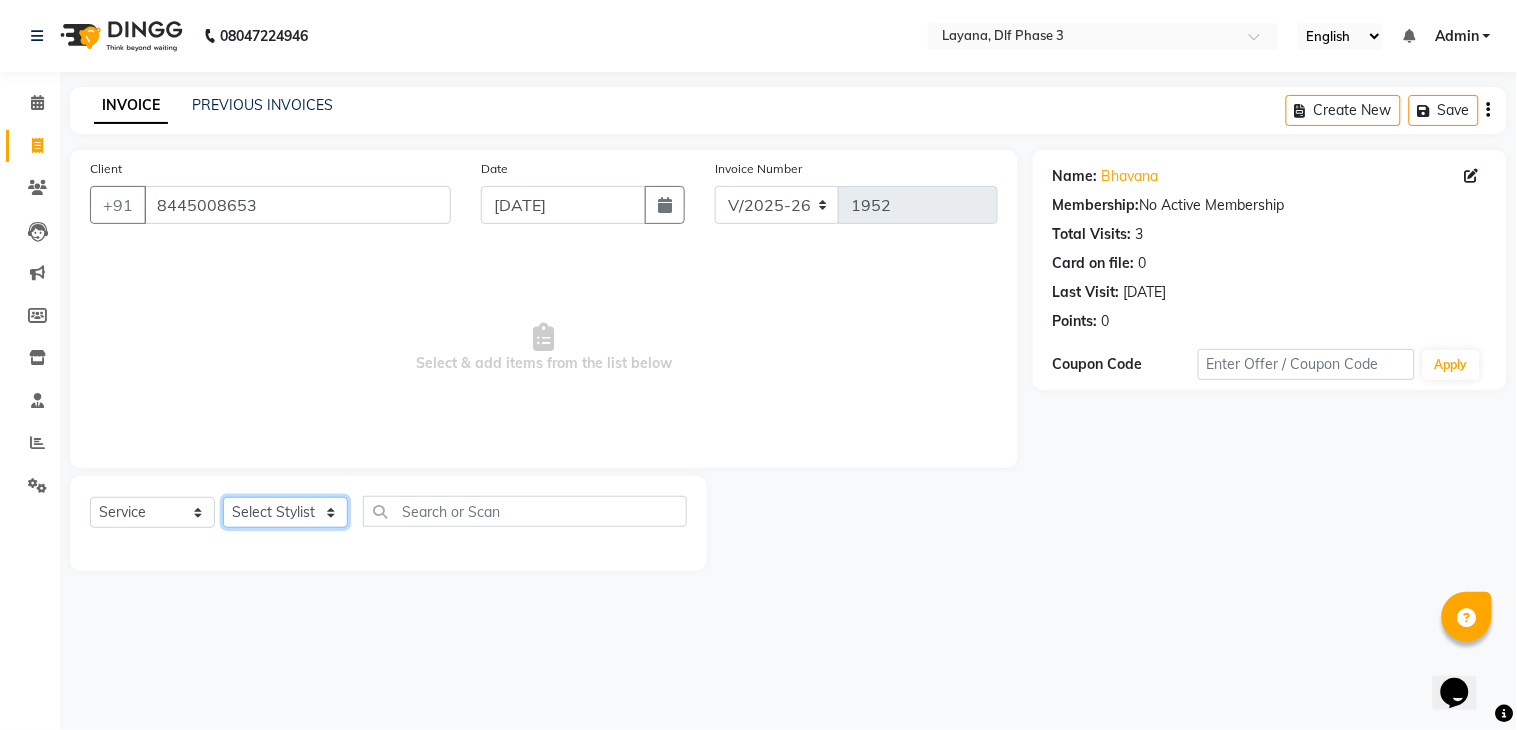 select on "57637" 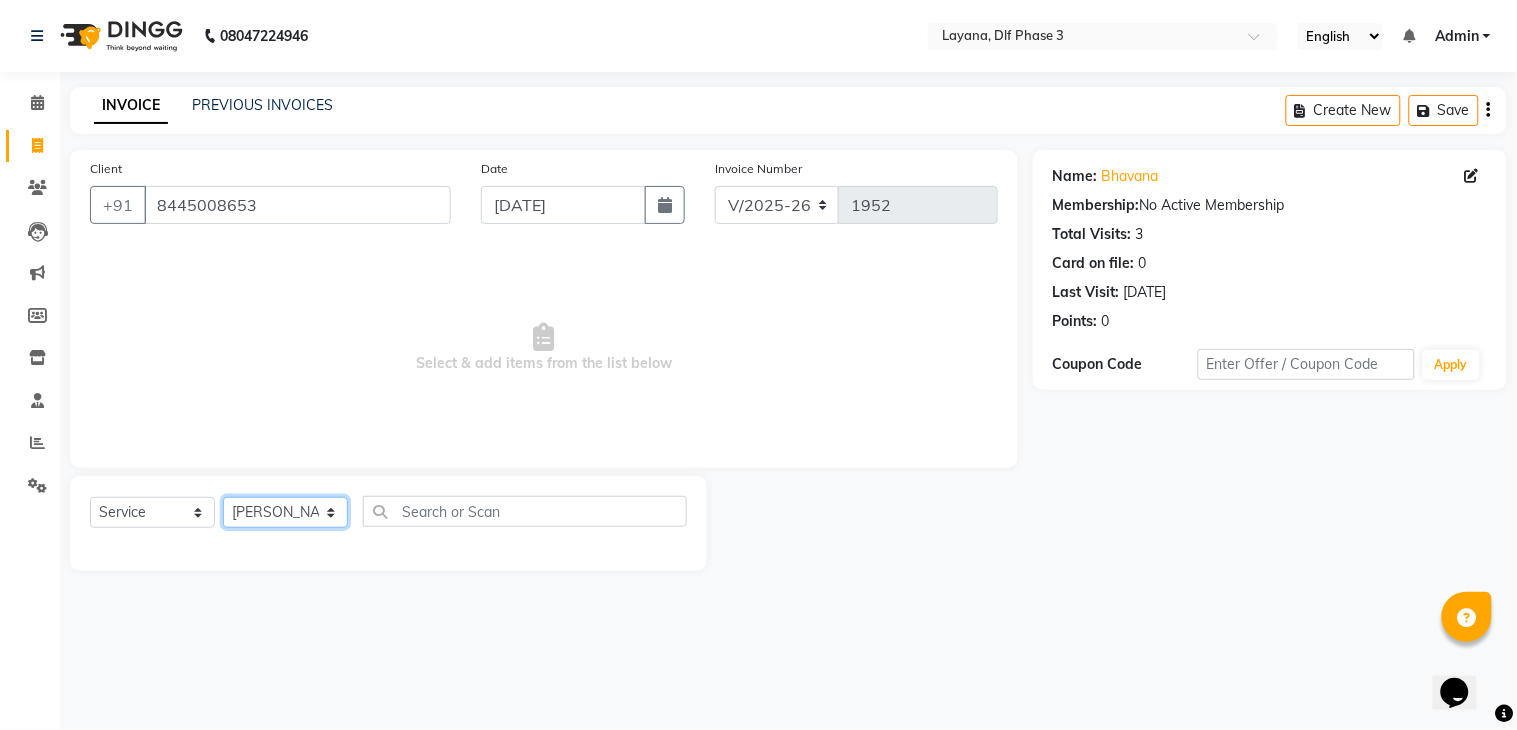 click on "Select Stylist aditya Attul kamal Kartik  keshav sanjana Shadab supriya" 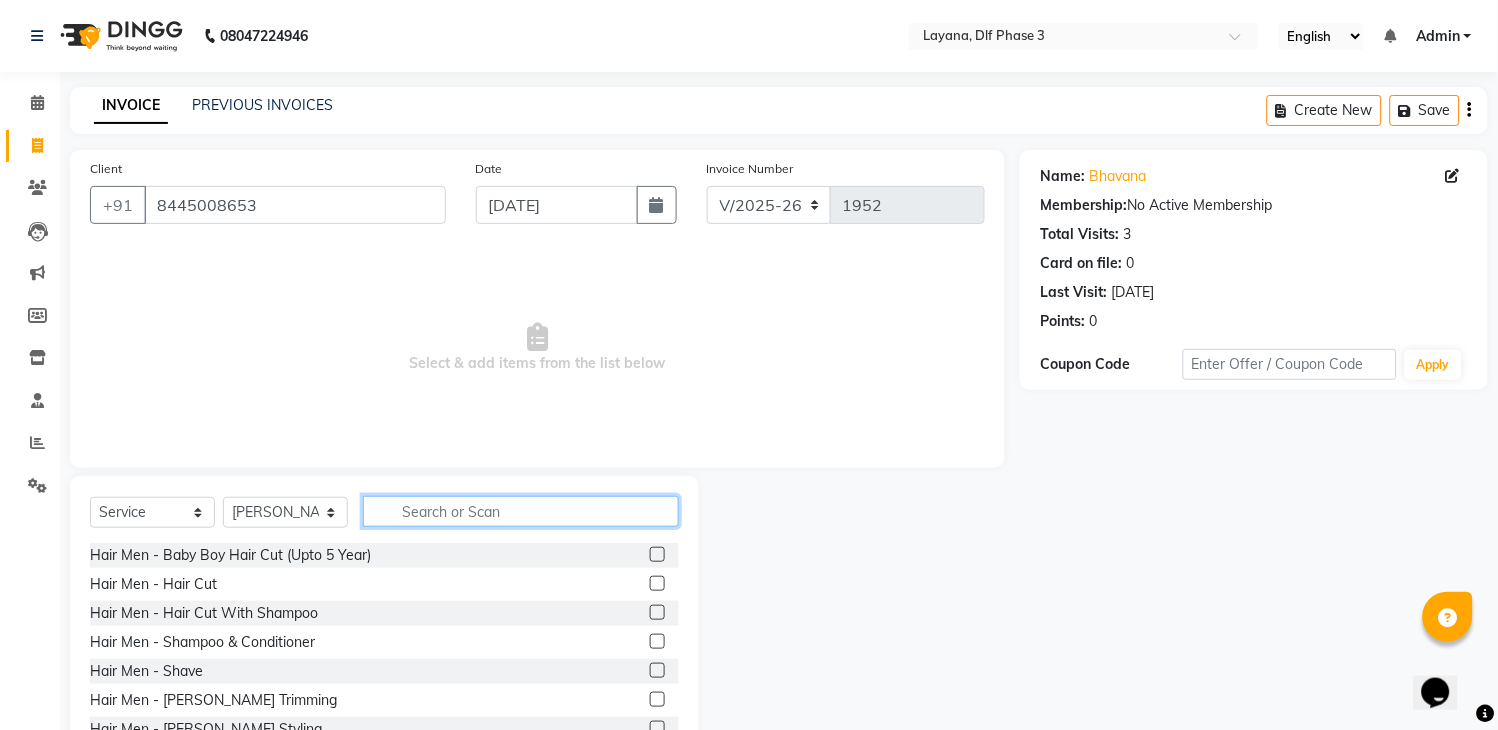 click 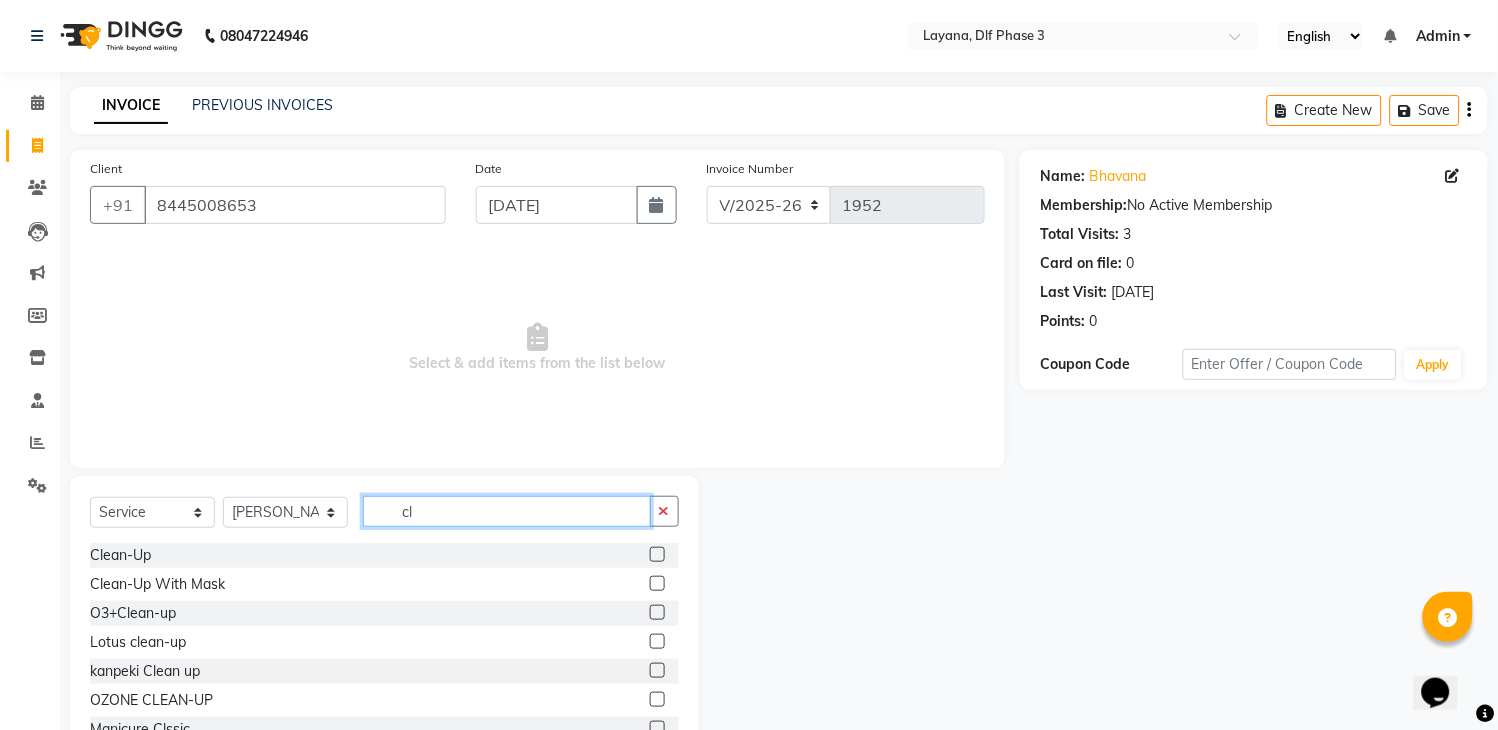 type on "cl" 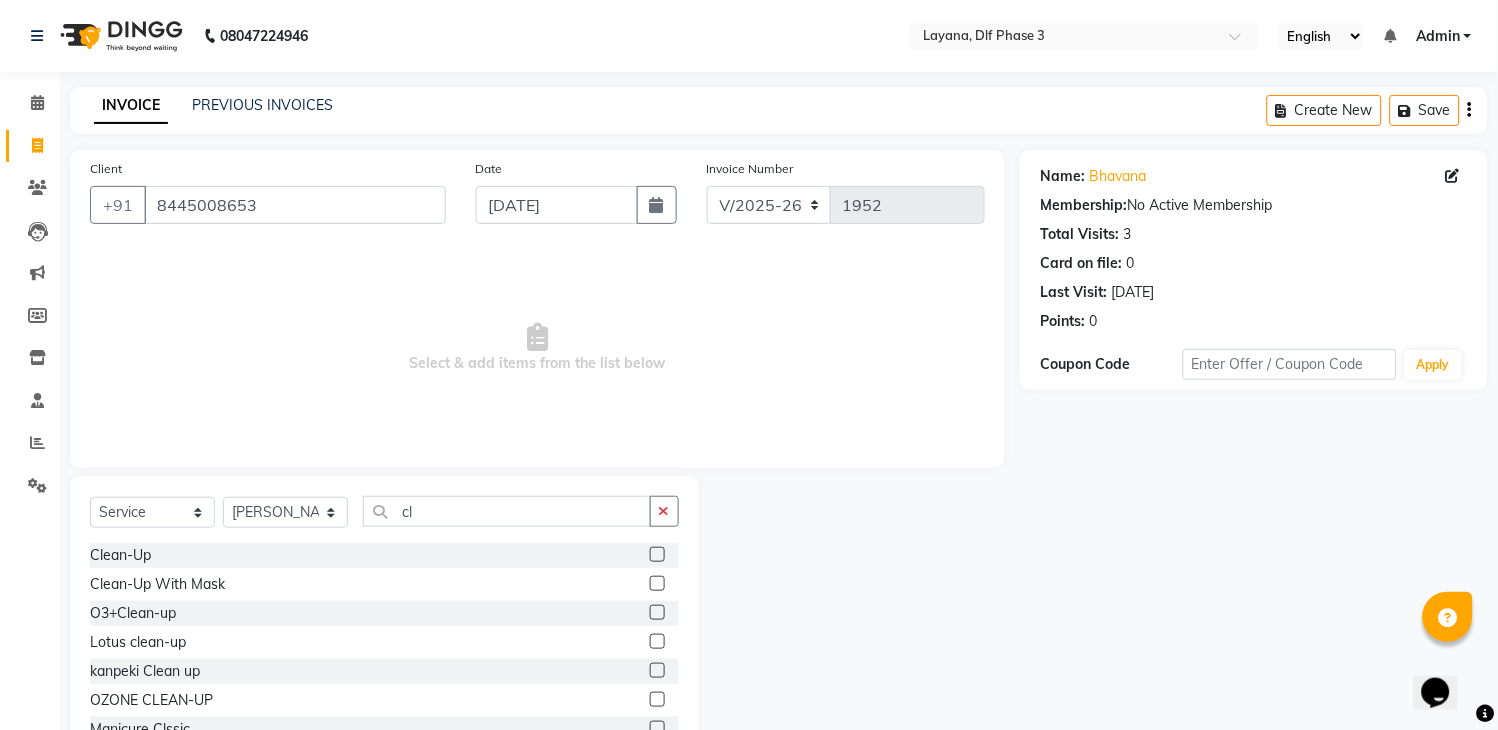 click 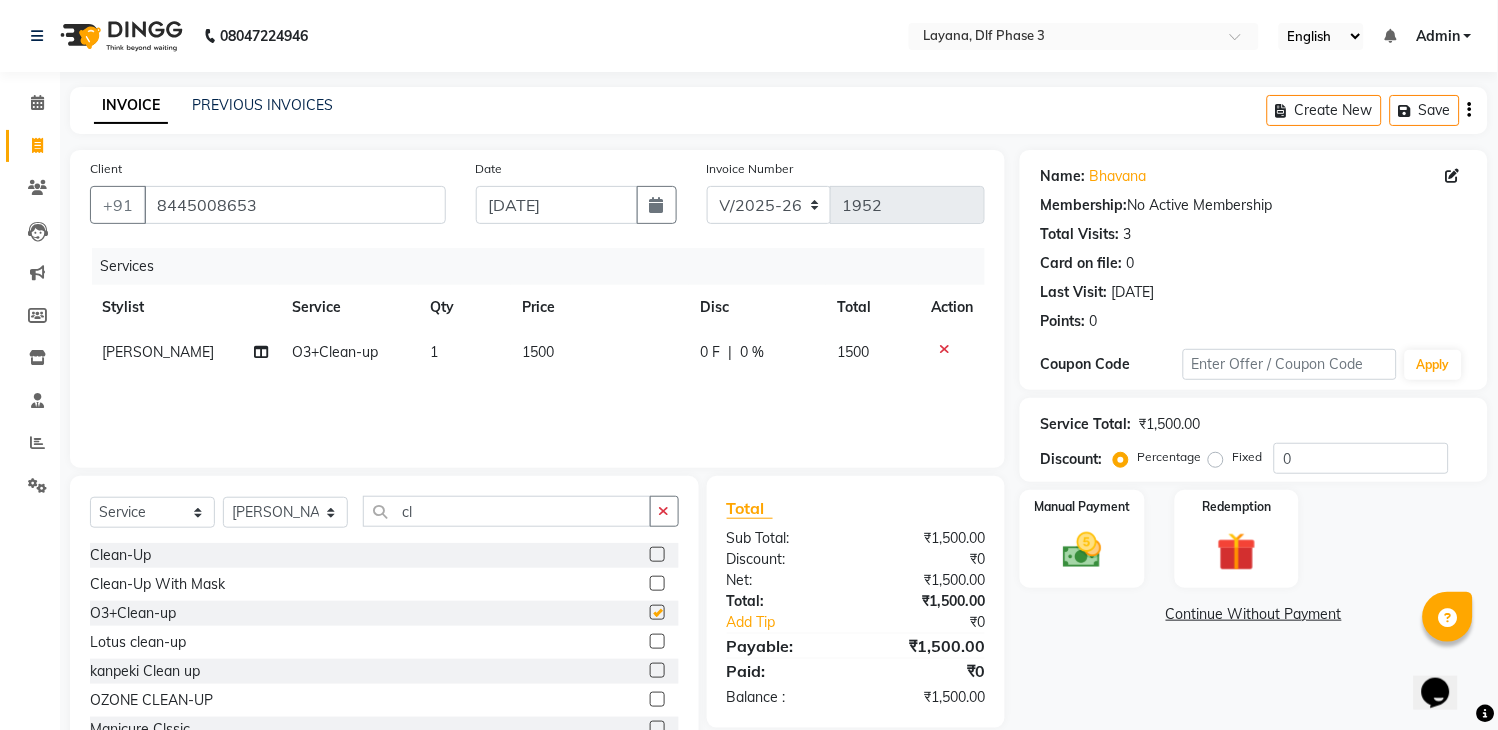 checkbox on "false" 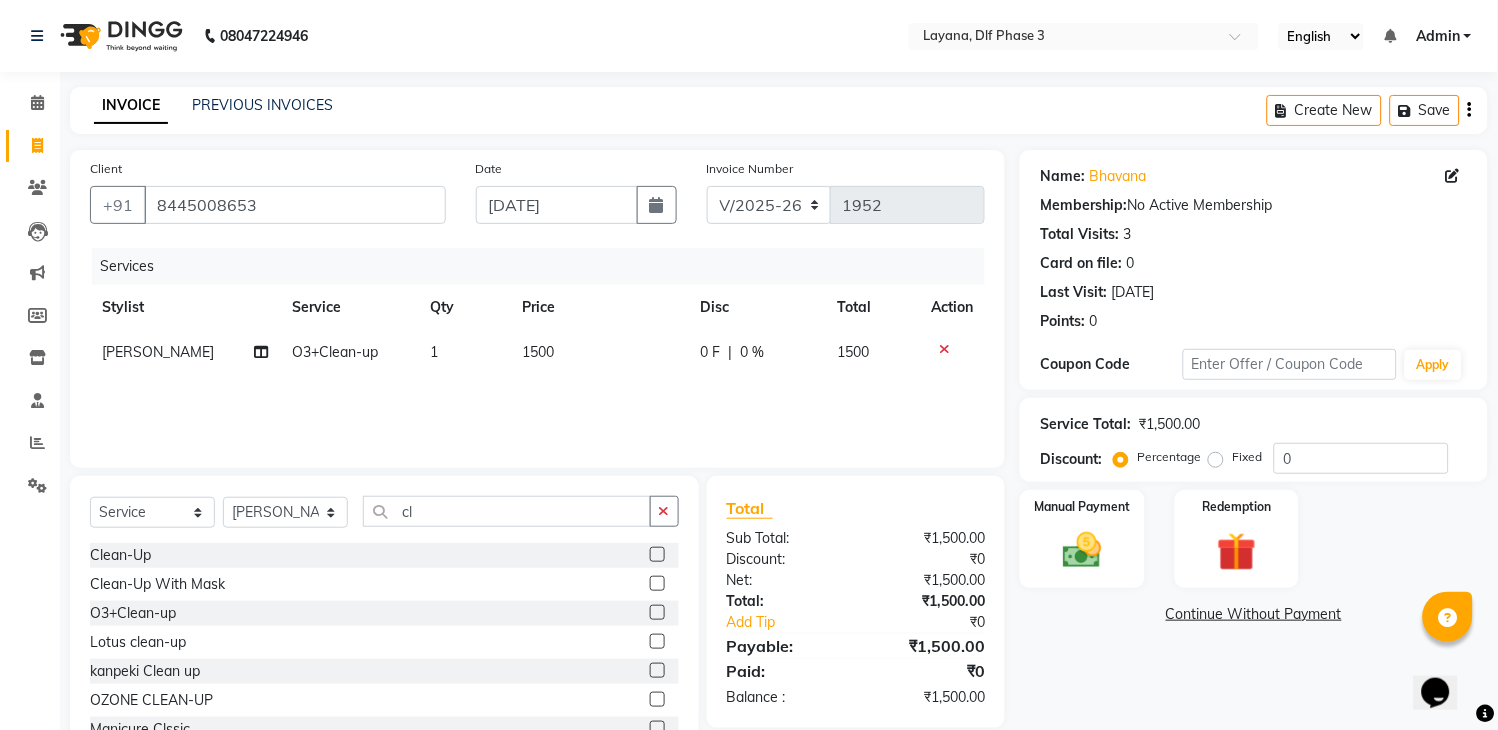 click 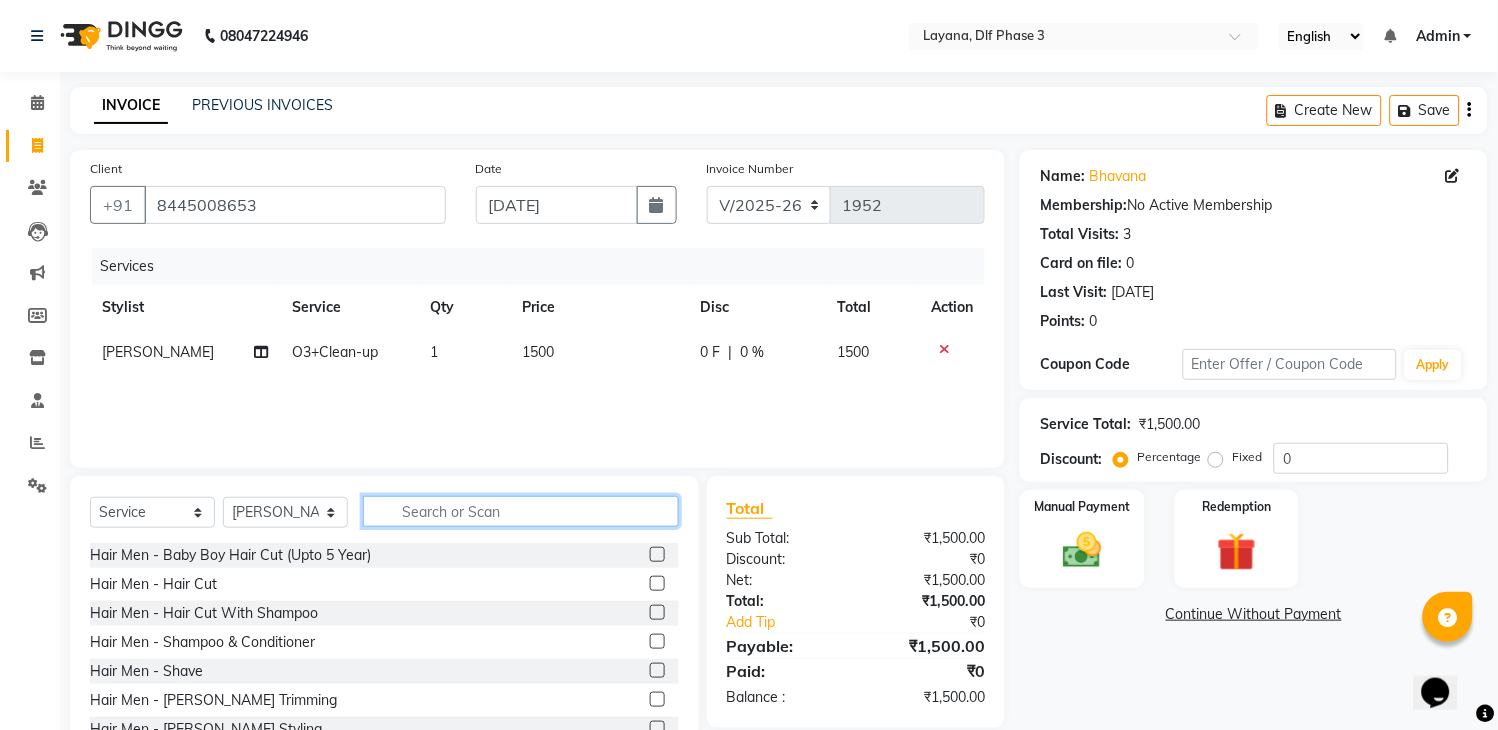click 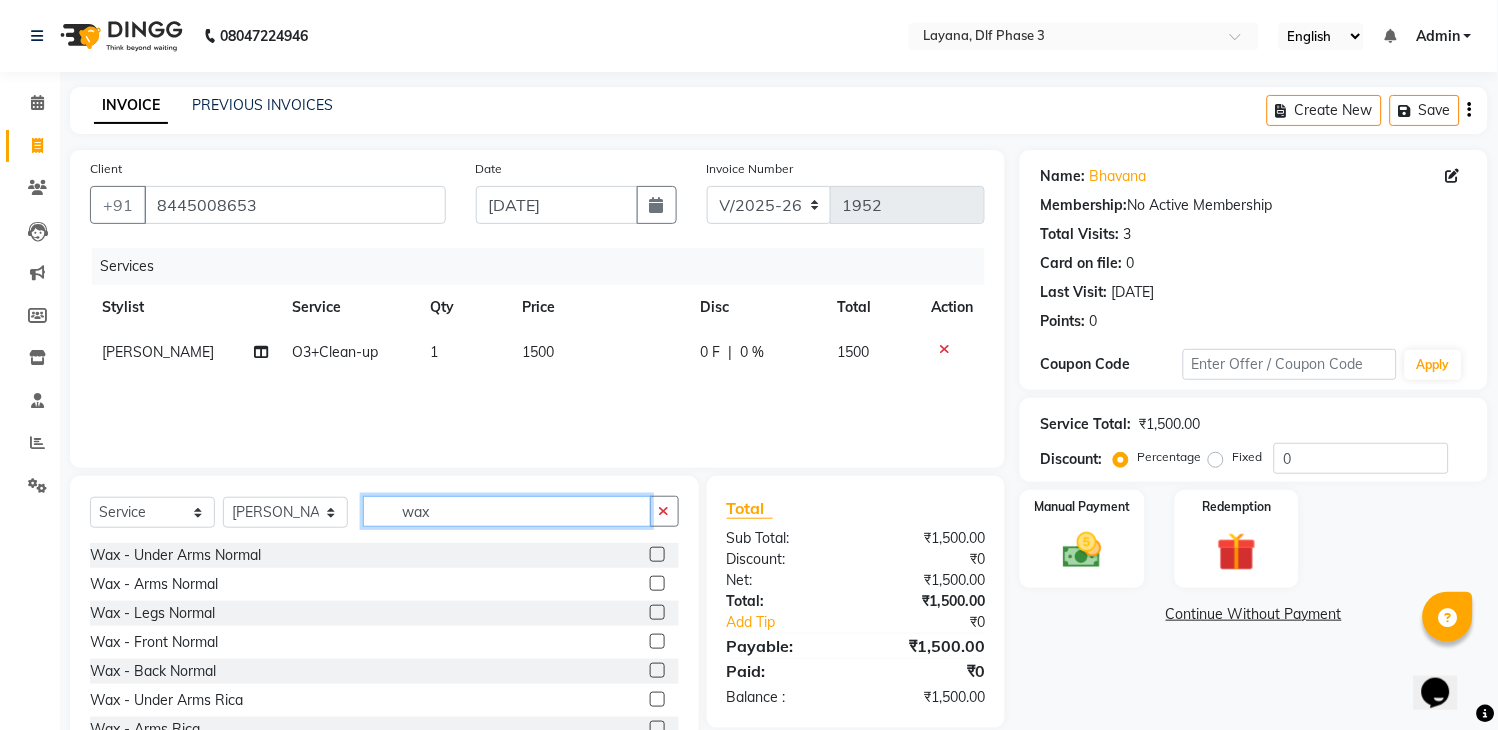 scroll, scrollTop: 71, scrollLeft: 0, axis: vertical 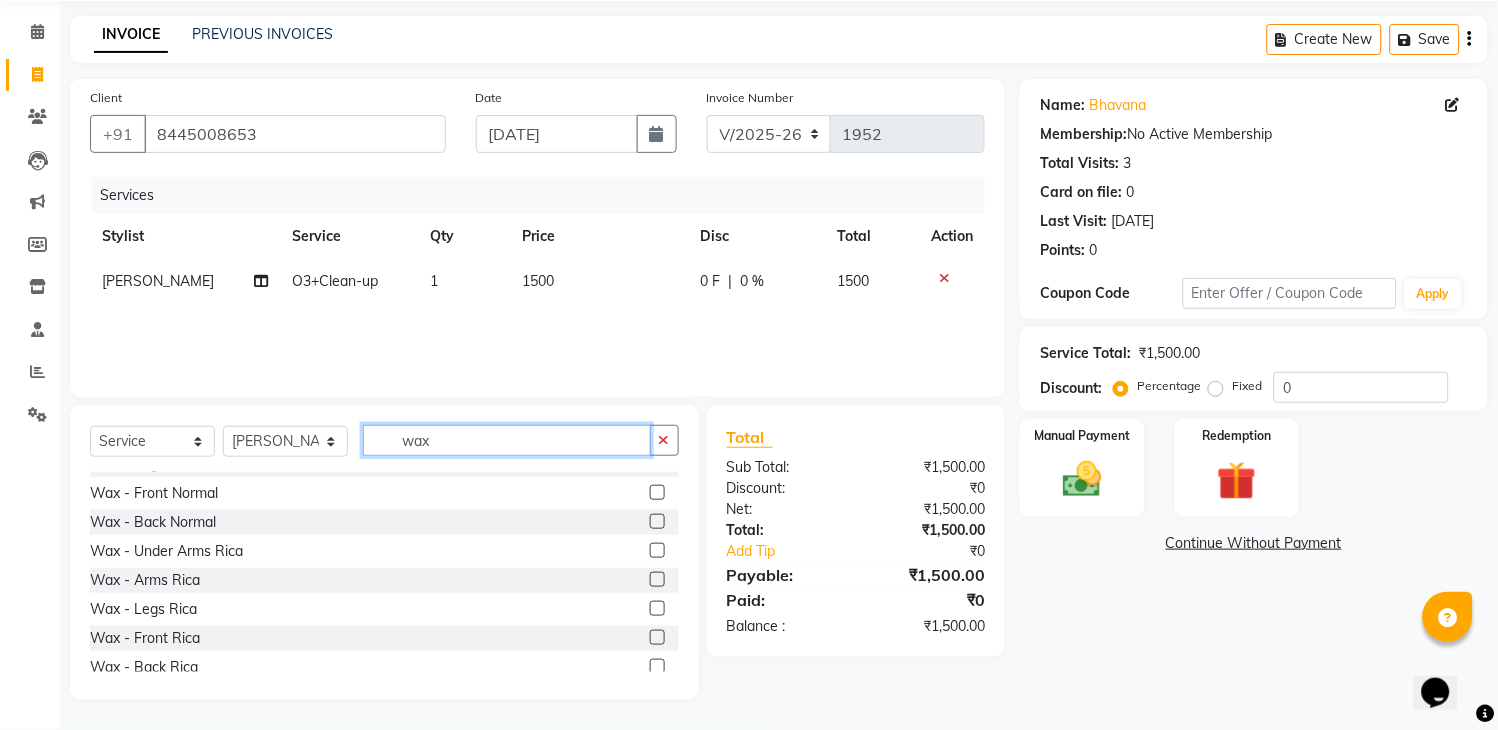 type on "wax" 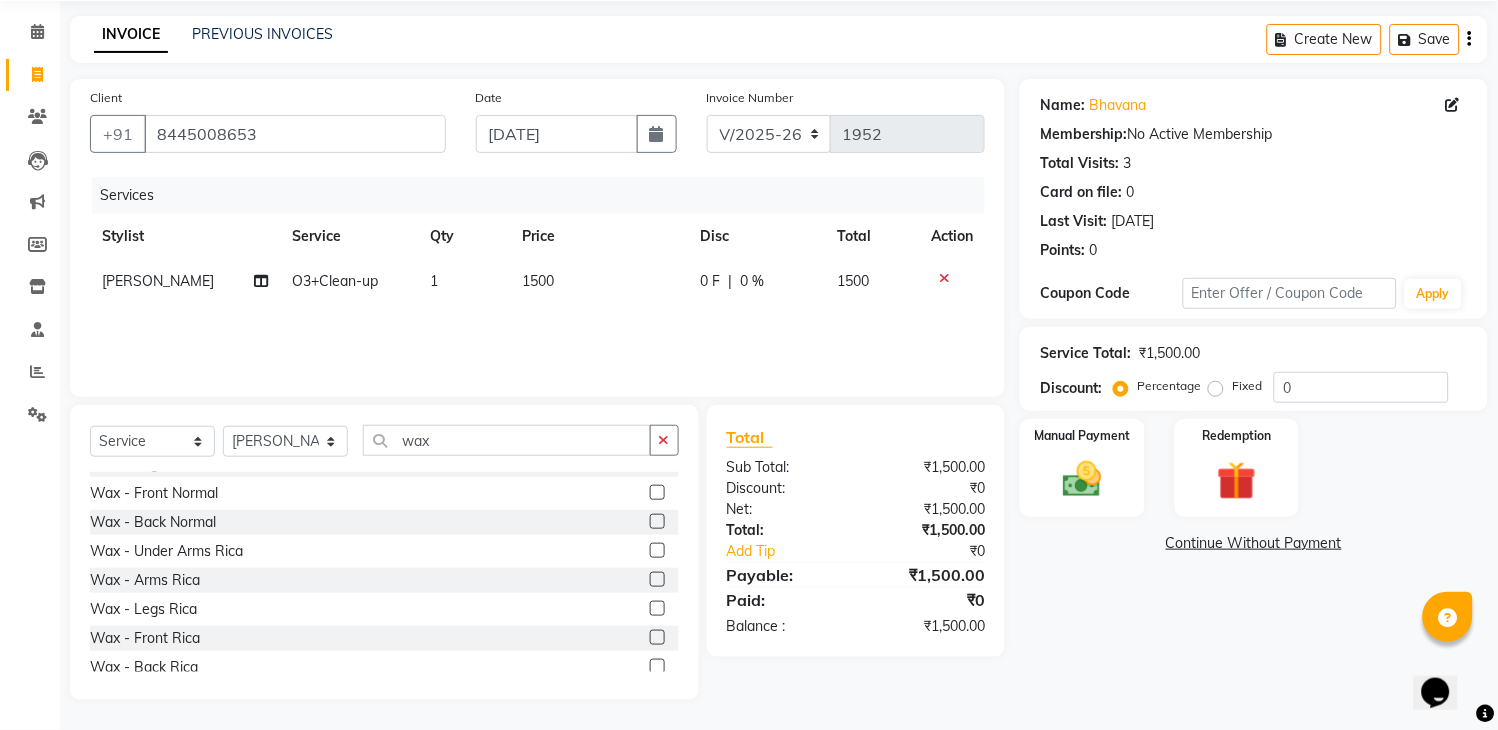 click 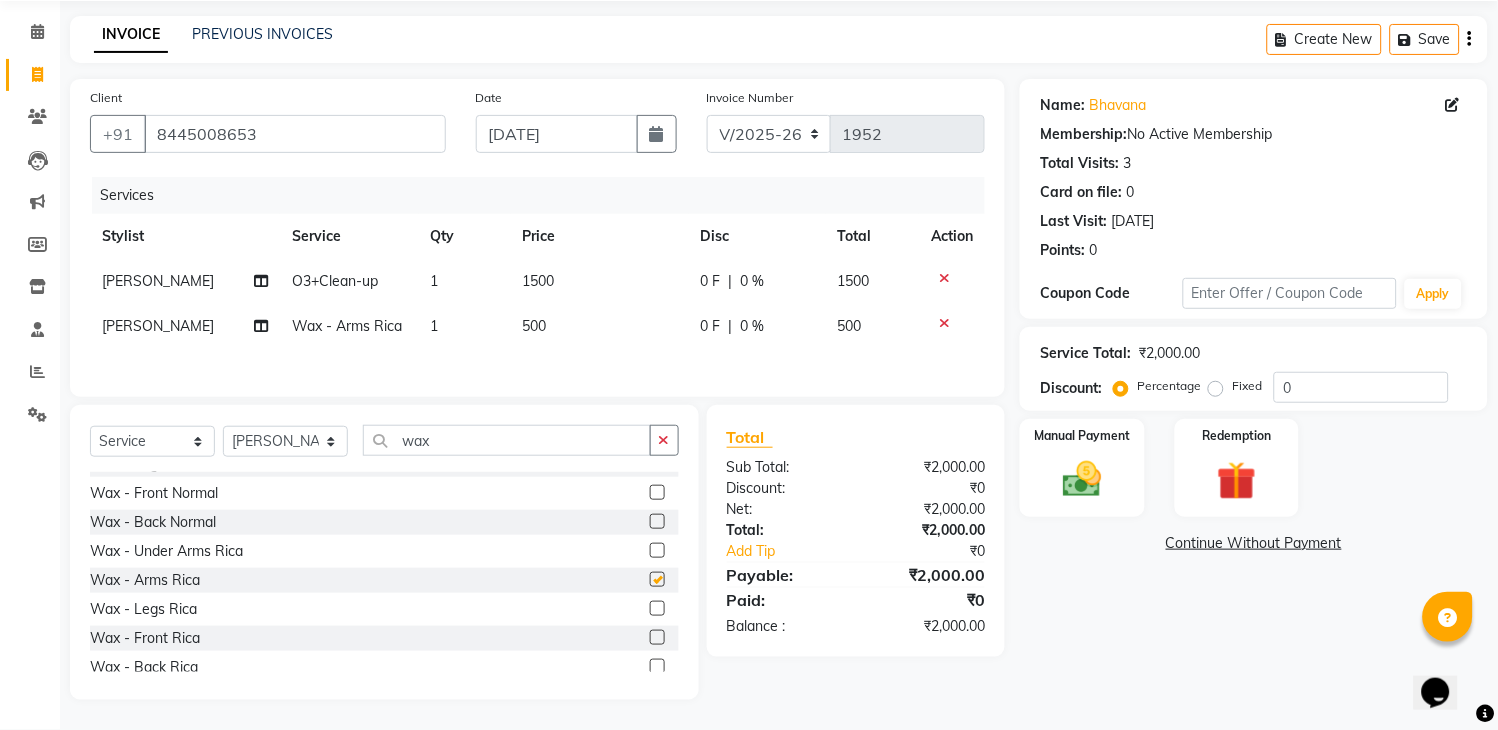 checkbox on "false" 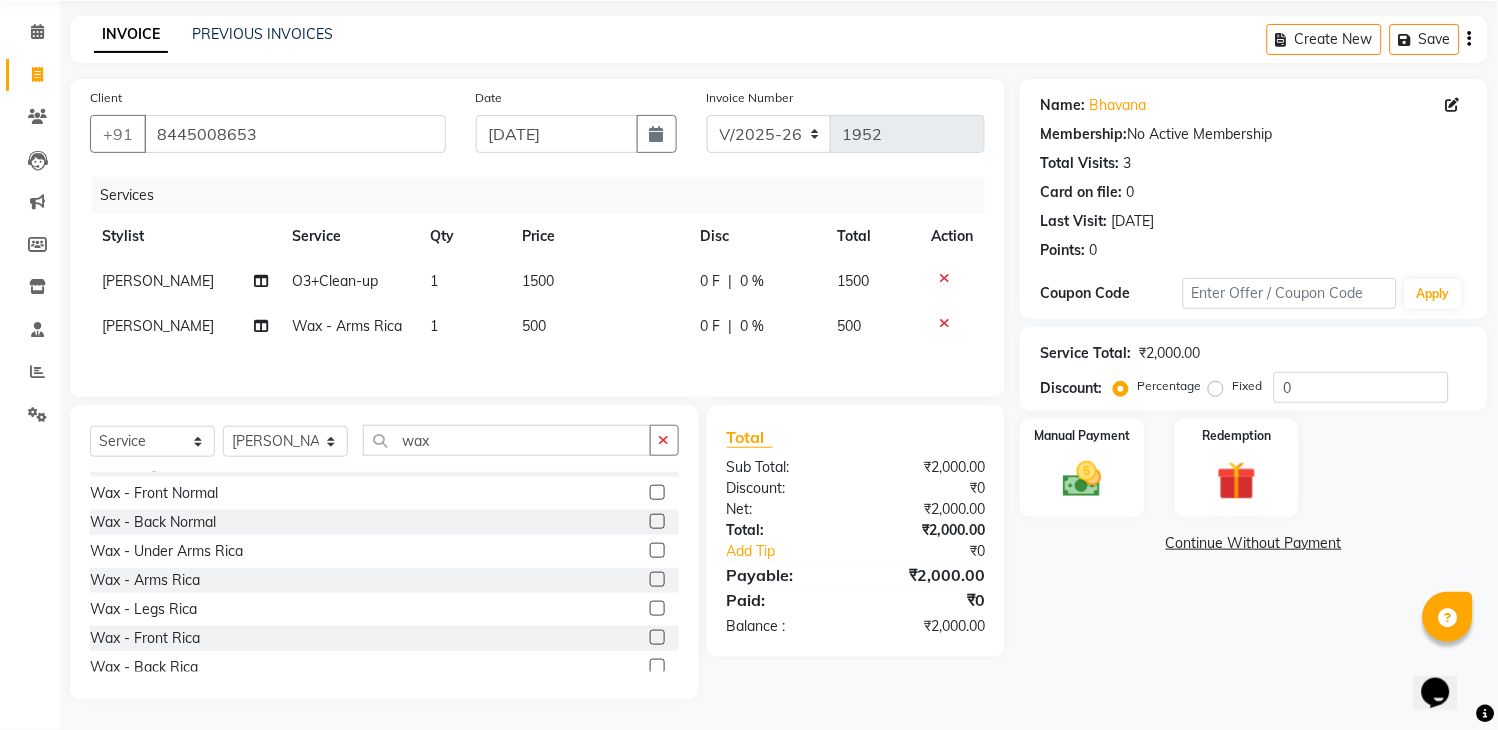 click 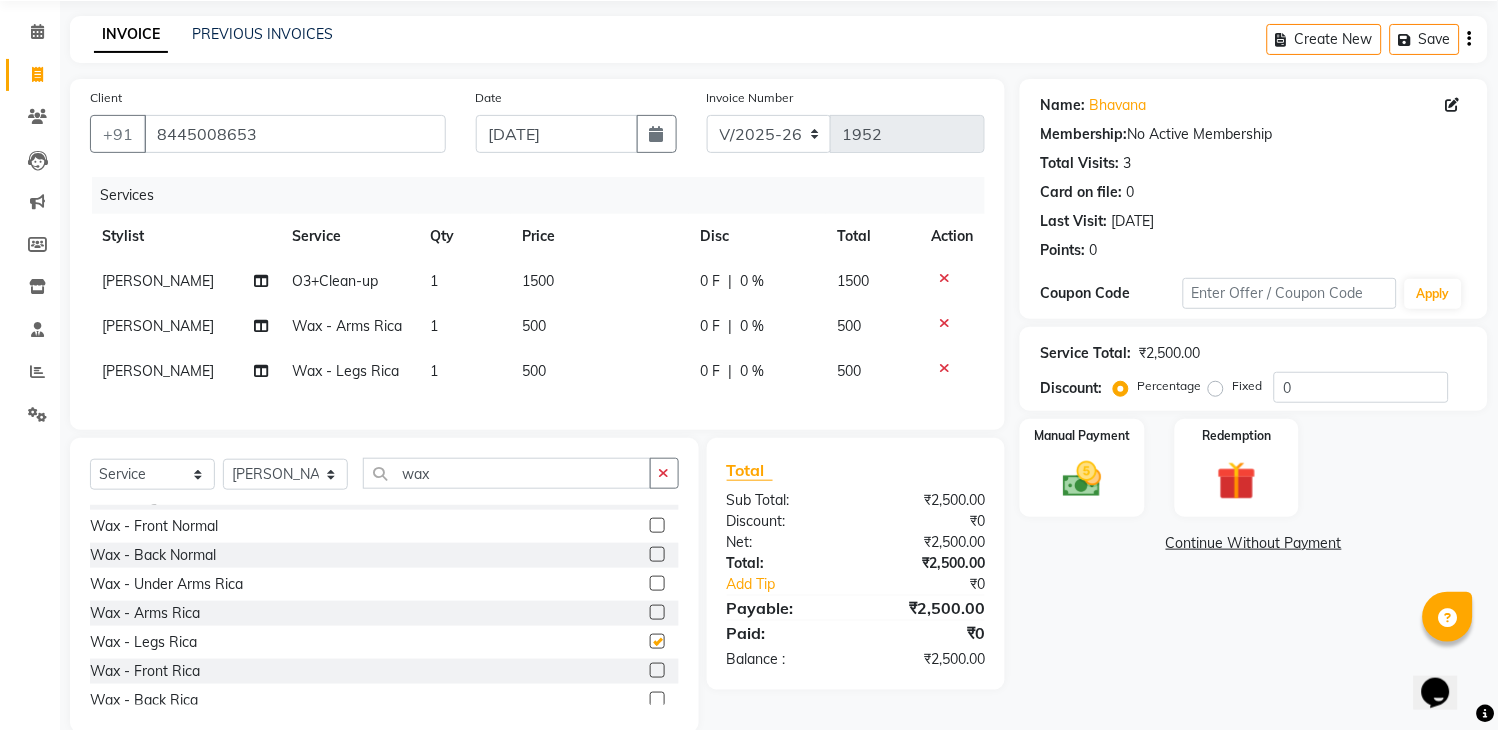 checkbox on "false" 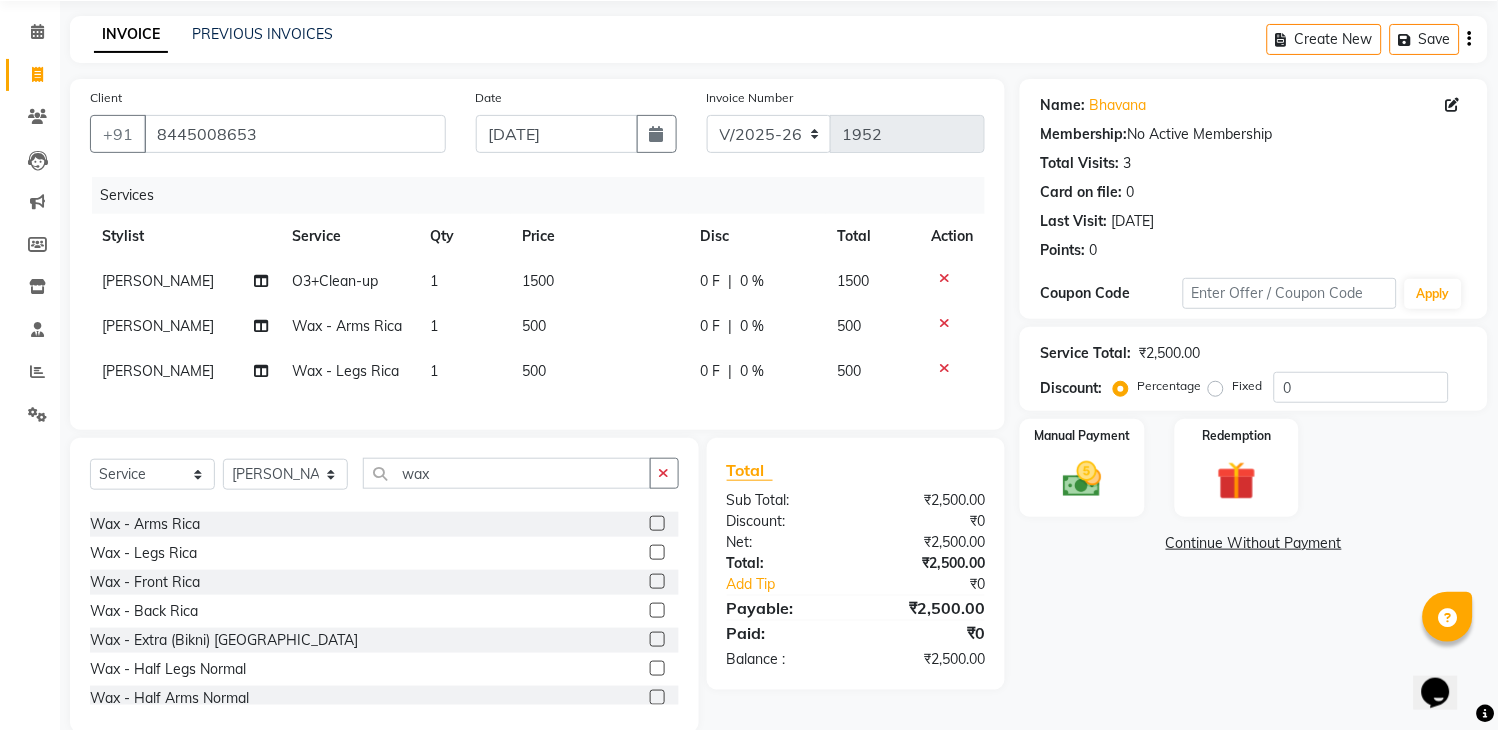 scroll, scrollTop: 203, scrollLeft: 0, axis: vertical 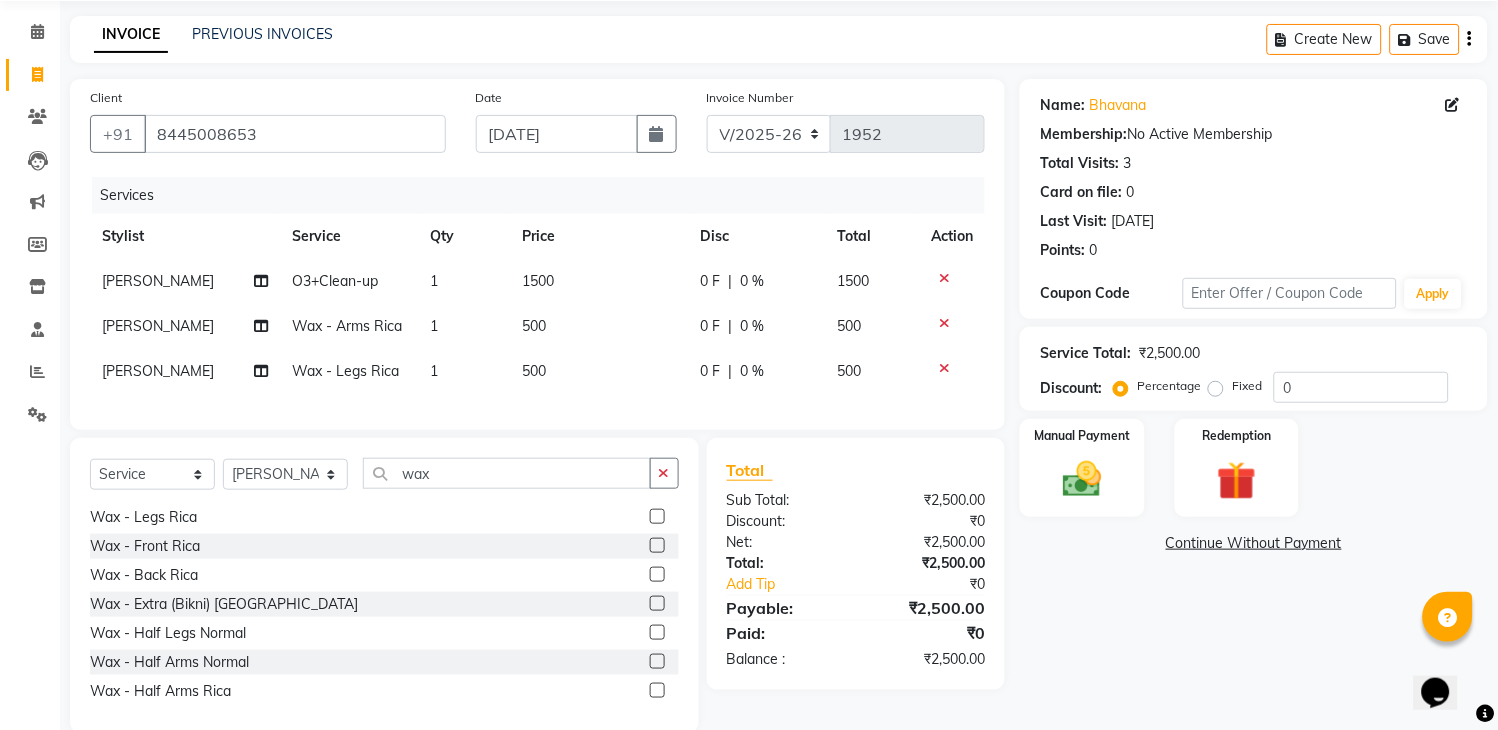 click 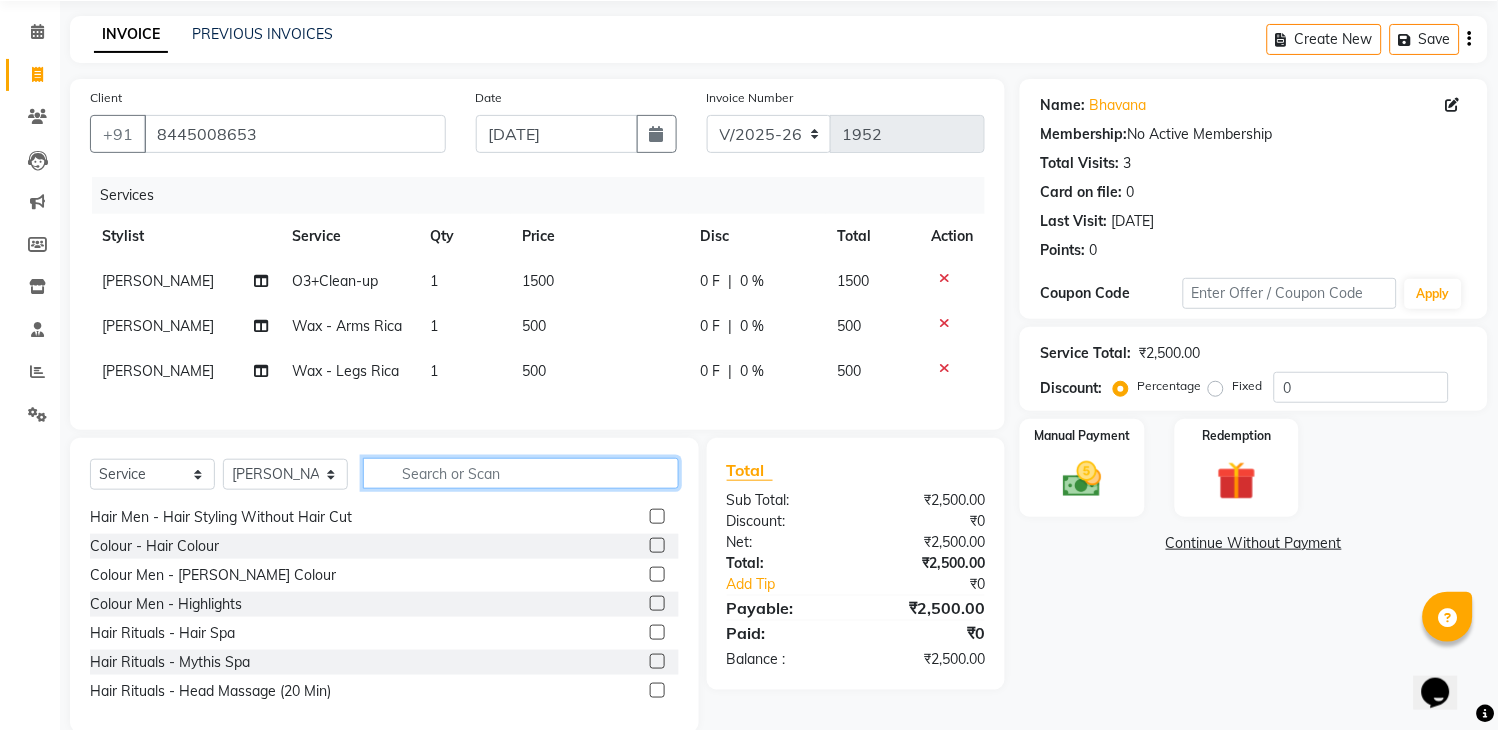 click 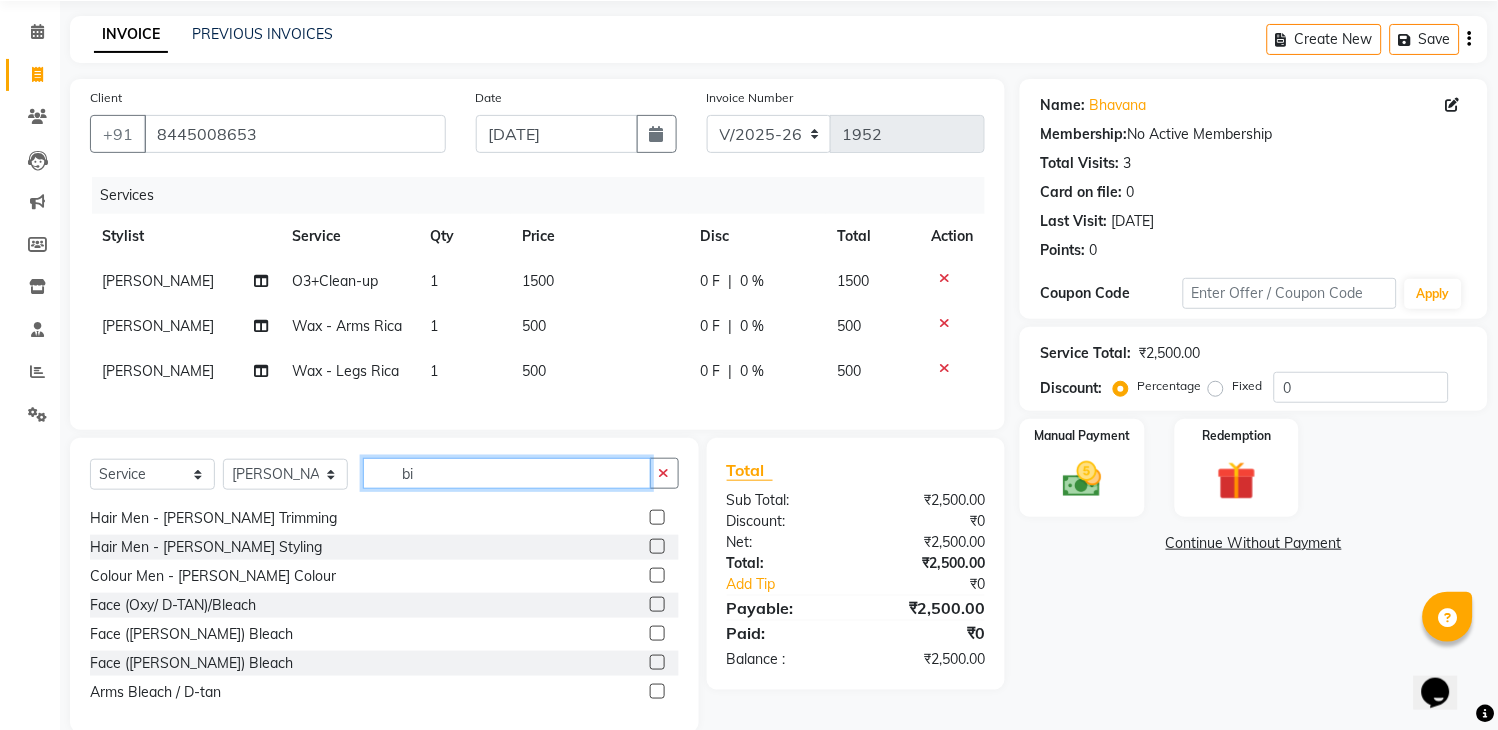 scroll, scrollTop: 0, scrollLeft: 0, axis: both 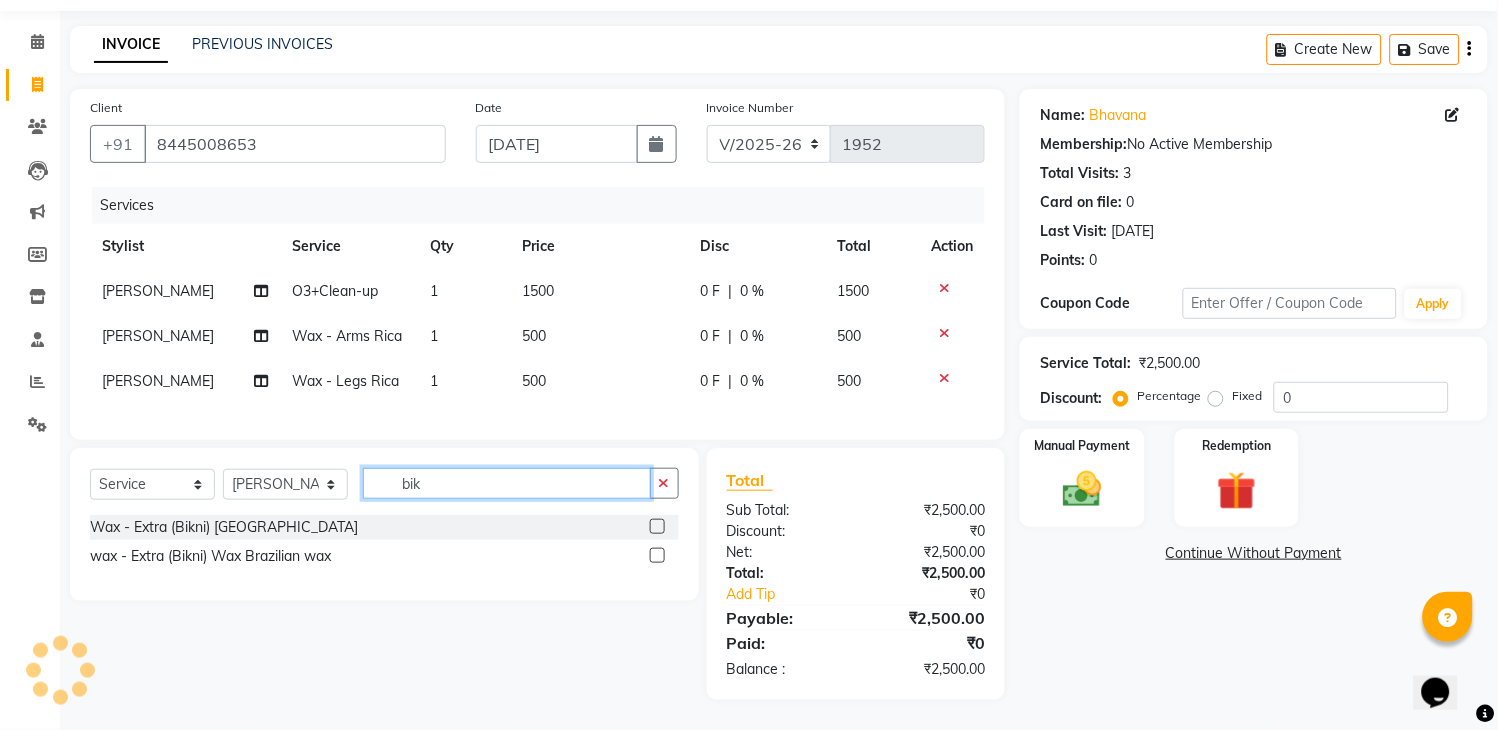 type on "bik" 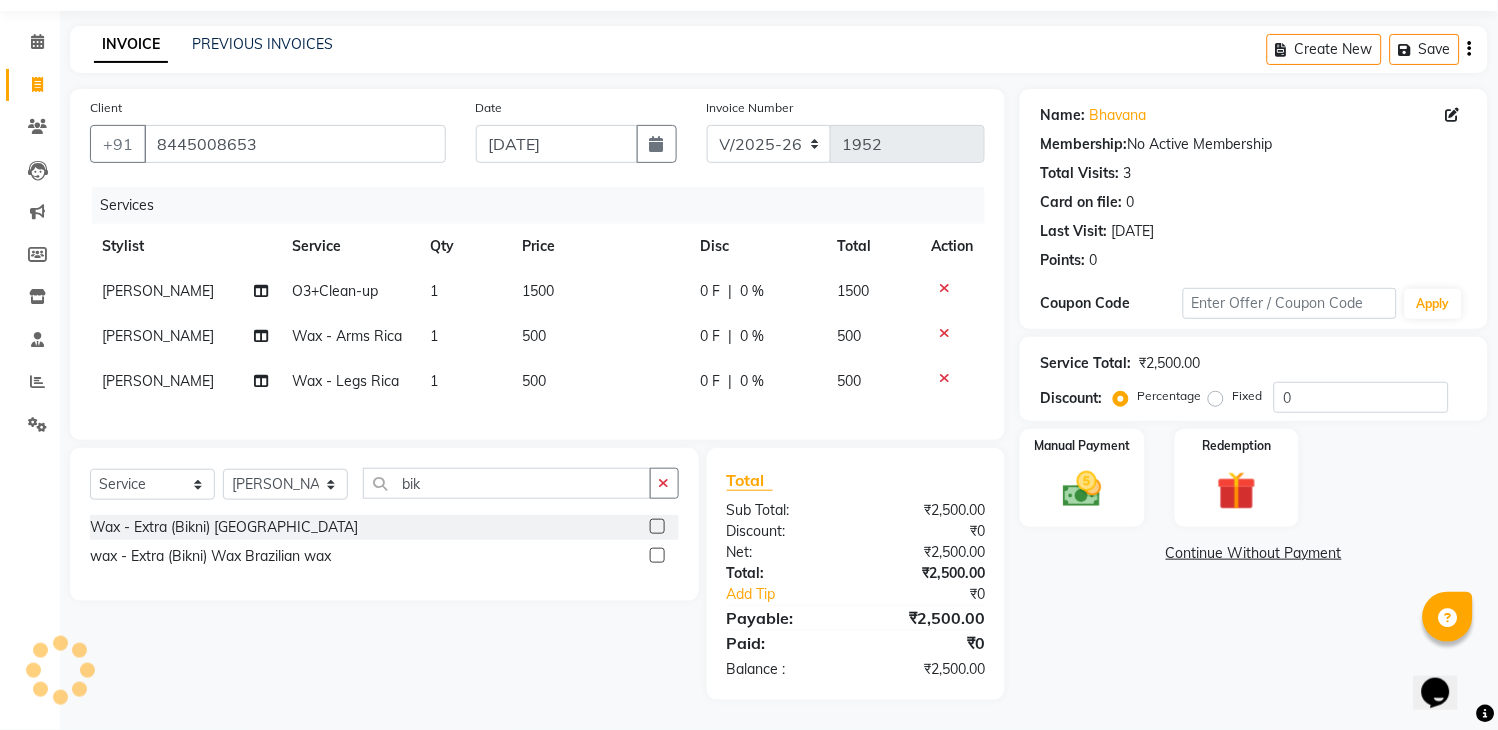 click 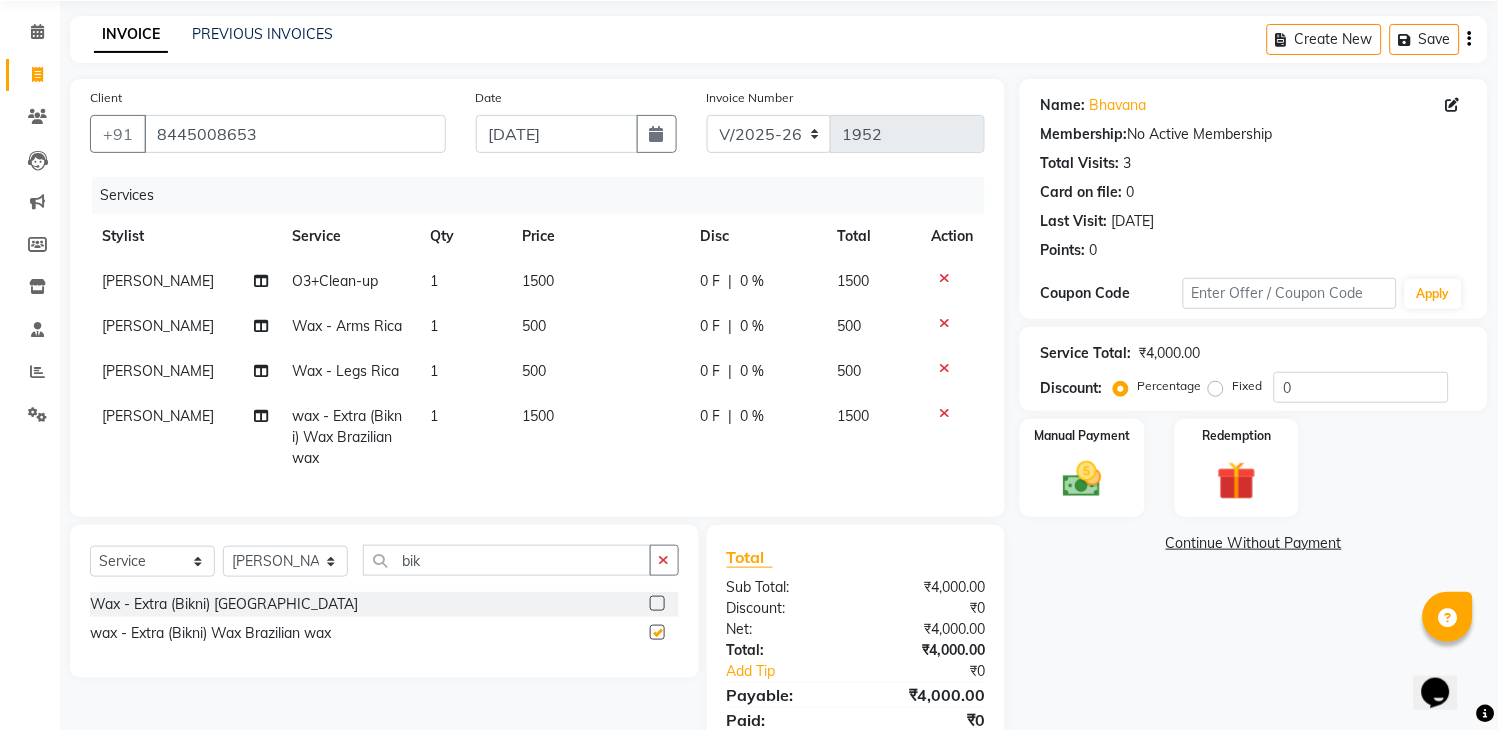 checkbox on "false" 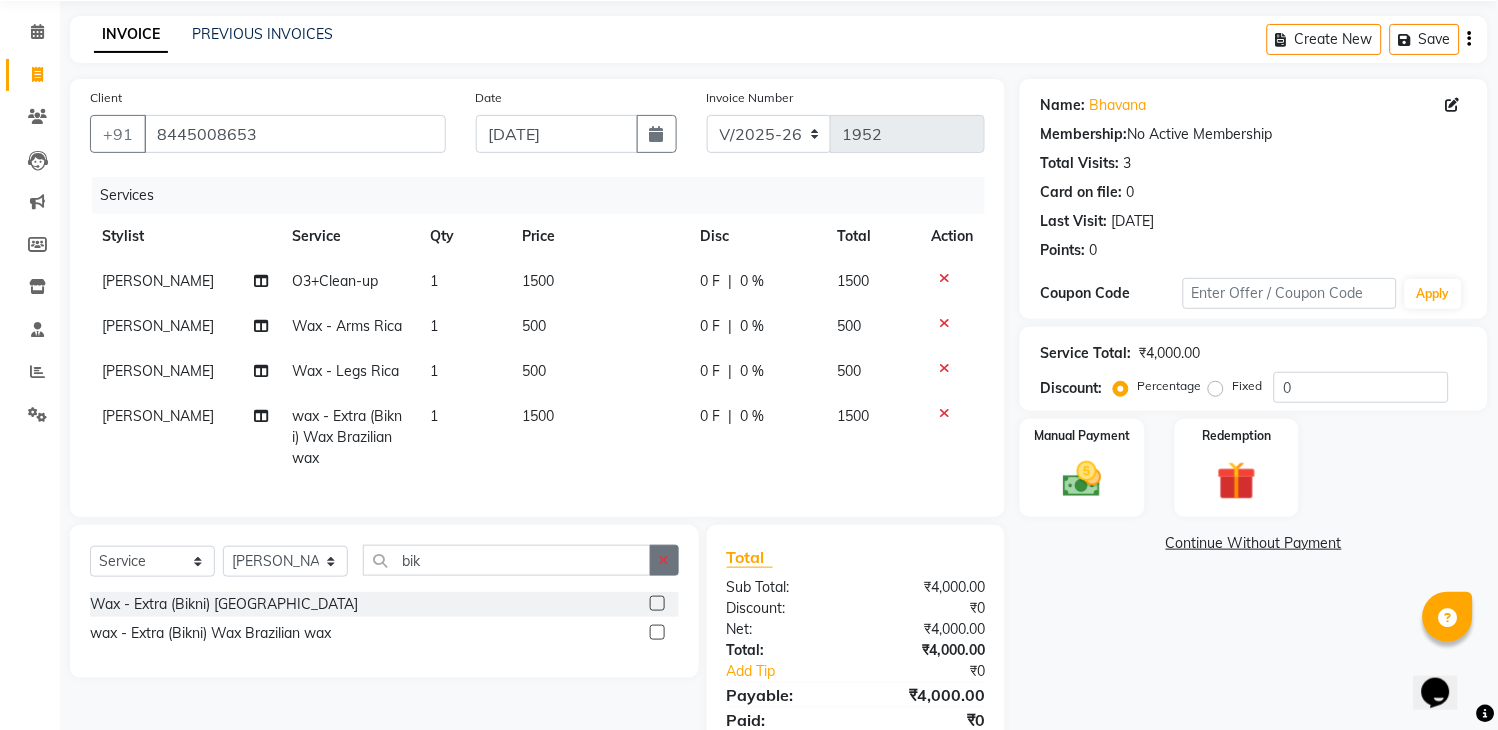 click 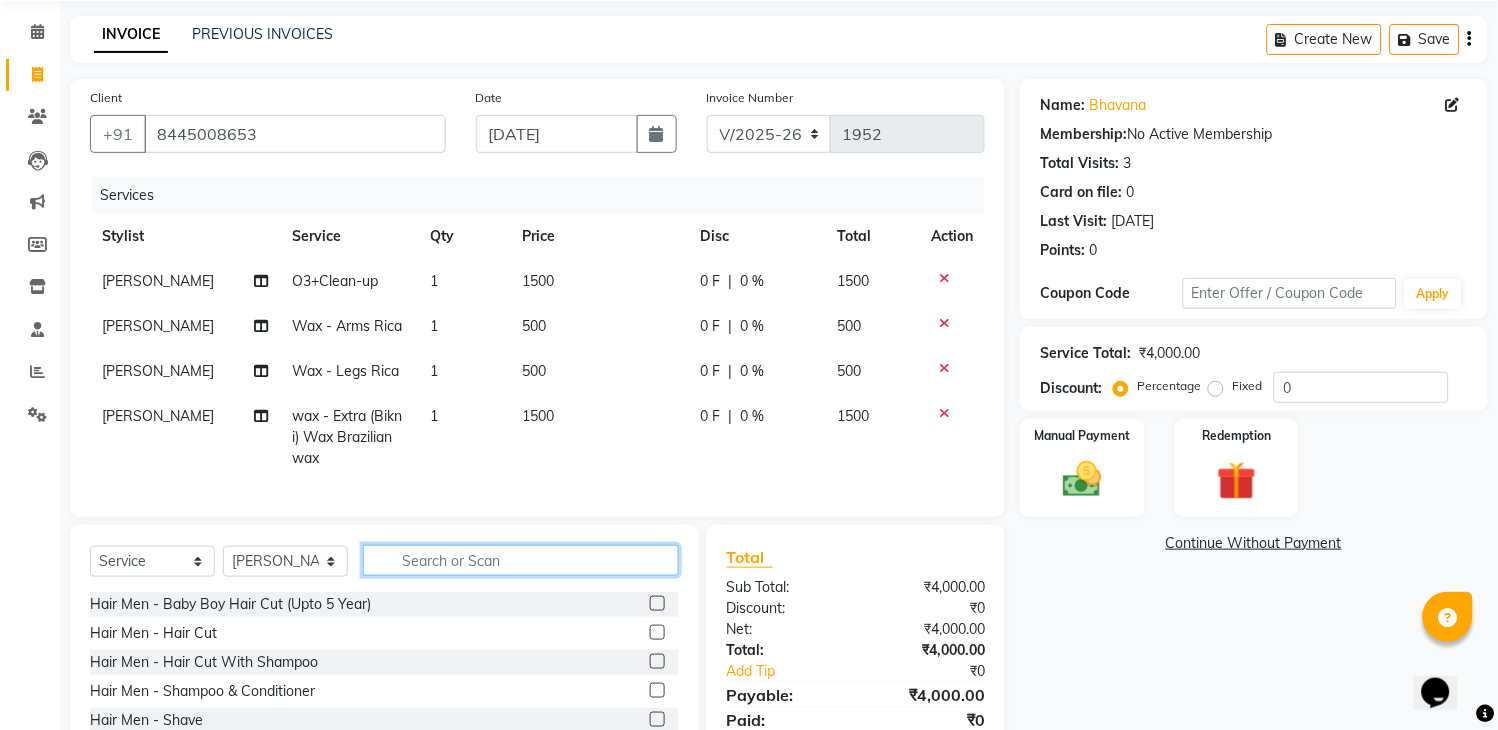 click 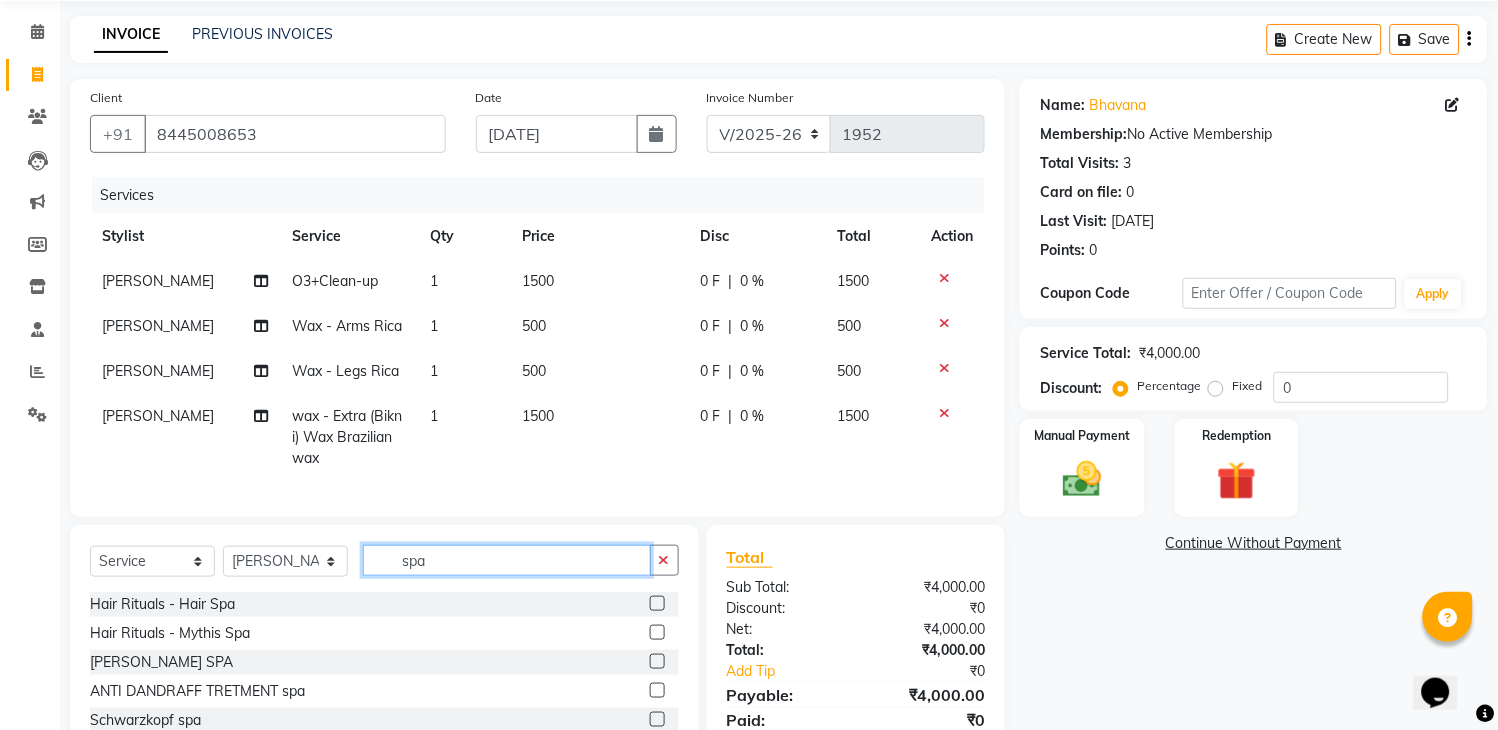 scroll, scrollTop: 210, scrollLeft: 0, axis: vertical 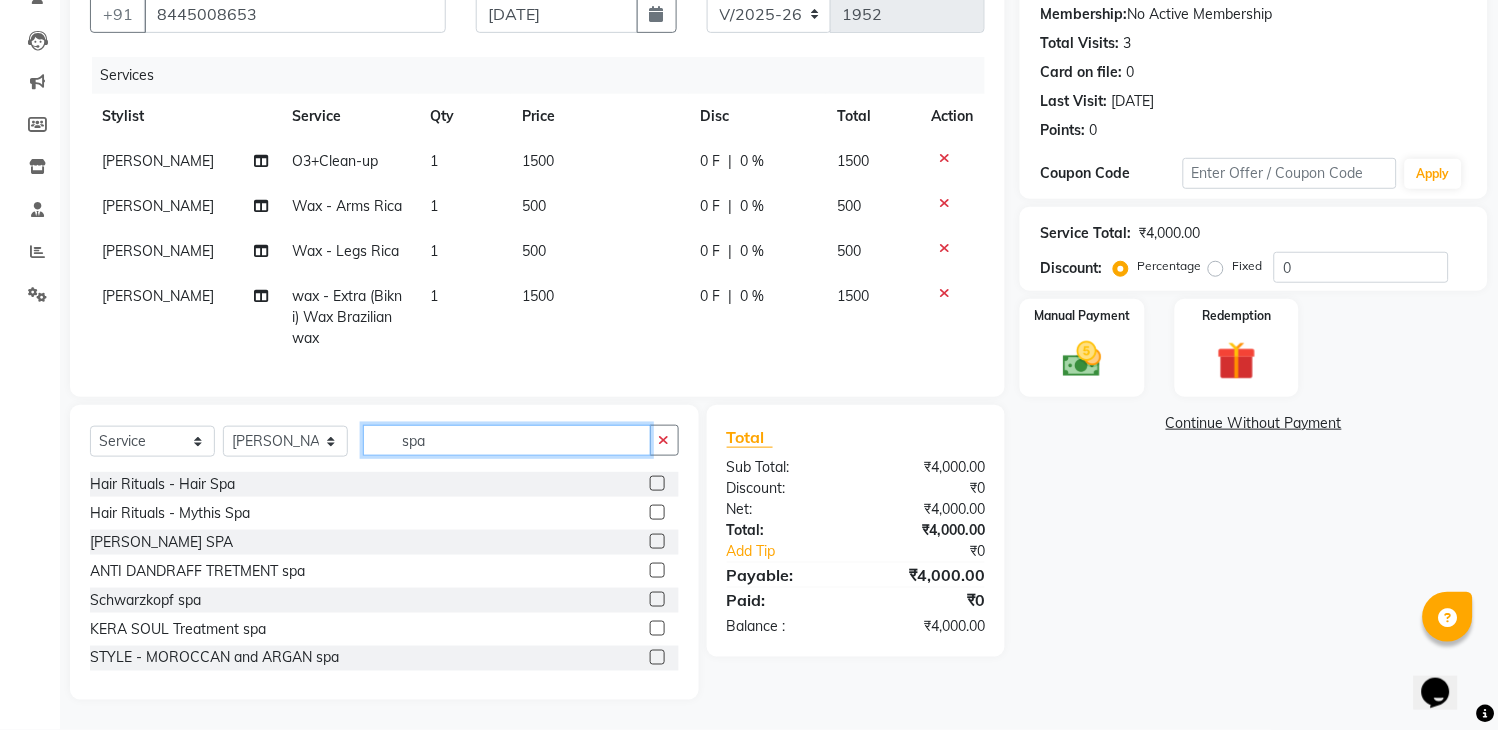 type on "spa" 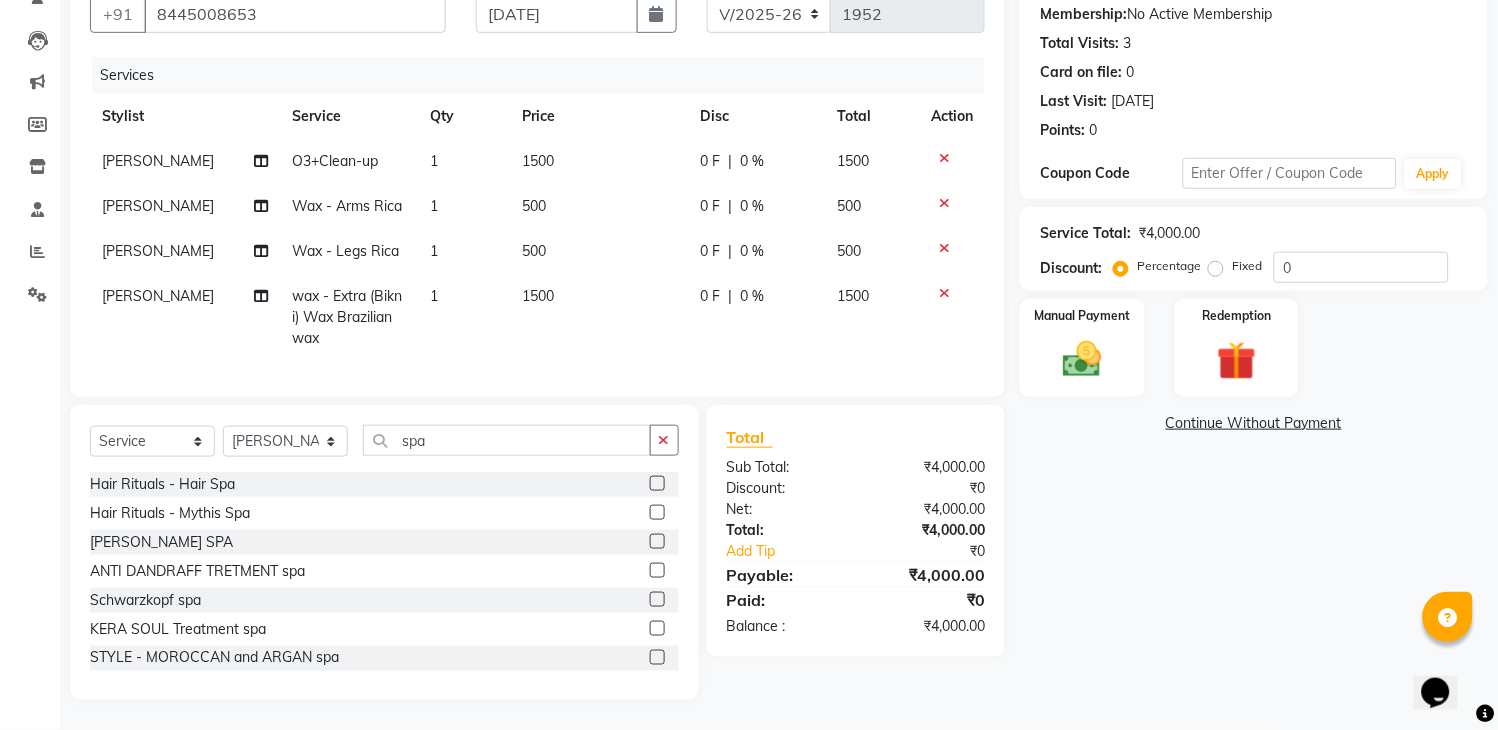 click 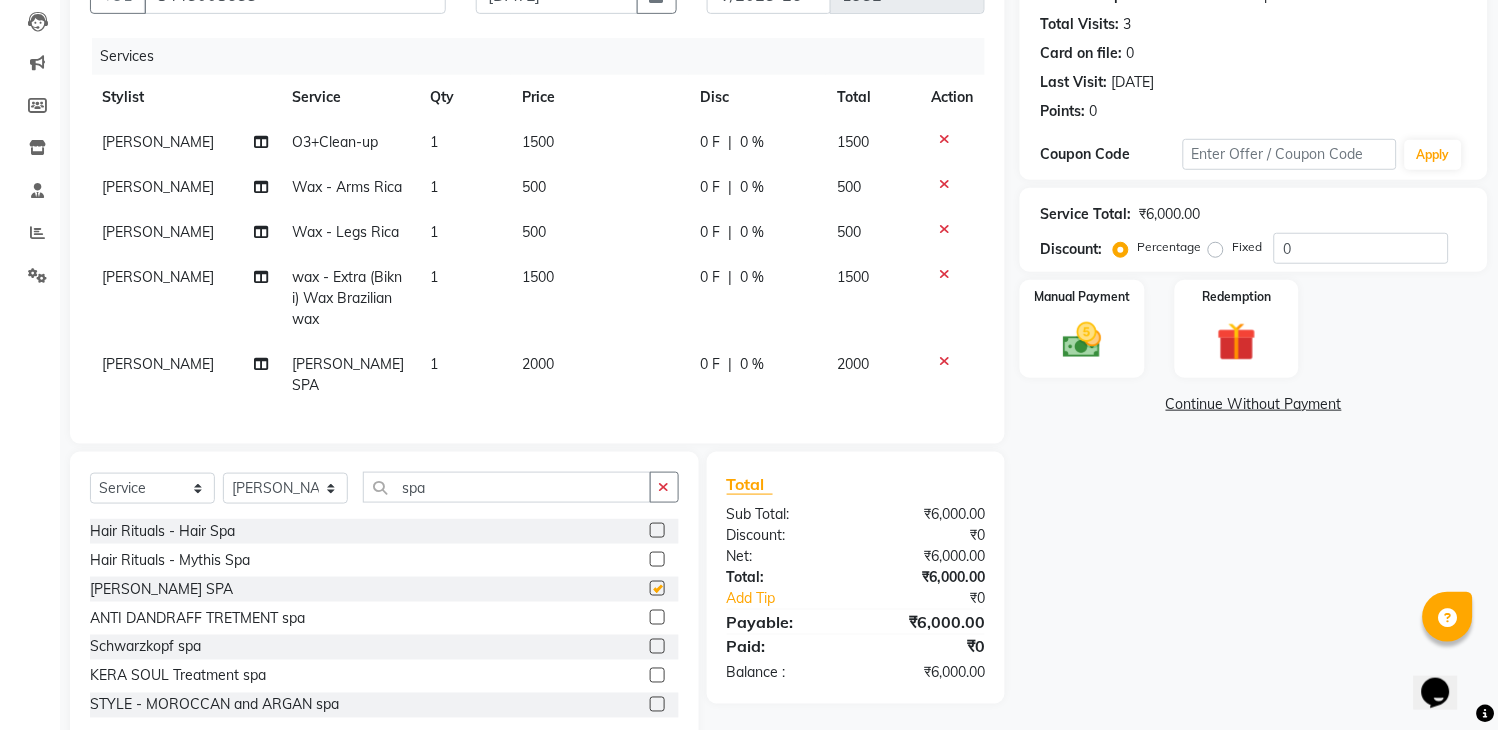 checkbox on "false" 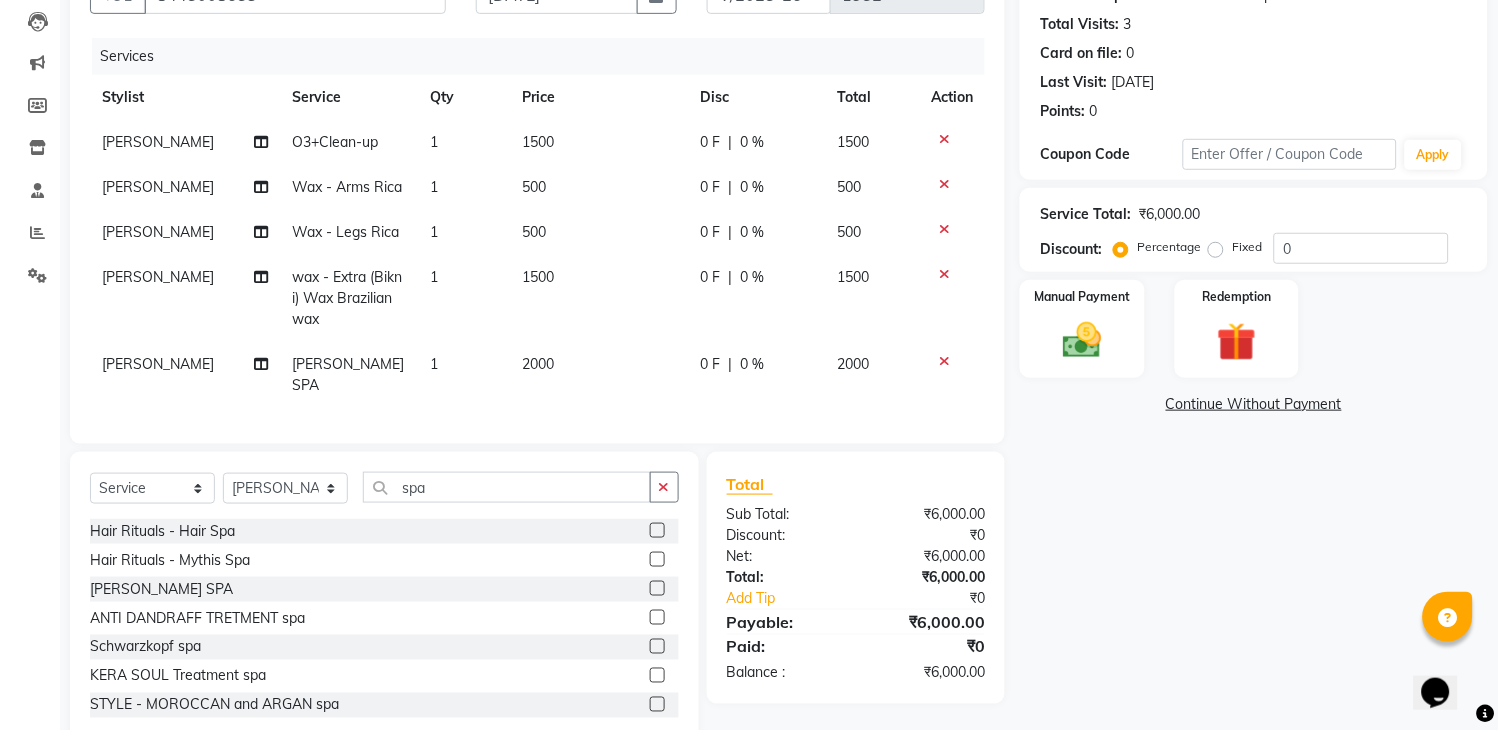 click on "0 F | 0 %" 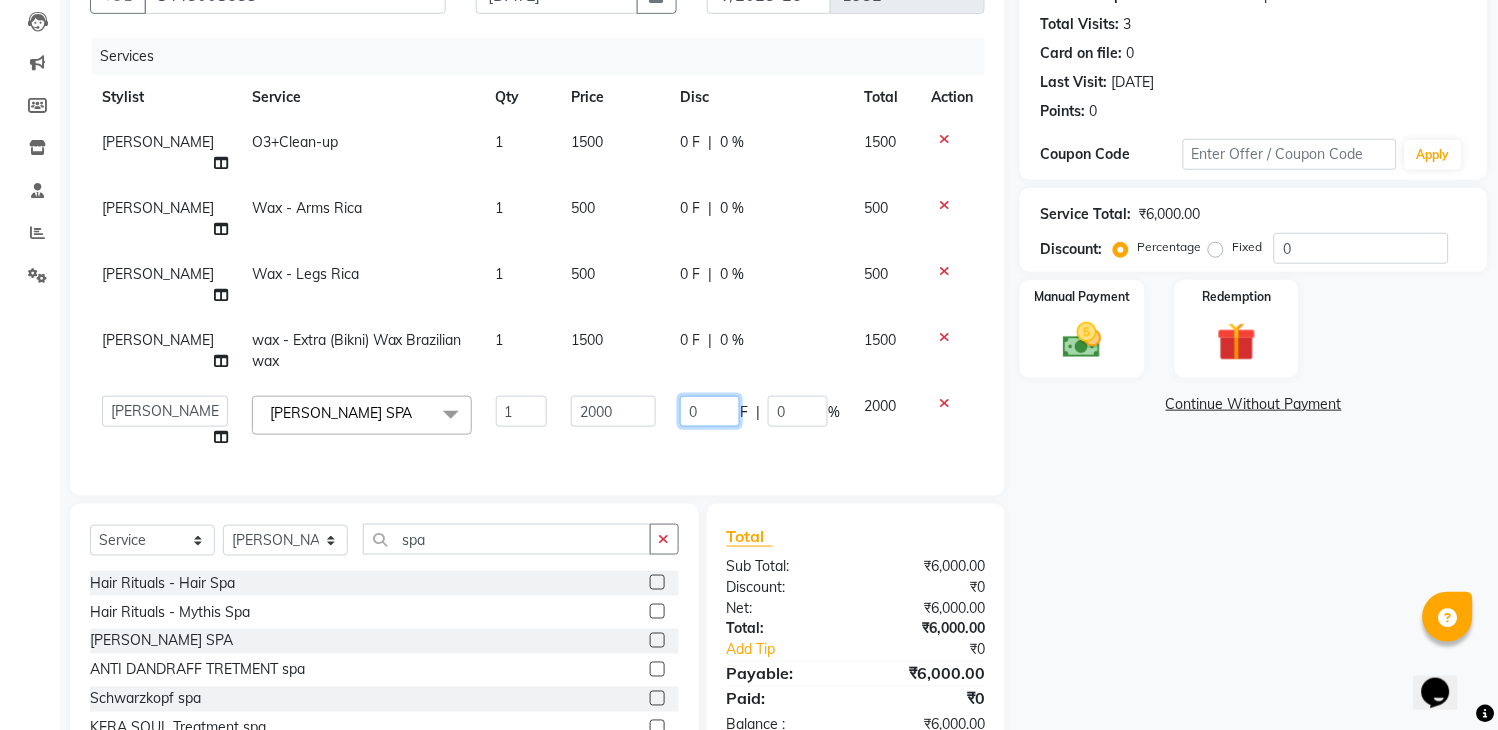 click on "0" 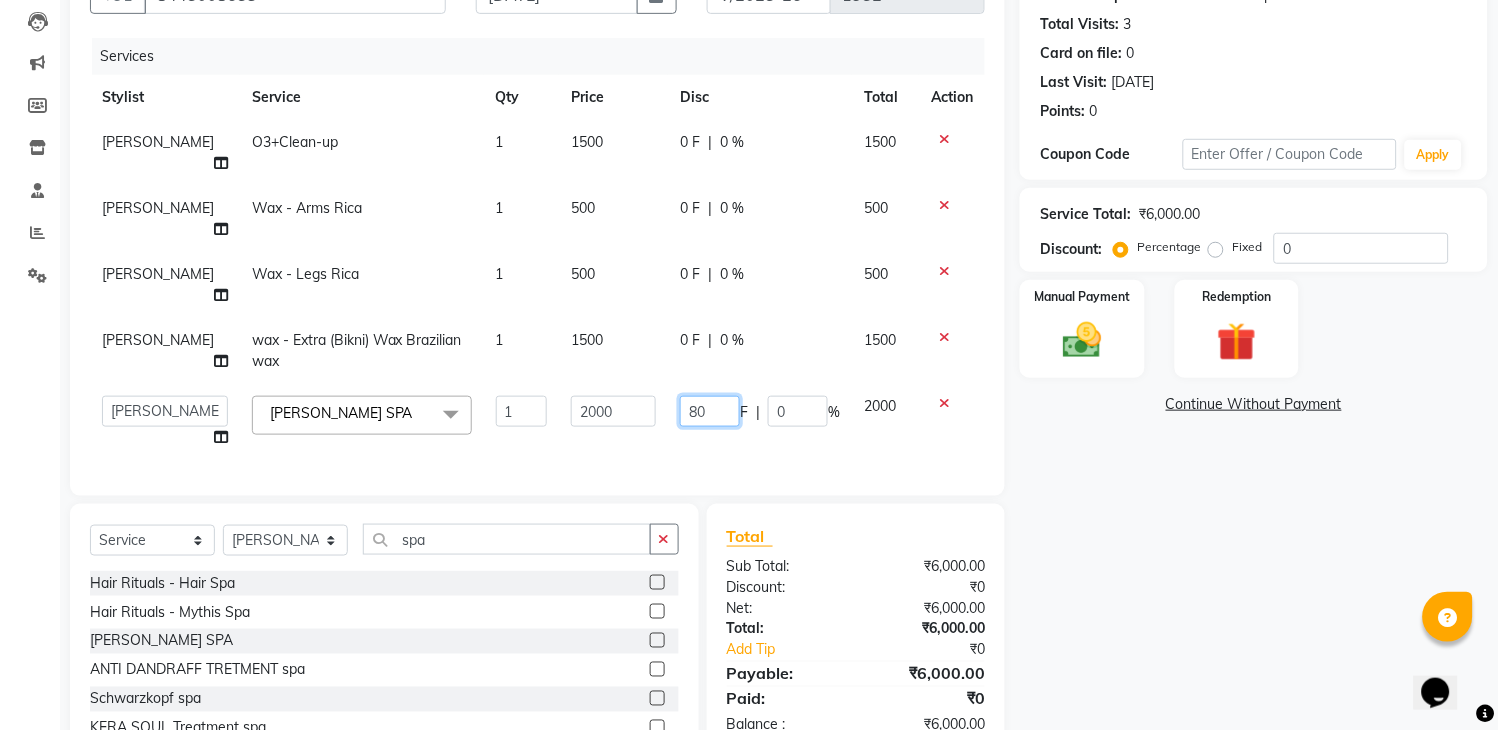type on "800" 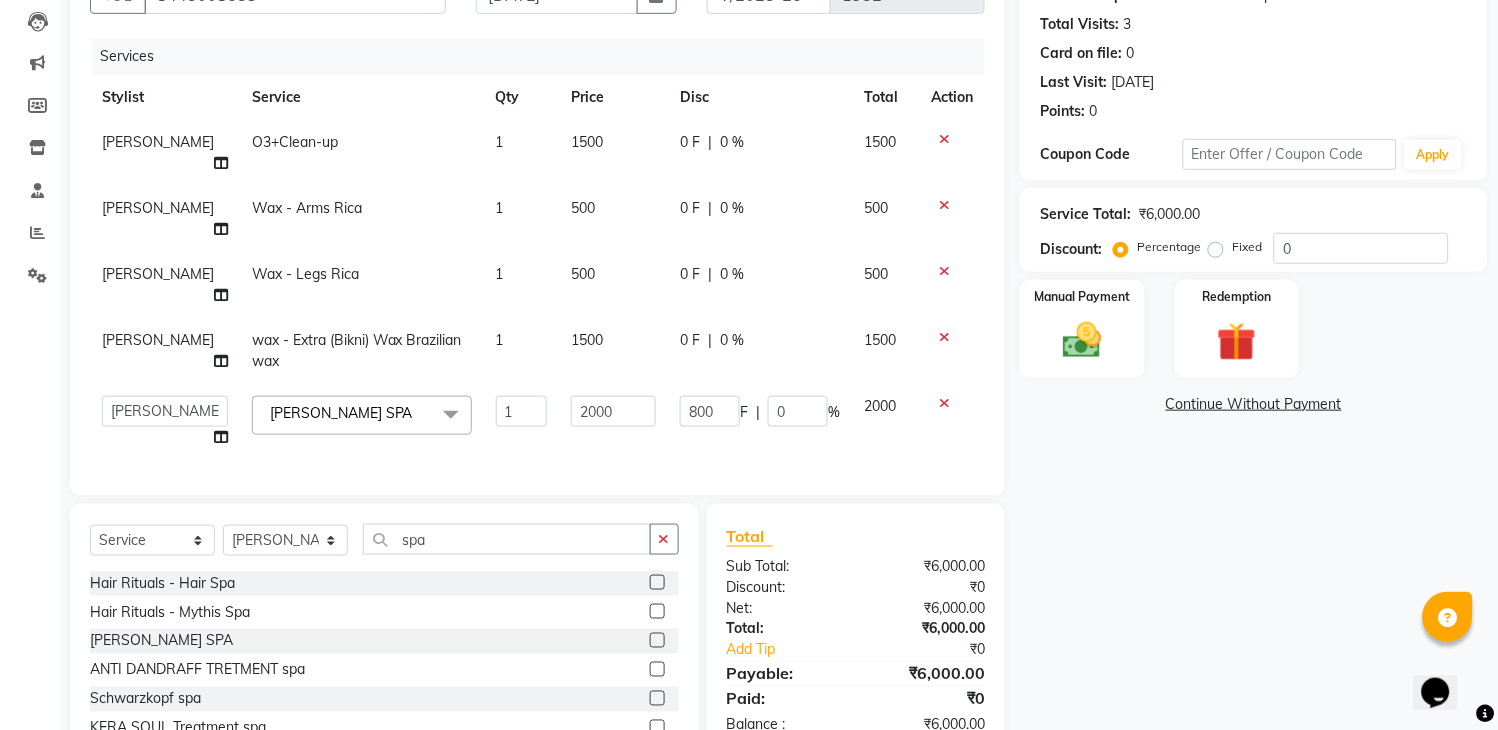 click on "800 F | 0 %" 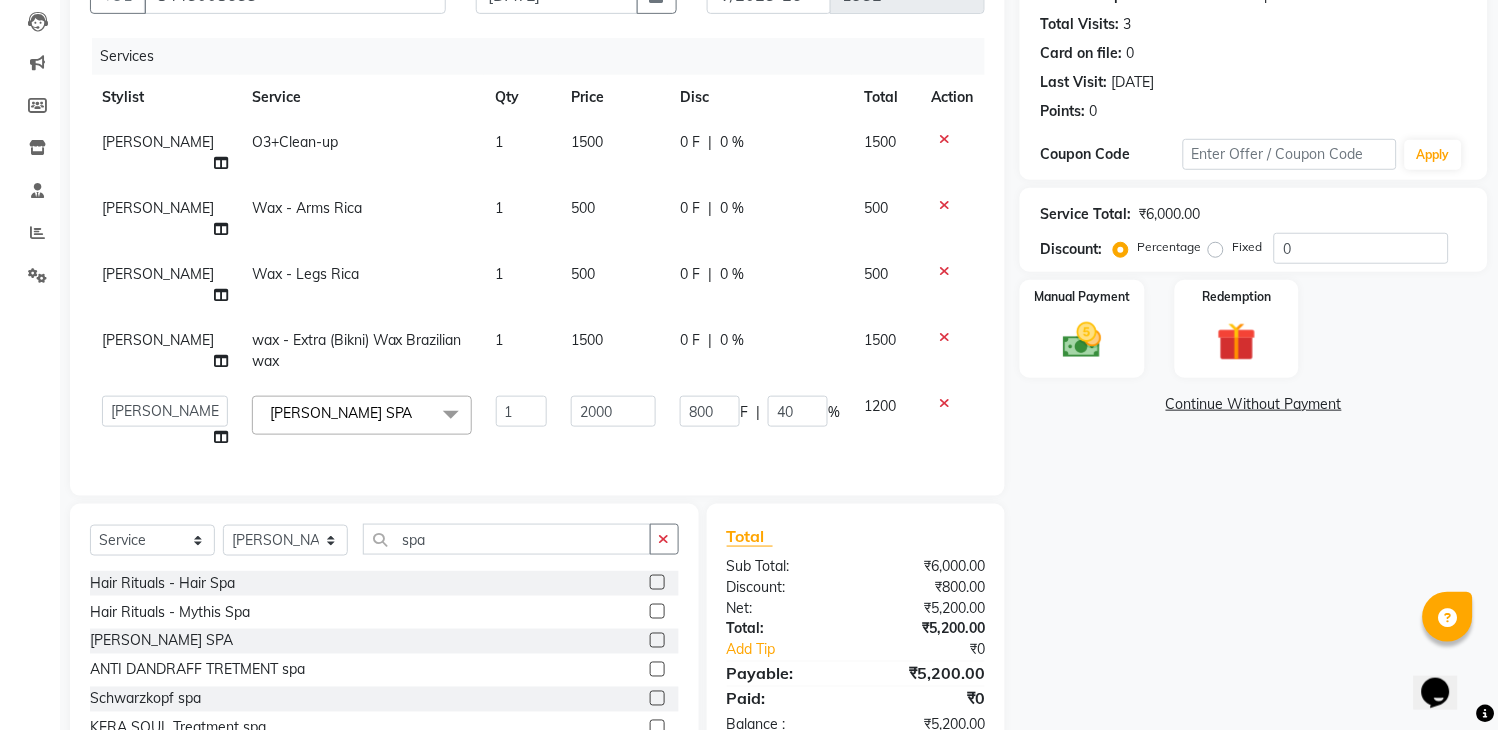 click 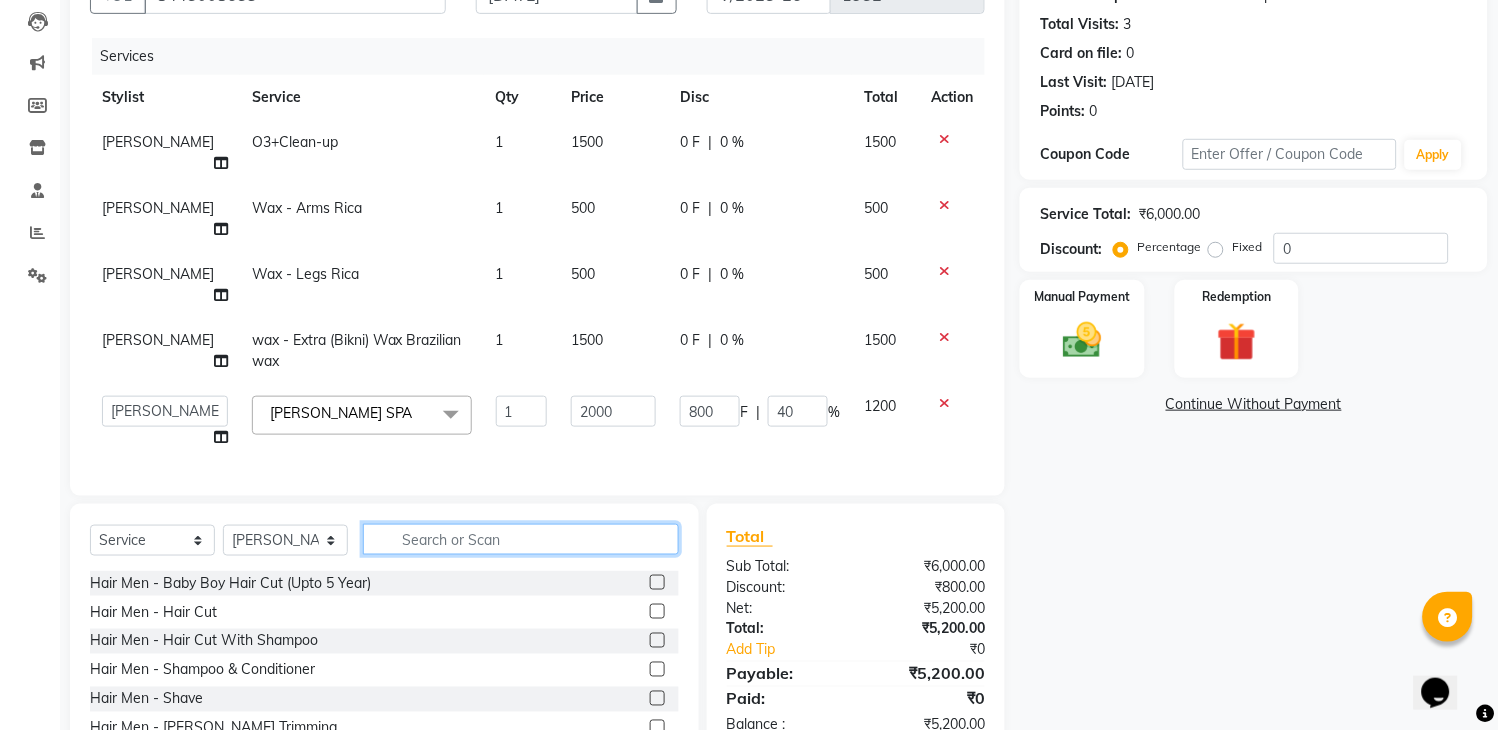 click 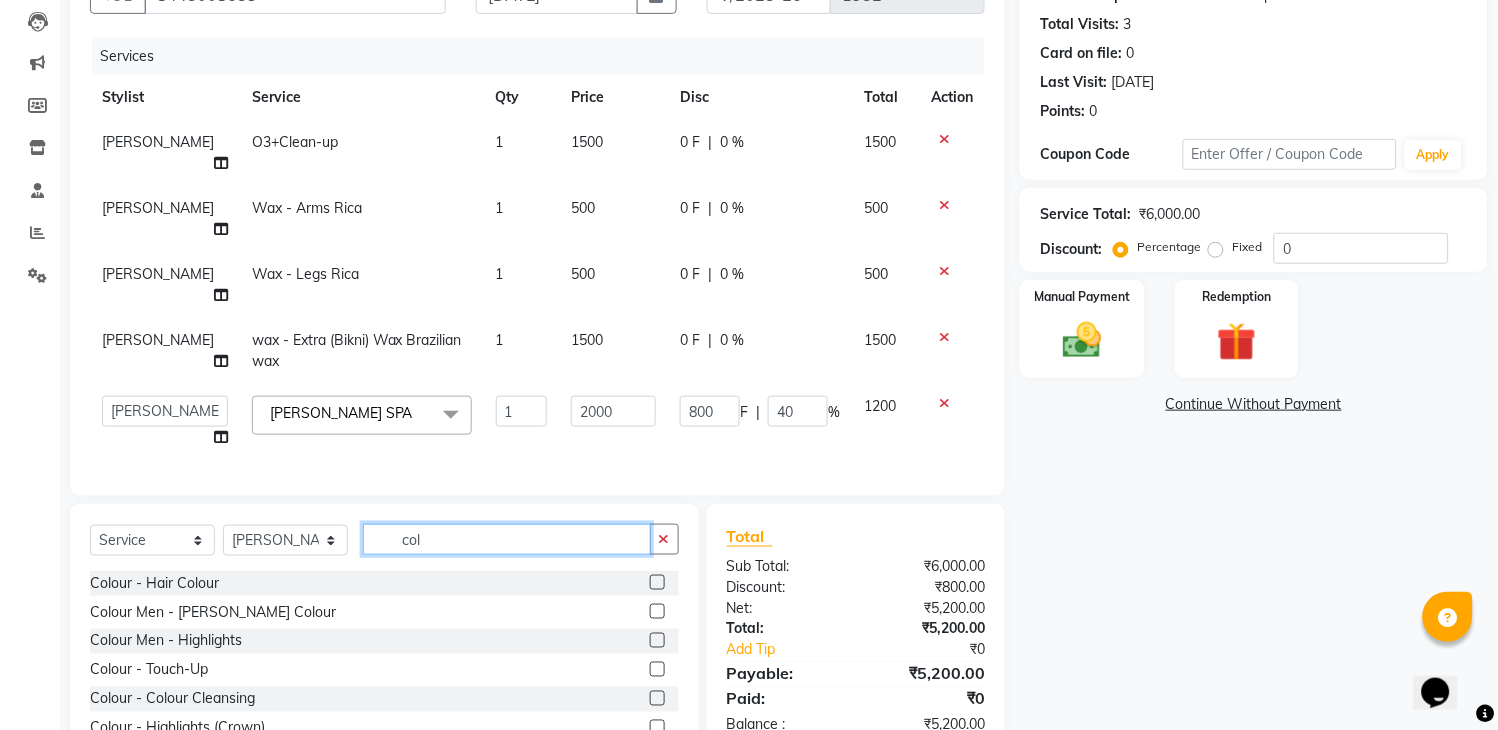 type on "col" 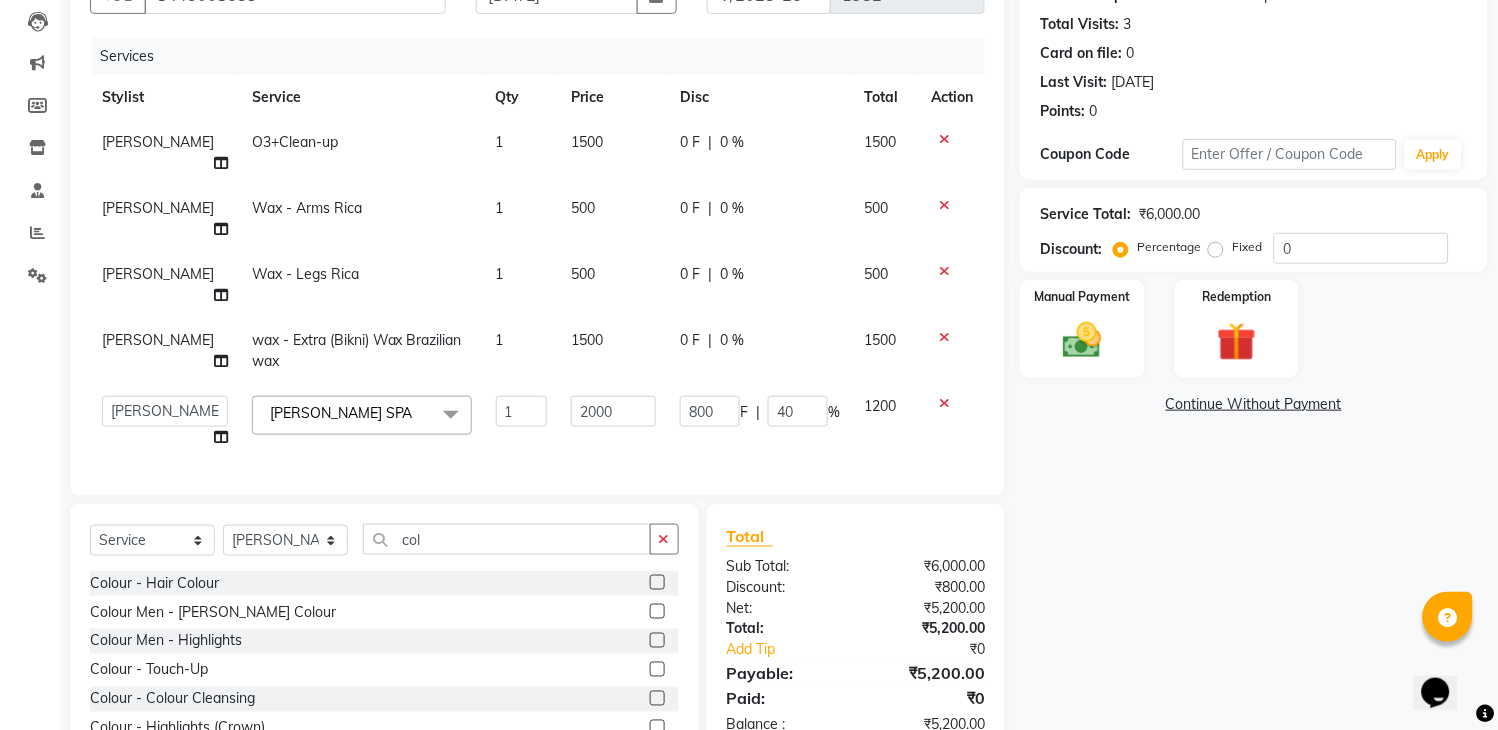 click 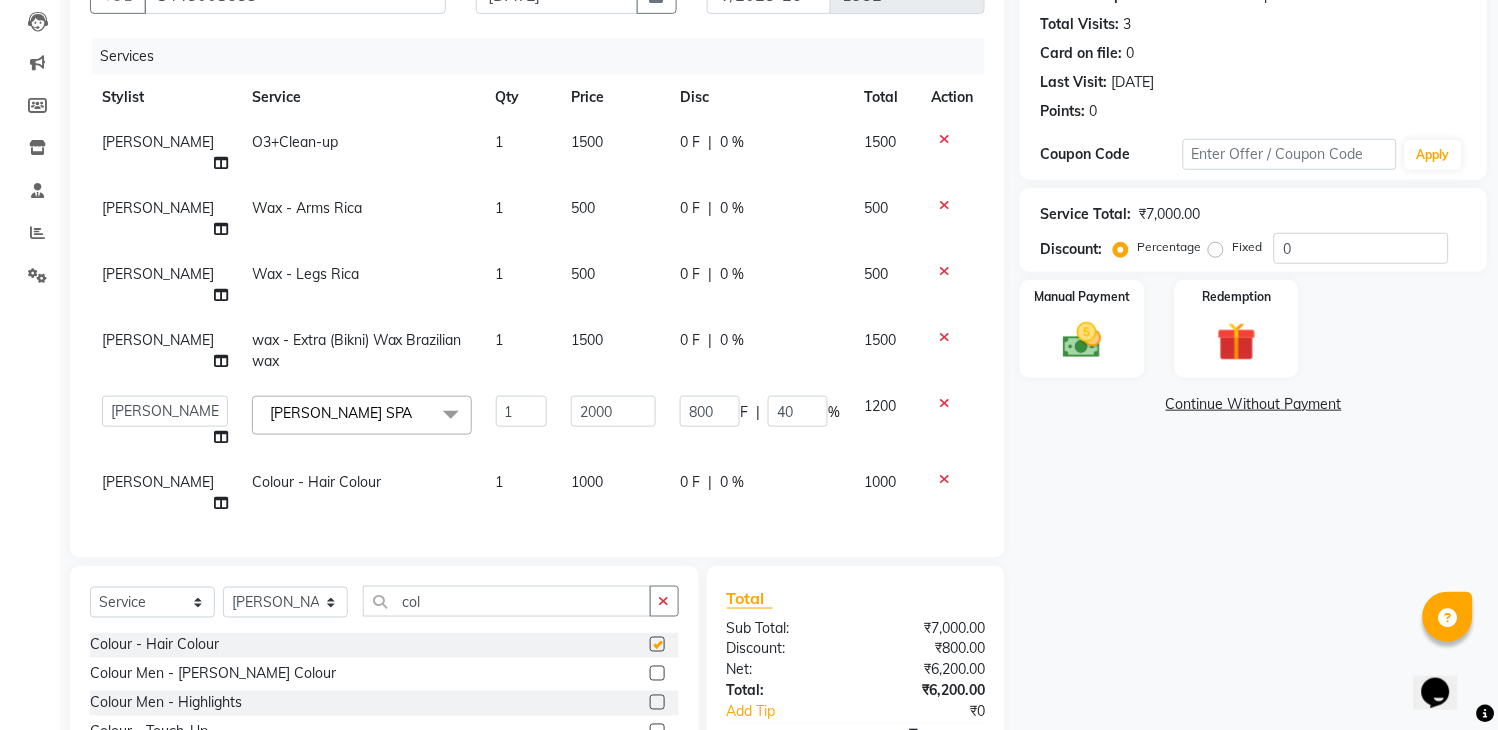 checkbox on "false" 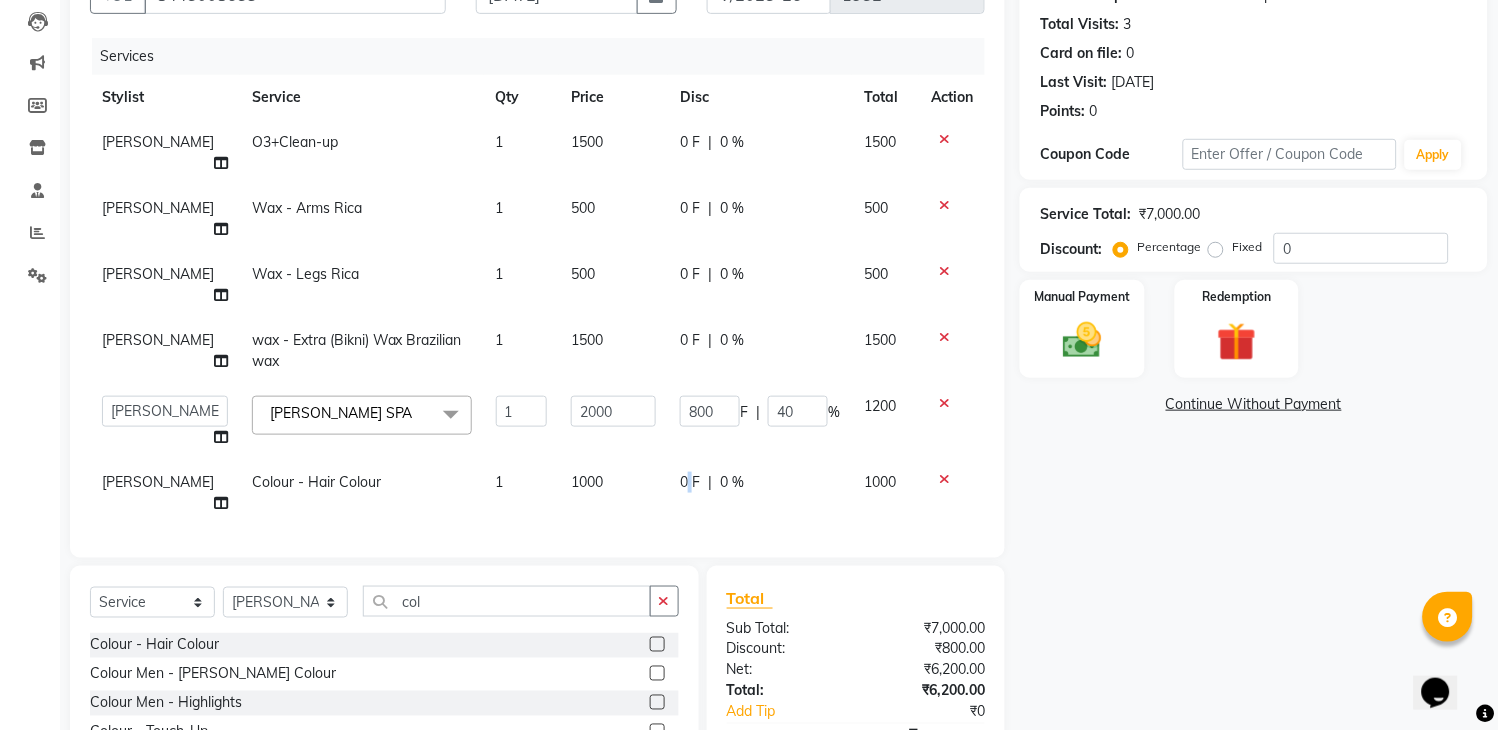 click on "0 F" 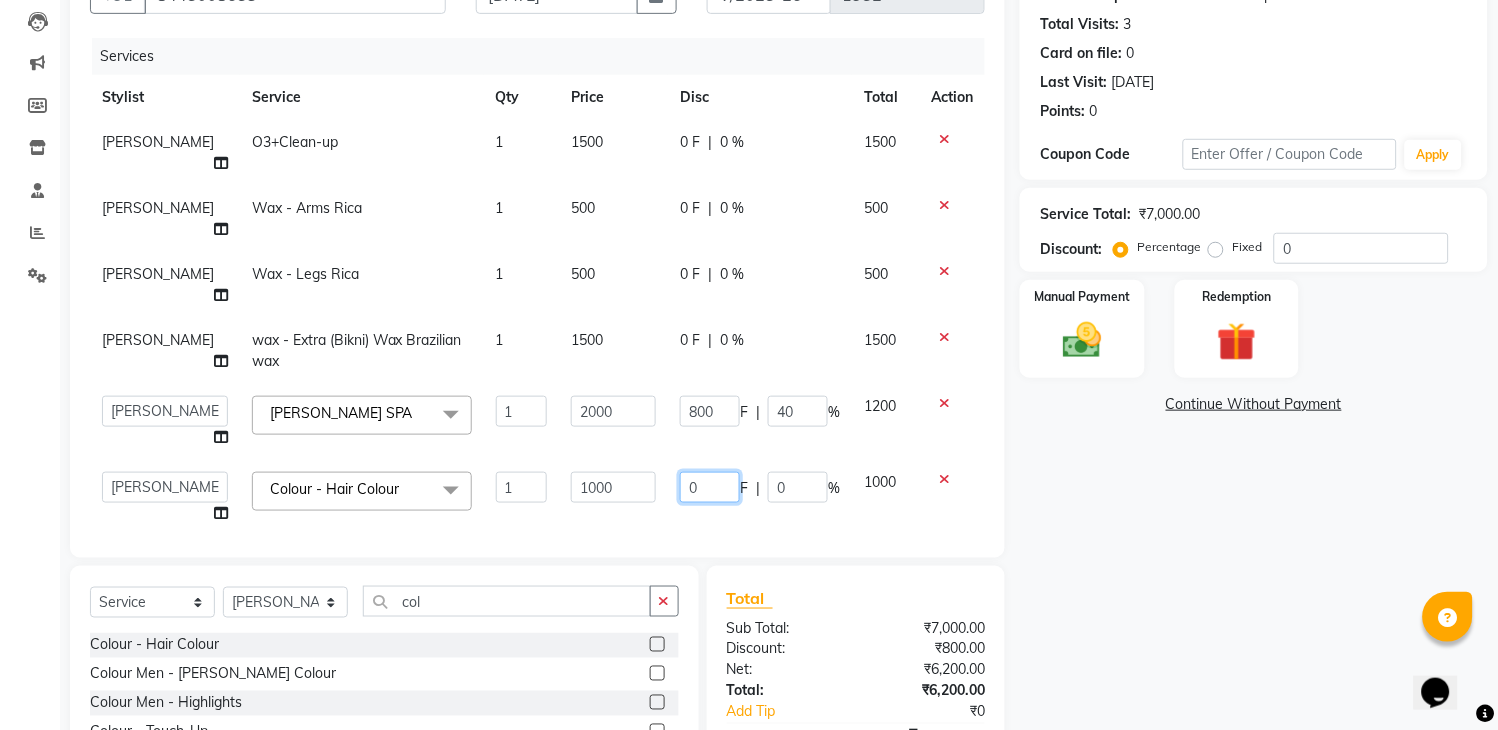 click on "0" 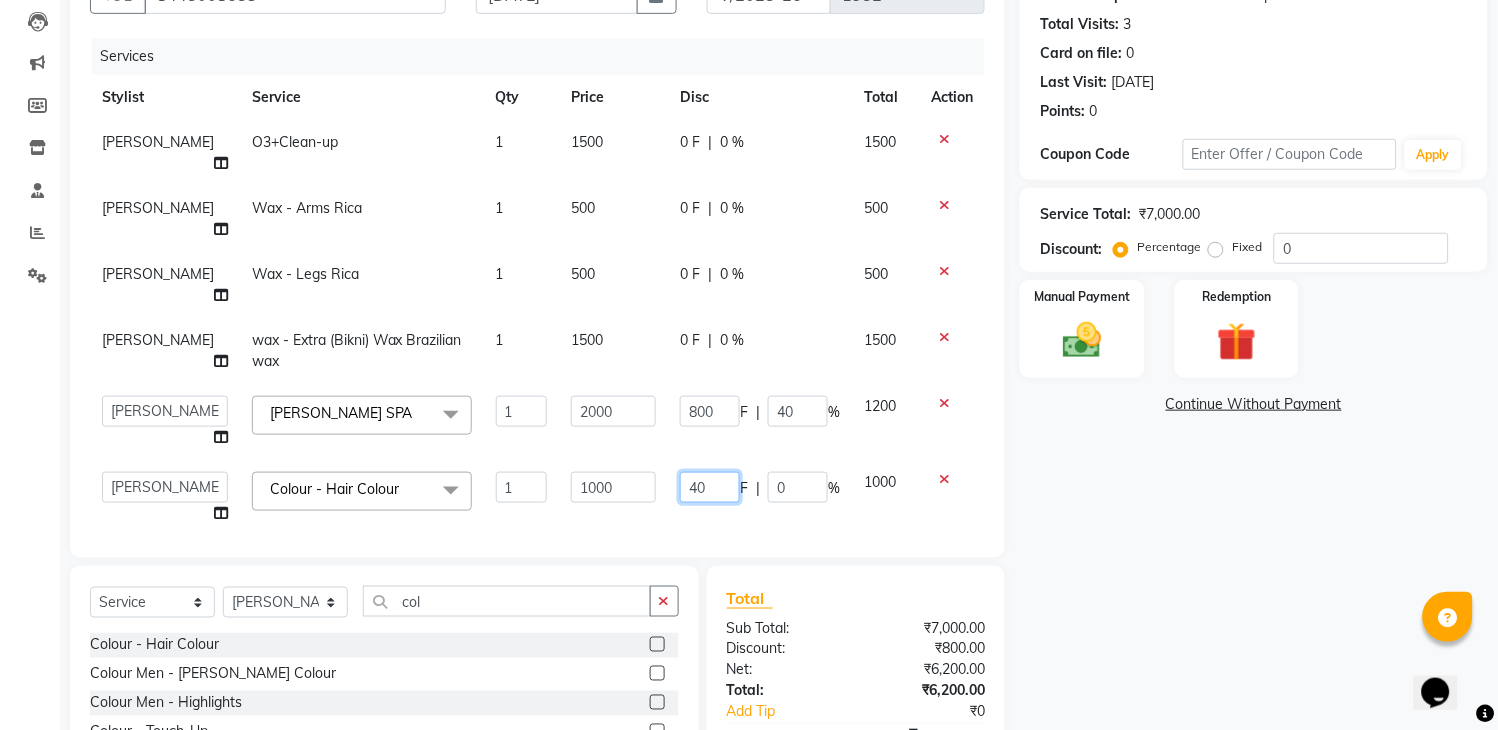 type on "400" 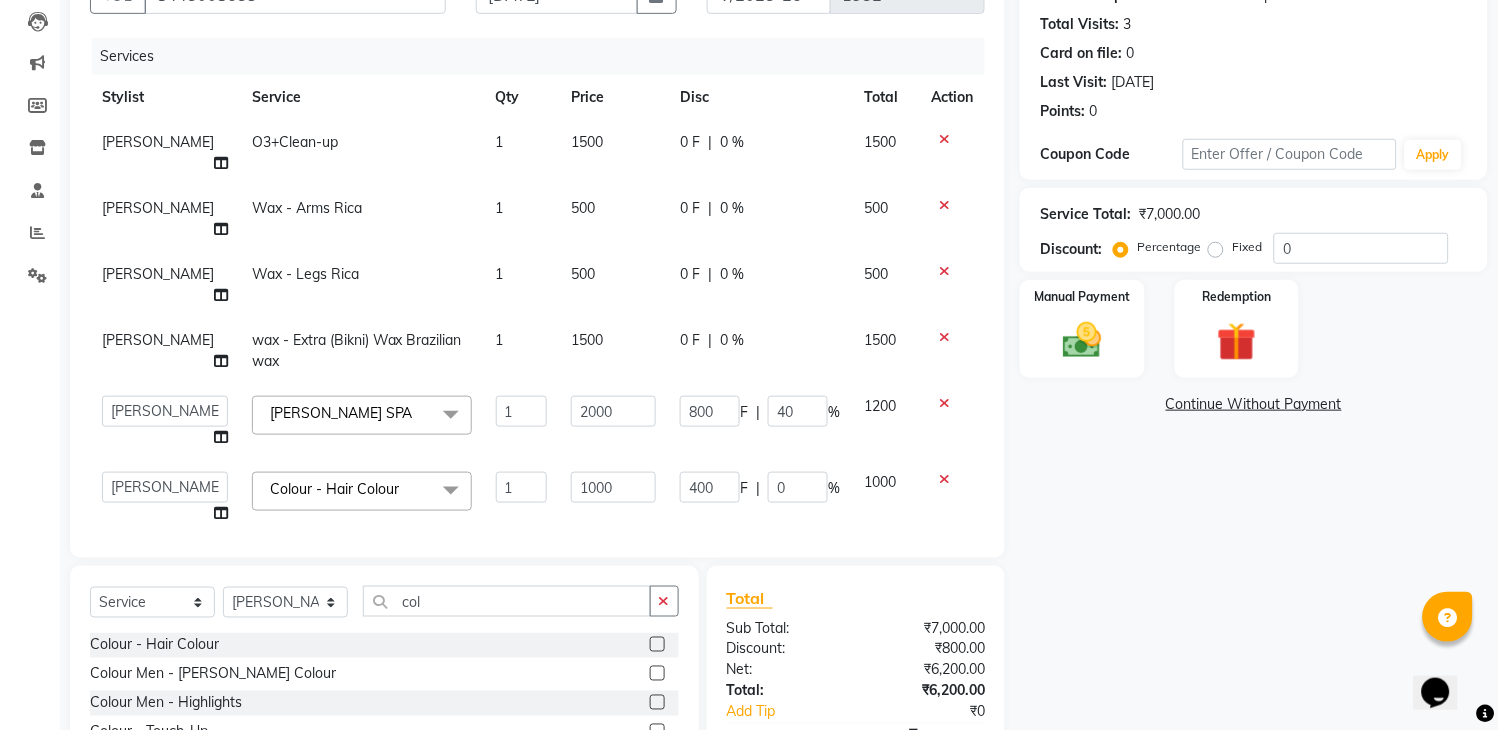 click on "Services Stylist Service Qty Price Disc Total Action supriya O3+Clean-up 1 1500 0 F | 0 % 1500 supriya Wax - Arms Rica 1 500 0 F | 0 % 500 supriya Wax - Legs Rica 1 500 0 F | 0 % 500 supriya wax - Extra (Bikni) Wax Brazilian wax 1 1500 0 F | 0 % 1500  aditya   Attul   kamal   Kartik    keshav   sanjana   Shadab   supriya  LOREAL TRETMANT SPA  x Hair Men - Baby Boy Hair Cut (Upto 5 Year) Hair Men - Hair Cut Hair Men - Hair Cut With Shampoo Hair Men - Shampoo & Conditioner Hair Men - Shave Hair Men - Beard Trimming Hair Men - Beard Styling Hair Men - Hair Styling Without Hair Cut Colour  - Hair Colour Colour Men - Beard Colour Colour Men - Highlights Hair Rituals  - Hair Spa Hair Rituals - Mythis Spa Hair Rituals  - Head Massage (20 Min) LOREAL TRETMANT SPA ANTI DANDRAFF TRETMENT spa Schwarzkopf spa KERA SOUL Treatment spa GYPSY - Matcha And Dates GYPSY - Poof  GYPSY - Anti dandruff with drynes GK - Deep Conditioner STYLE - MOROCCAN and ARGAN spa STYLE - Dead sea 2 in 1 spa STYLE - HAMP spa Clean-Up O3+ D-tan" 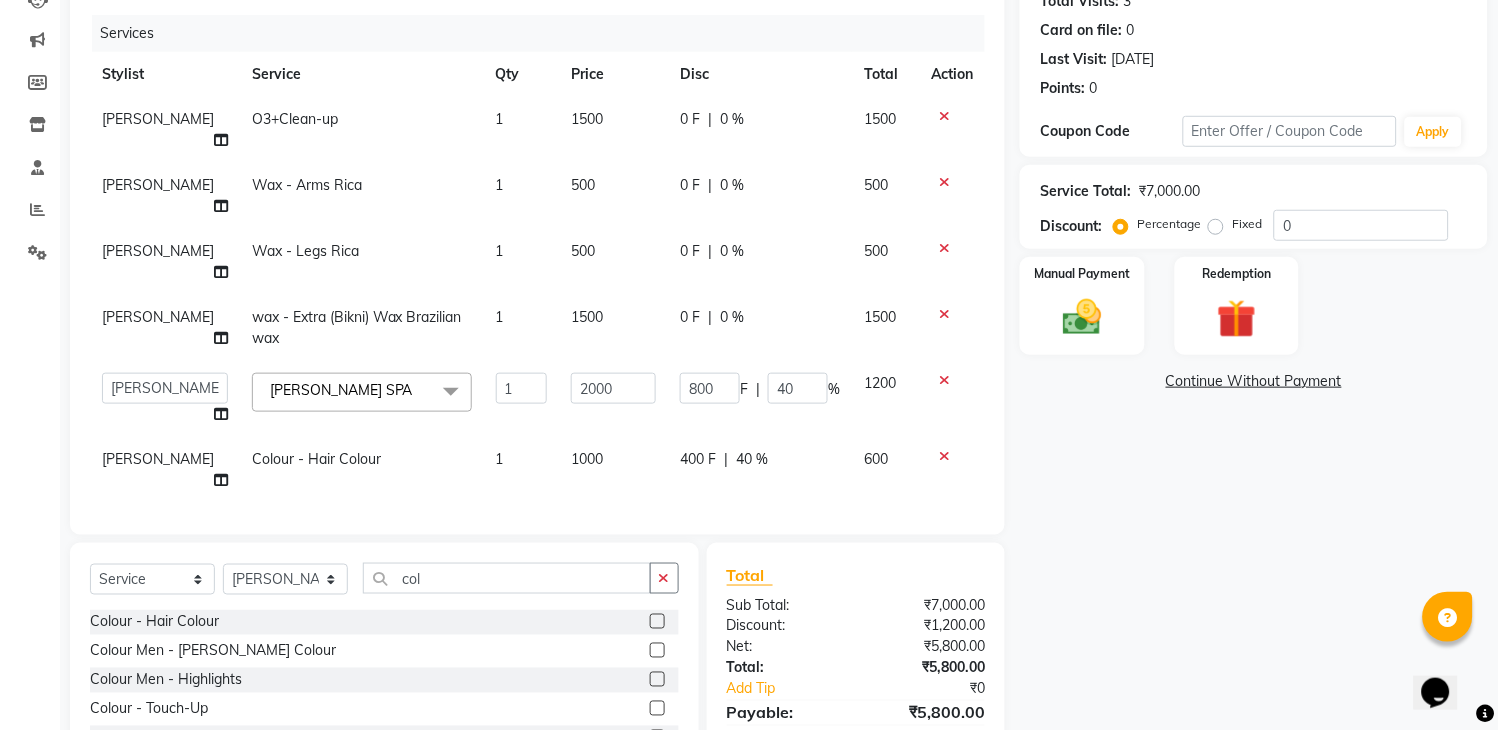 scroll, scrollTop: 257, scrollLeft: 0, axis: vertical 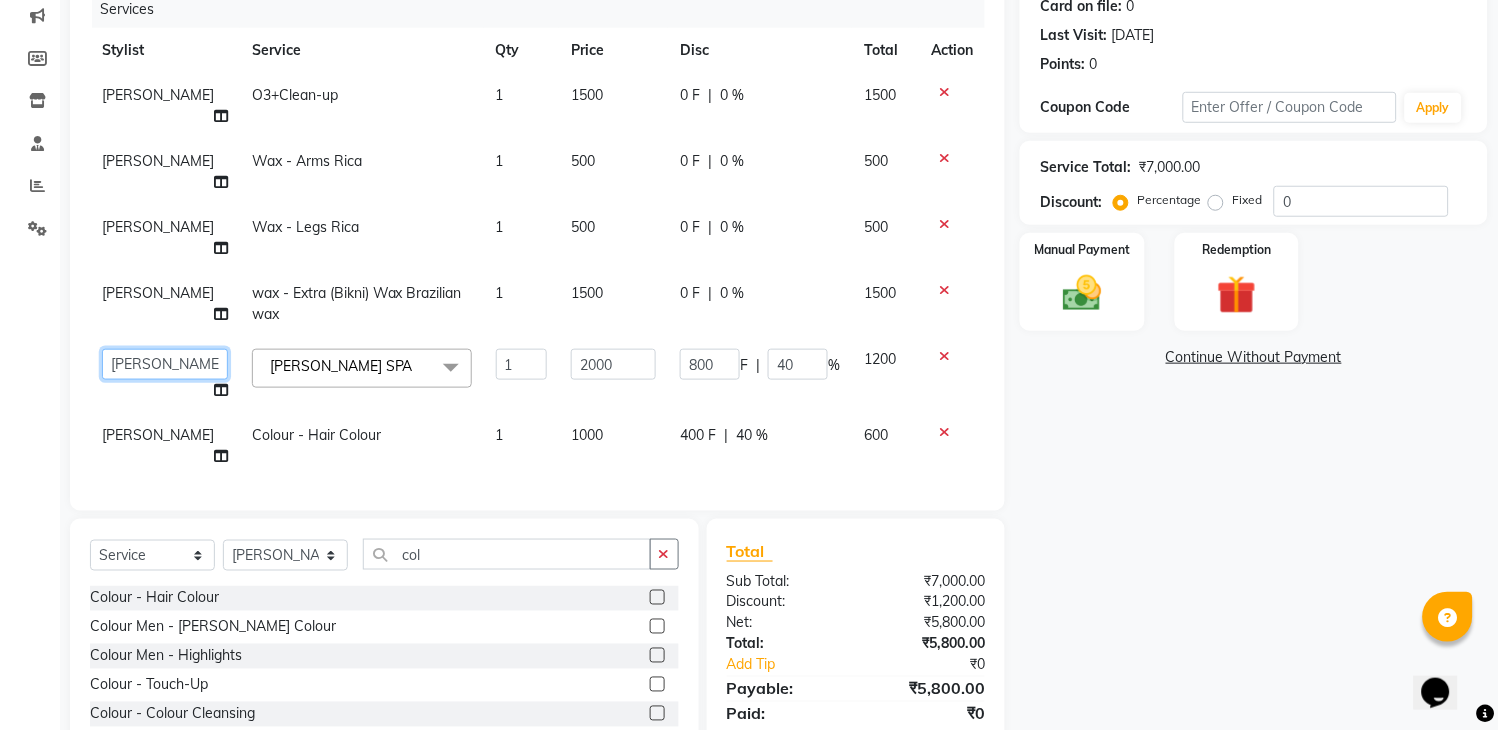 click on "aditya   Attul   kamal   Kartik    keshav   sanjana   Shadab   supriya" 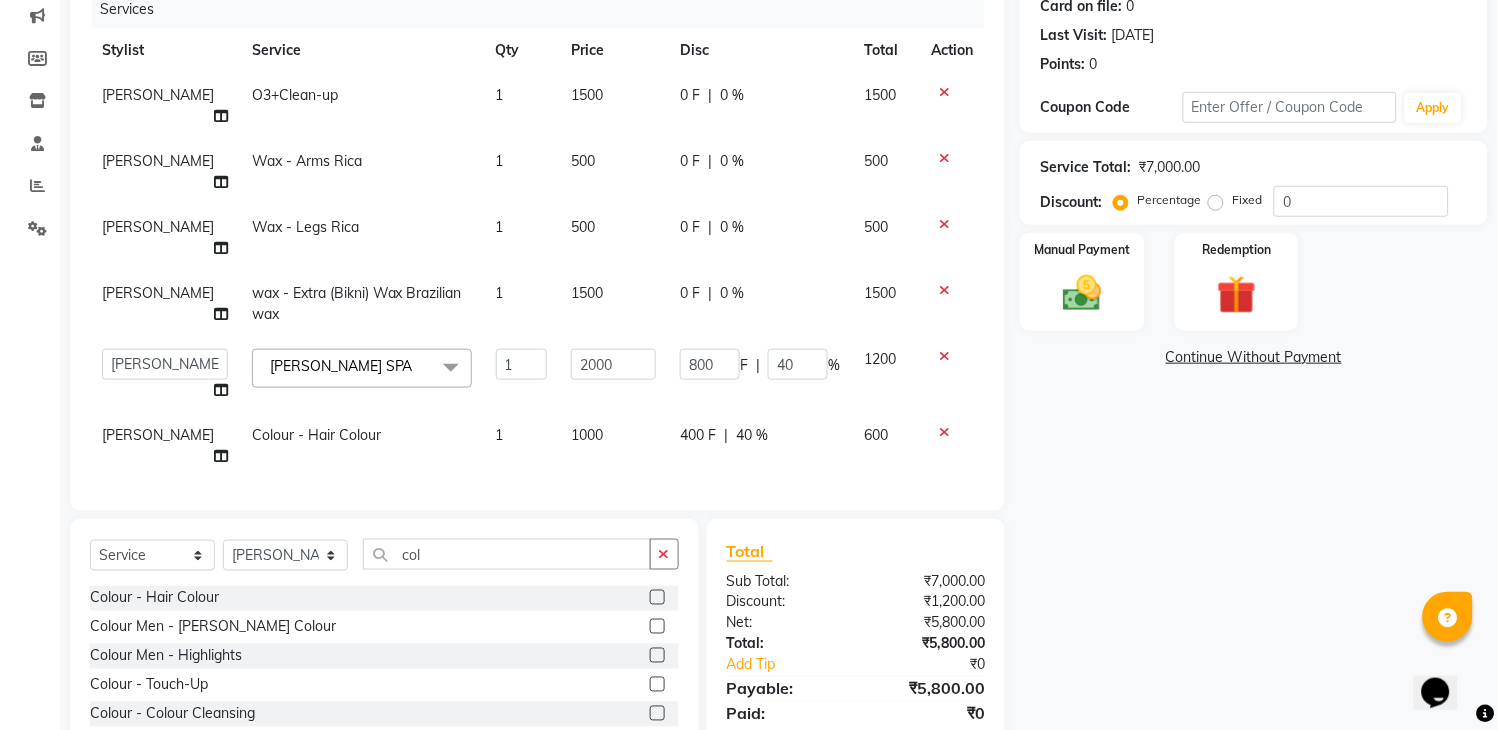 select on "74482" 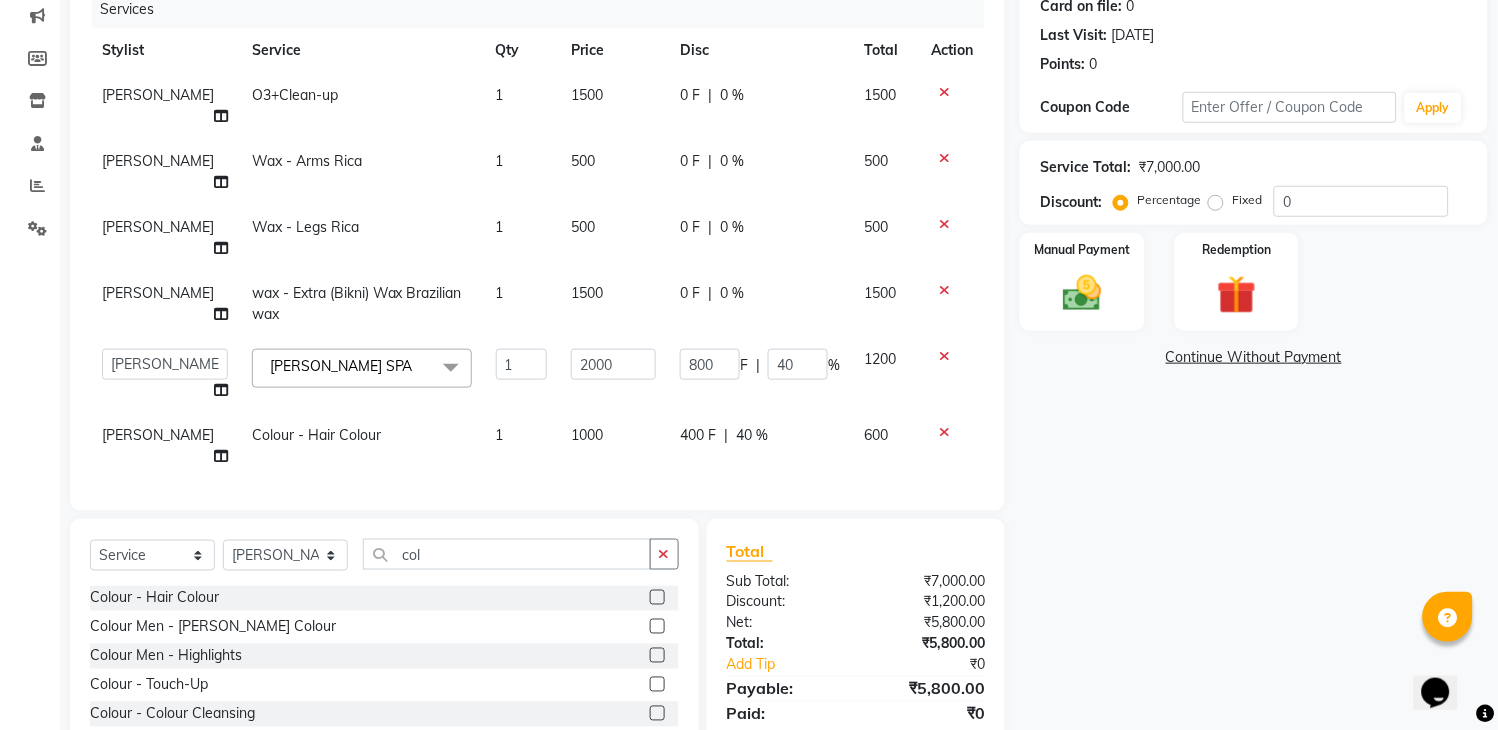 click on "[PERSON_NAME]" 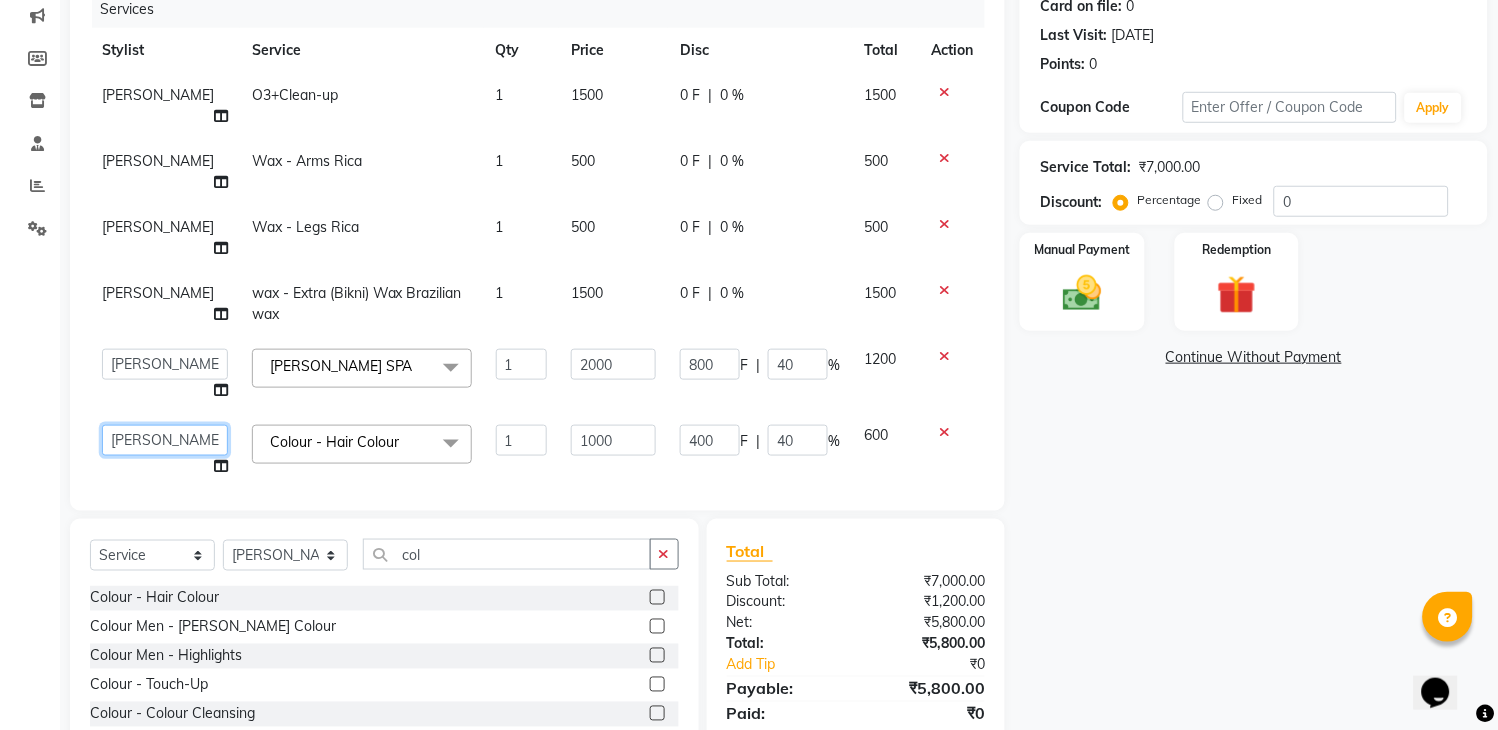 click on "aditya   Attul   kamal   Kartik    keshav   sanjana   Shadab   supriya" 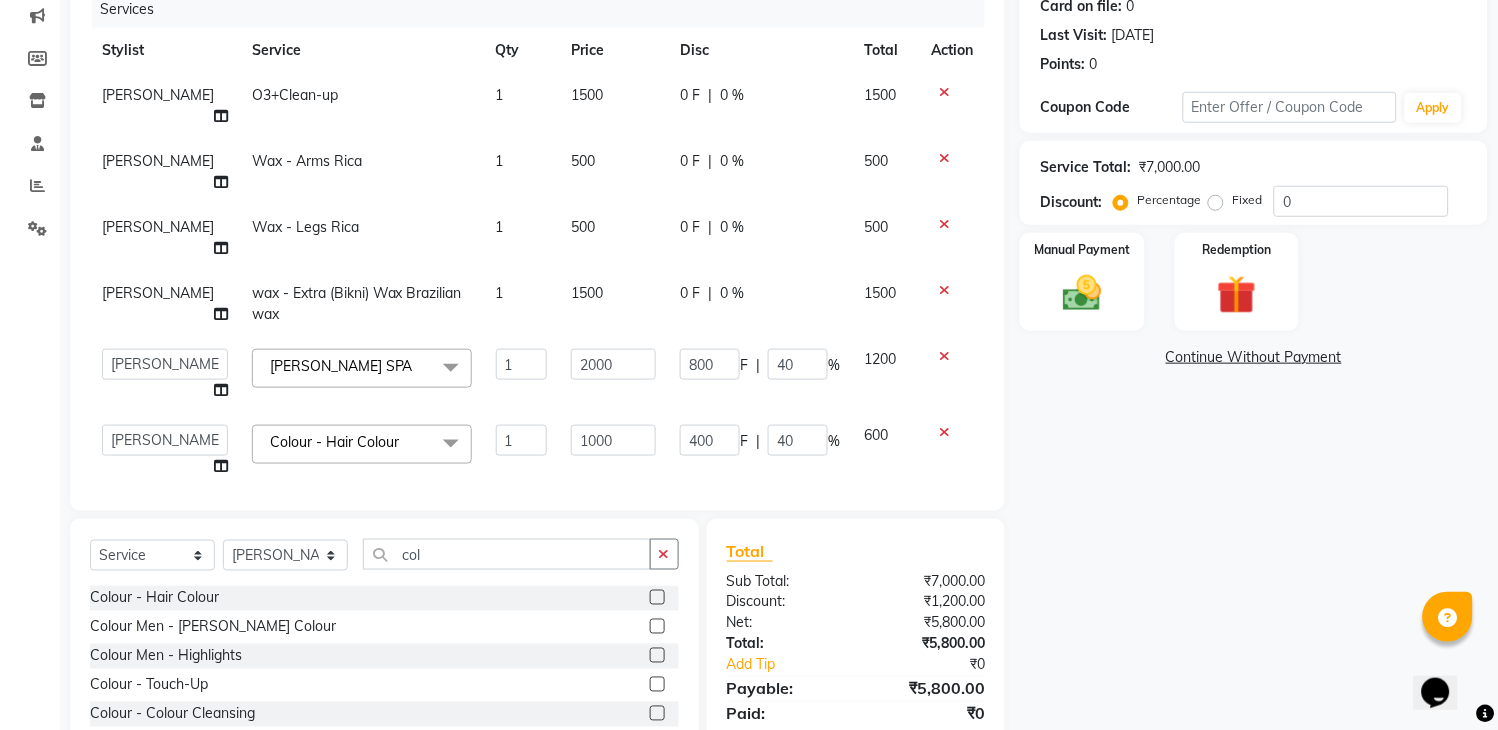 select on "74482" 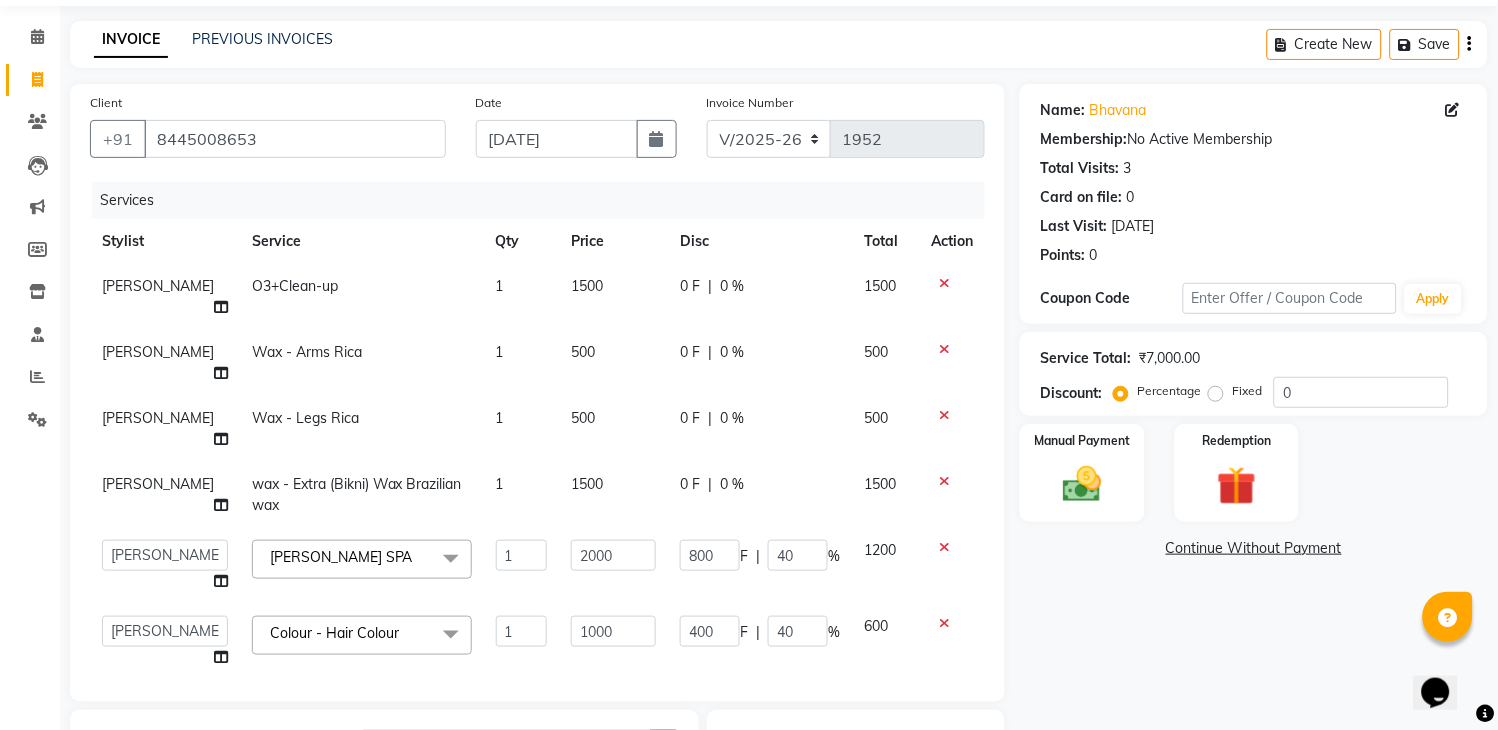 scroll, scrollTop: 53, scrollLeft: 0, axis: vertical 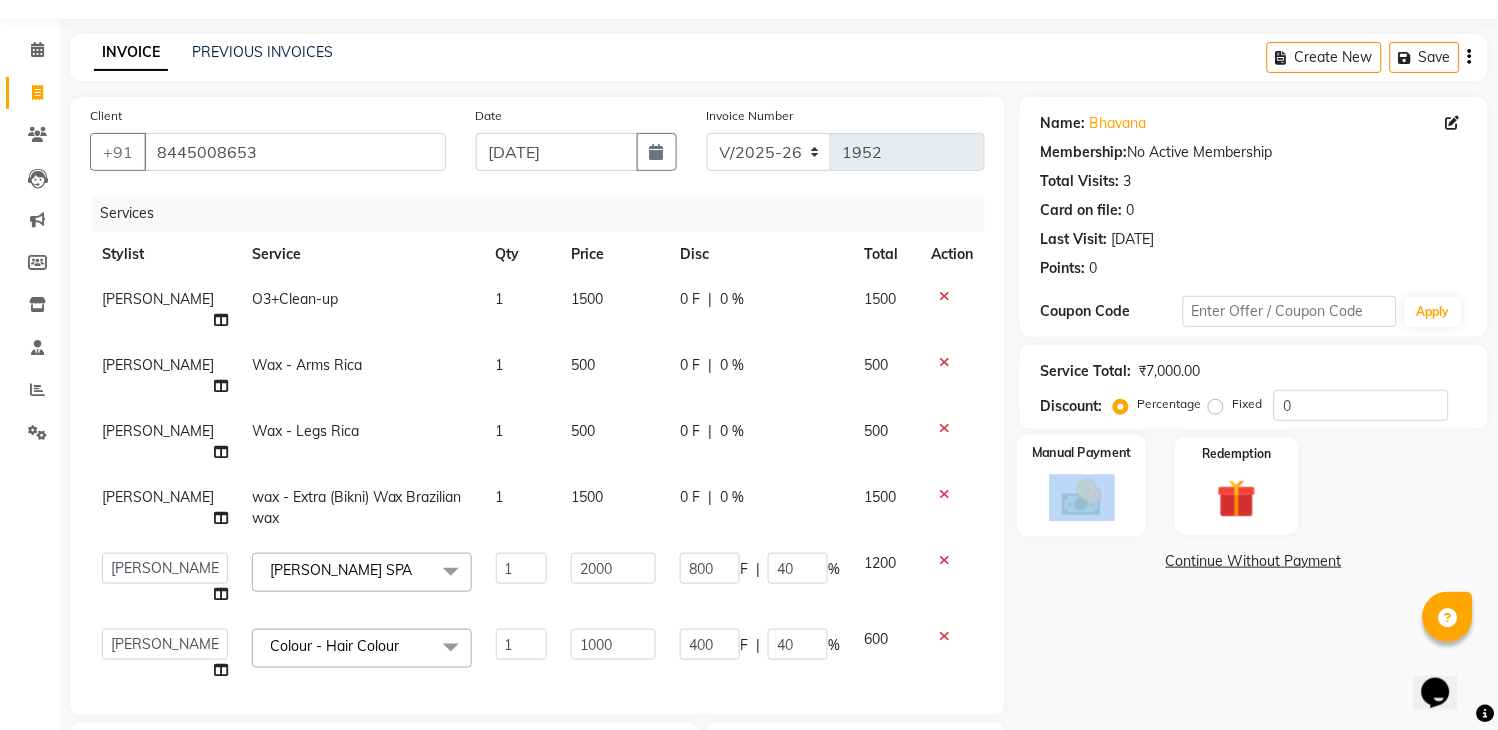 click on "Manual Payment" 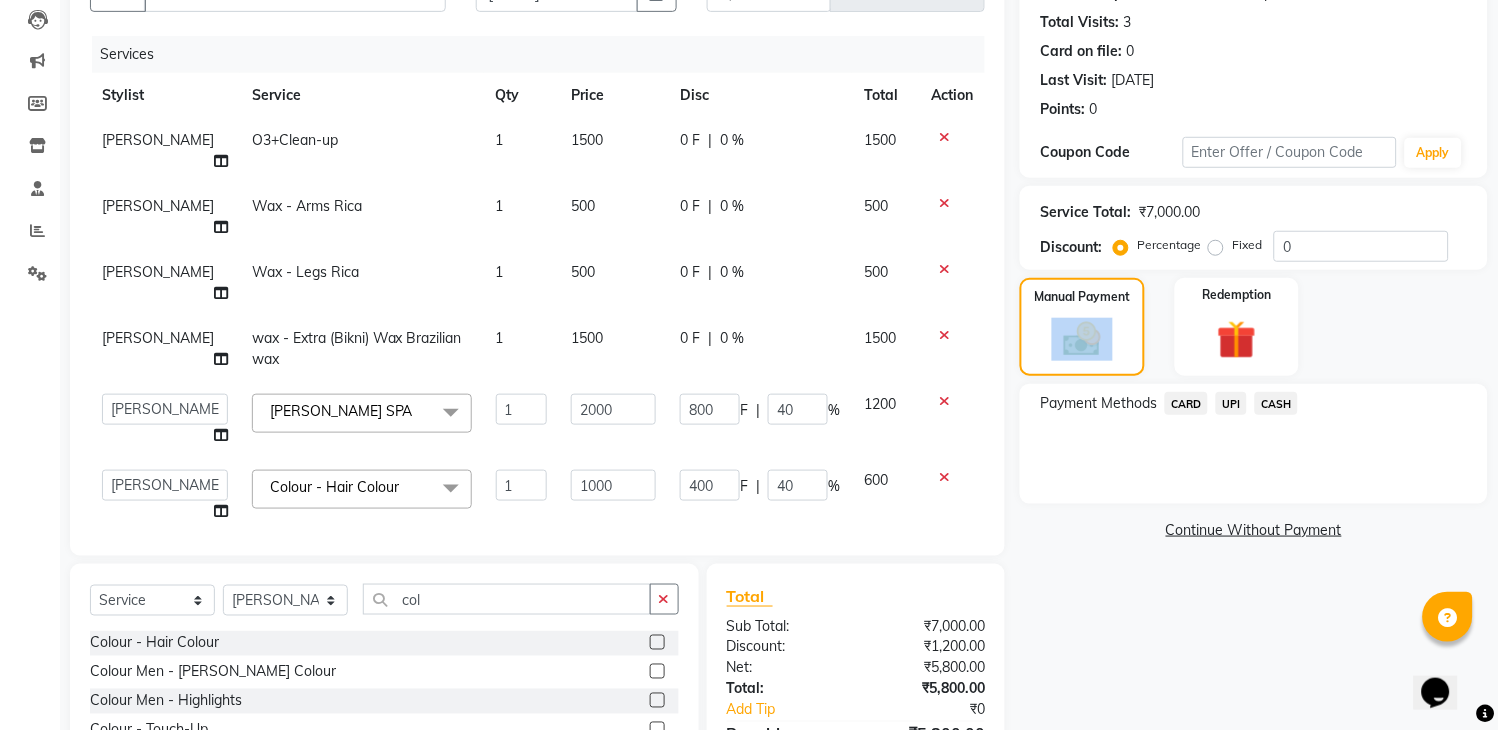 scroll, scrollTop: 214, scrollLeft: 0, axis: vertical 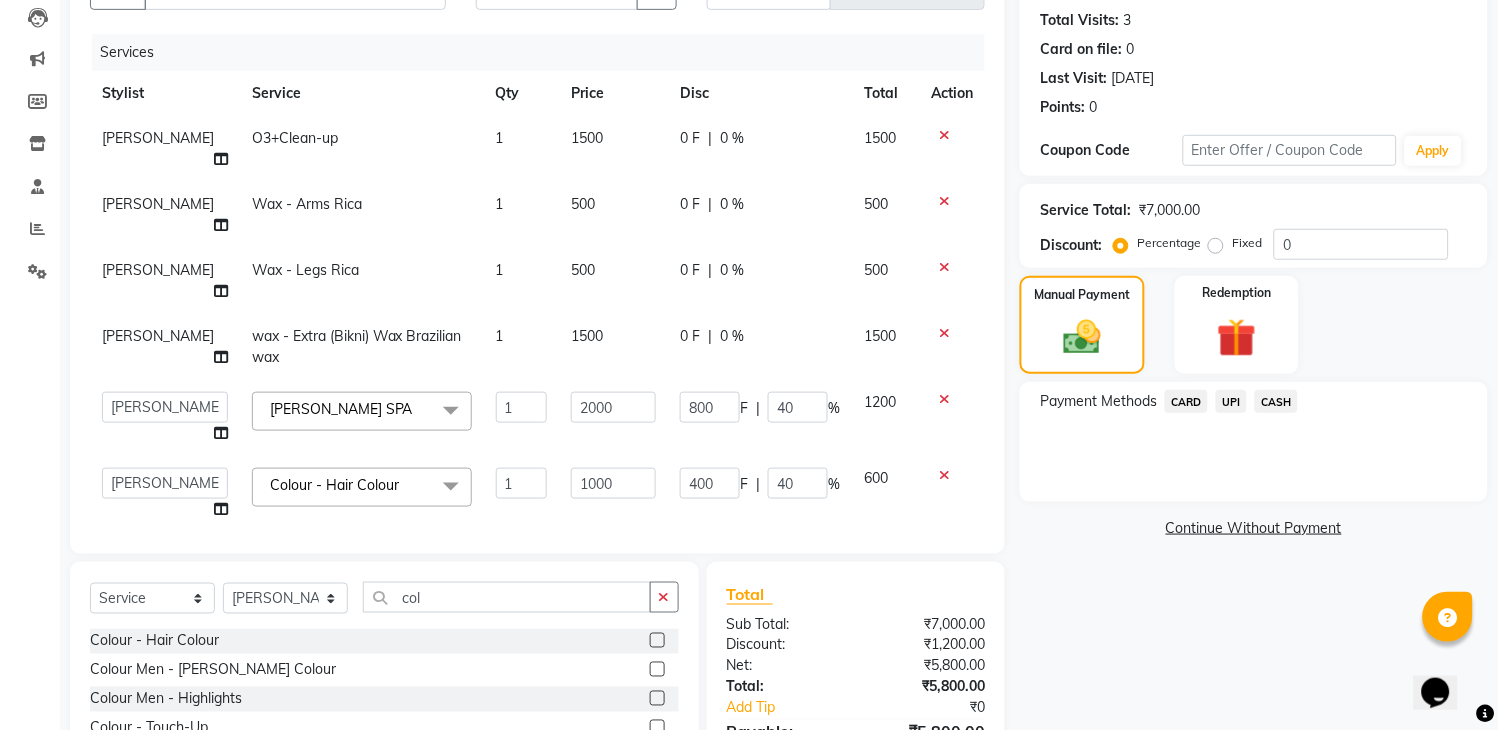 click on "Name: Bhavana  Membership:  No Active Membership  Total Visits:  3 Card on file:  0 Last Visit:   23-05-2025 Points:   0  Coupon Code Apply Service Total:  ₹7,000.00  Discount:  Percentage   Fixed  0 Manual Payment Redemption Payment Methods  CARD   UPI   CASH   Continue Without Payment" 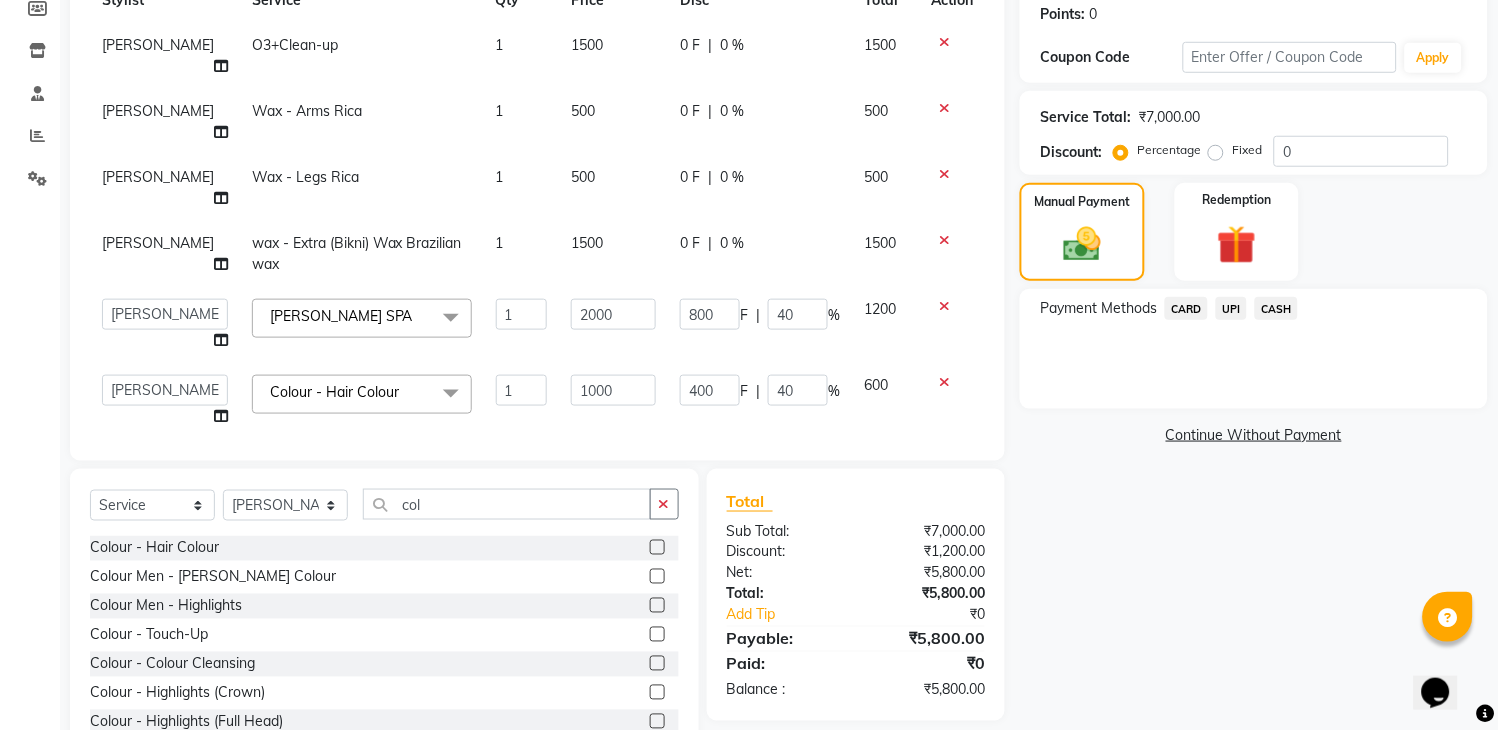 scroll, scrollTop: 311, scrollLeft: 0, axis: vertical 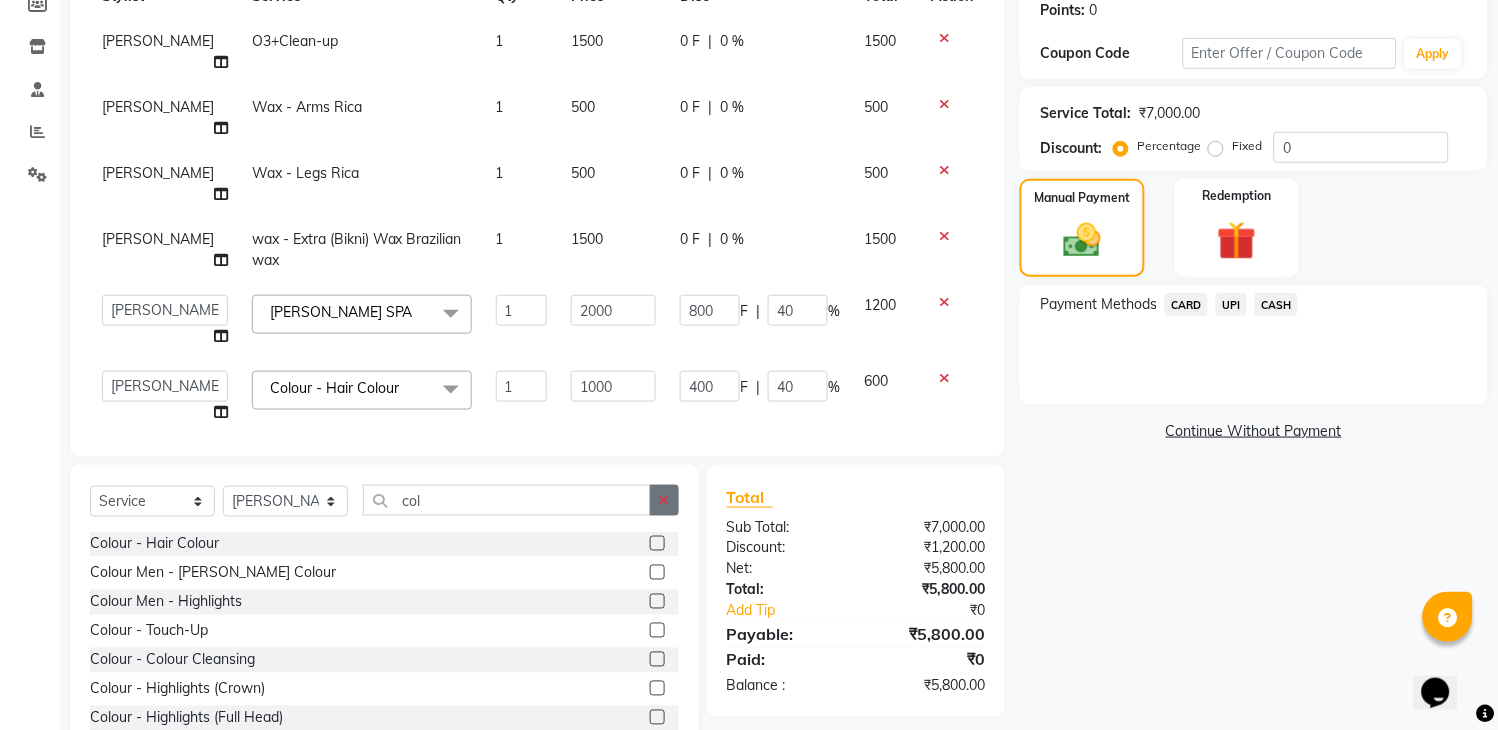 click 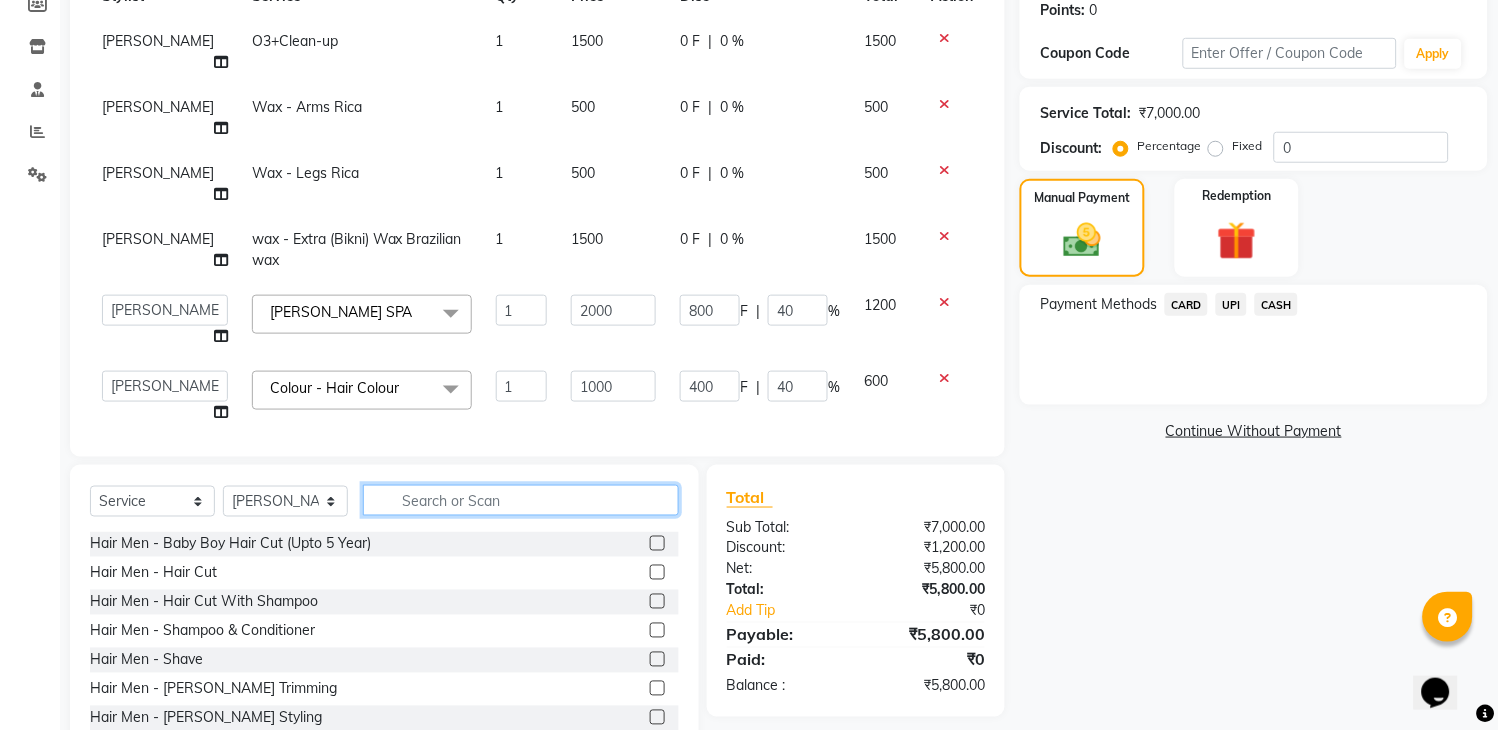 click 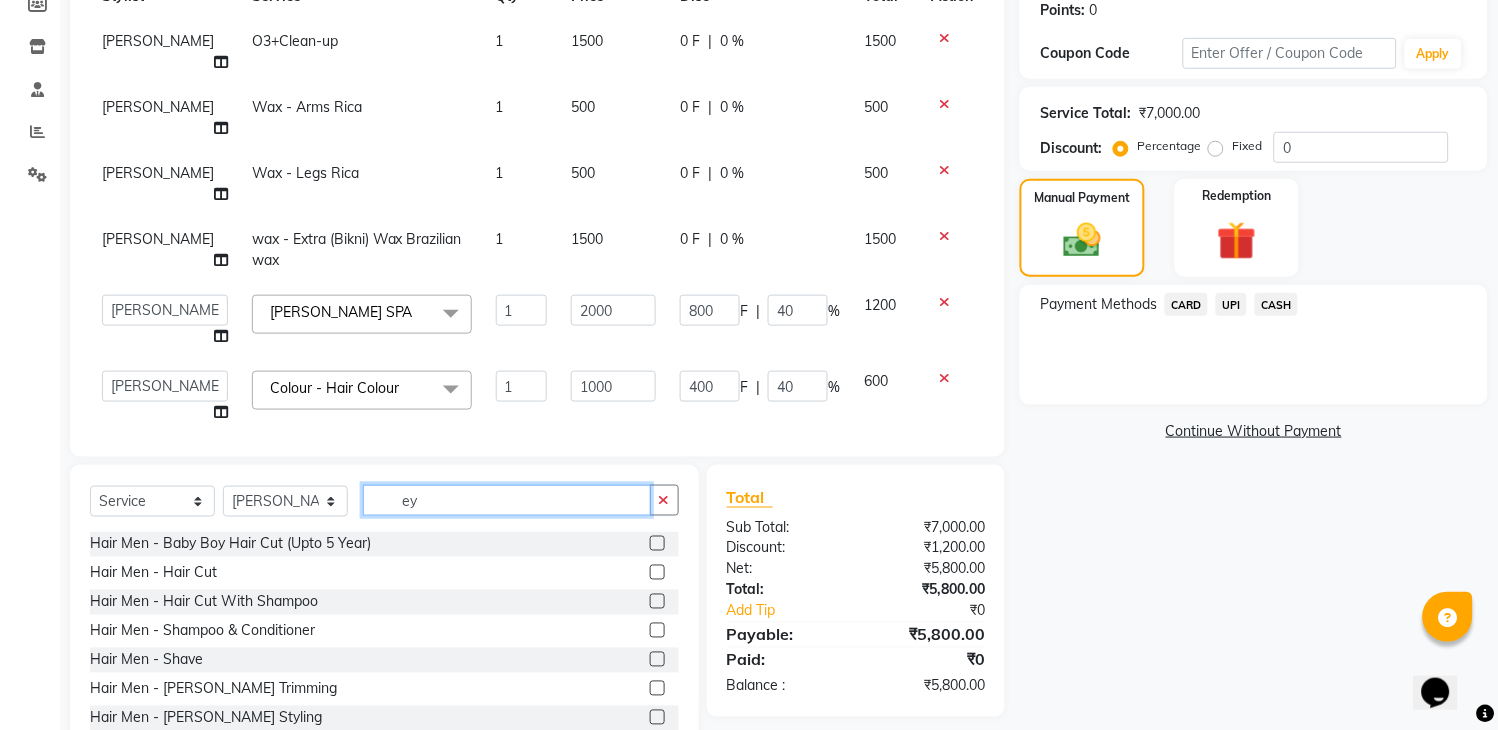 scroll, scrollTop: 306, scrollLeft: 0, axis: vertical 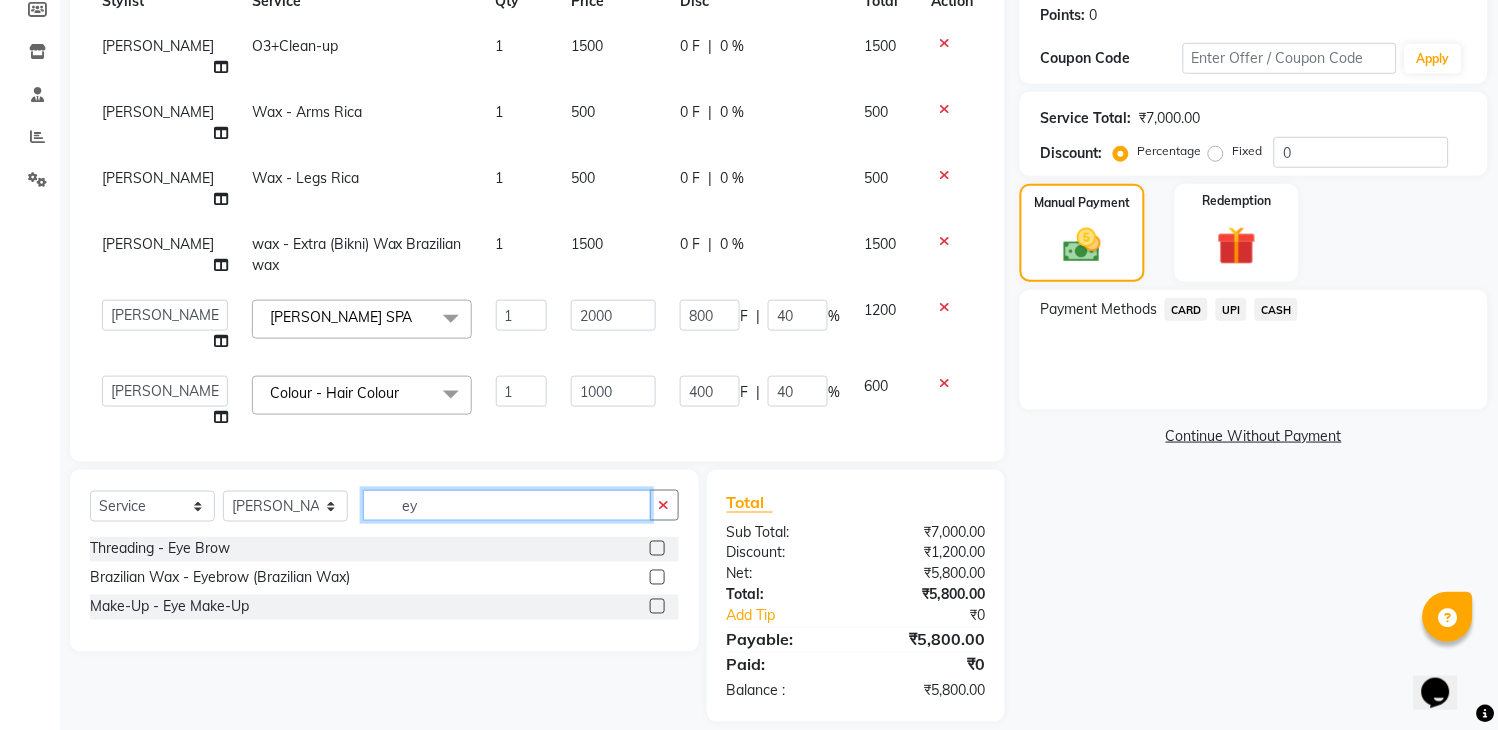 type on "ey" 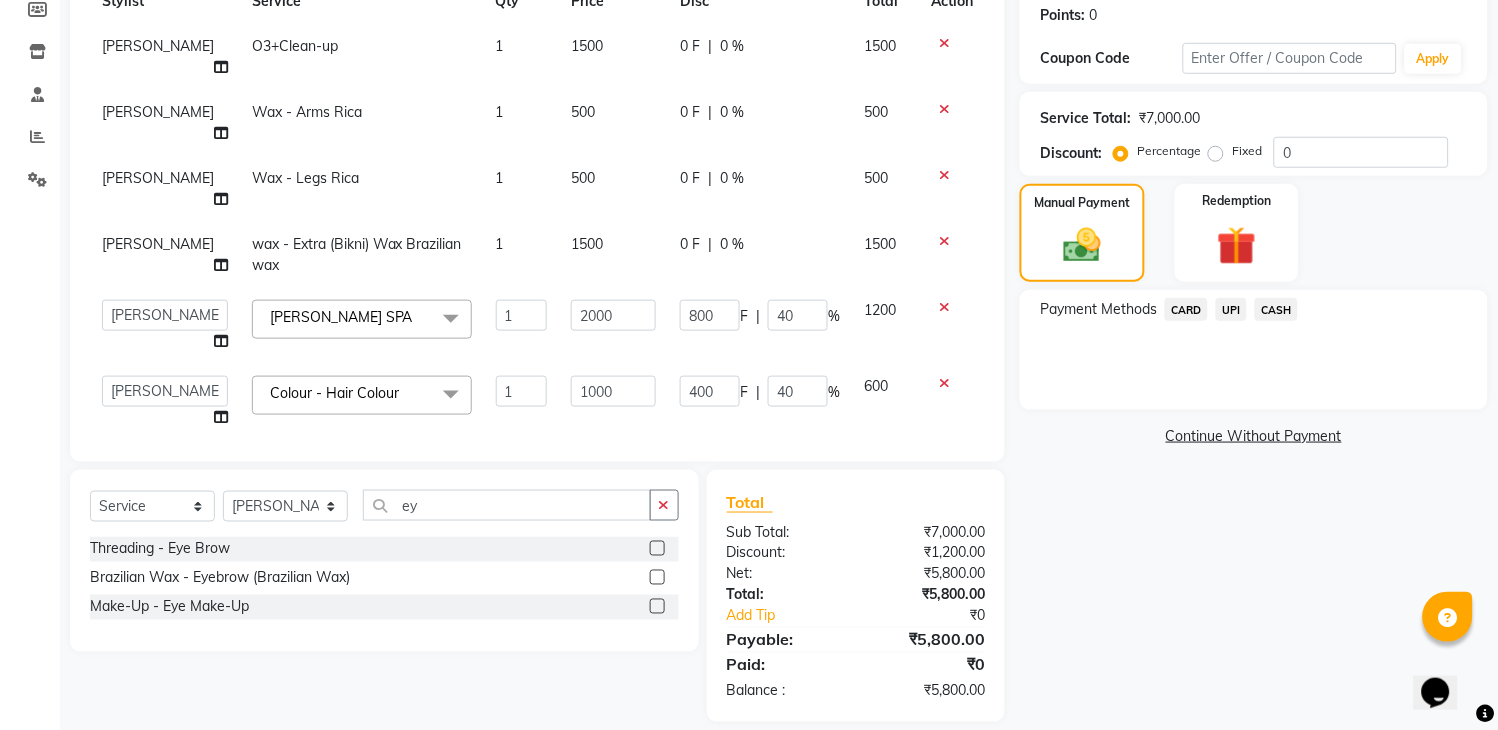 click 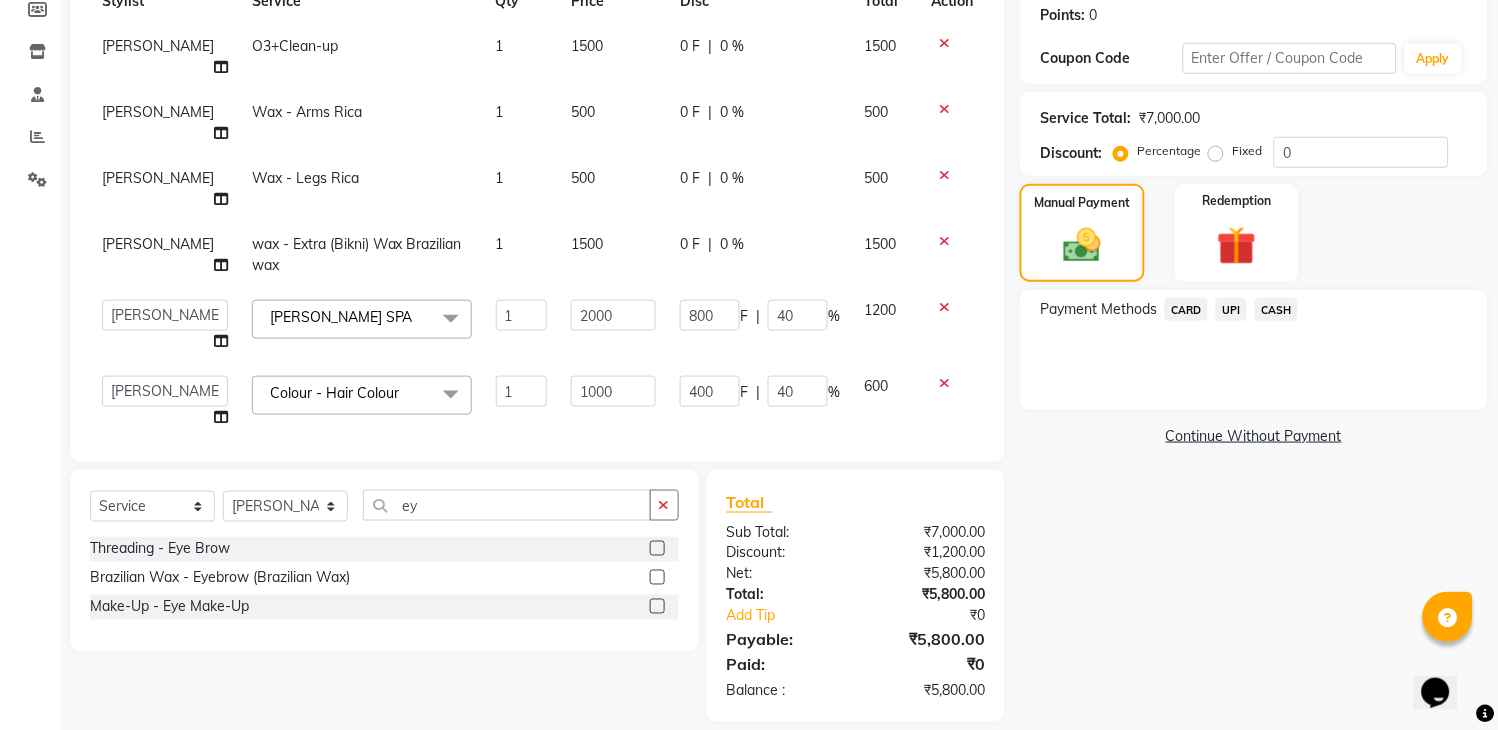 click at bounding box center [656, 549] 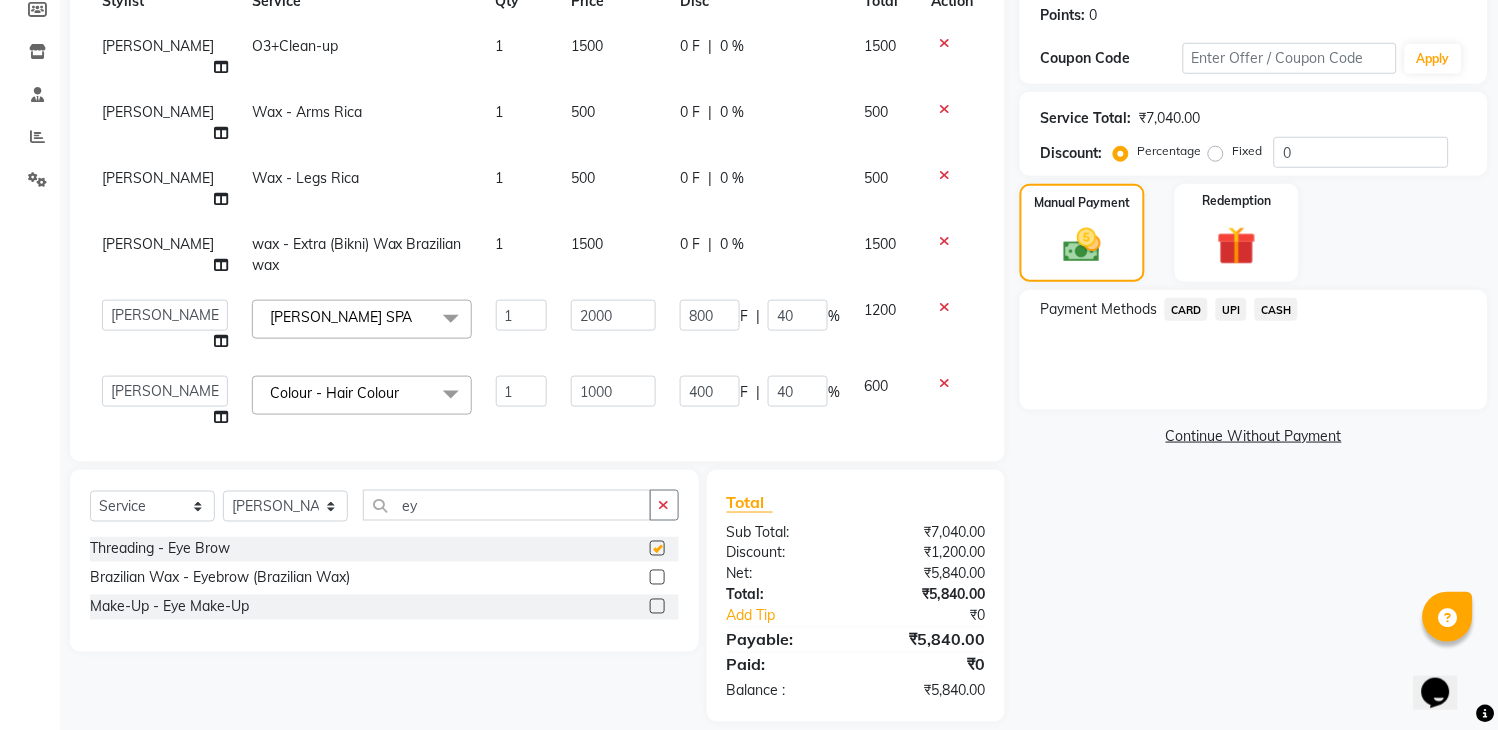 click 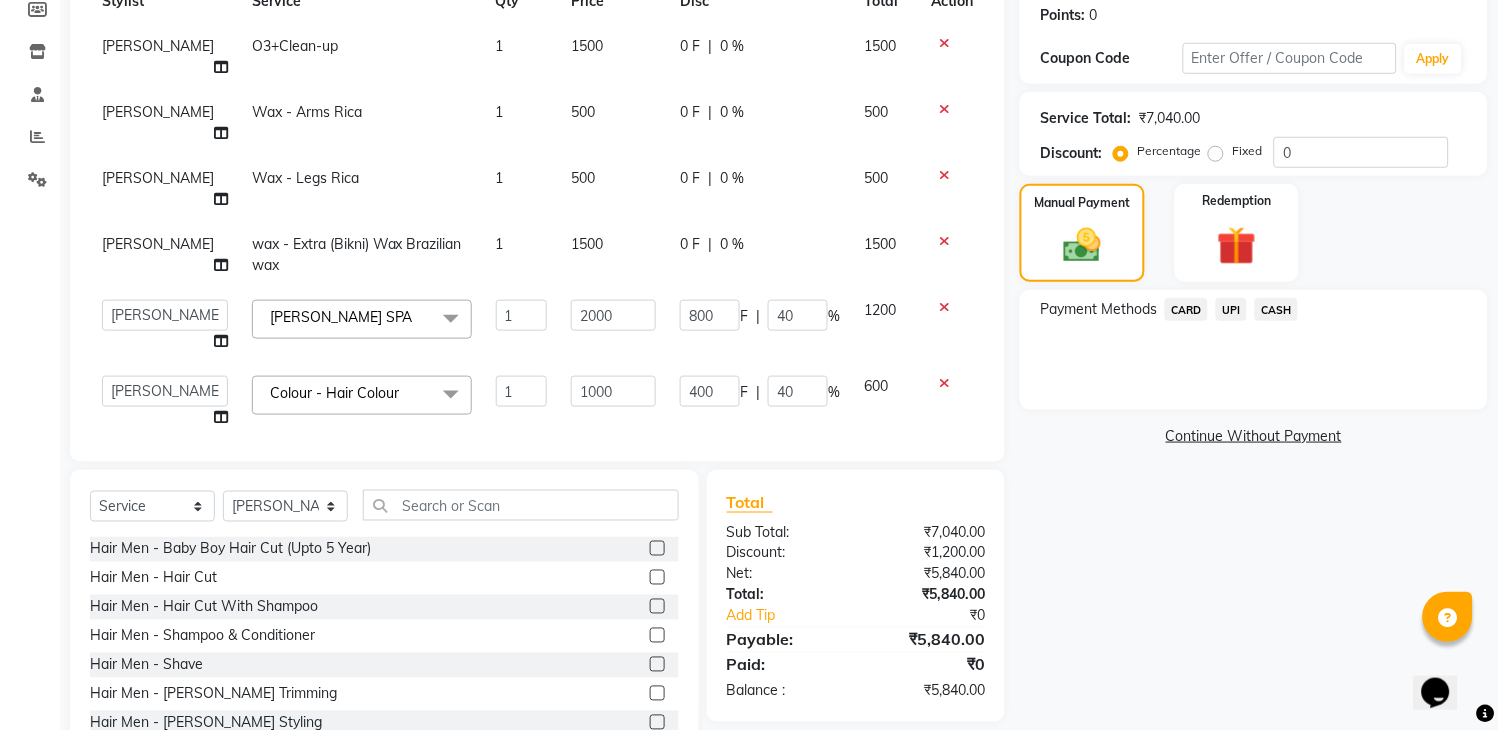 click on "Select  Service  Product  Membership  Package Voucher Prepaid Gift Card  Select Stylist aditya Attul kamal Kartik  keshav sanjana Shadab supriya" 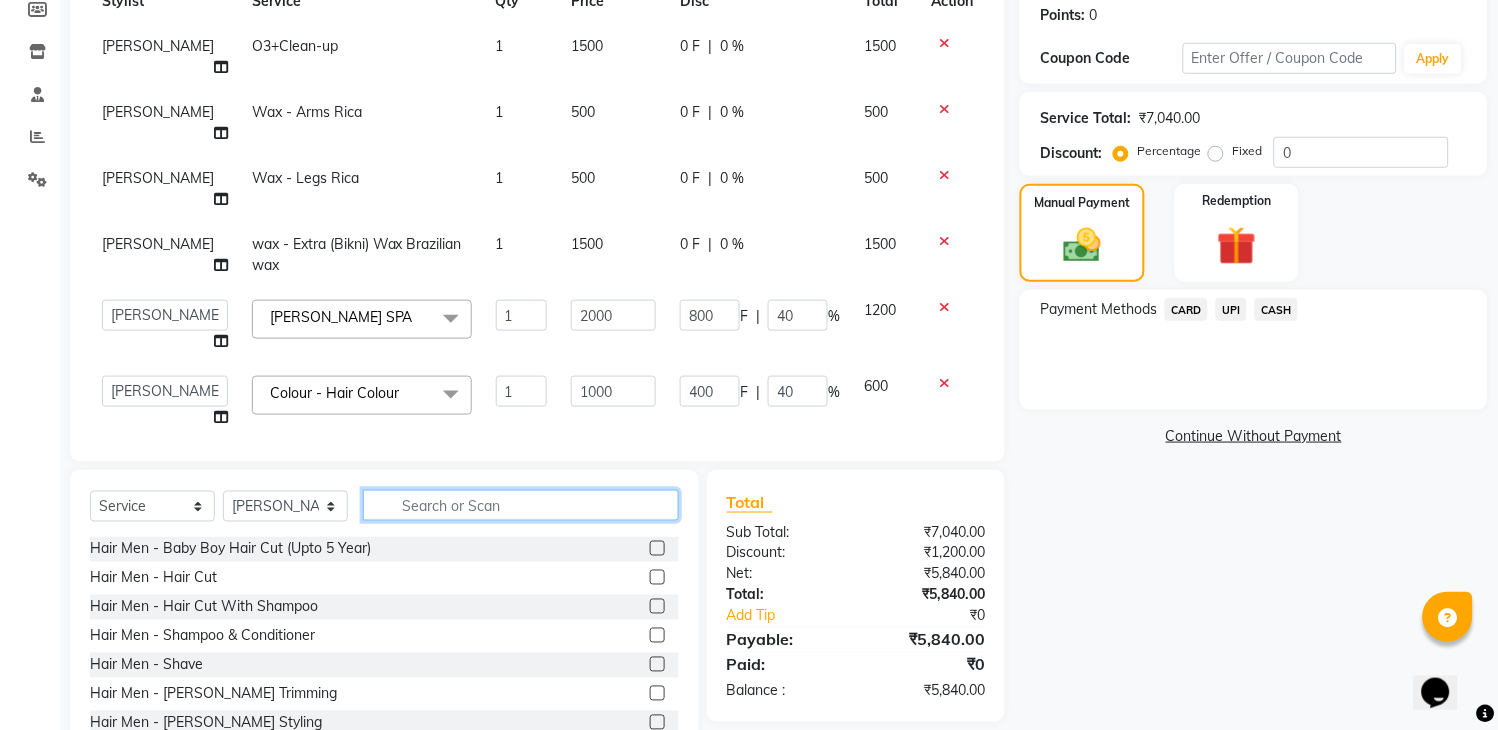 click 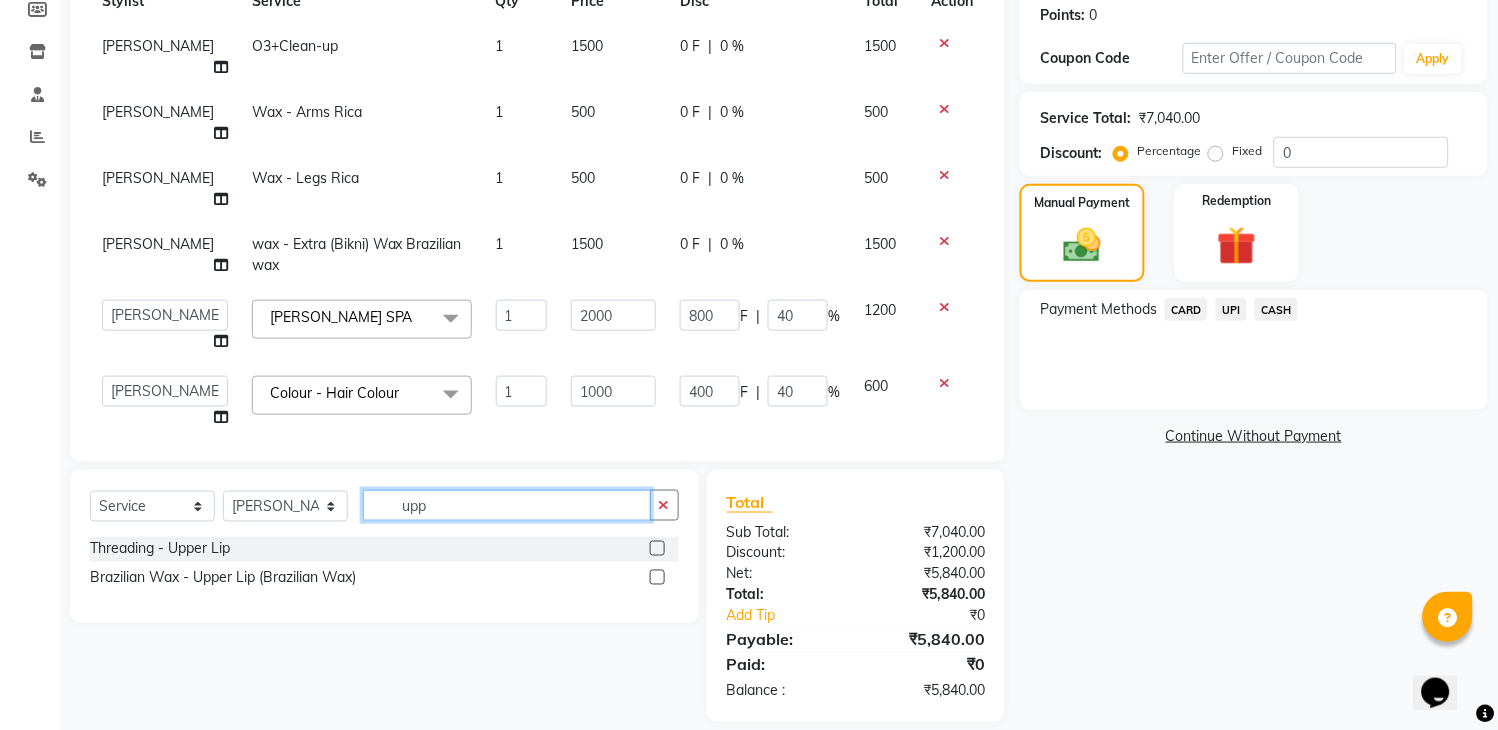 type on "upp" 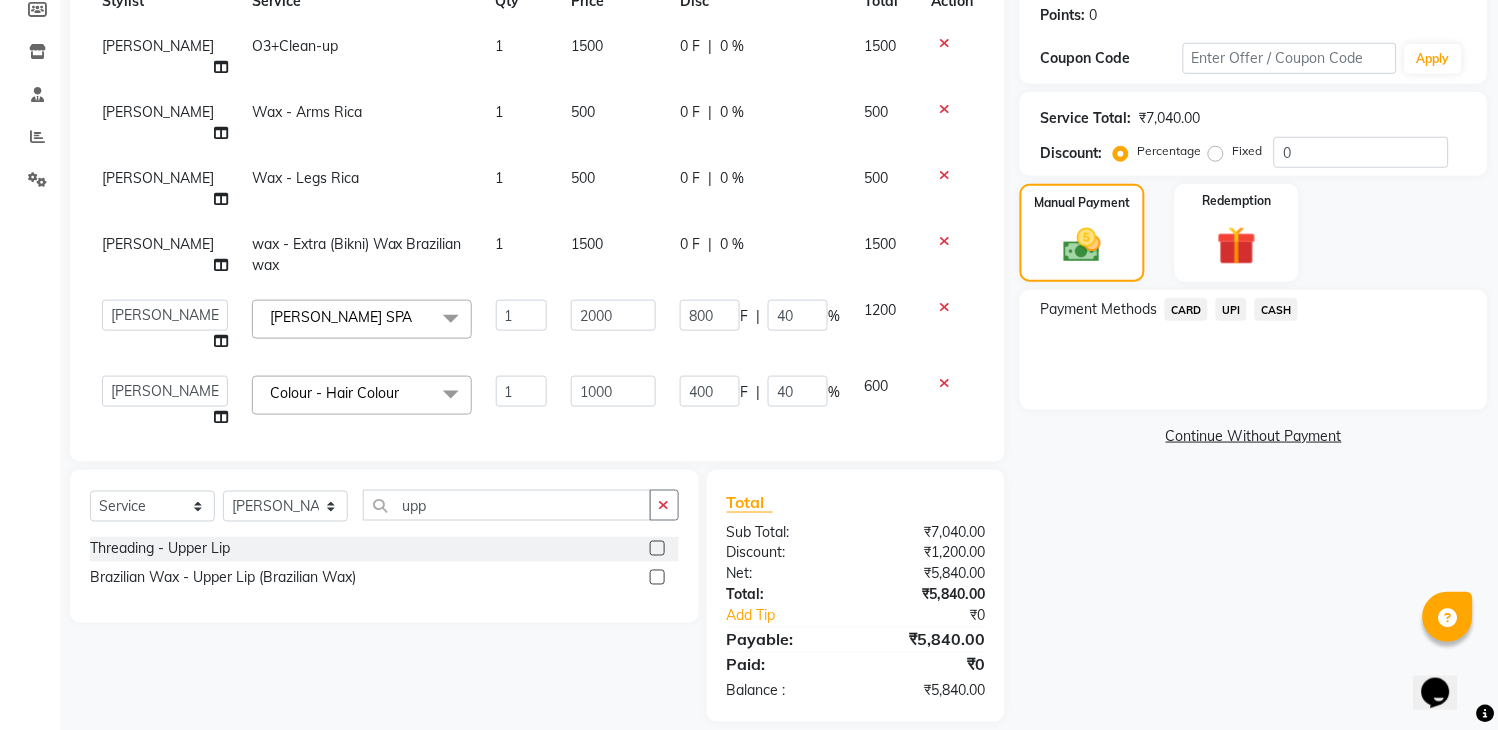 click 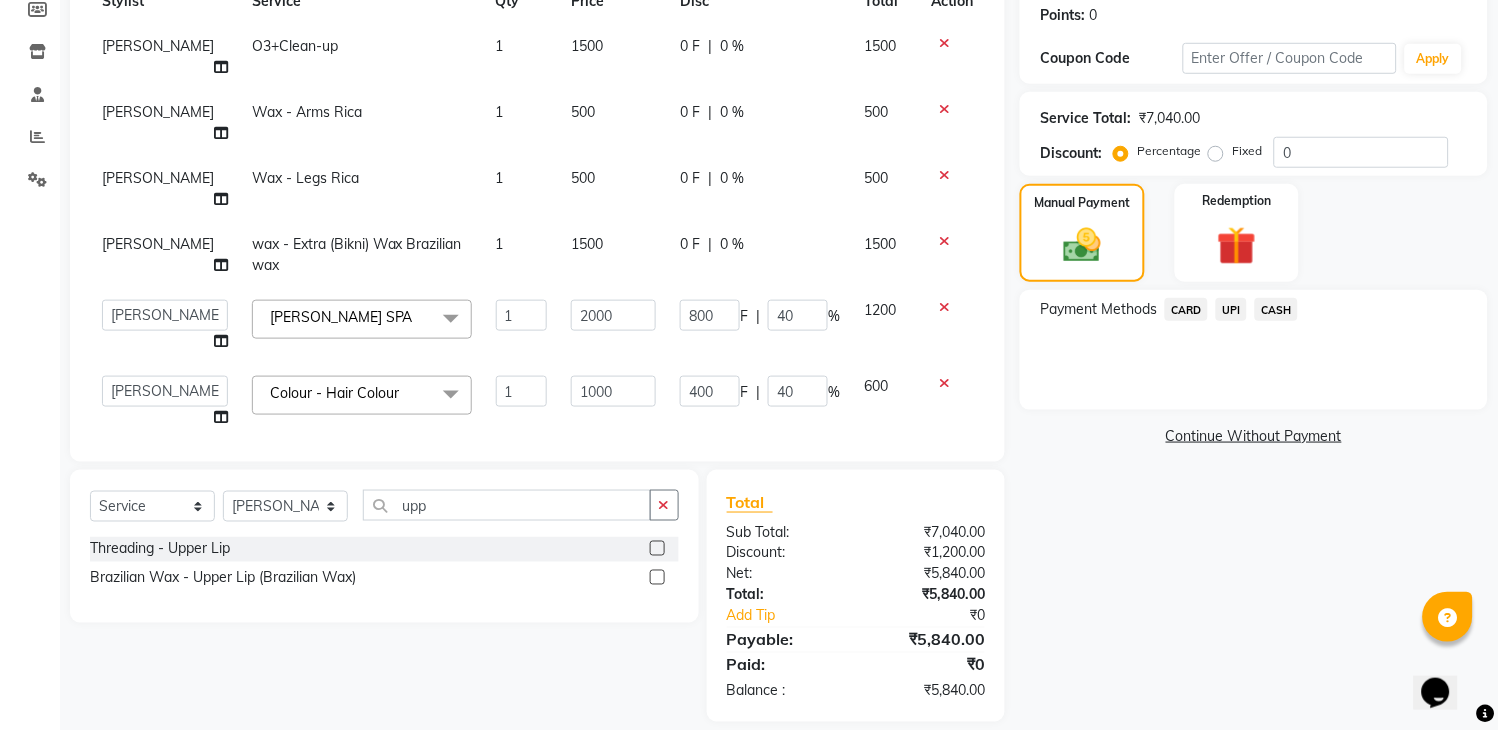 click at bounding box center (656, 549) 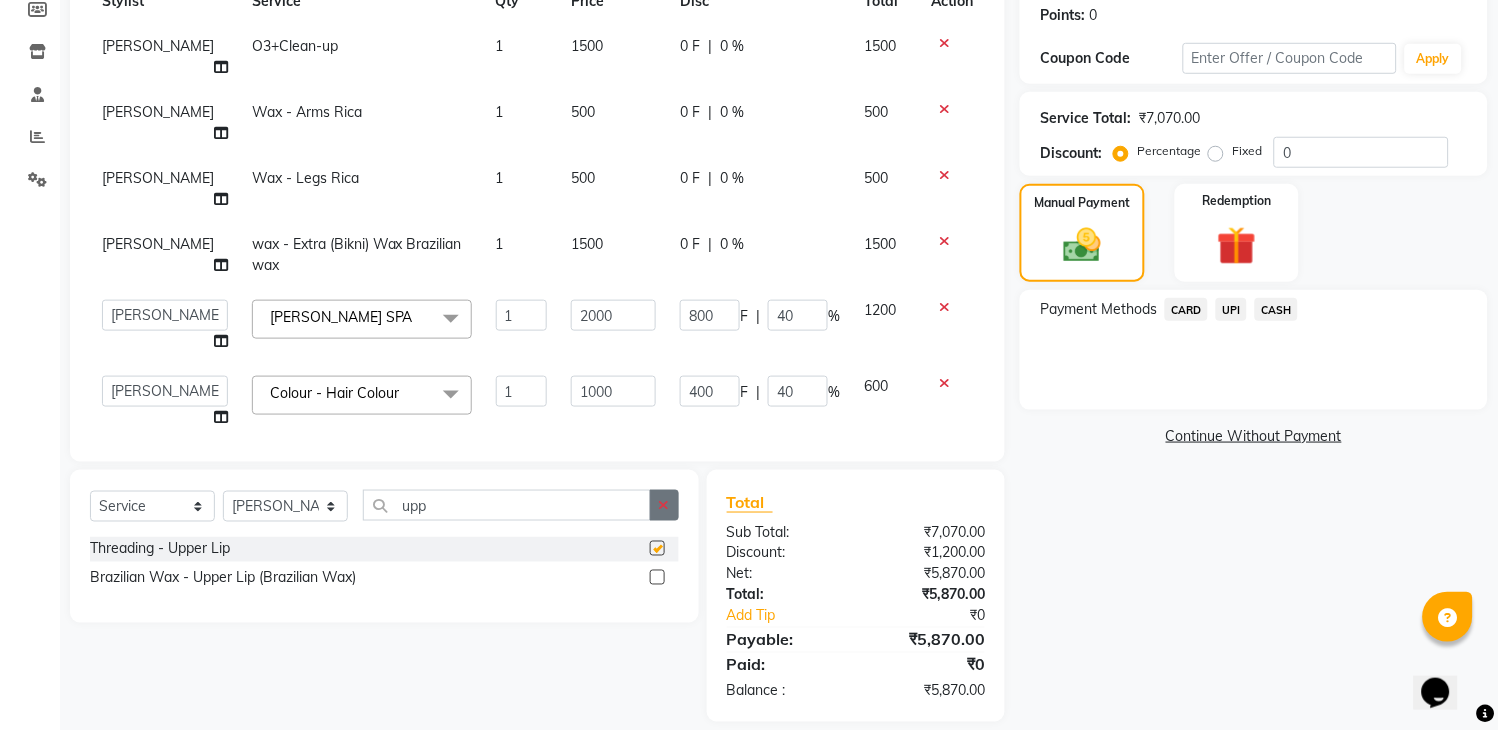 checkbox on "false" 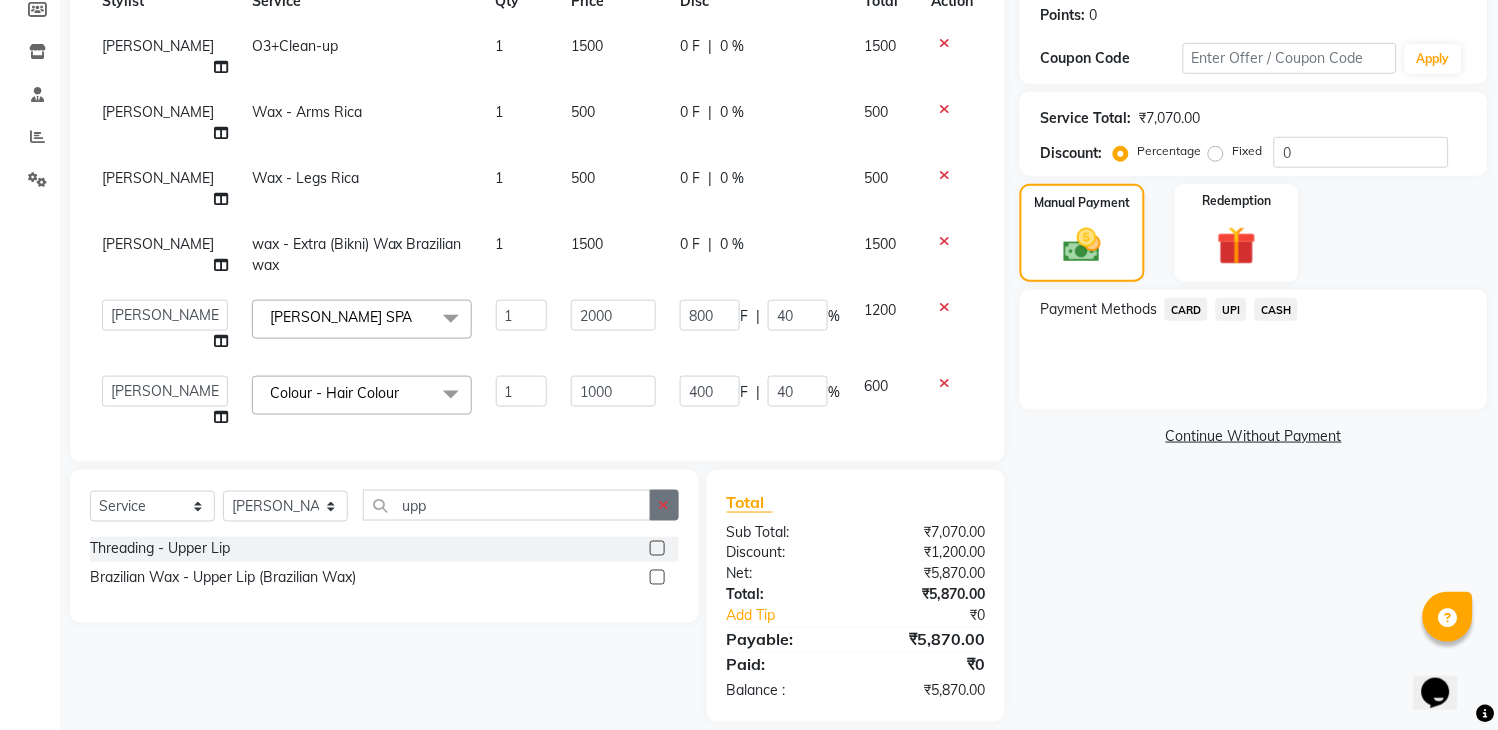click 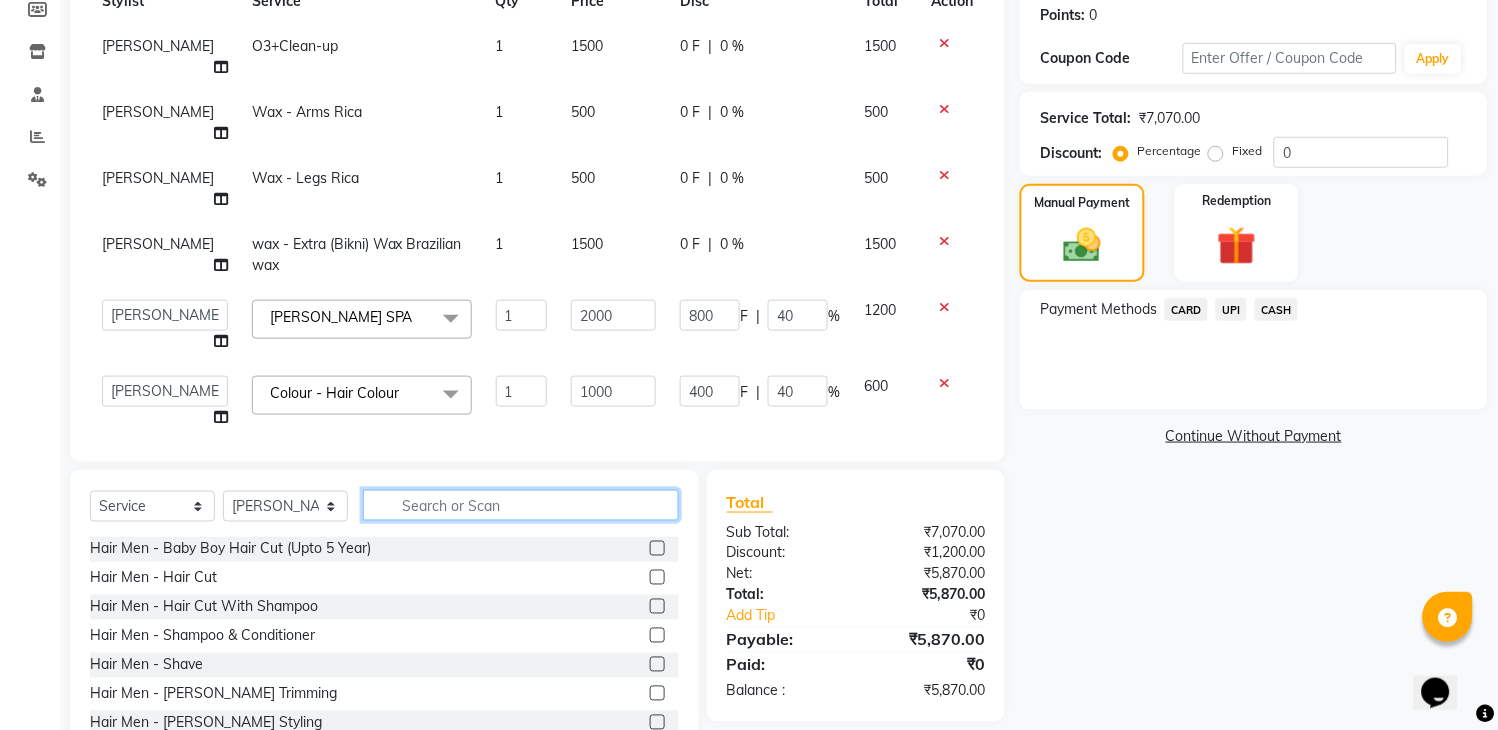 click 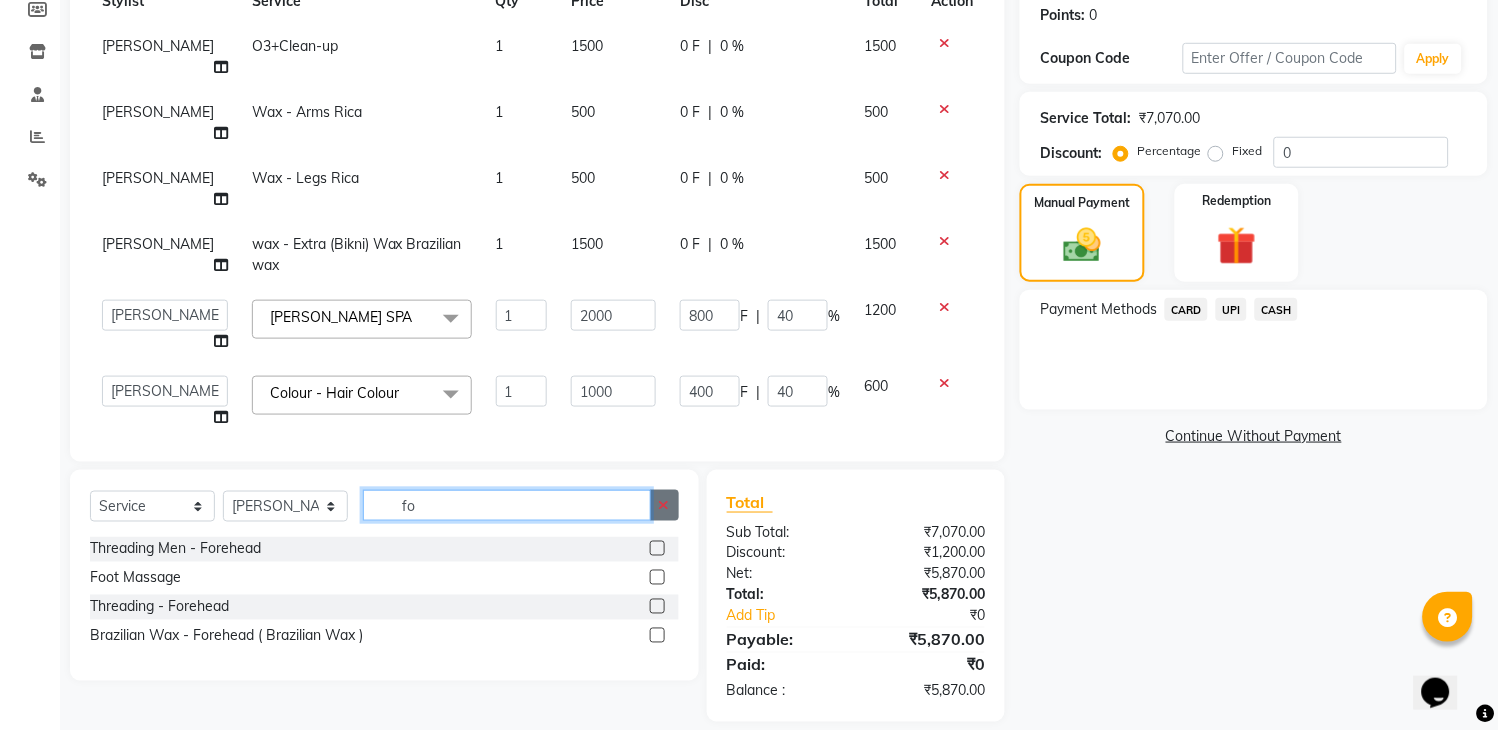 type on "fo" 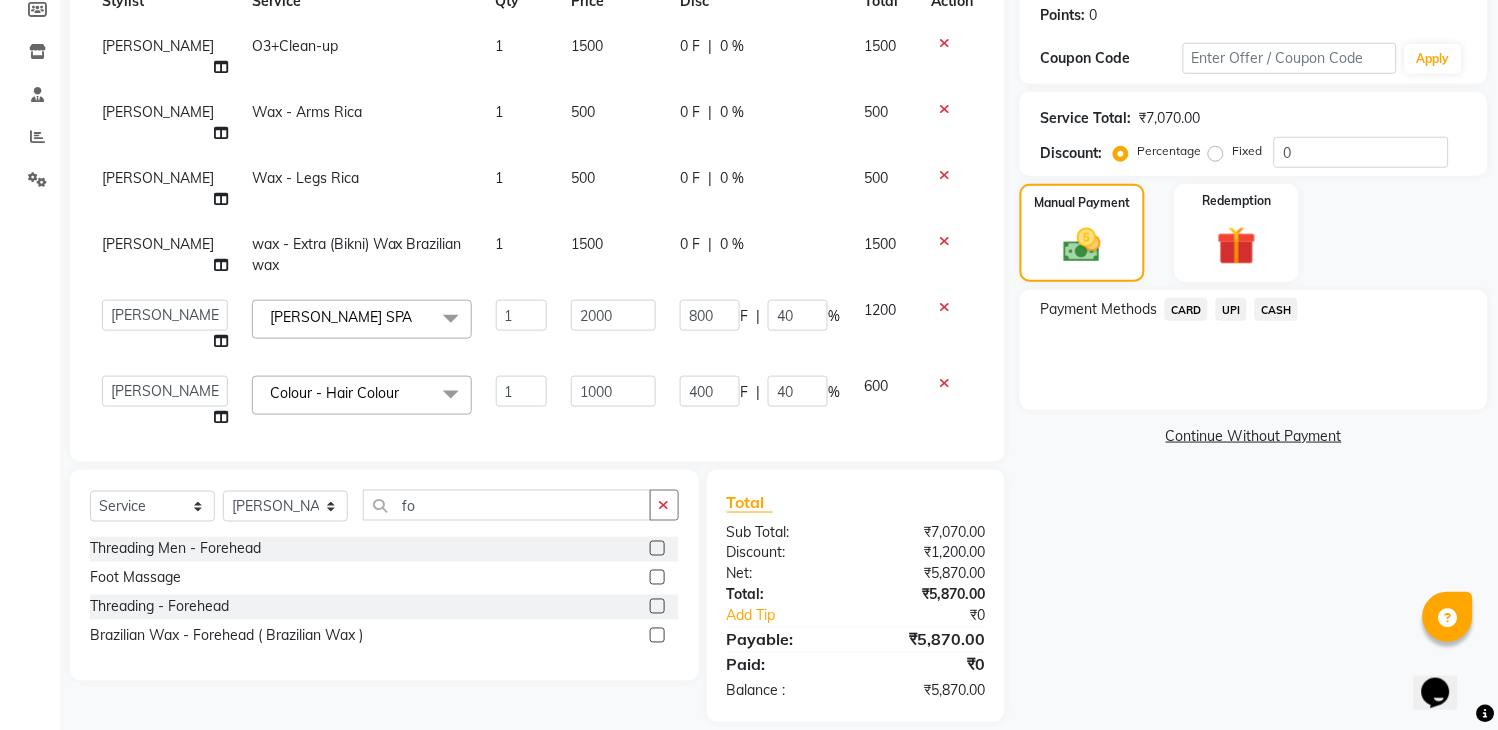 click 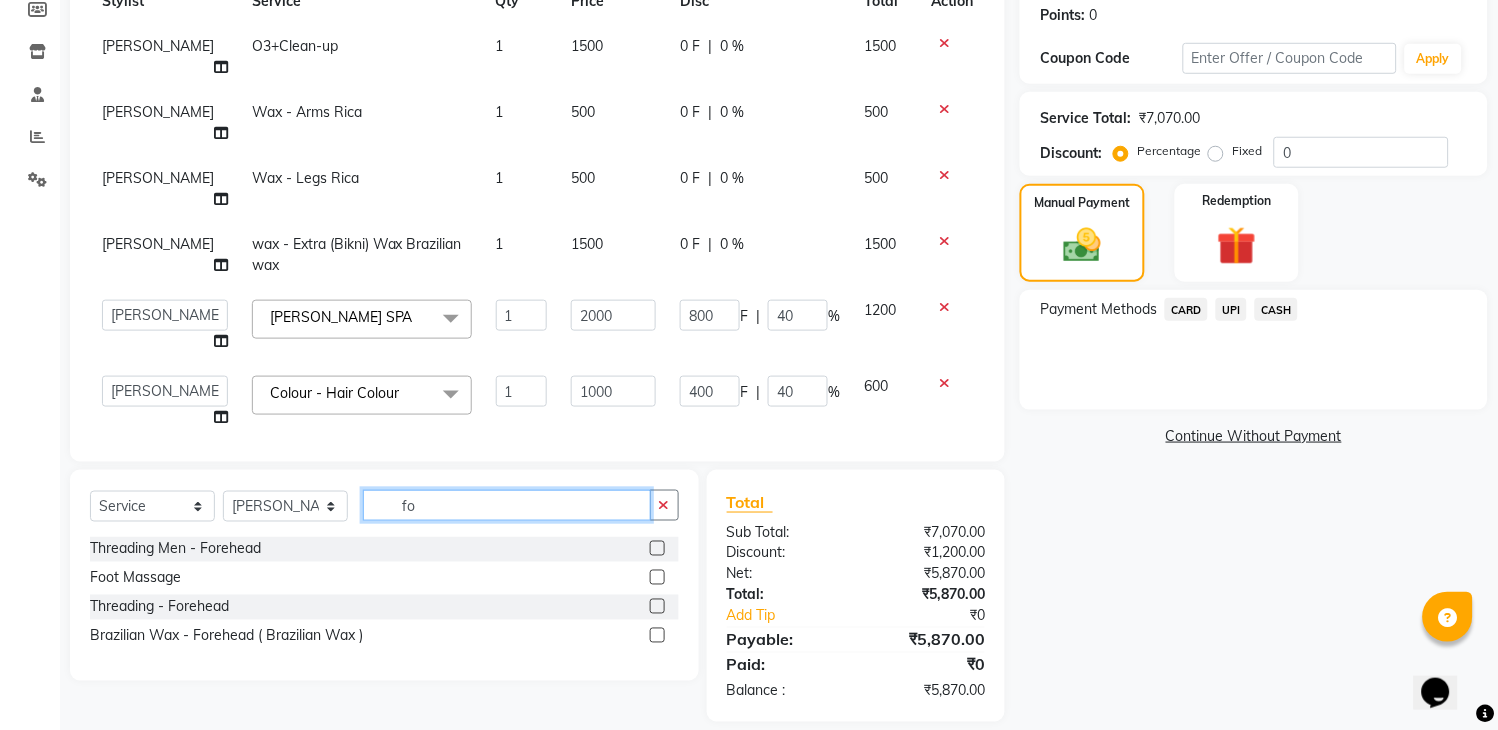 type 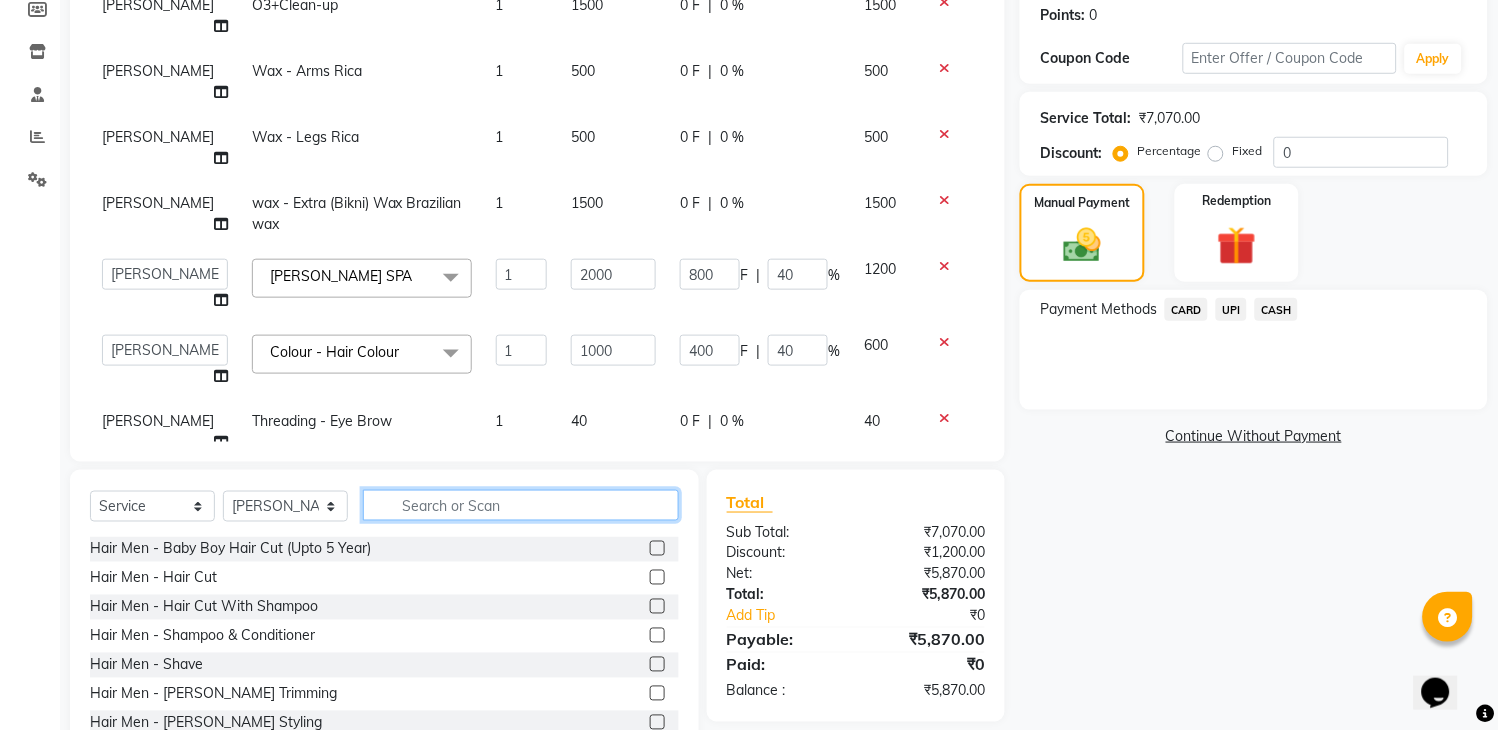 scroll, scrollTop: 68, scrollLeft: 0, axis: vertical 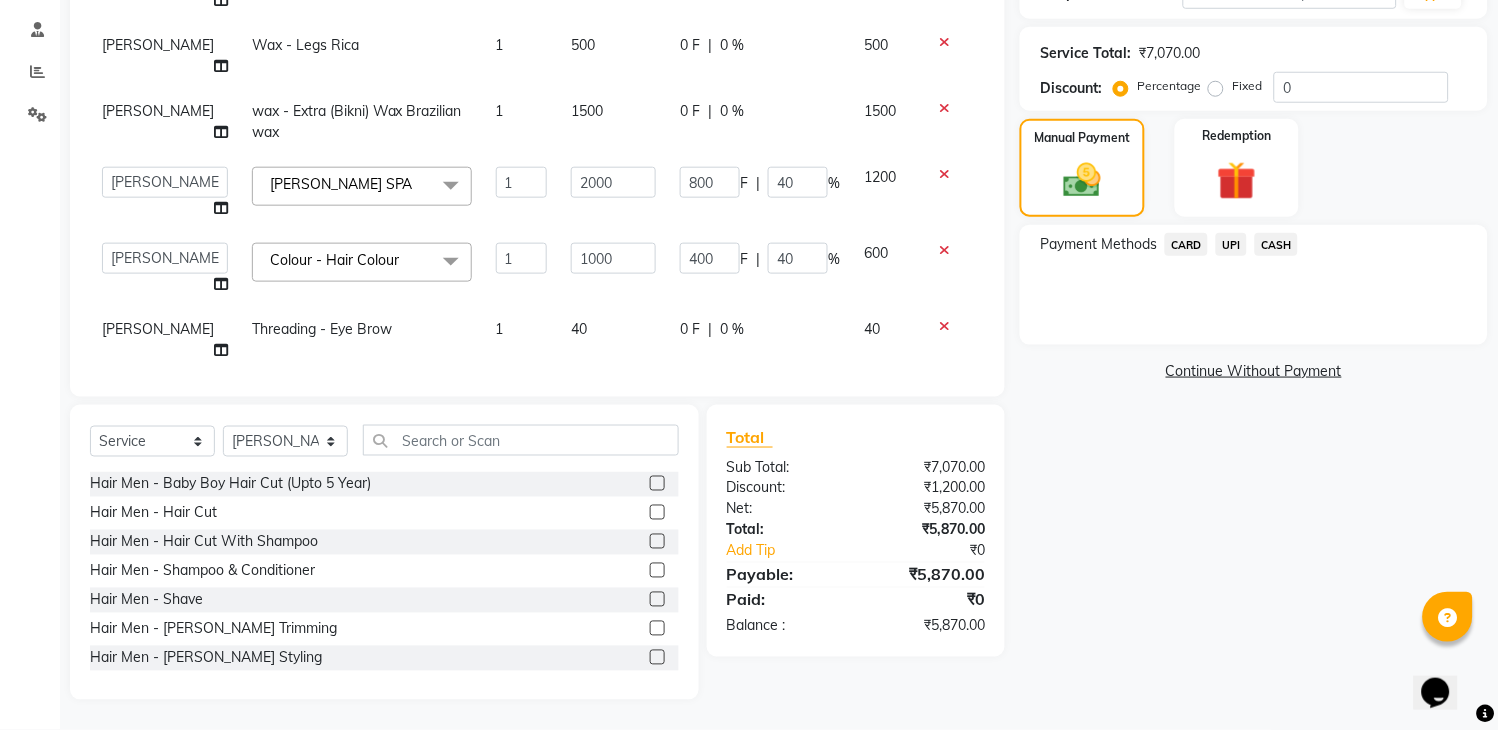 click on "0 F | 0 %" 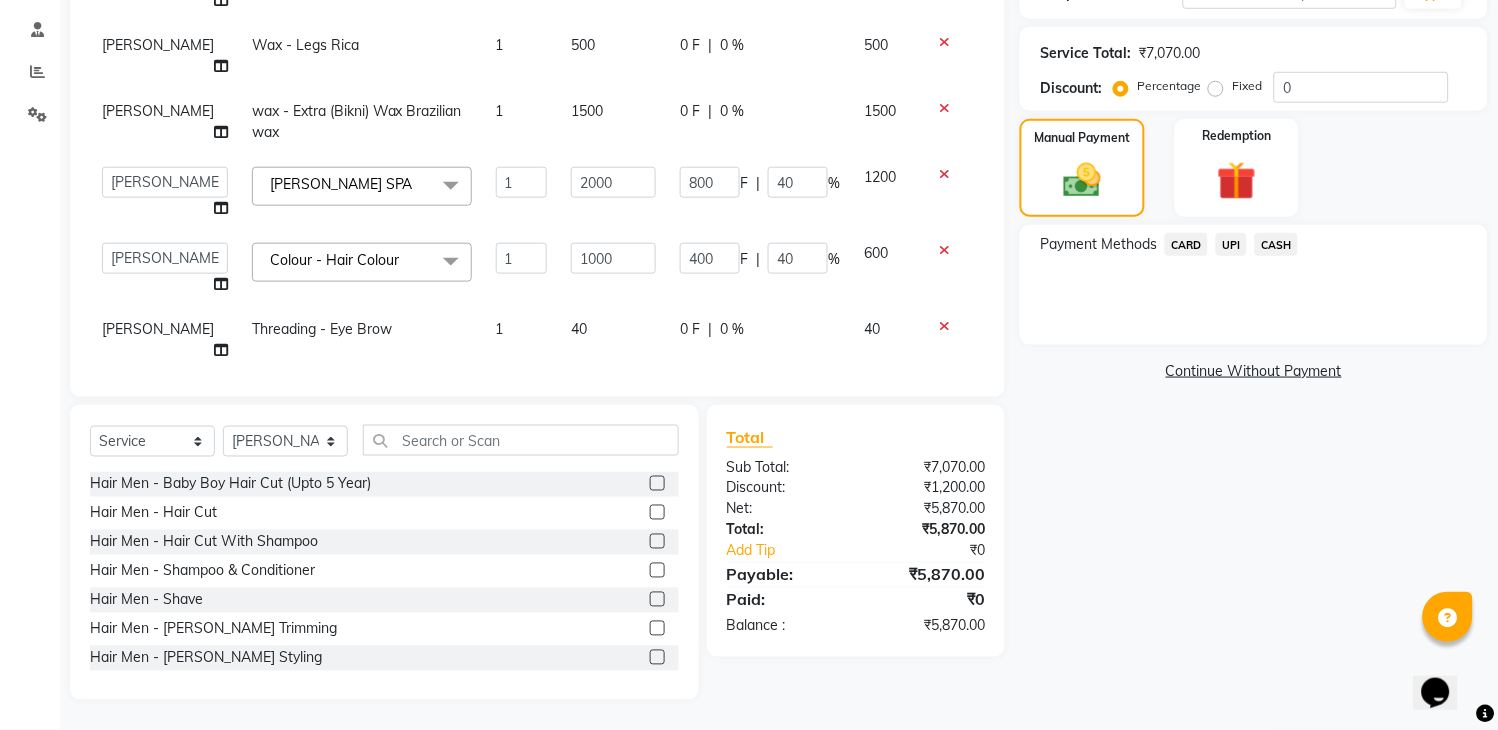 select on "57637" 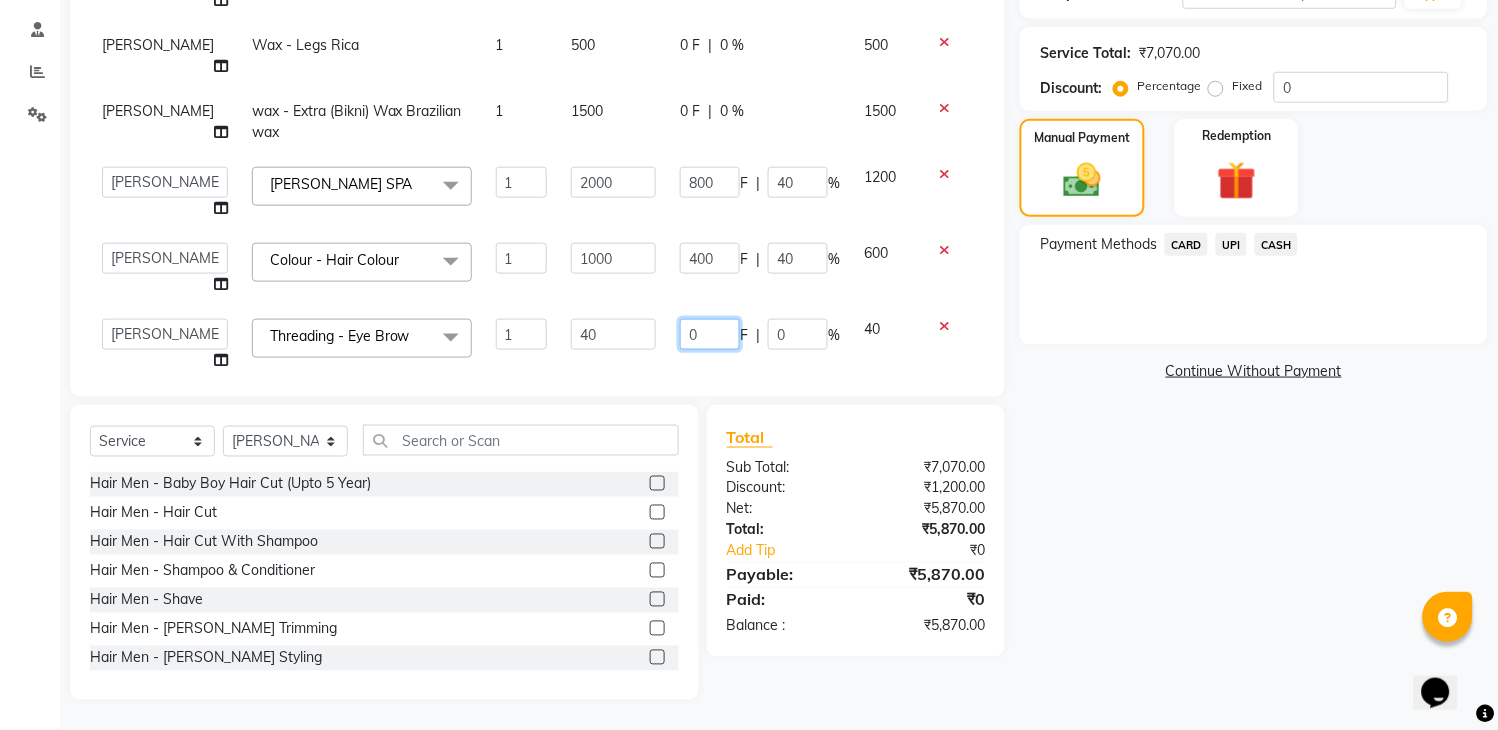 click on "0" 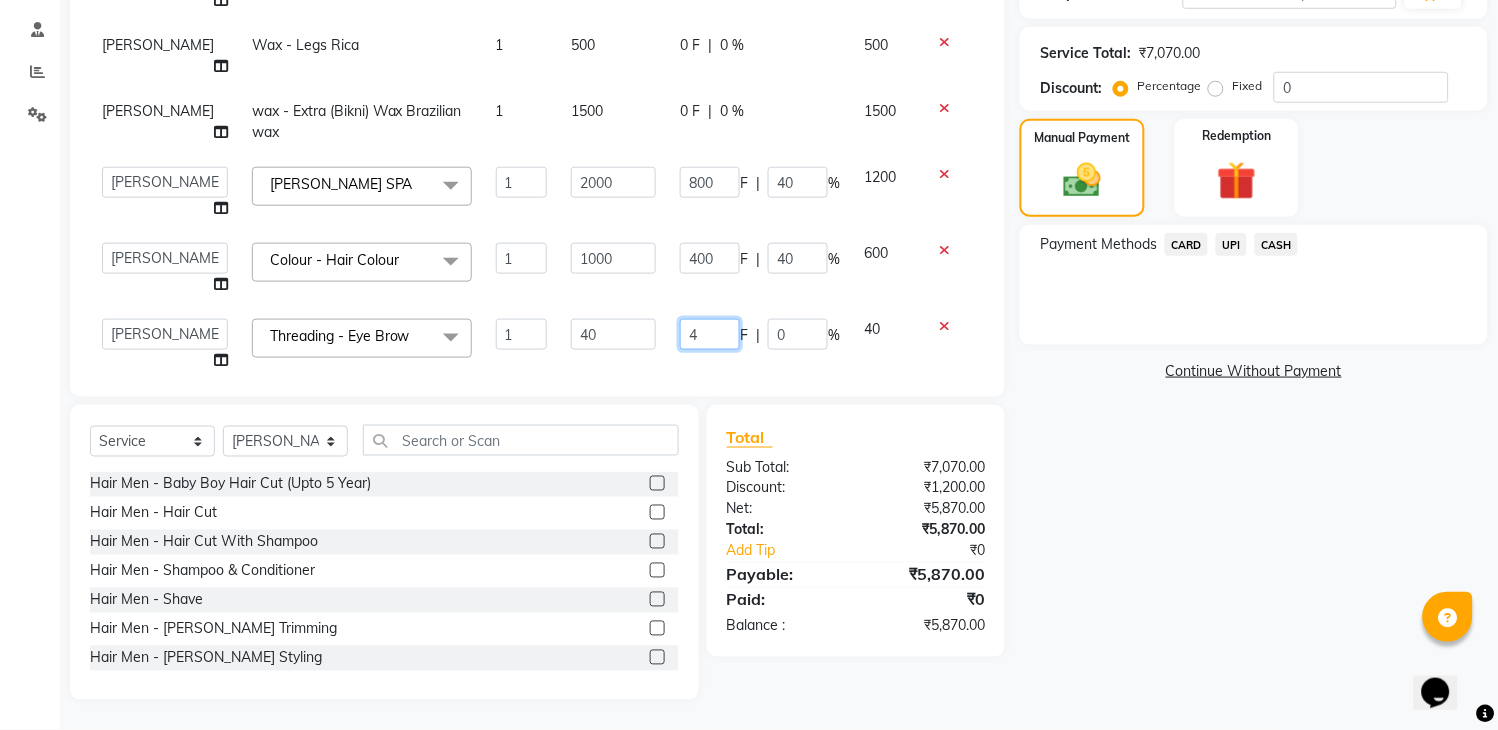 type on "40" 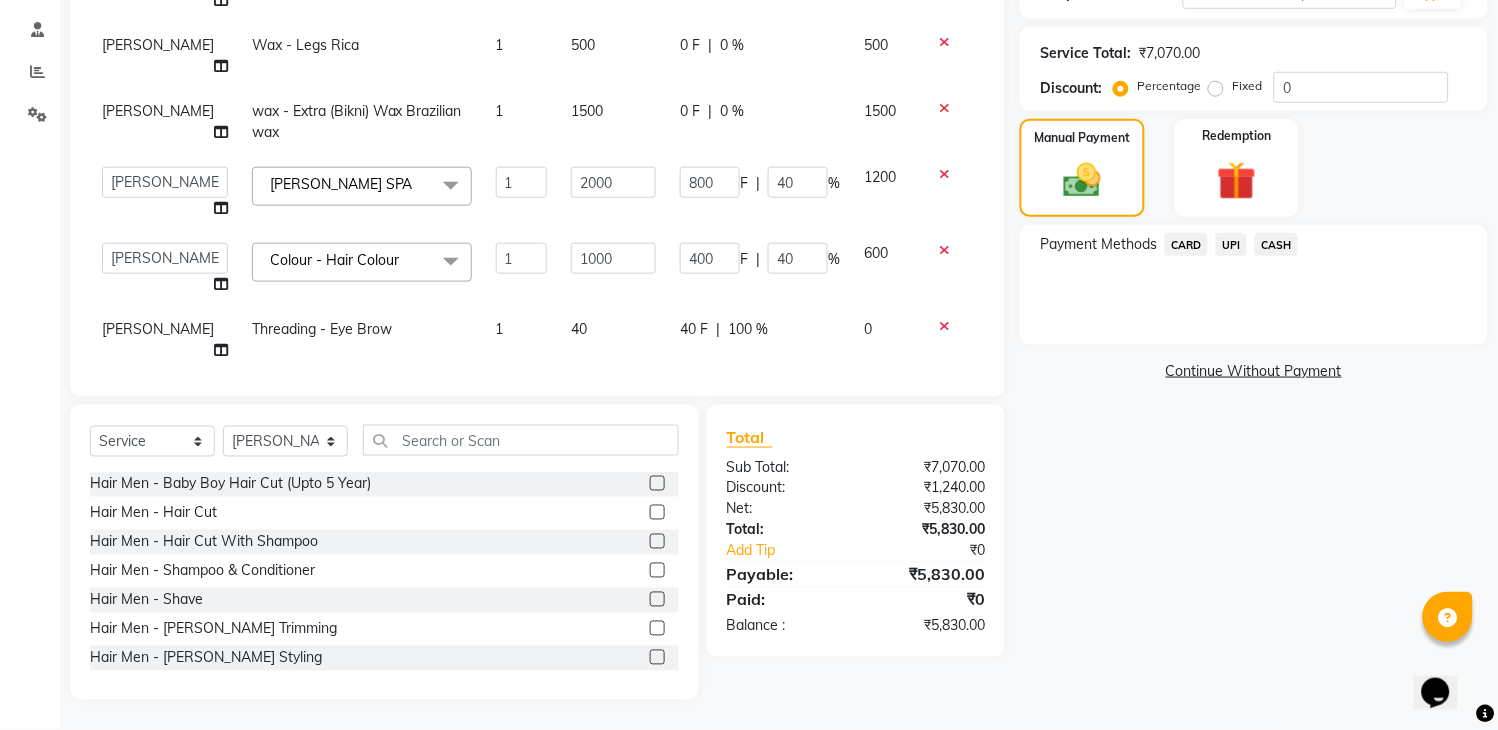 click on "supriya O3+Clean-up 1 1500 0 F | 0 % 1500 supriya Wax - Arms Rica 1 500 0 F | 0 % 500 supriya Wax - Legs Rica 1 500 0 F | 0 % 500 supriya wax - Extra (Bikni) Wax Brazilian wax 1 1500 0 F | 0 % 1500  aditya   Attul   kamal   Kartik    keshav   sanjana   Shadab   supriya  LOREAL TRETMANT SPA  x Hair Men - Baby Boy Hair Cut (Upto 5 Year) Hair Men - Hair Cut Hair Men - Hair Cut With Shampoo Hair Men - Shampoo & Conditioner Hair Men - Shave Hair Men - Beard Trimming Hair Men - Beard Styling Hair Men - Hair Styling Without Hair Cut Colour  - Hair Colour Colour Men - Beard Colour Colour Men - Highlights Hair Rituals  - Hair Spa Hair Rituals - Mythis Spa Hair Rituals  - Head Massage (20 Min) LOREAL TRETMANT SPA ANTI DANDRAFF TRETMENT spa Schwarzkopf spa KERA SOUL Treatment spa GYPSY - Matcha And Dates GYPSY - Poof  GYPSY - Anti dandruff with drynes GK - Deep Conditioner STYLE - MOROCCAN and ARGAN spa STYLE - Dead sea 2 in 1 spa STYLE - HAMP spa Texture Service Men - Straight Therapy Texture Service Men - Keratin 1 F" 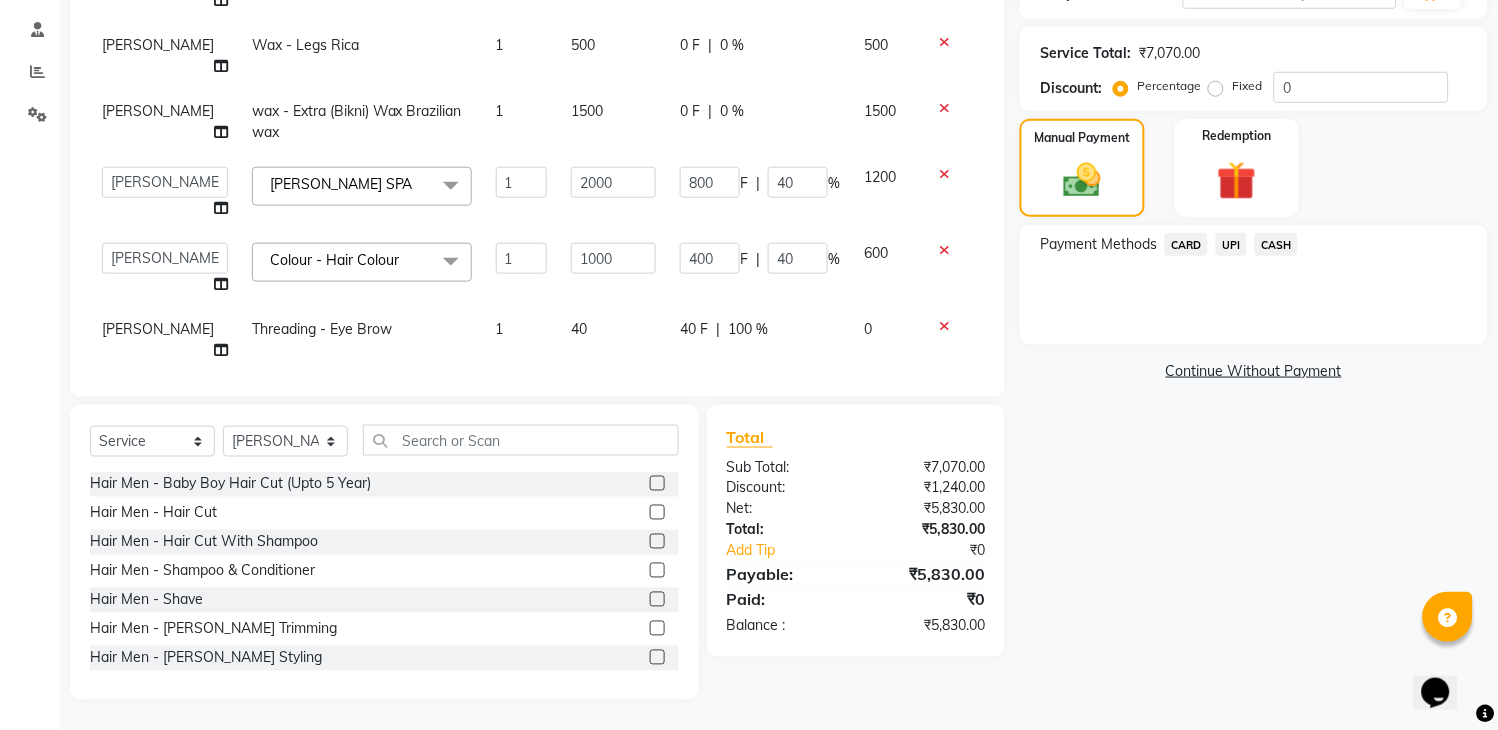click on "0 F | 0 %" 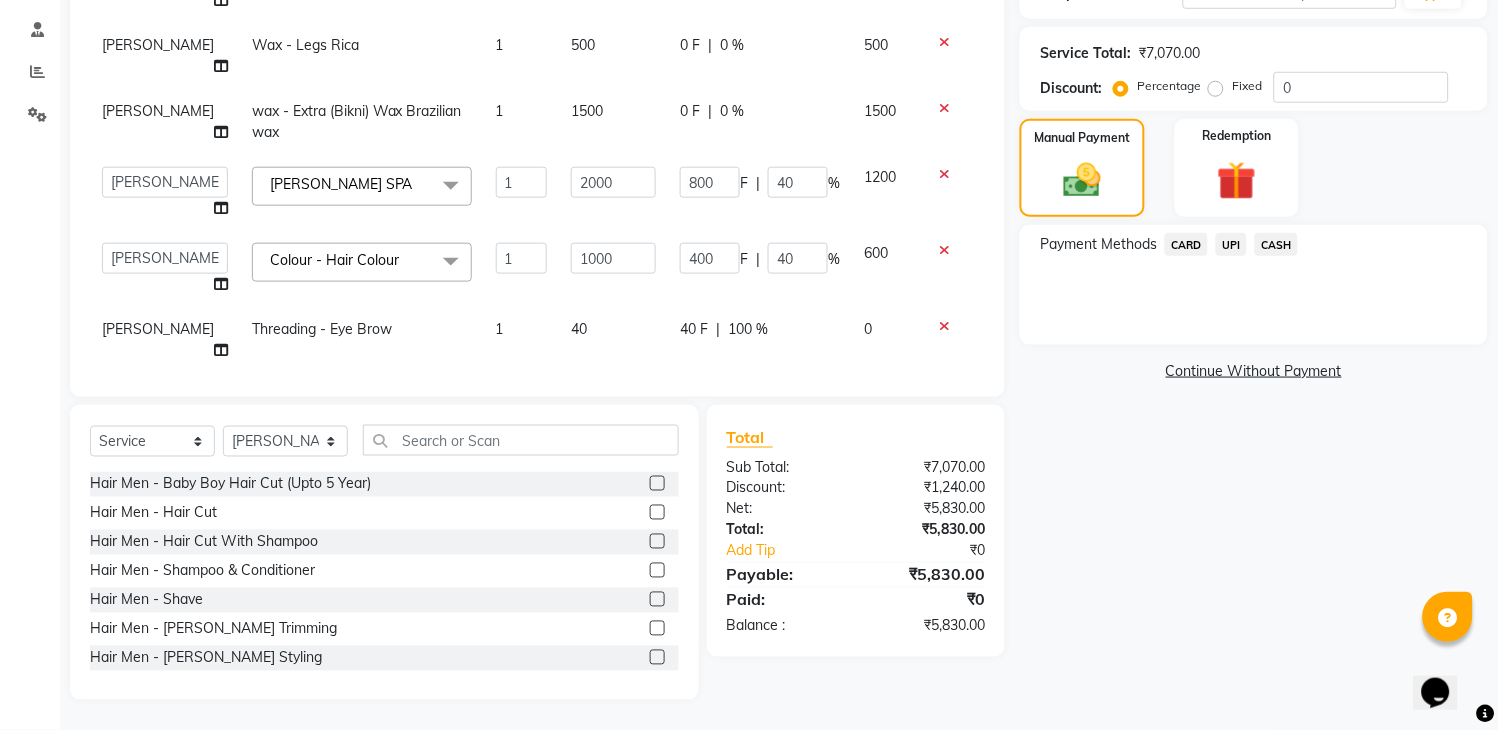 type on "30" 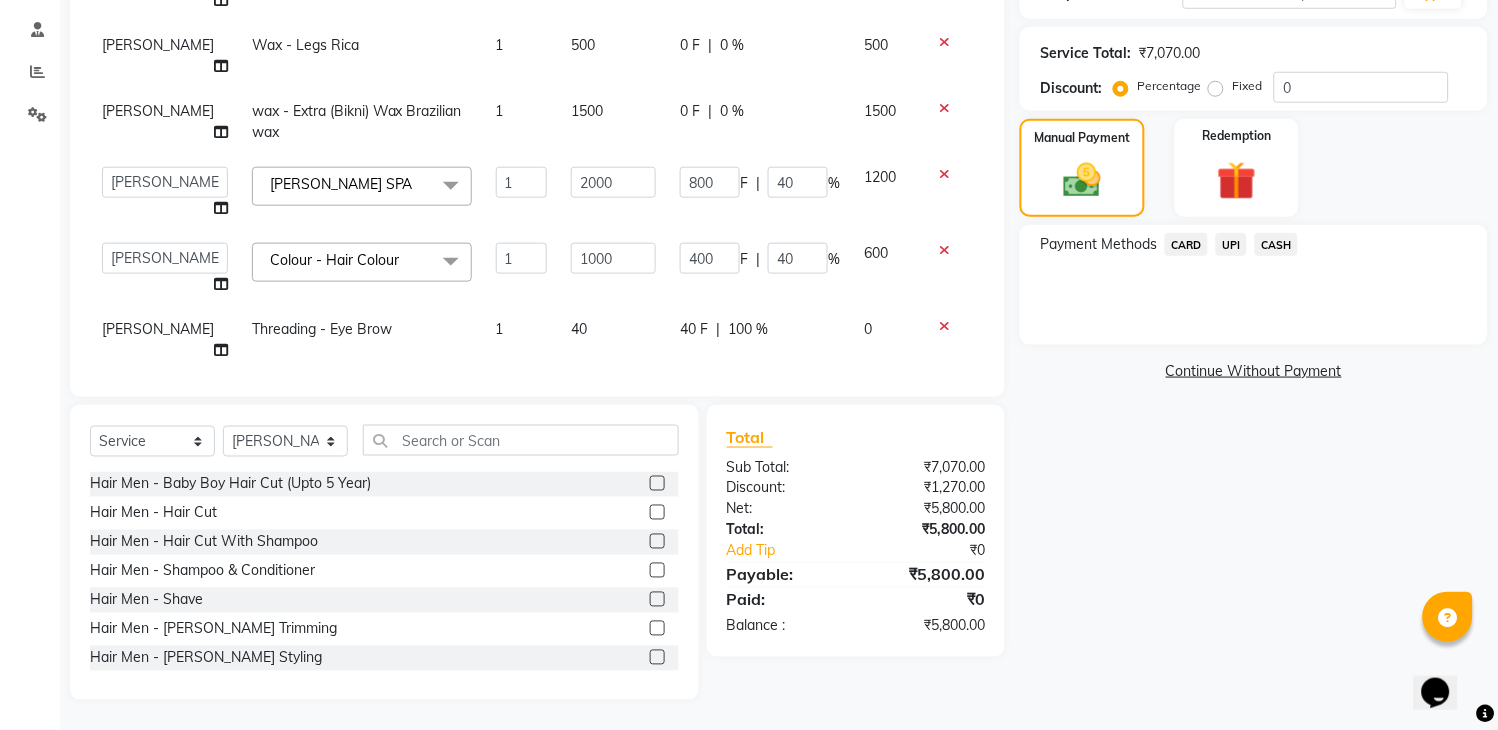 click on "Services Stylist Service Qty Price Disc Total Action supriya O3+Clean-up 1 1500 0 F | 0 % 1500 supriya Wax - Arms Rica 1 500 0 F | 0 % 500 supriya Wax - Legs Rica 1 500 0 F | 0 % 500 supriya wax - Extra (Bikni) Wax Brazilian wax 1 1500 0 F | 0 % 1500  aditya   Attul   kamal   Kartik    keshav   sanjana   Shadab   supriya  LOREAL TRETMANT SPA  x Hair Men - Baby Boy Hair Cut (Upto 5 Year) Hair Men - Hair Cut Hair Men - Hair Cut With Shampoo Hair Men - Shampoo & Conditioner Hair Men - Shave Hair Men - Beard Trimming Hair Men - Beard Styling Hair Men - Hair Styling Without Hair Cut Colour  - Hair Colour Colour Men - Beard Colour Colour Men - Highlights Hair Rituals  - Hair Spa Hair Rituals - Mythis Spa Hair Rituals  - Head Massage (20 Min) LOREAL TRETMANT SPA ANTI DANDRAFF TRETMENT spa Schwarzkopf spa KERA SOUL Treatment spa GYPSY - Matcha And Dates GYPSY - Poof  GYPSY - Anti dandruff with drynes GK - Deep Conditioner STYLE - MOROCCAN and ARGAN spa STYLE - Dead sea 2 in 1 spa STYLE - HAMP spa Clean-Up O3+ D-tan" 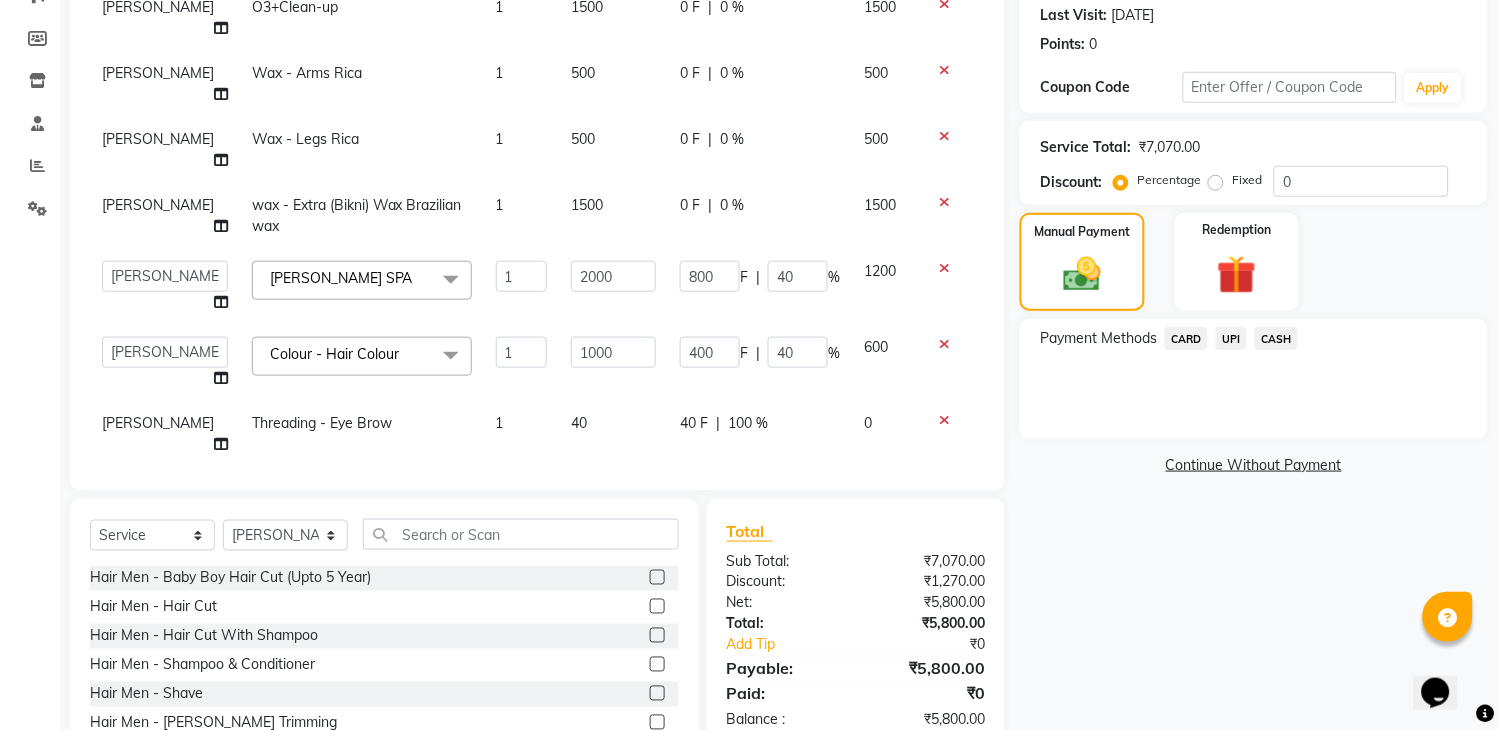 scroll, scrollTop: 281, scrollLeft: 0, axis: vertical 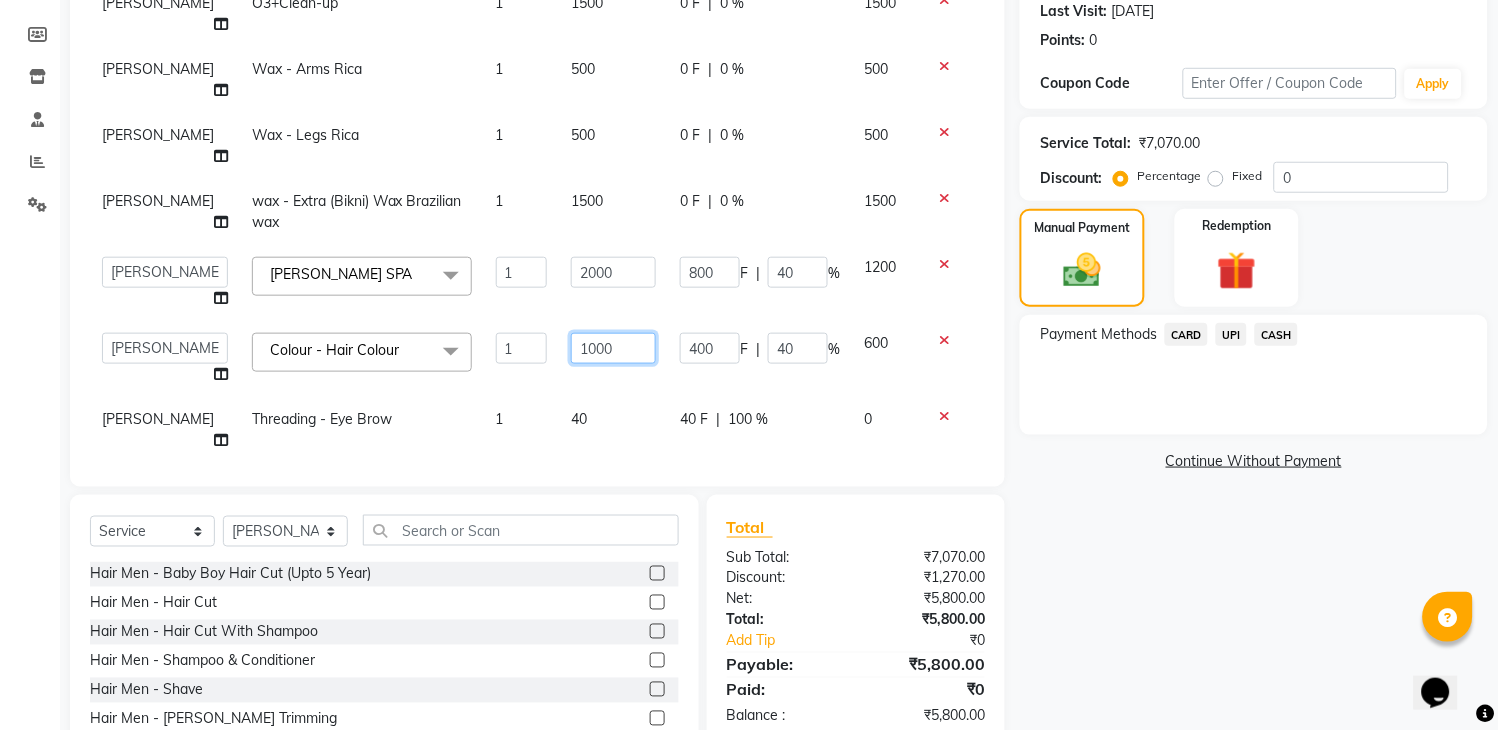 click on "1000" 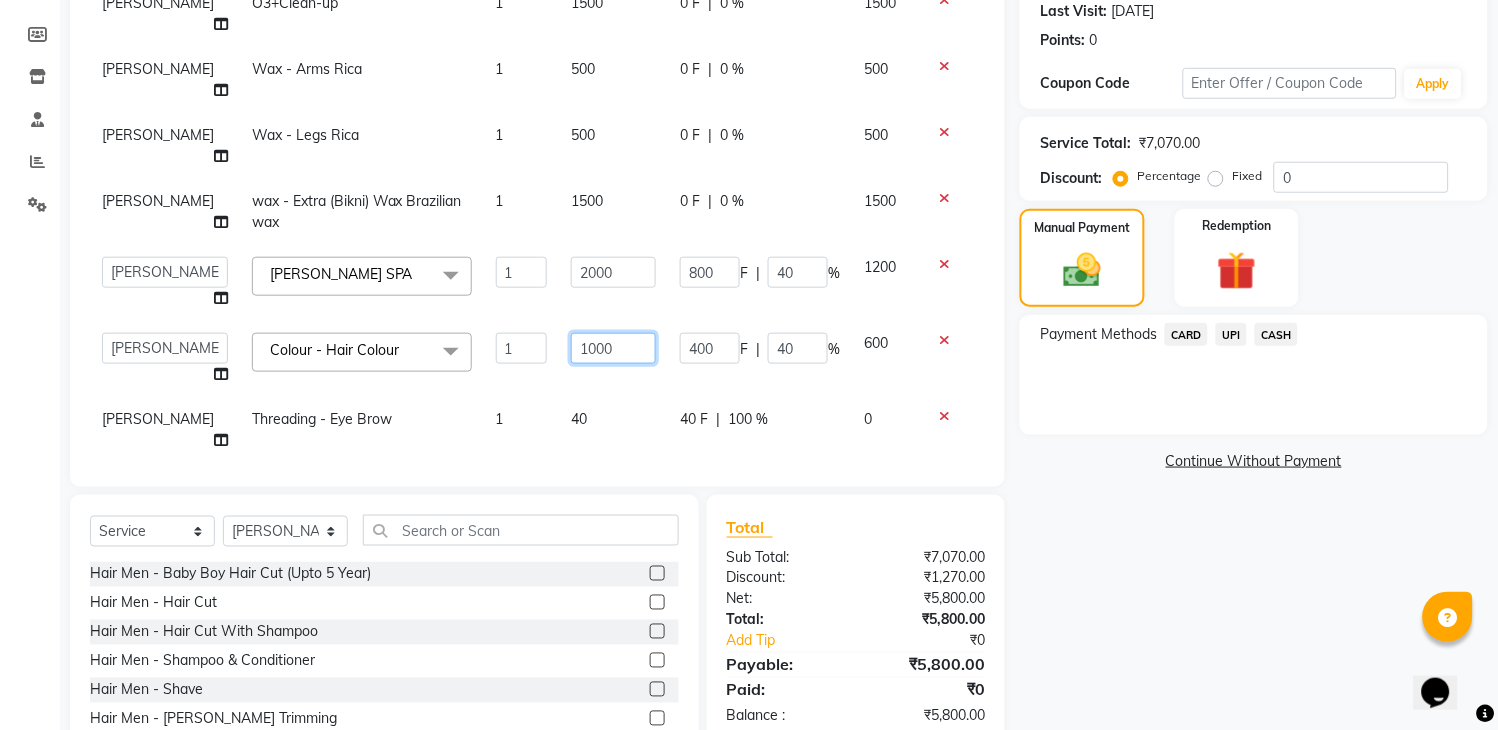 scroll, scrollTop: 0, scrollLeft: 0, axis: both 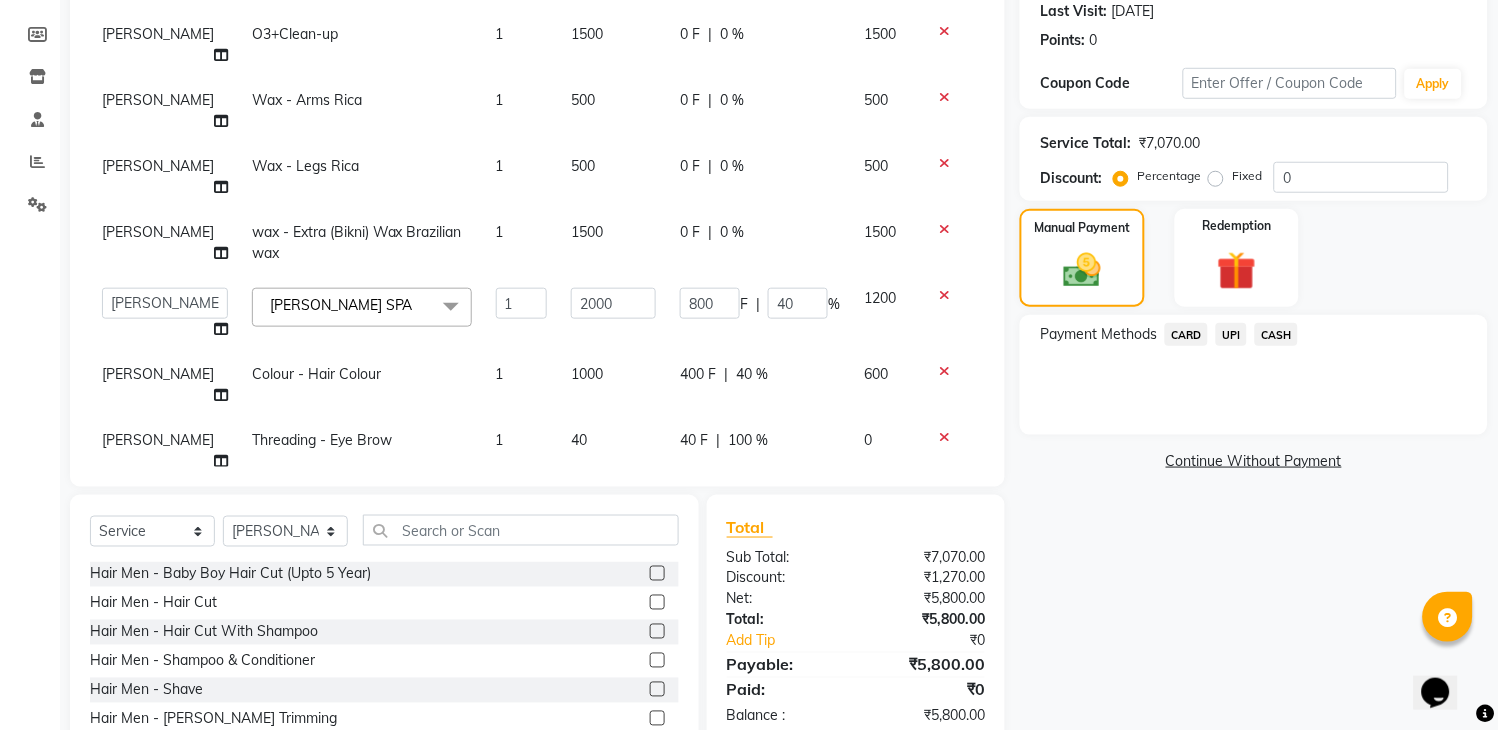 click on "Manual Payment Redemption" 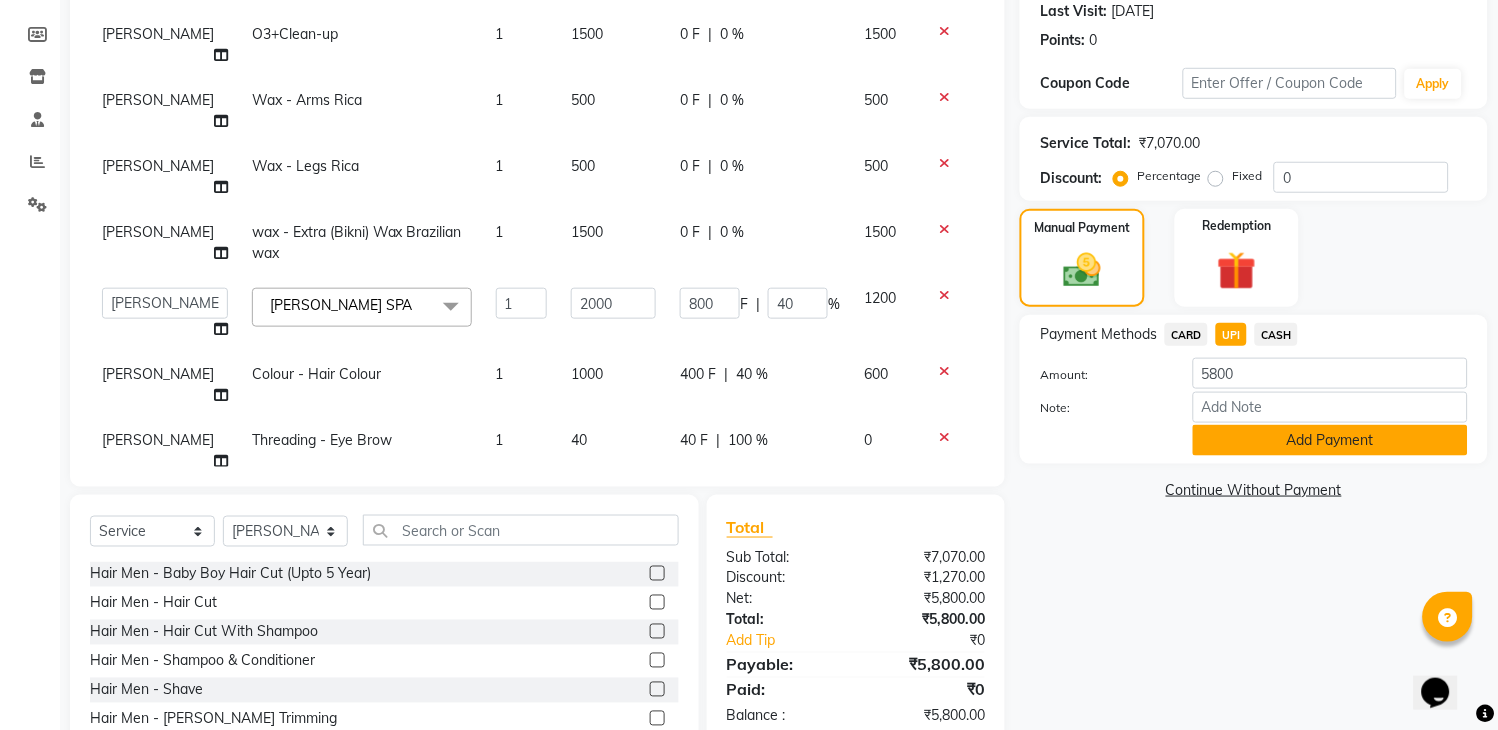 click on "Add Payment" 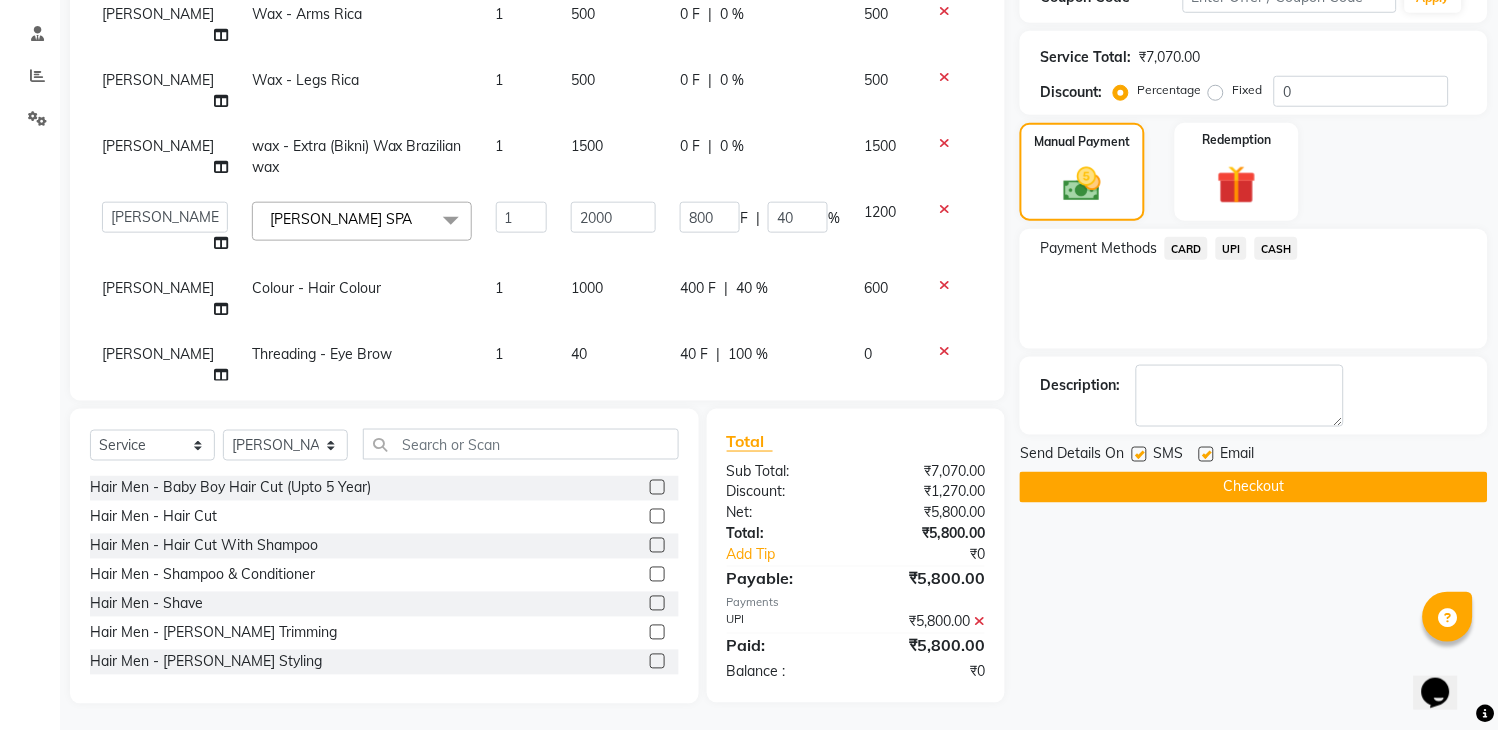 scroll, scrollTop: 371, scrollLeft: 0, axis: vertical 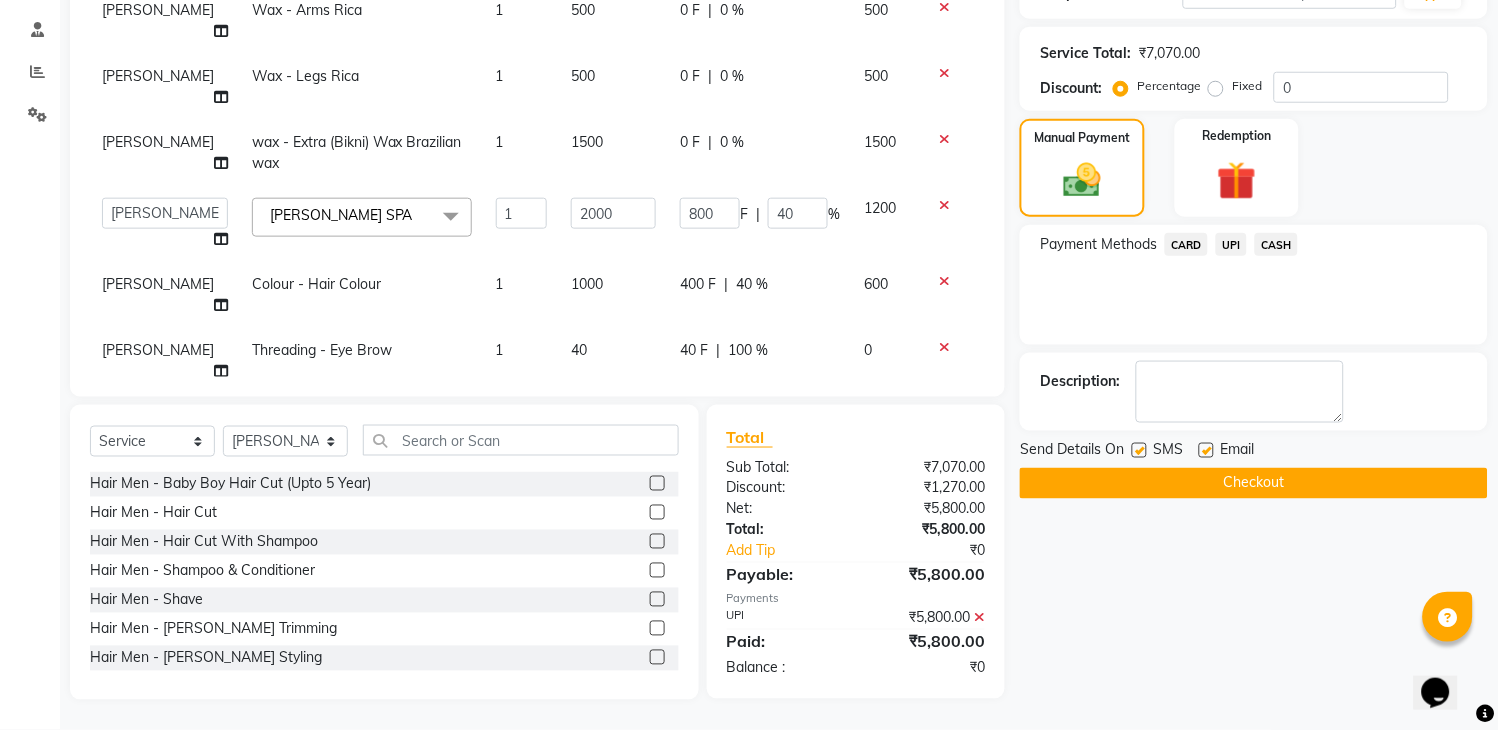 click on "Send Details On SMS Email  Checkout" 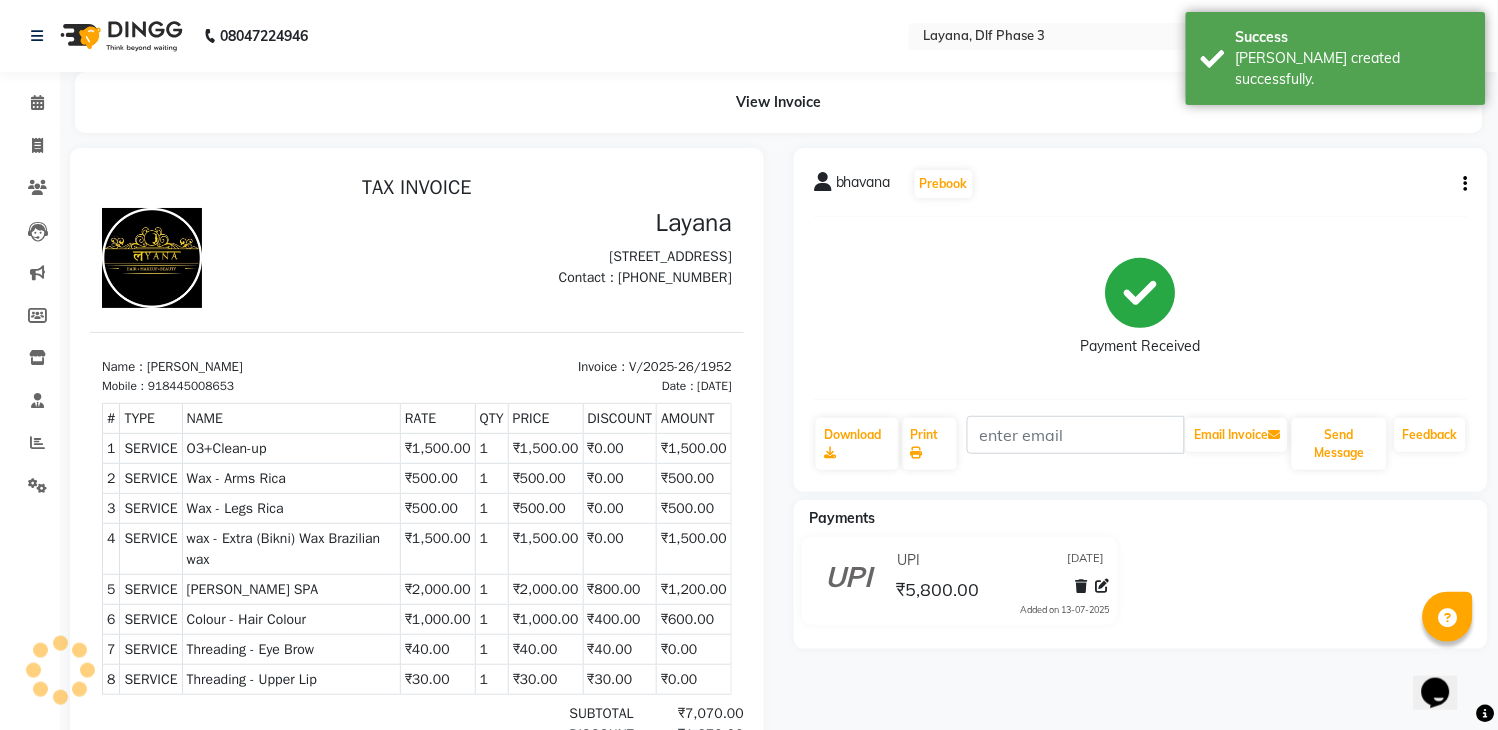 scroll, scrollTop: 0, scrollLeft: 0, axis: both 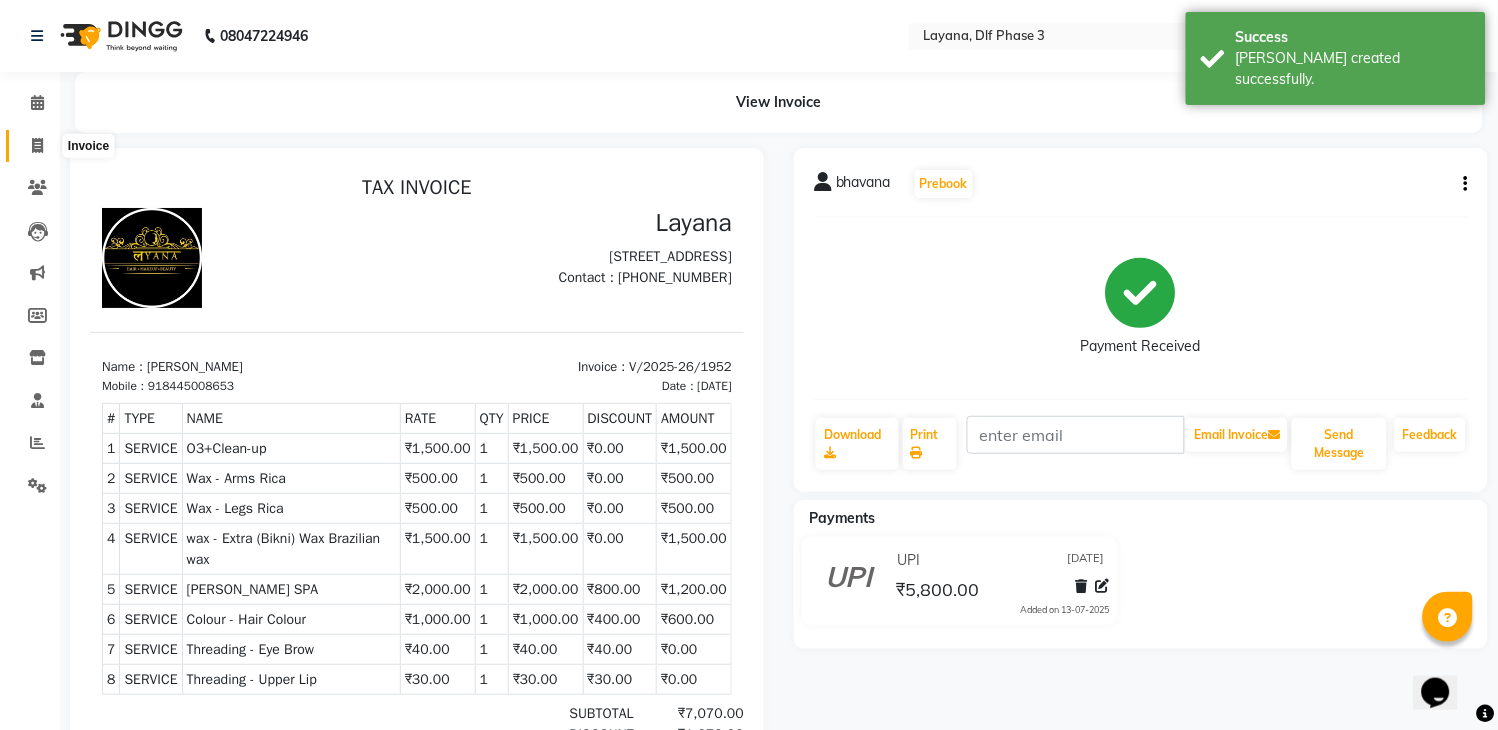click 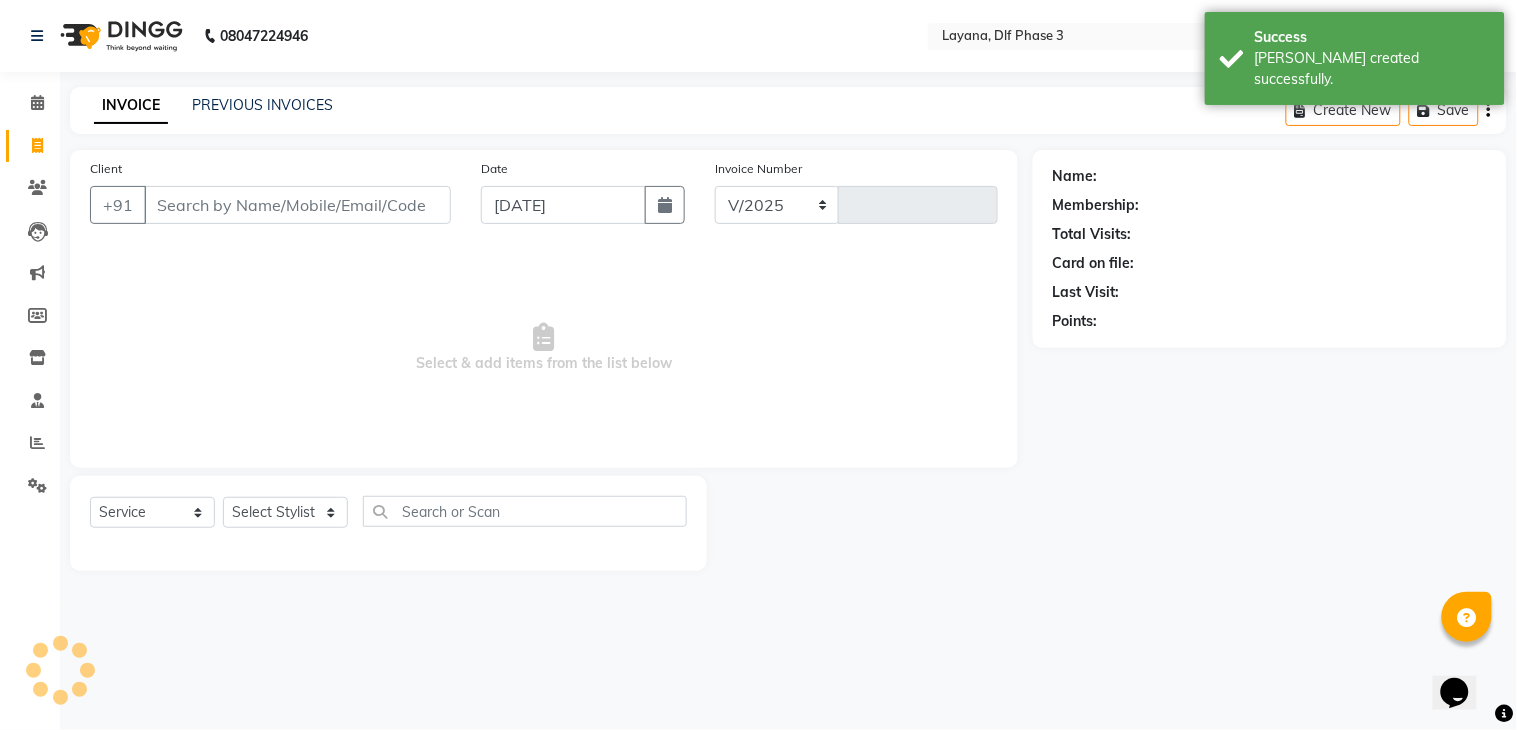 select on "6973" 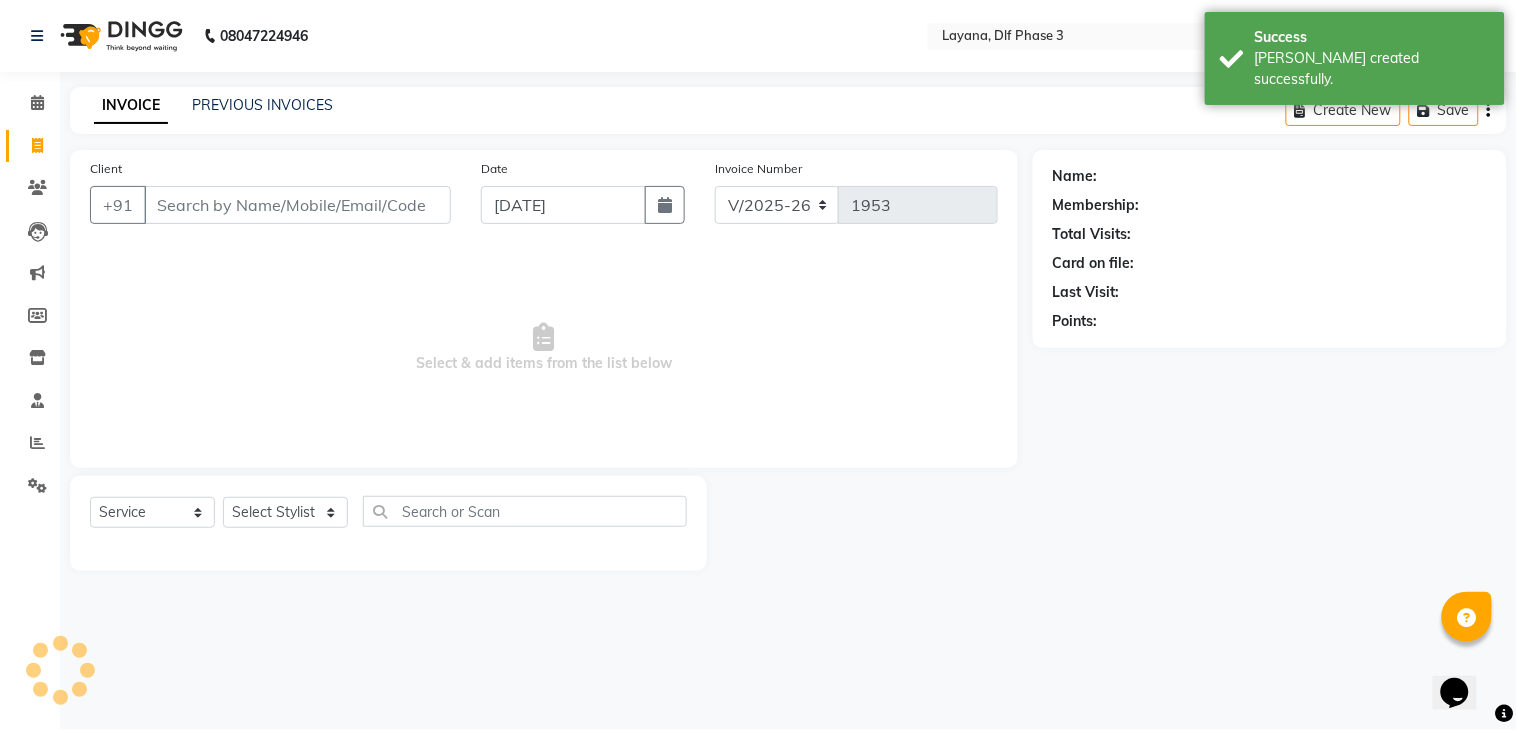click on "Client +91" 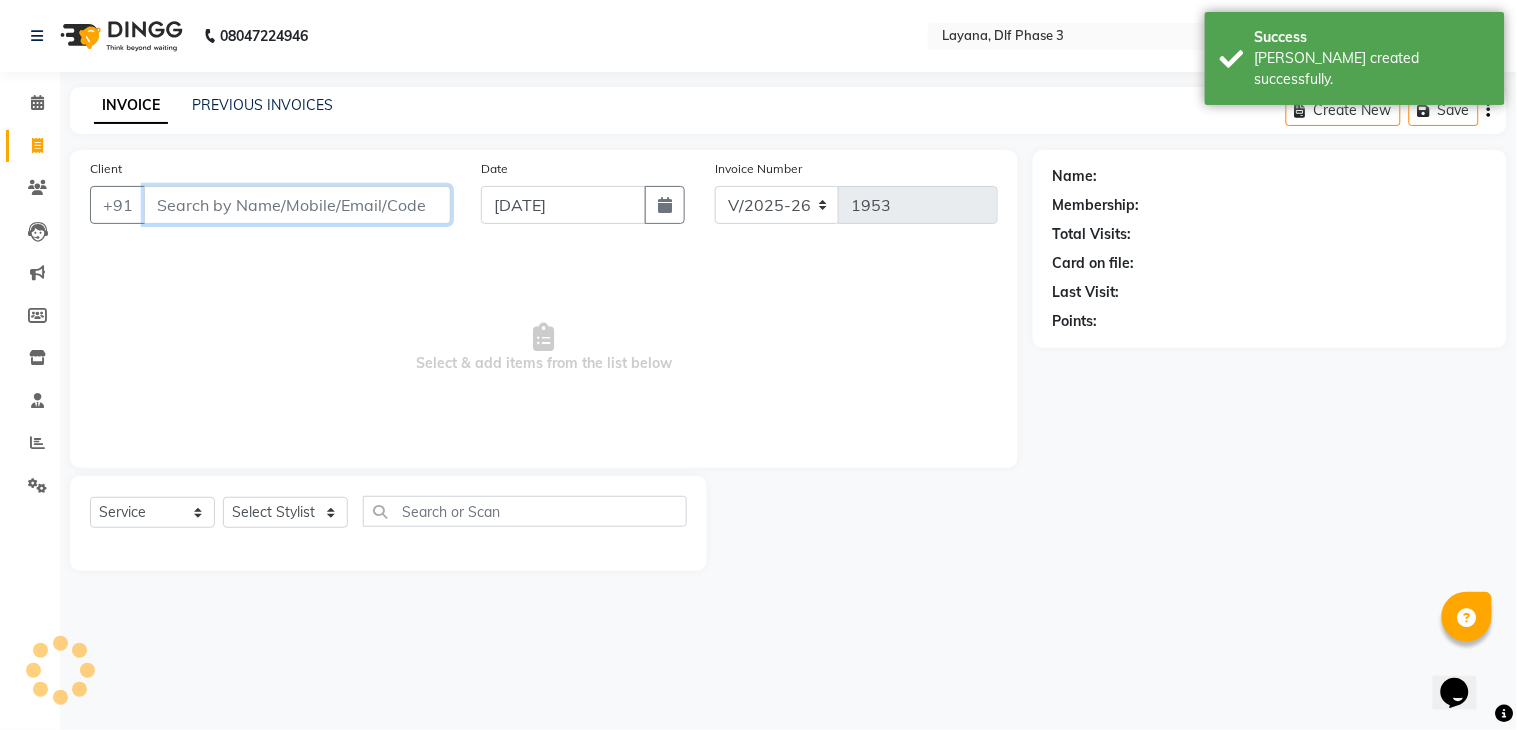 click on "Client" at bounding box center (297, 205) 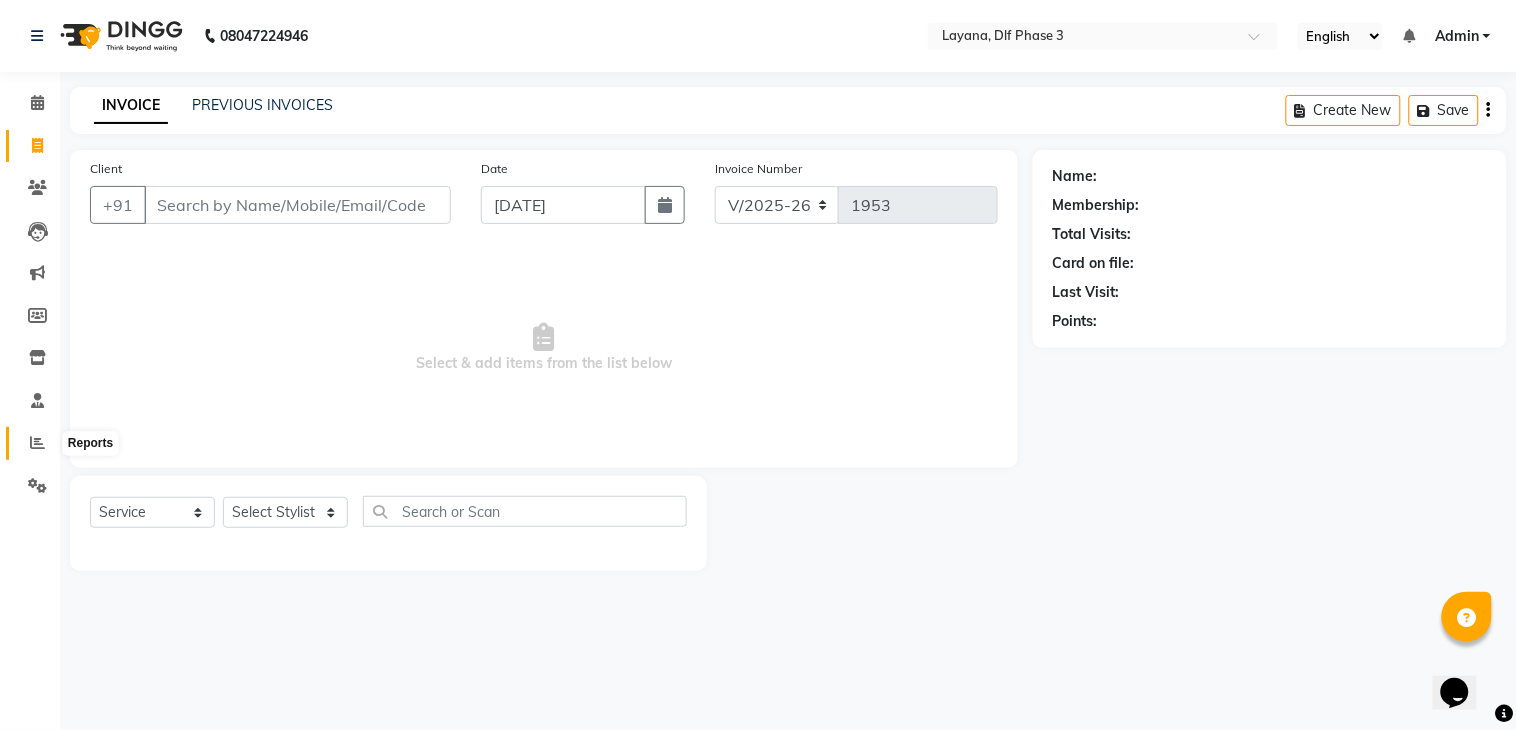 click 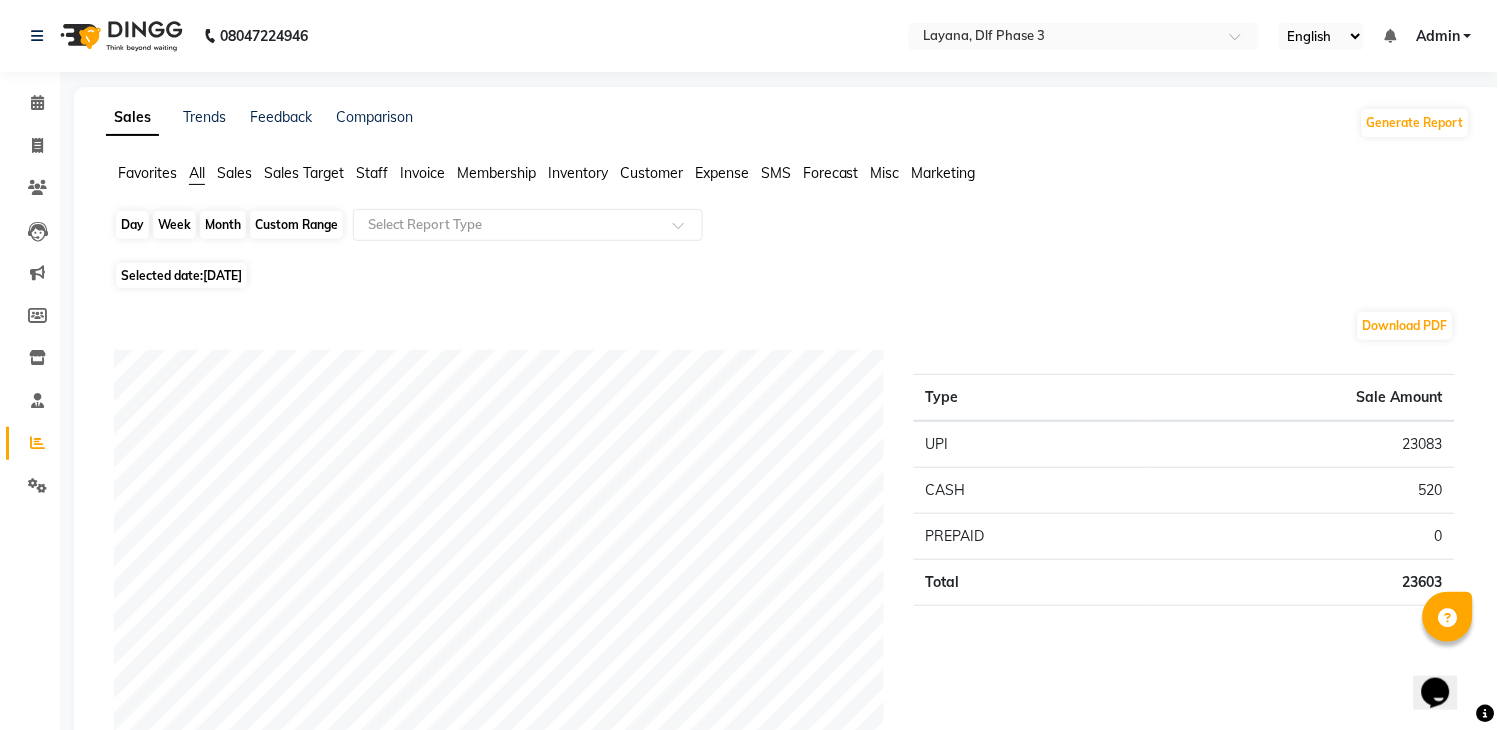 click on "Day" 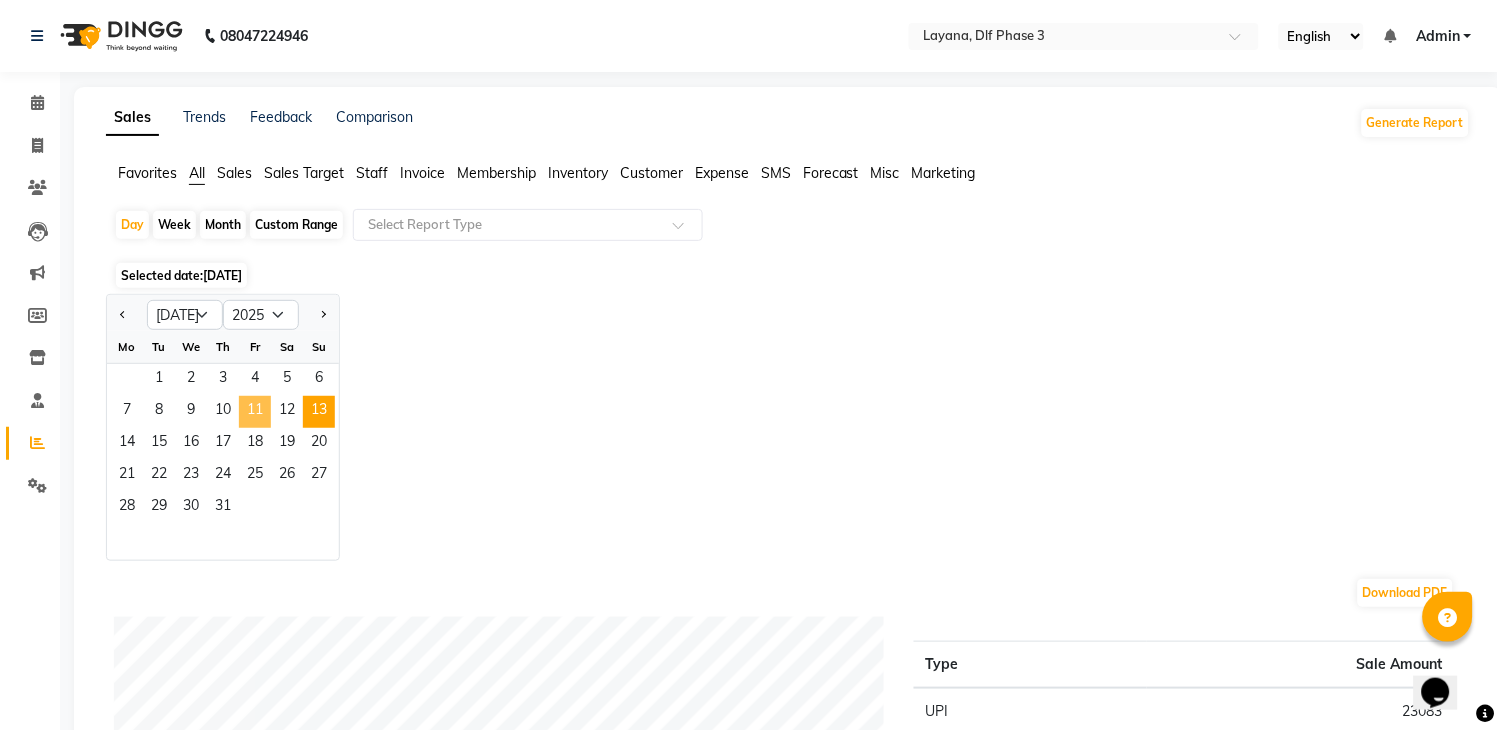 click on "11" 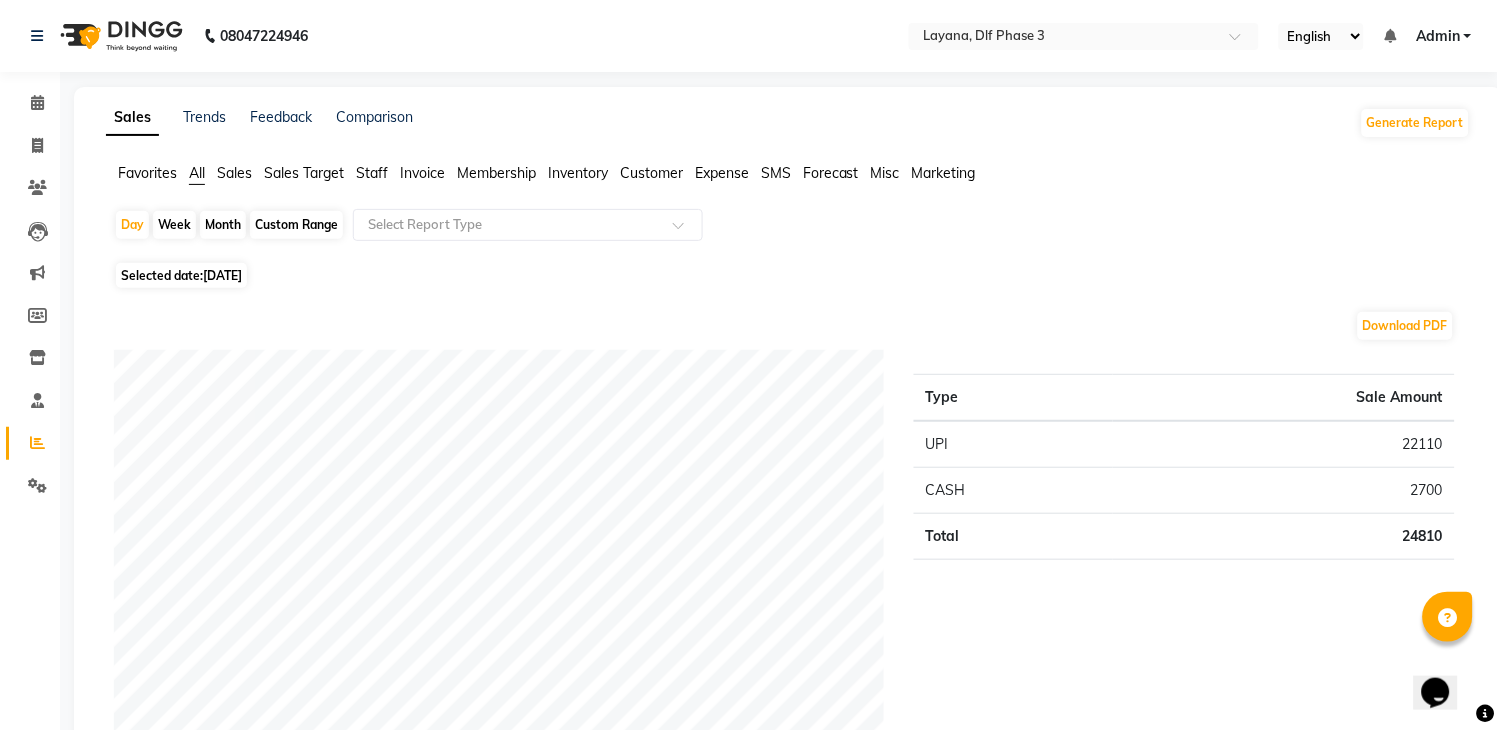 scroll, scrollTop: 638, scrollLeft: 0, axis: vertical 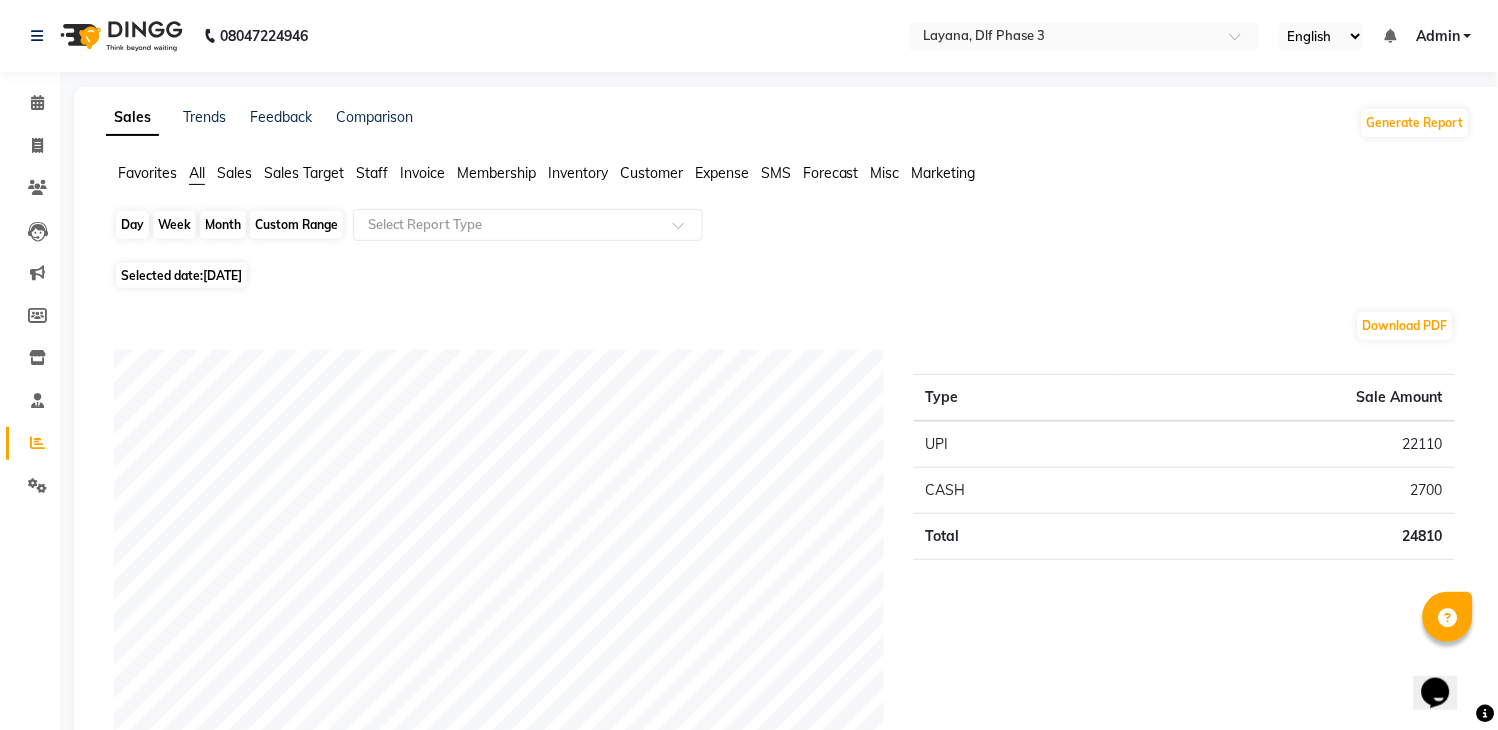 click on "Day" 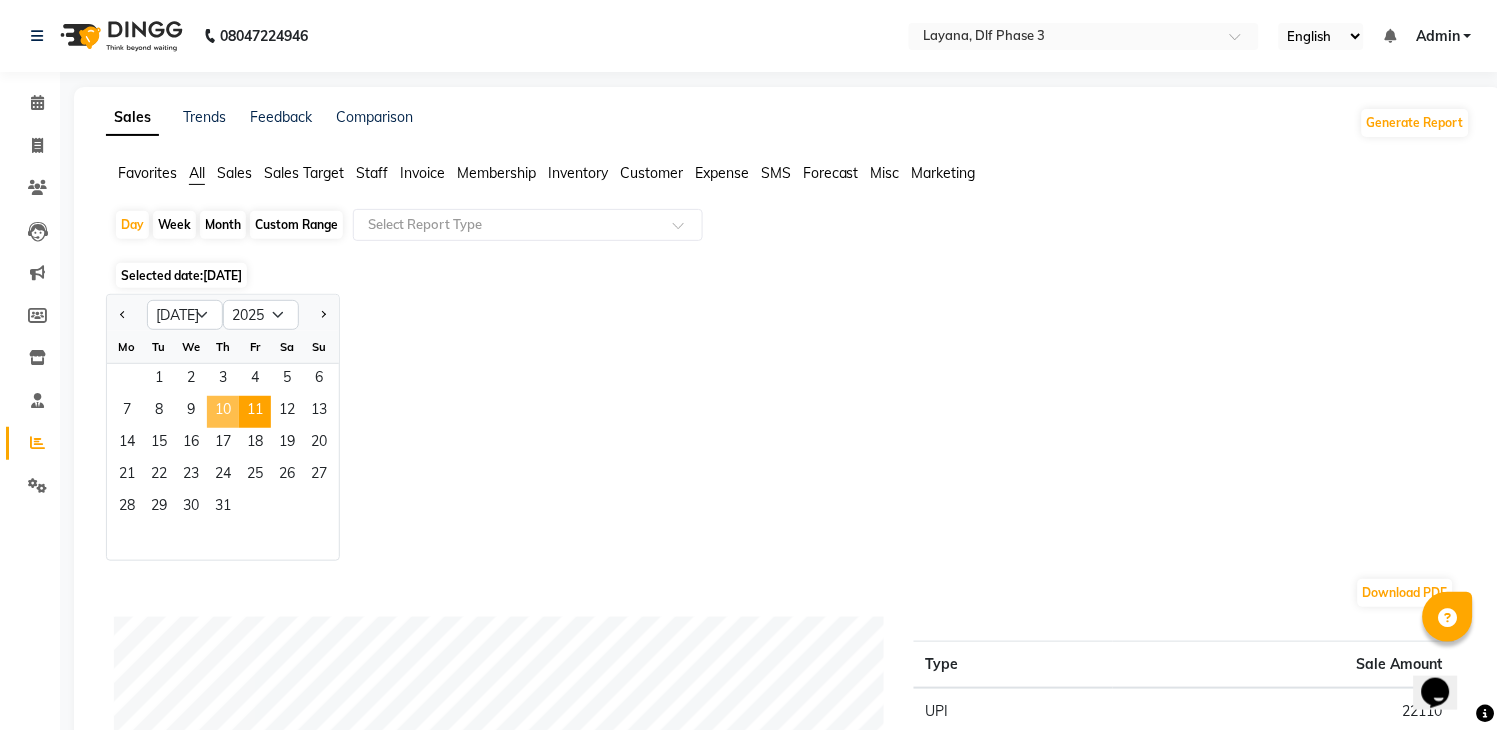 click on "10" 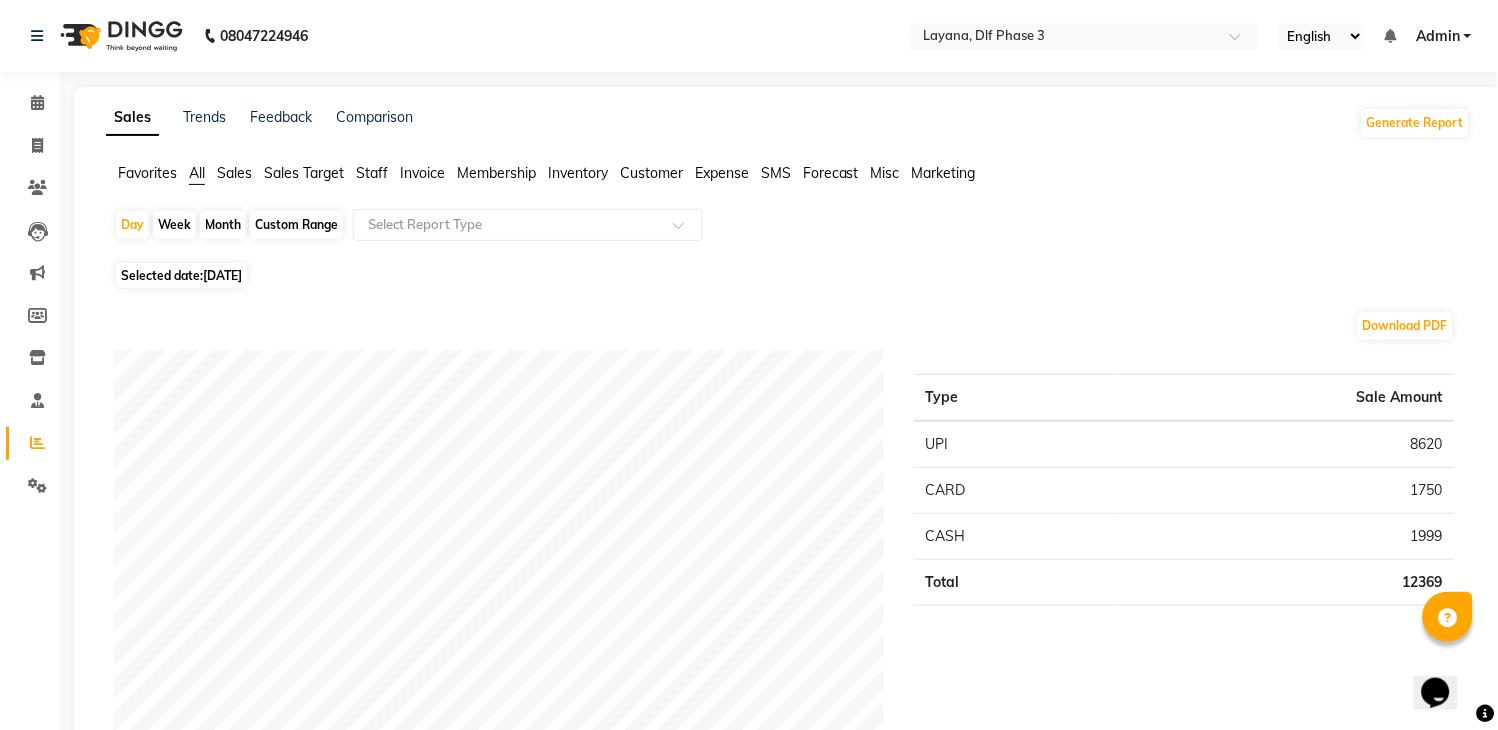 scroll, scrollTop: 638, scrollLeft: 0, axis: vertical 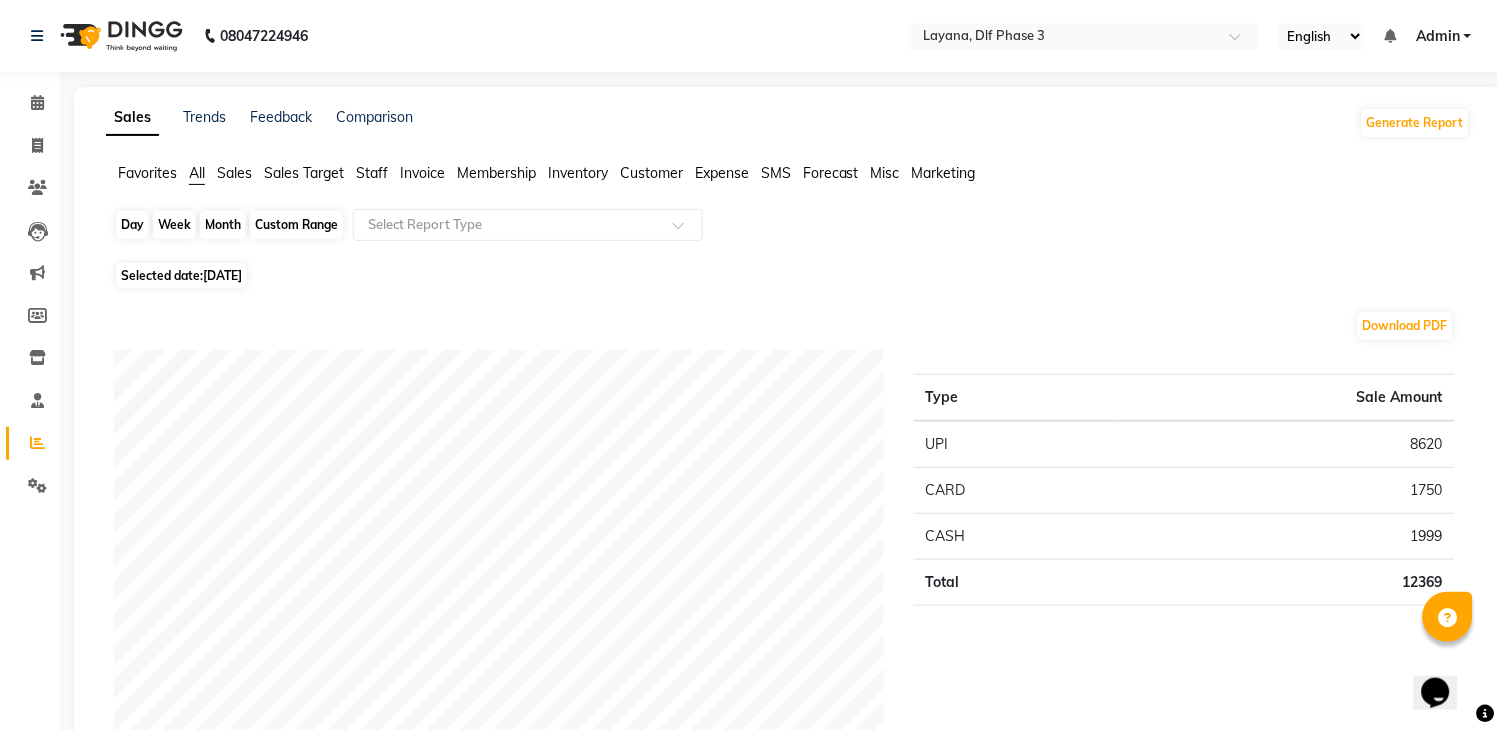 click on "Day" 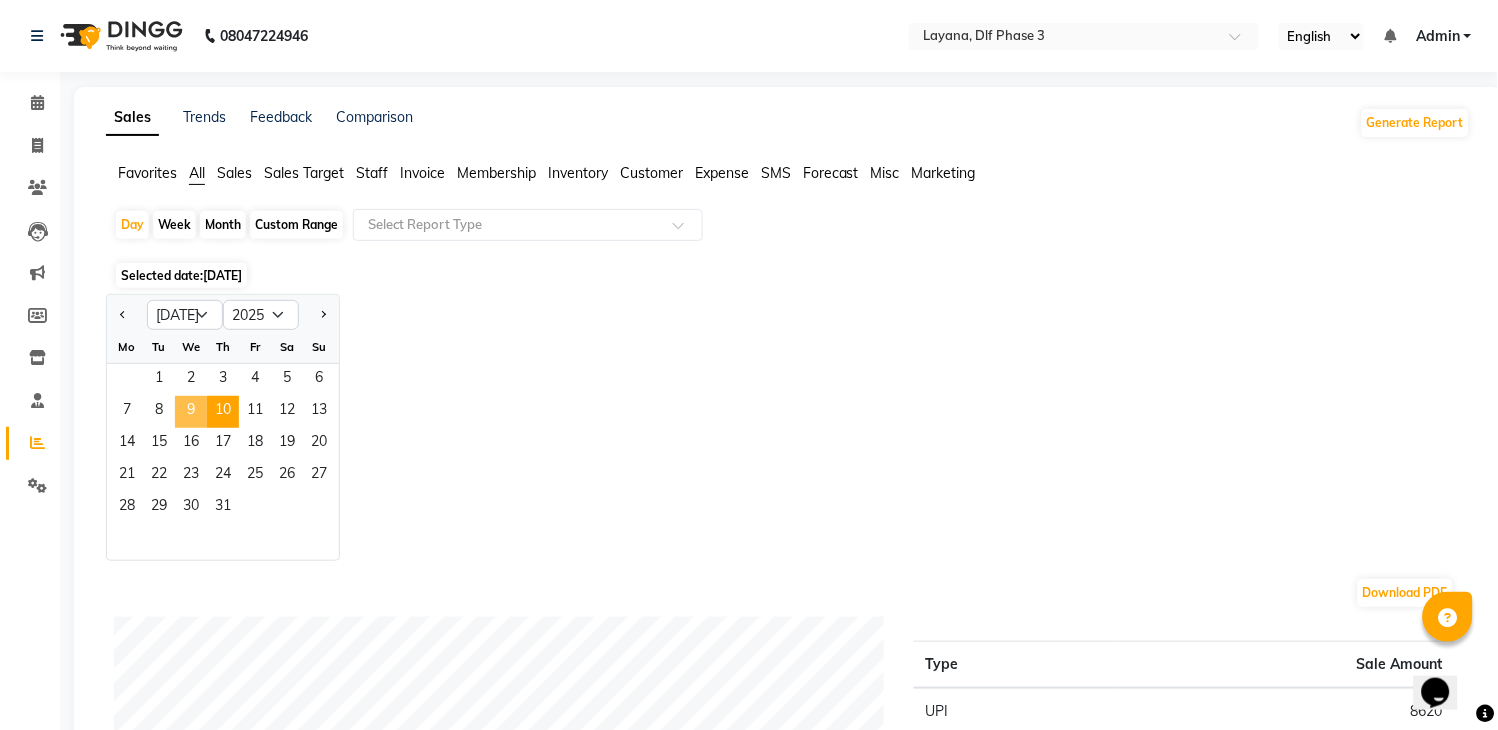 click on "9" 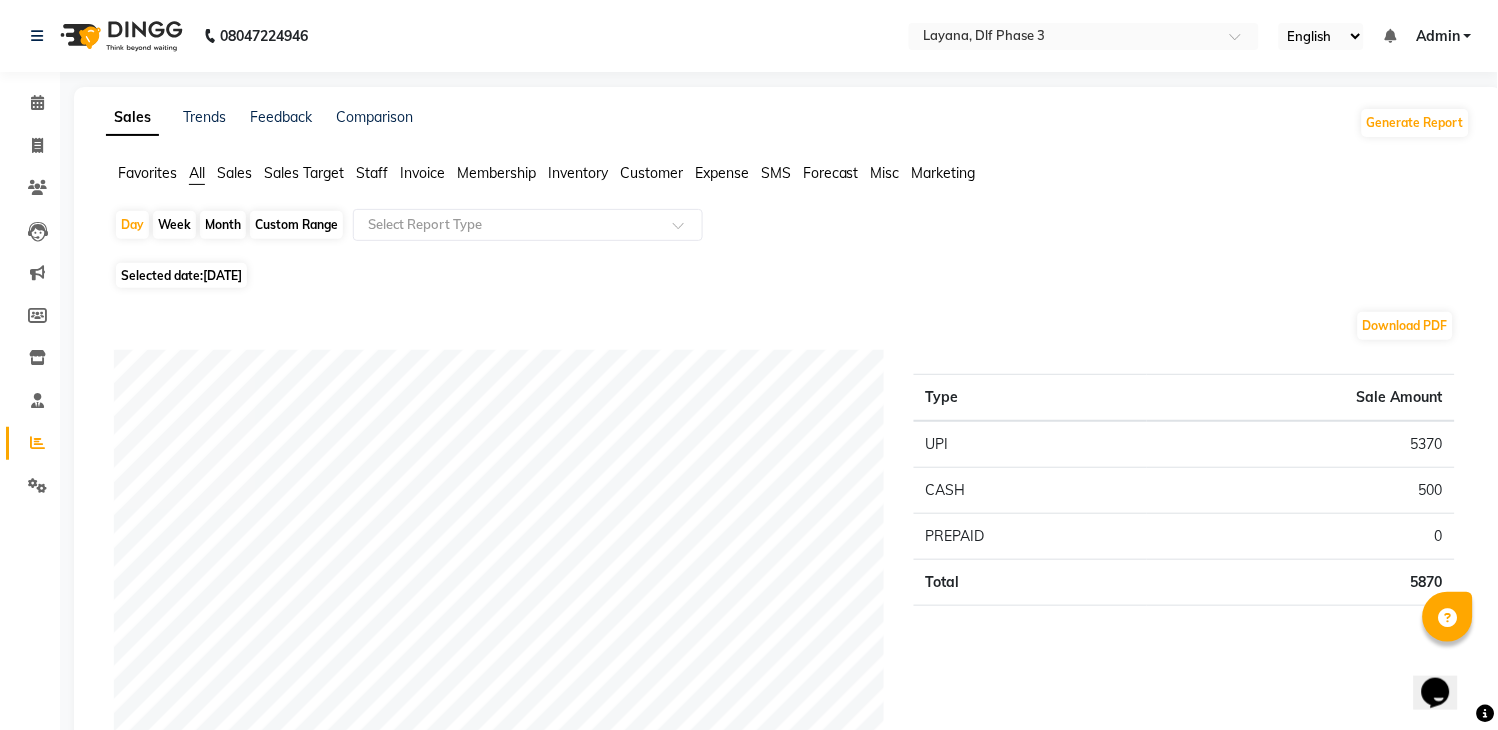 scroll, scrollTop: 638, scrollLeft: 0, axis: vertical 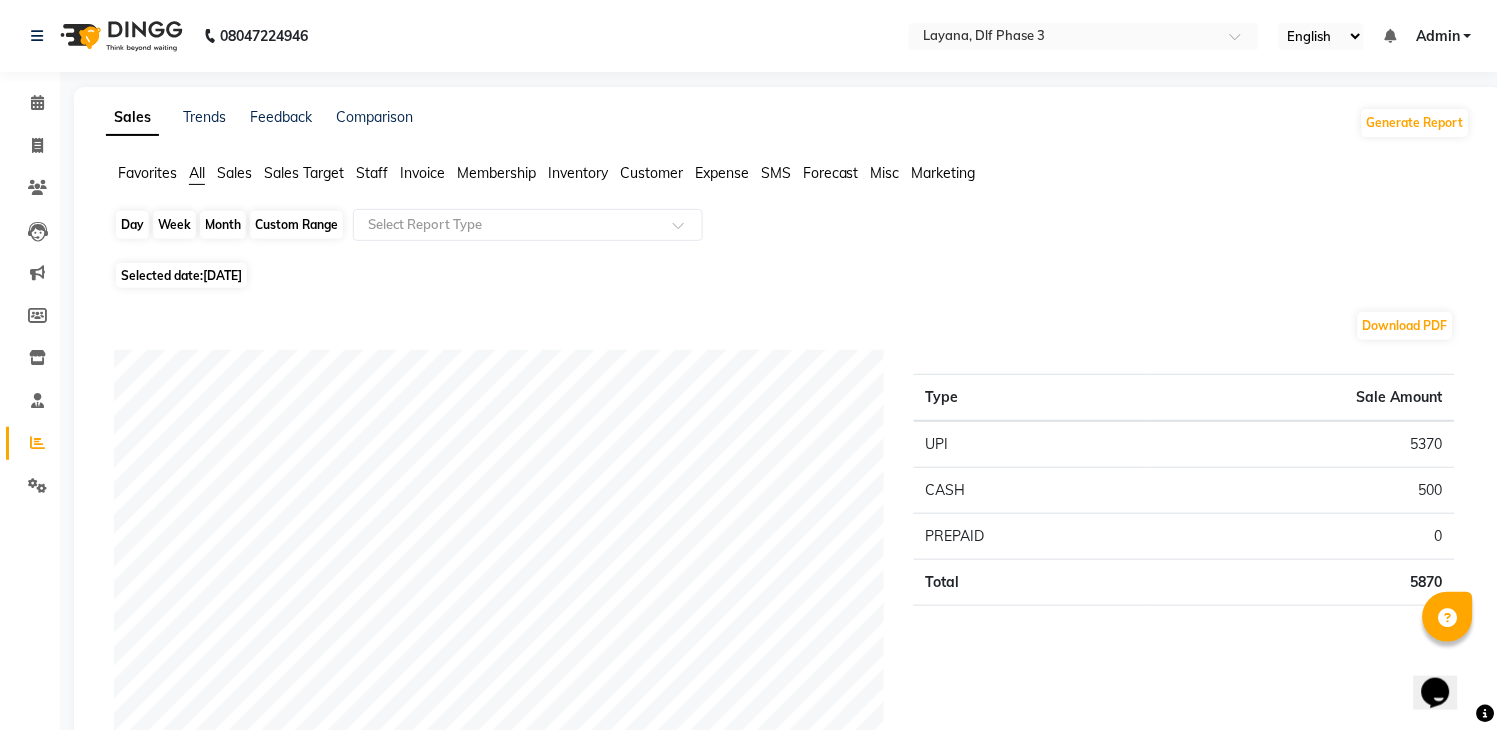 click on "Day" 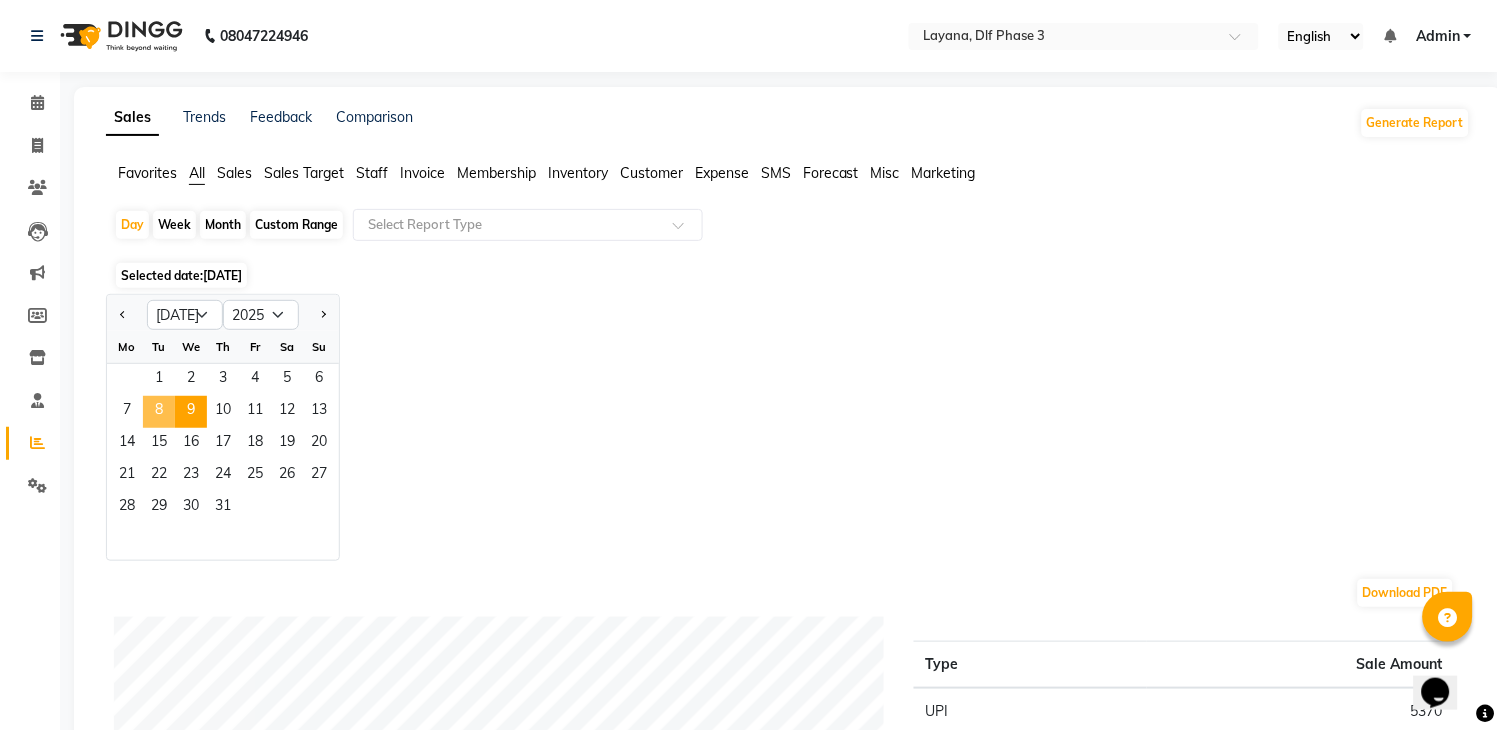 click on "8" 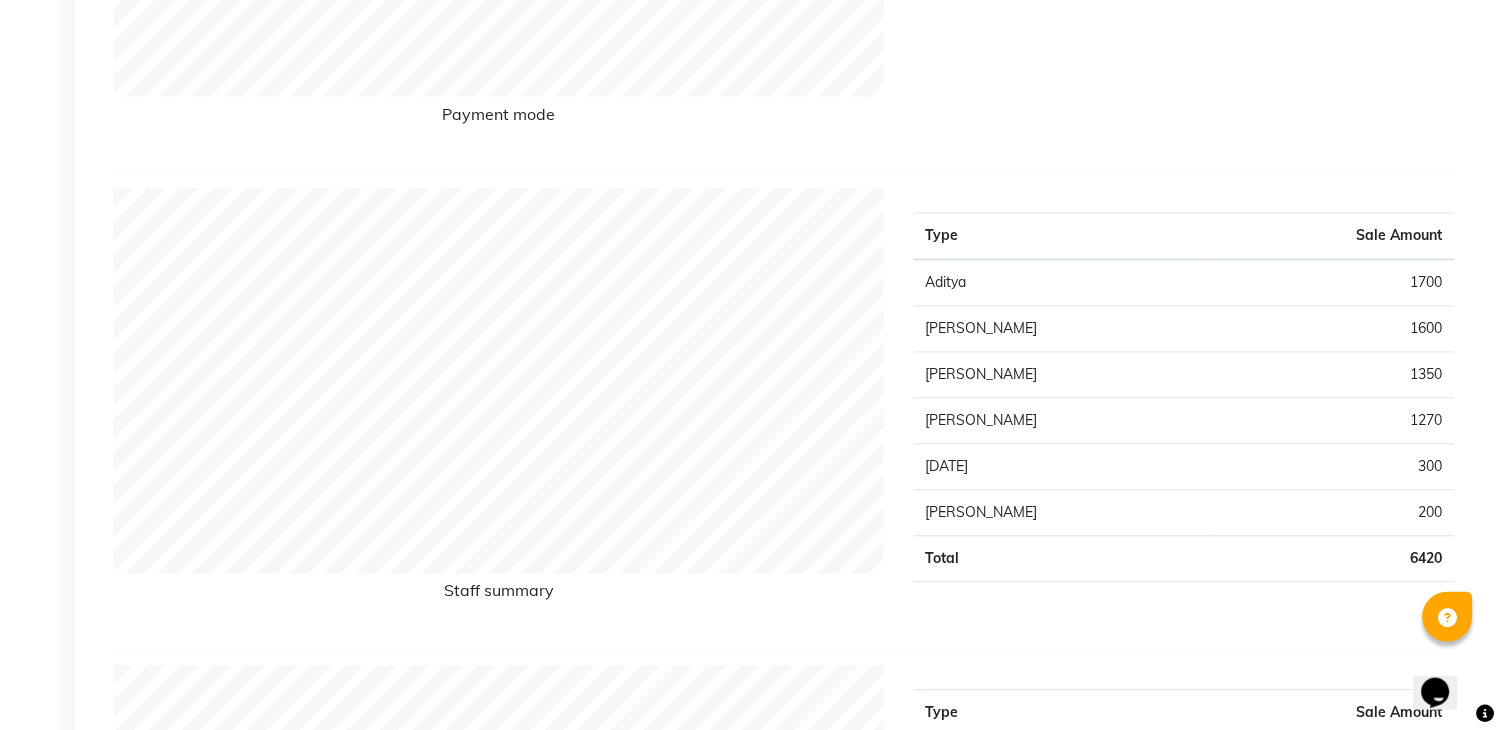 scroll, scrollTop: 0, scrollLeft: 0, axis: both 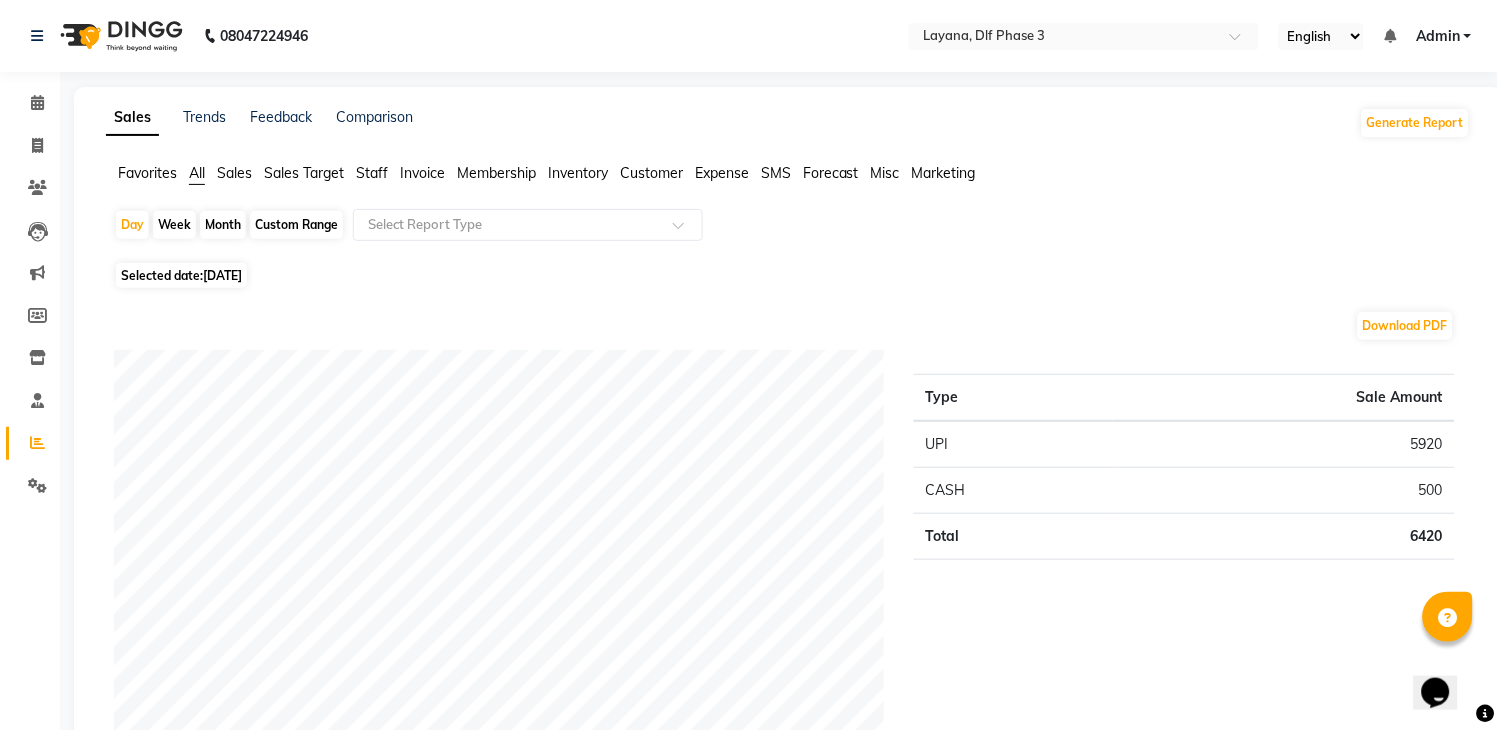 click on "Month" 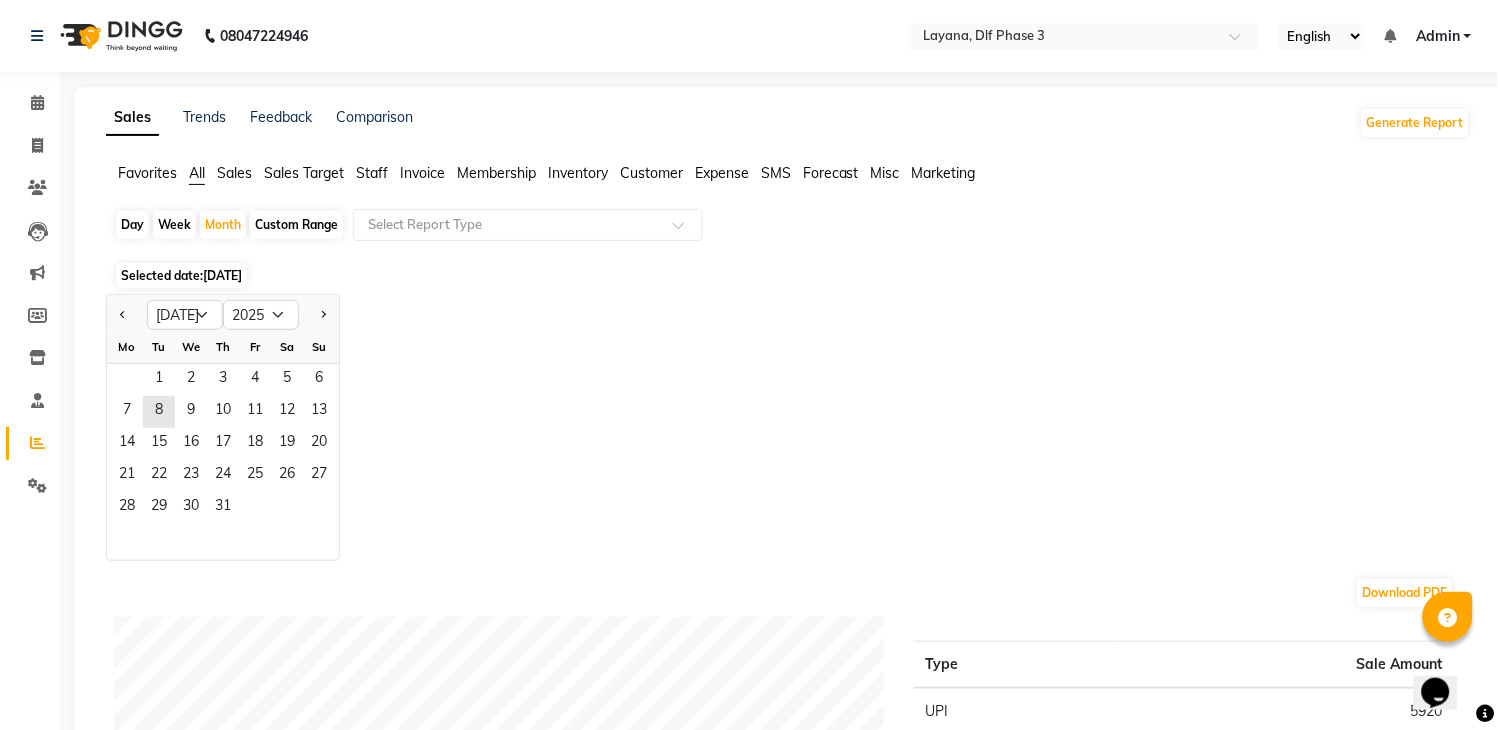 click on "Day" 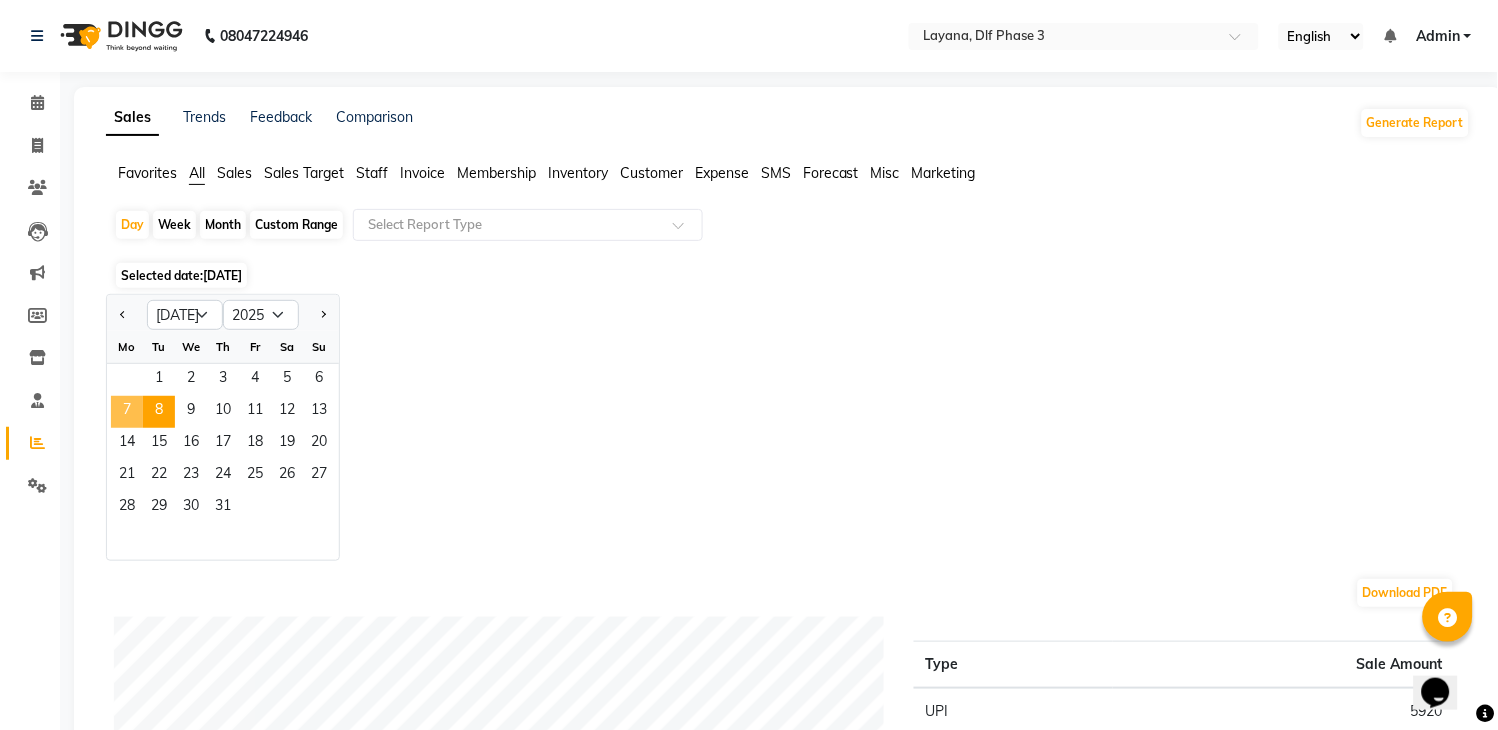 click on "7" 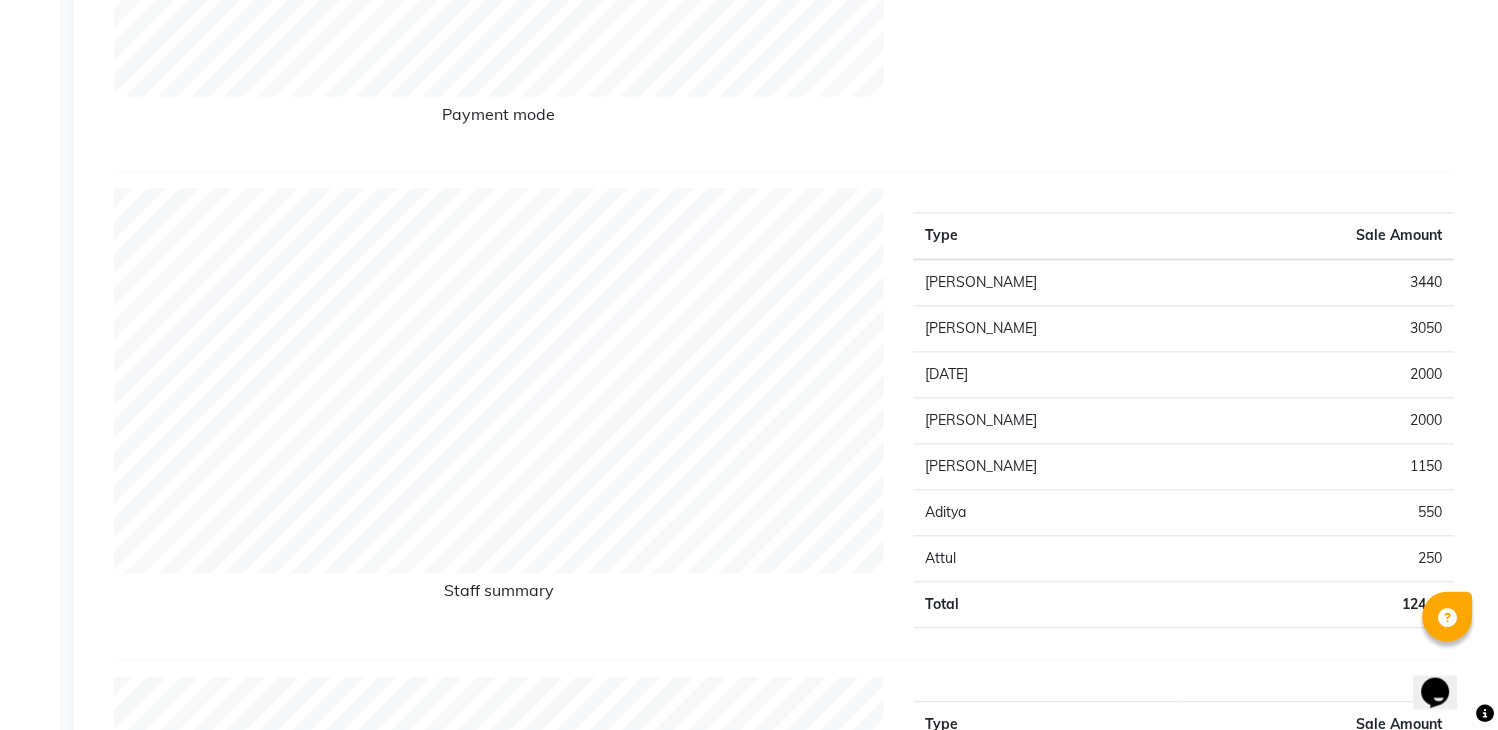 scroll, scrollTop: 0, scrollLeft: 0, axis: both 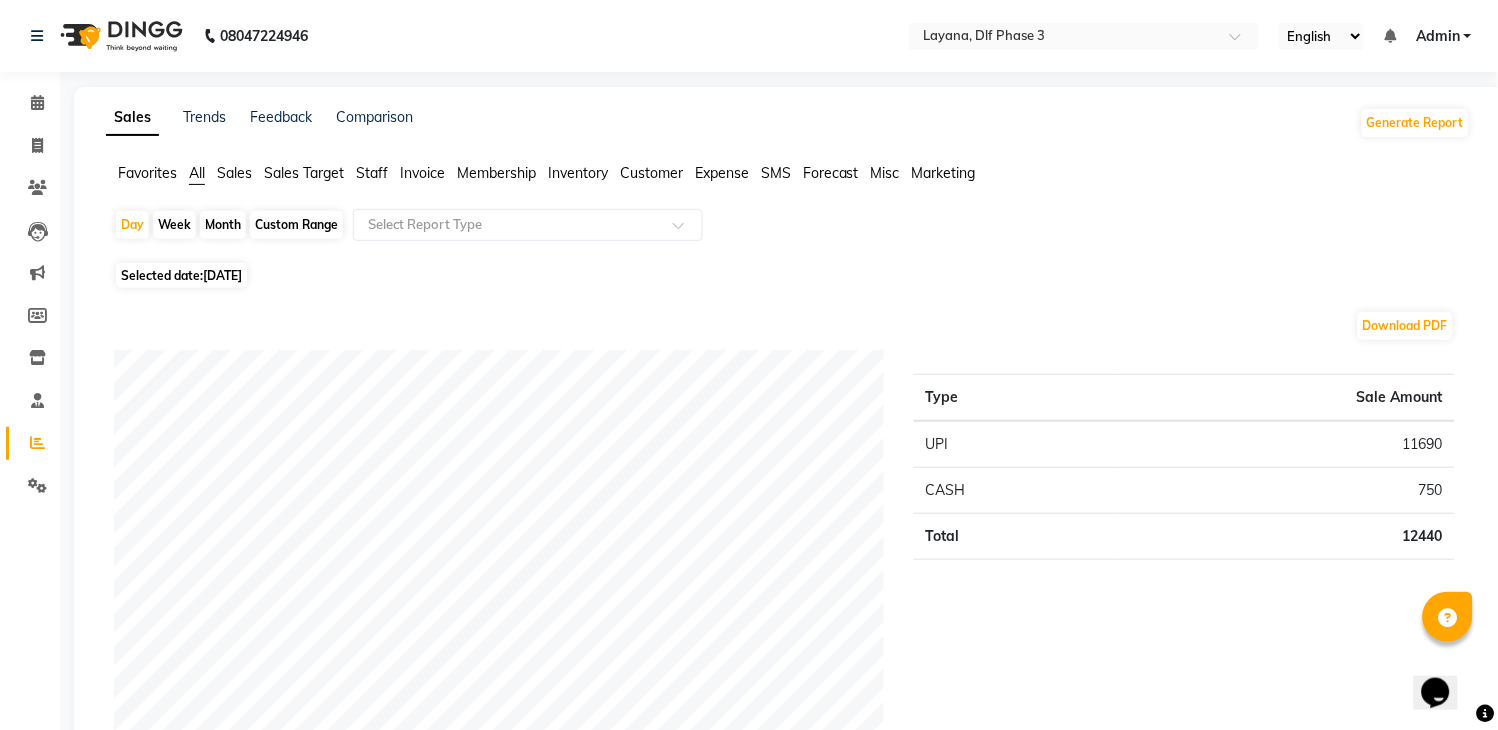 click on "Month" 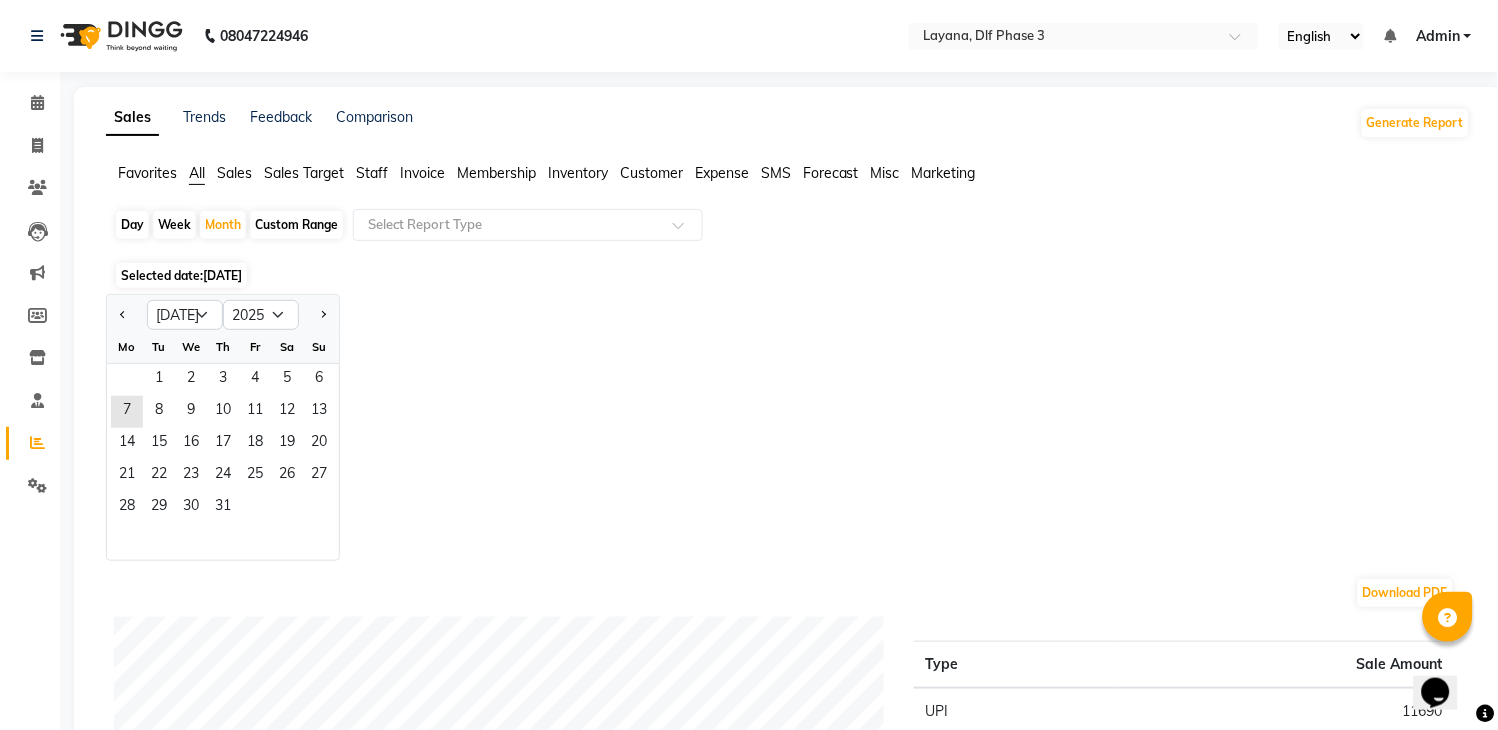 click on "Day" 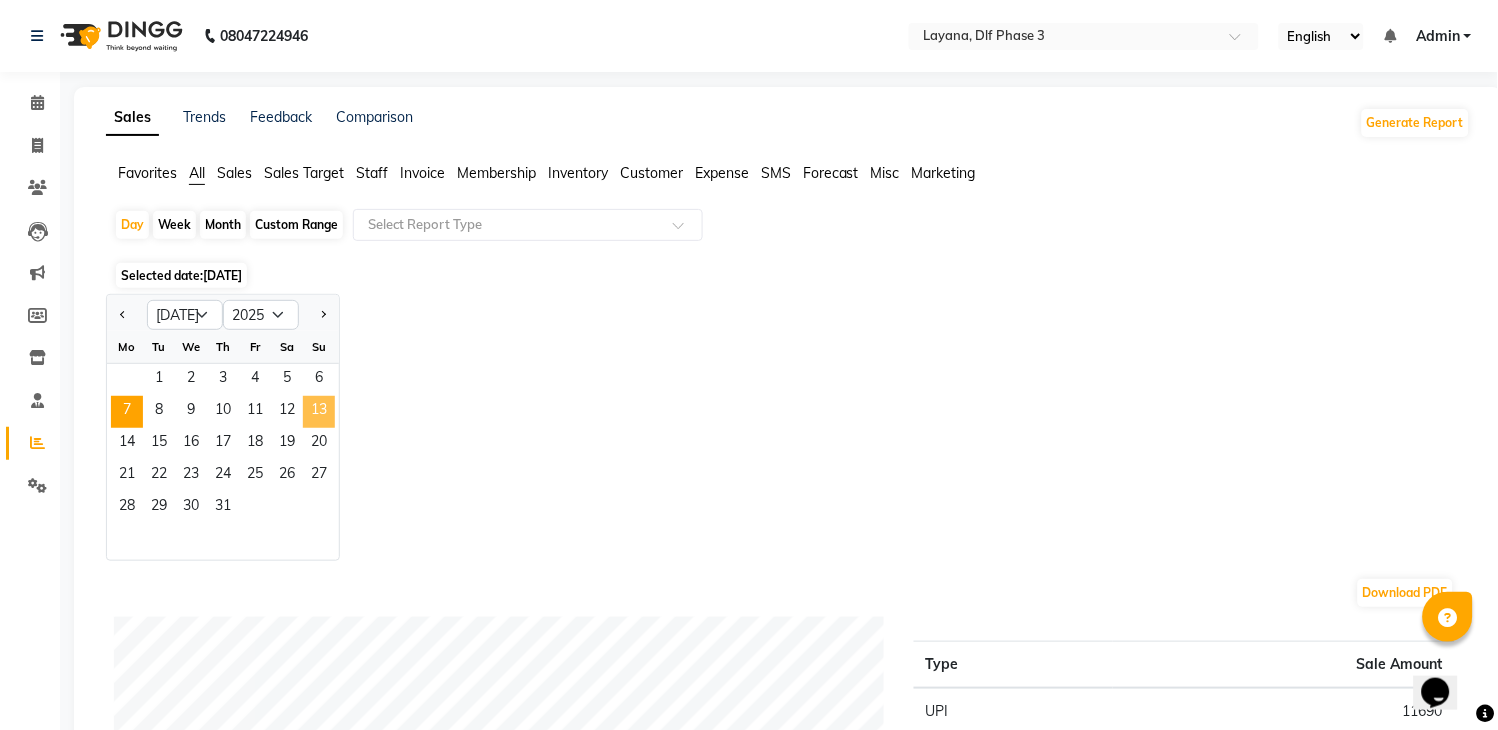 click on "13" 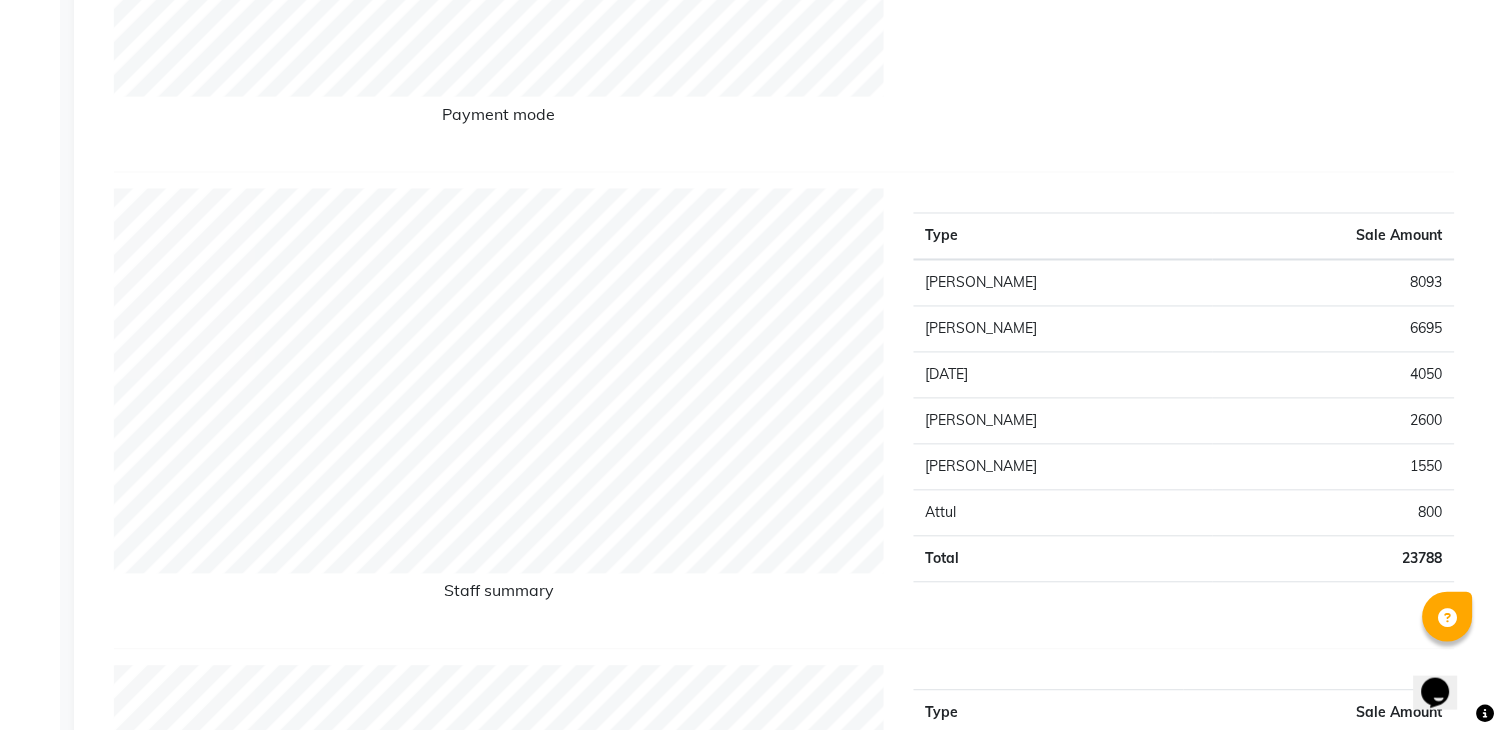 scroll, scrollTop: 0, scrollLeft: 0, axis: both 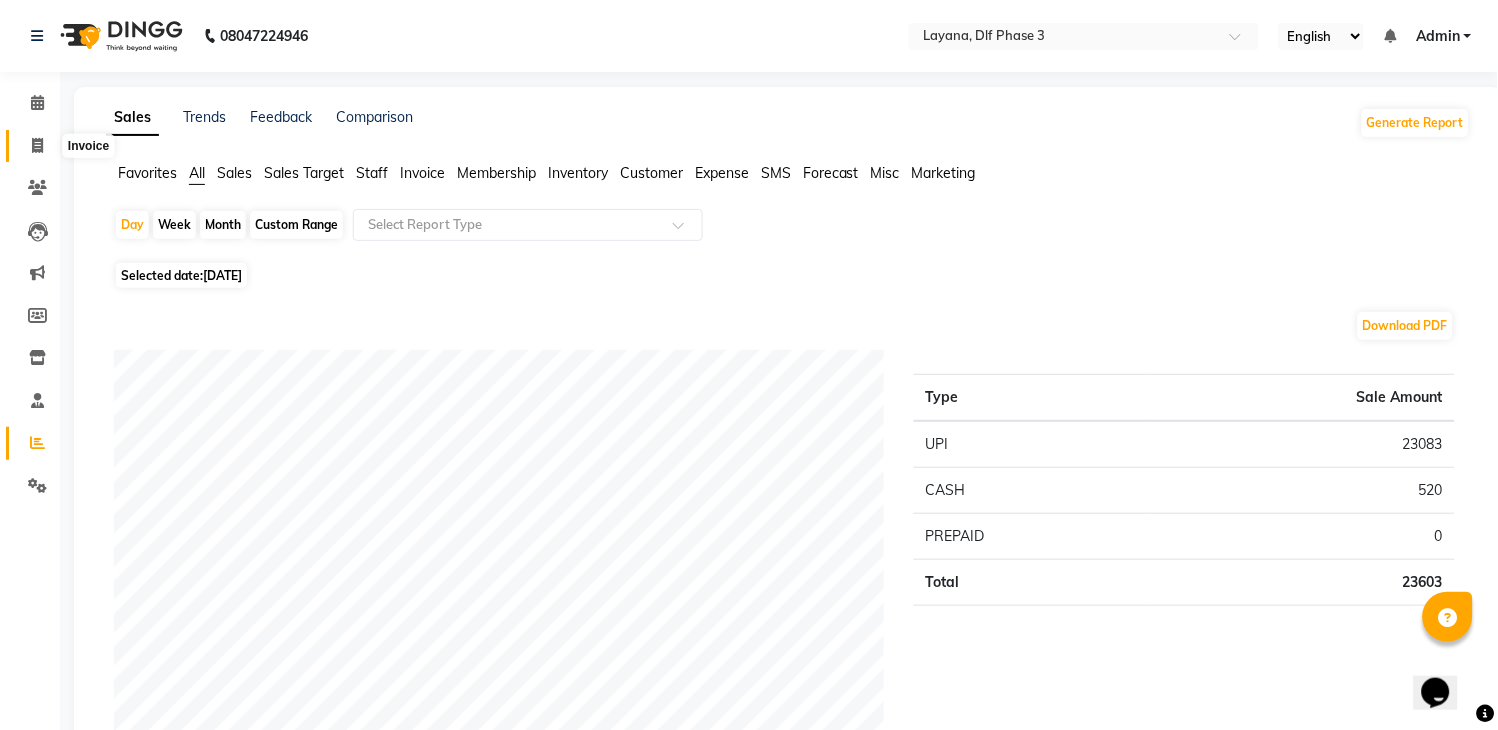 click 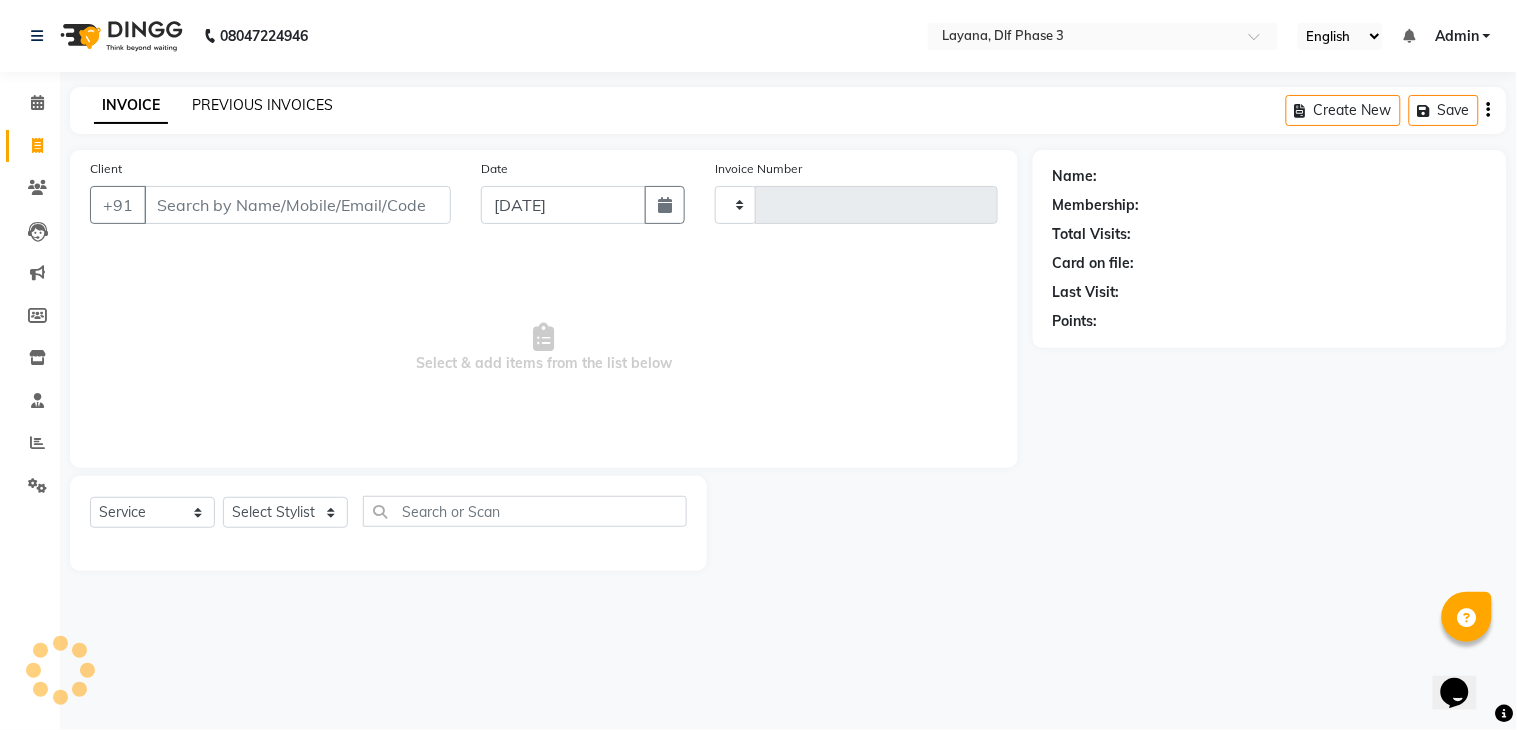 type on "1954" 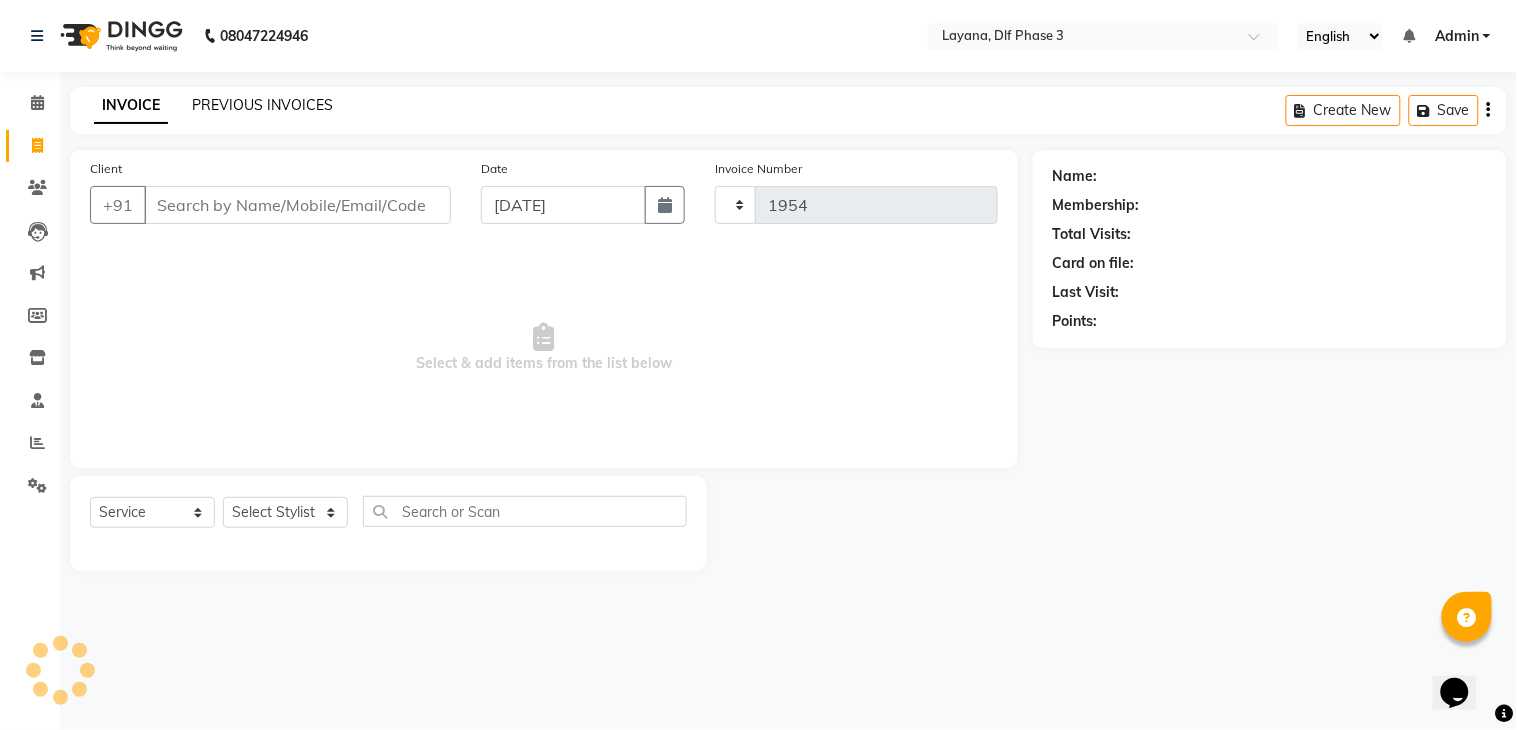 select on "6973" 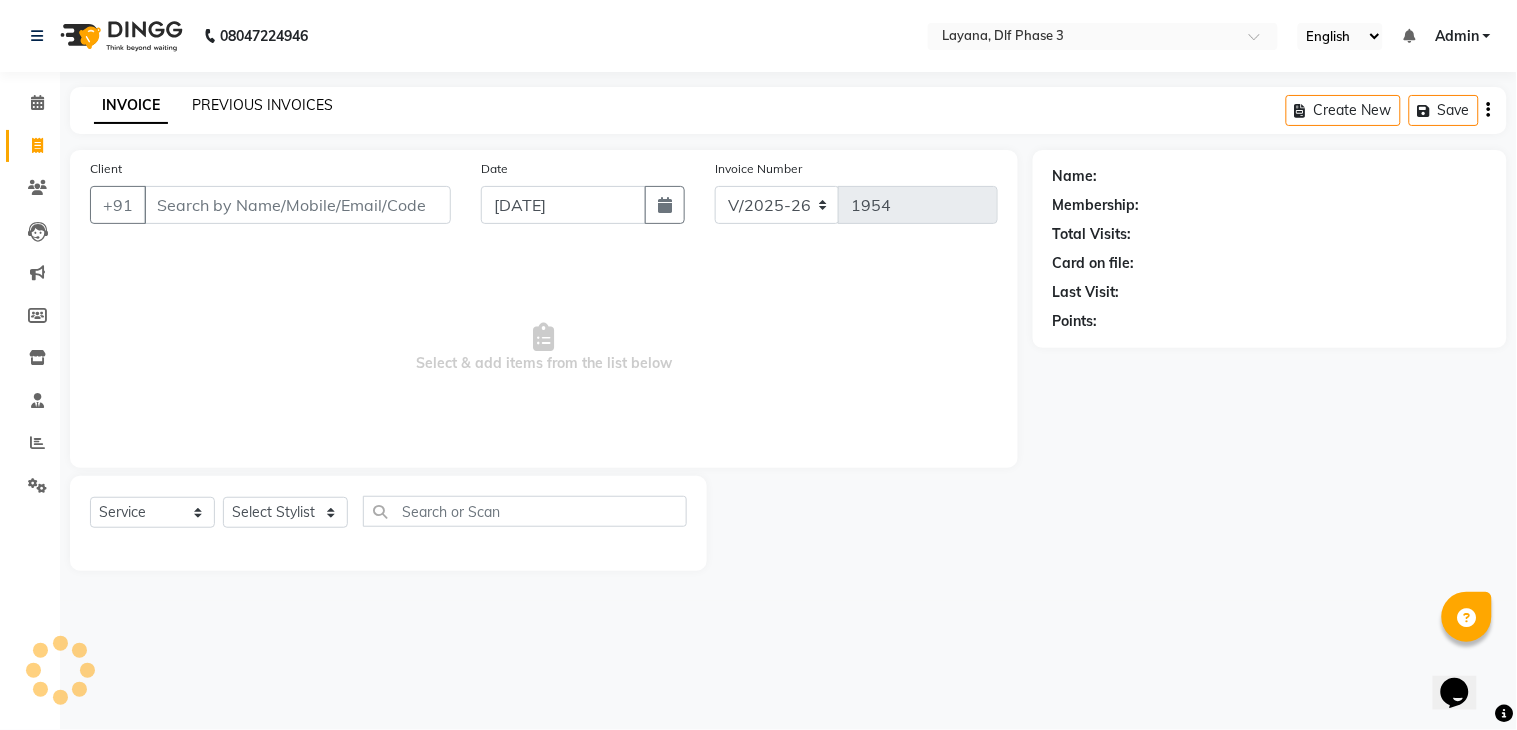 click on "PREVIOUS INVOICES" 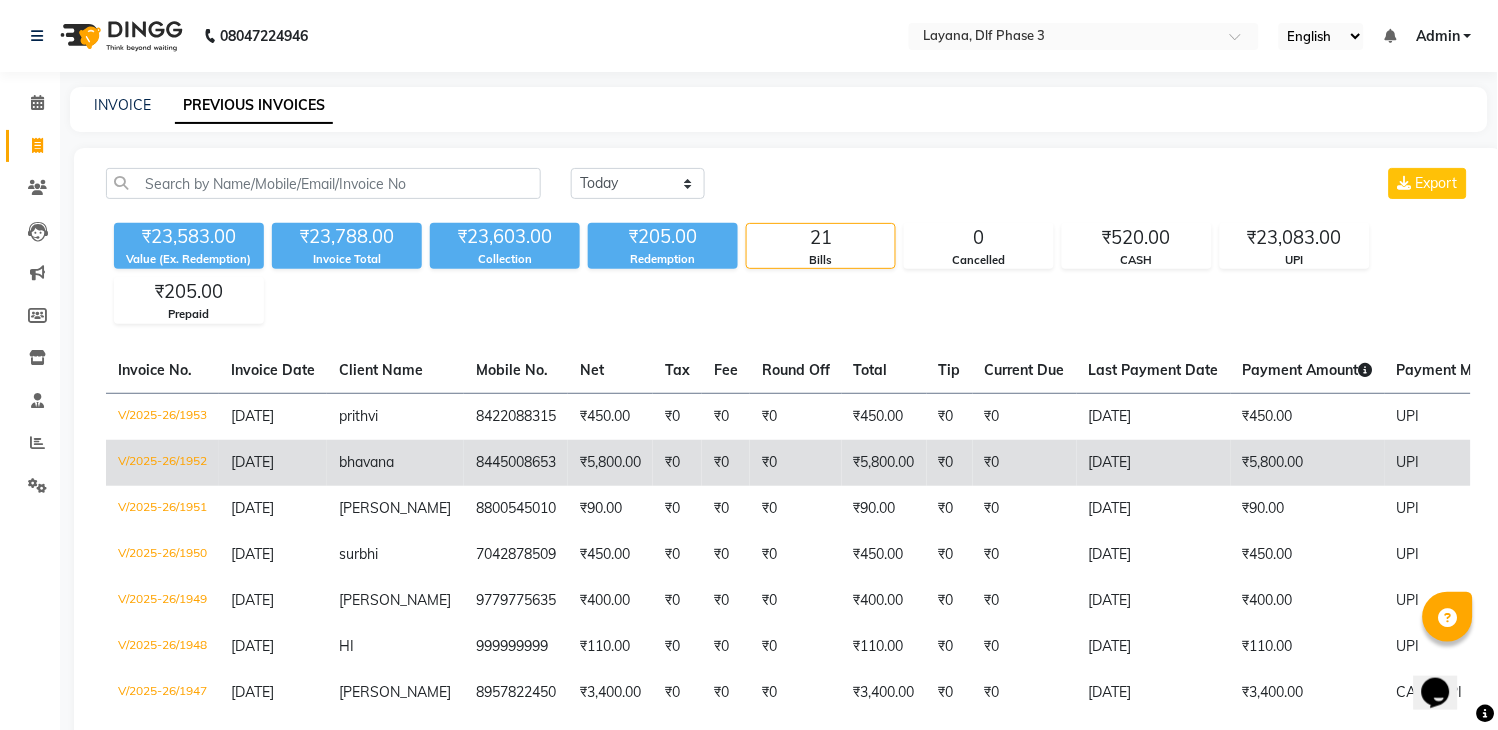 click on "₹0" 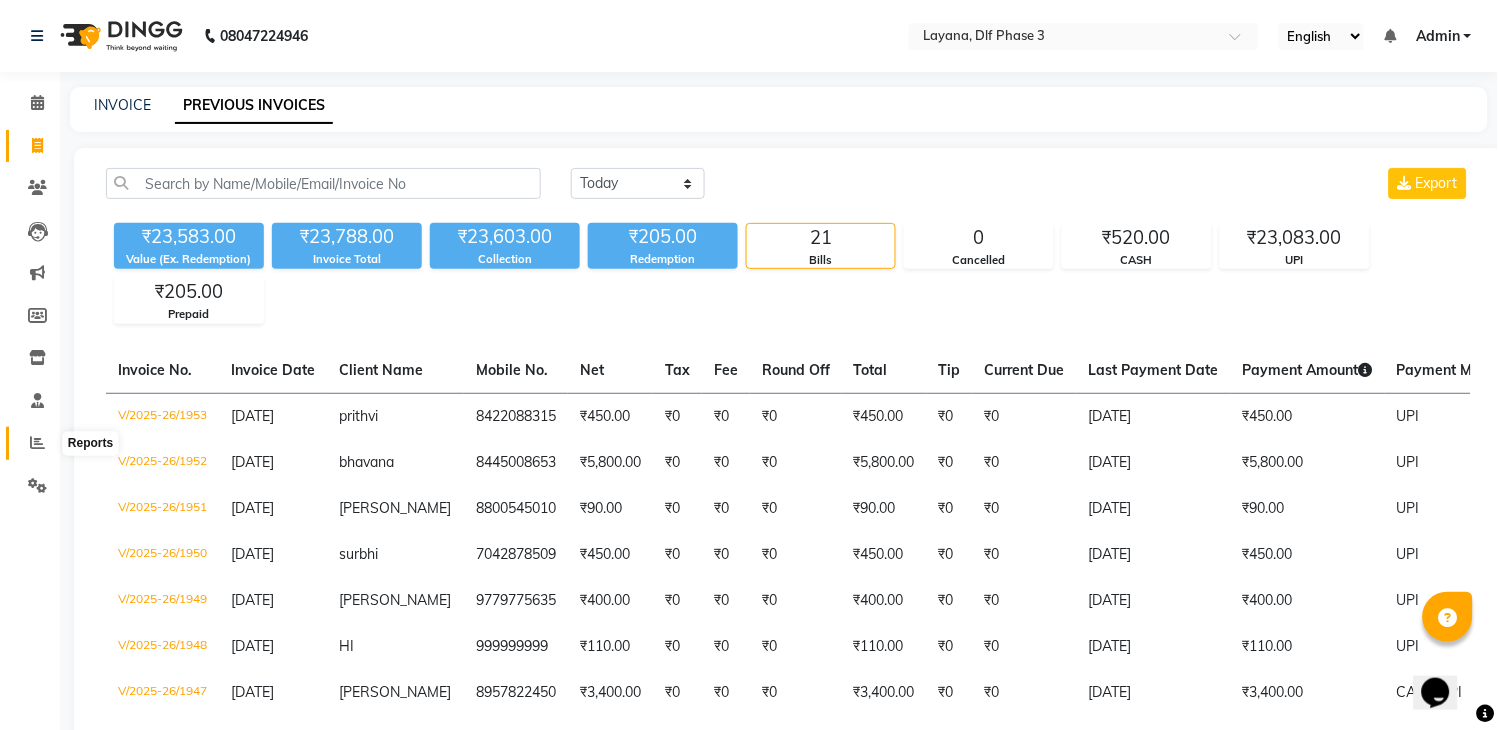 click 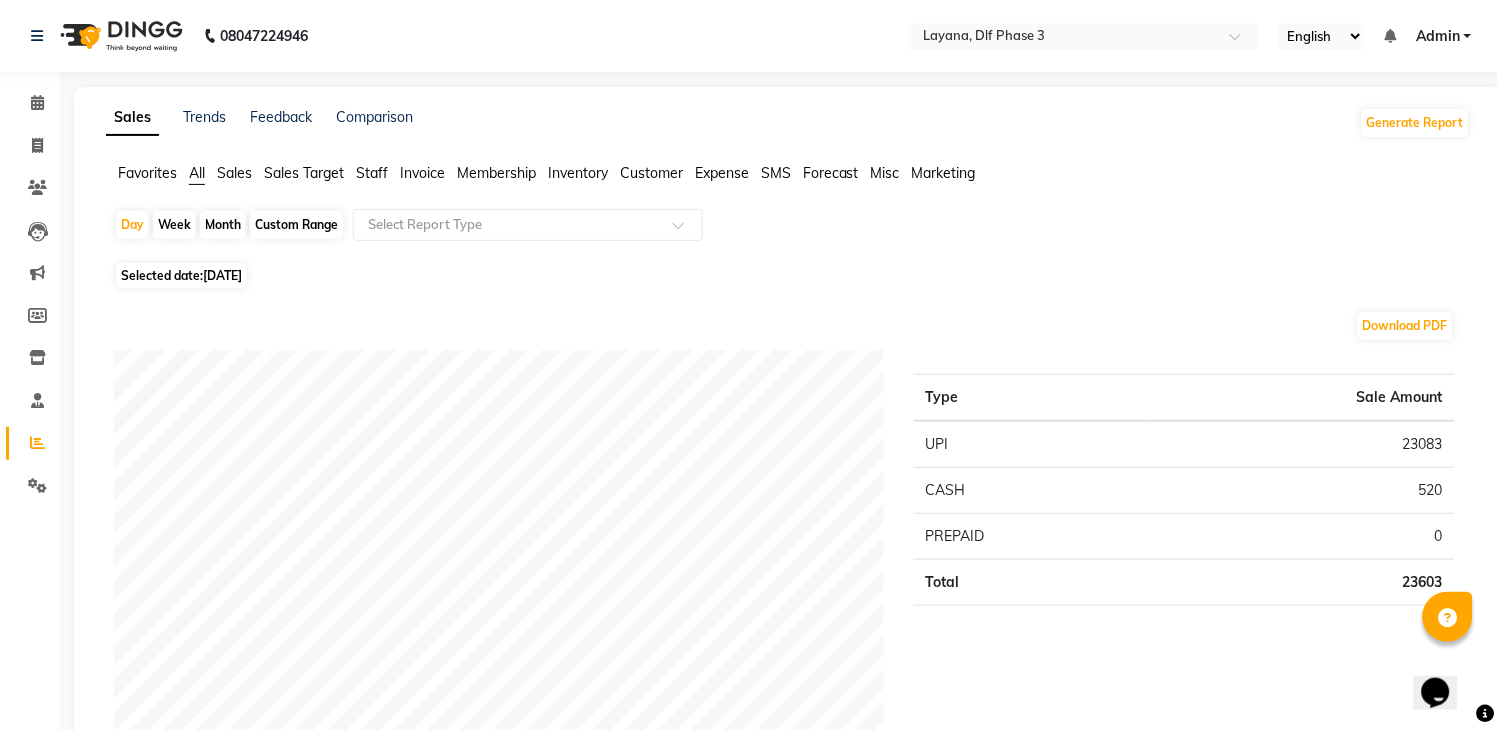 click on "Favorites All Sales Sales Target Staff Invoice Membership Inventory Customer Expense SMS Forecast Misc Marketing  Day   Week   Month   Custom Range  Select Report Type Selected date:  13-07-2025  Download PDF Payment mode Type Sale Amount UPI 23083 CASH 520 PREPAID 0 Total 23603 Staff summary Type Sale Amount Sanjana 8093 Supriya 6695 Kartik  4050 Keshav 2600 Kamal 1550 Attul 800 Total 23788 Sales summary Type Sale Amount Memberships 0 Vouchers 0 Gift card 0 Products 0 Packages 0 Tips 0 Prepaid 0 Services 23788 Fee 0 Total 23788 Service by category Type Sale Amount Facial  5300 Hair Rituals  3200 Texture Services 3000 Wax 2440 Hair 1850 Bleach 1720 Brazilian Wax 1550 Hair Men 1200 Colour 900 Threading 788 Others 1840 Total 23788 Service sales Type Sale Amount O3+Clean-up 3500 Texture Service - Nanoplastia 3000 kanpeki Clean up 1800  Face (Oxy/ D-TAN)/Bleach 1720 wax - Extra (Bikni) Wax Brazilian wax 1500 Hair Rituals - Mythis Spa 1300 LOREAL TRETMANT SPA 1200 Wax - Legs Rica 1040 Wax - Arms Rica 950 900 6878" 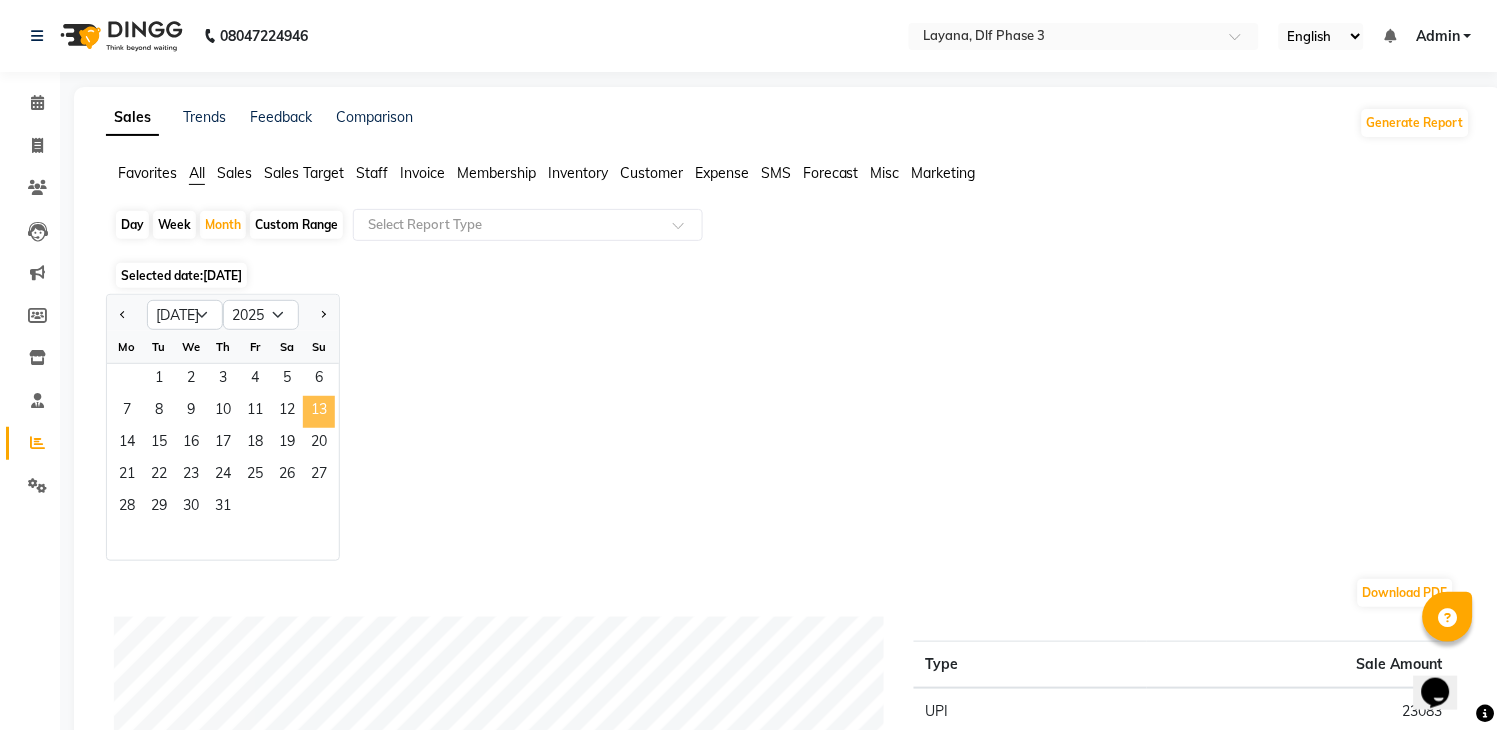 click on "13" 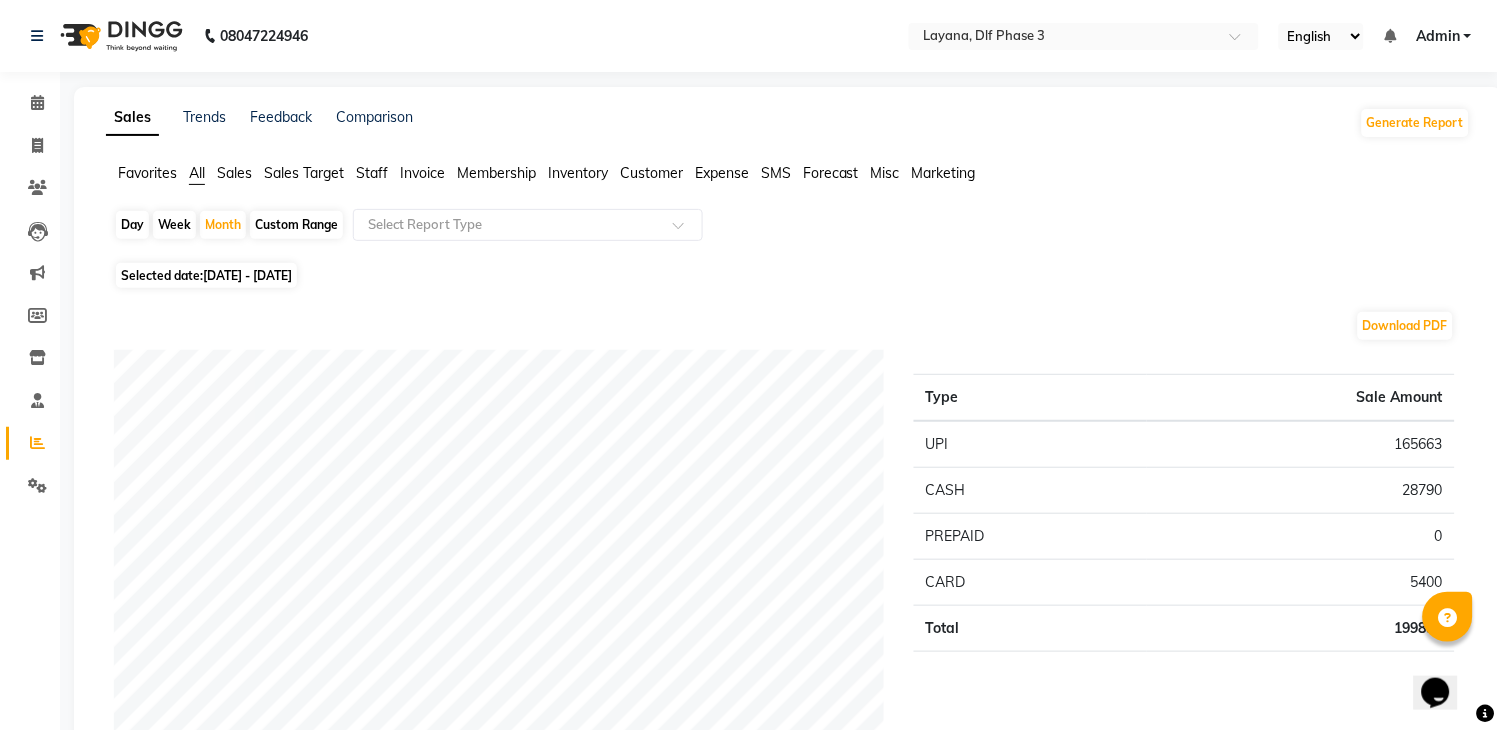 scroll, scrollTop: 638, scrollLeft: 0, axis: vertical 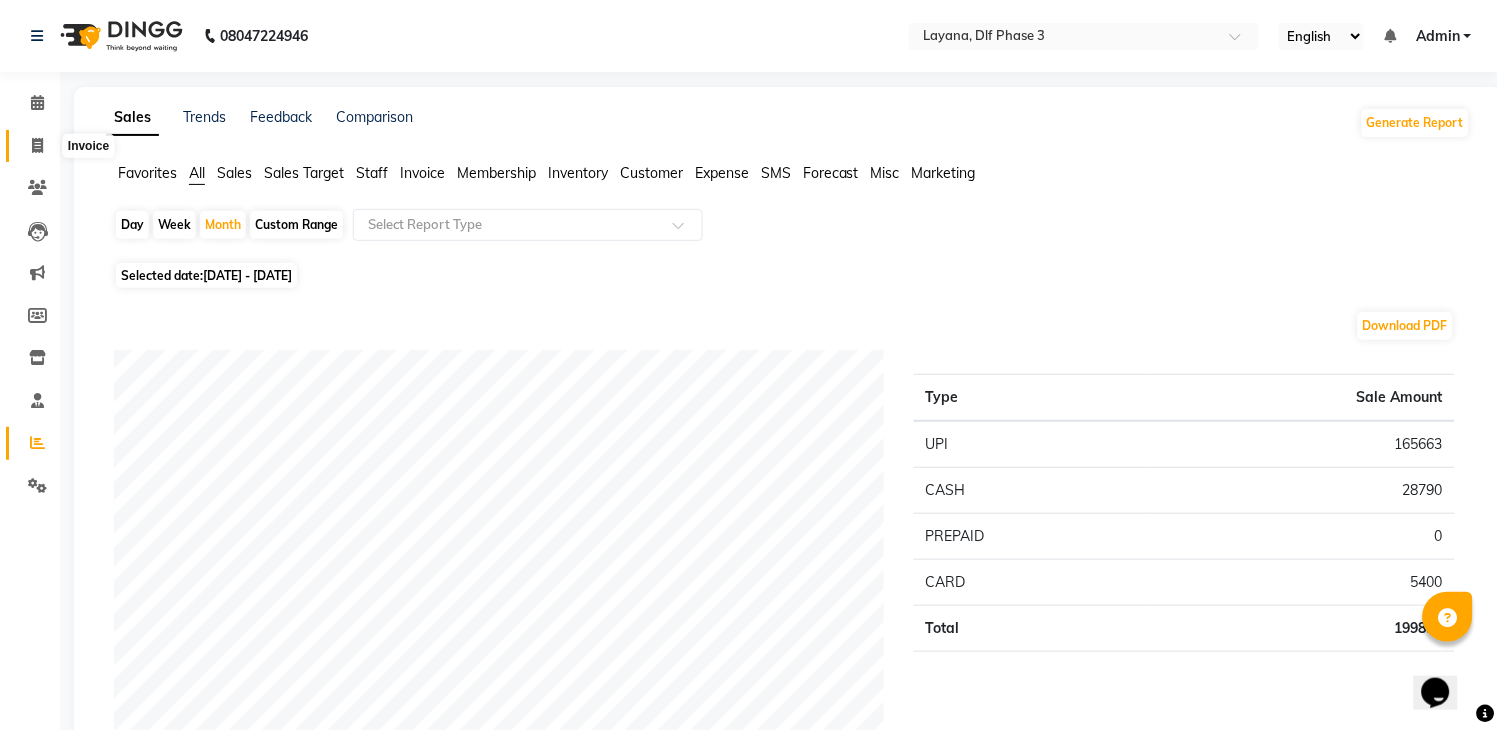 click 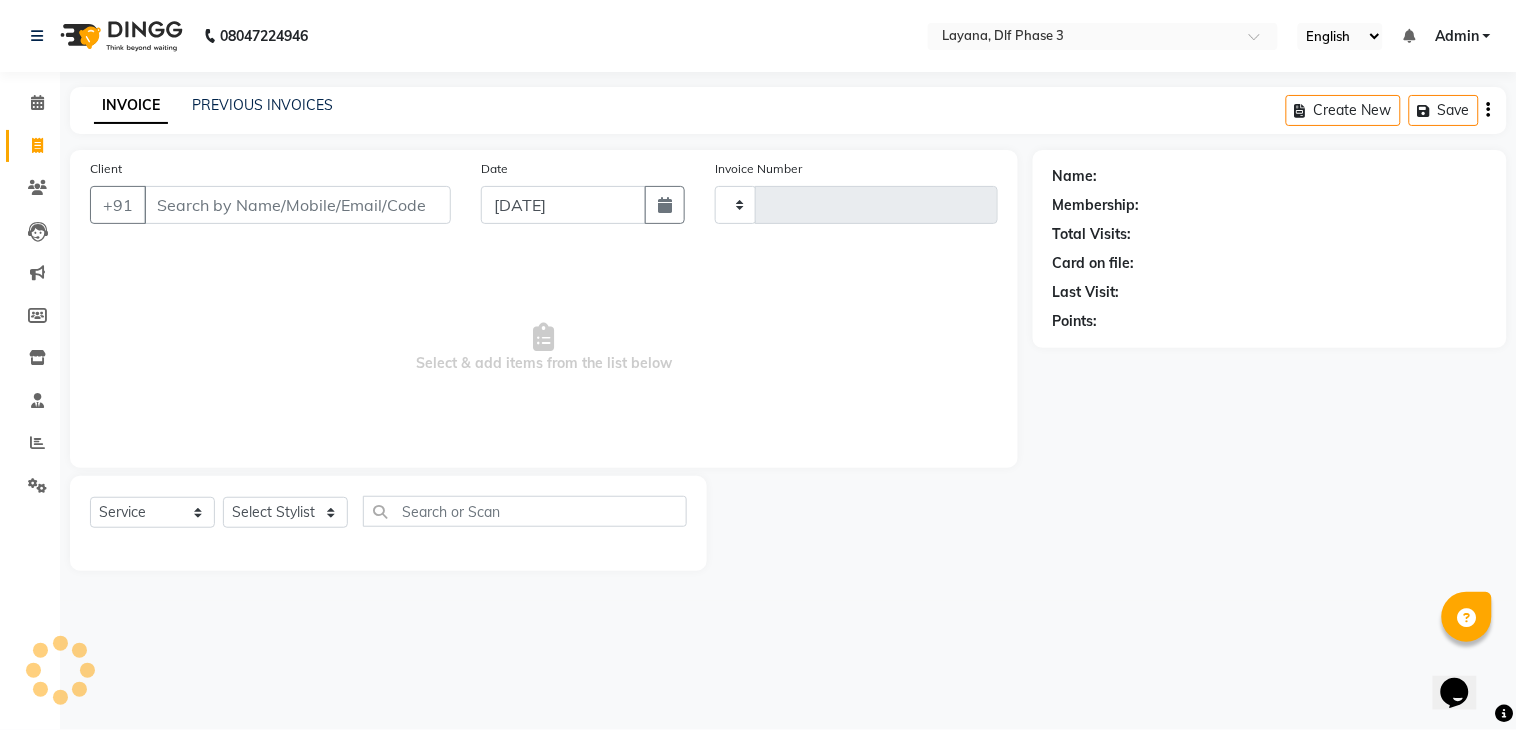 type on "1954" 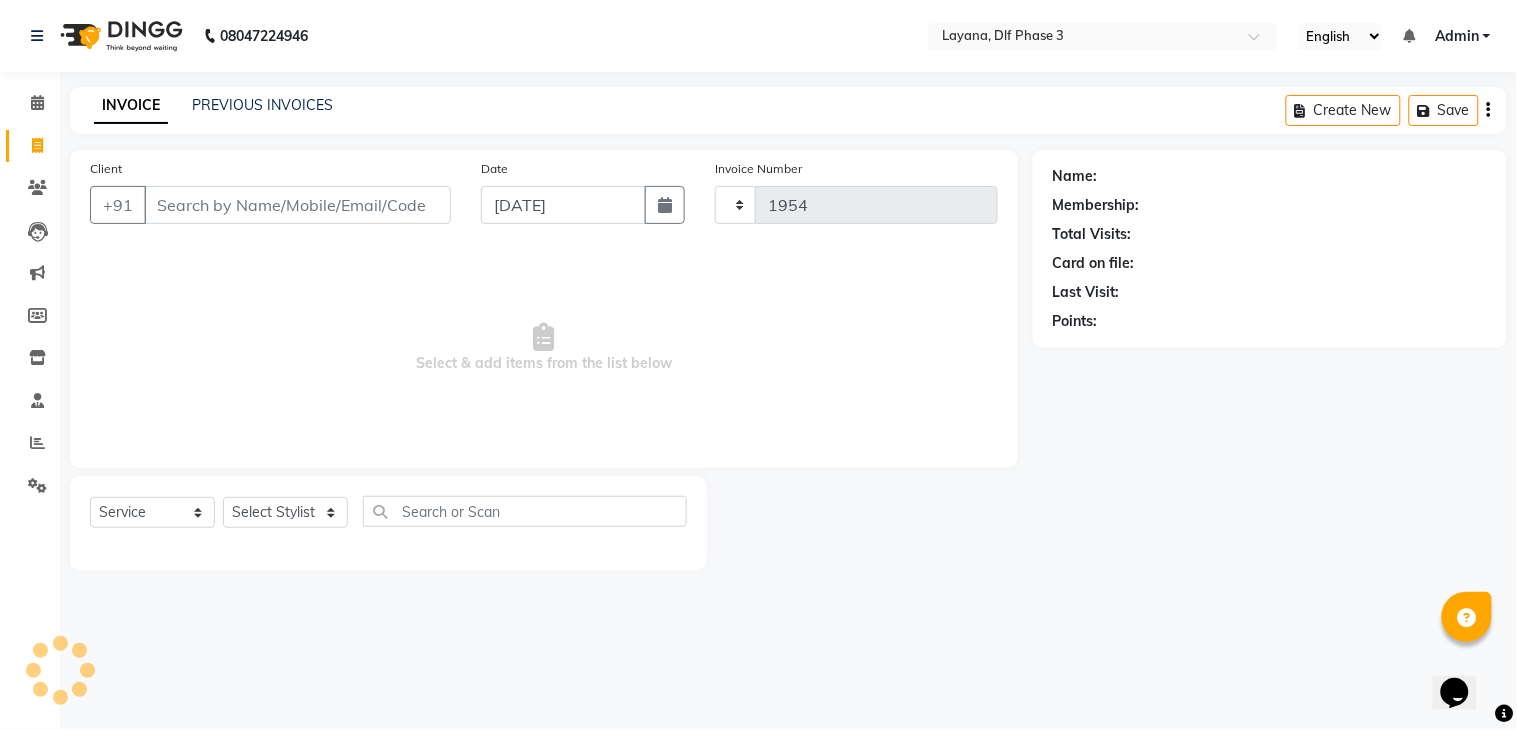 select on "6973" 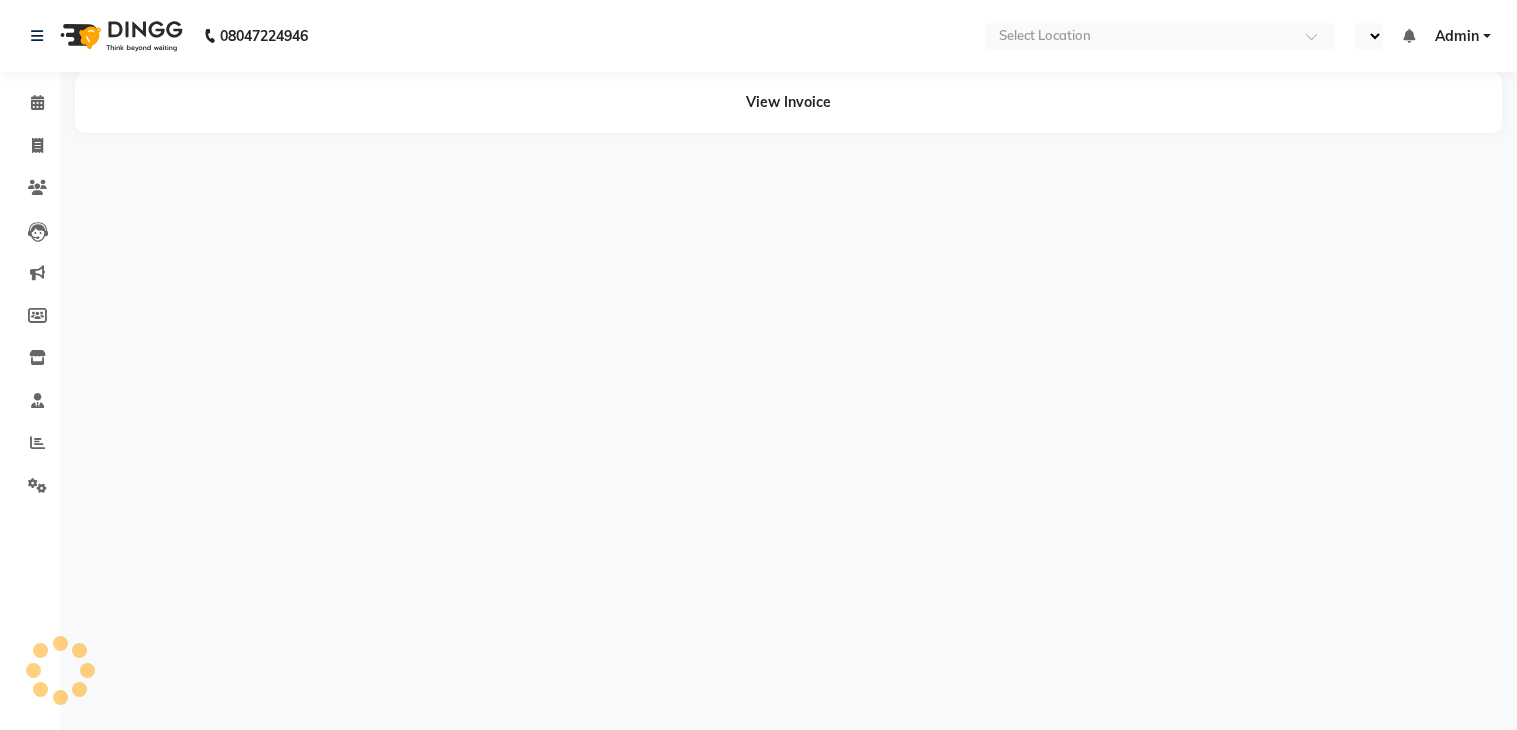 scroll, scrollTop: 0, scrollLeft: 0, axis: both 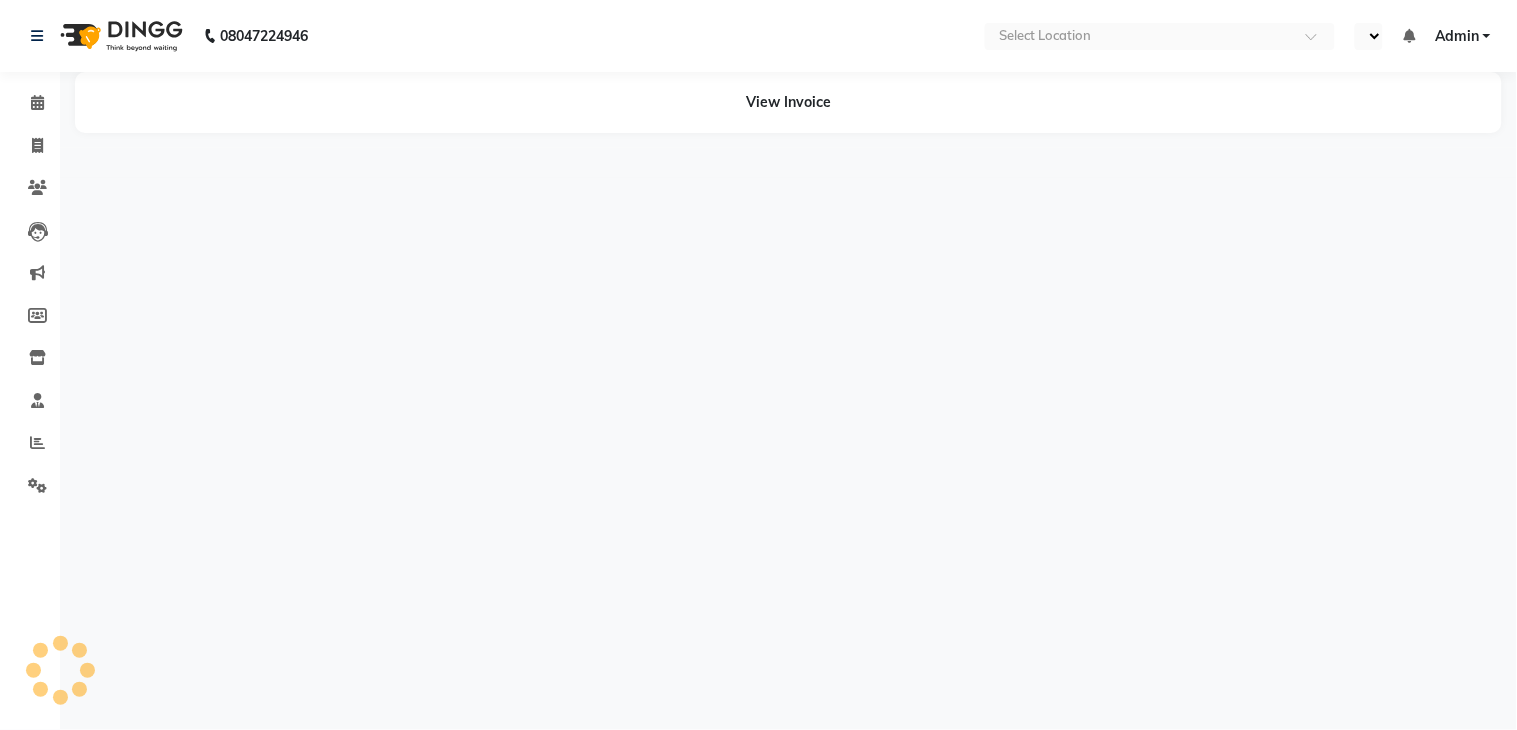 select on "en" 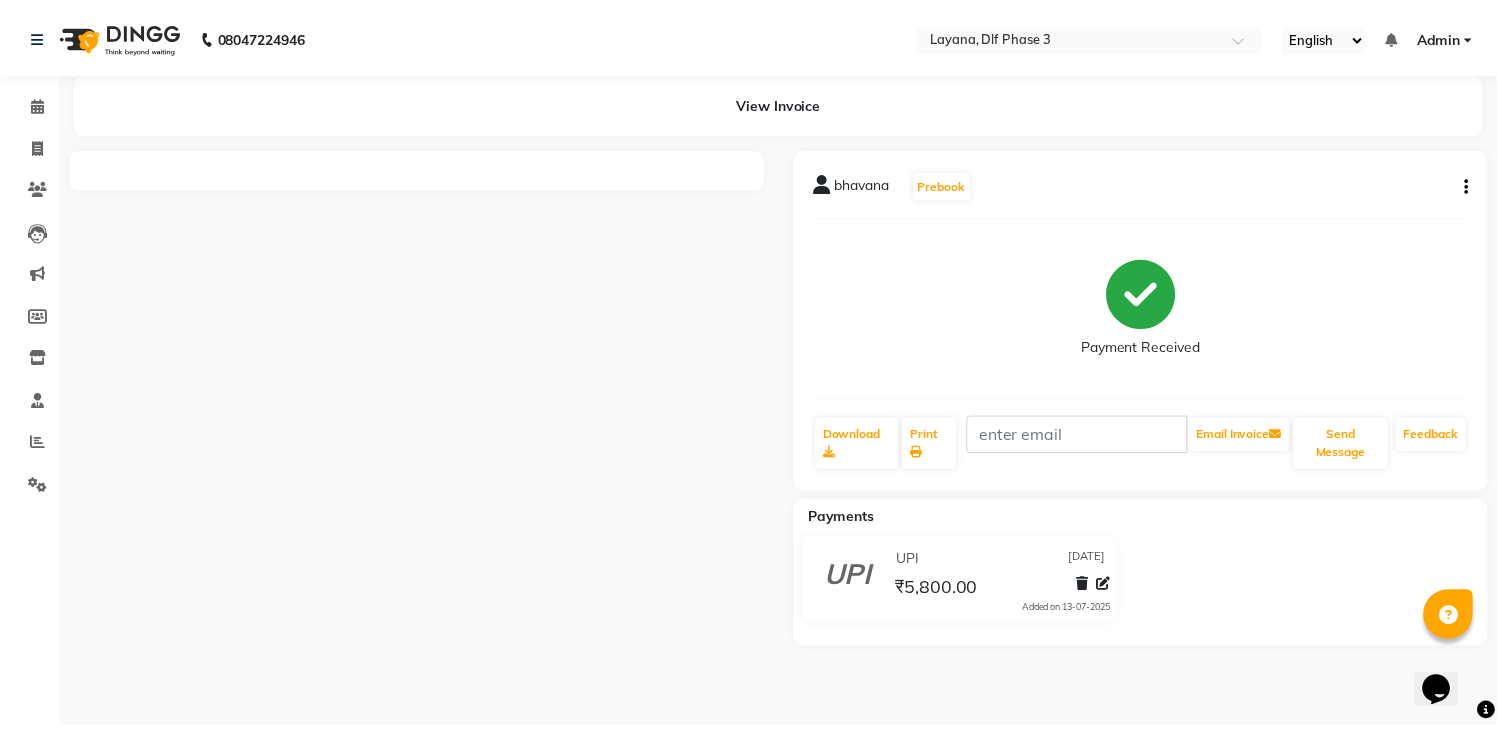 scroll, scrollTop: 0, scrollLeft: 0, axis: both 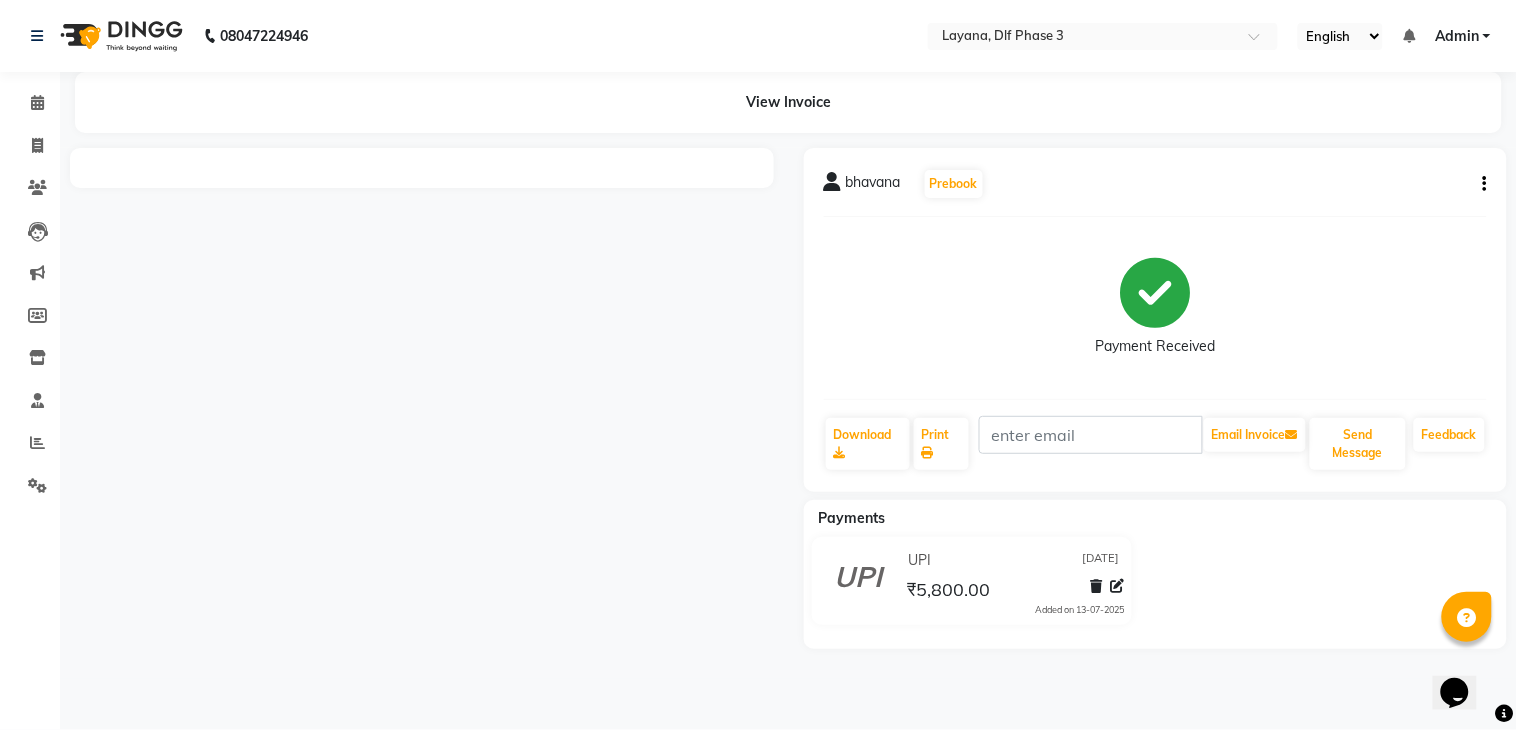 click 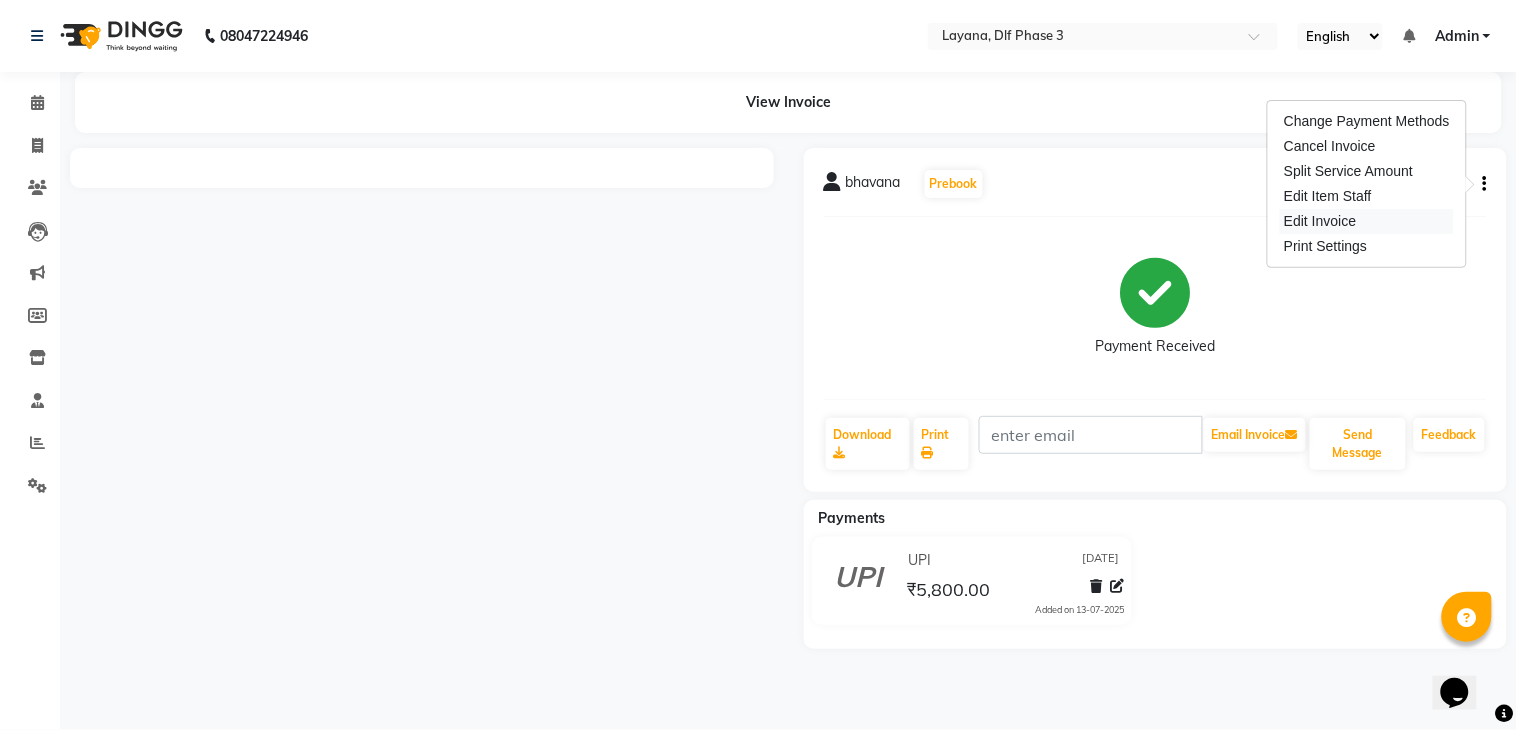 click on "Edit Invoice" at bounding box center (1367, 221) 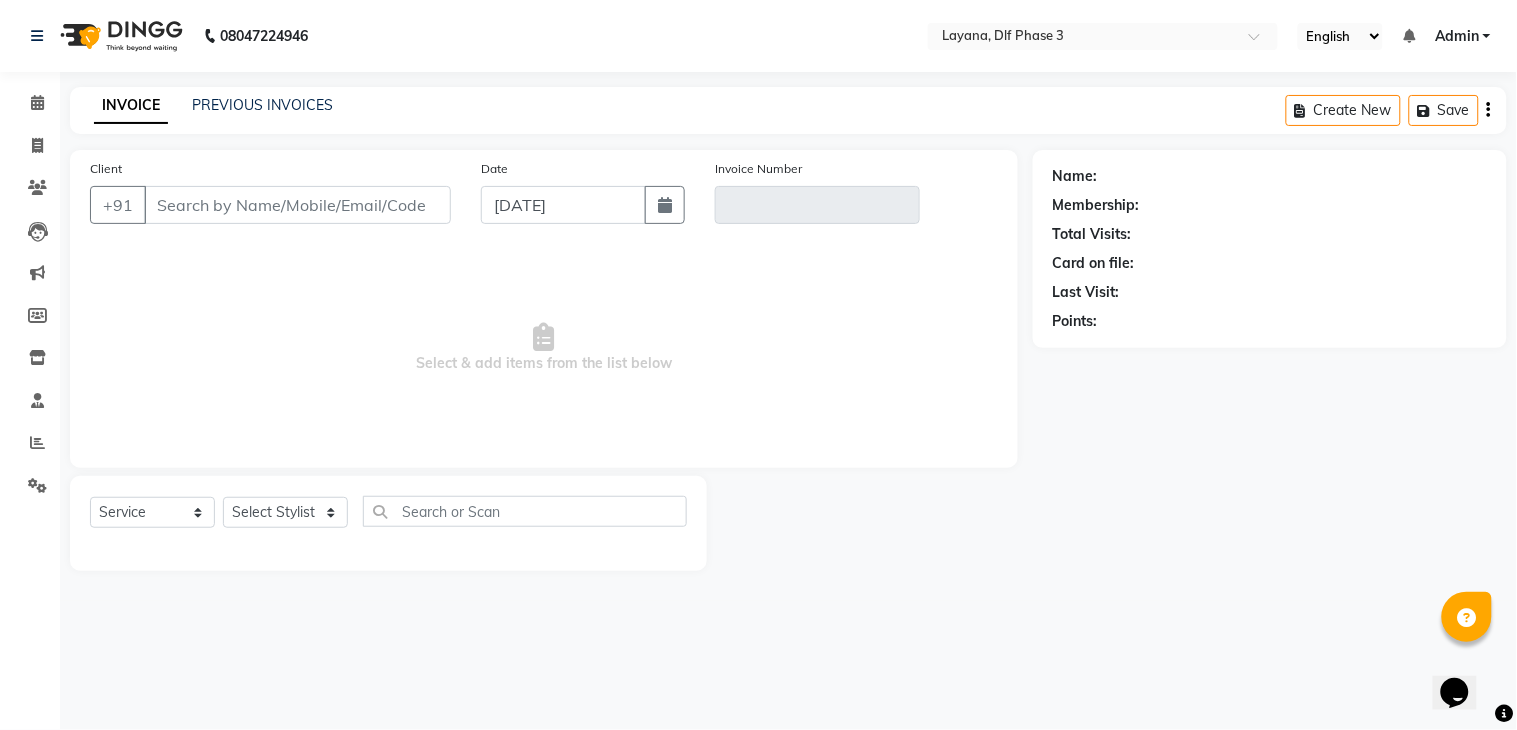type on "8445008653" 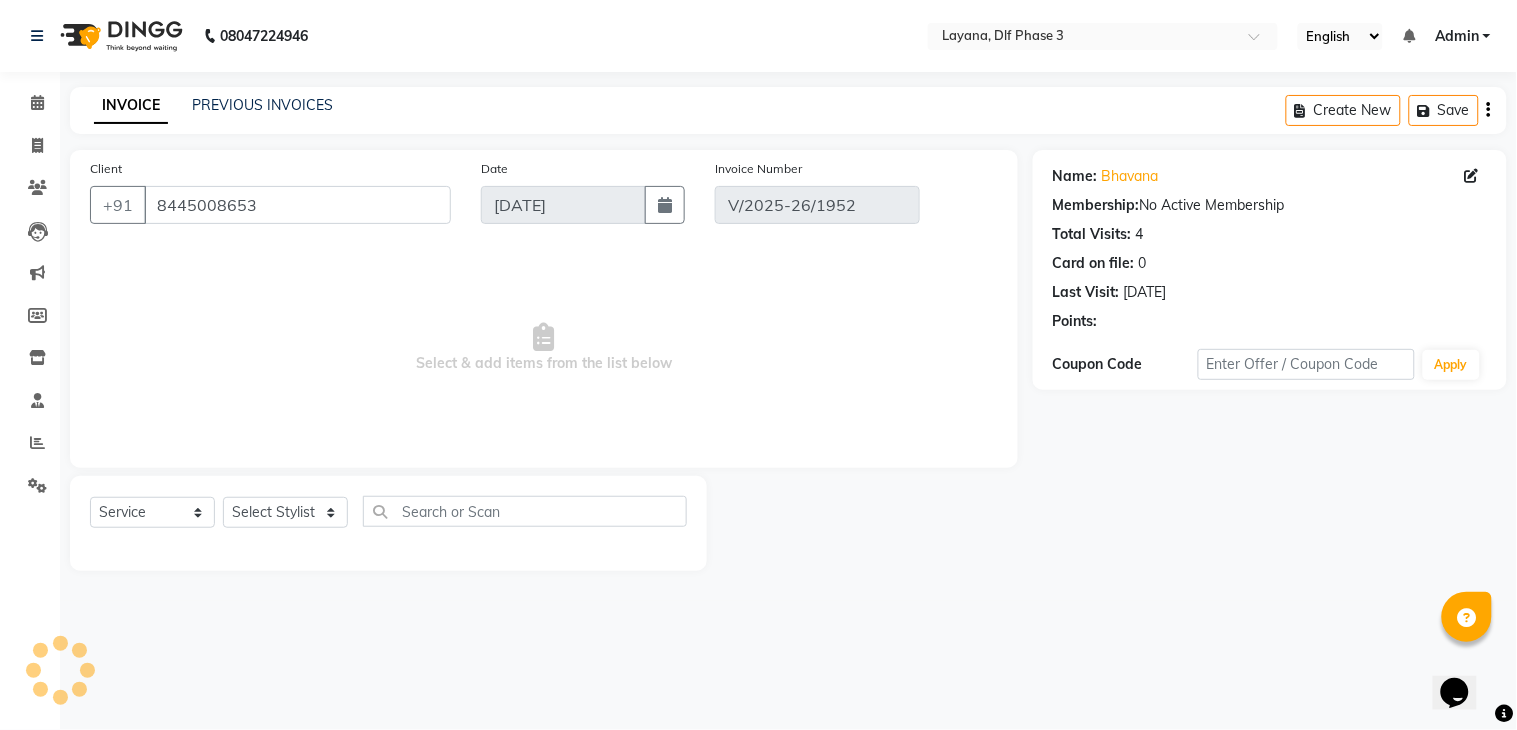 select on "select" 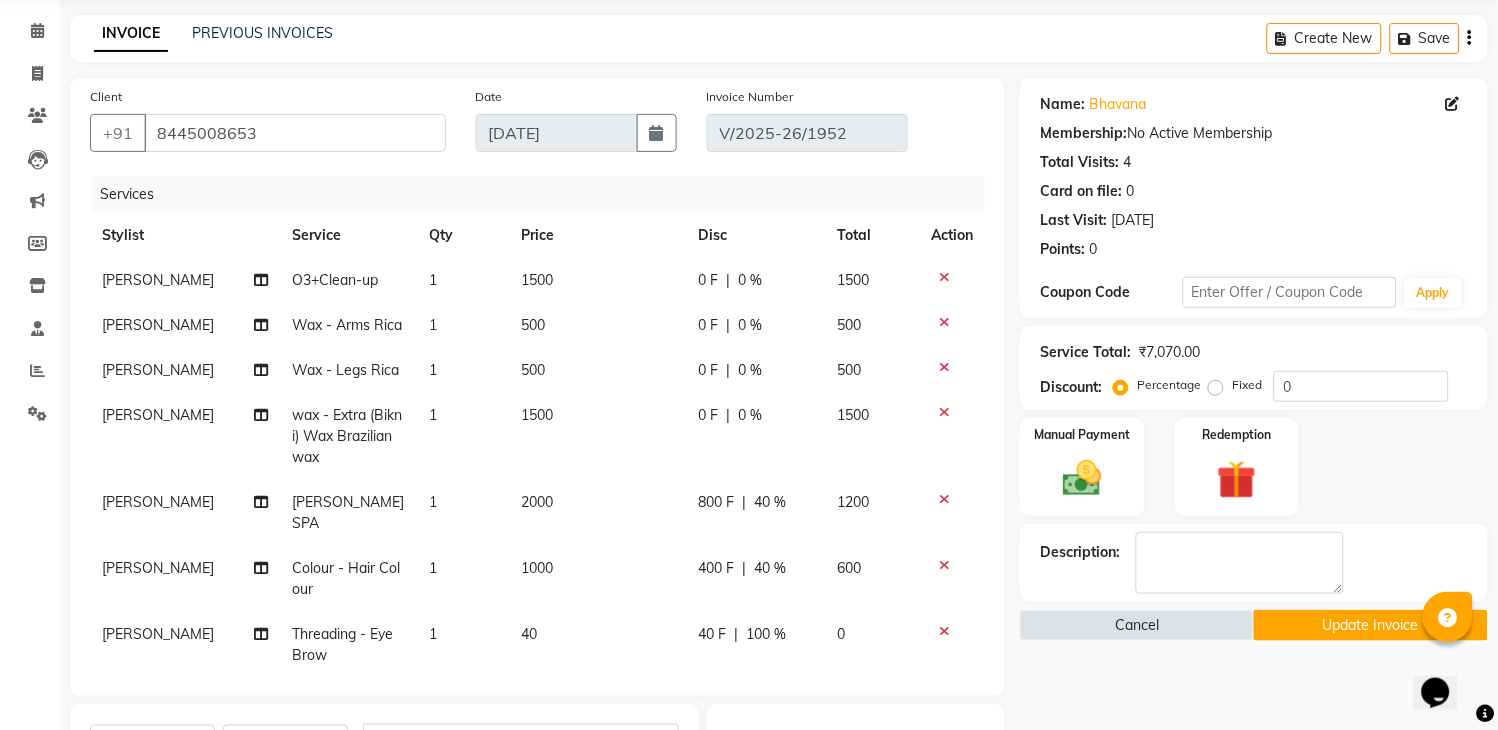 scroll, scrollTop: 75, scrollLeft: 0, axis: vertical 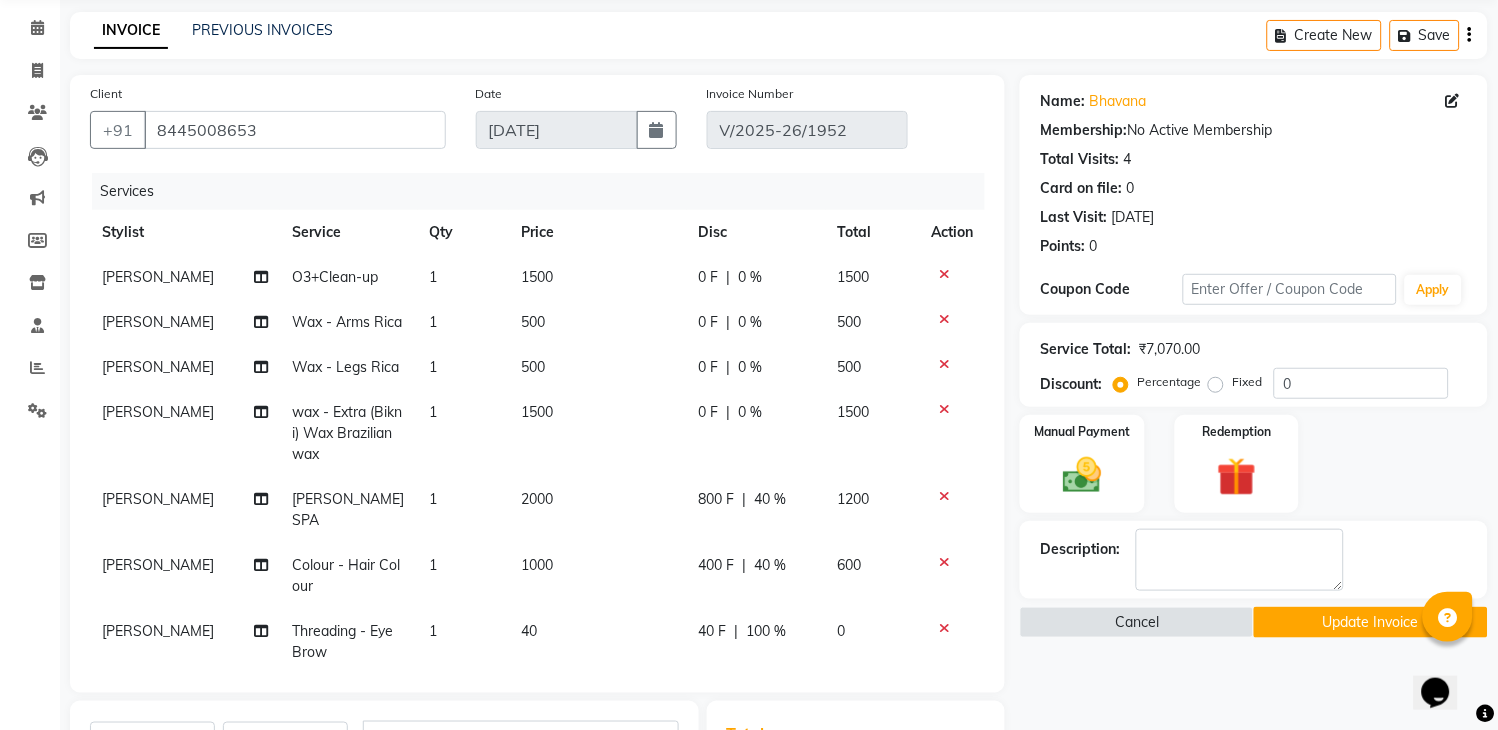 click on "Invoice" 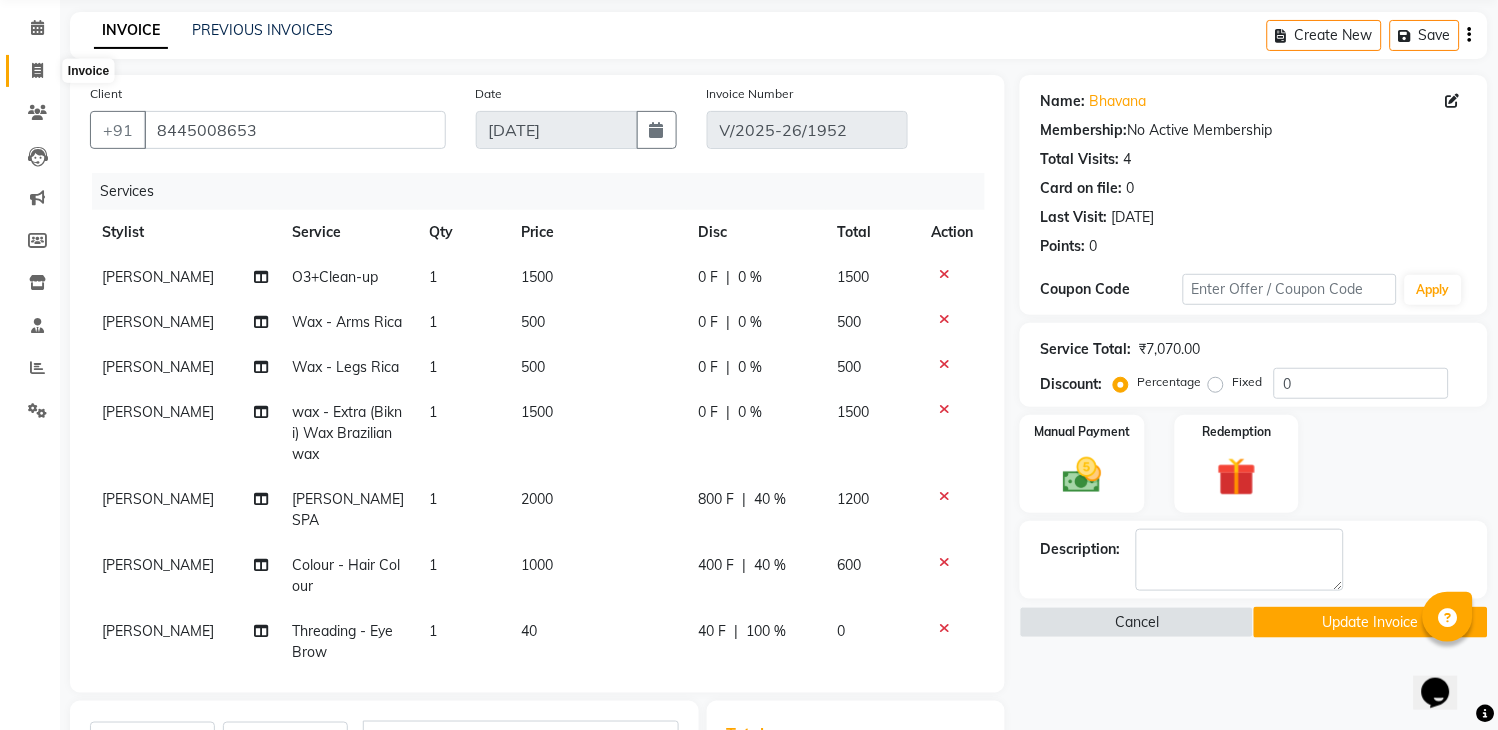 click 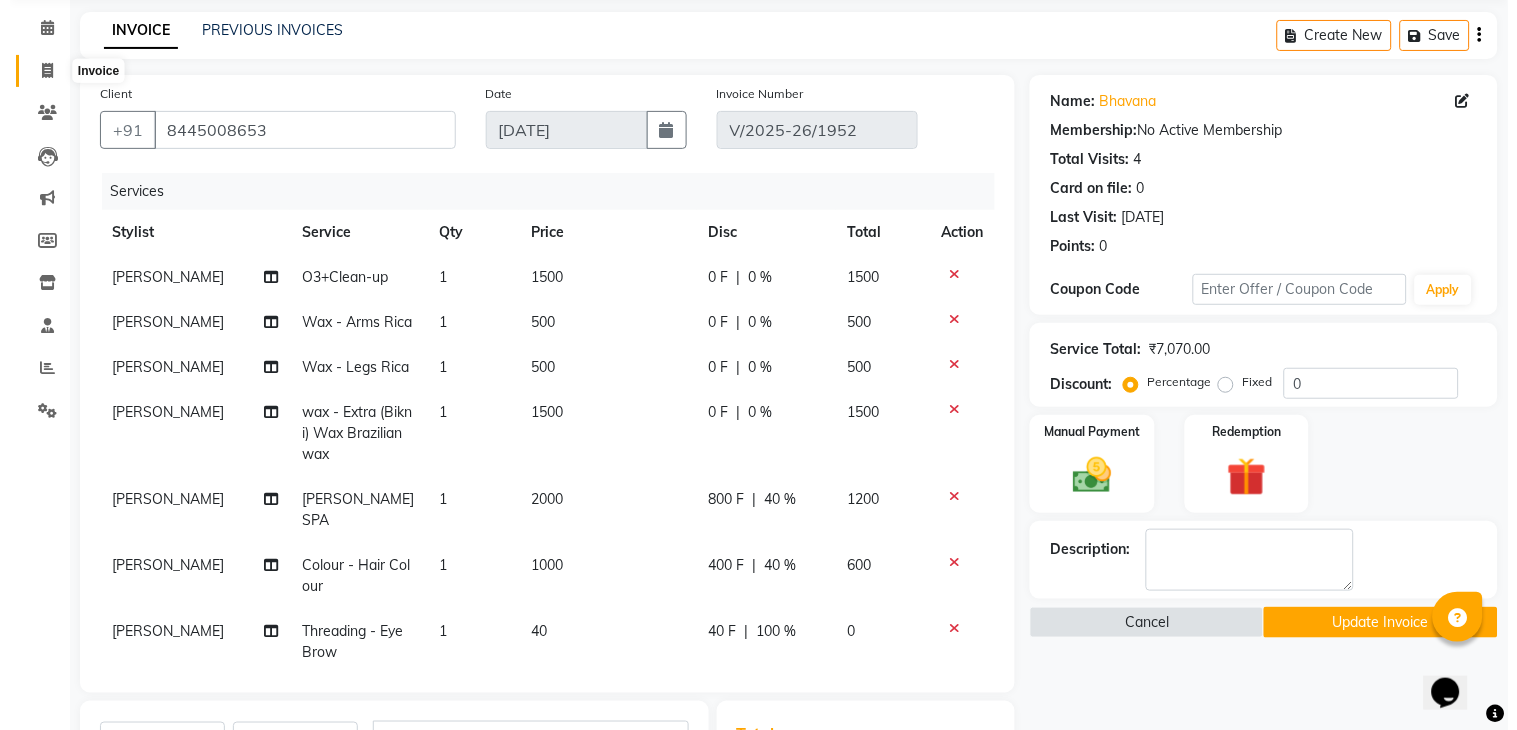 scroll, scrollTop: 0, scrollLeft: 0, axis: both 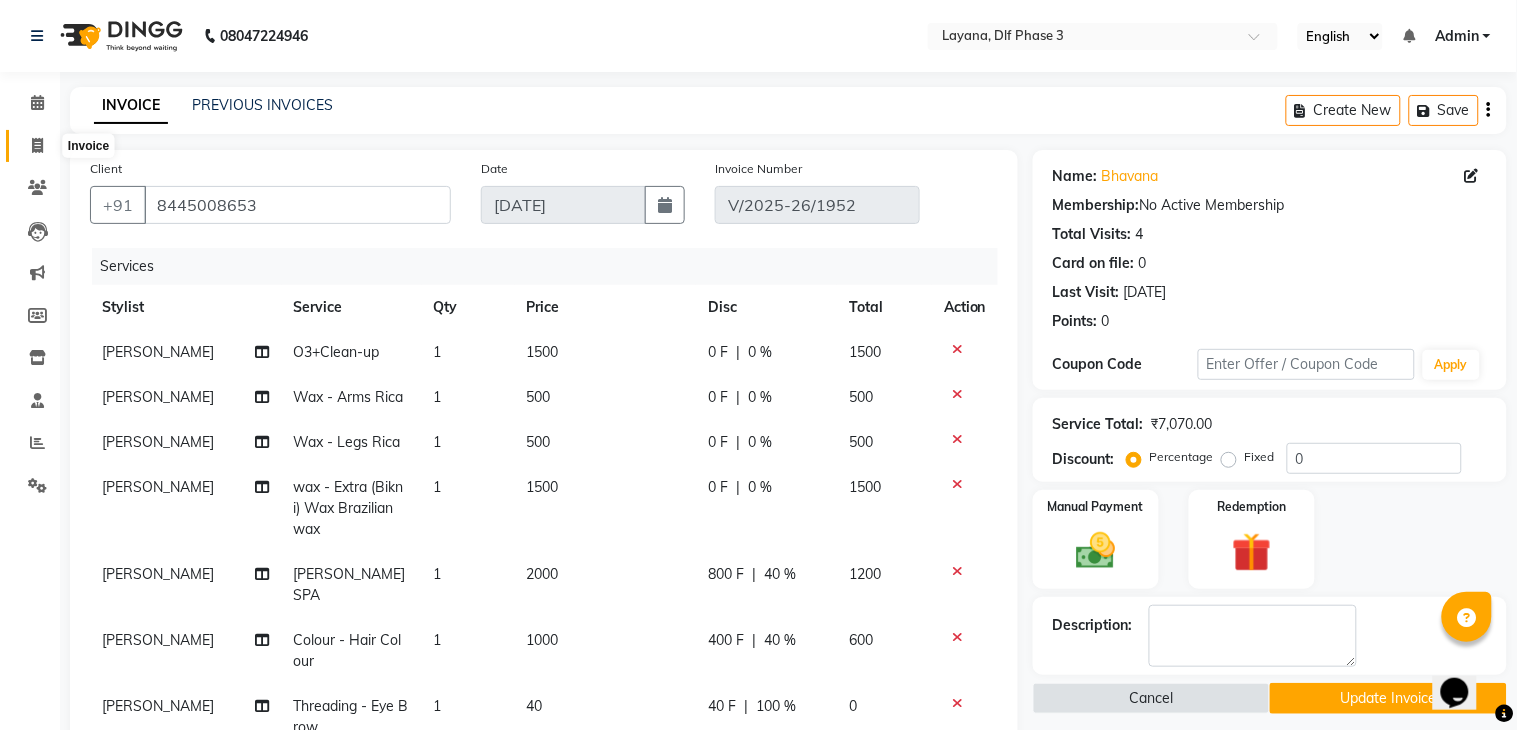 select on "6973" 